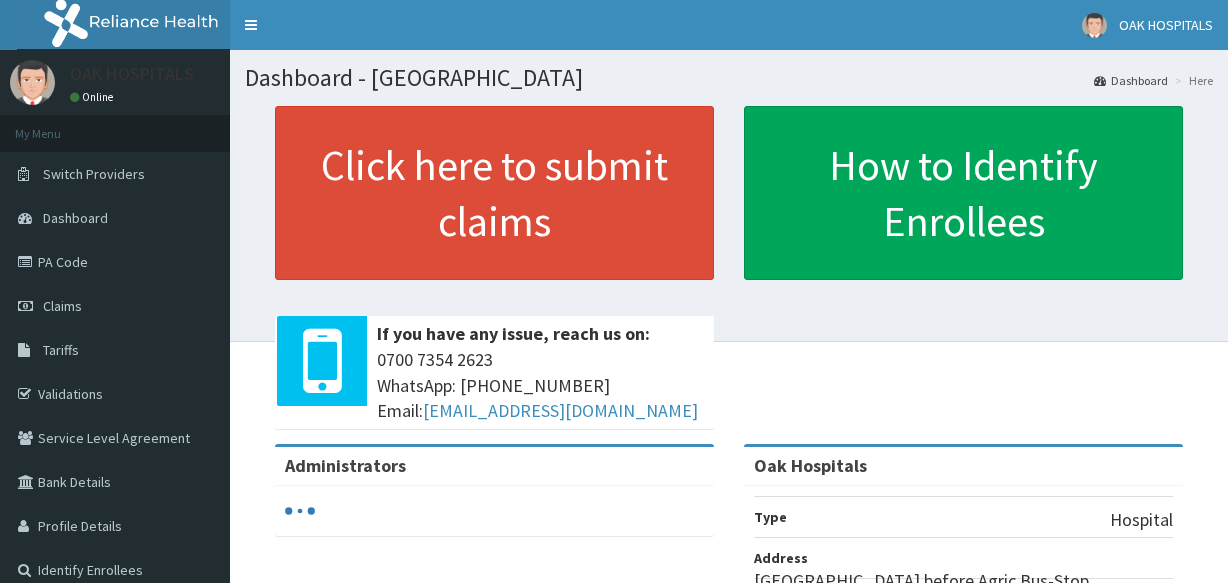 scroll, scrollTop: 0, scrollLeft: 0, axis: both 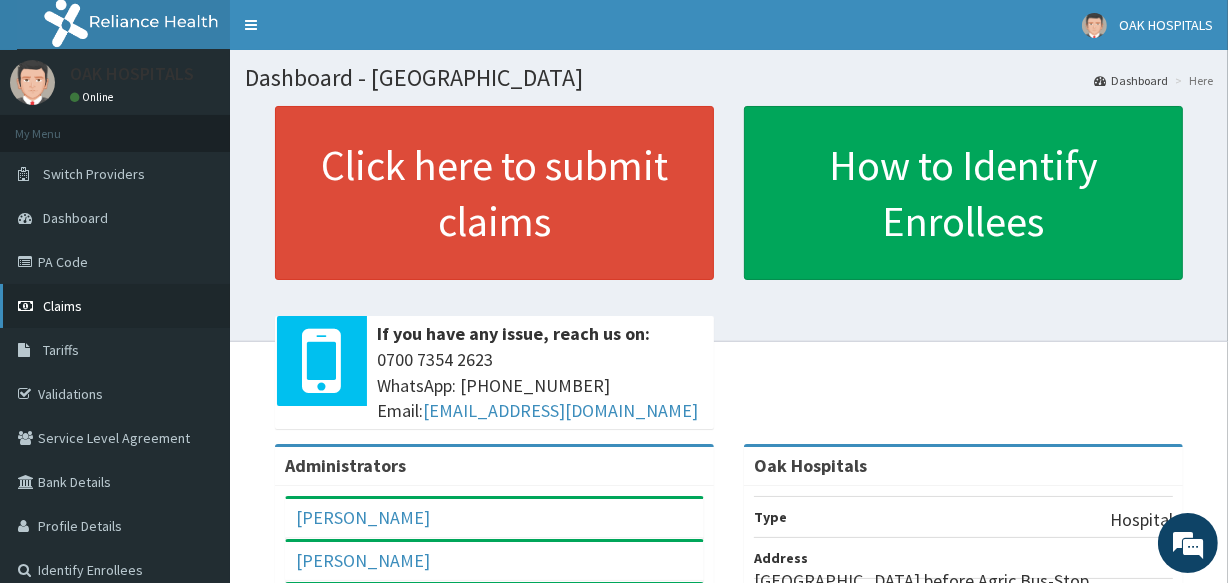 click on "Claims" at bounding box center [115, 306] 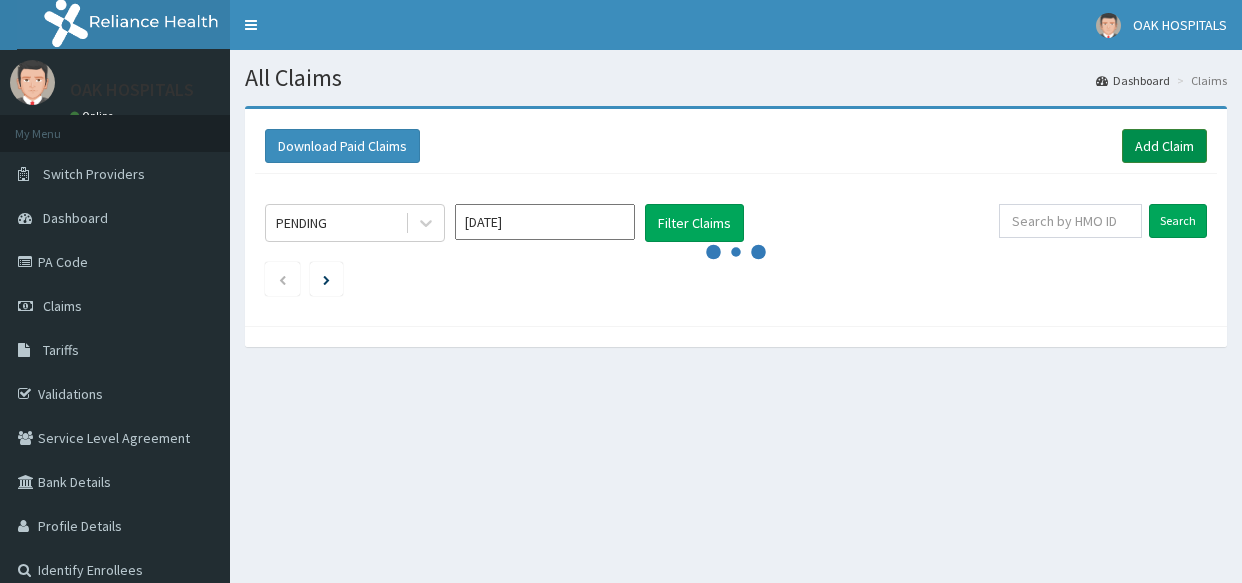 drag, startPoint x: 0, startPoint y: 0, endPoint x: 1150, endPoint y: 146, distance: 1159.2308 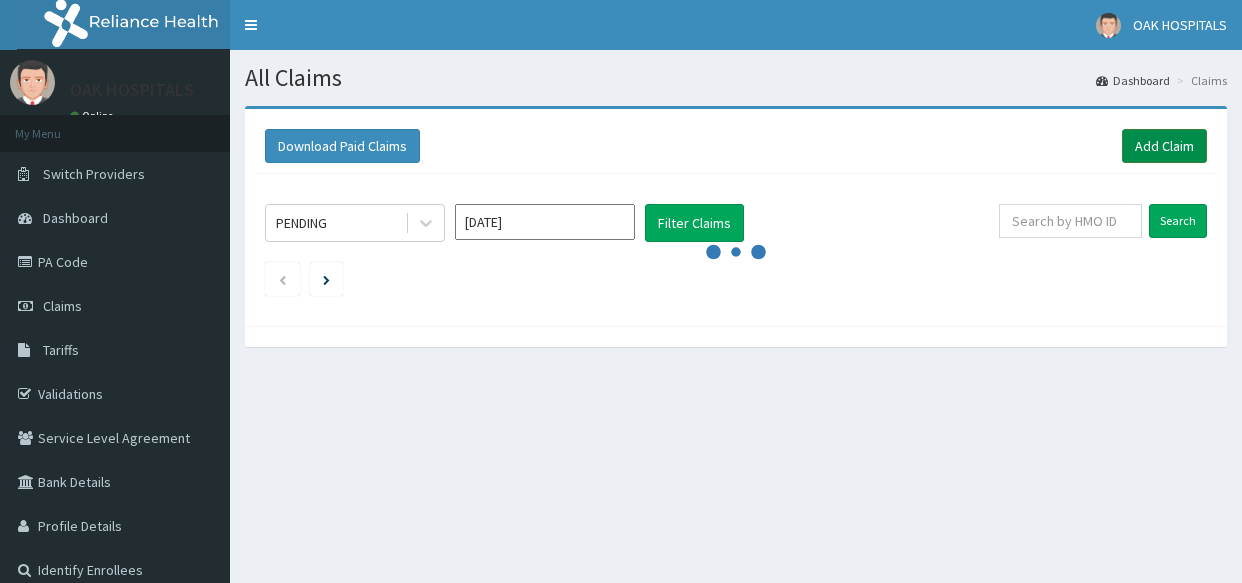 click on "Add Claim" at bounding box center [1164, 146] 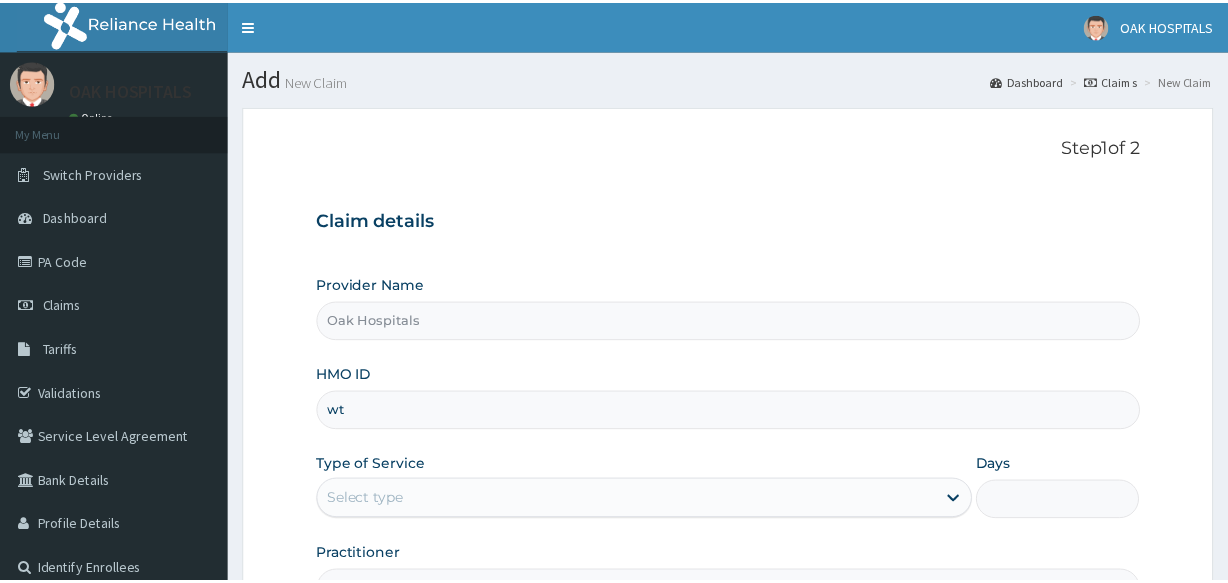 scroll, scrollTop: 0, scrollLeft: 0, axis: both 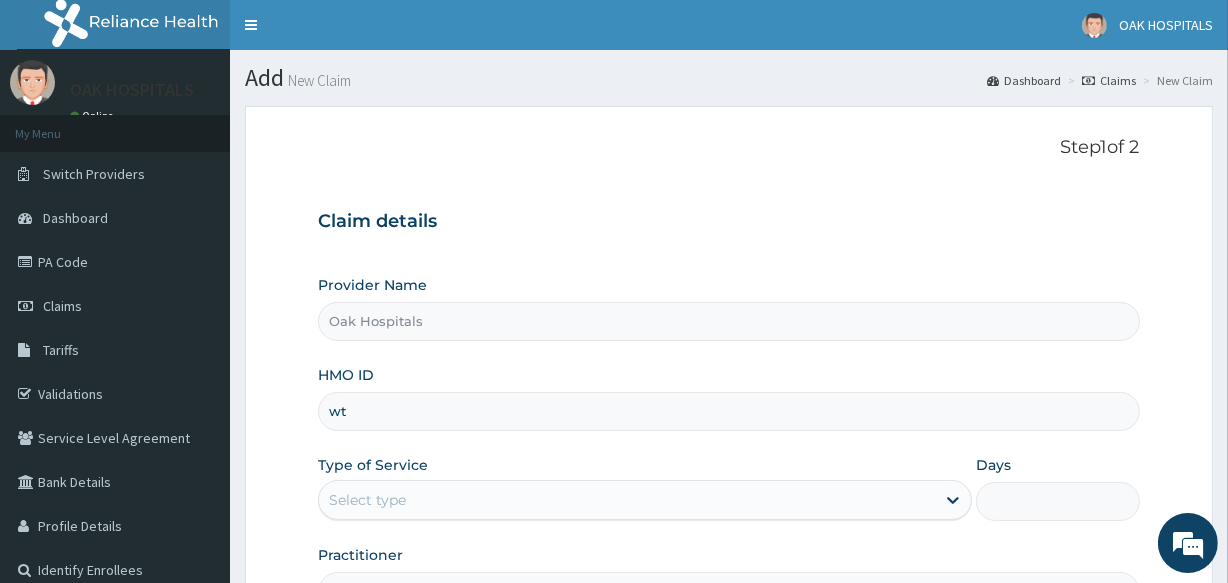 type on "w" 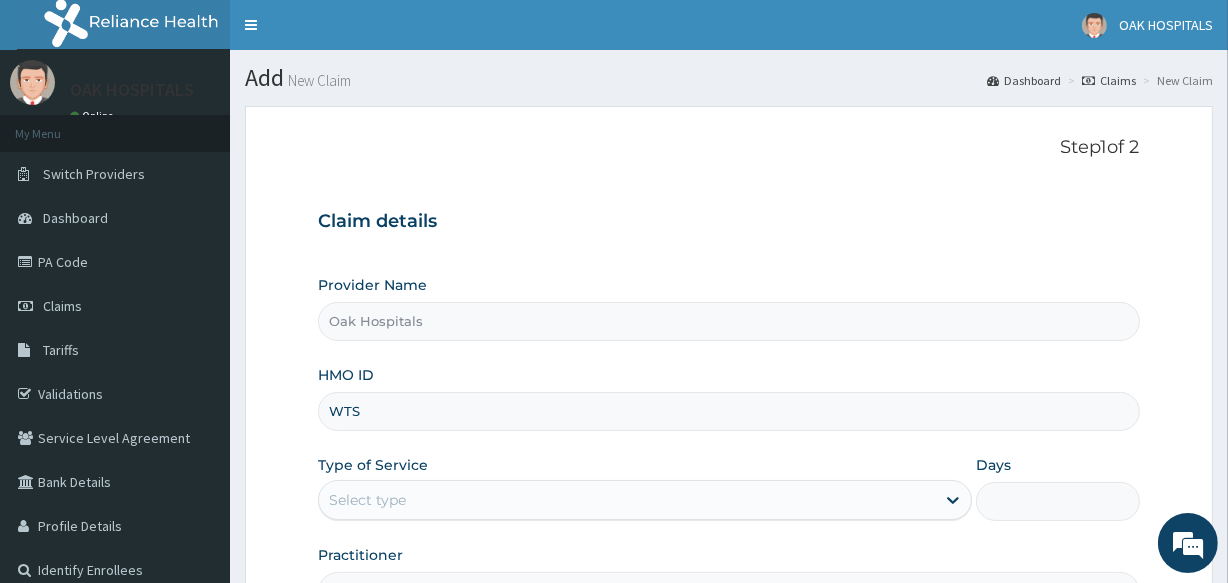 scroll, scrollTop: 0, scrollLeft: 0, axis: both 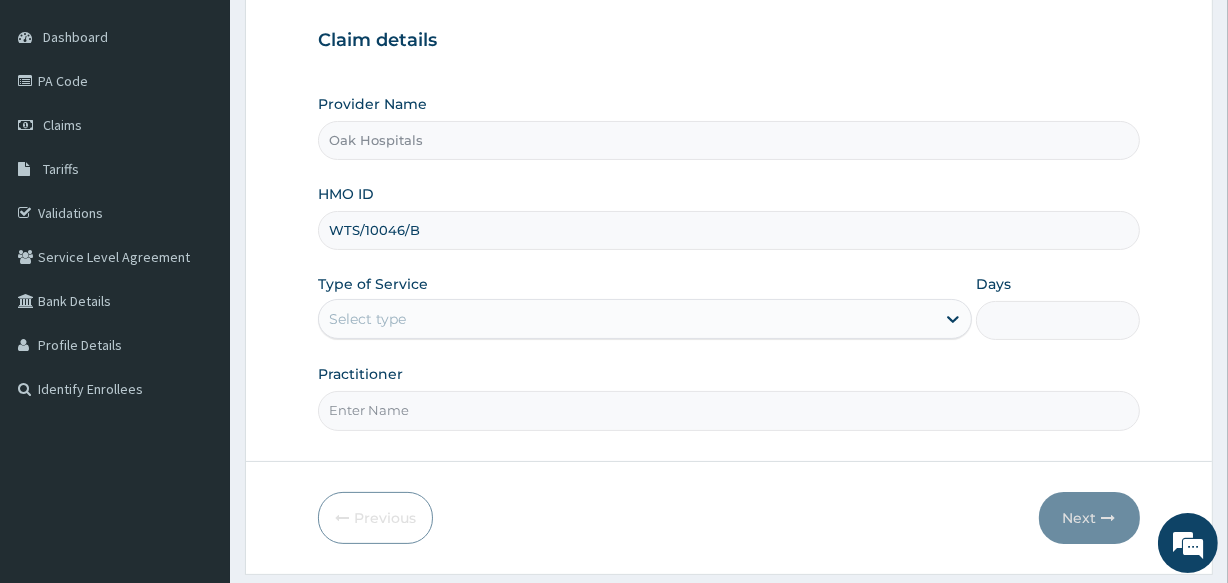 type on "WTS/10046/B" 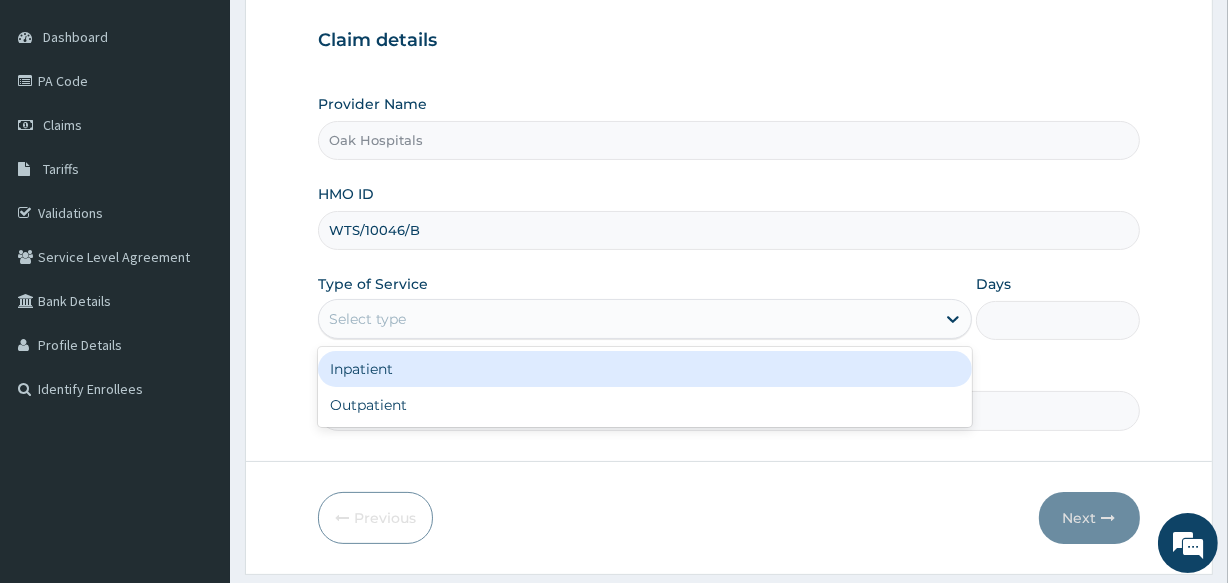 click on "Select type" at bounding box center (627, 319) 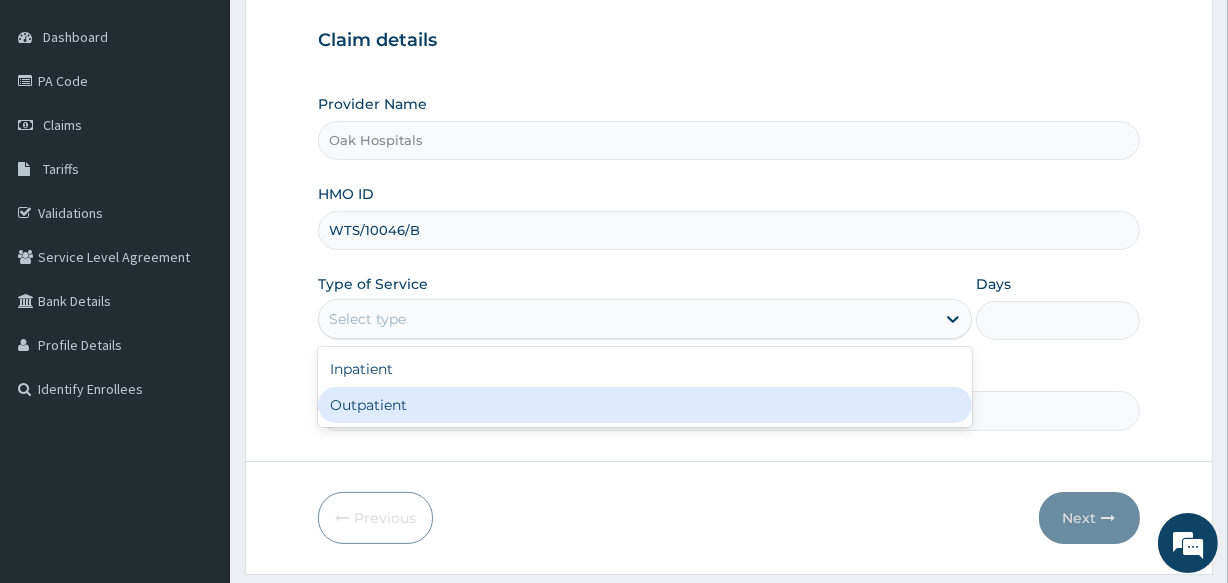 click on "Outpatient" at bounding box center [645, 405] 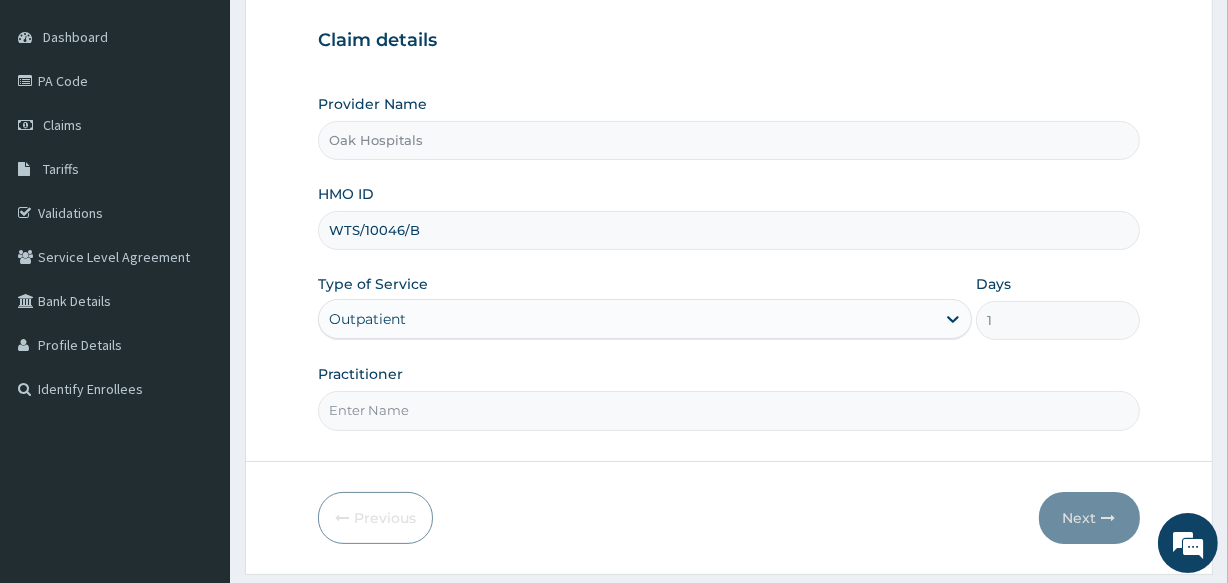 click on "Practitioner" at bounding box center (728, 410) 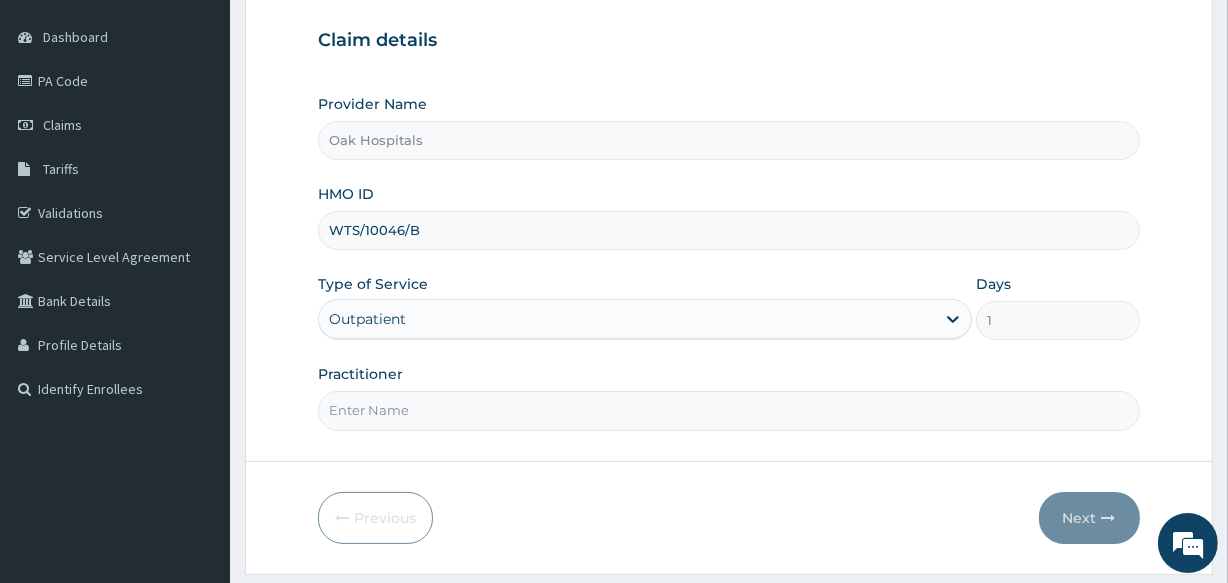 type on "[PERSON_NAME]" 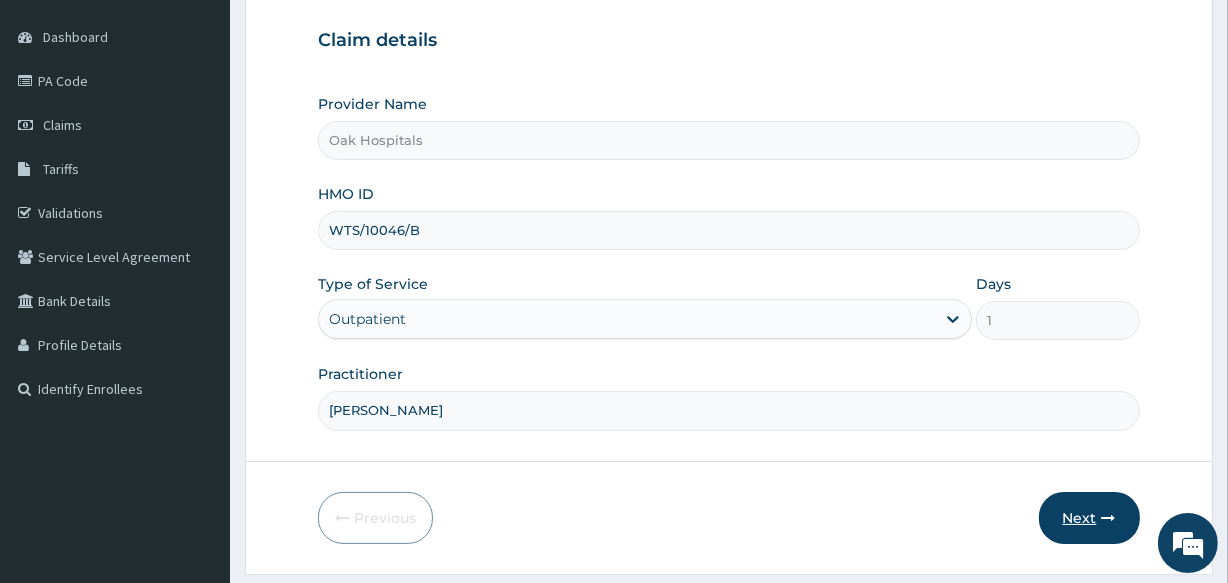 click on "Next" at bounding box center [1089, 518] 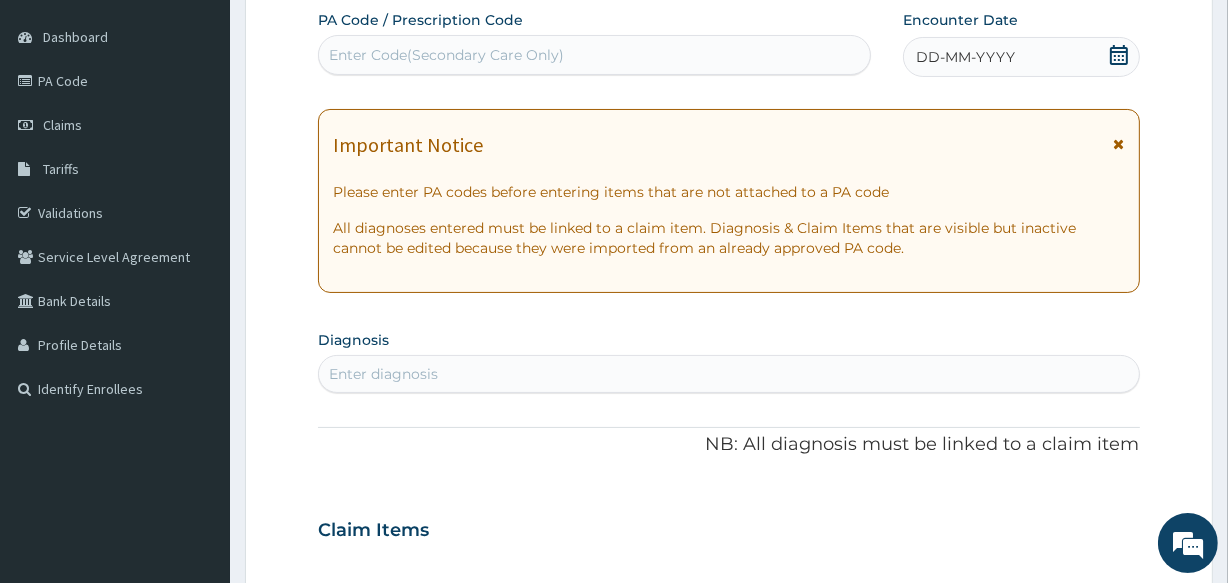 click 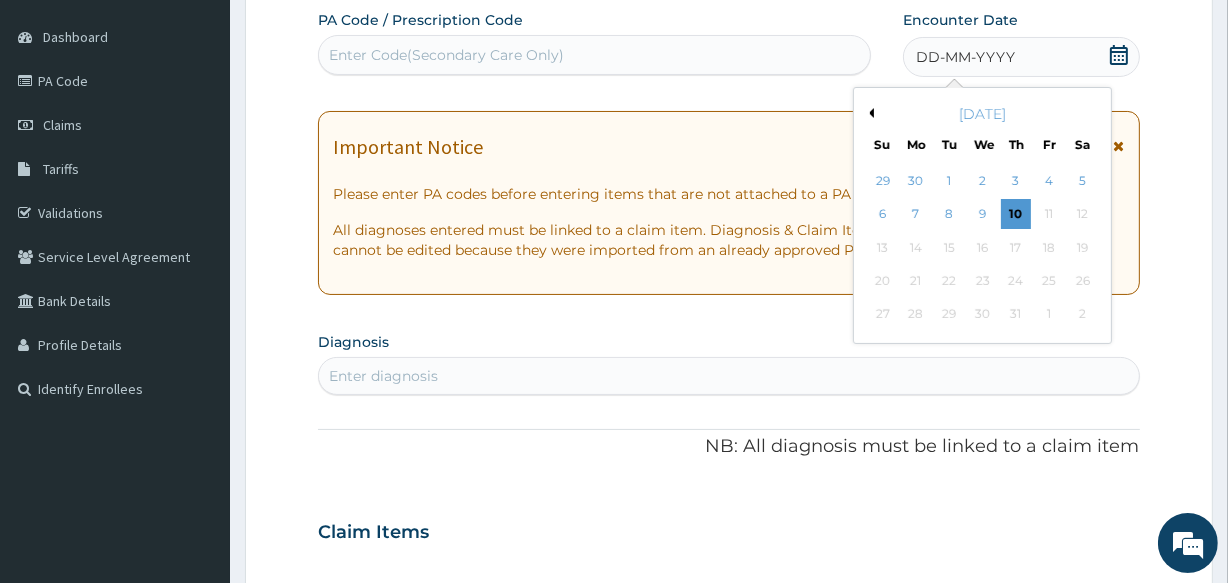 click on "Previous Month" at bounding box center (869, 113) 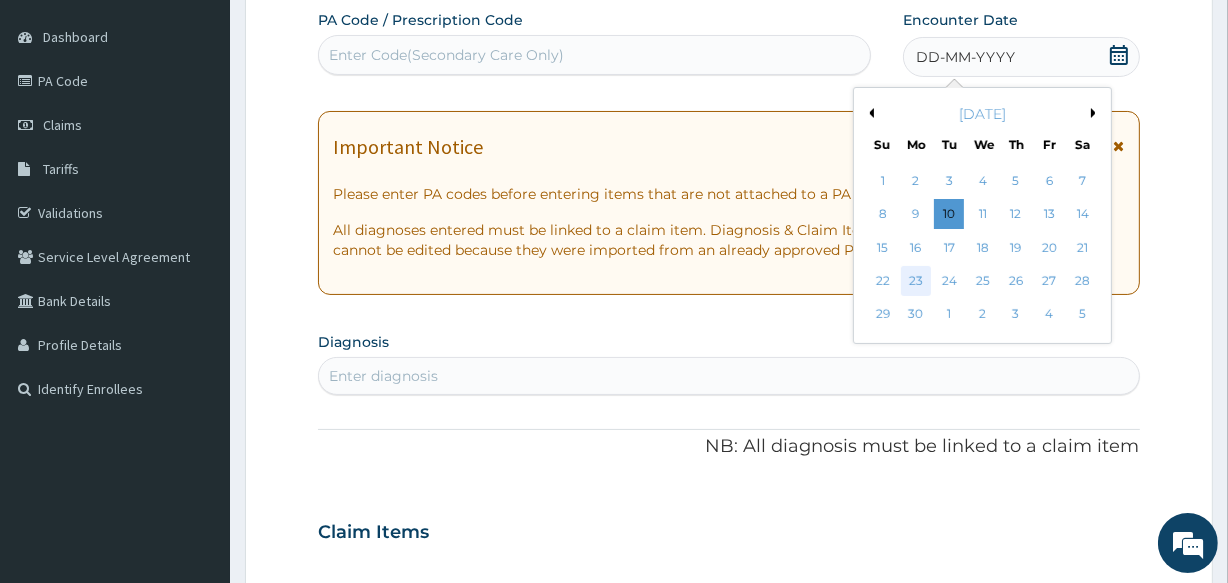 click on "23" at bounding box center (916, 281) 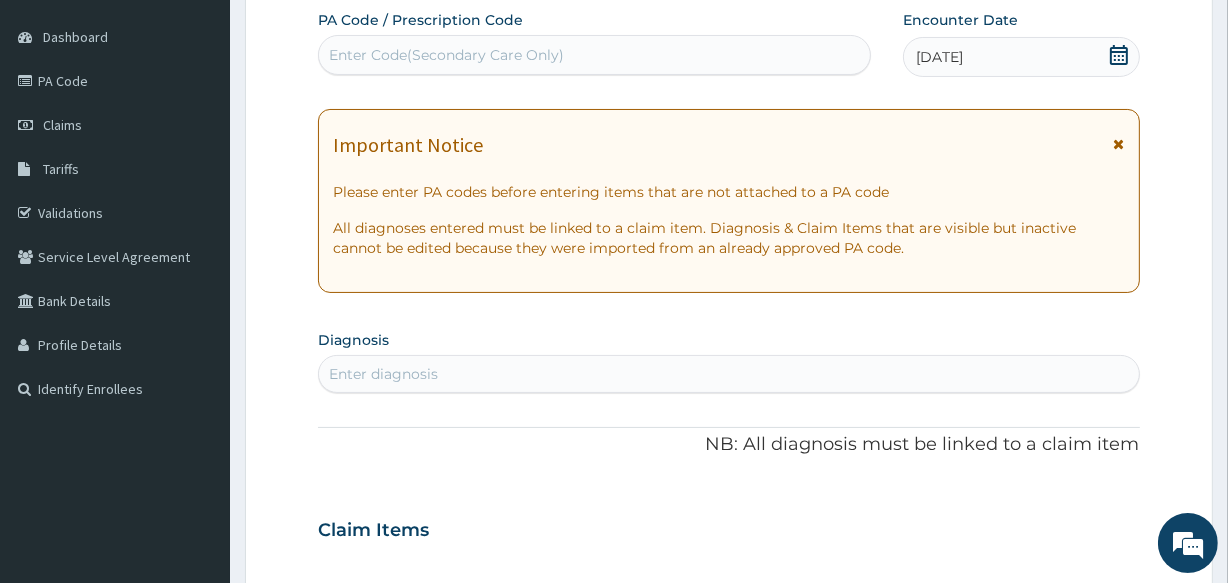 click on "Enter diagnosis" at bounding box center [383, 374] 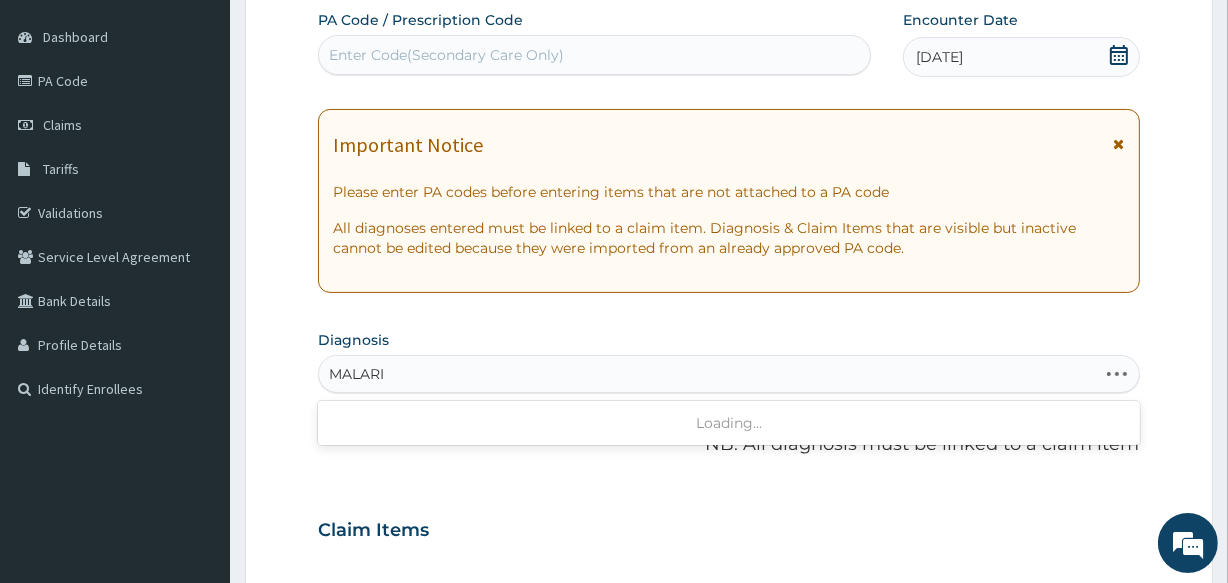 type on "MALARIA" 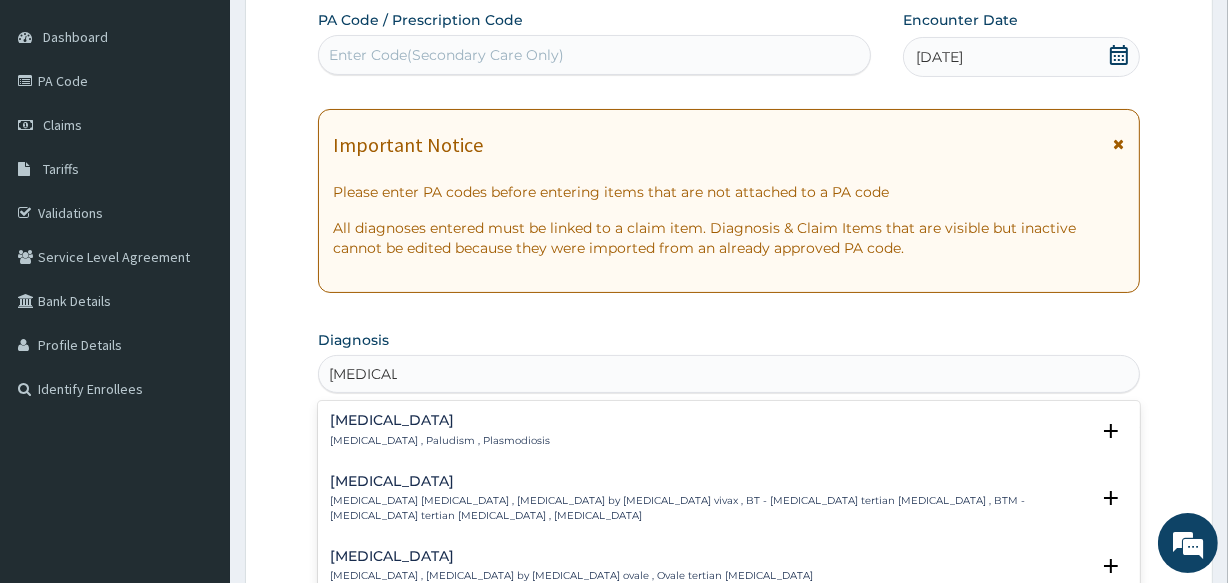 click on "Malaria" at bounding box center [440, 420] 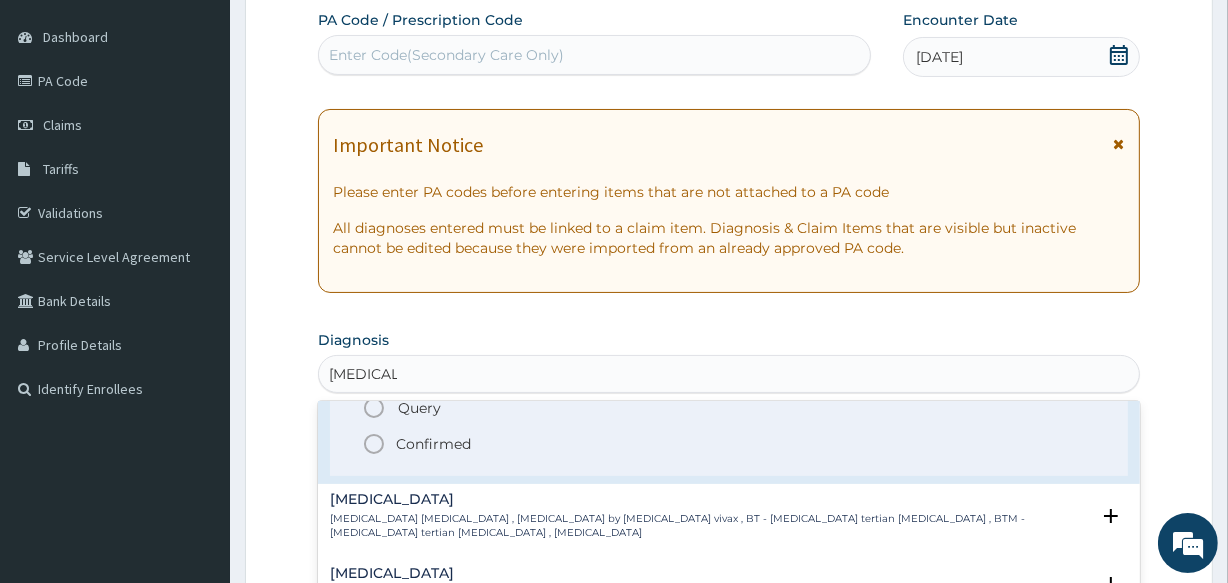 scroll, scrollTop: 90, scrollLeft: 0, axis: vertical 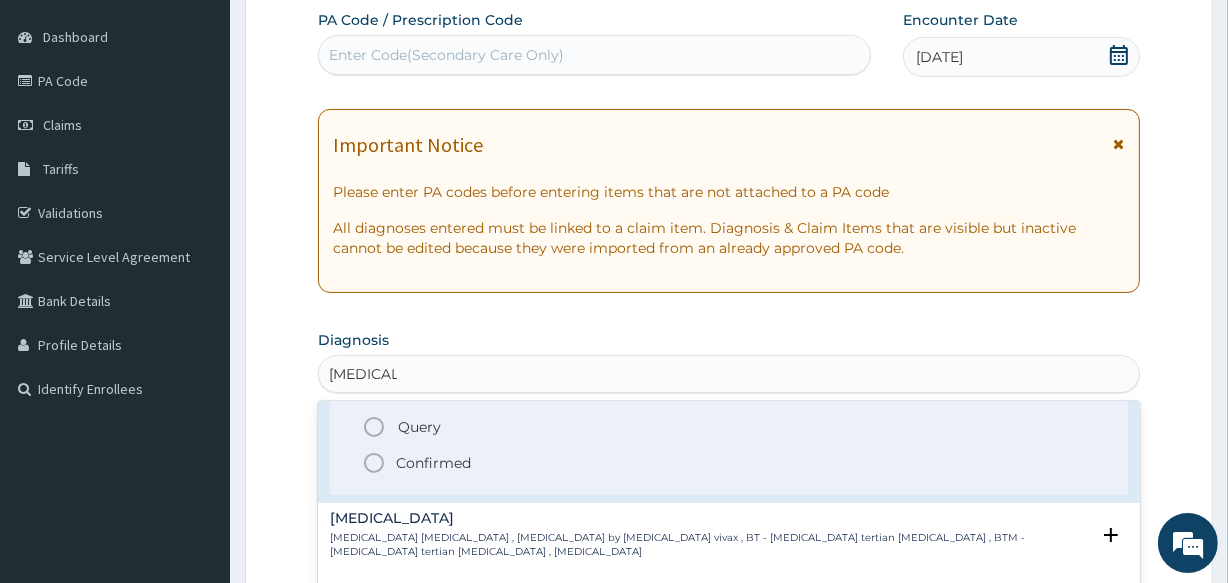 click 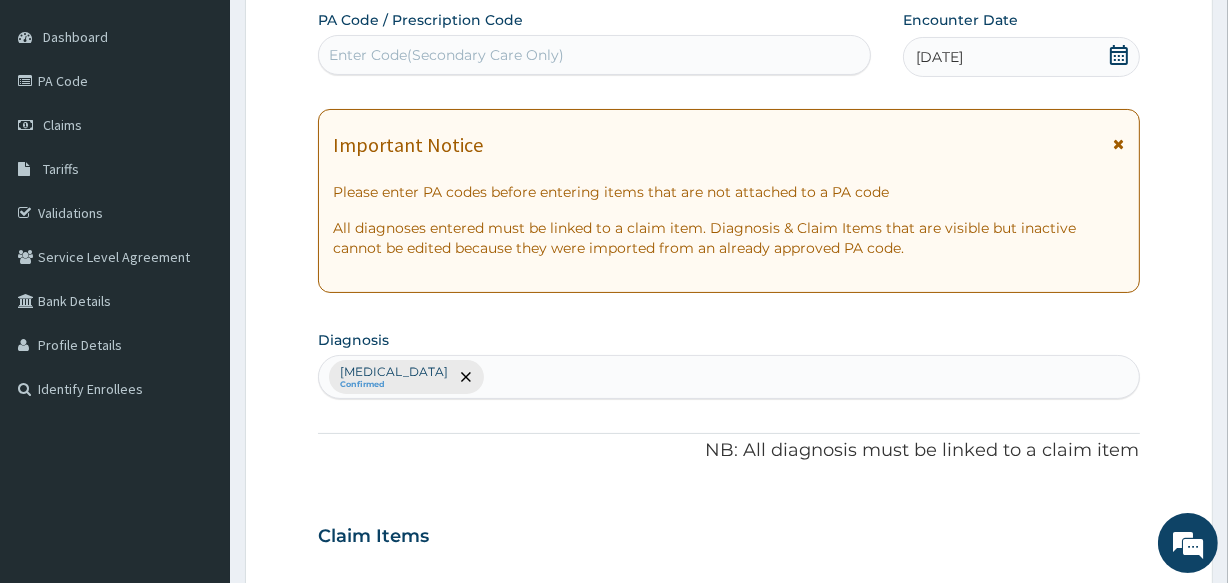 click on "Malaria Confirmed" at bounding box center (728, 377) 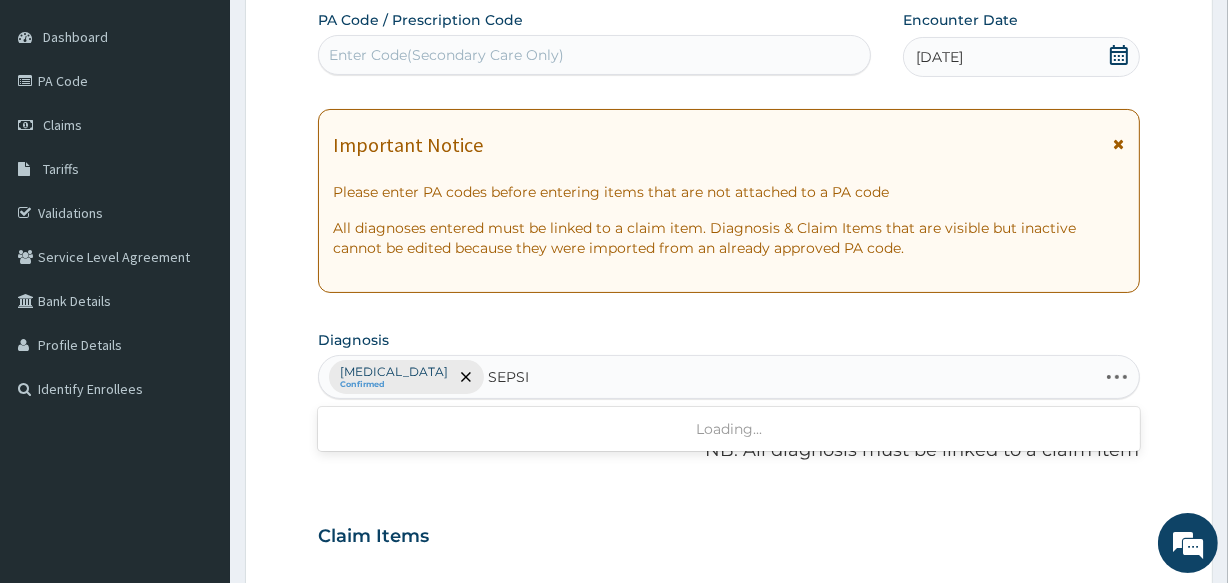 type on "SEPSIS" 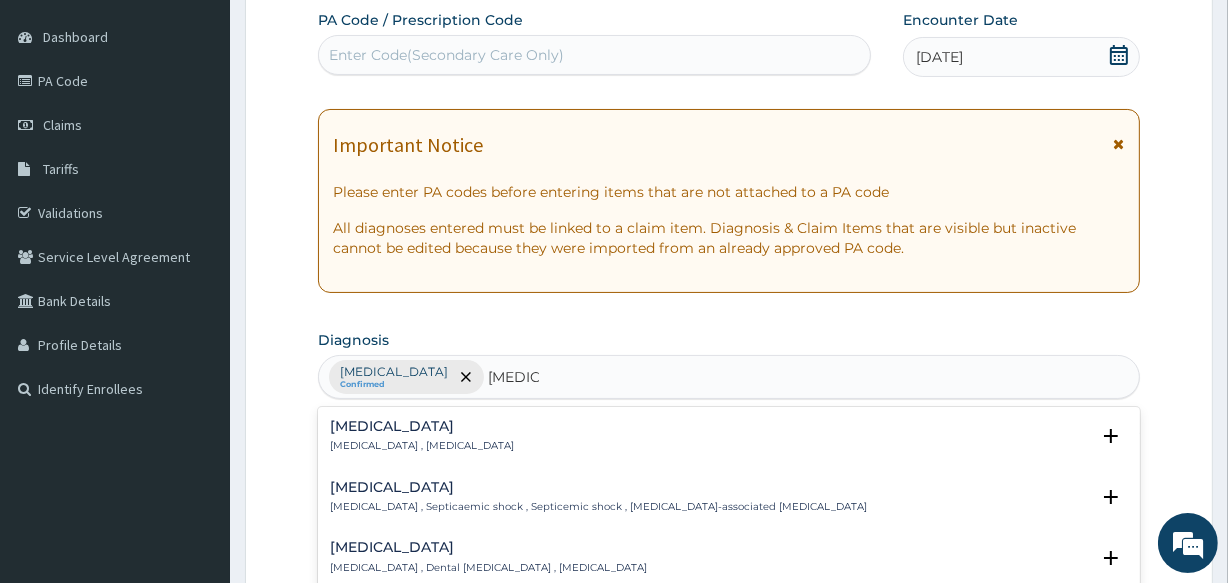 click on "Sepsis" at bounding box center (422, 426) 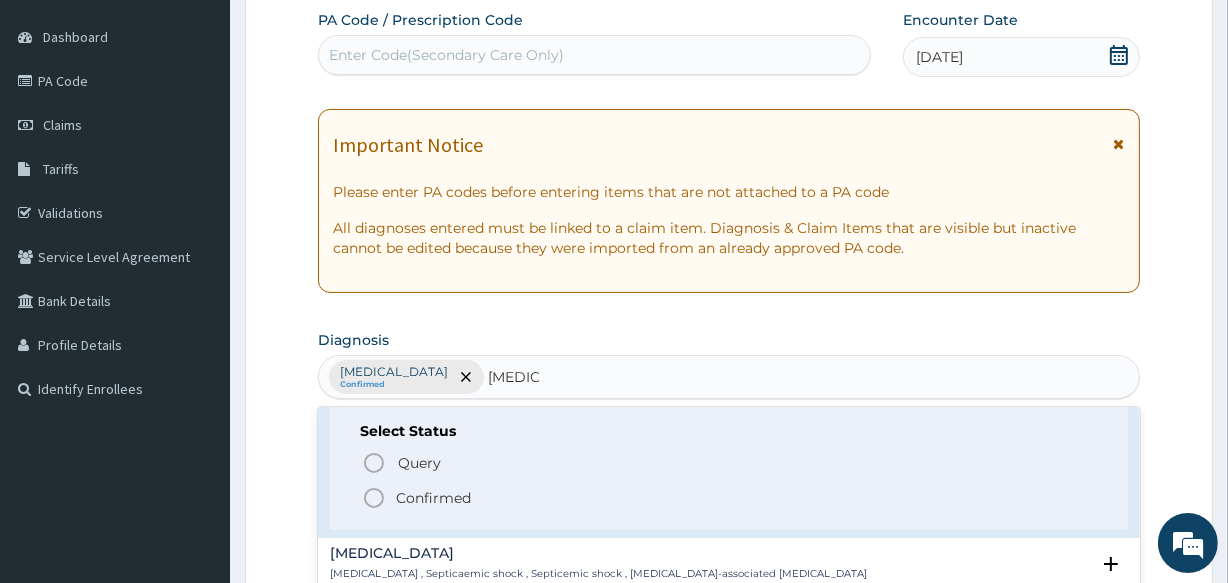 scroll, scrollTop: 90, scrollLeft: 0, axis: vertical 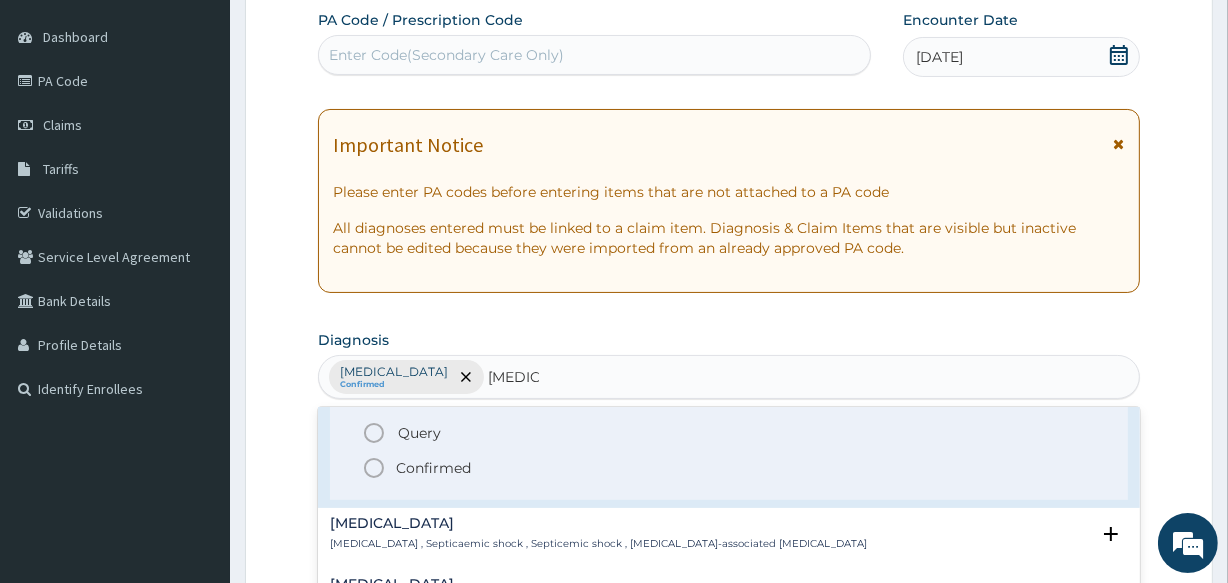 click 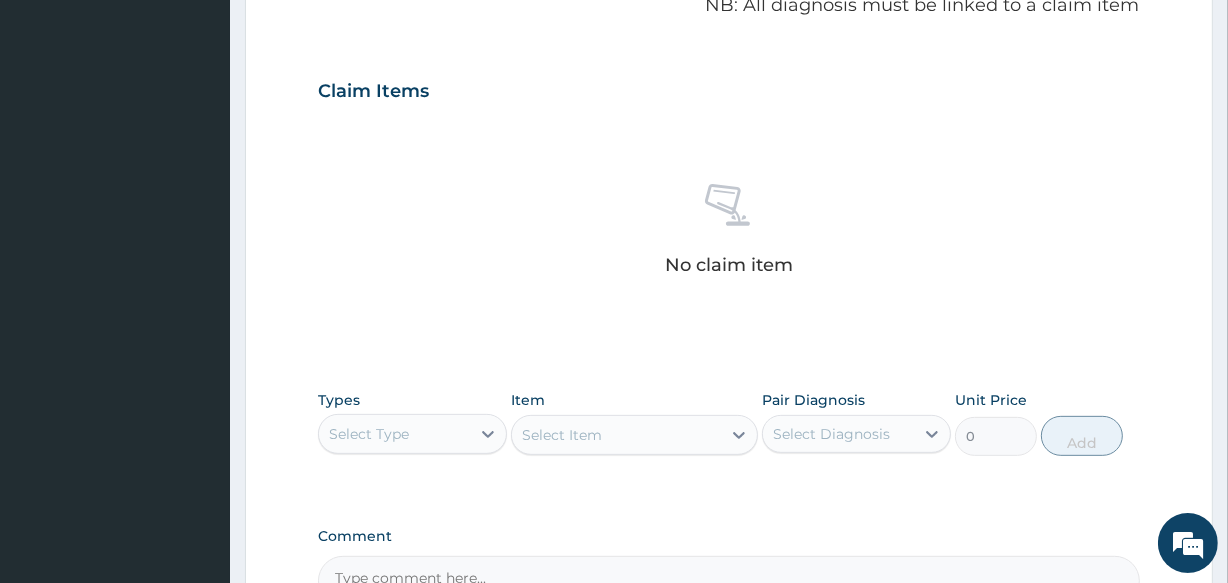 scroll, scrollTop: 727, scrollLeft: 0, axis: vertical 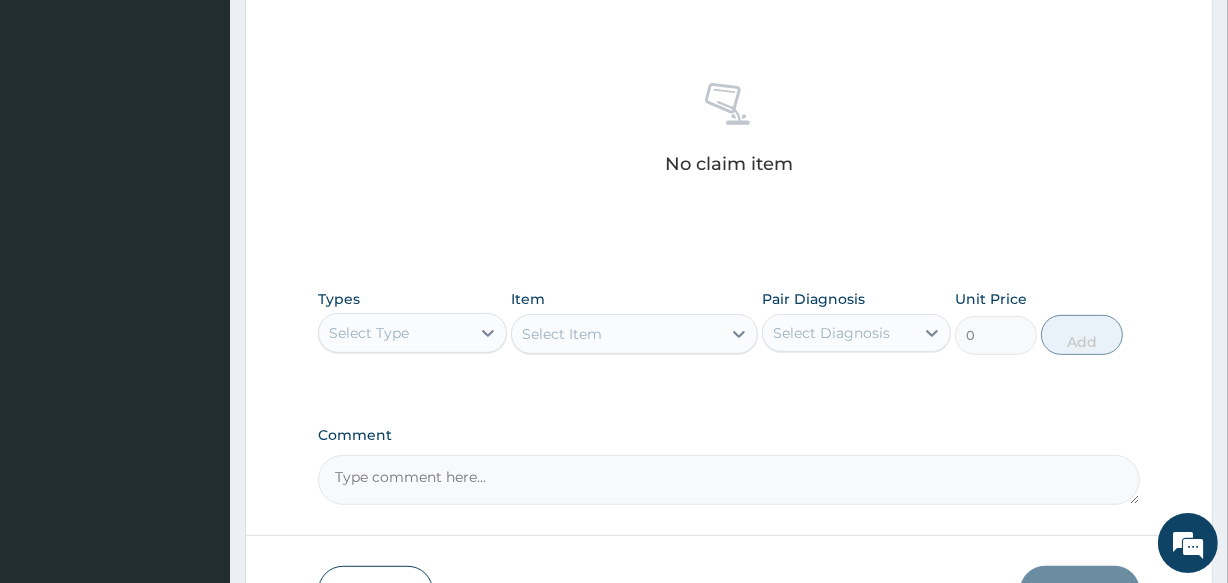 click on "Select Type" at bounding box center (394, 333) 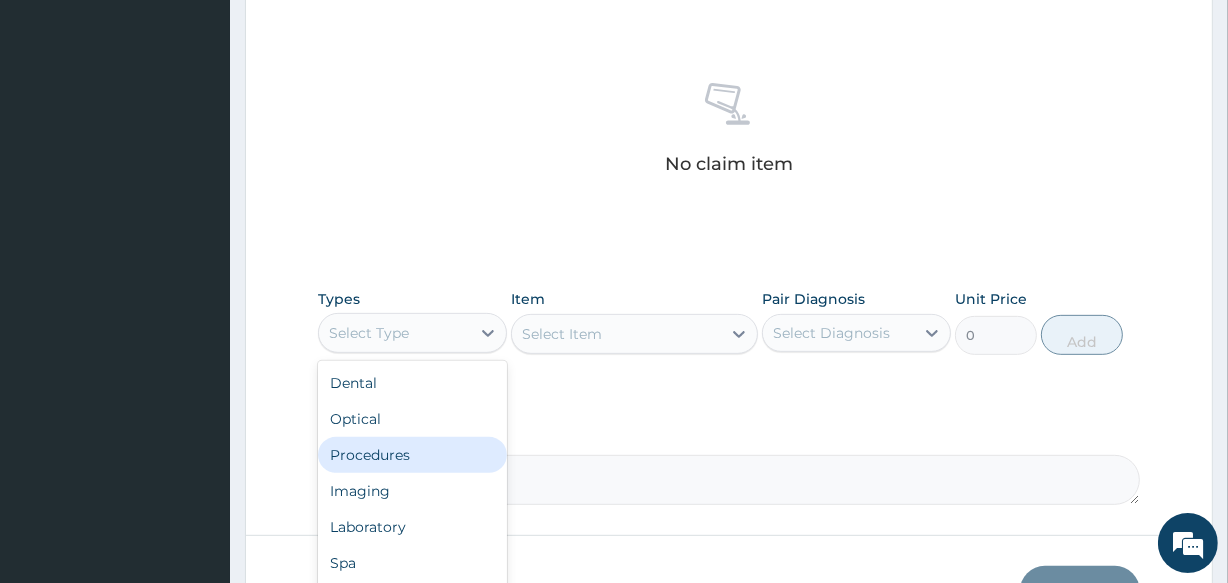 click on "Procedures" at bounding box center (412, 455) 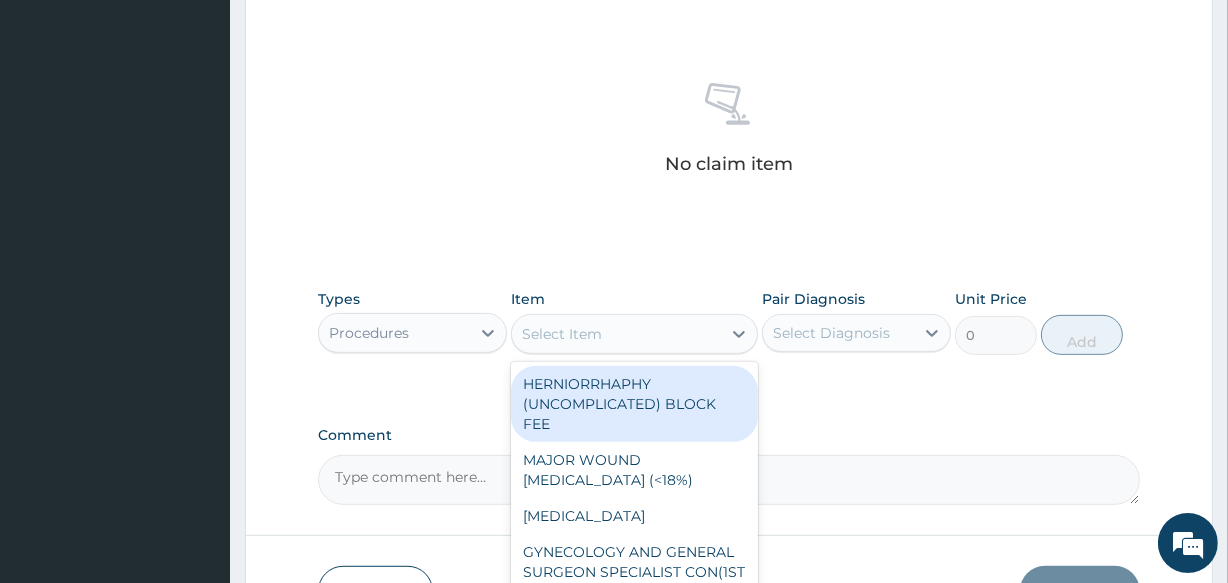 click on "Select Item" at bounding box center (616, 334) 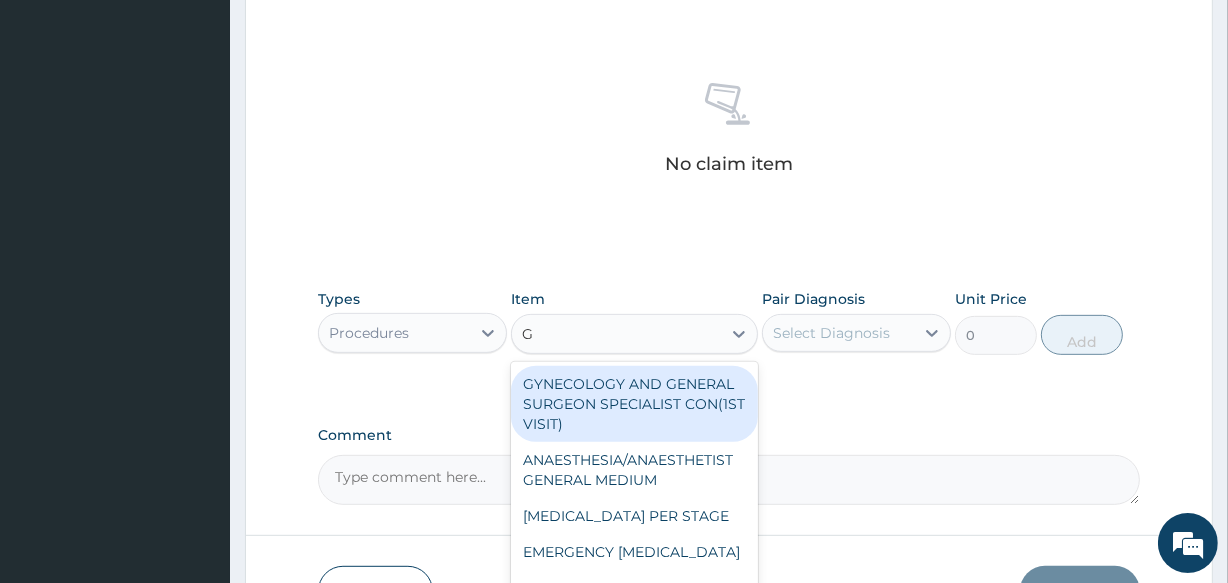 type on "GP" 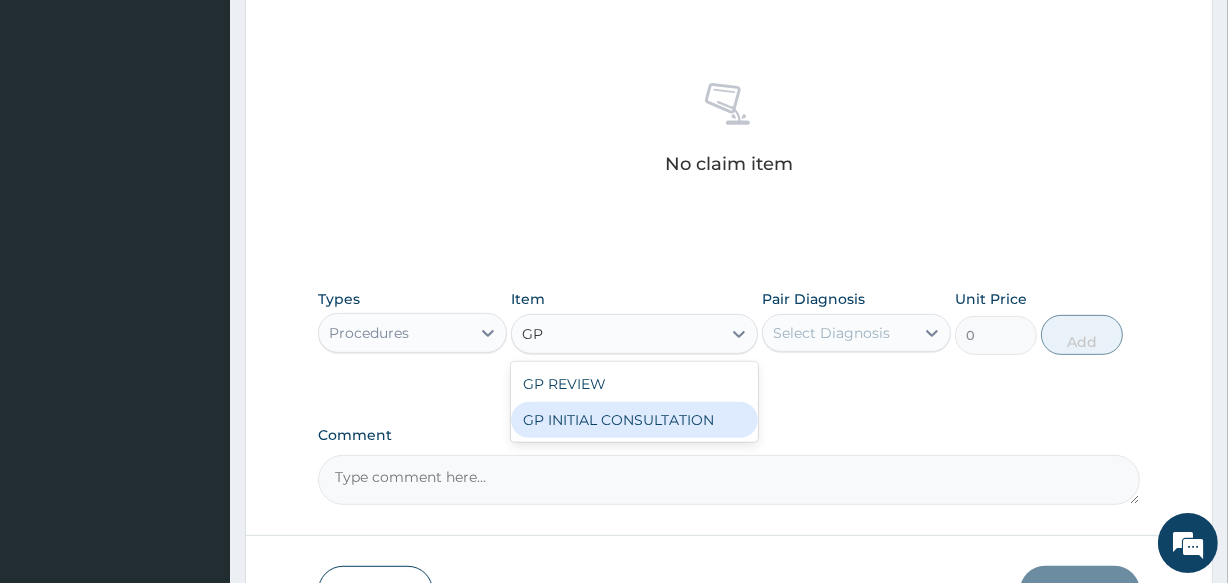 click on "GP INITIAL CONSULTATION" at bounding box center (634, 420) 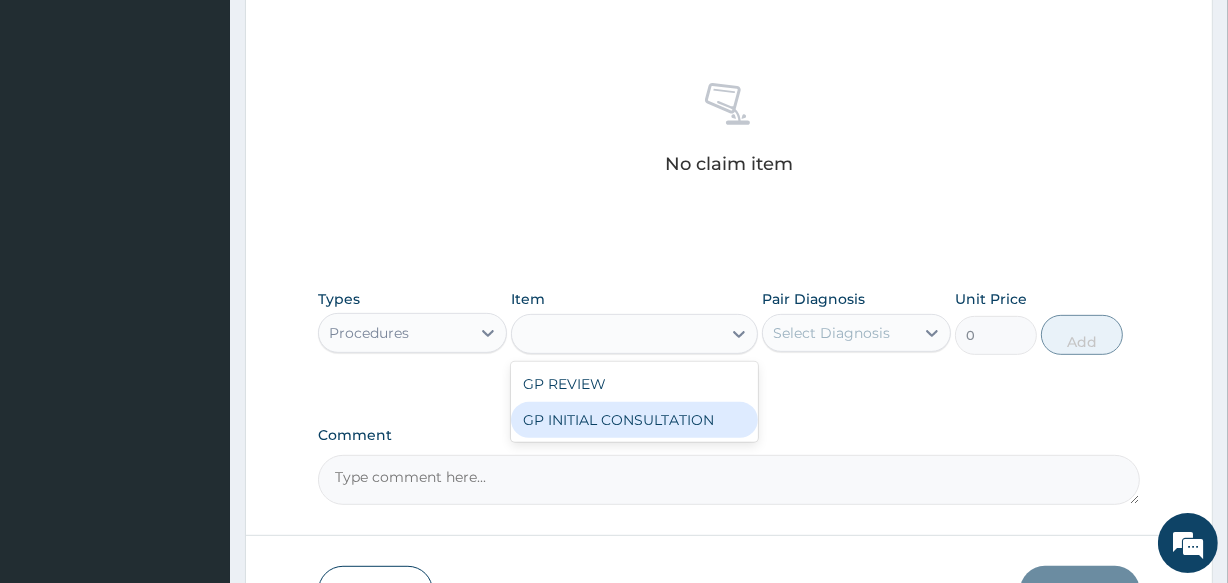 type on "2500" 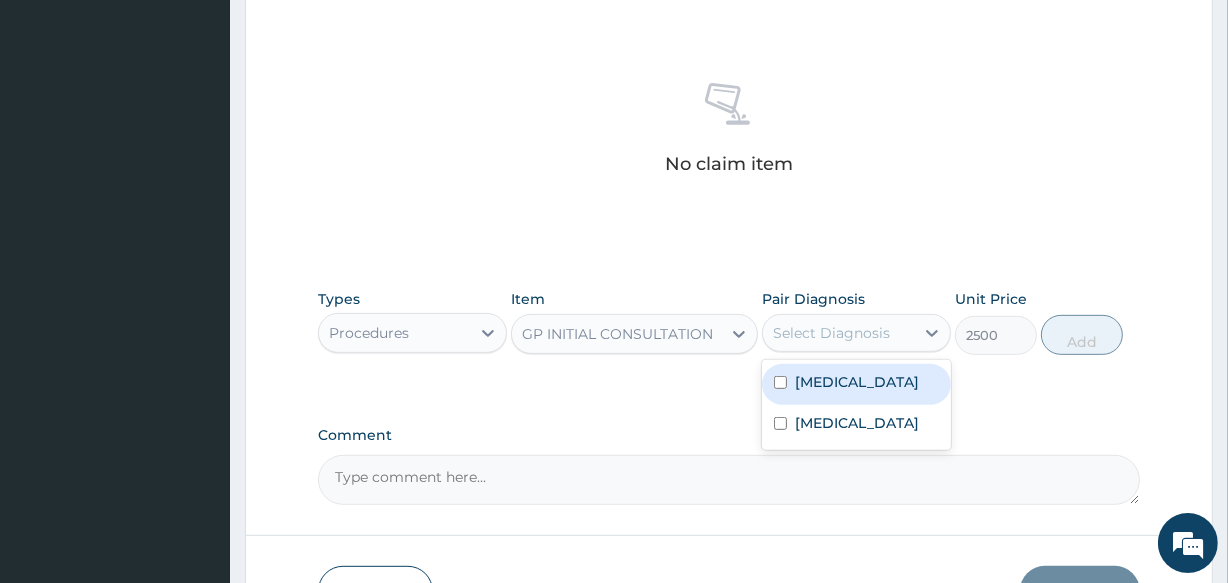 click on "Select Diagnosis" at bounding box center (831, 333) 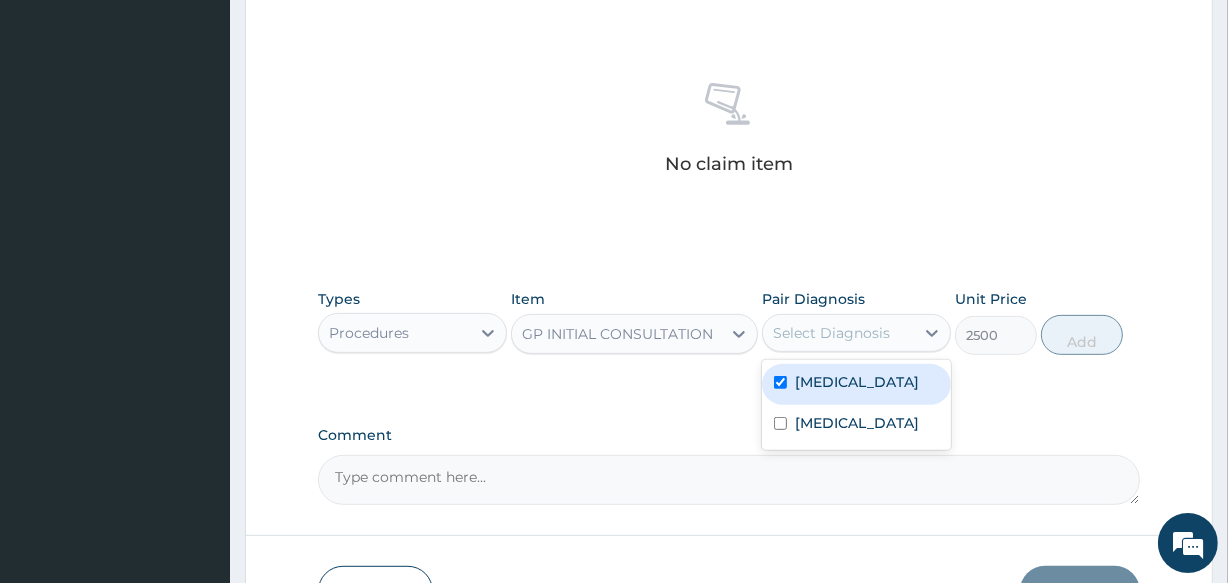 checkbox on "true" 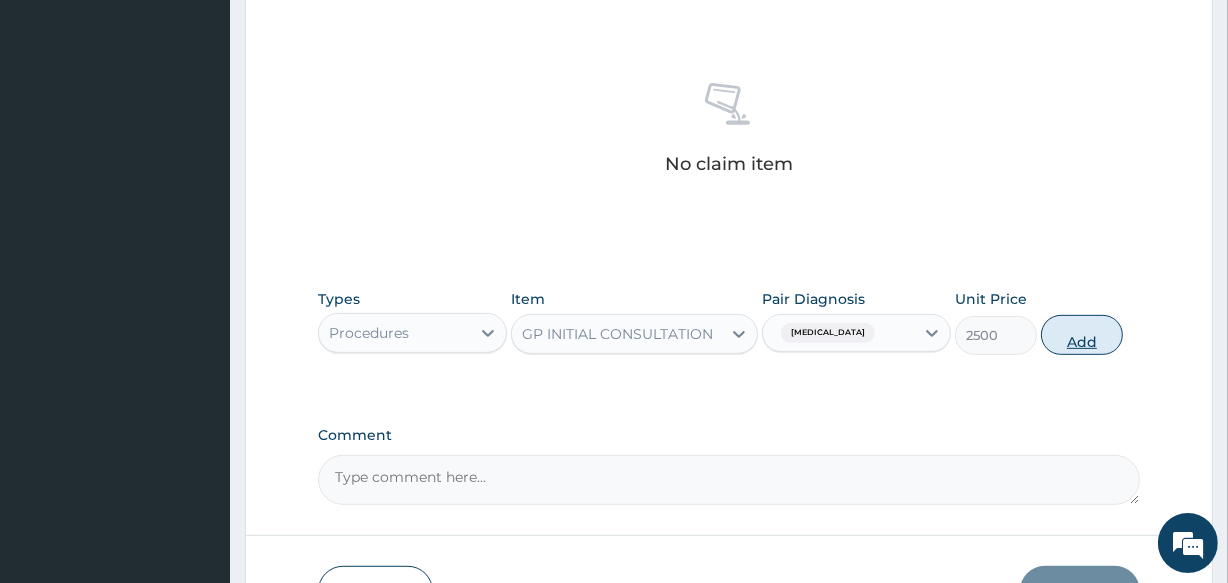 click on "Add" at bounding box center [1082, 335] 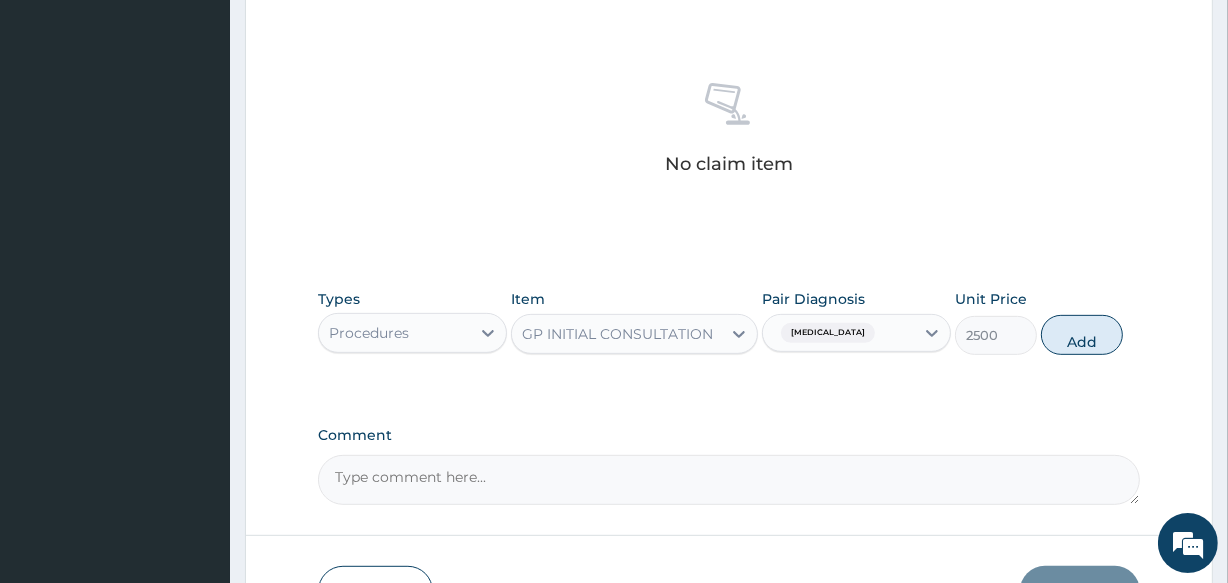 type on "0" 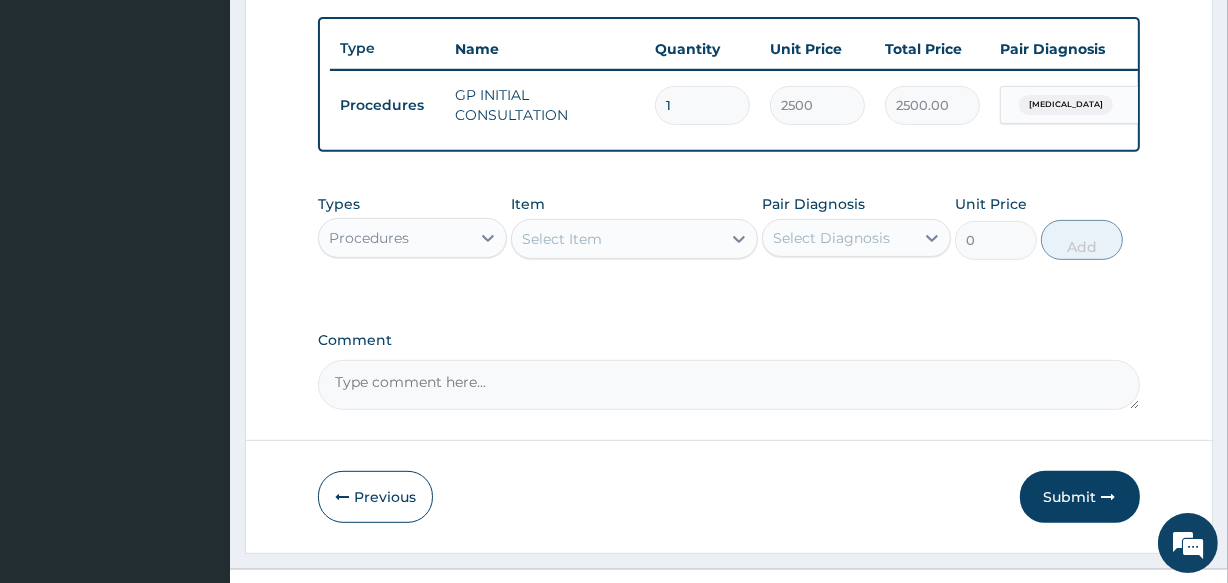 click on "Procedures" at bounding box center [394, 238] 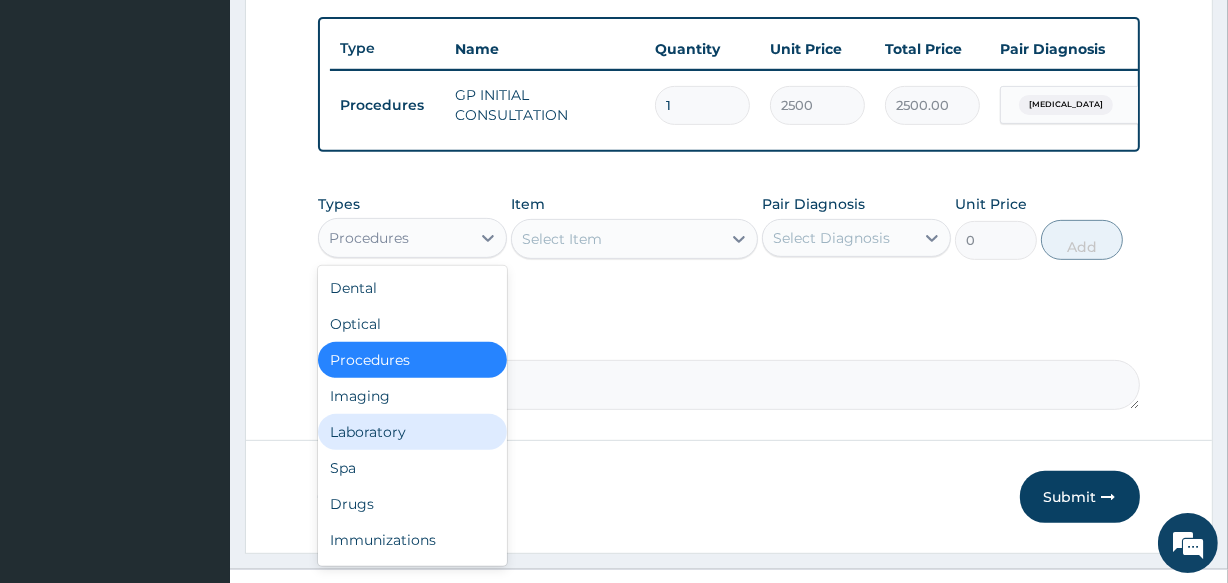 click on "Laboratory" at bounding box center (412, 432) 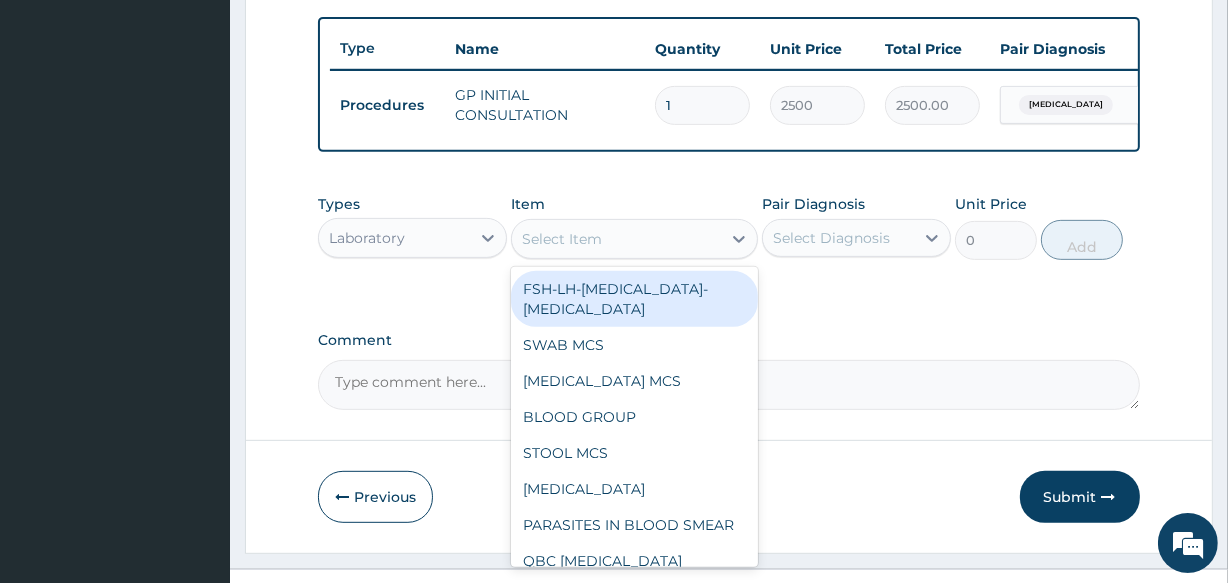 click on "Select Item" at bounding box center [616, 239] 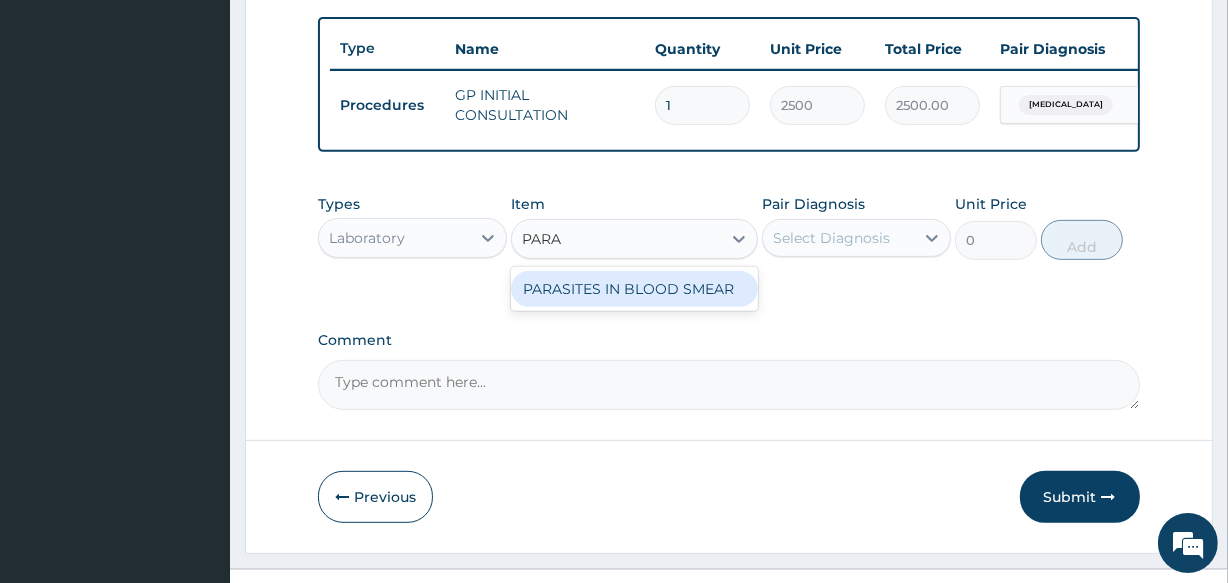 type on "PARAS" 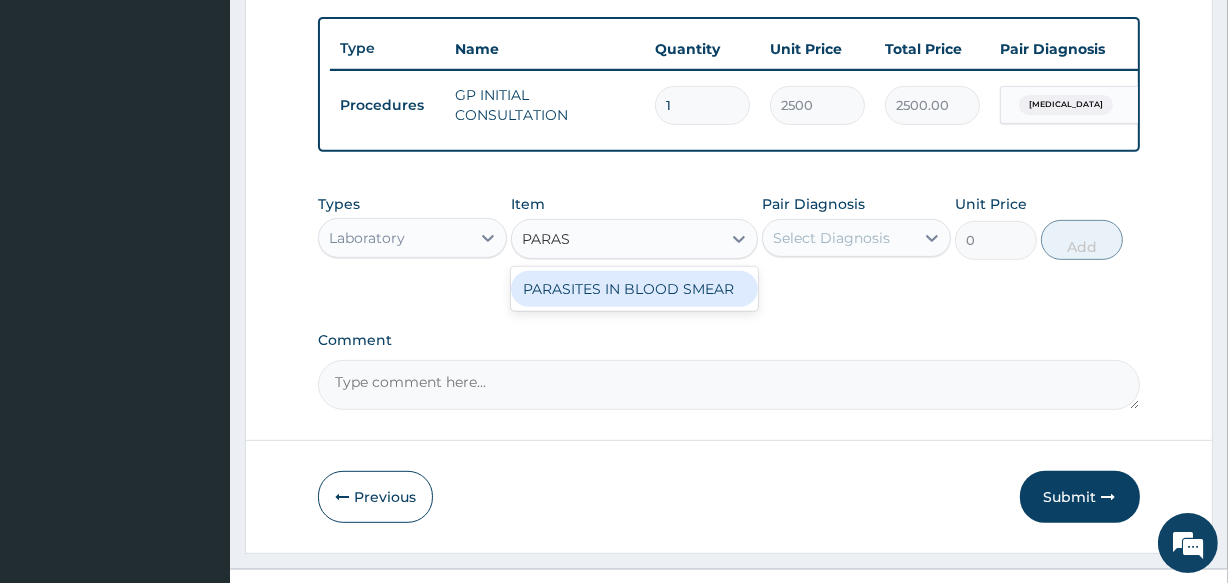 click on "PARASITES IN BLOOD SMEAR" at bounding box center [634, 289] 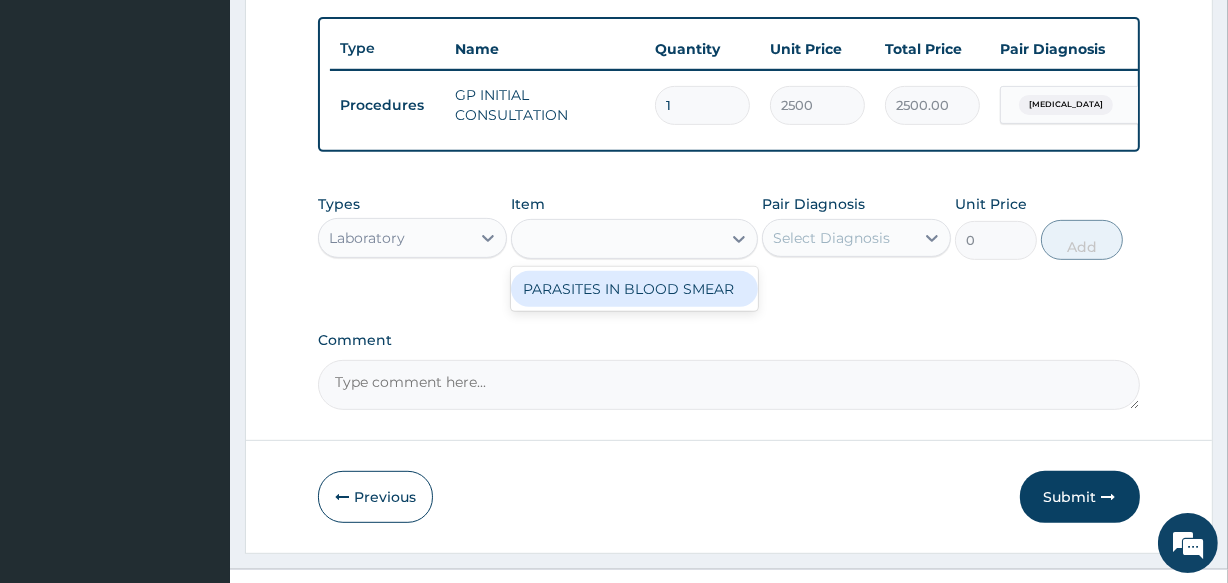 type on "1500" 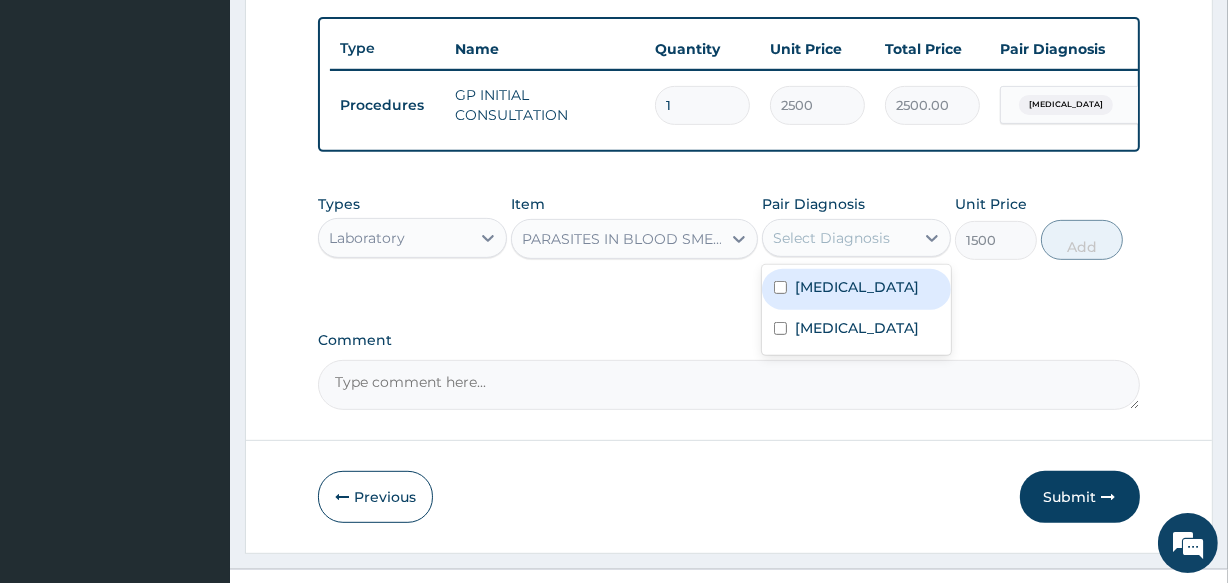 click on "Select Diagnosis" at bounding box center (838, 238) 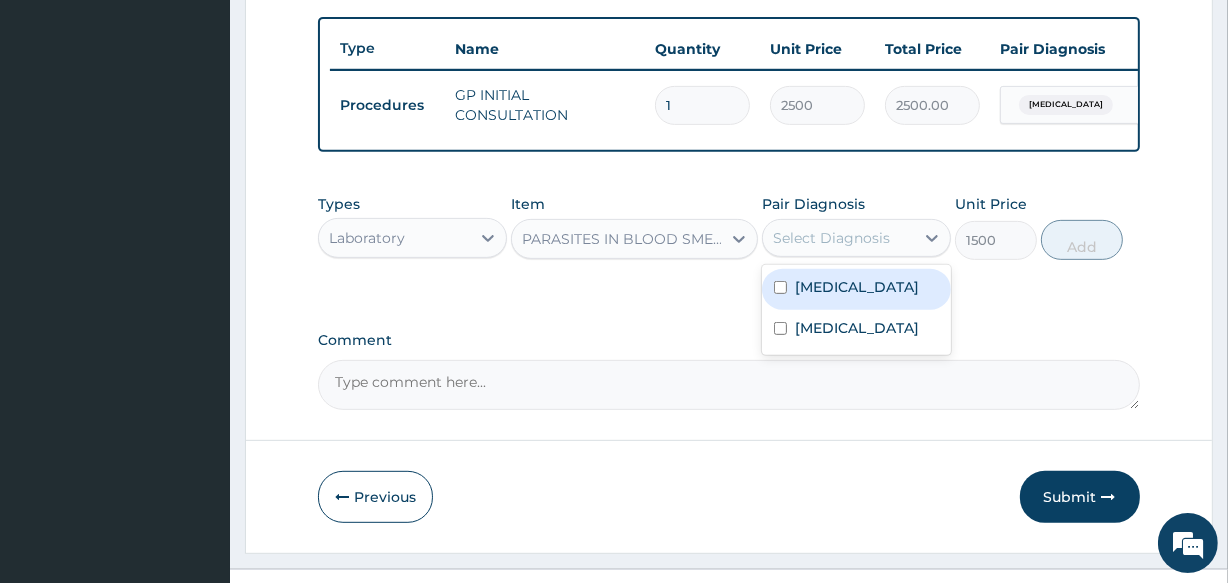 click on "Malaria" at bounding box center (856, 289) 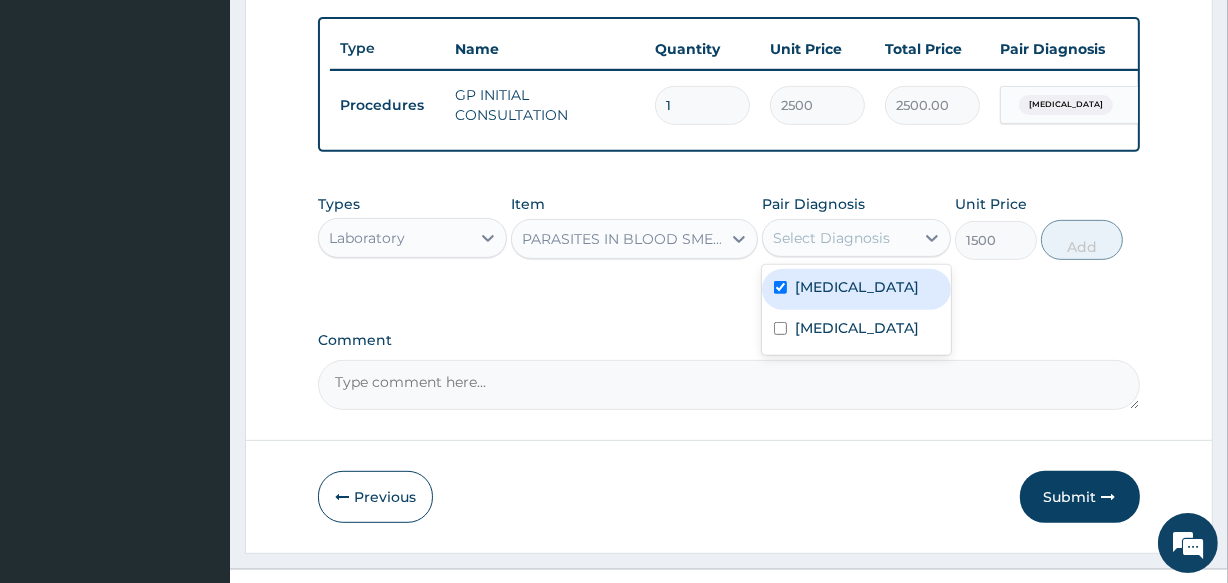 checkbox on "true" 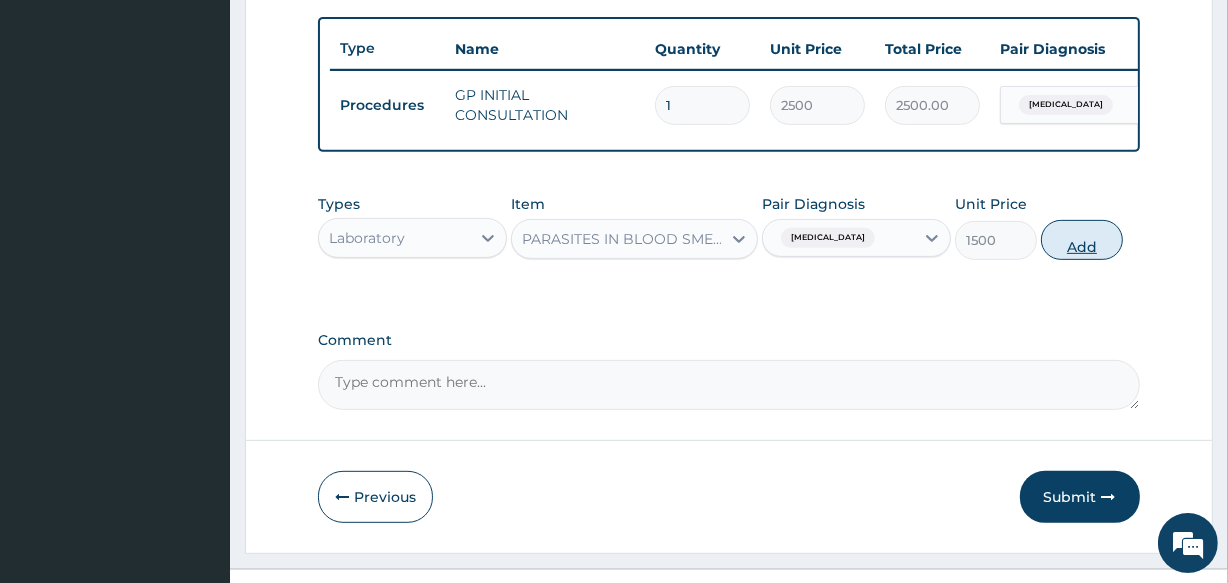 click on "Add" at bounding box center (1082, 240) 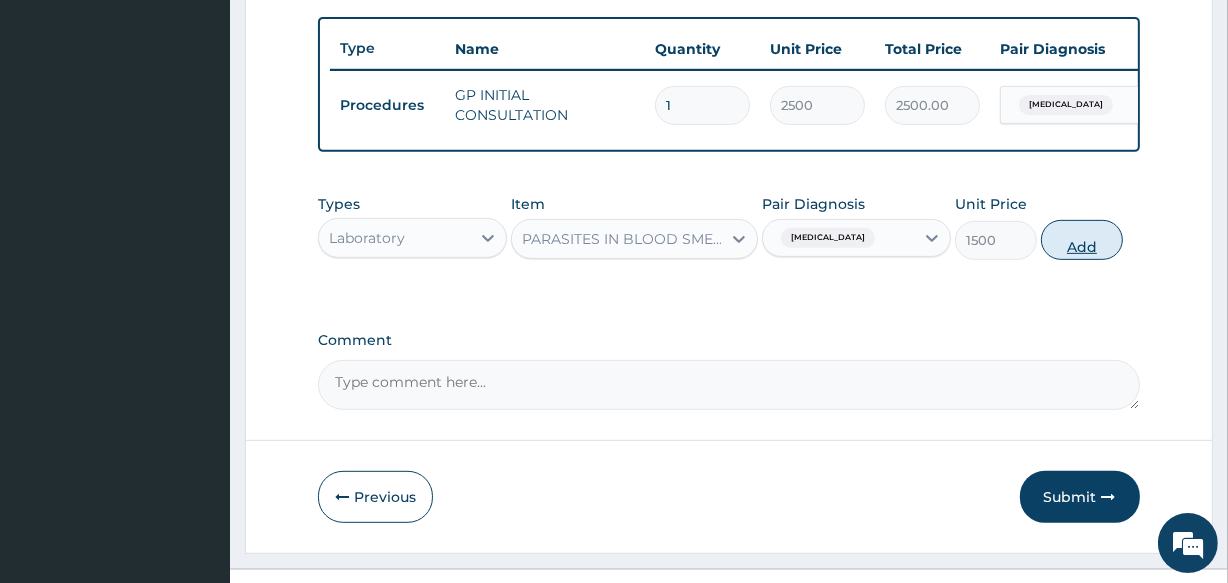 type on "0" 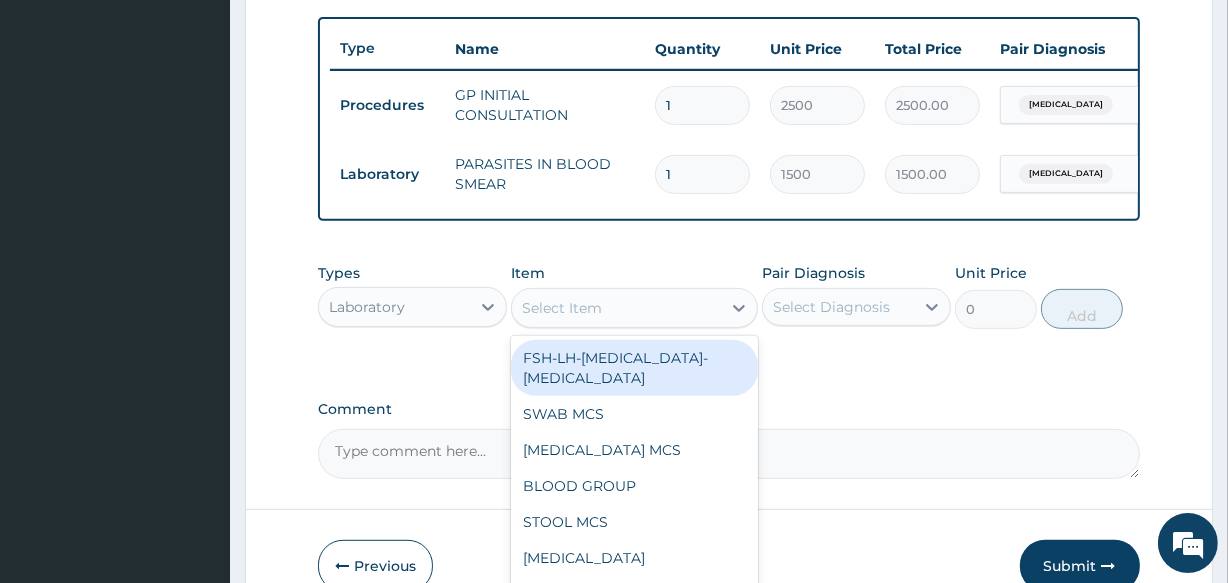 click on "Select Item" at bounding box center (616, 308) 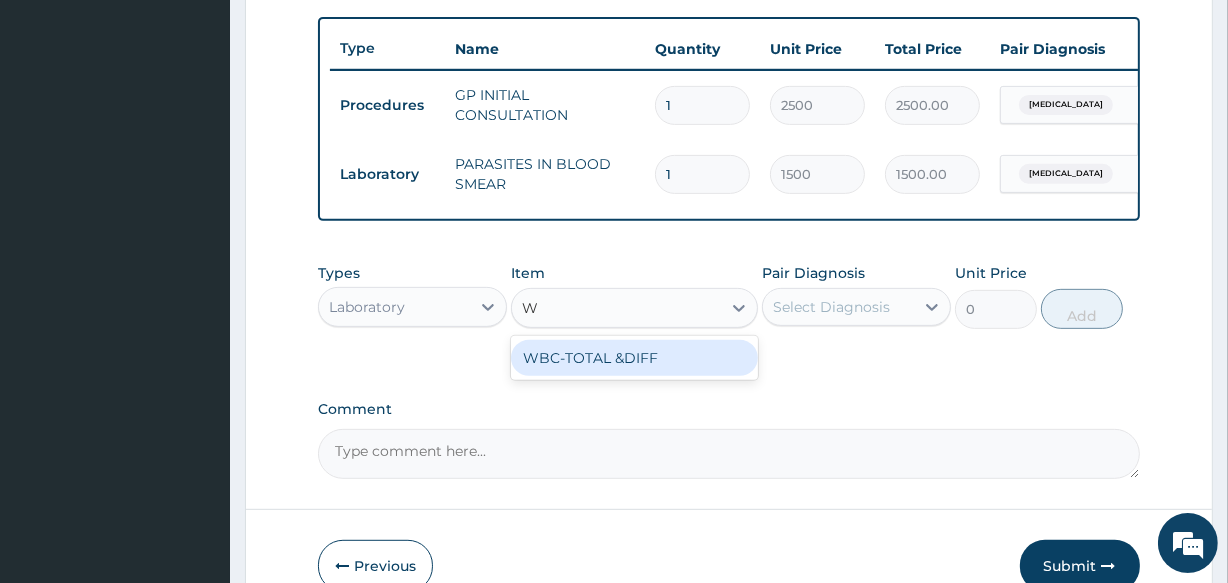 type on "WB" 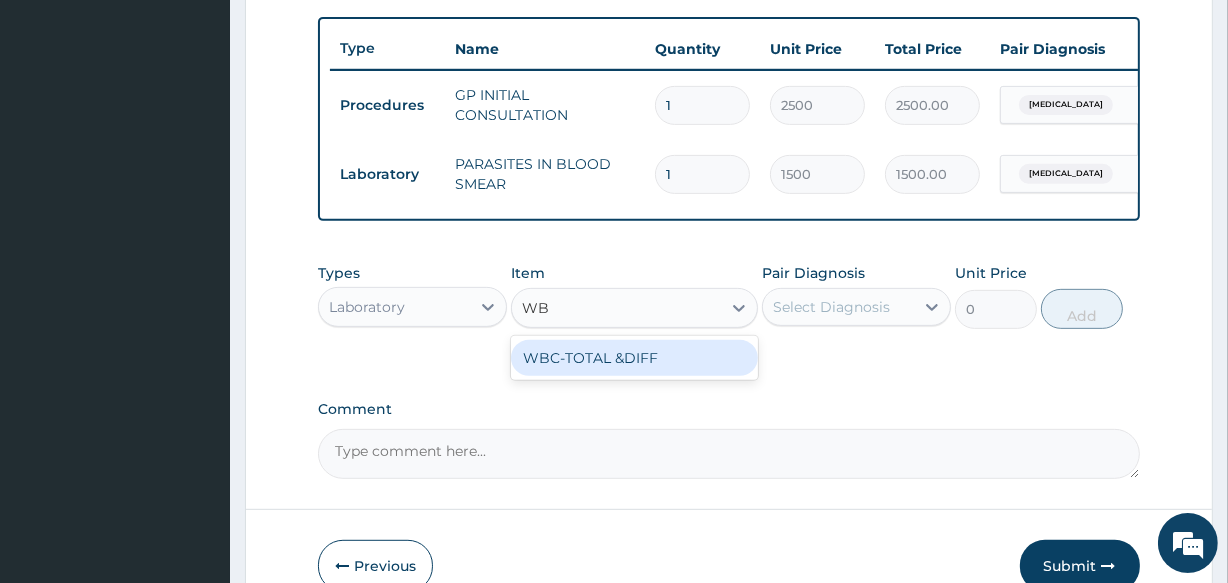 click on "WBC-TOTAL &DIFF" at bounding box center (634, 358) 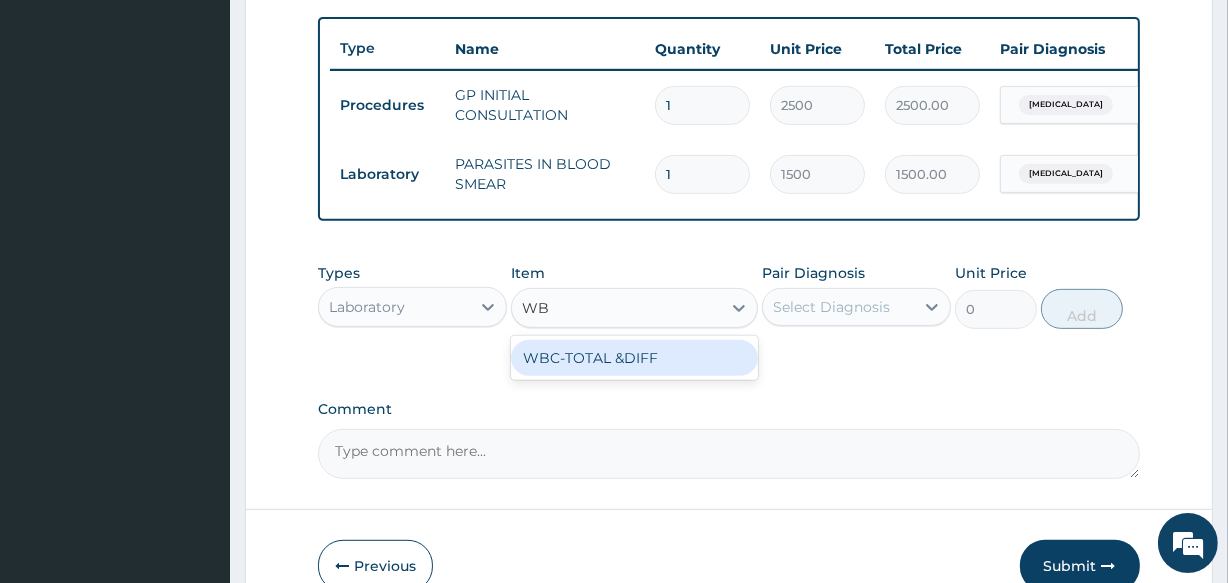 type 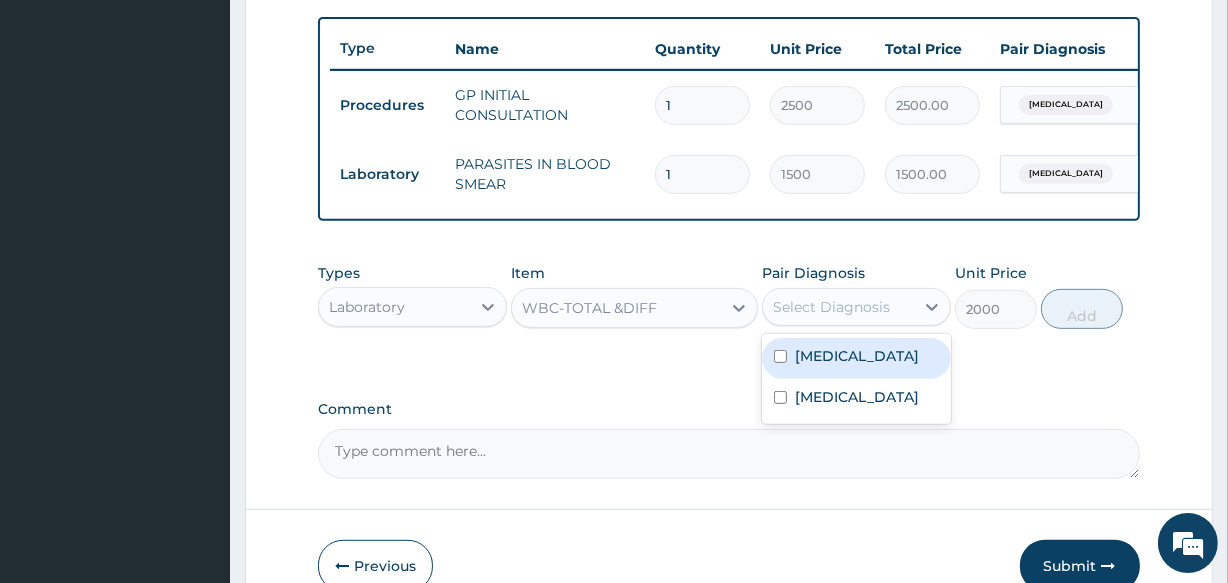 click on "Select Diagnosis" at bounding box center (831, 307) 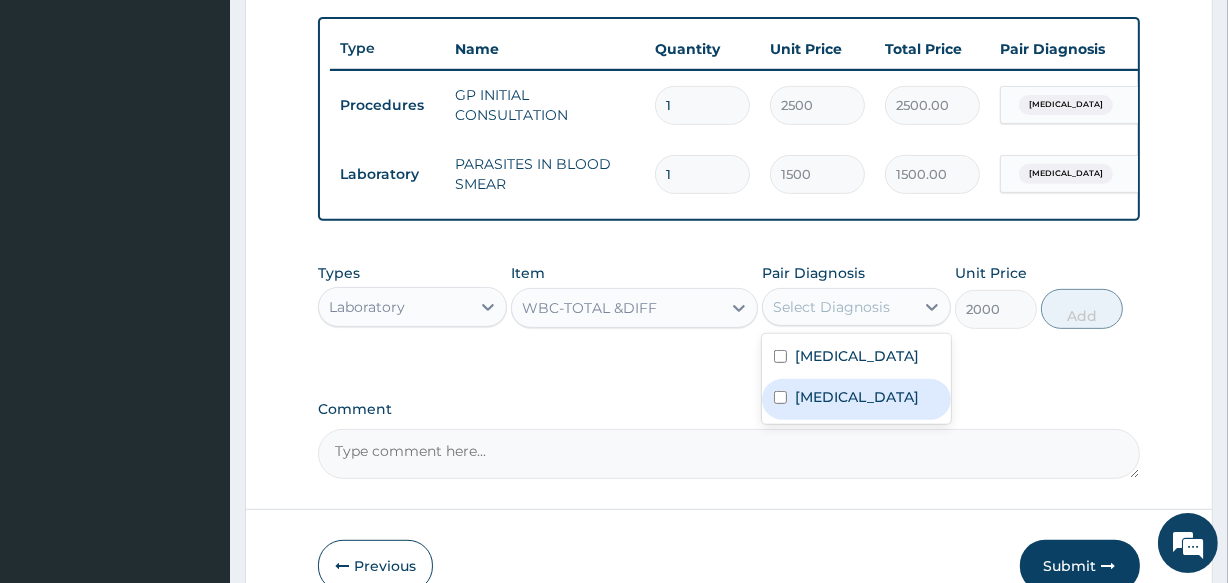 click on "Sepsis" at bounding box center (856, 399) 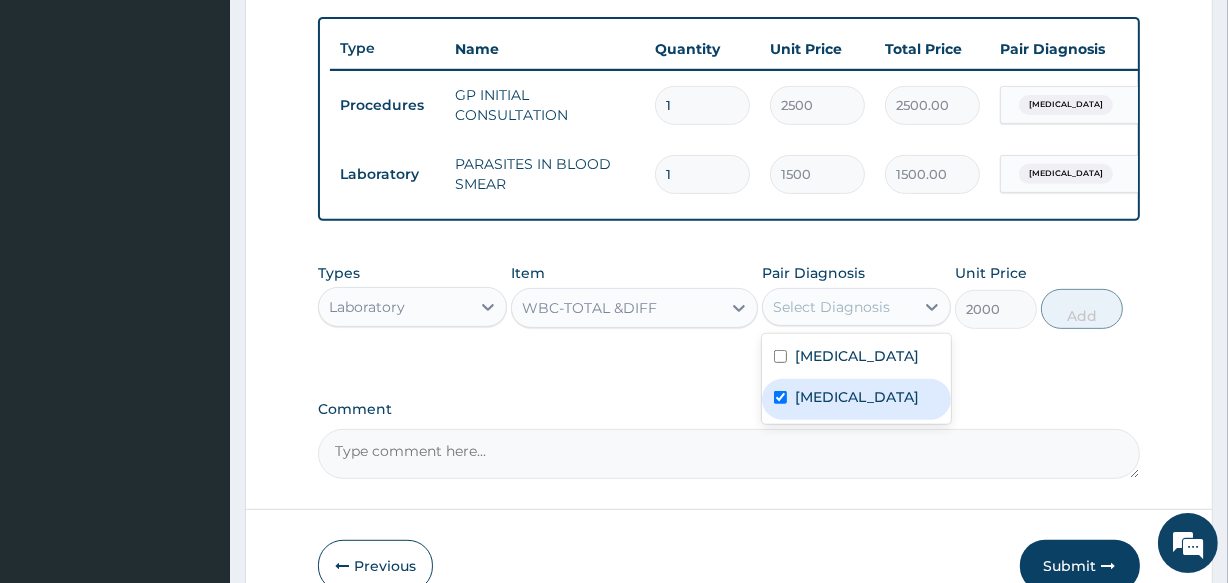 checkbox on "true" 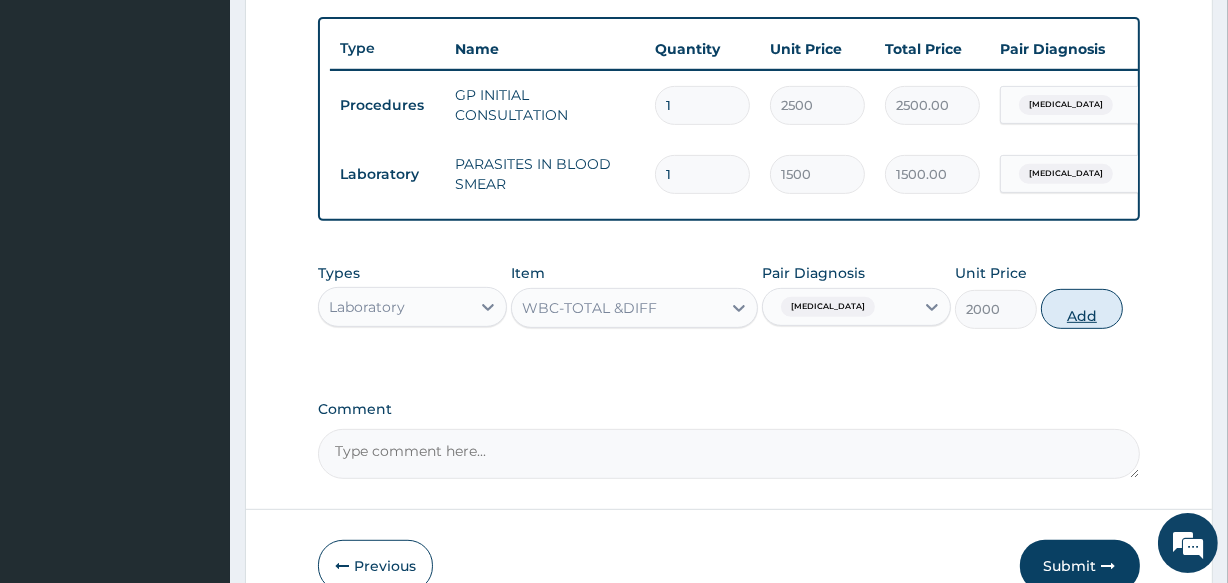 click on "Add" at bounding box center [1082, 309] 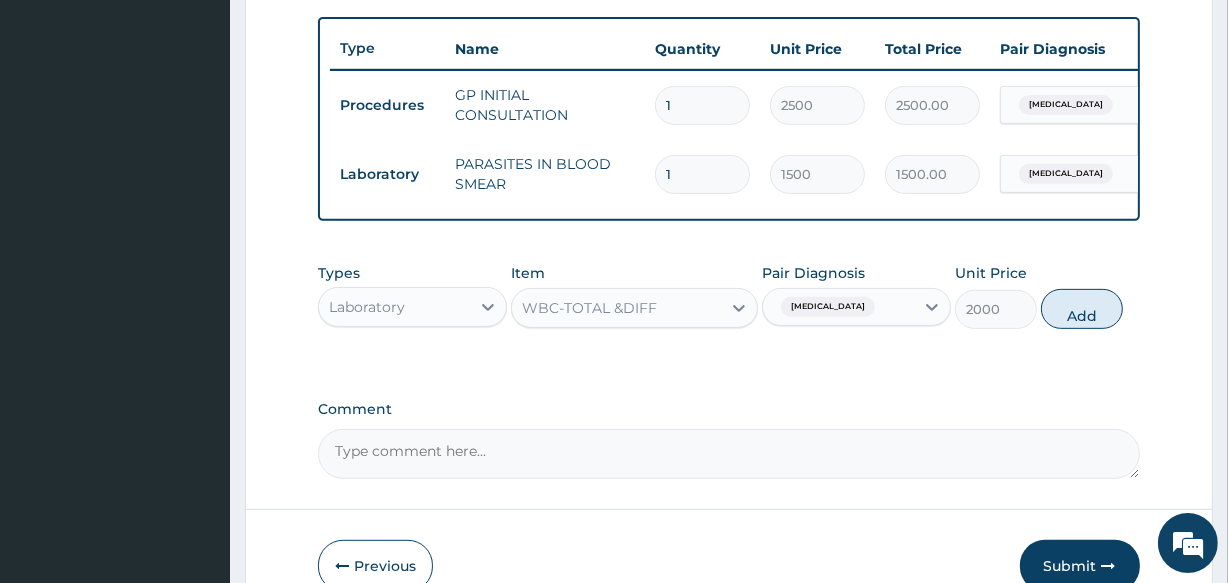 type on "0" 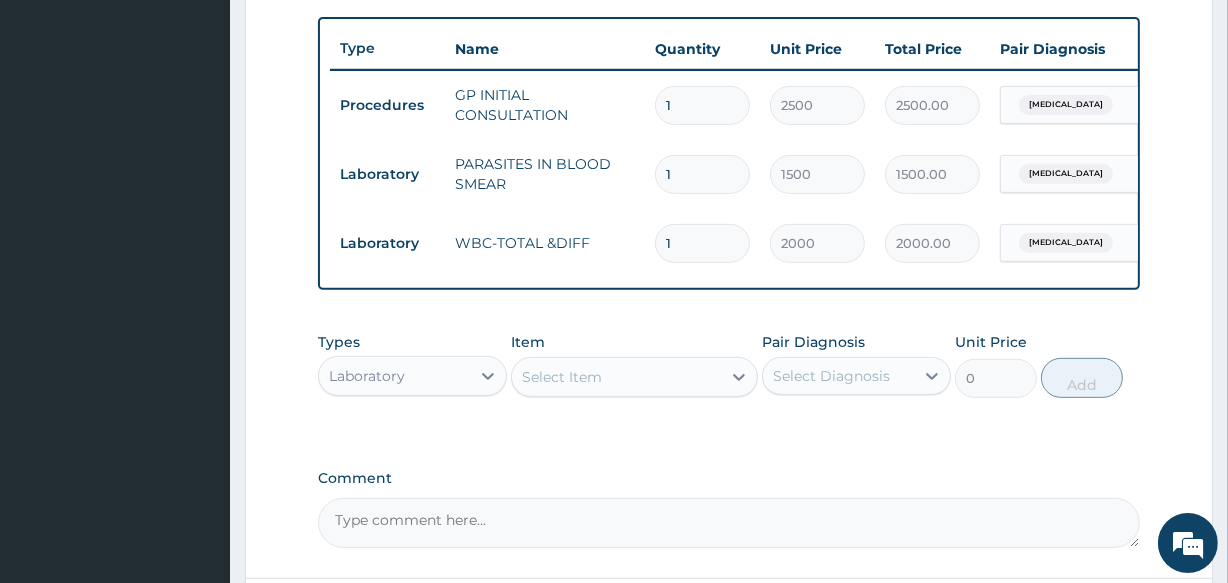 click on "Laboratory" at bounding box center (394, 376) 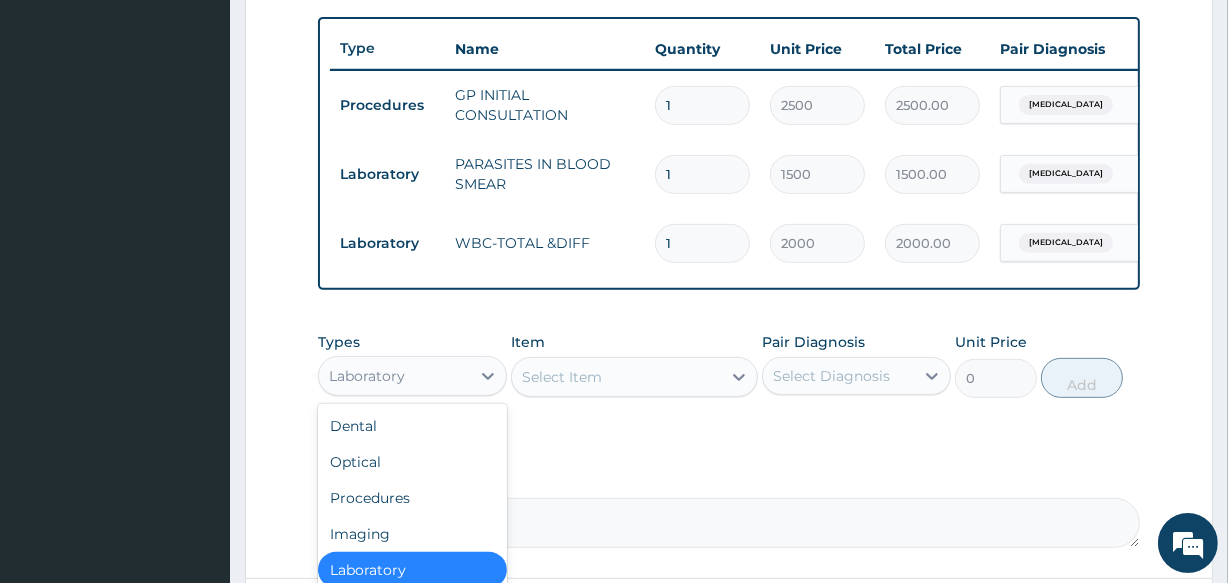 scroll, scrollTop: 68, scrollLeft: 0, axis: vertical 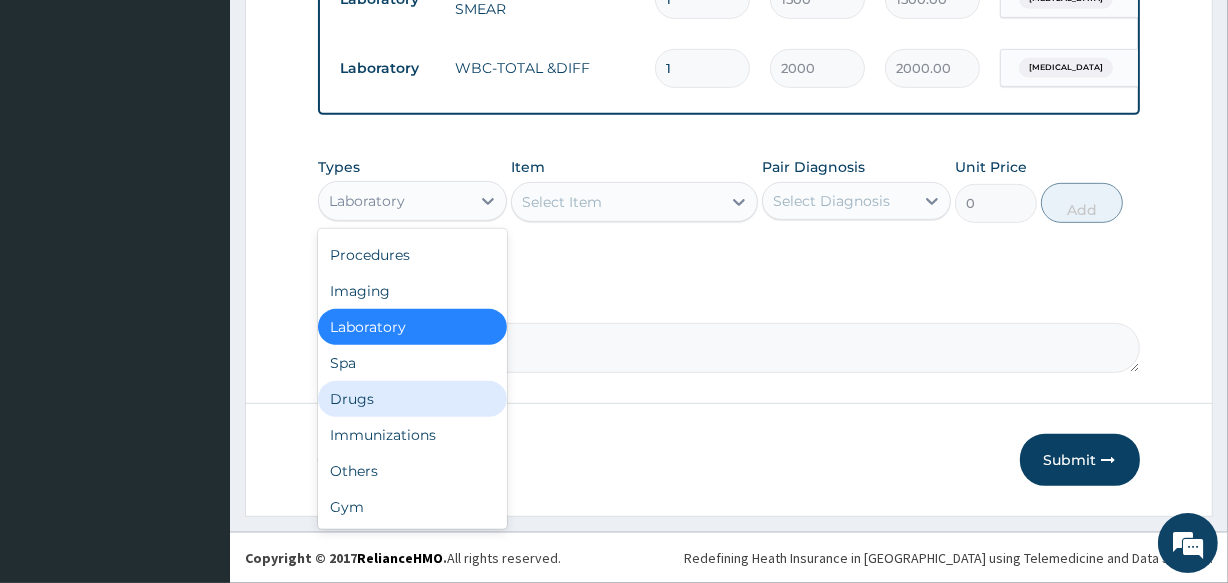 click on "Drugs" at bounding box center (412, 399) 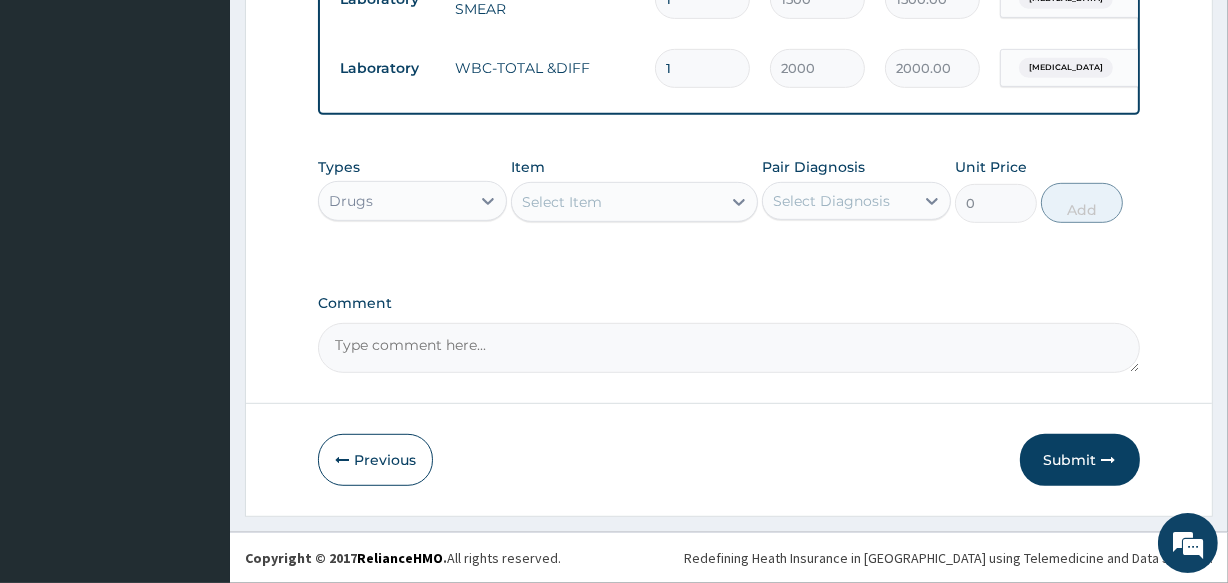 click on "Select Item" at bounding box center [562, 202] 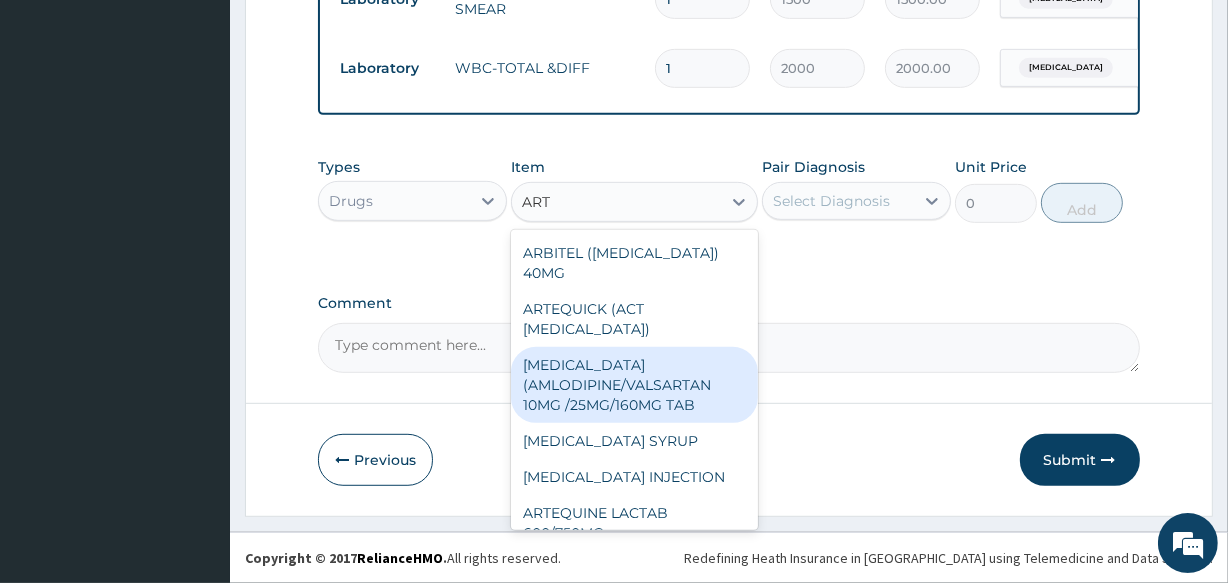 scroll, scrollTop: 363, scrollLeft: 0, axis: vertical 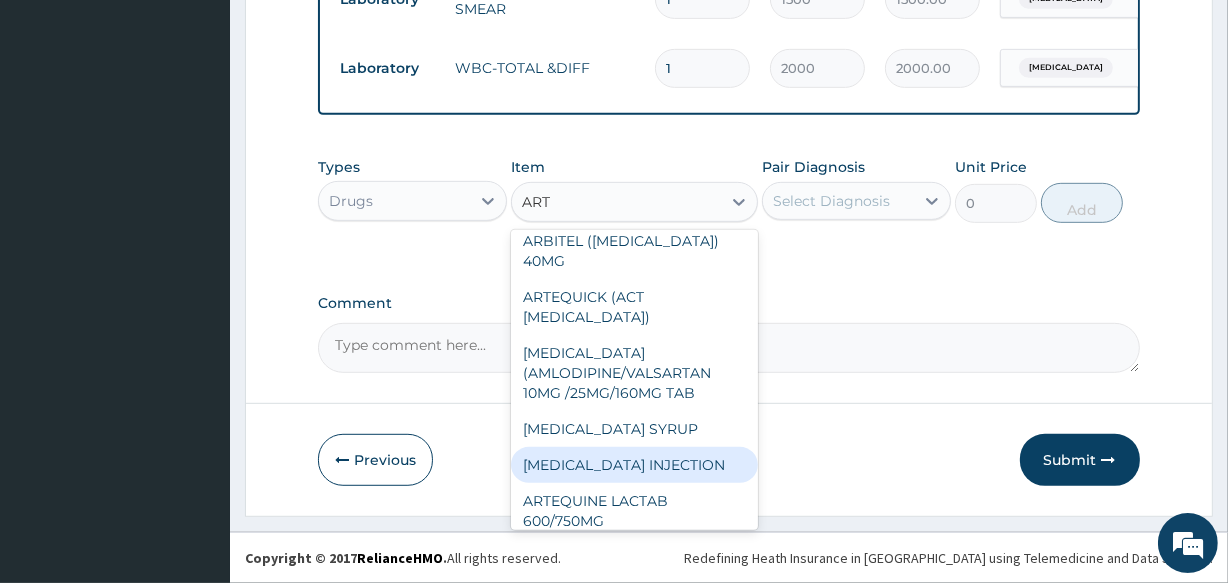 type on "ARTH" 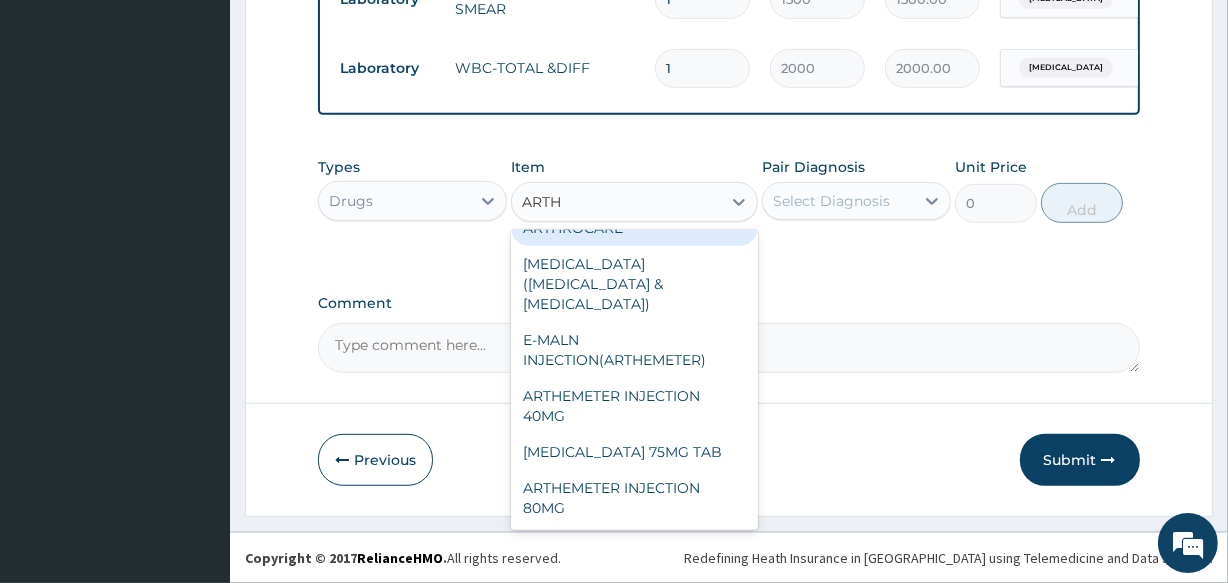 scroll, scrollTop: 3, scrollLeft: 0, axis: vertical 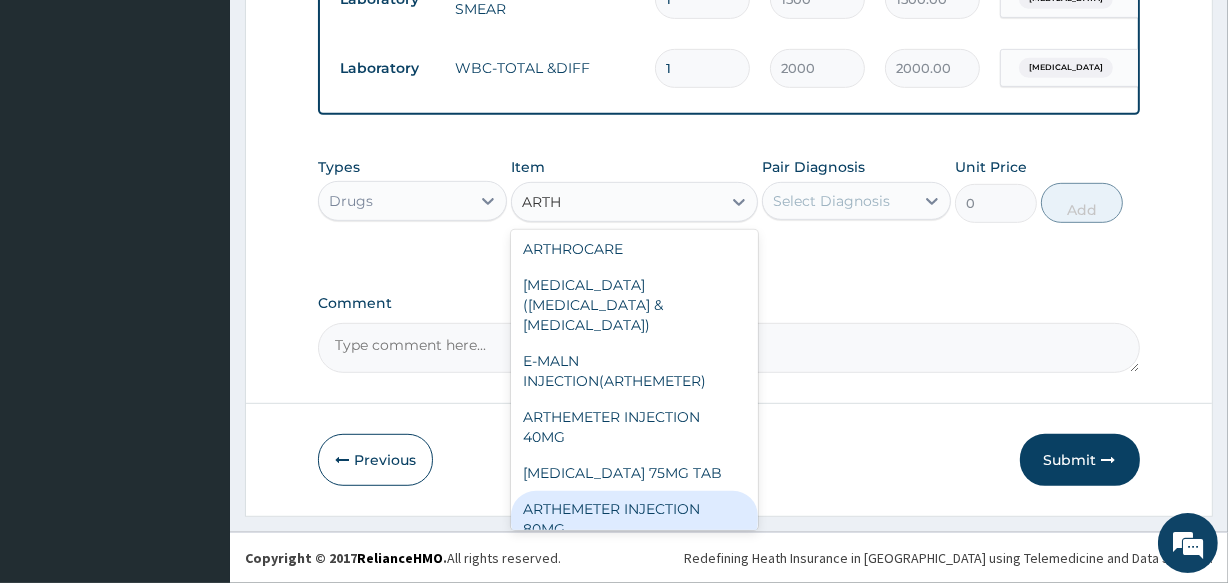 click on "ARTHEMETER INJECTION 80MG" at bounding box center (634, 519) 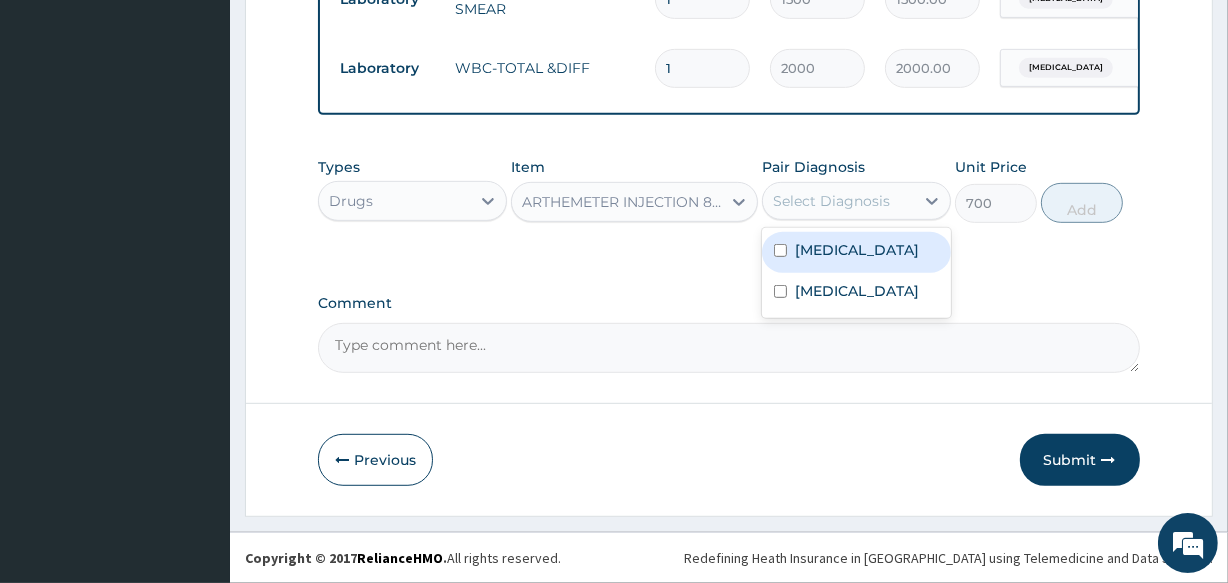 click on "Select Diagnosis" at bounding box center [831, 201] 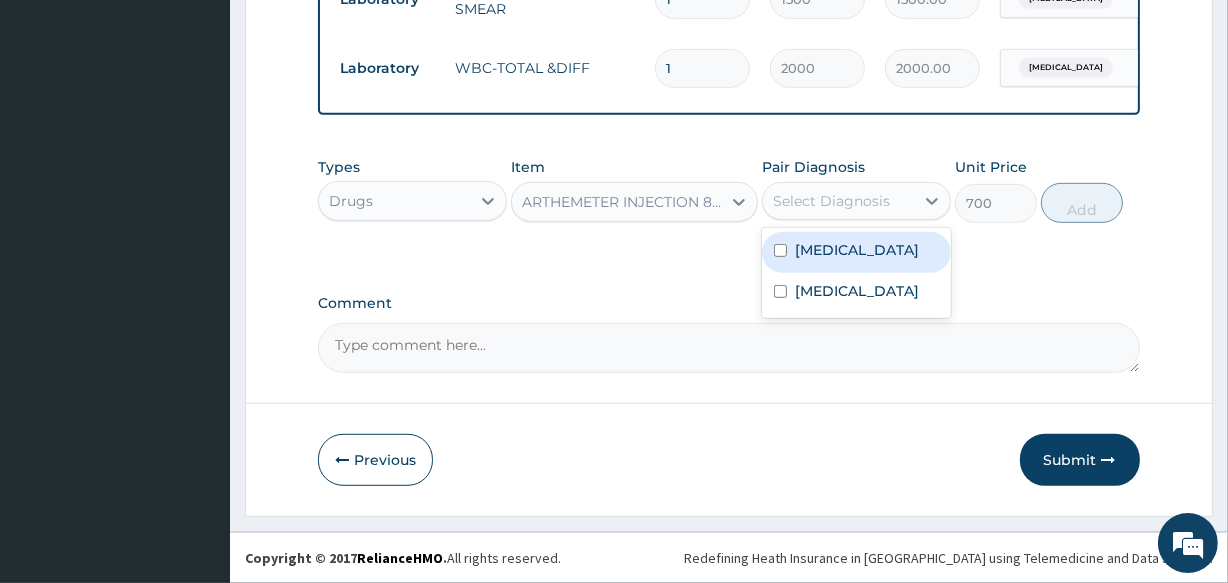 click on "[MEDICAL_DATA]" at bounding box center (857, 250) 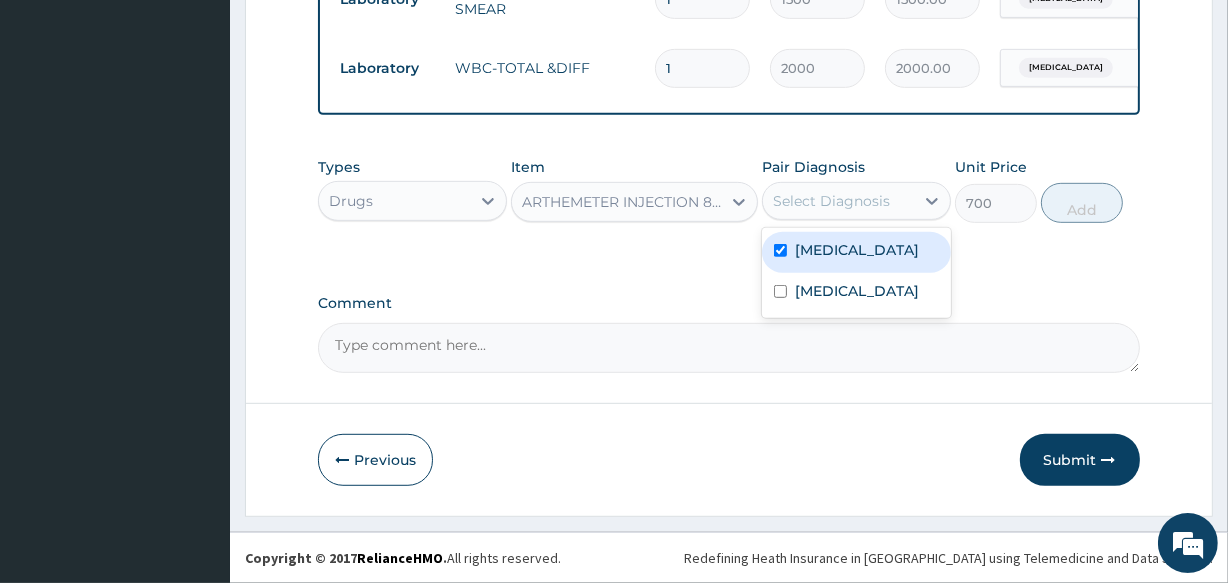 checkbox on "true" 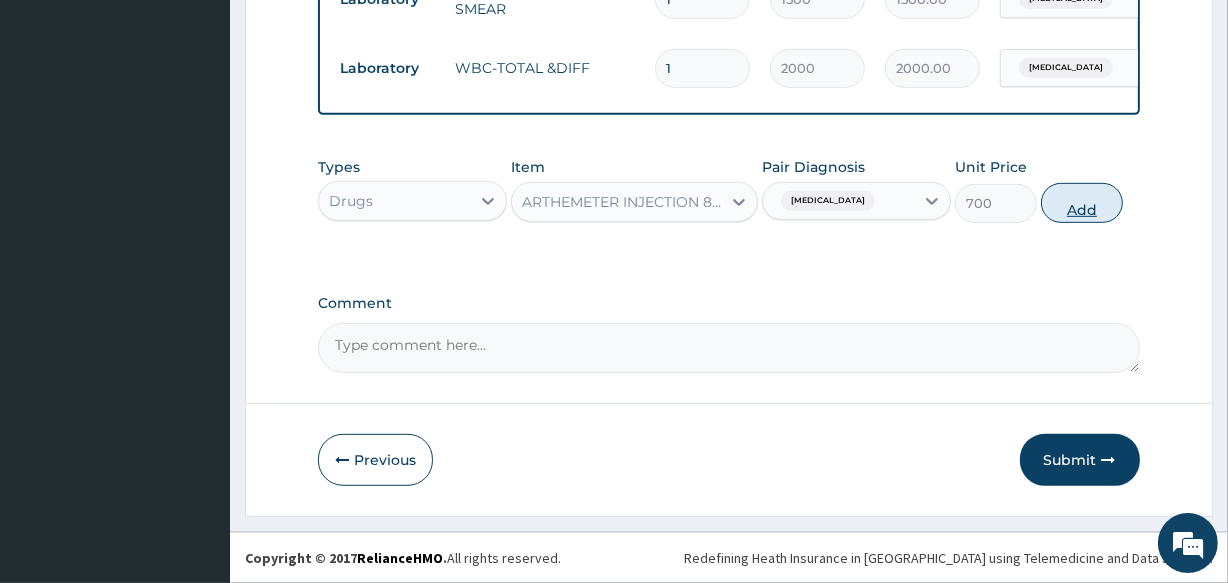 click on "Add" at bounding box center [1082, 203] 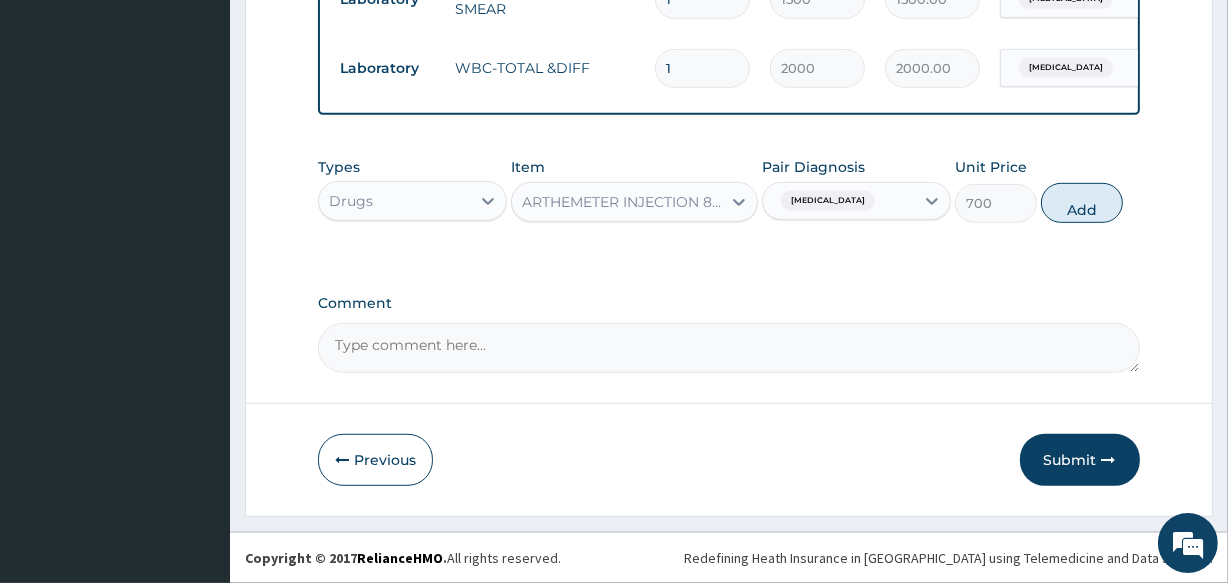 type on "0" 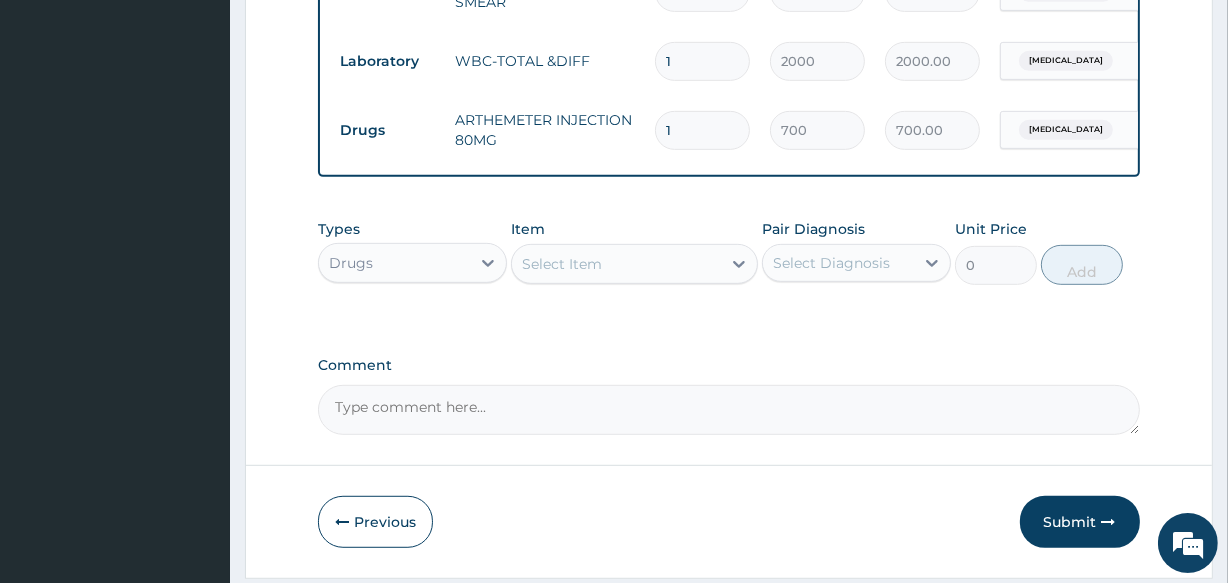type 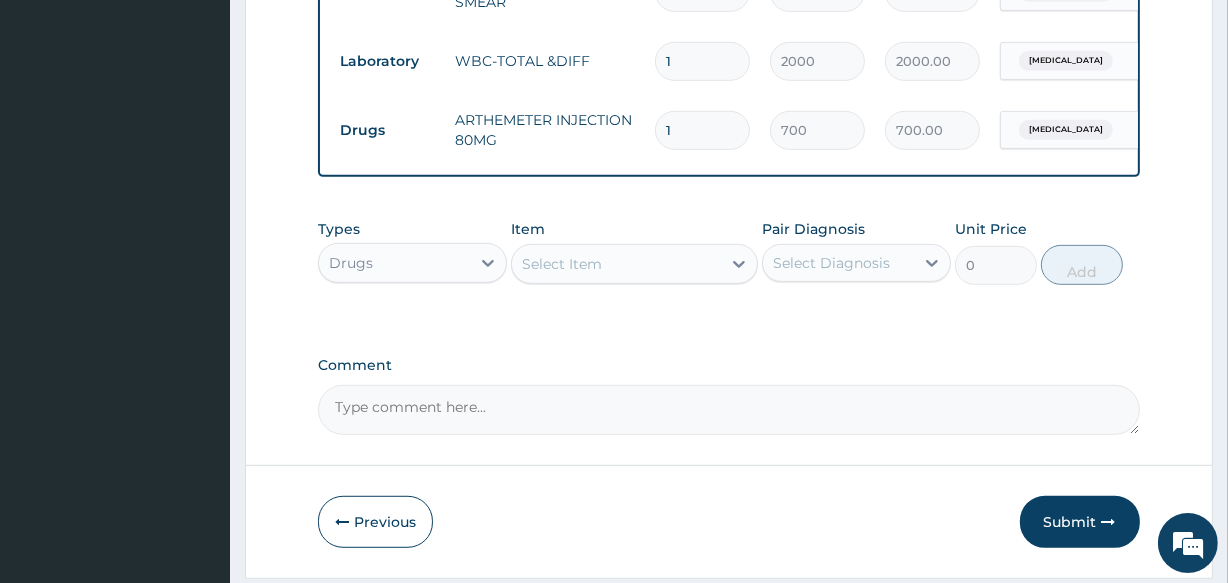 type on "0.00" 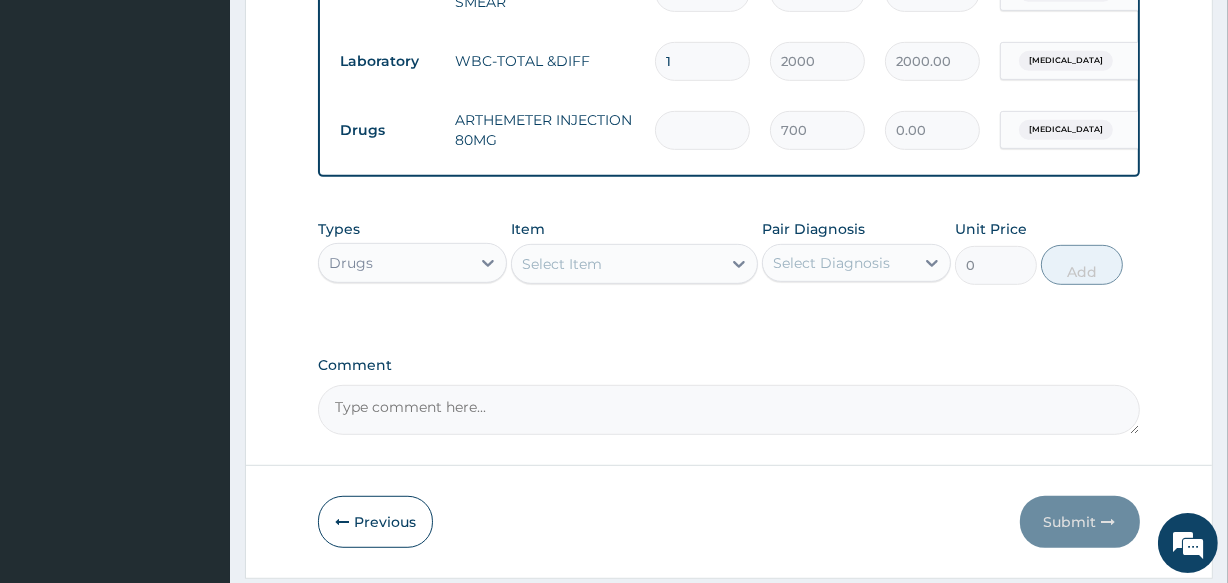 type on "6" 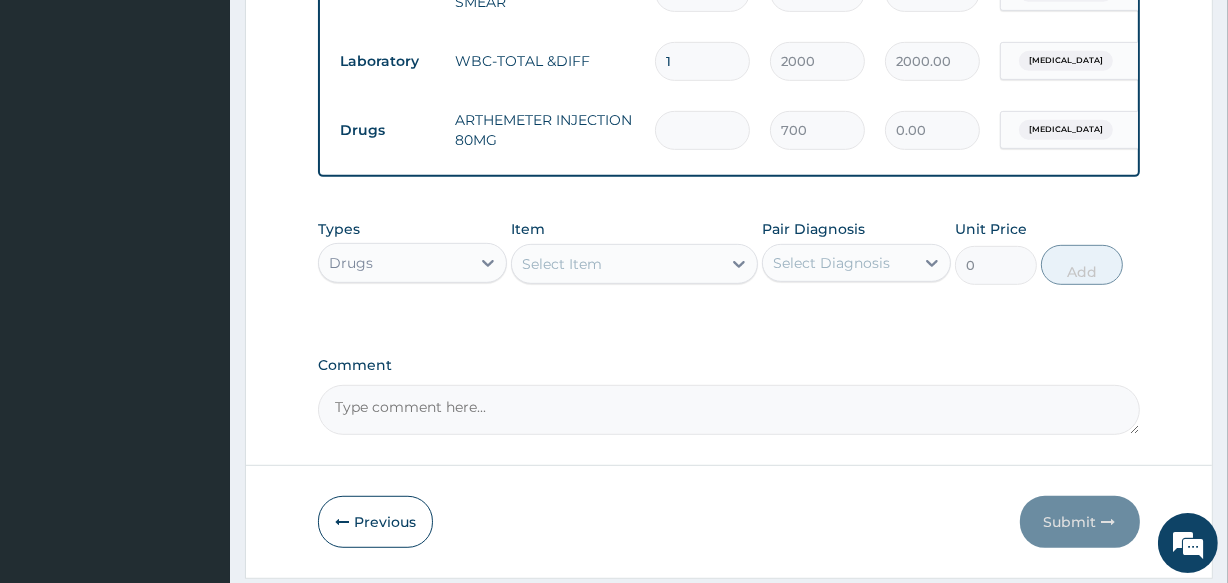 type on "4200.00" 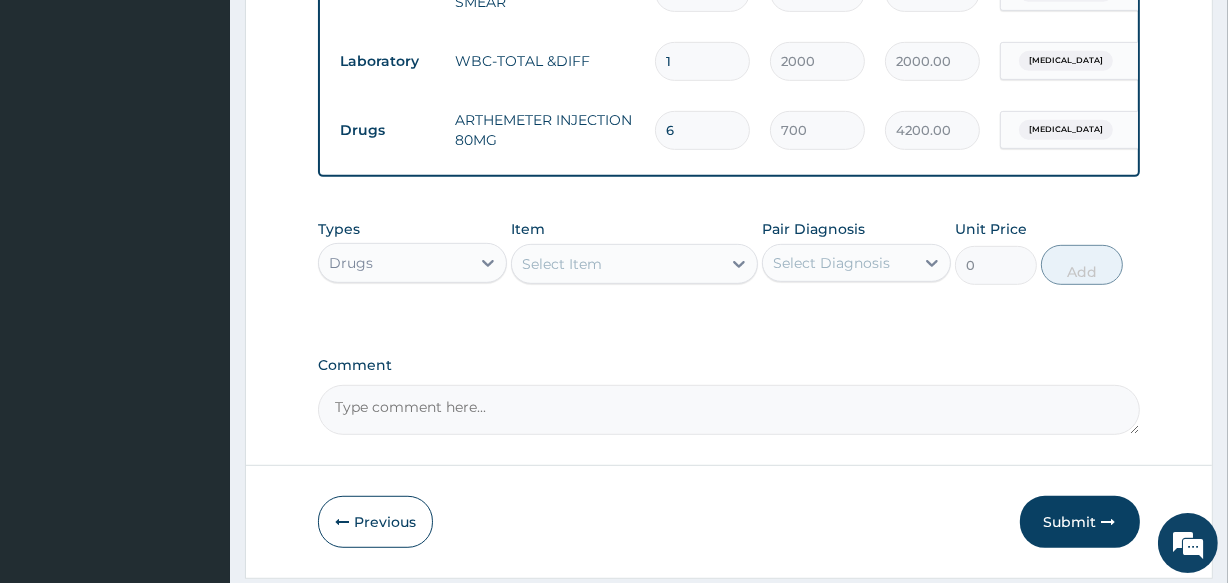 type on "6" 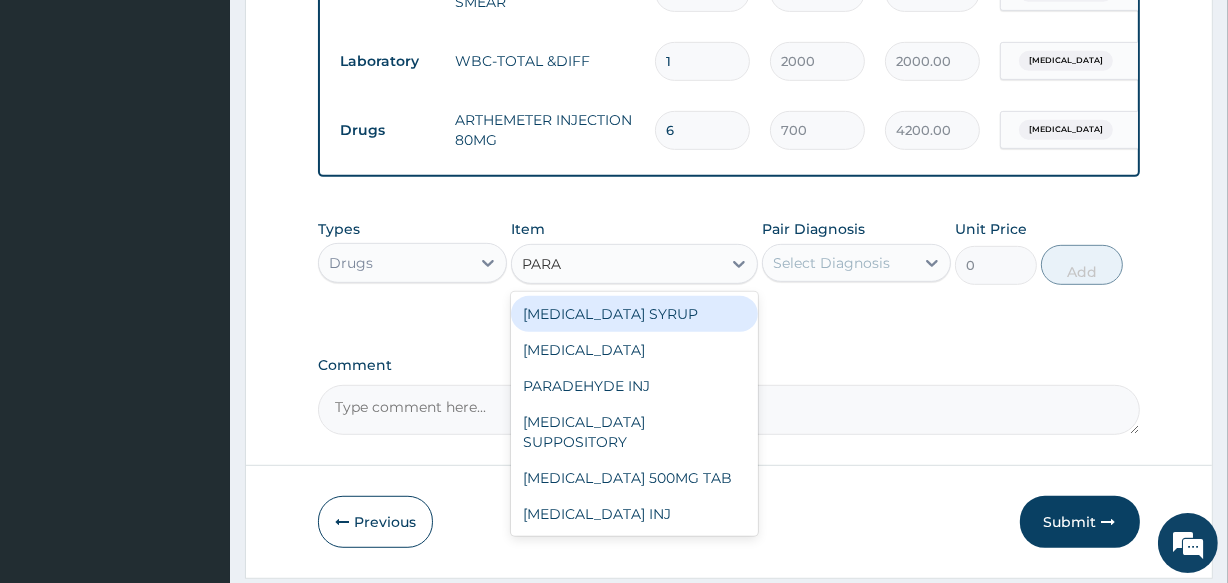 type on "PARAC" 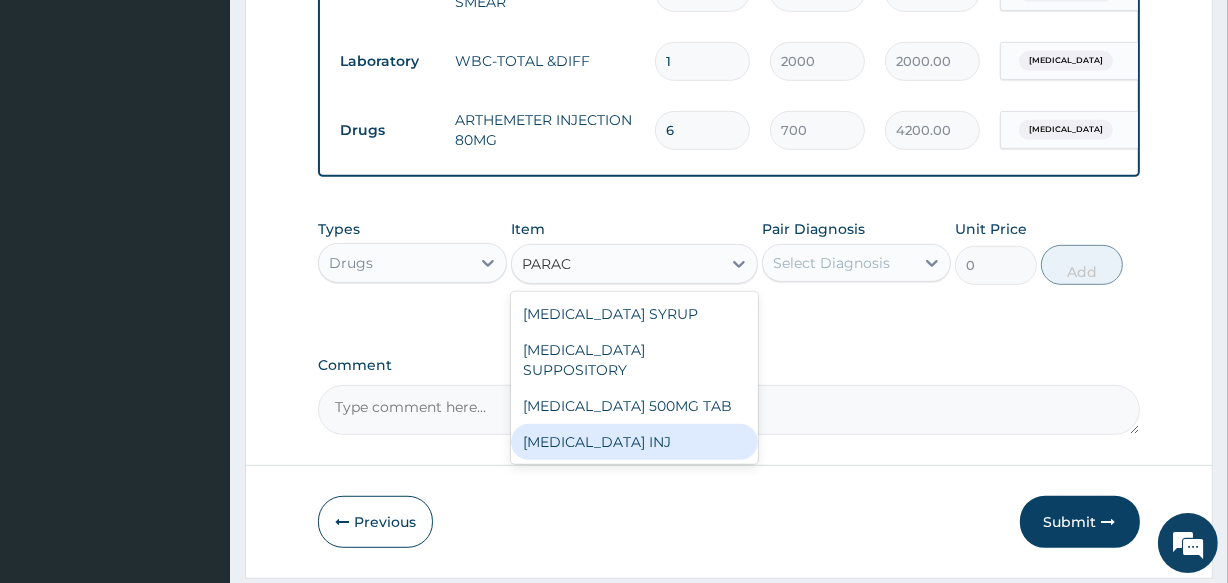 click on "PARACETAMOL INJ" at bounding box center [634, 442] 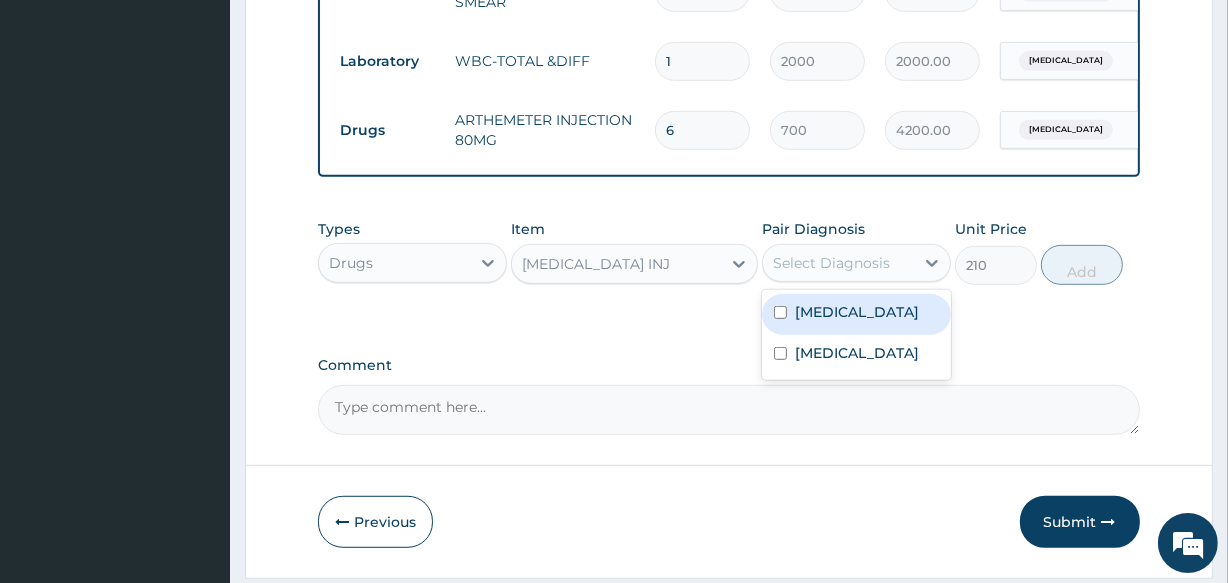 click on "Select Diagnosis" at bounding box center [838, 263] 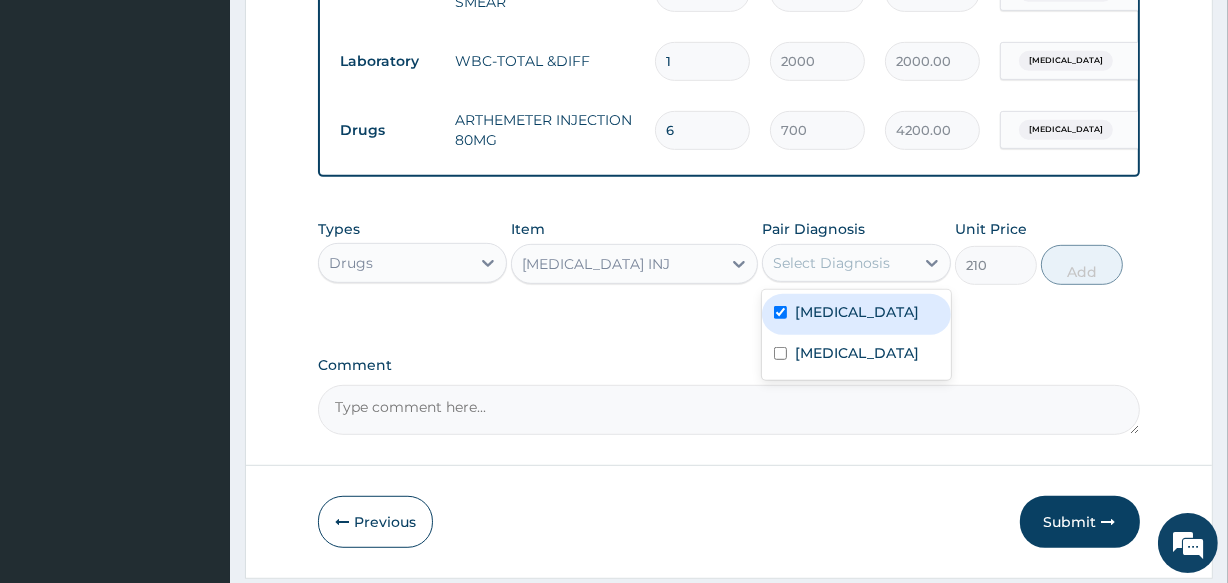 checkbox on "true" 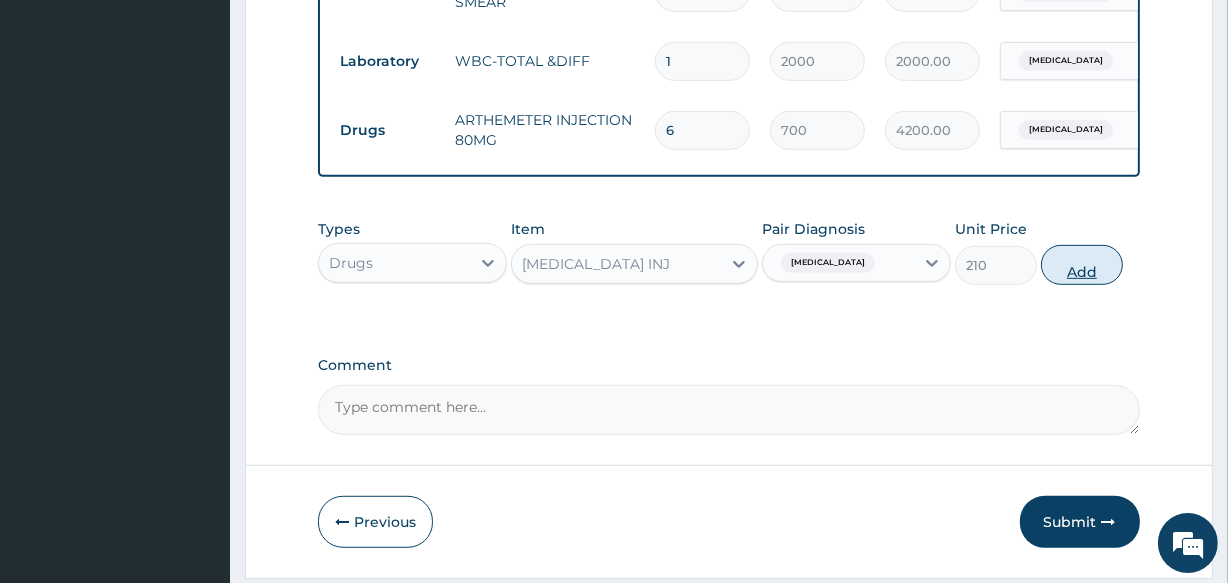 click on "Add" at bounding box center [1082, 265] 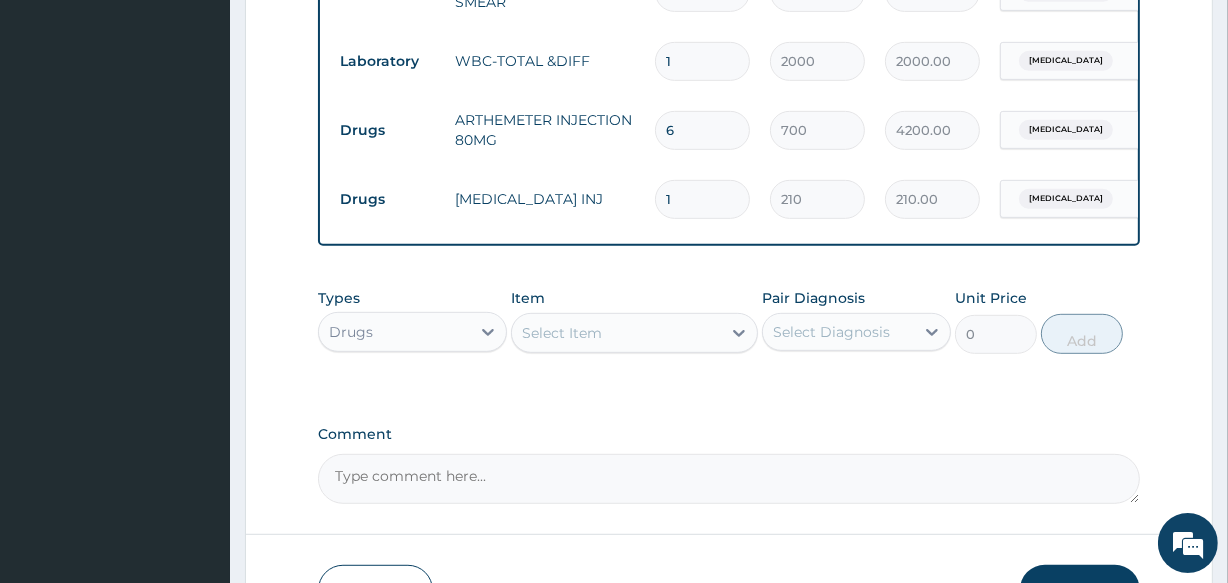 type 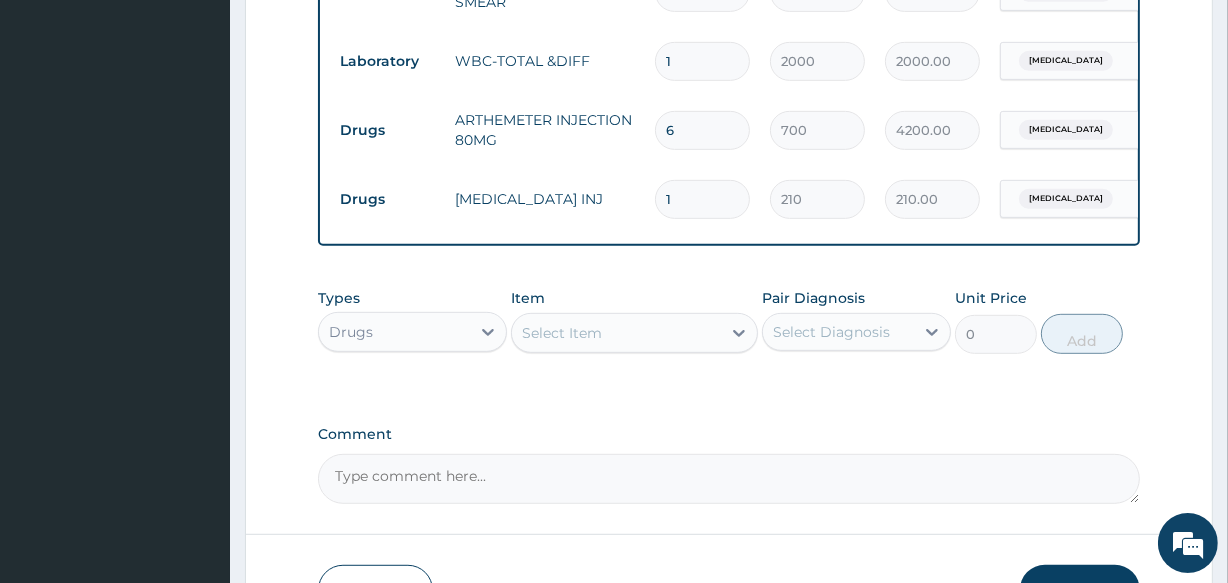 type on "0.00" 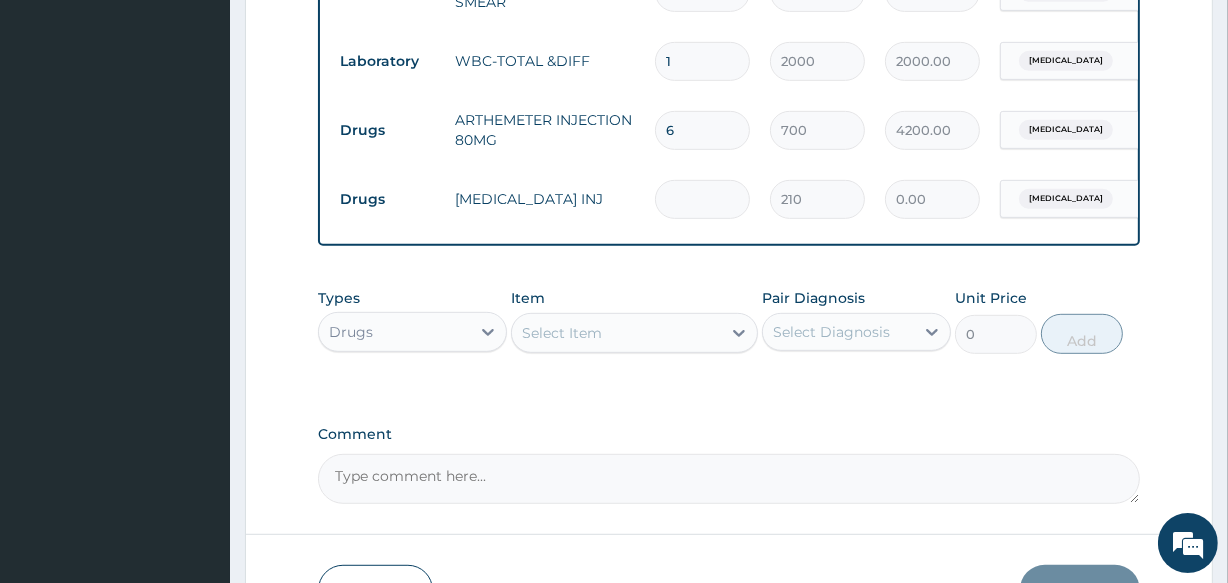 type on "4" 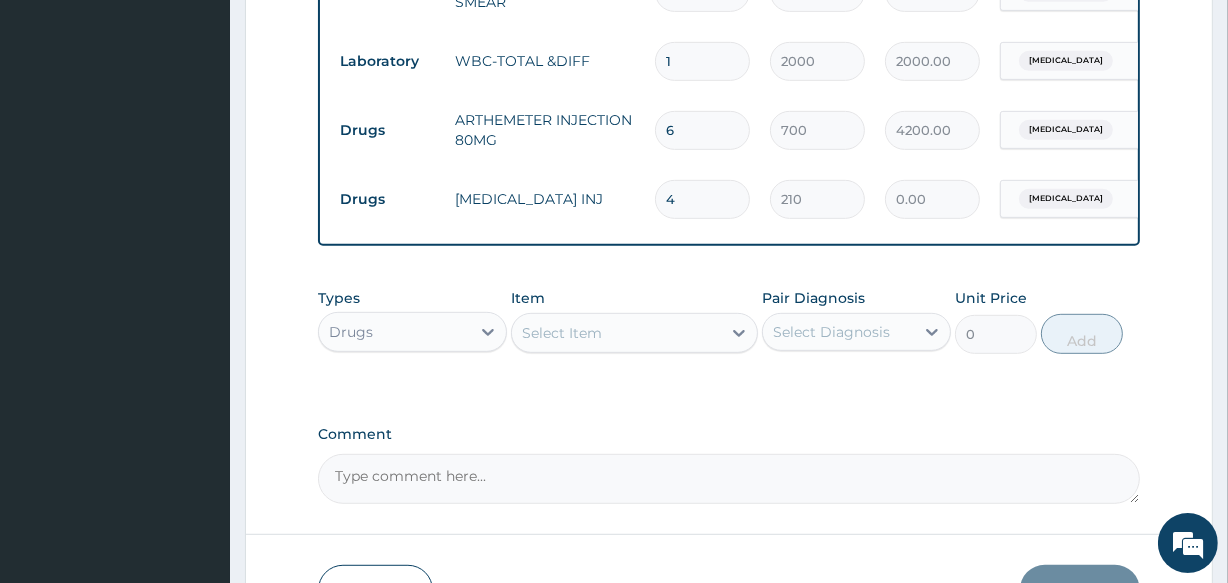 type on "840.00" 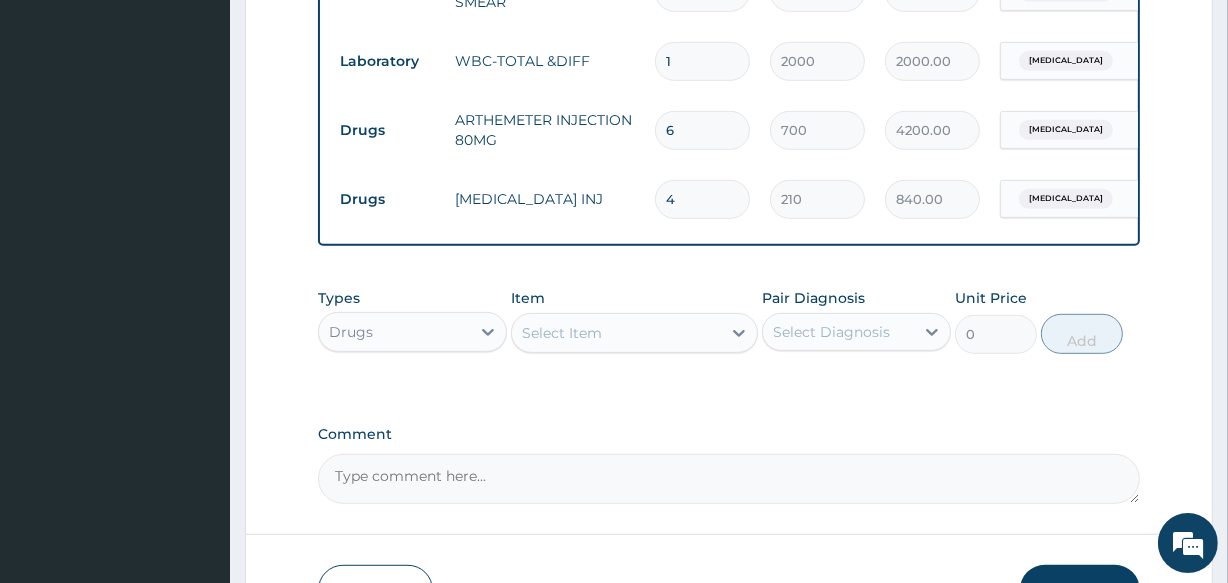 type on "4" 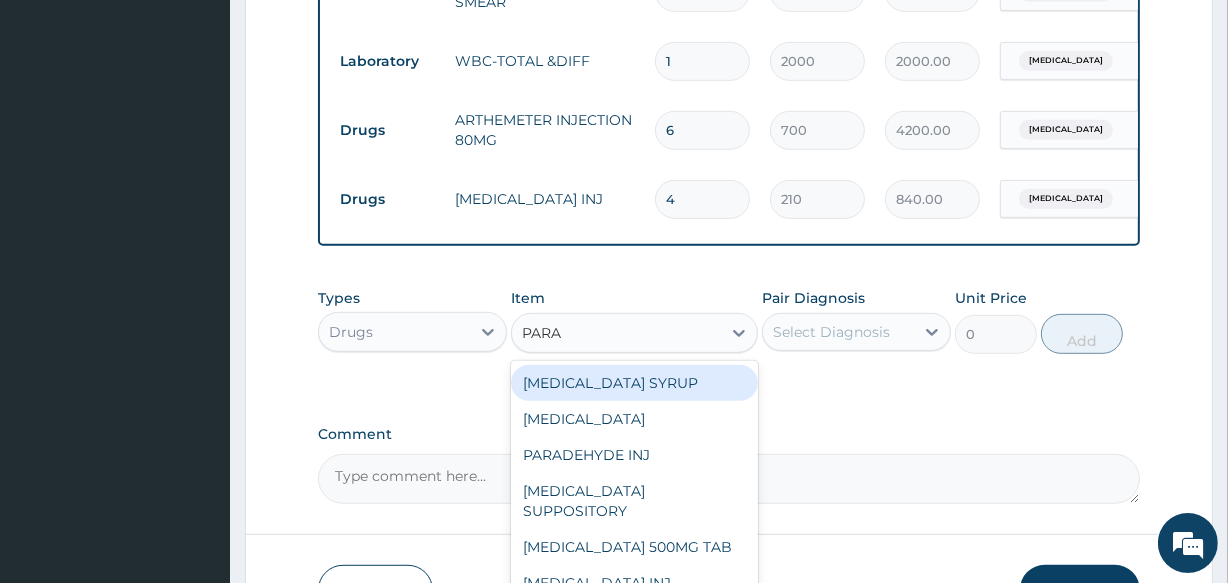 type on "PARAC" 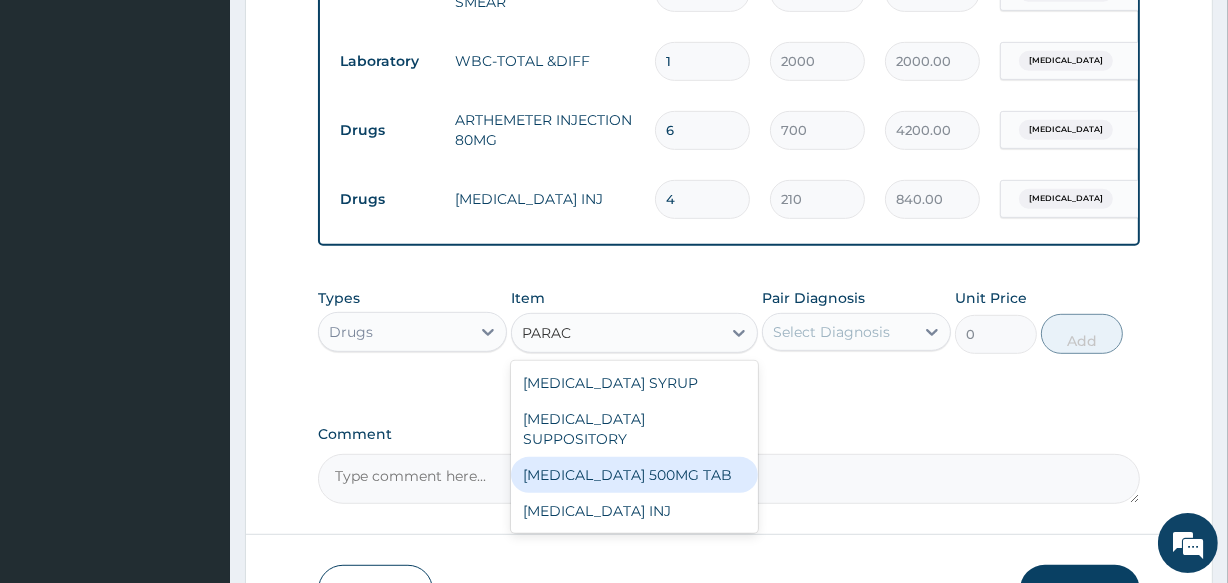 click on "PARACETAMOL 500MG TAB" at bounding box center [634, 475] 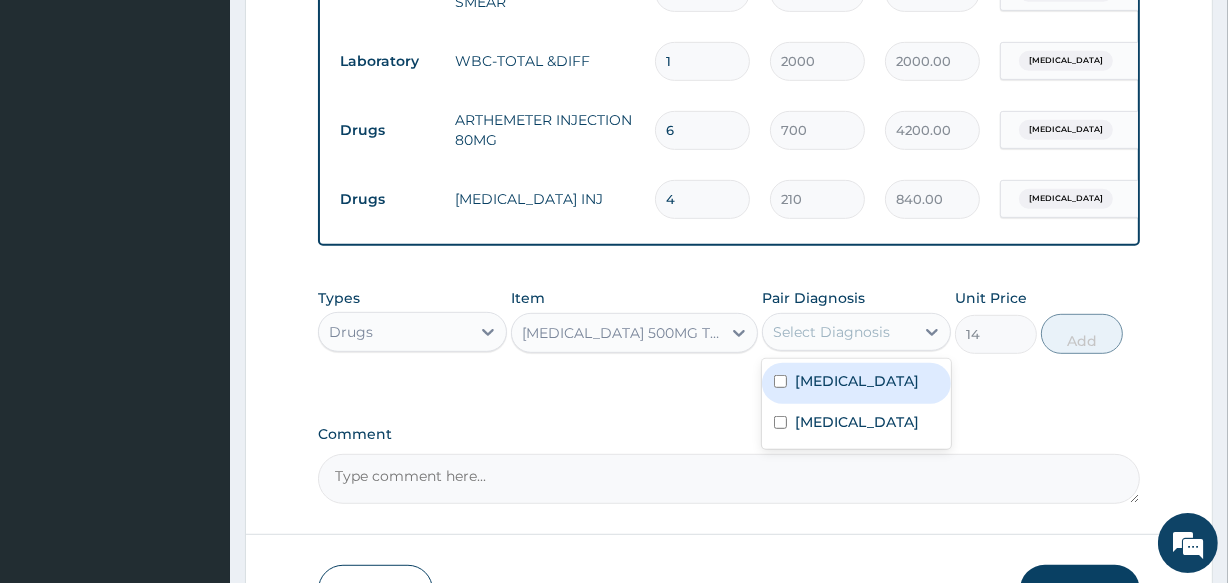 click on "Select Diagnosis" at bounding box center (838, 332) 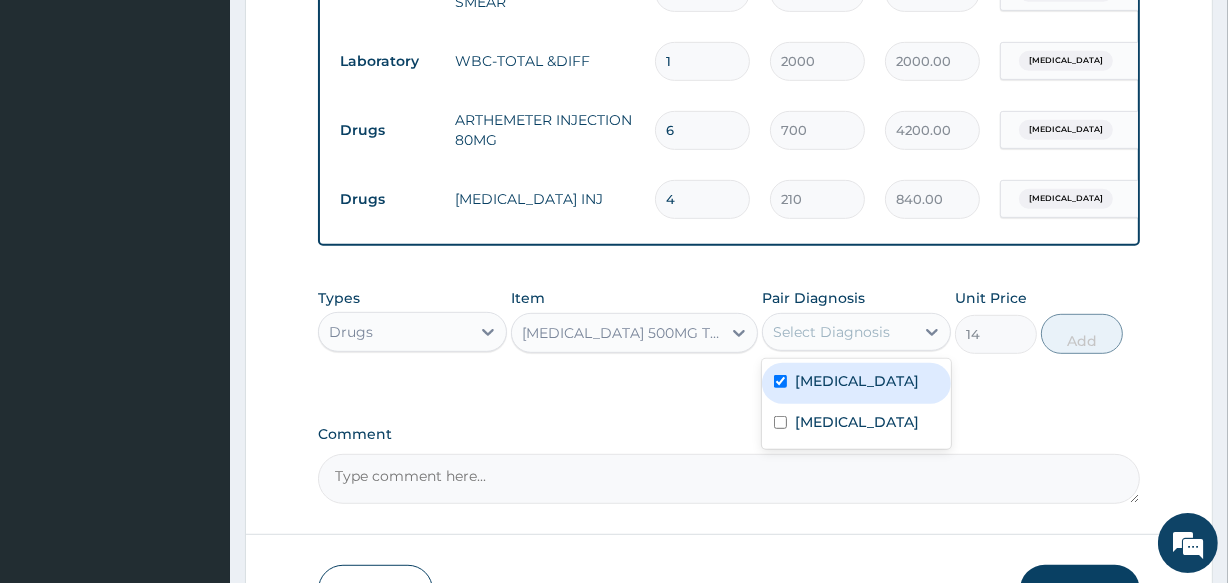checkbox on "true" 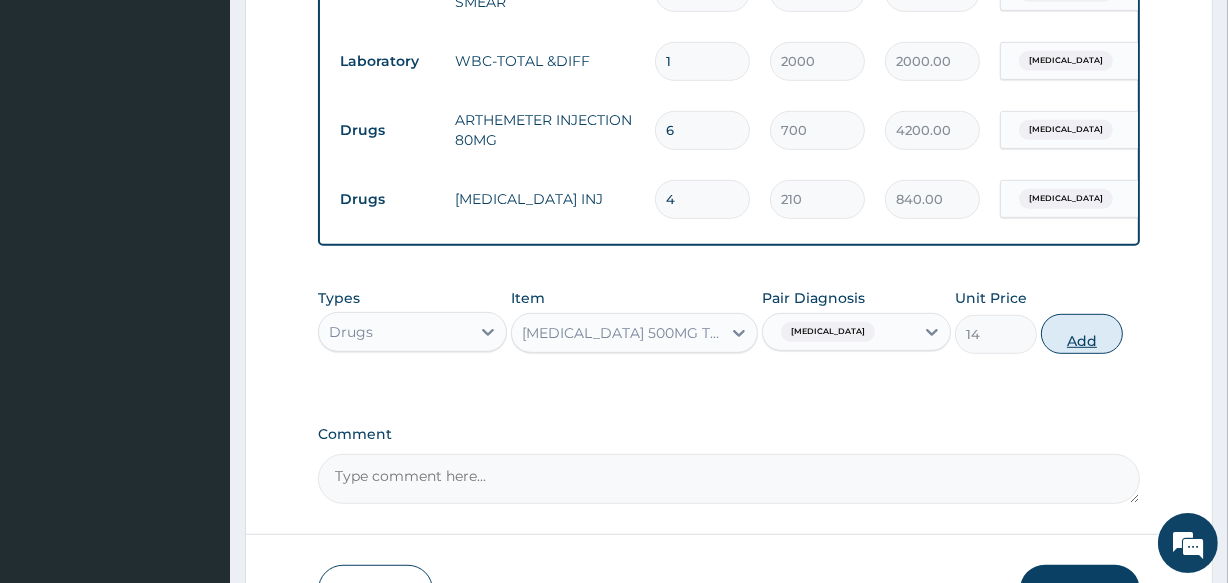 click on "Add" at bounding box center (1082, 334) 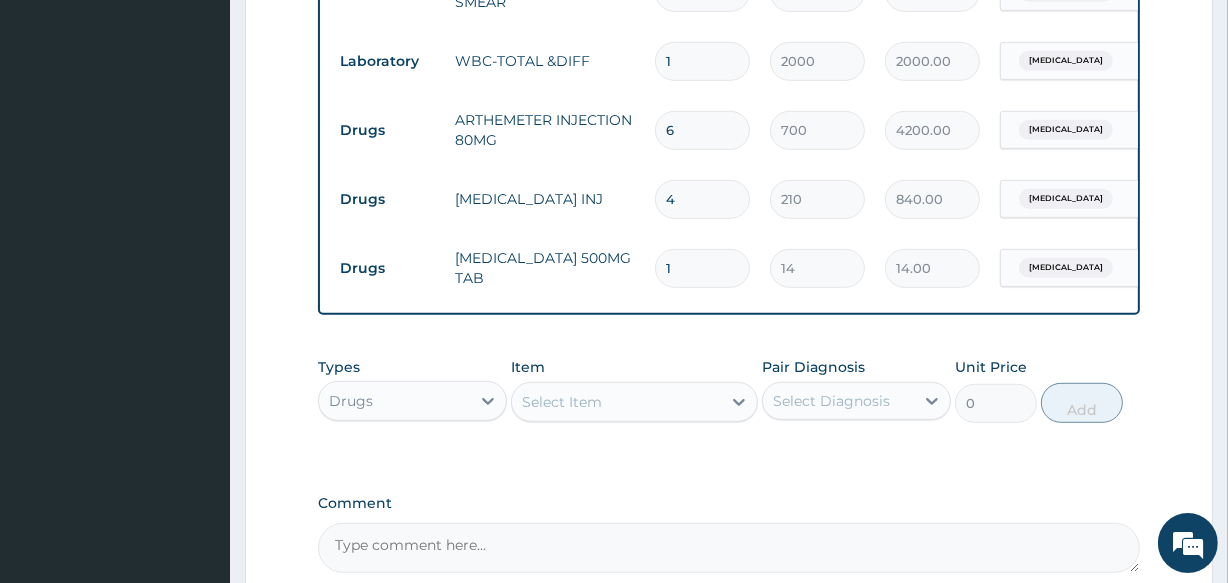 type on "18" 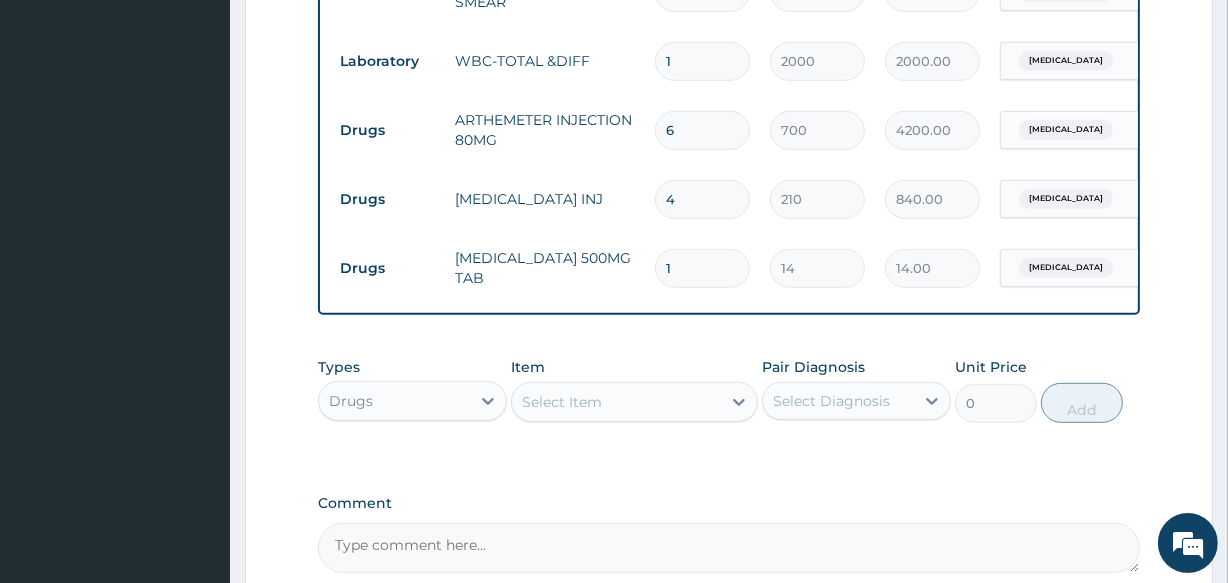type on "252.00" 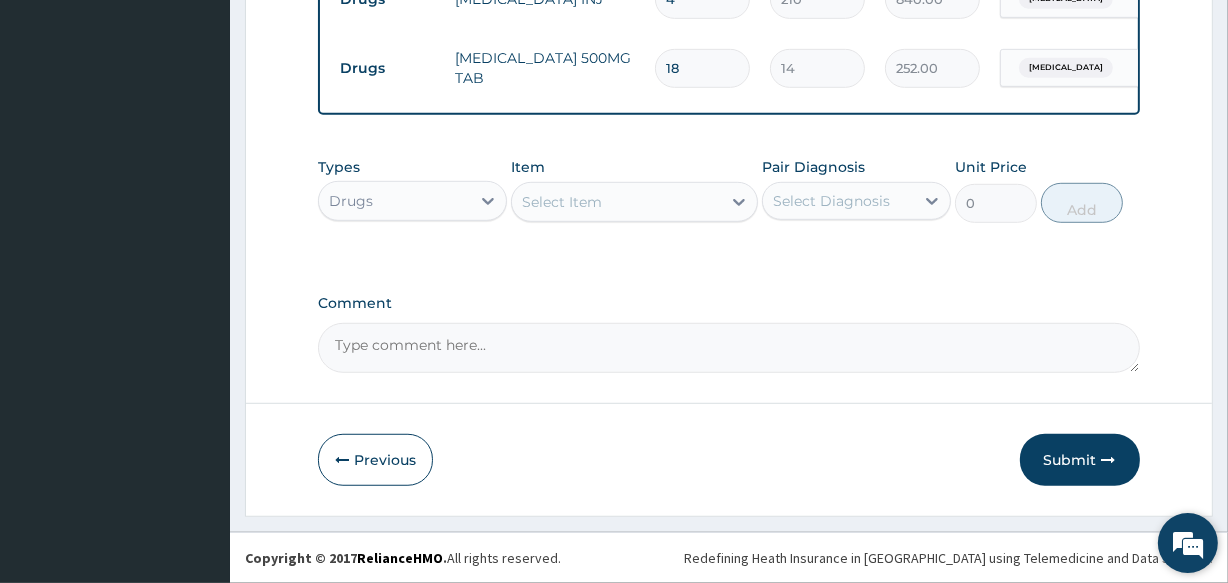 scroll, scrollTop: 1123, scrollLeft: 0, axis: vertical 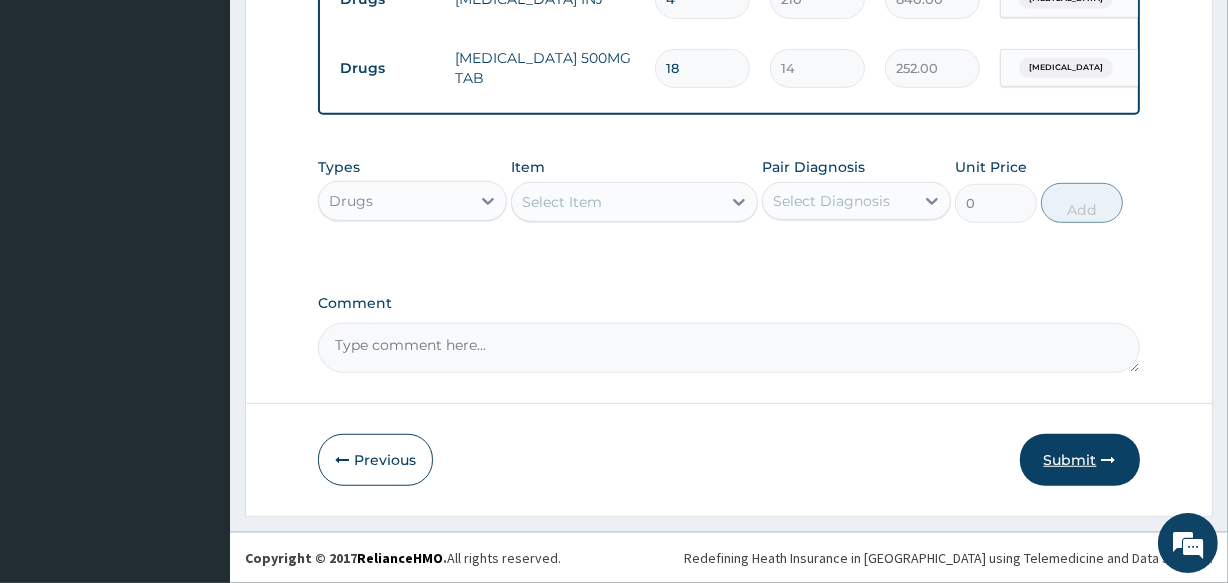 type on "18" 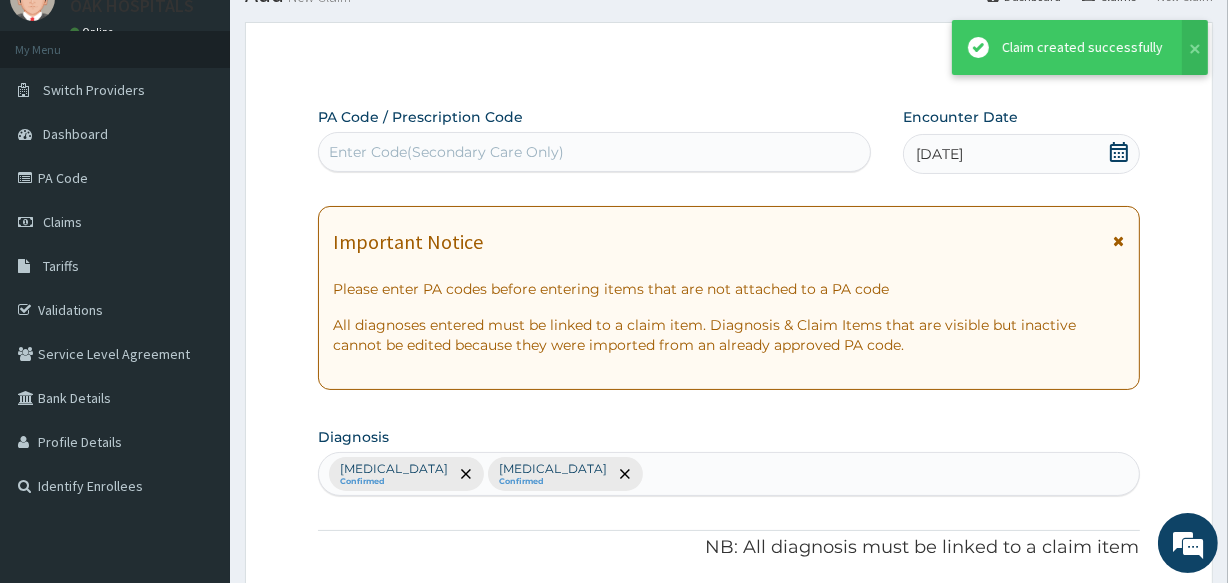 scroll, scrollTop: 1123, scrollLeft: 0, axis: vertical 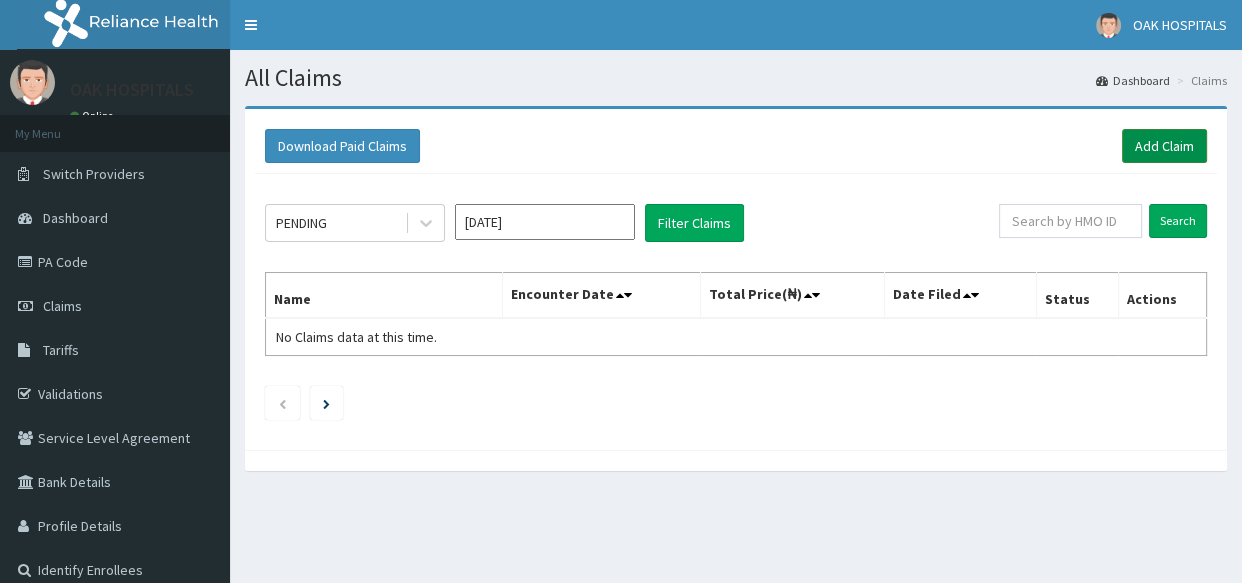 click on "Add Claim" at bounding box center (1164, 146) 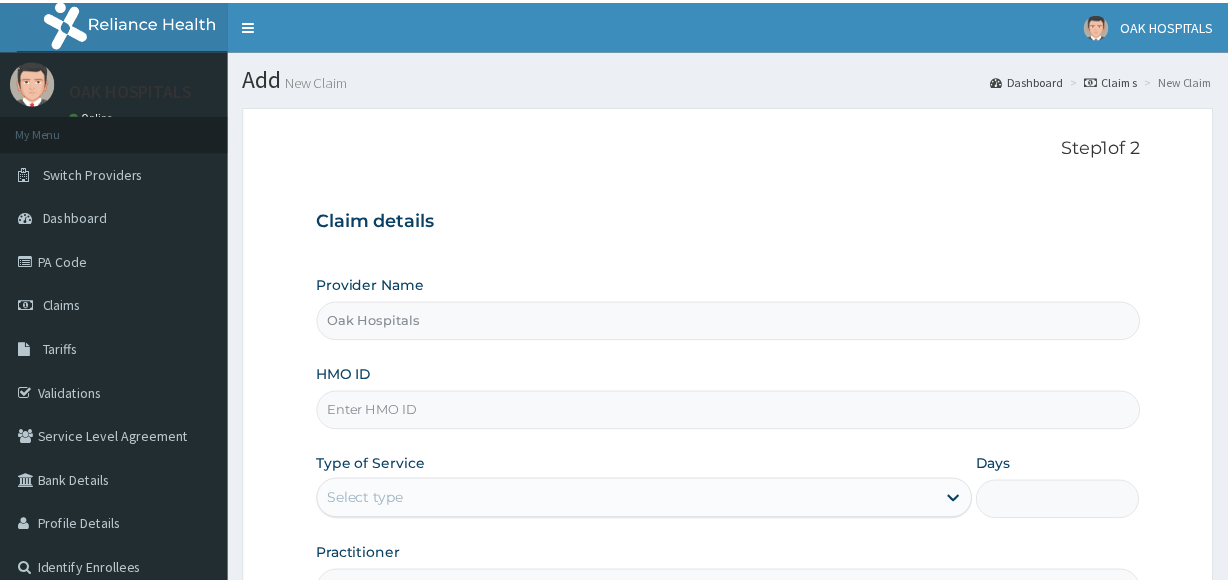 scroll, scrollTop: 0, scrollLeft: 0, axis: both 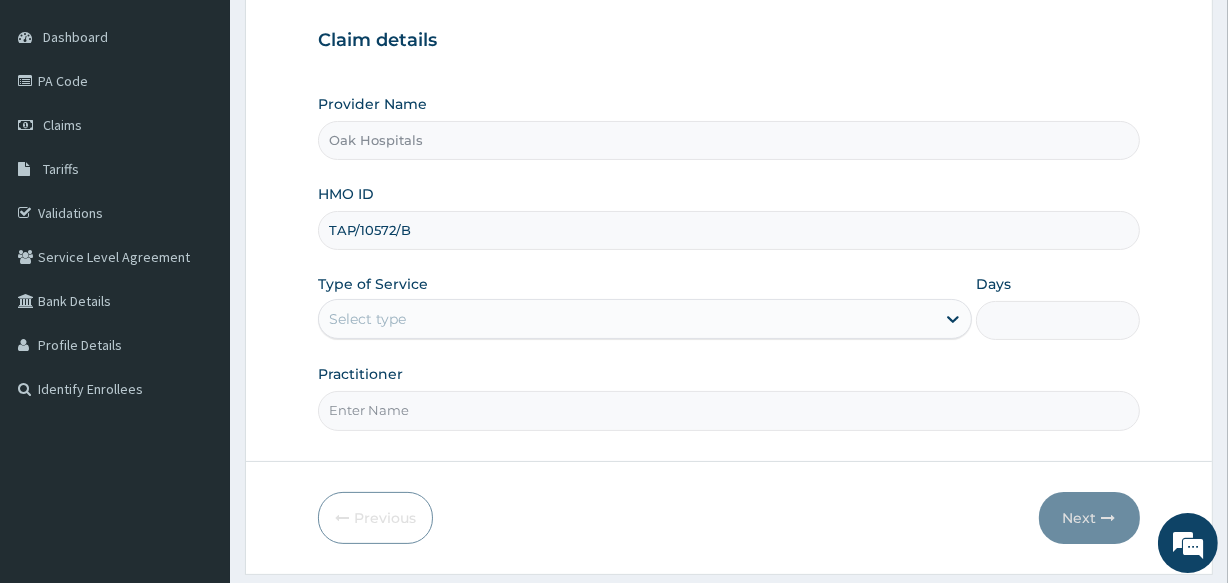 type on "TAP/10572/B" 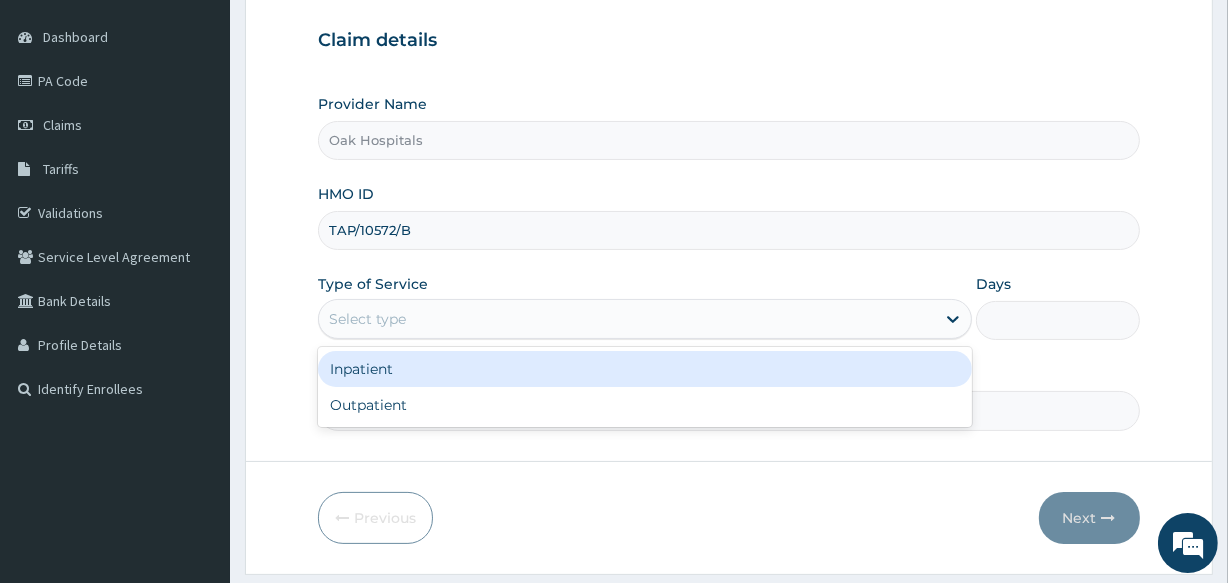 click on "Select type" at bounding box center [627, 319] 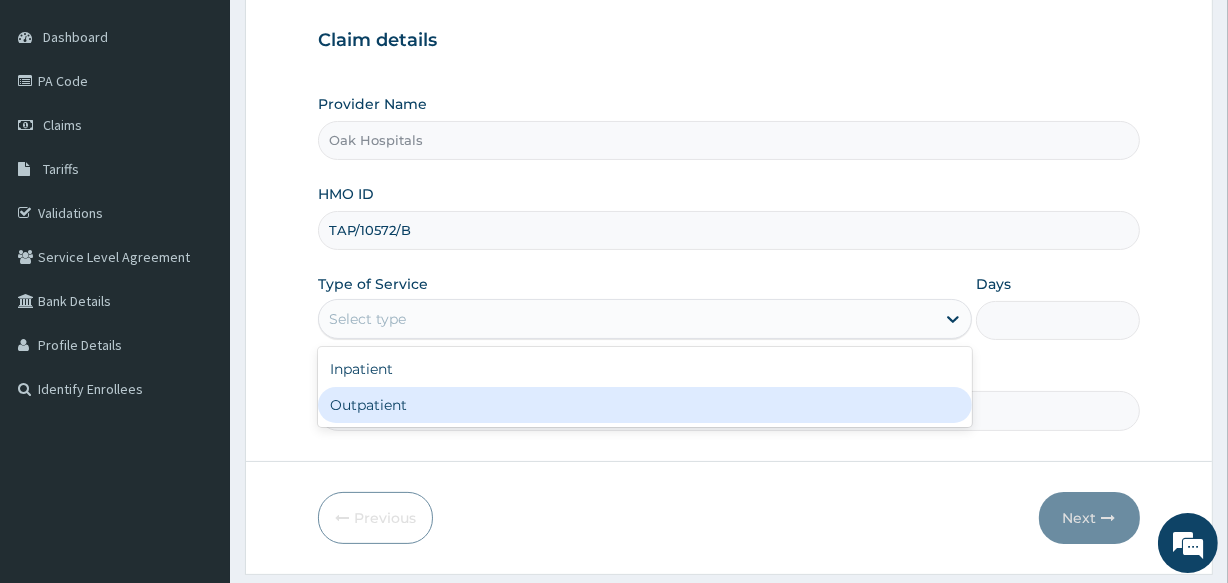 click on "Outpatient" at bounding box center (645, 405) 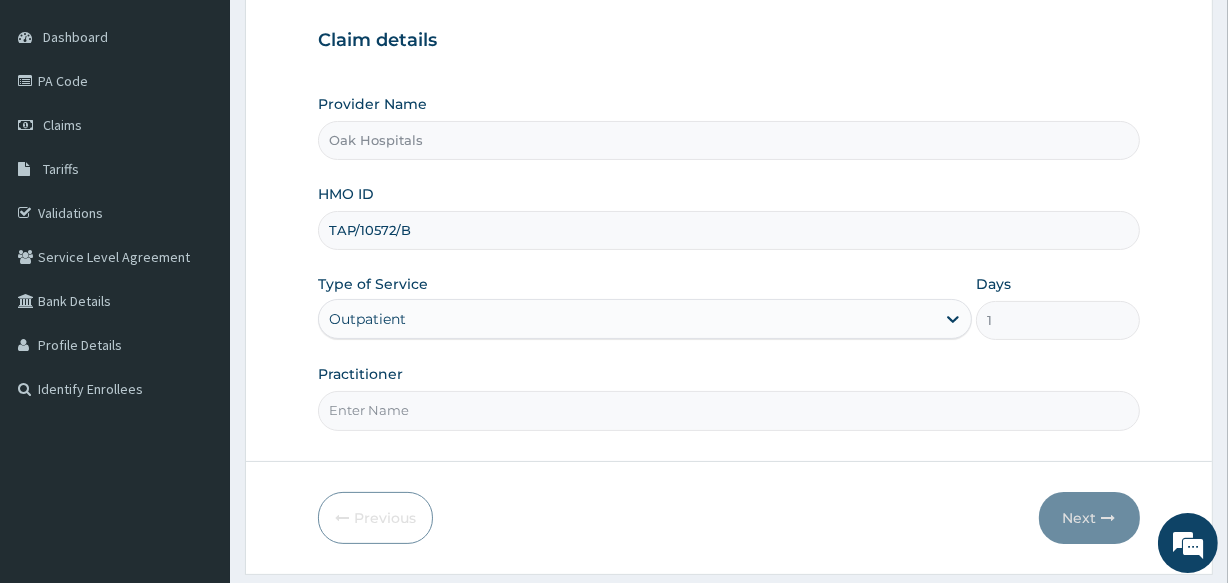 click on "Practitioner" at bounding box center [728, 410] 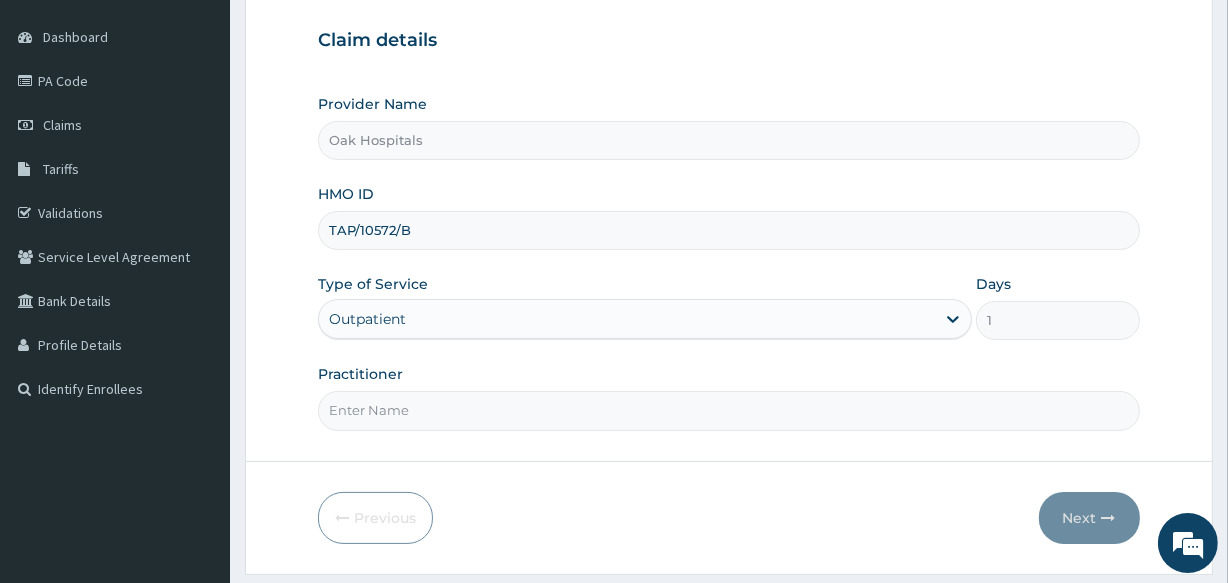 type on "DR OJI" 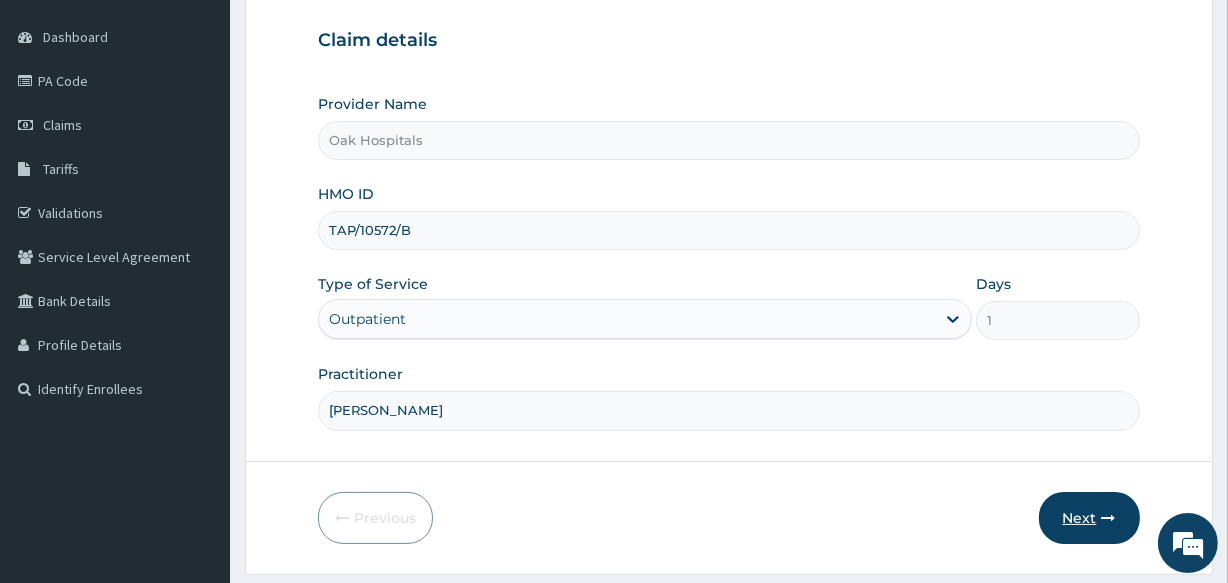 scroll, scrollTop: 0, scrollLeft: 0, axis: both 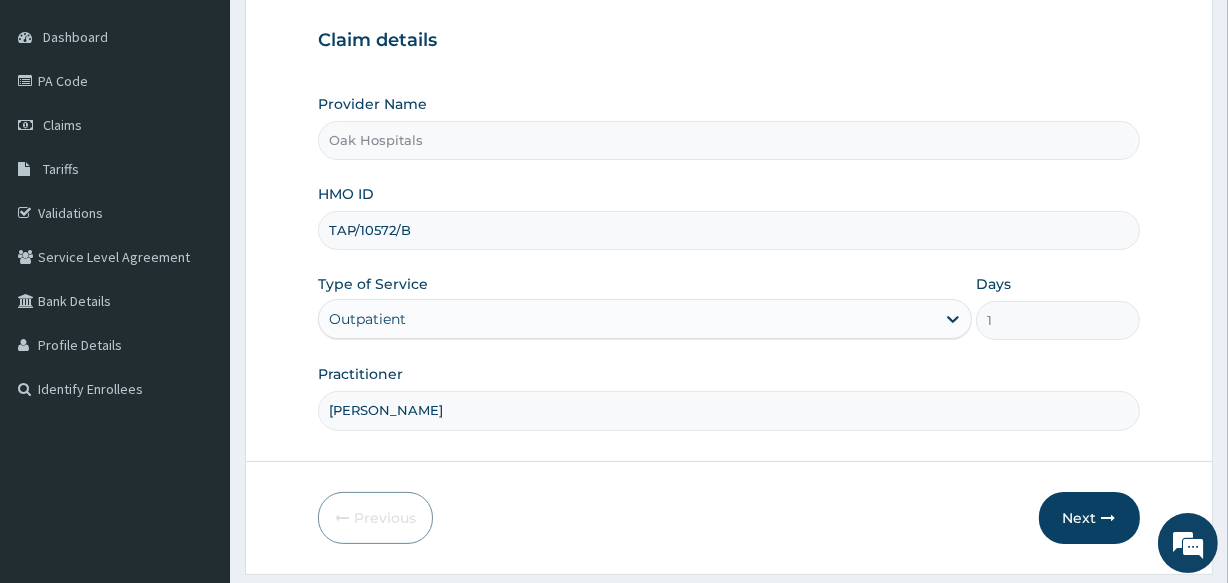 click on "Outpatient" at bounding box center (627, 319) 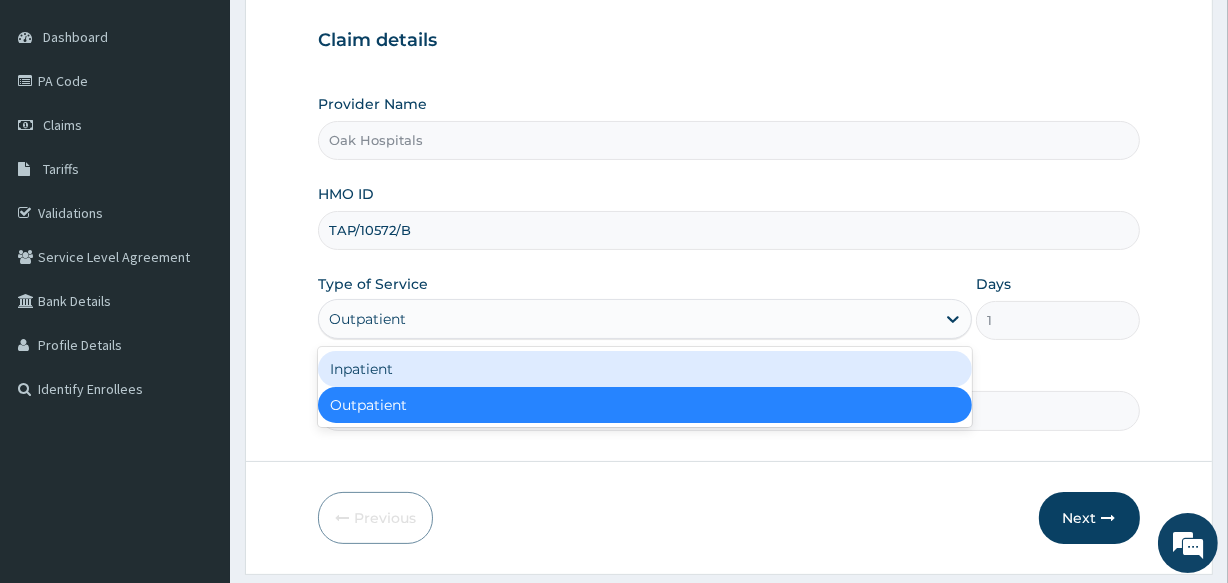 click on "Inpatient" at bounding box center [645, 369] 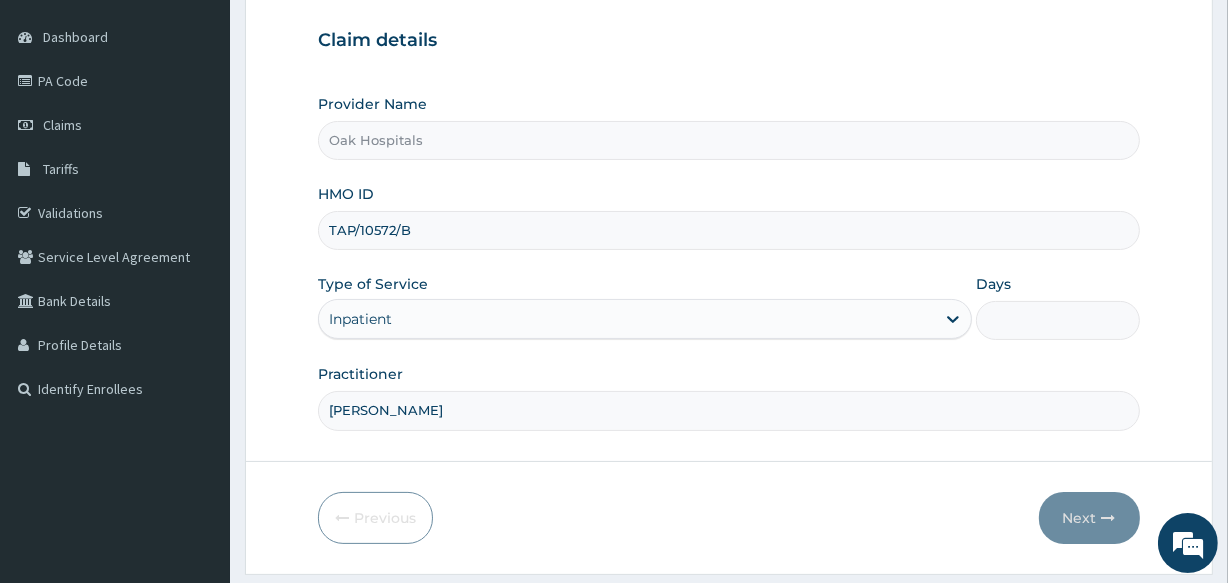 click on "Inpatient" at bounding box center (627, 319) 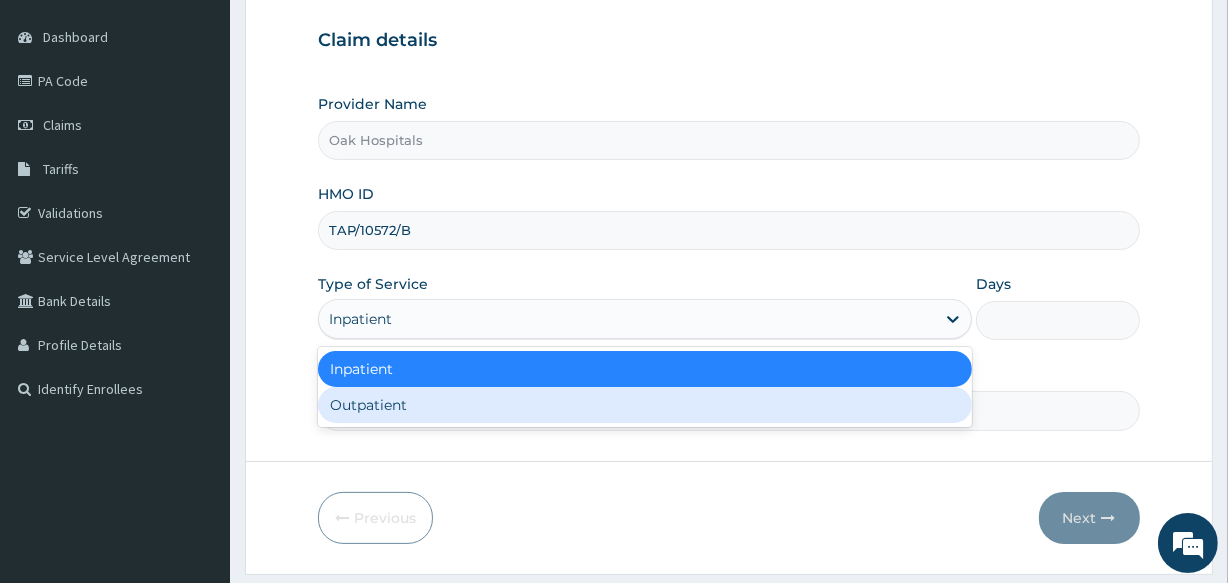 click on "Outpatient" at bounding box center [645, 405] 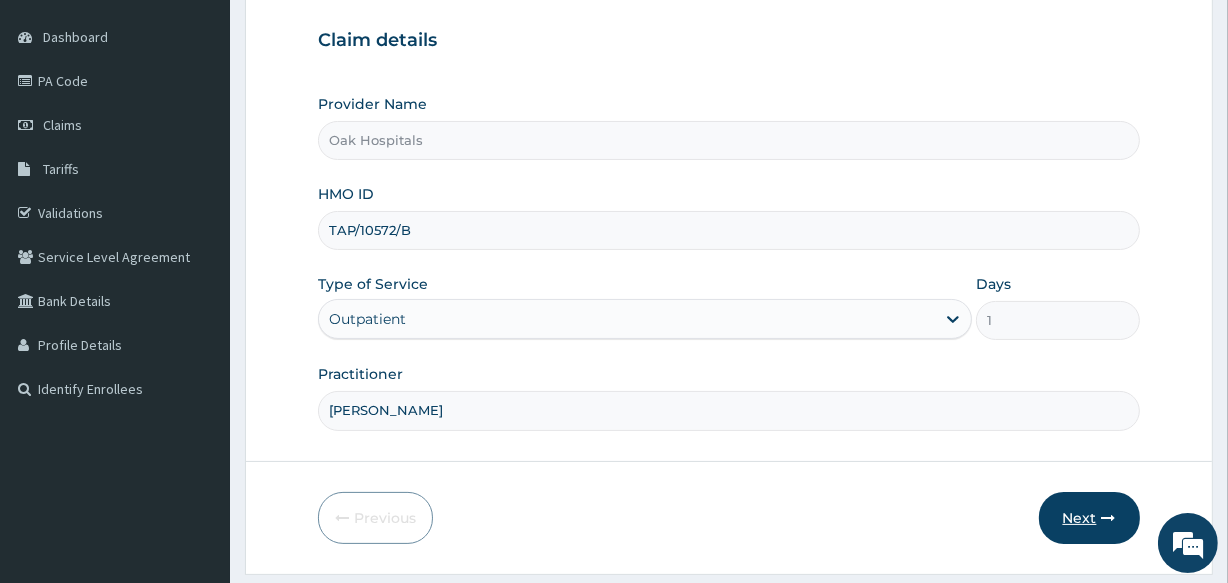 click on "Next" at bounding box center [1089, 518] 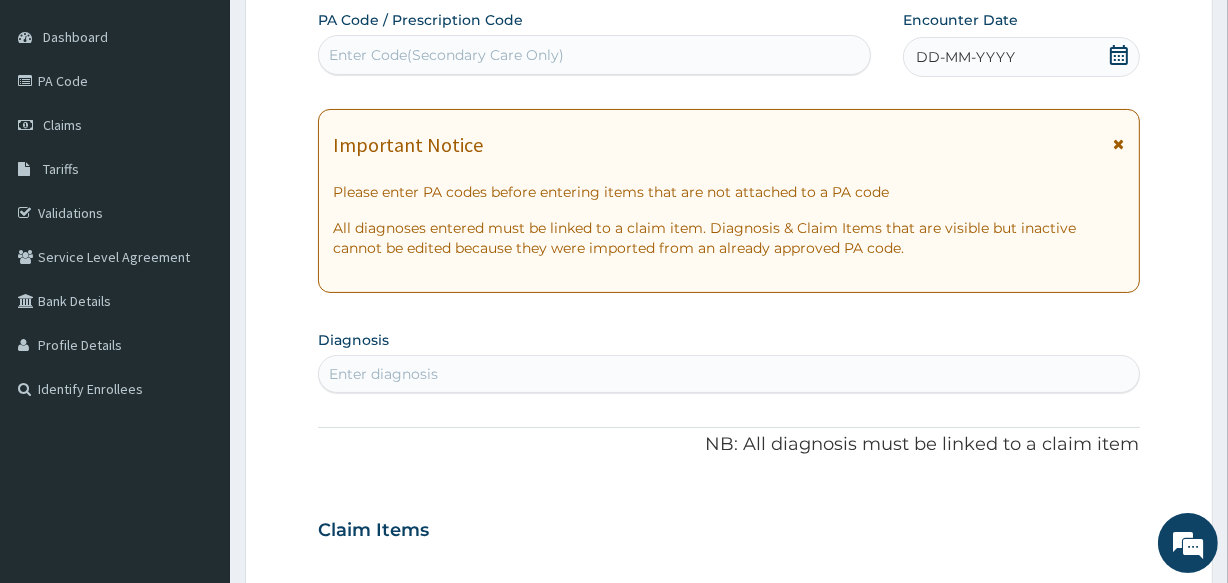 click on "Enter Code(Secondary Care Only)" at bounding box center [446, 55] 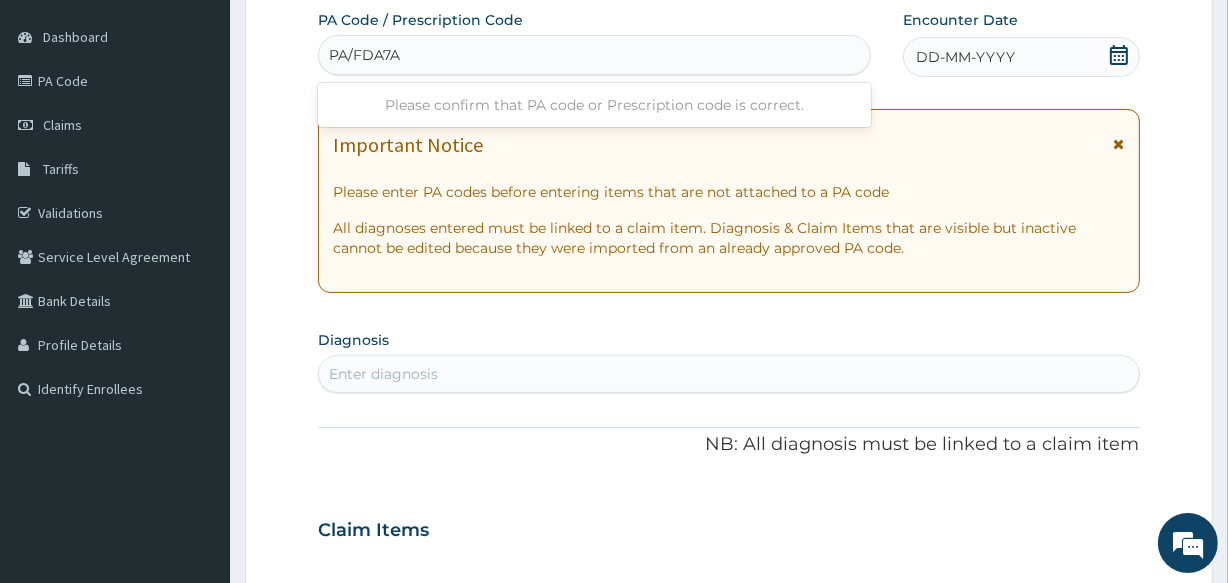 type on "PA/FDA7AB" 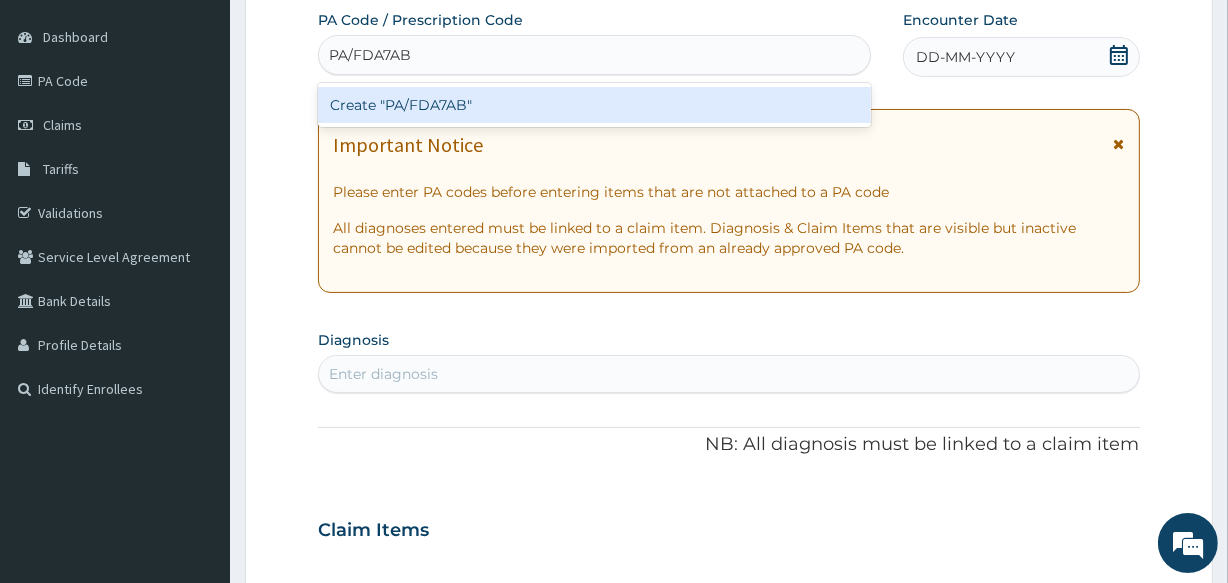 click on "Create "PA/FDA7AB"" at bounding box center (594, 105) 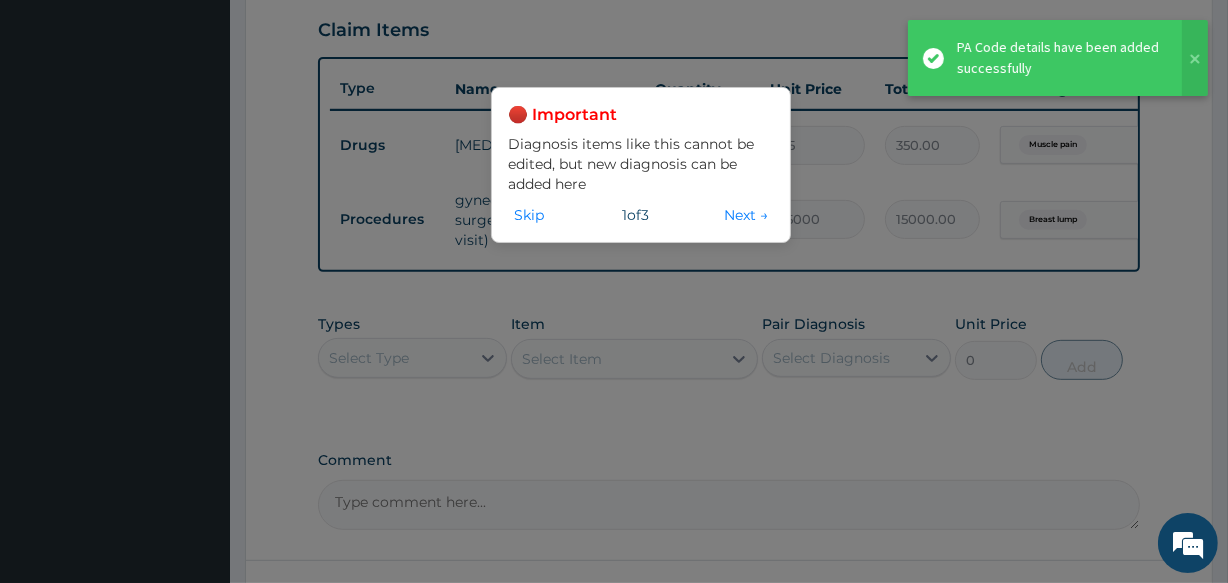 scroll, scrollTop: 545, scrollLeft: 0, axis: vertical 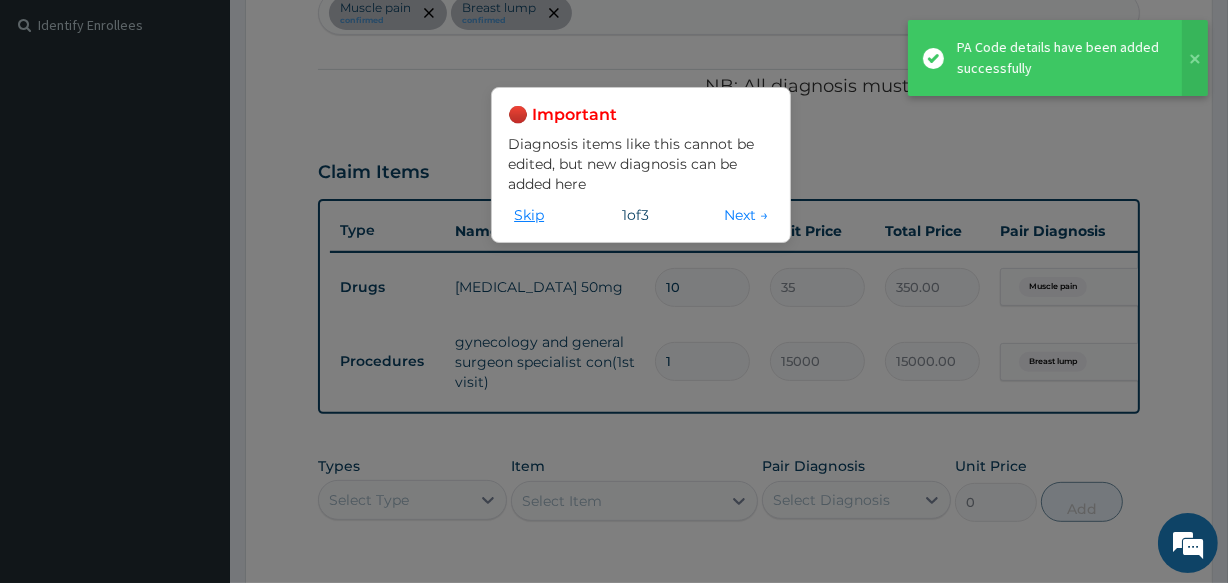 click on "Skip" at bounding box center (529, 215) 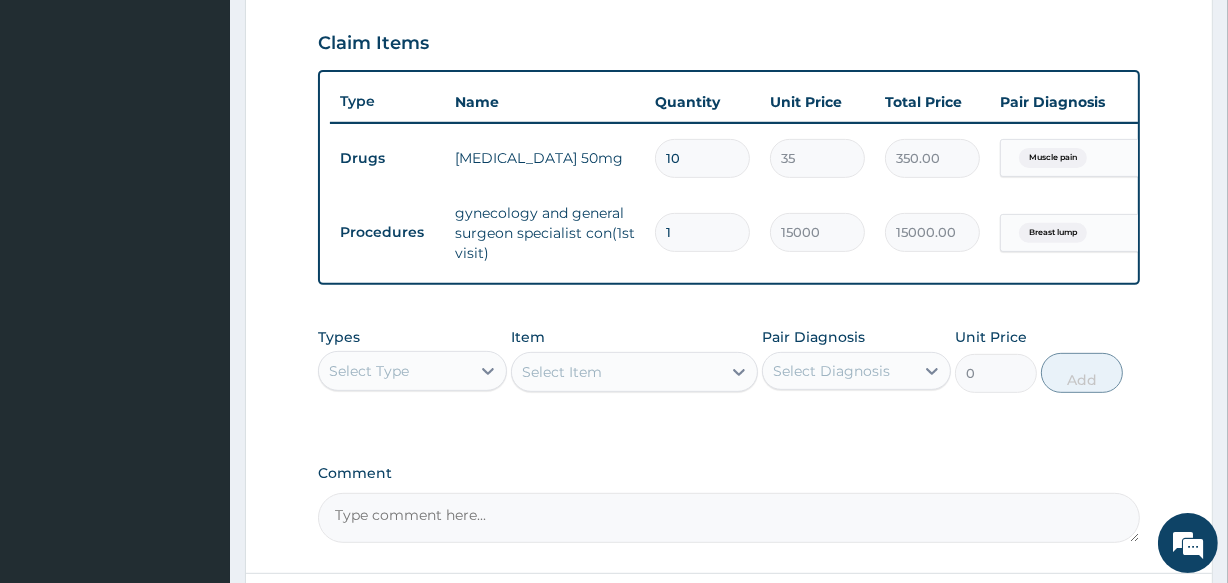 scroll, scrollTop: 727, scrollLeft: 0, axis: vertical 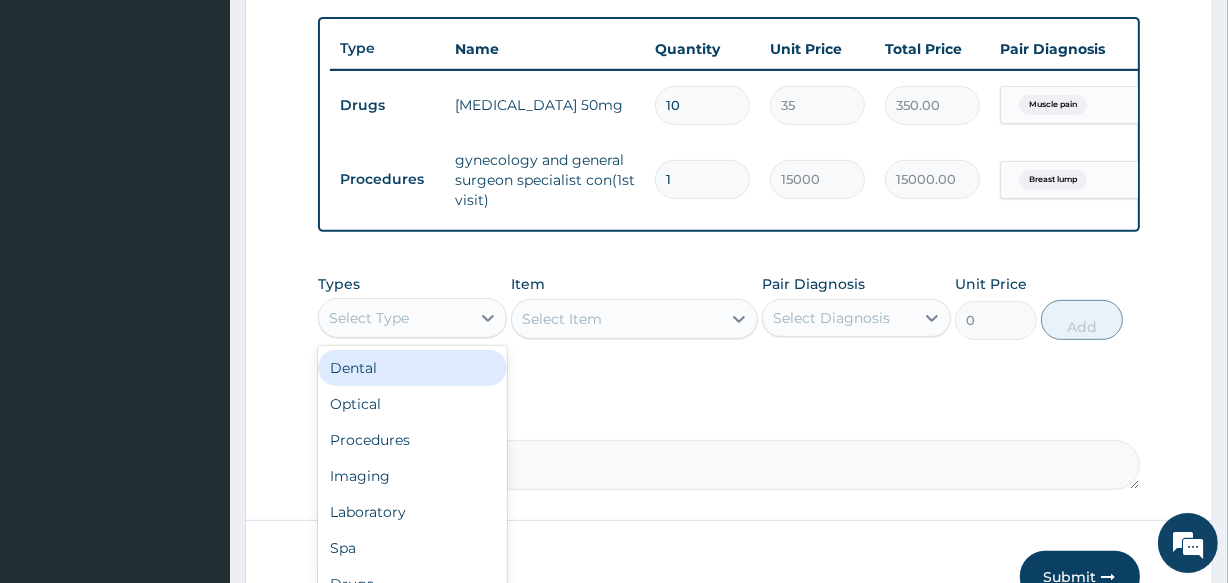 click on "Select Type" at bounding box center [394, 318] 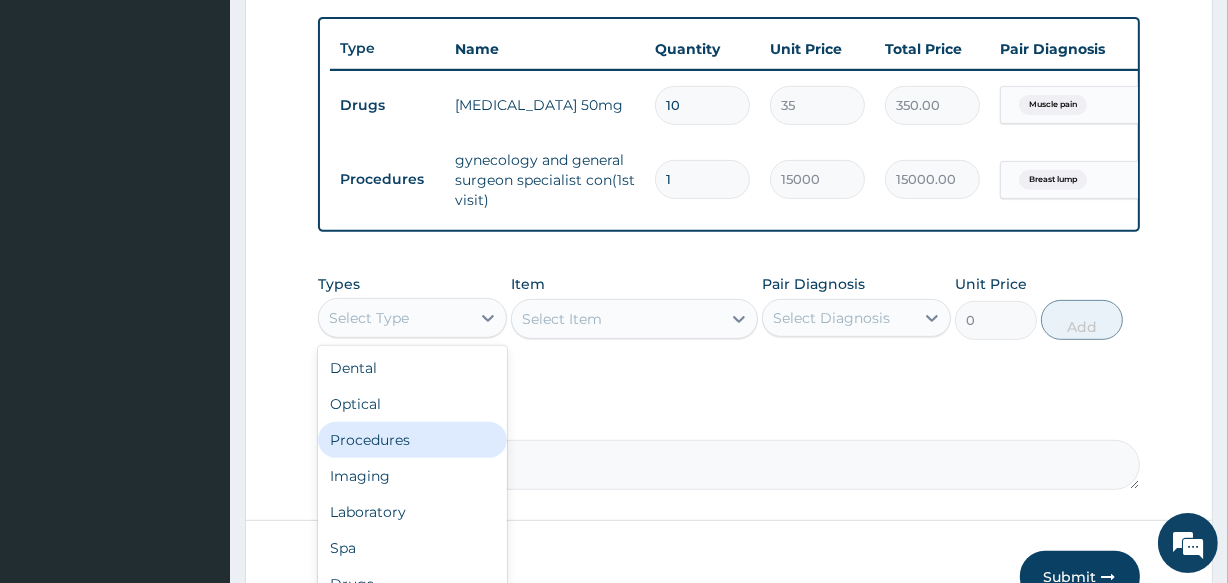 click on "Procedures" at bounding box center [412, 440] 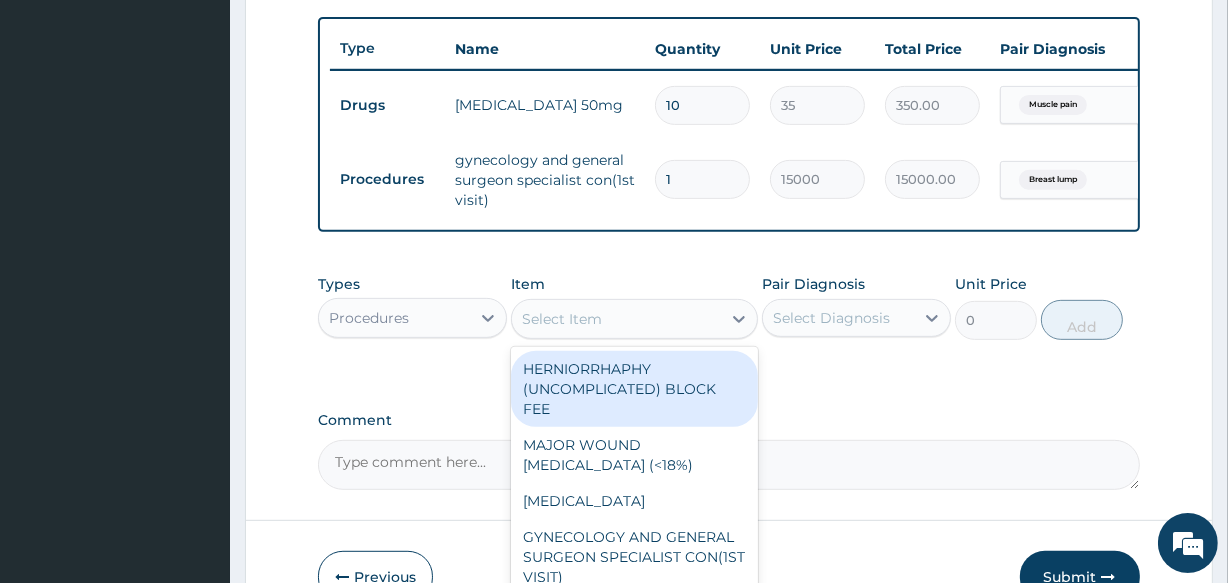 click on "Select Item" at bounding box center (616, 319) 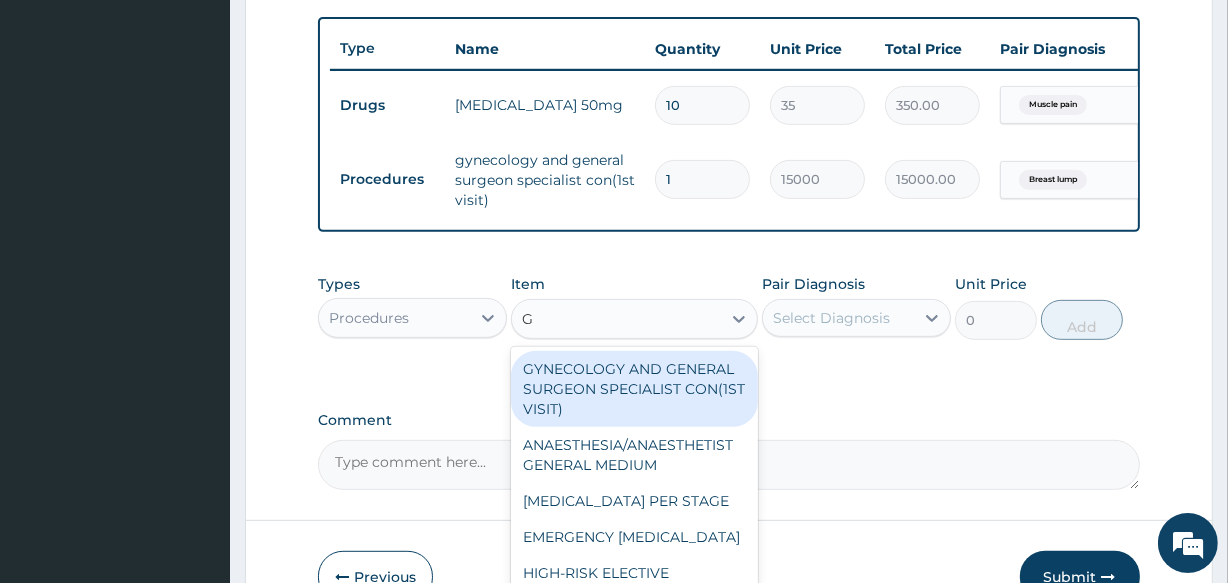 type on "GP" 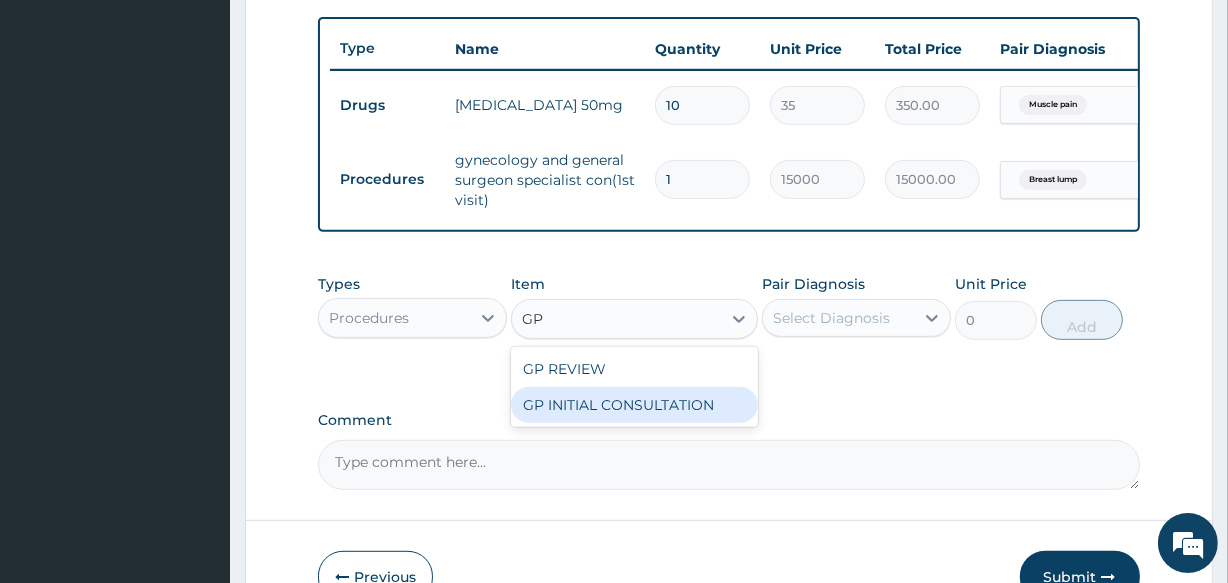 click on "GP INITIAL CONSULTATION" at bounding box center [634, 405] 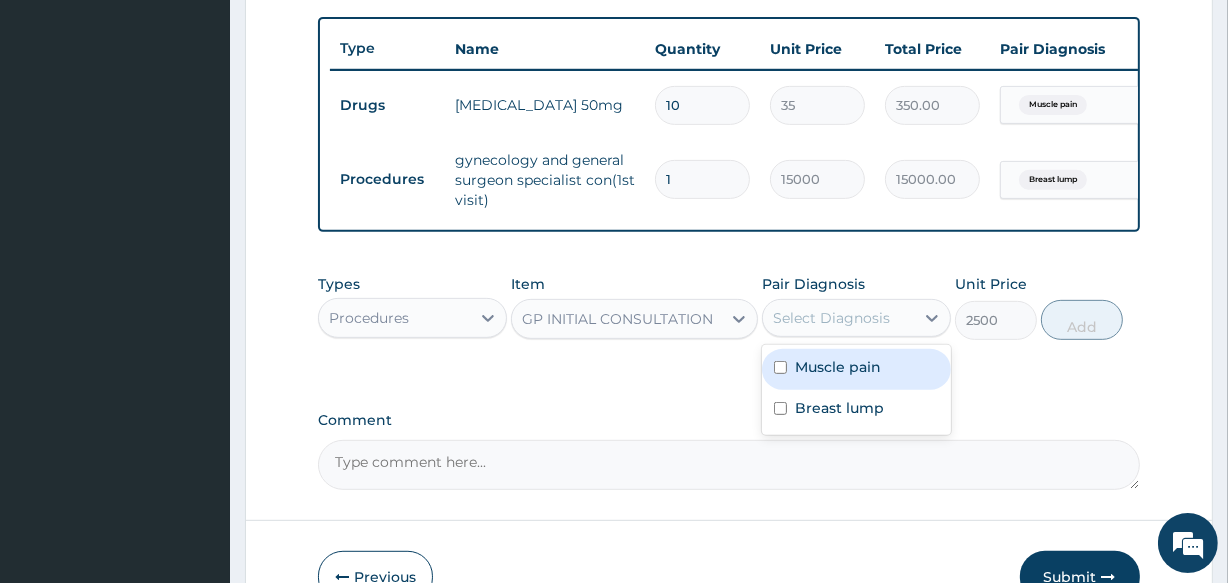 click on "Select Diagnosis" at bounding box center (831, 318) 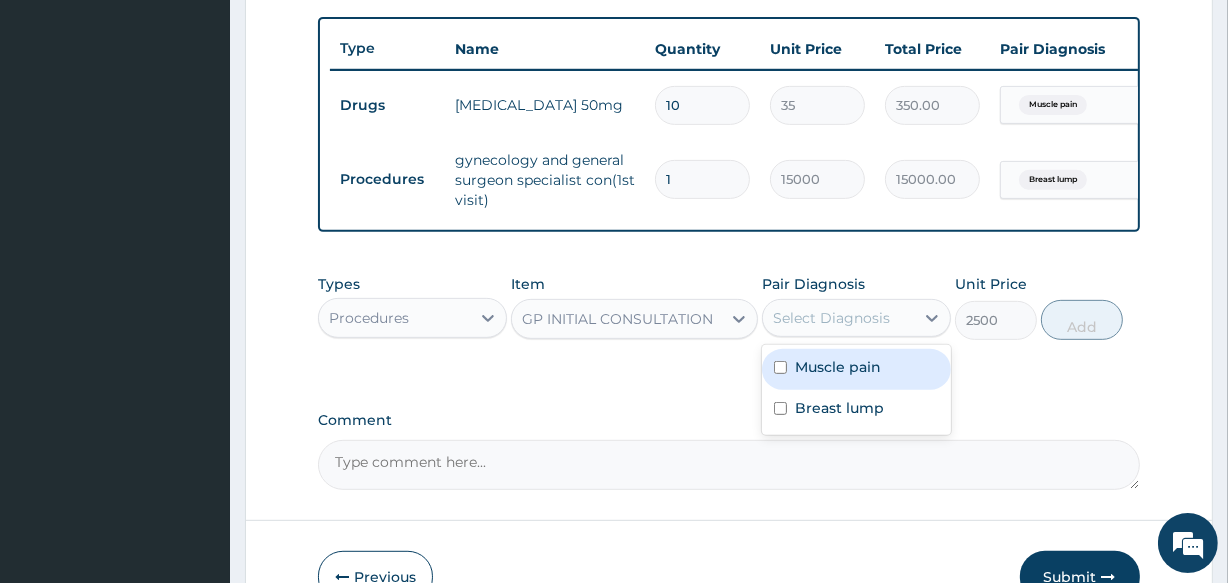 click on "Muscle pain" at bounding box center [838, 367] 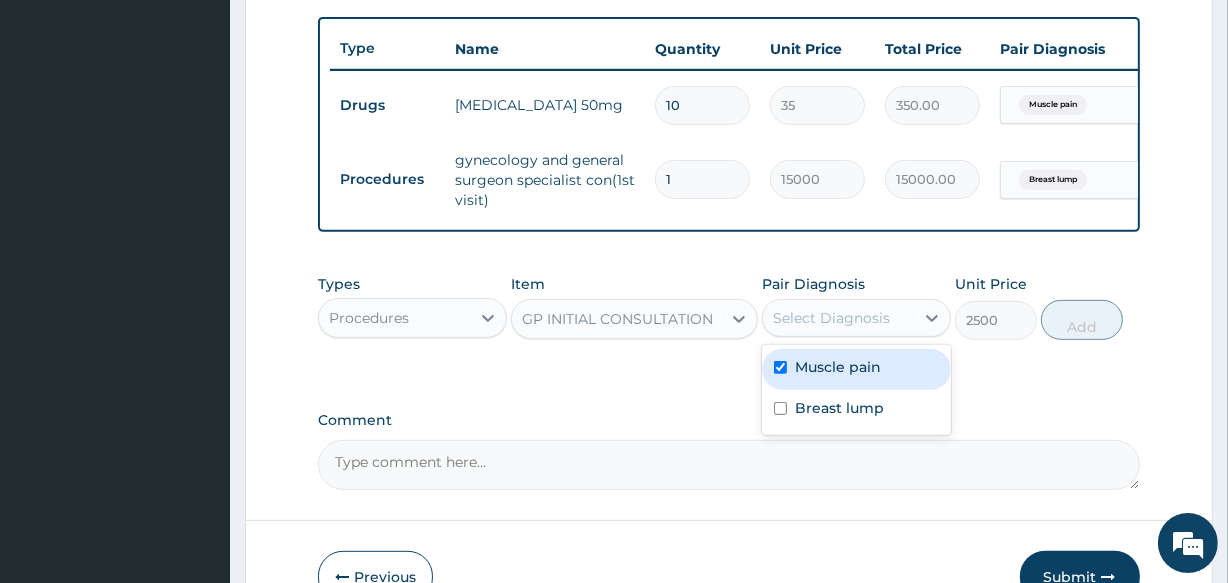 checkbox on "true" 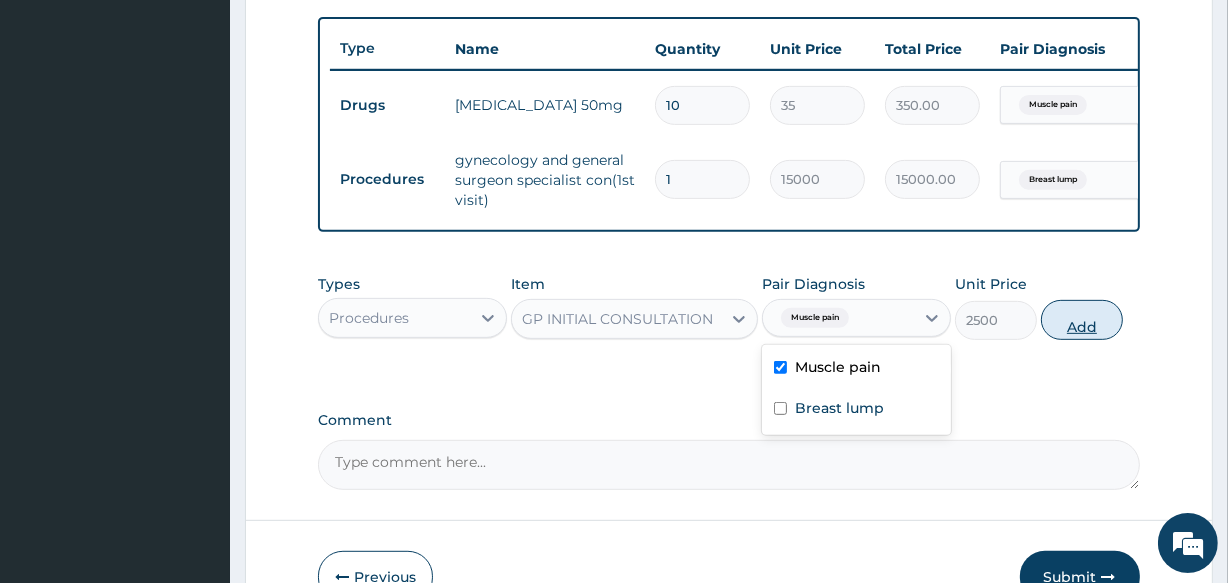 click on "Add" at bounding box center [1082, 320] 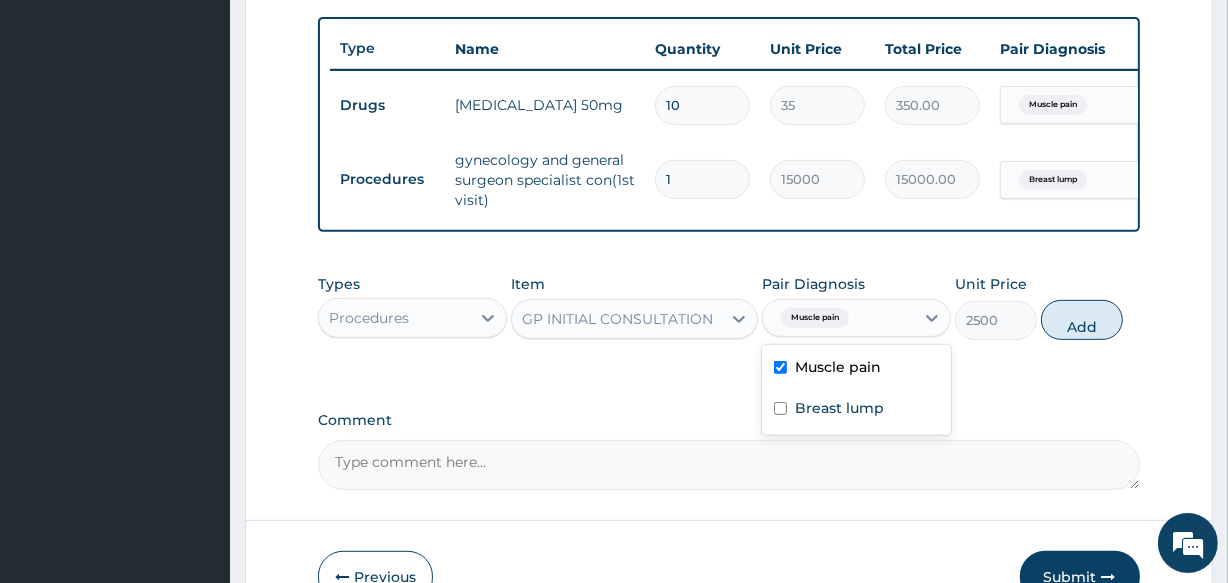 type on "0" 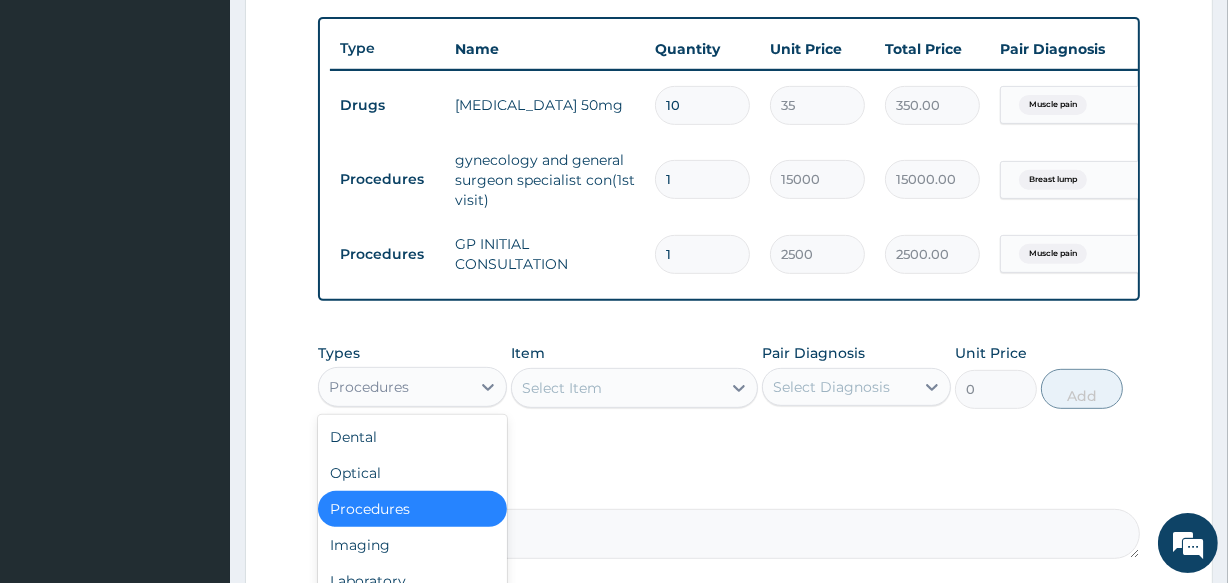 click on "Procedures" at bounding box center [394, 387] 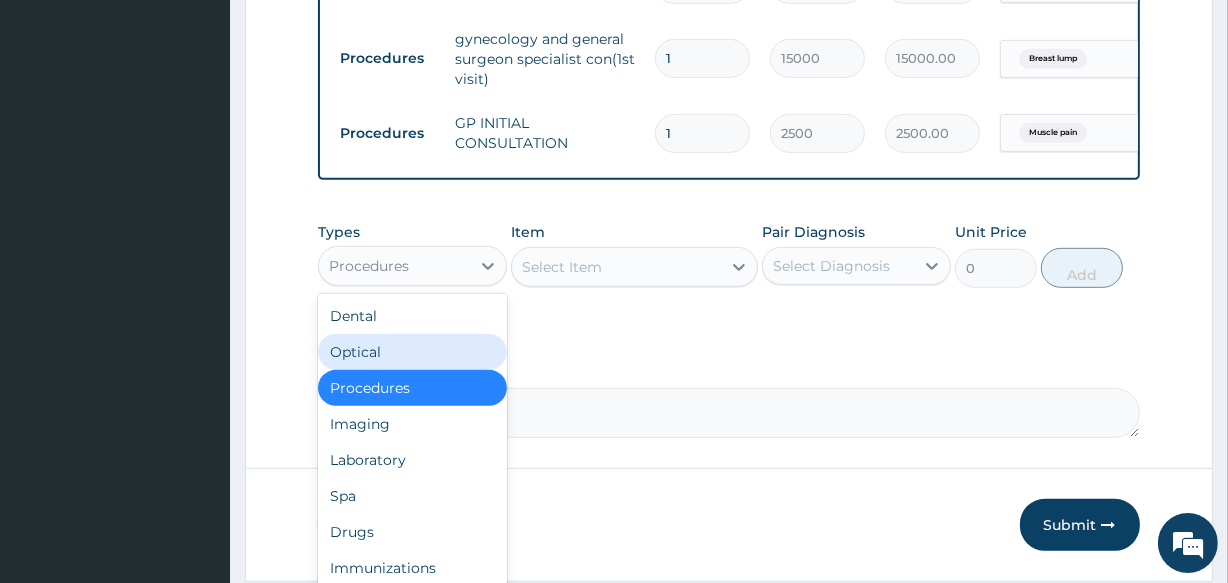 scroll, scrollTop: 909, scrollLeft: 0, axis: vertical 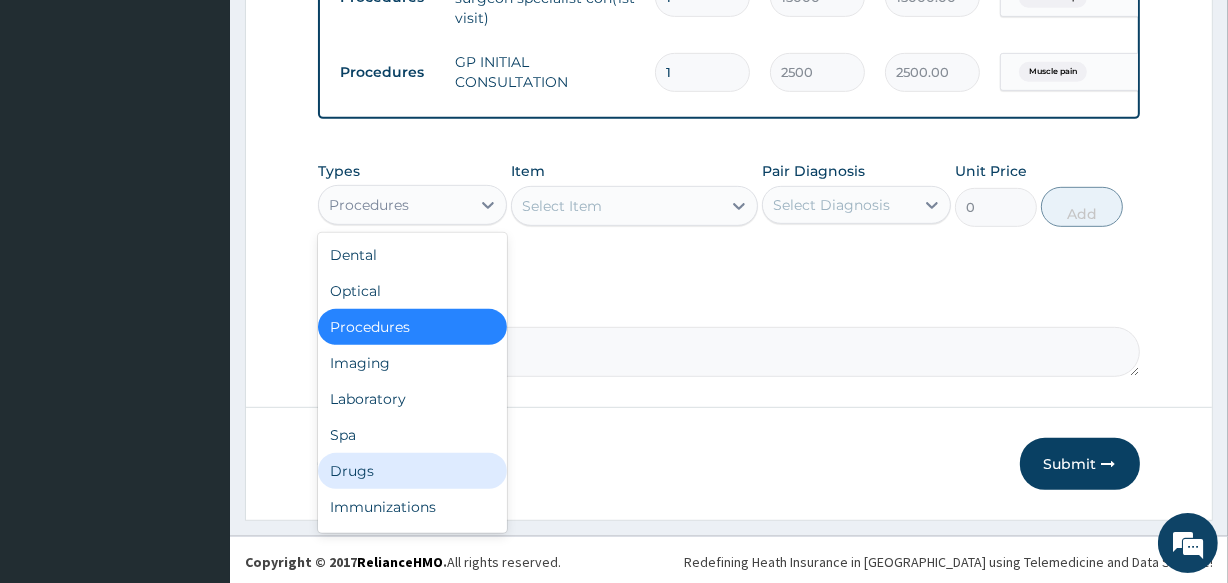 click on "Drugs" at bounding box center (412, 471) 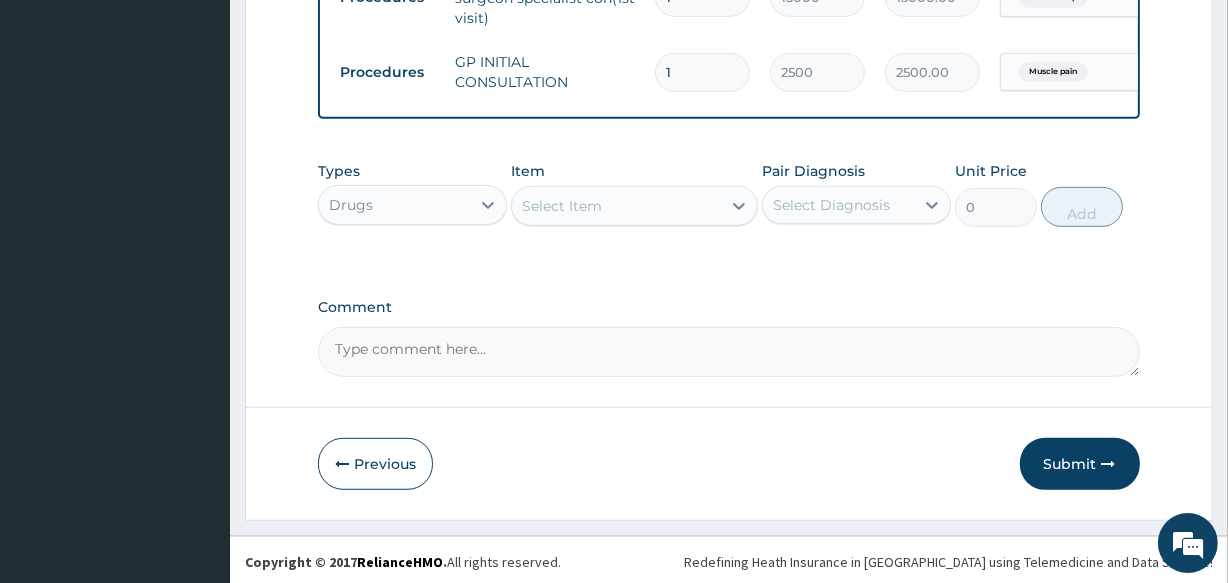 click on "Select Item" at bounding box center (616, 206) 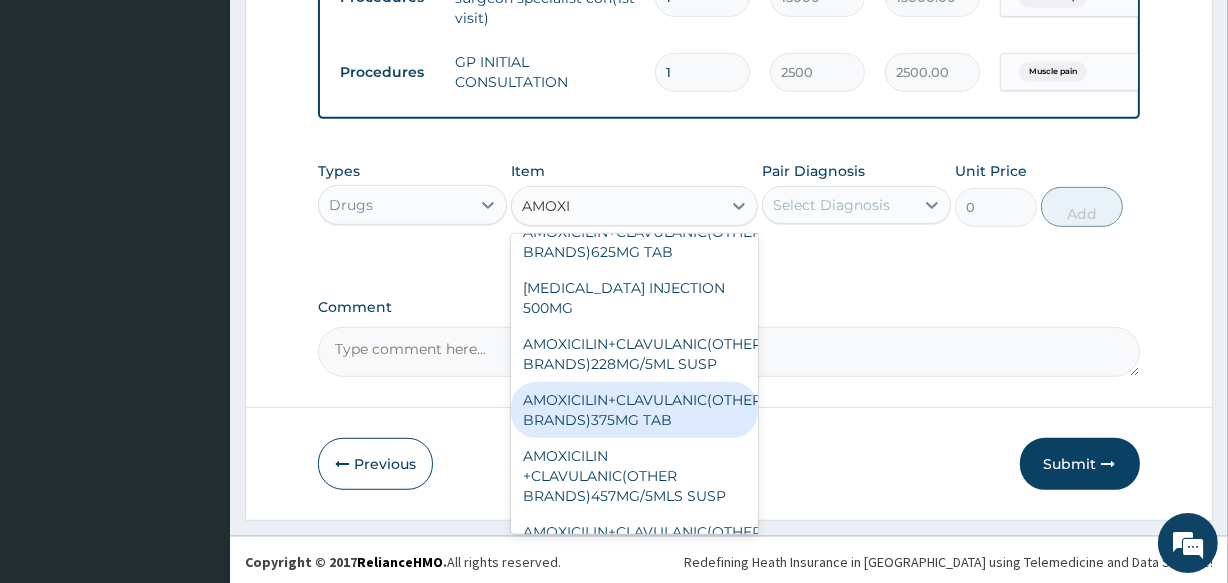 scroll, scrollTop: 0, scrollLeft: 0, axis: both 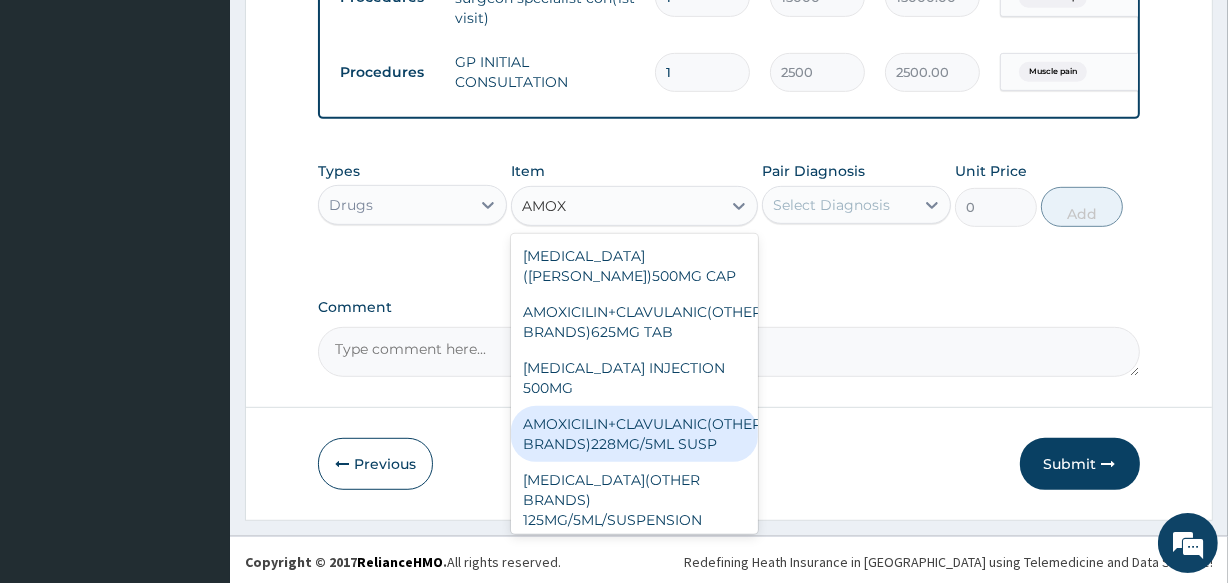 type on "AMOXY" 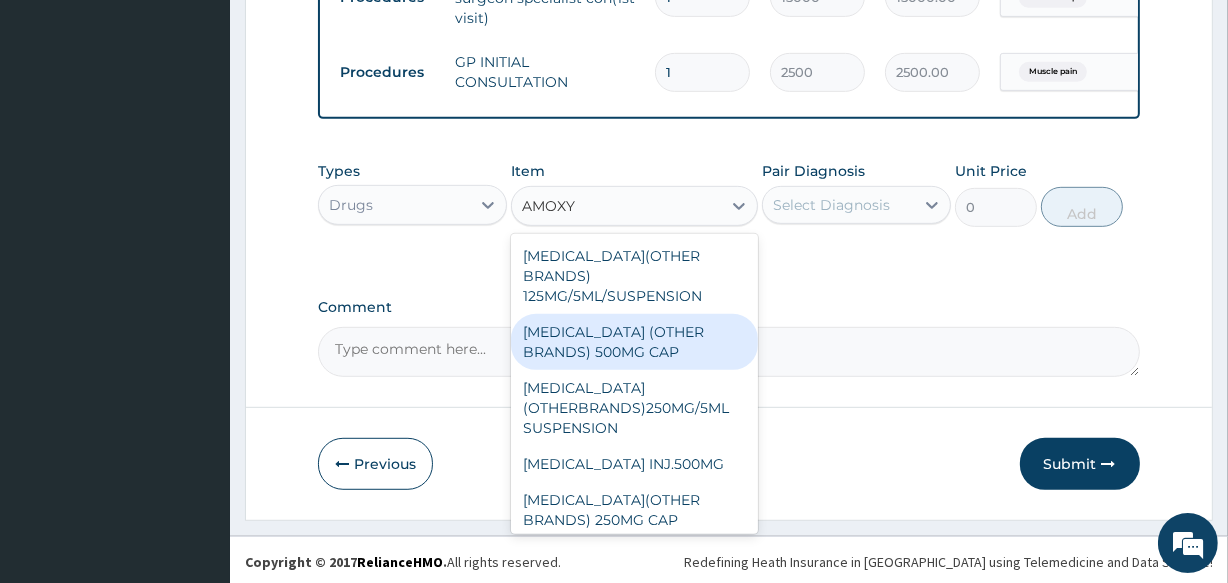click on "AMOXYCILLIN (OTHER BRANDS) 500MG CAP" at bounding box center (634, 342) 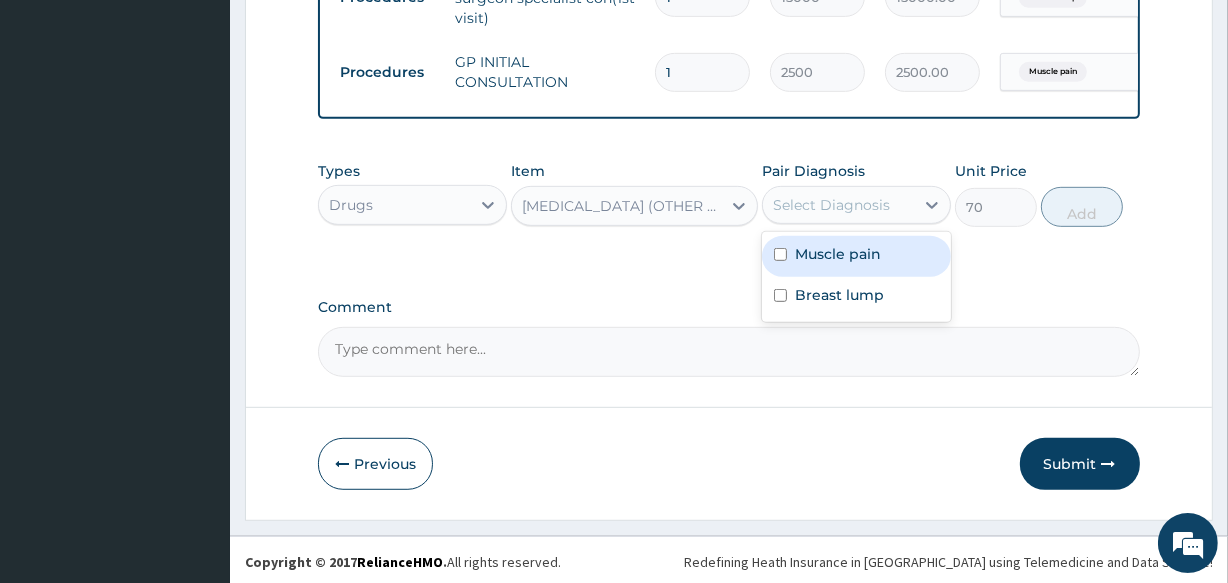 click on "Select Diagnosis" at bounding box center (831, 205) 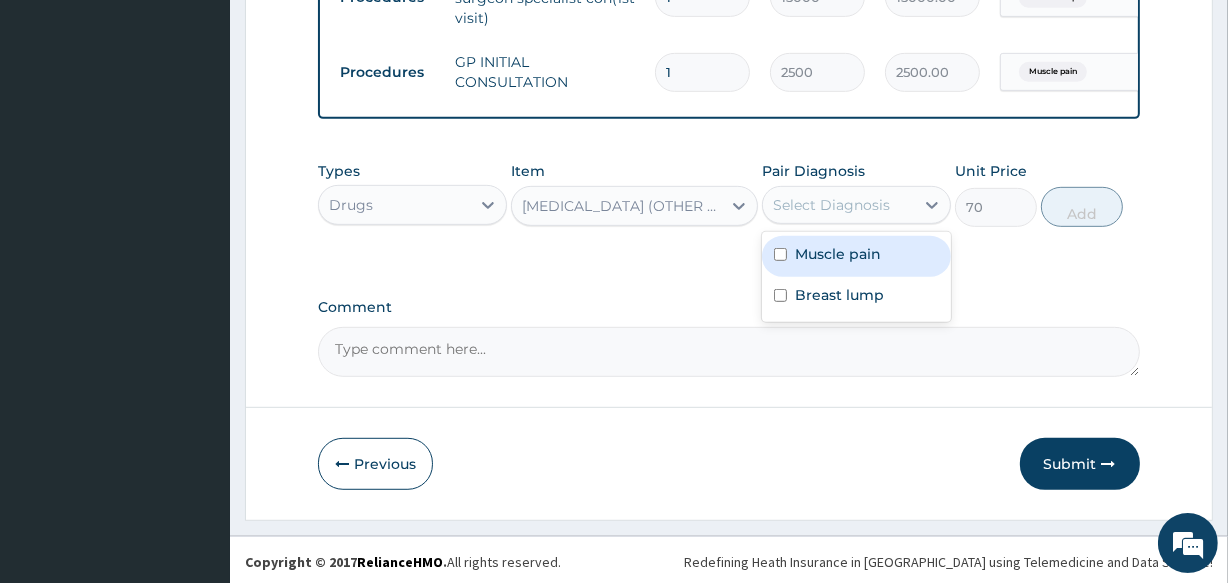 click on "Muscle pain" at bounding box center [838, 254] 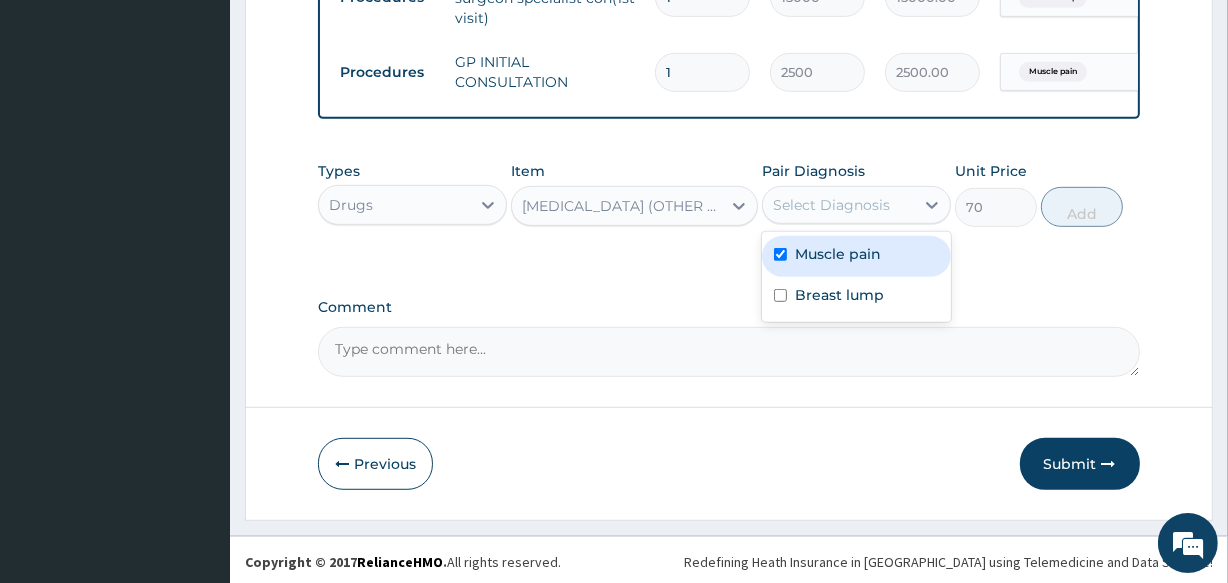 checkbox on "true" 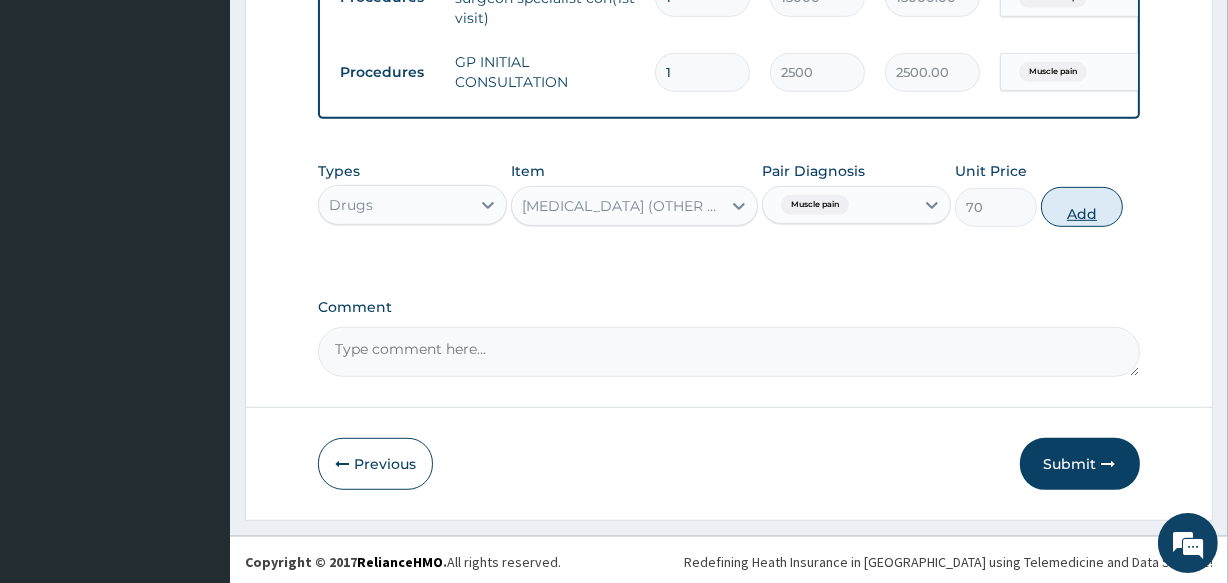 click on "Add" at bounding box center (1082, 207) 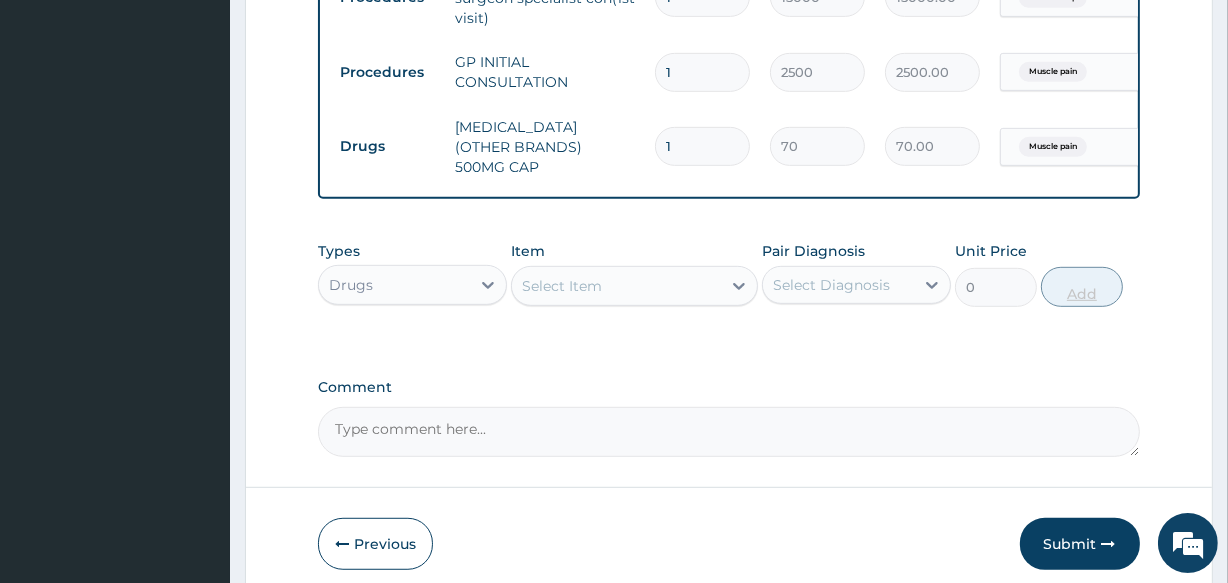type on "10" 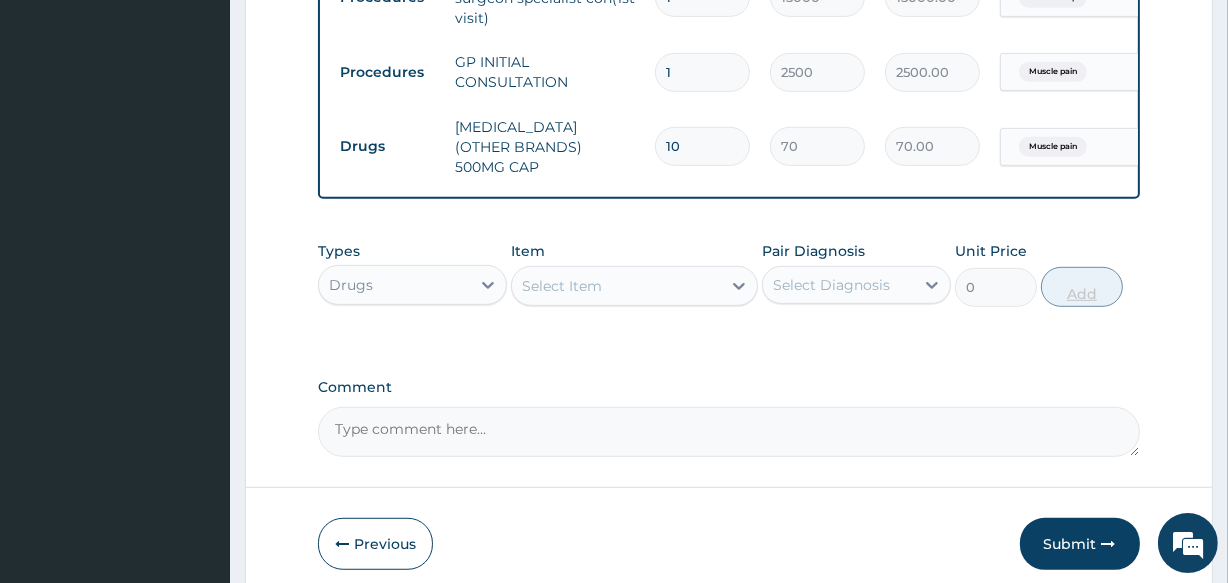 type on "700.00" 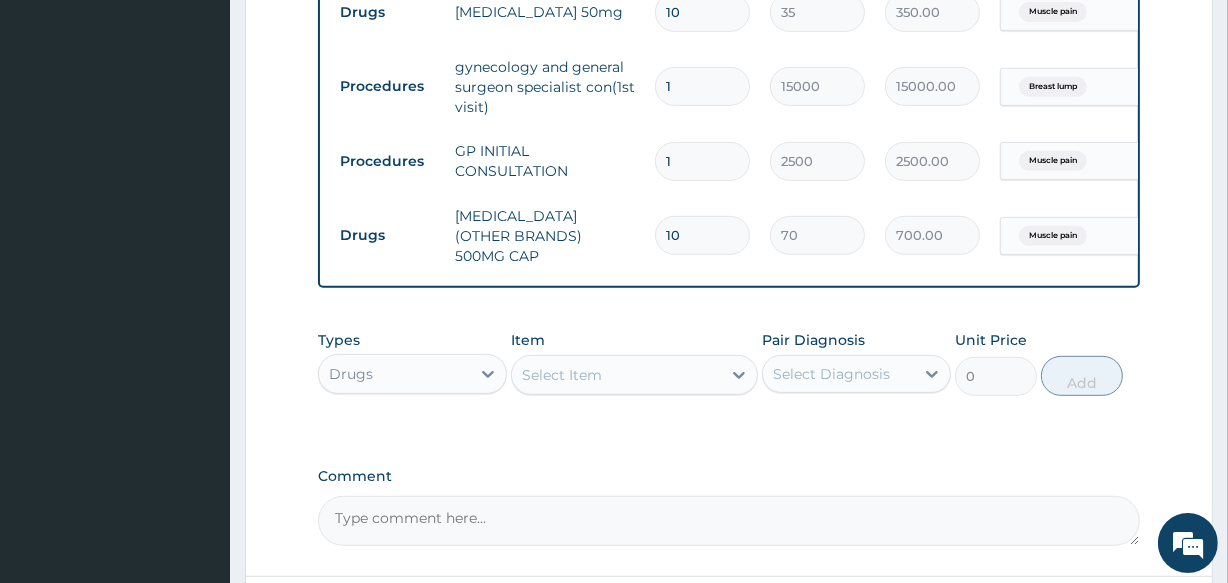 scroll, scrollTop: 995, scrollLeft: 0, axis: vertical 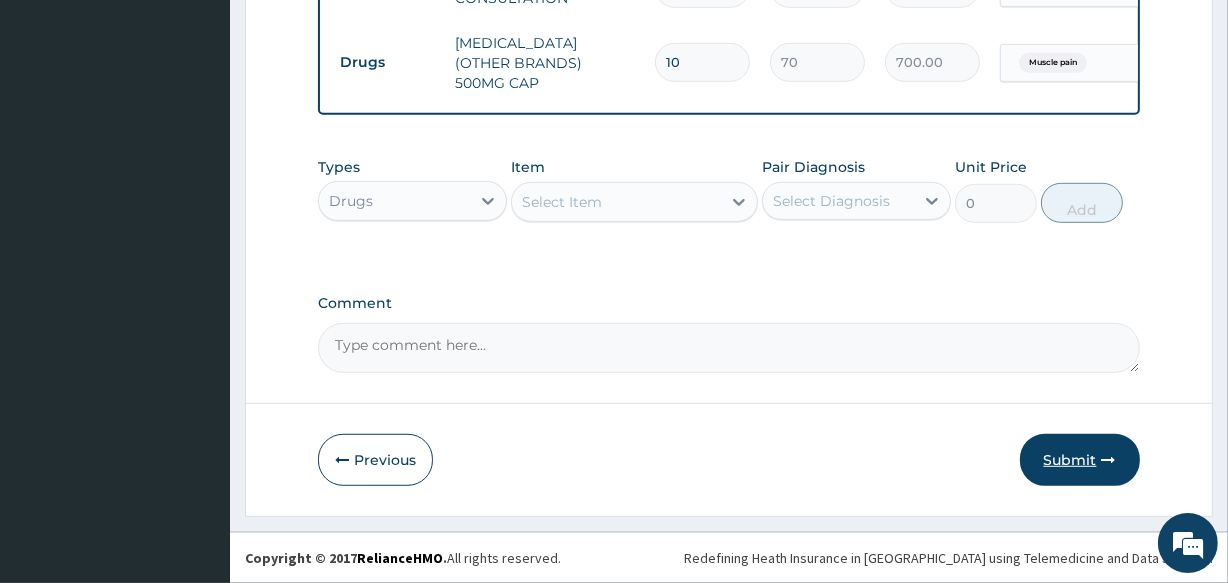 type on "10" 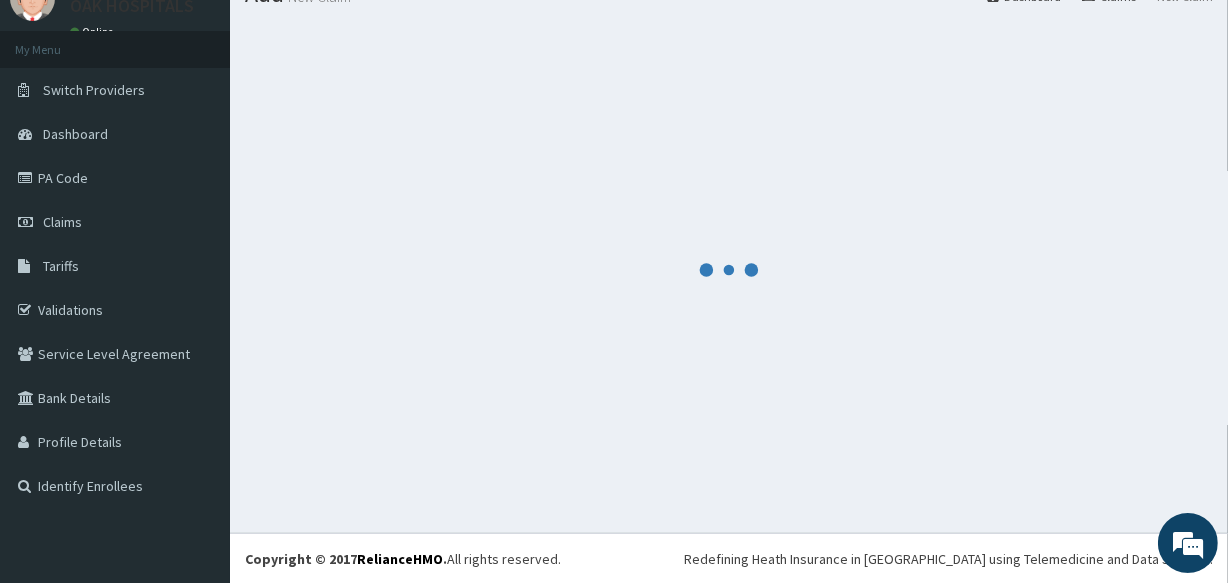 scroll, scrollTop: 995, scrollLeft: 0, axis: vertical 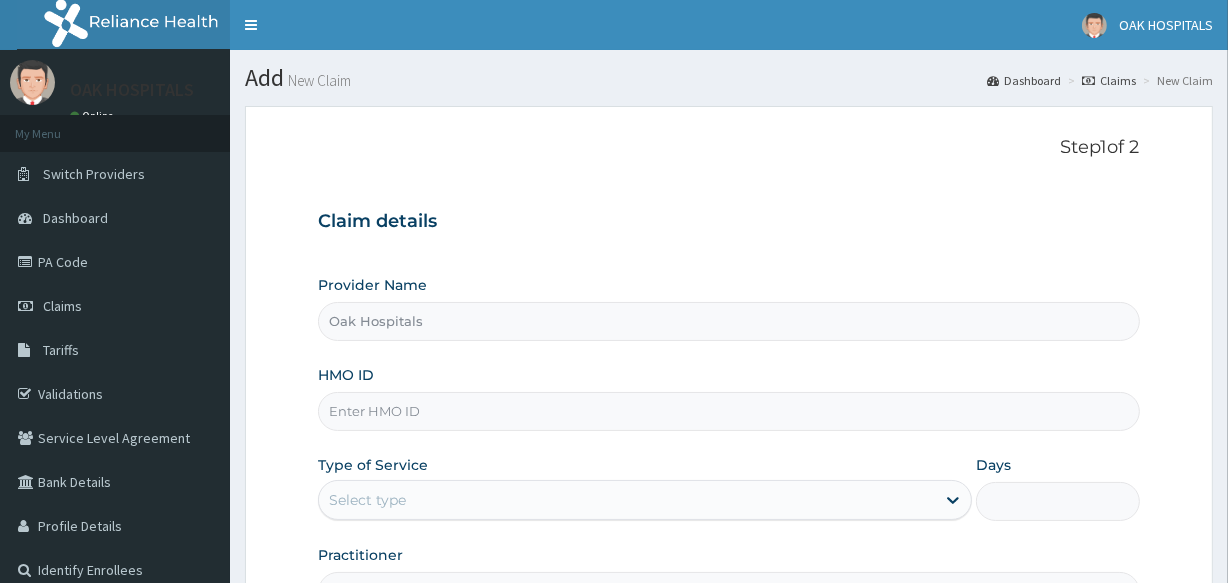 click on "HMO ID" at bounding box center [728, 411] 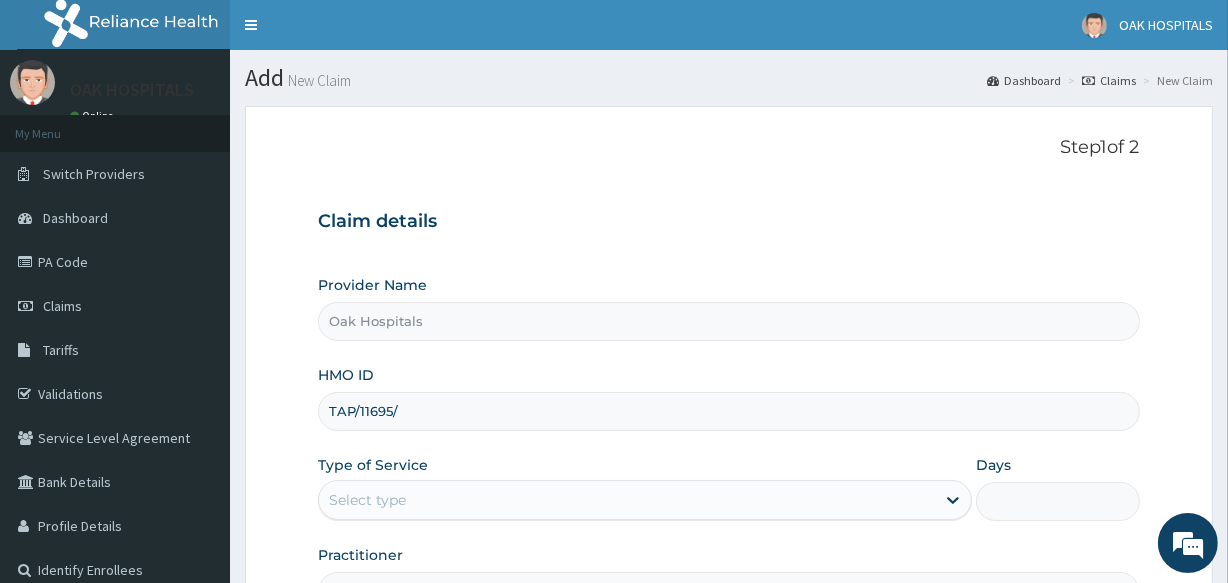 scroll, scrollTop: 0, scrollLeft: 0, axis: both 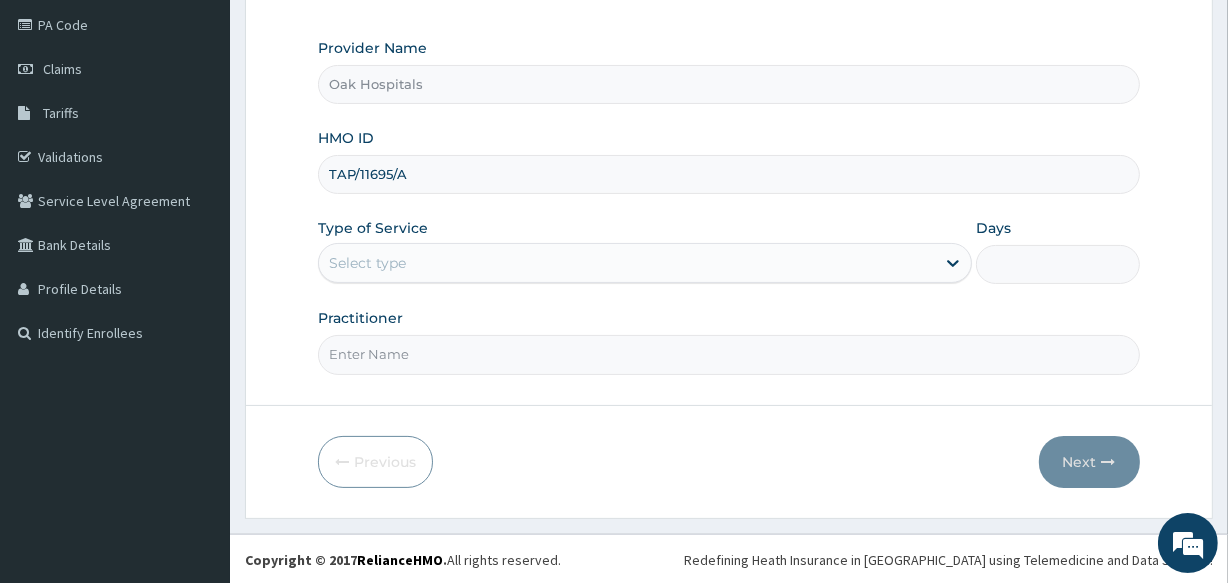 type on "TAP/11695/A" 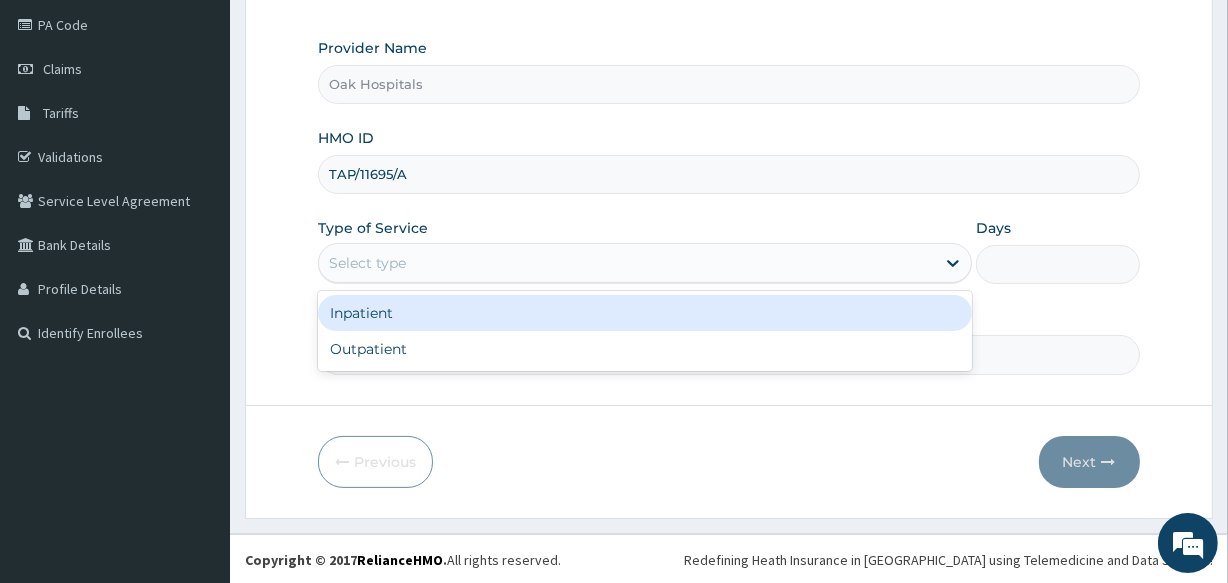 click on "Select type" at bounding box center (627, 263) 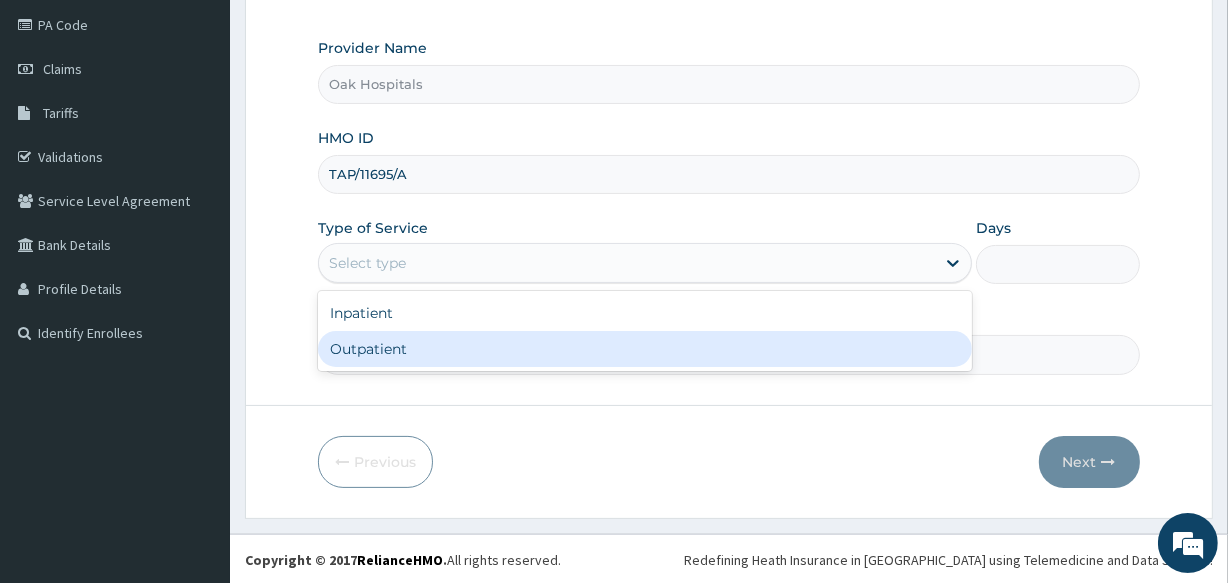 click on "Outpatient" at bounding box center [645, 349] 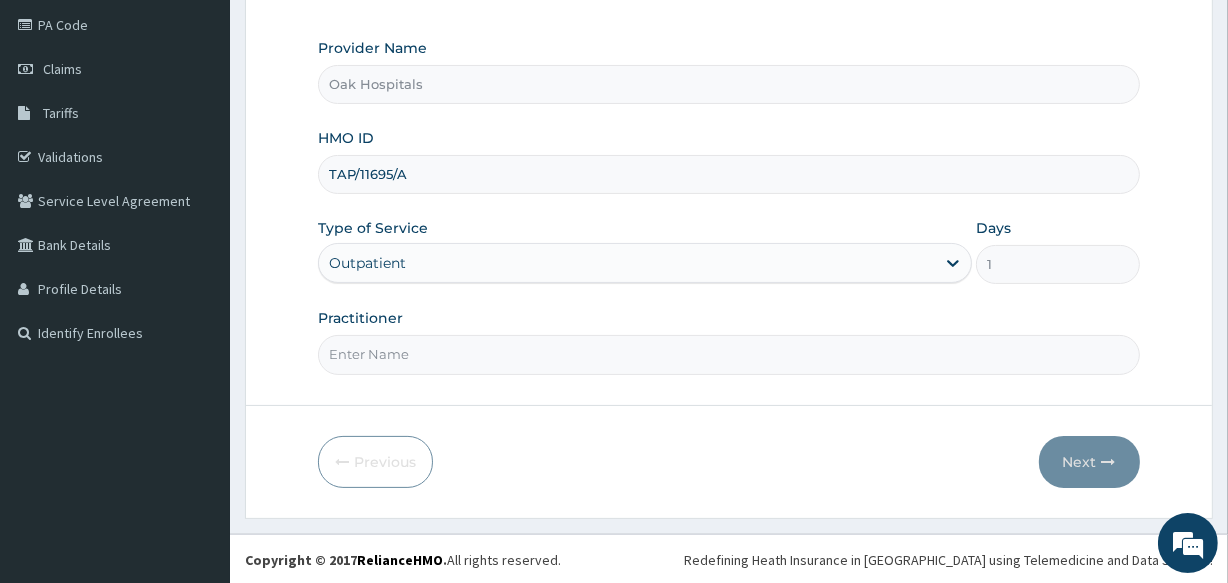 drag, startPoint x: 435, startPoint y: 351, endPoint x: 434, endPoint y: 361, distance: 10.049875 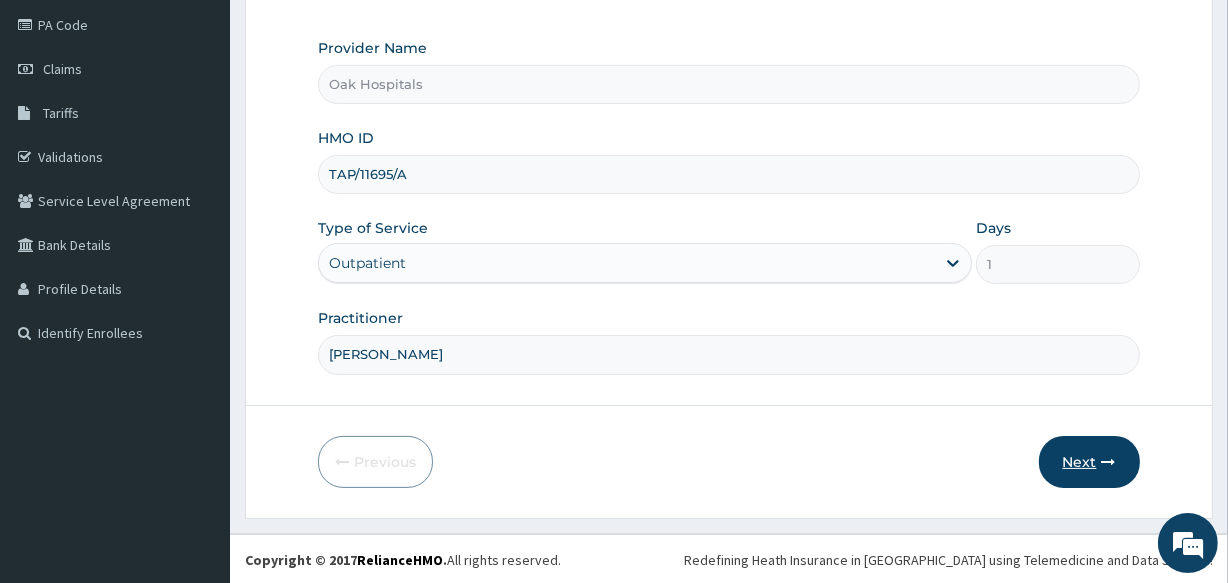 click on "Next" at bounding box center (1089, 462) 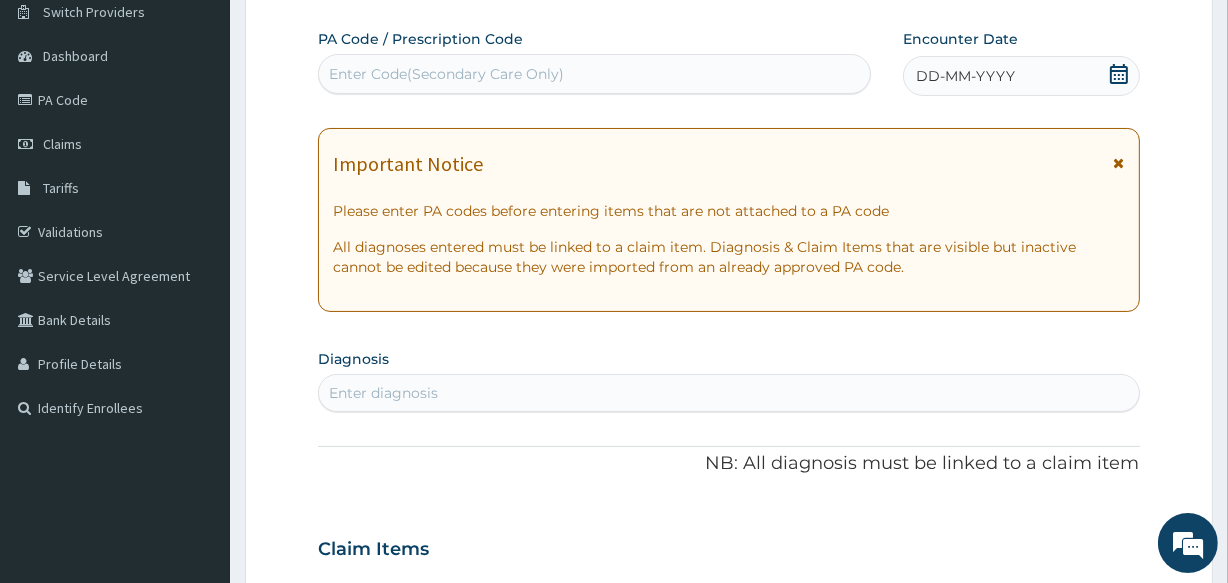 scroll, scrollTop: 0, scrollLeft: 0, axis: both 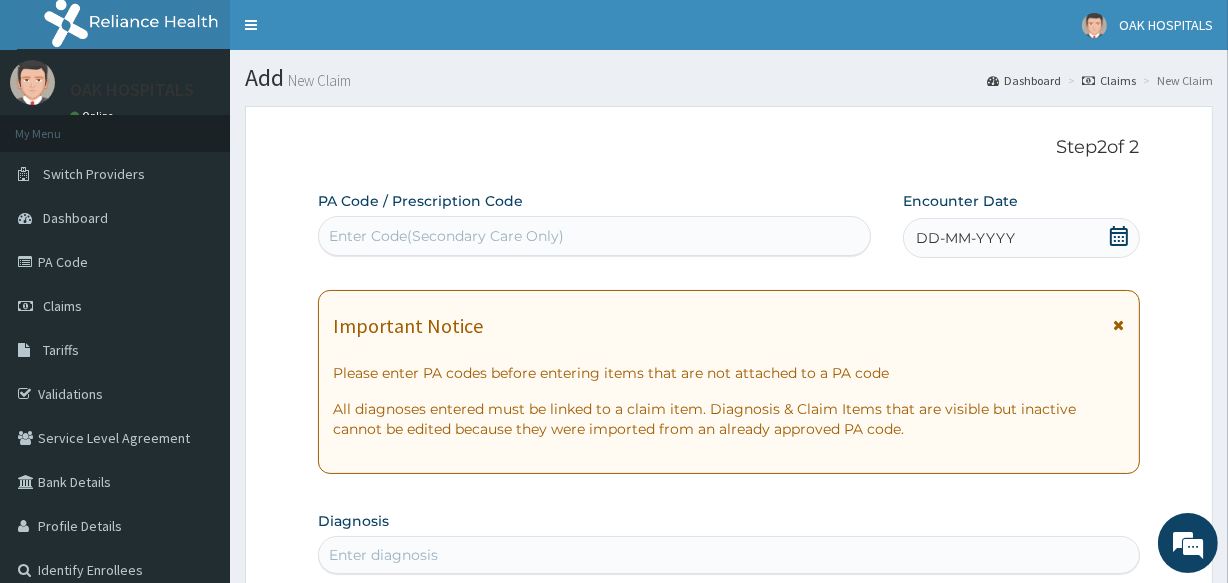 click on "Enter Code(Secondary Care Only)" at bounding box center (594, 236) 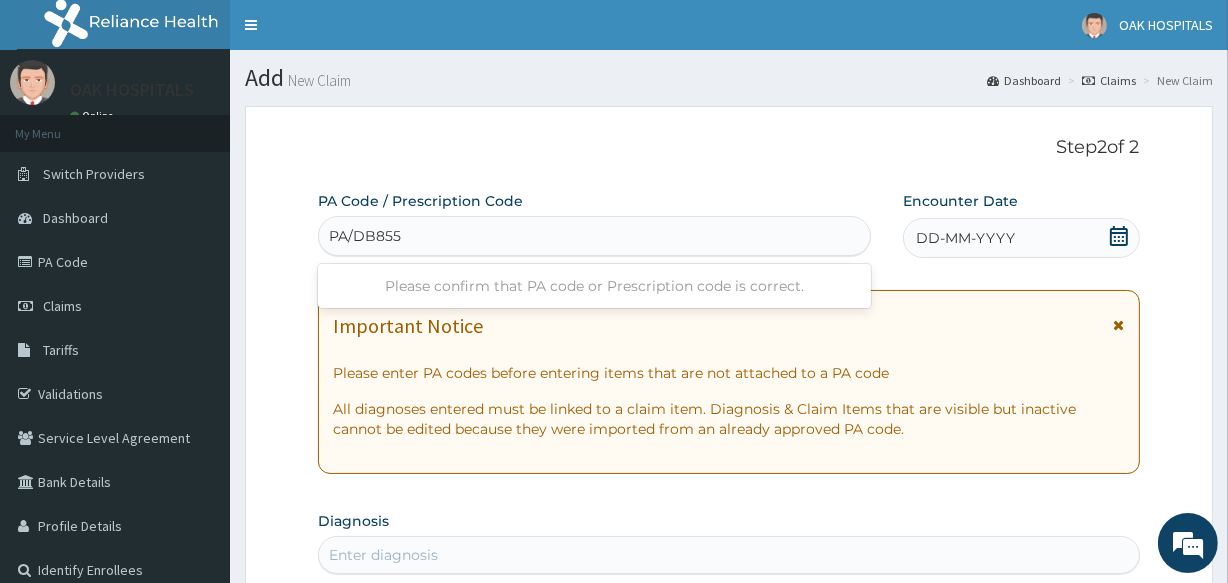 type on "PA/DB8554" 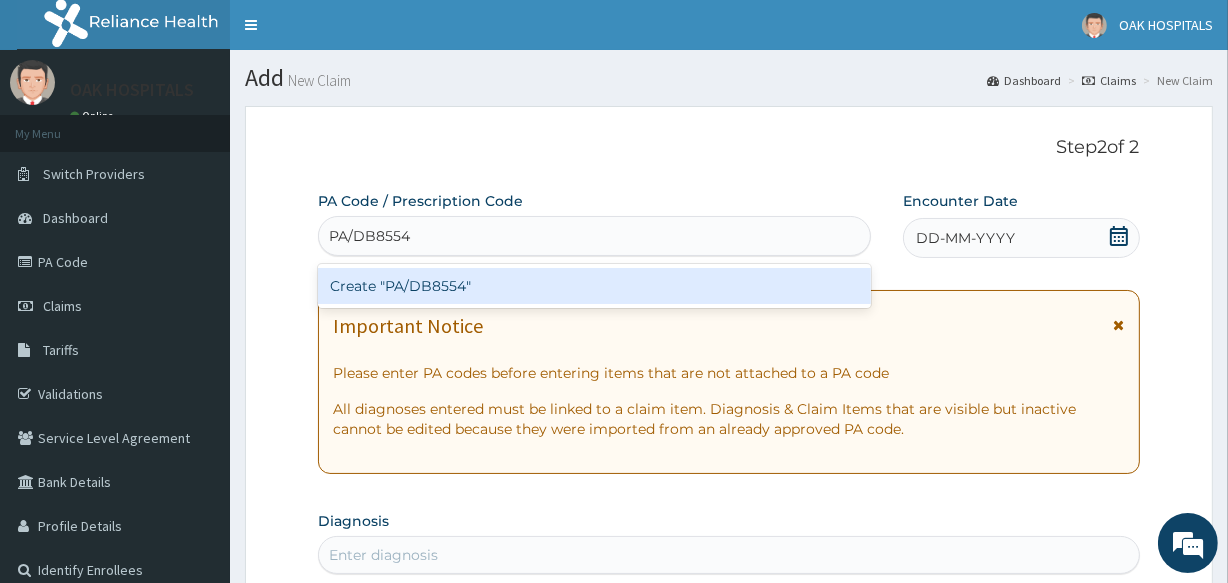 click on "Create "PA/DB8554"" at bounding box center (594, 286) 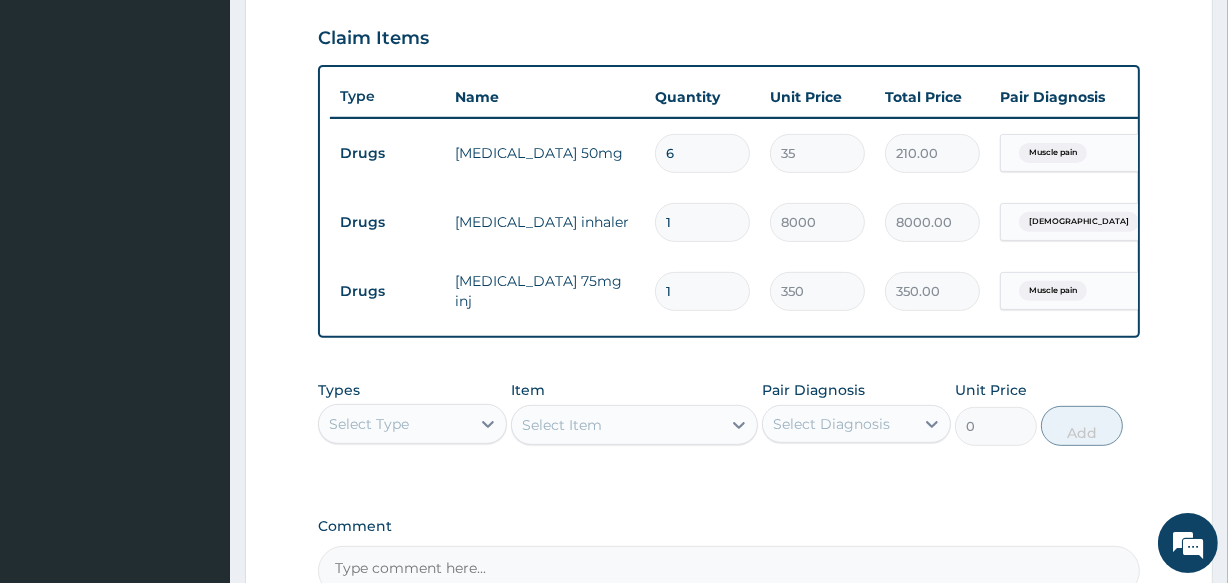 scroll, scrollTop: 770, scrollLeft: 0, axis: vertical 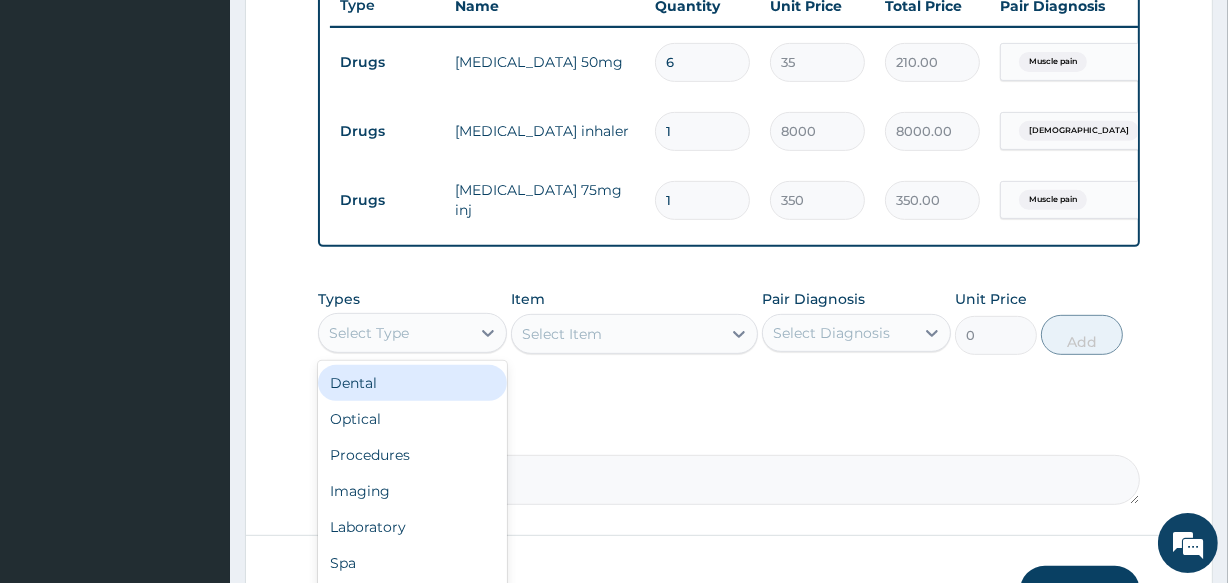 click on "Select Type" at bounding box center [394, 333] 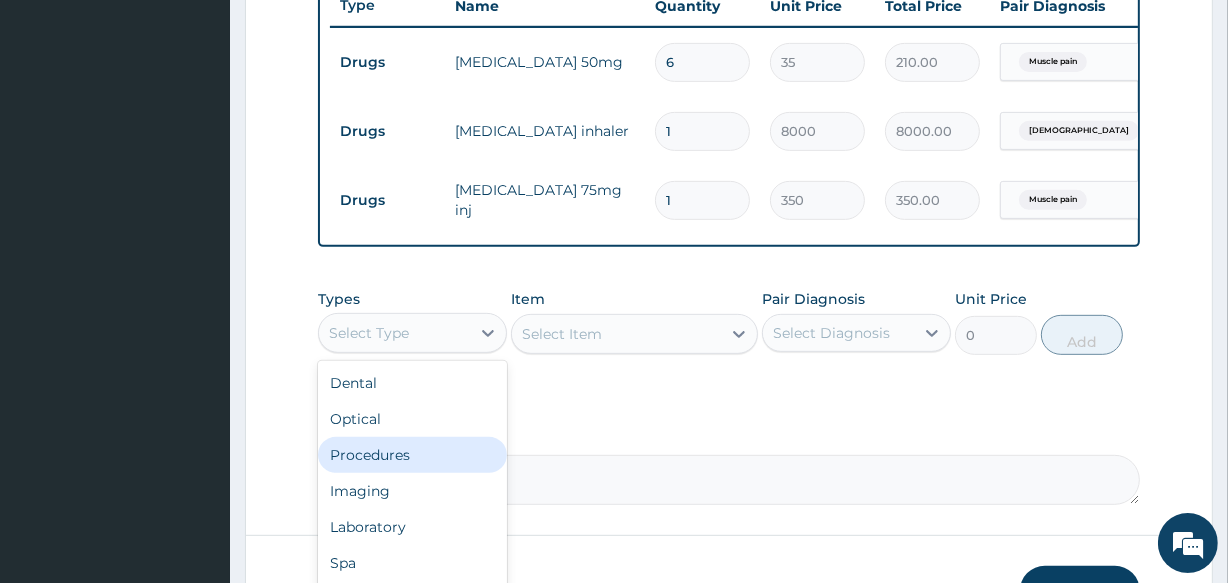 click on "Procedures" at bounding box center (412, 455) 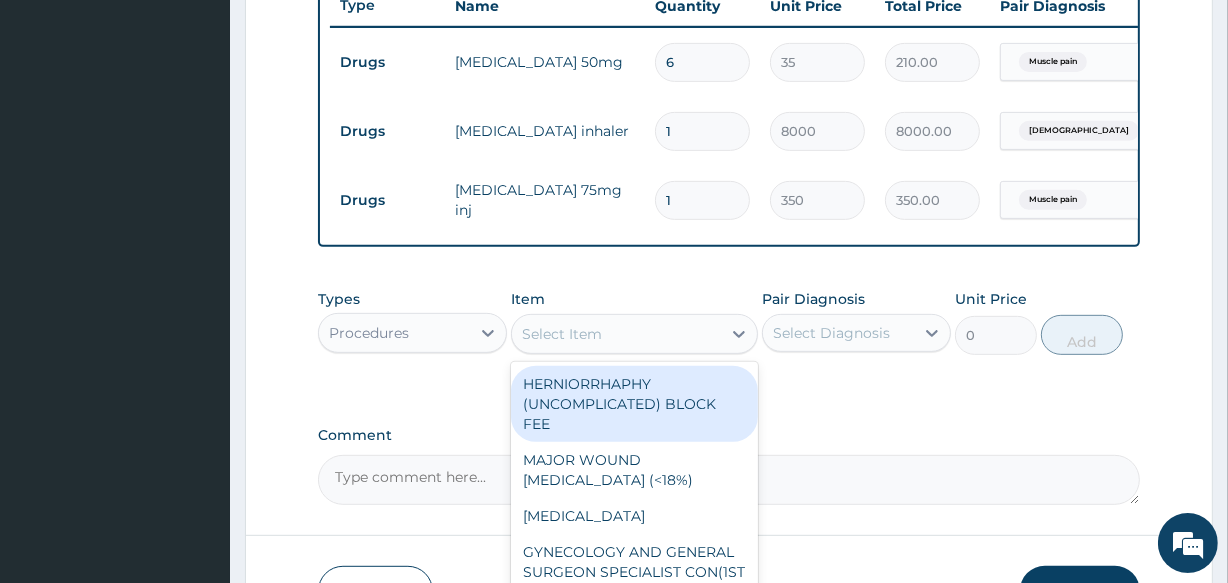 click on "Select Item" at bounding box center [562, 334] 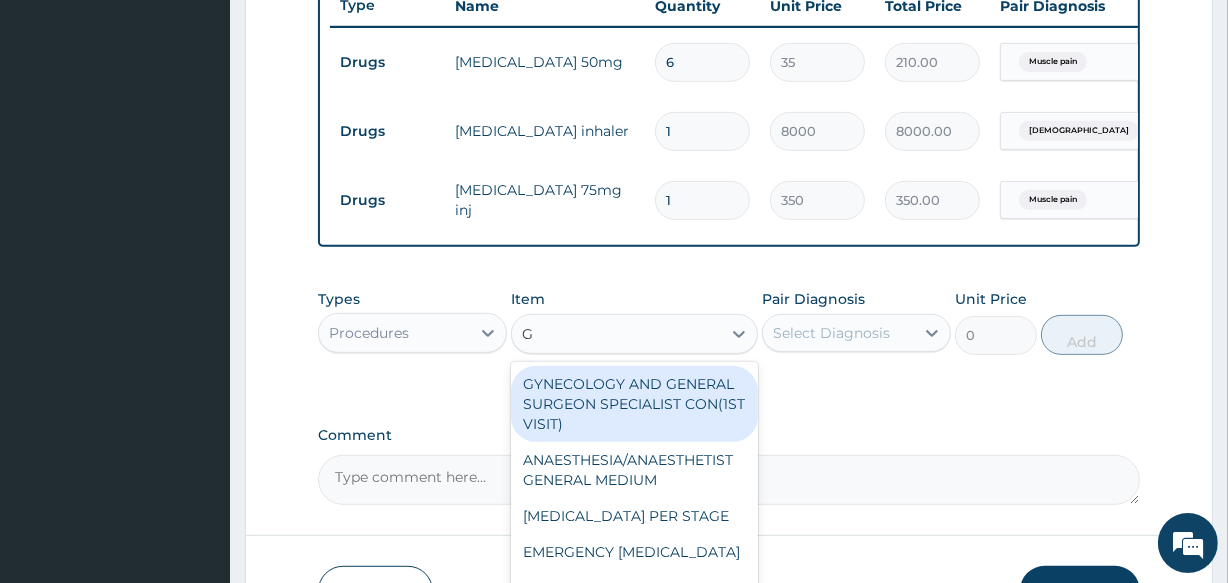 type on "GP" 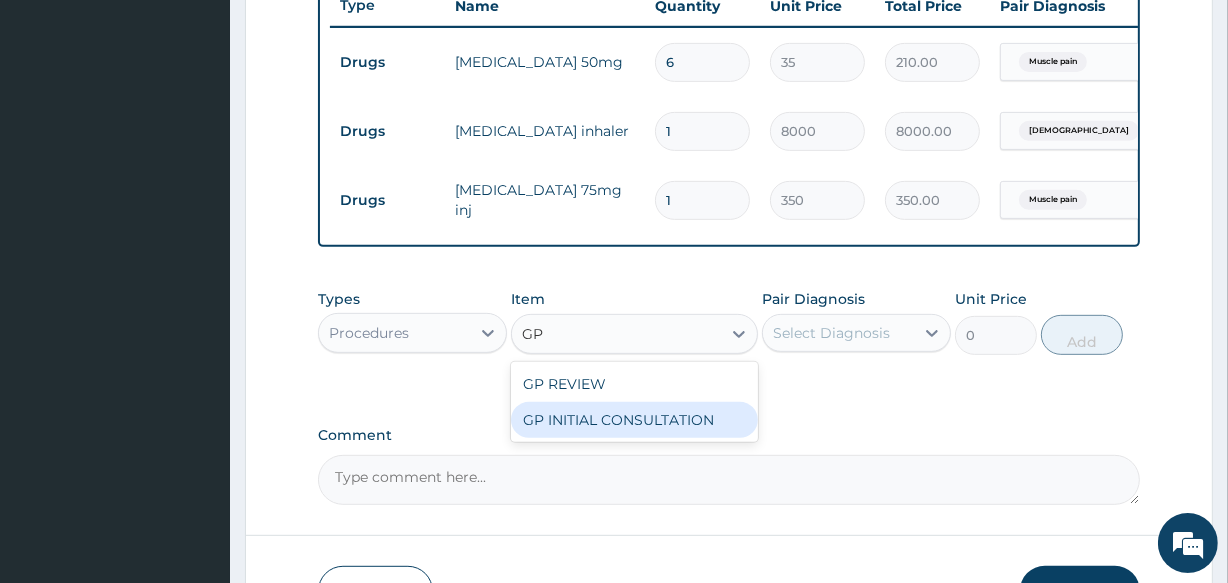 click on "GP INITIAL CONSULTATION" at bounding box center [634, 420] 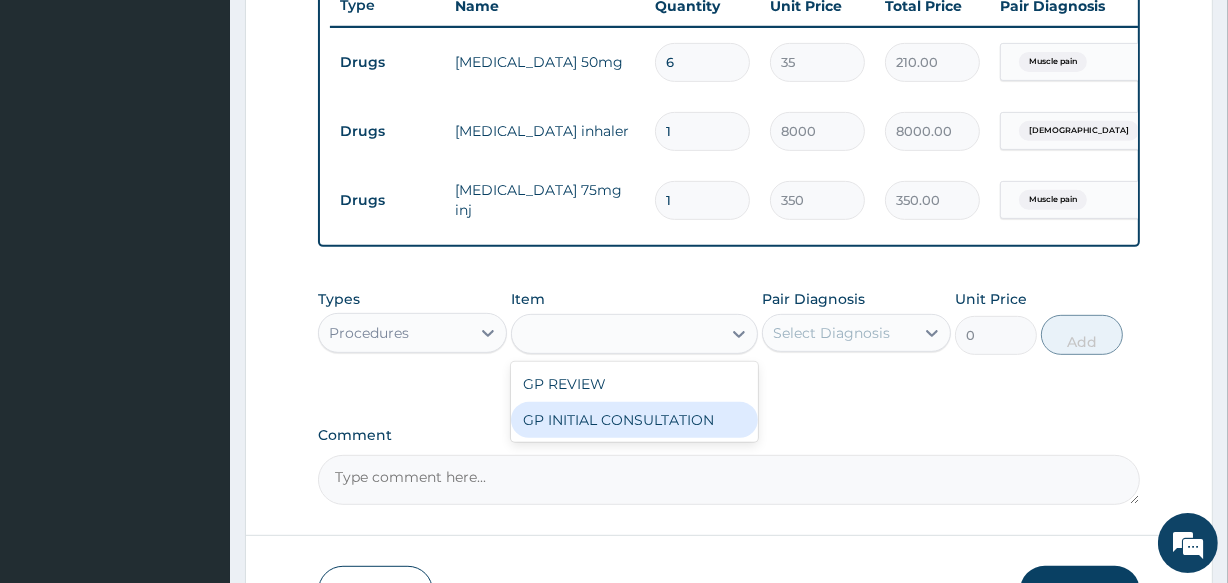 type on "2500" 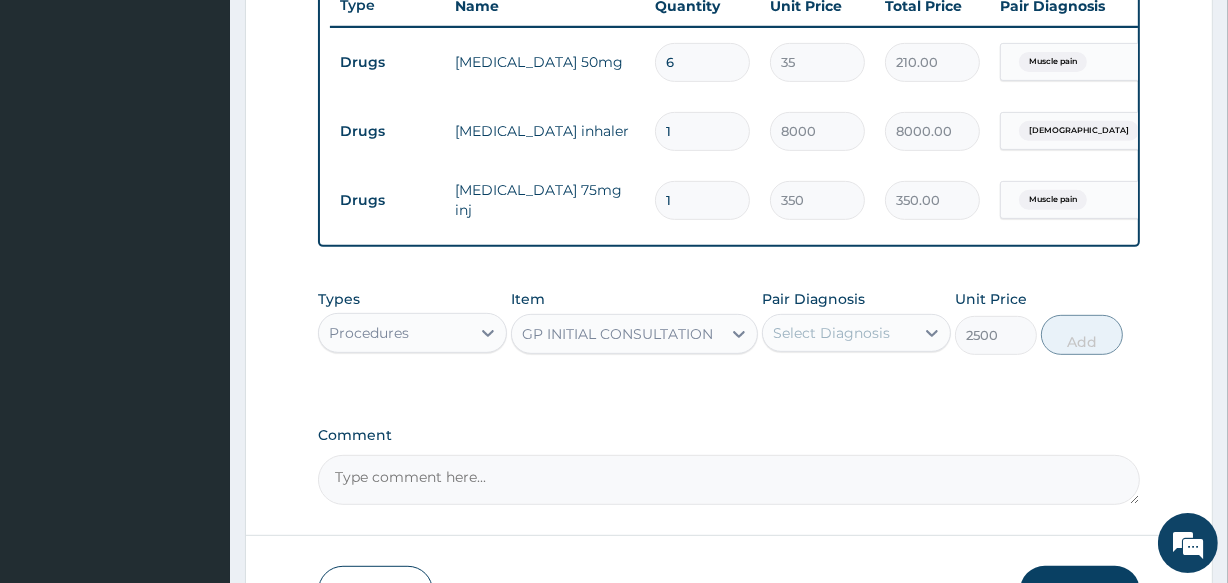 click on "Select Diagnosis" at bounding box center (831, 333) 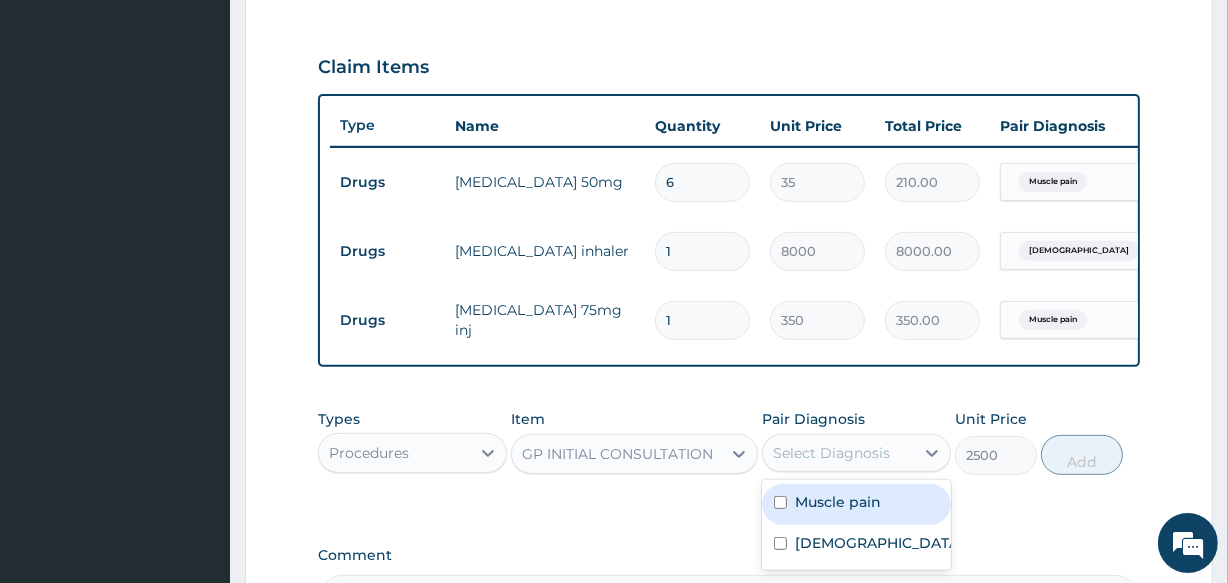 scroll, scrollTop: 497, scrollLeft: 0, axis: vertical 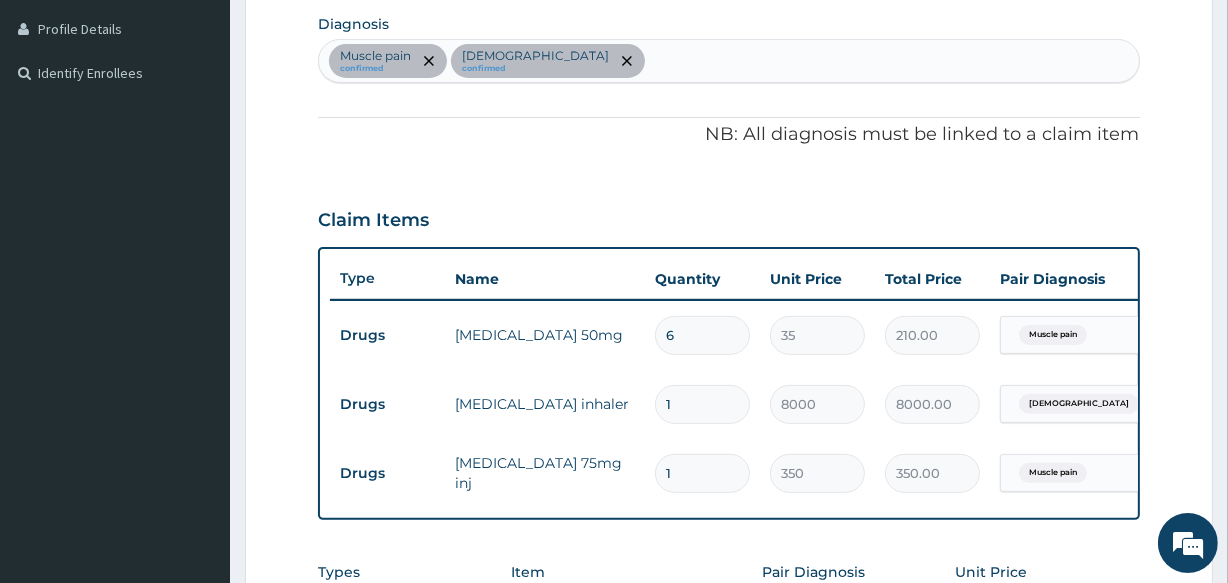 click on "Muscle pain confirmed Asthma confirmed" at bounding box center [728, 61] 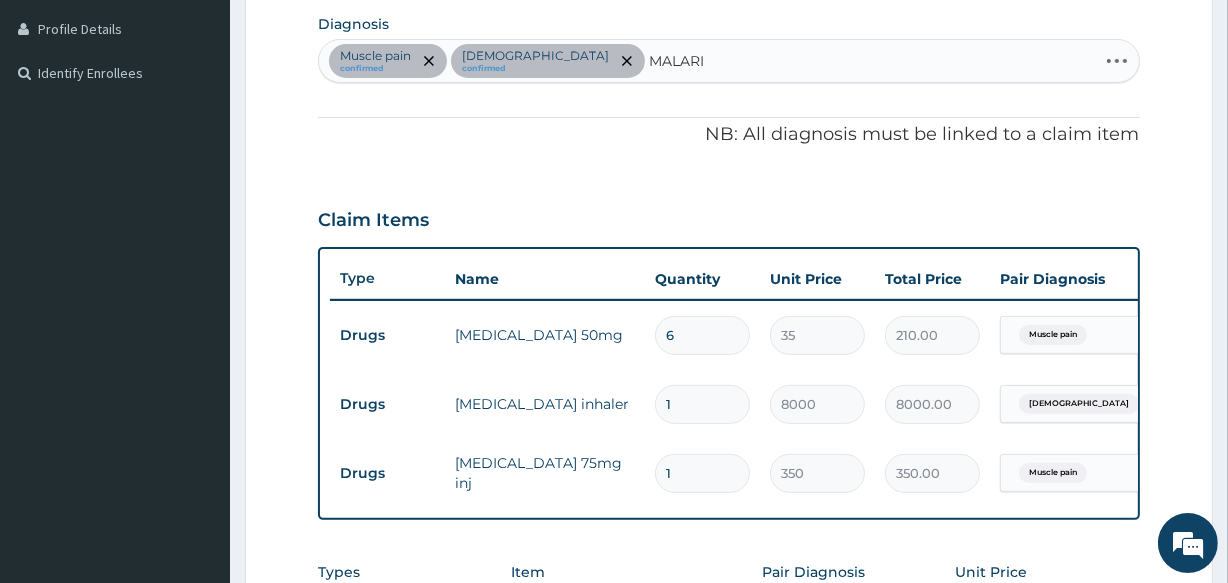 type on "MALARIA" 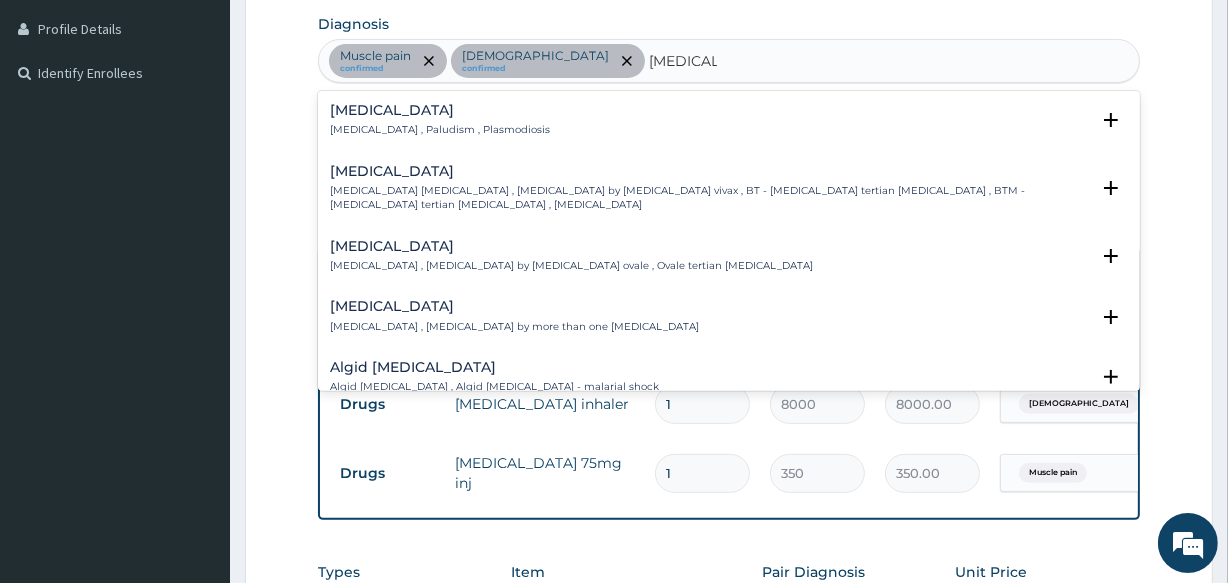 click on "Malaria" at bounding box center [440, 110] 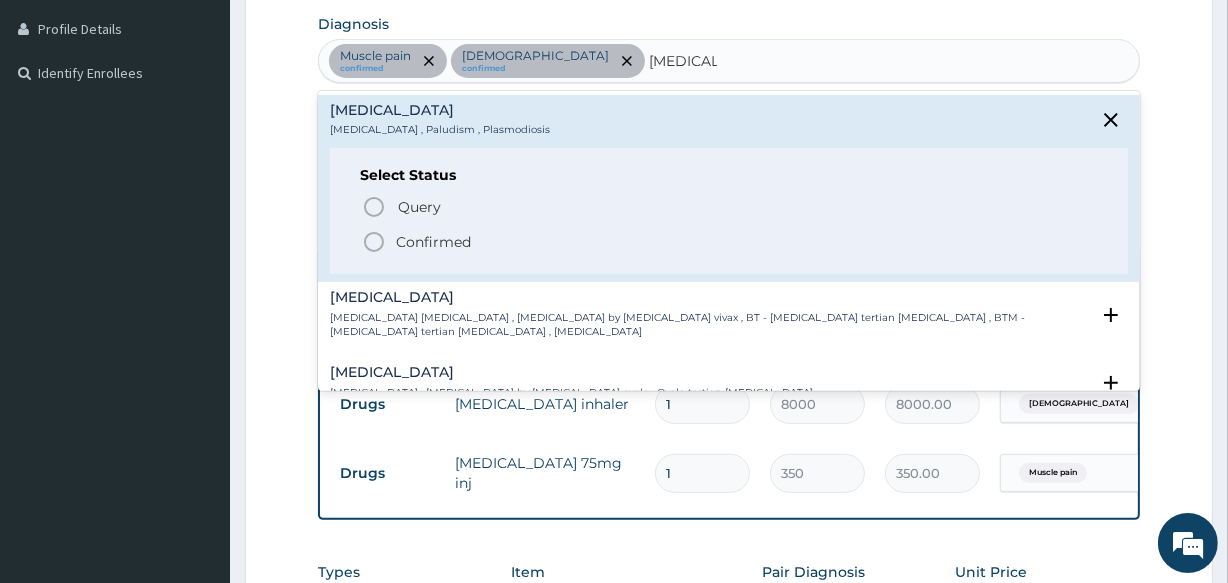 click 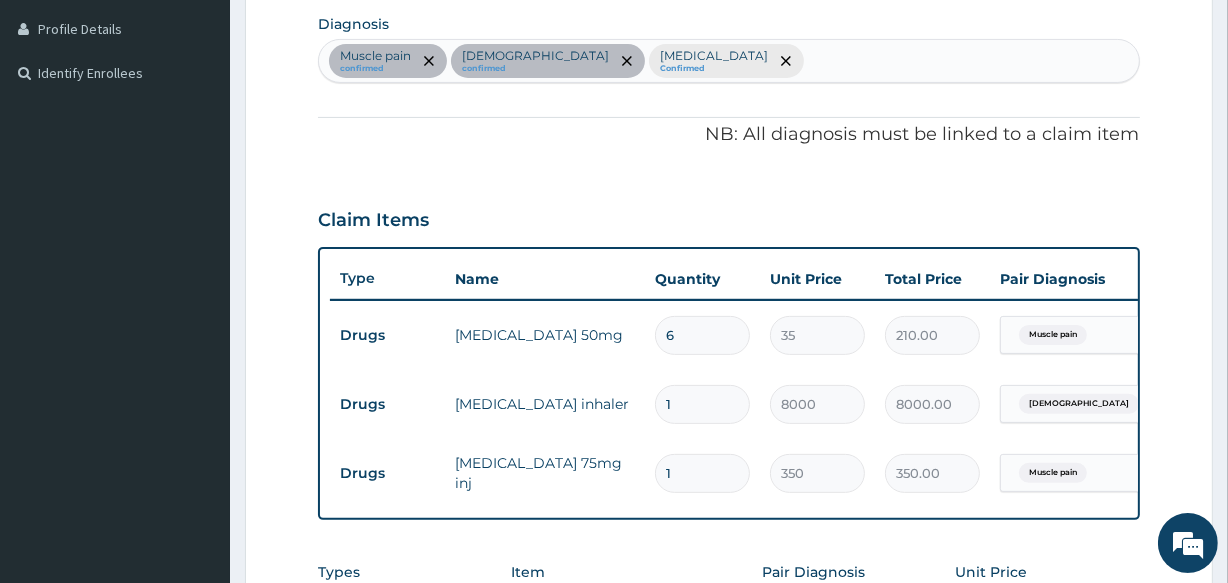 click on "Muscle pain confirmed Asthma confirmed Malaria Confirmed" at bounding box center (728, 61) 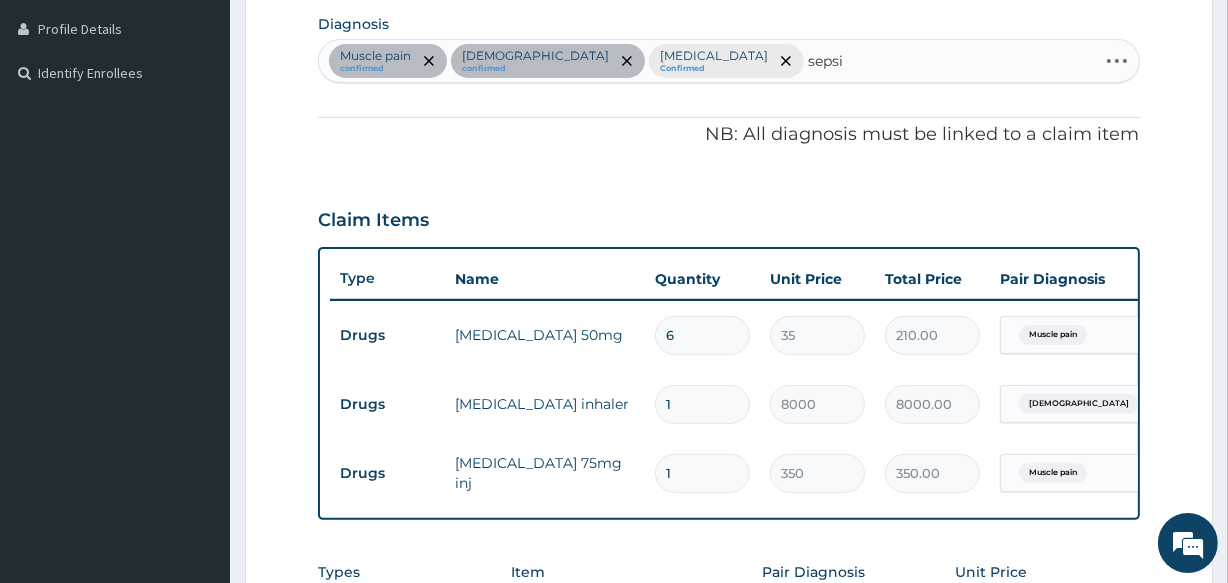 type on "sepsis" 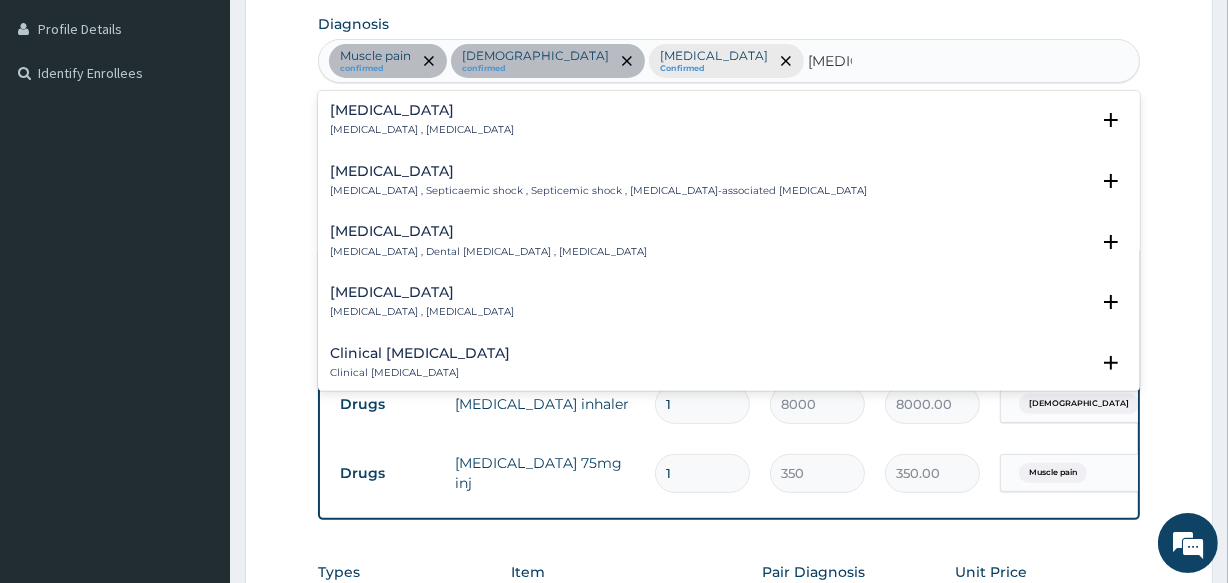 click on "Sepsis Systemic infection , Sepsis" at bounding box center [422, 120] 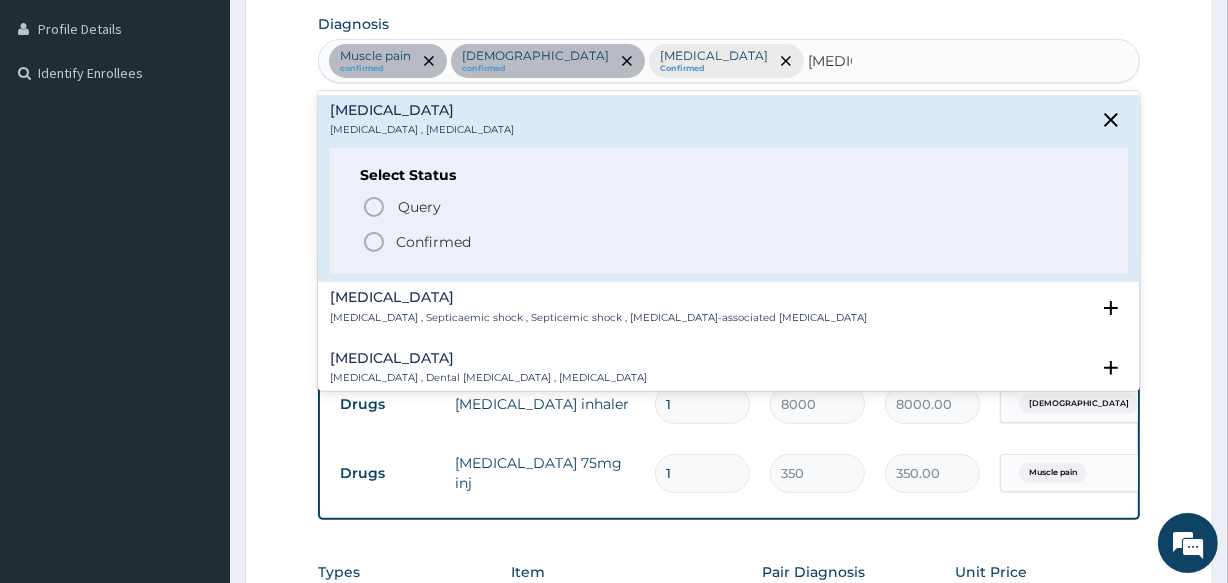 click 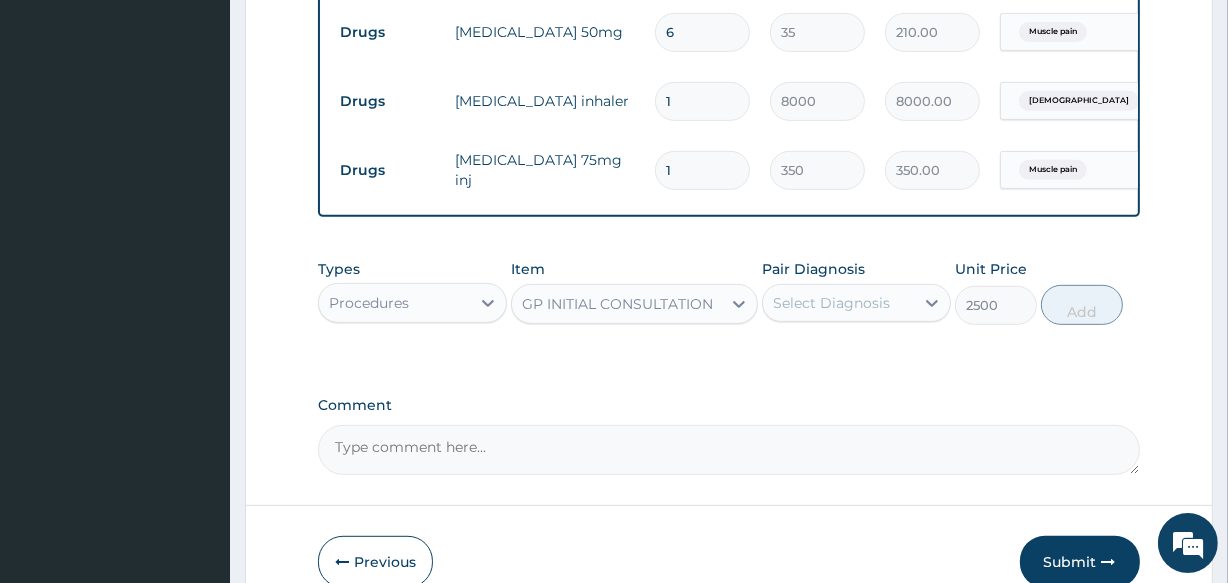 scroll, scrollTop: 770, scrollLeft: 0, axis: vertical 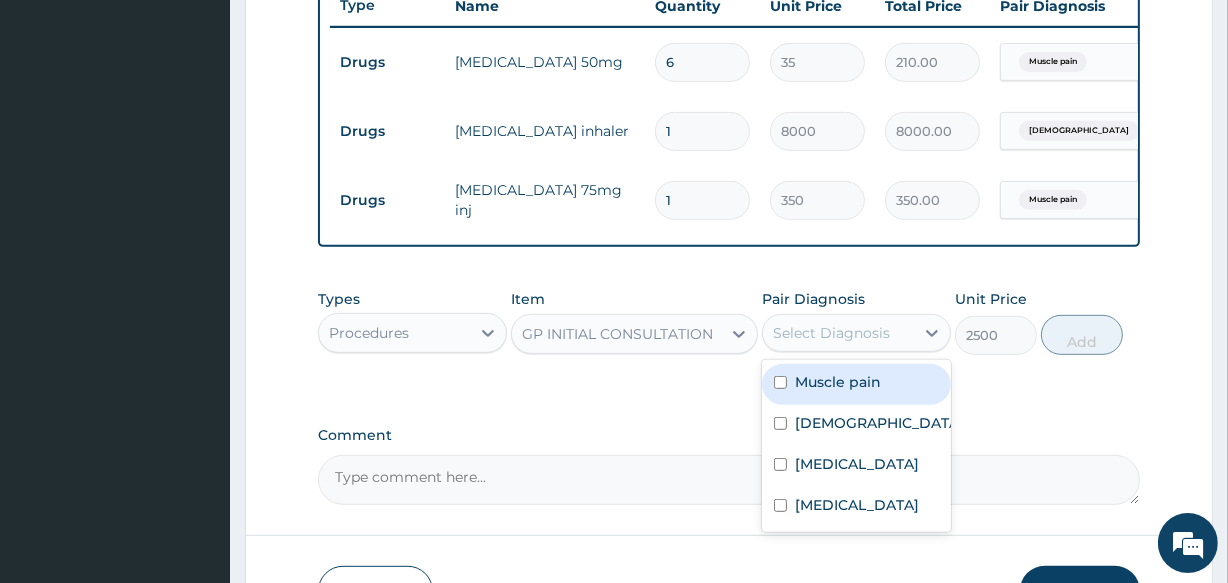 click on "Select Diagnosis" at bounding box center [838, 333] 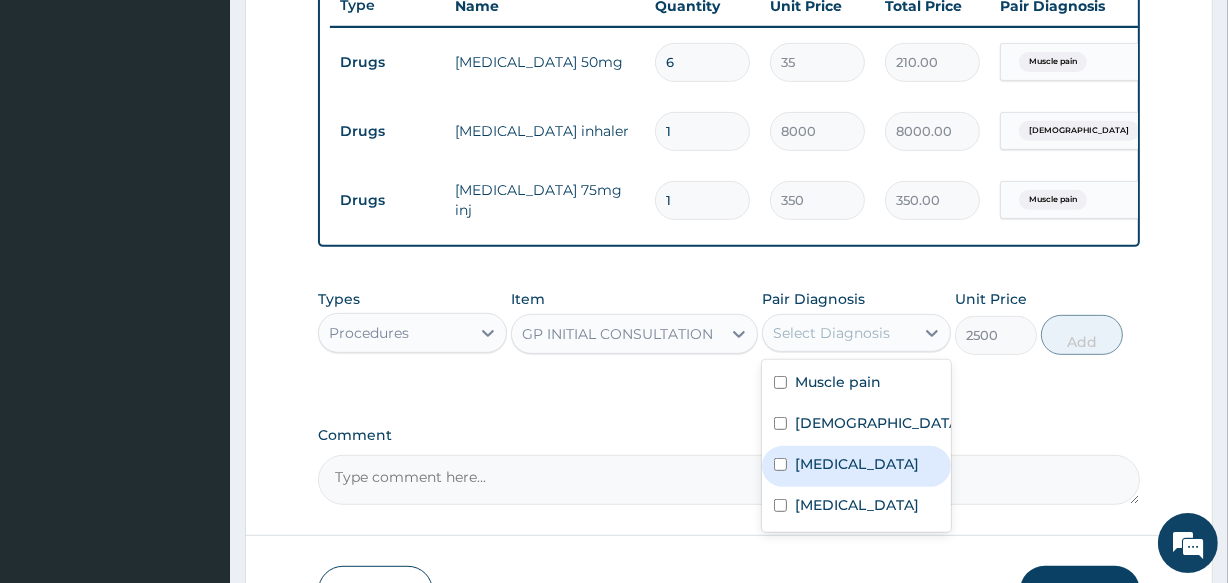 click on "Malaria" at bounding box center [856, 466] 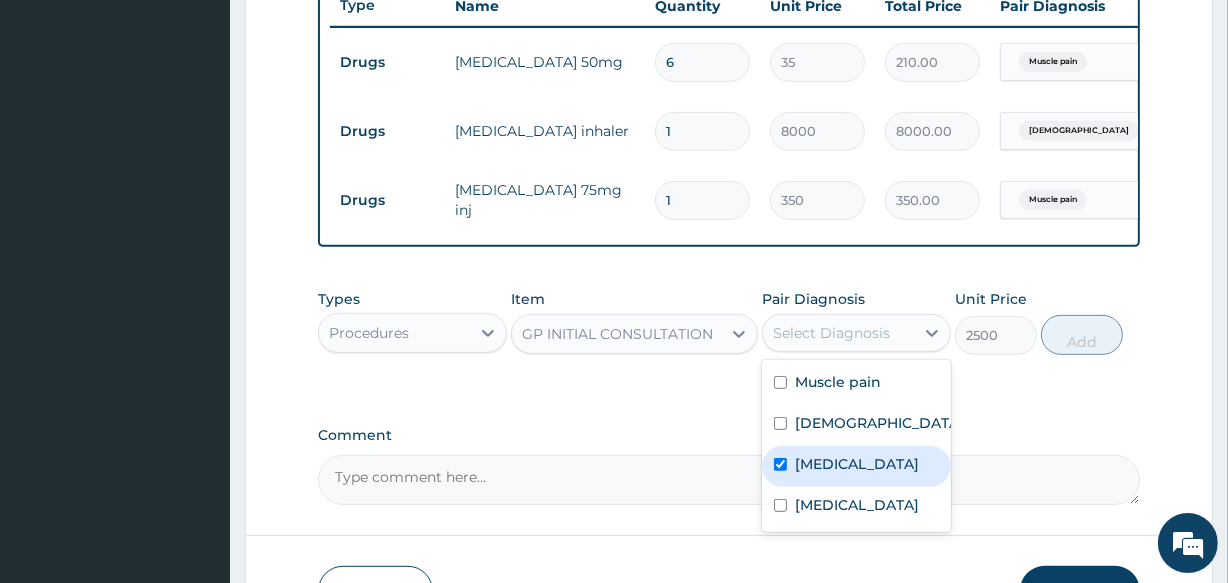 checkbox on "true" 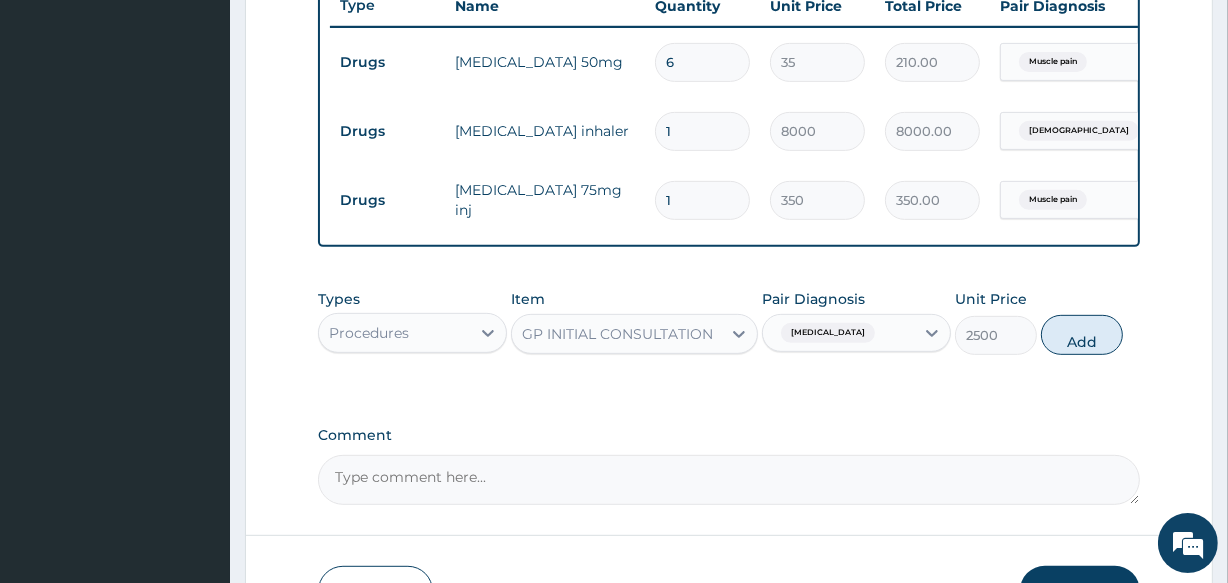 drag, startPoint x: 1082, startPoint y: 351, endPoint x: 1050, endPoint y: 365, distance: 34.928497 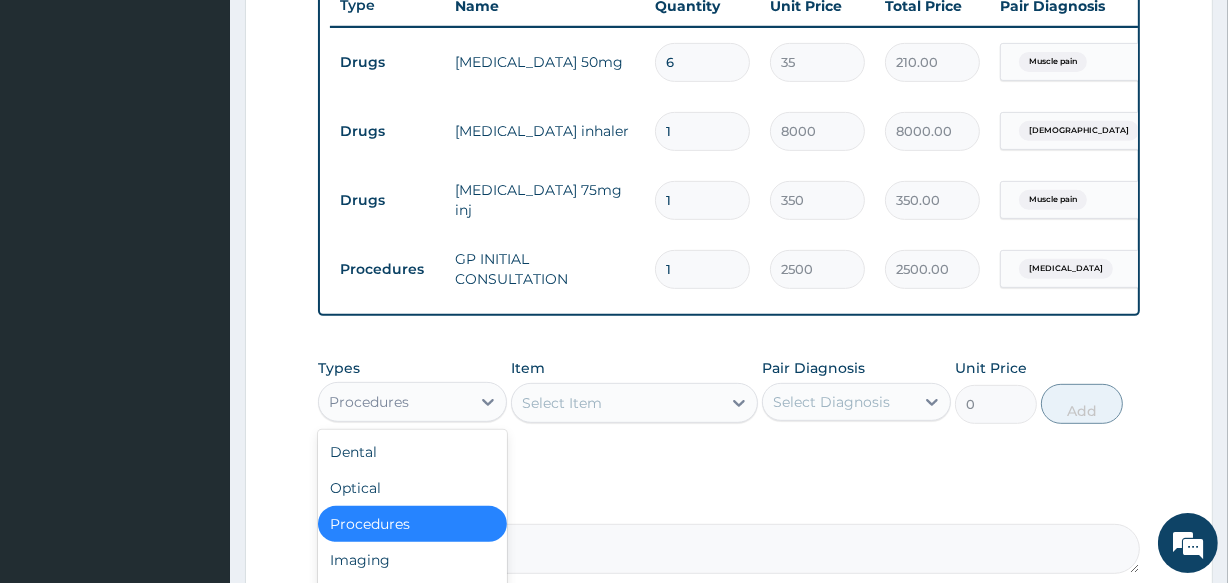 click on "Procedures" at bounding box center (394, 402) 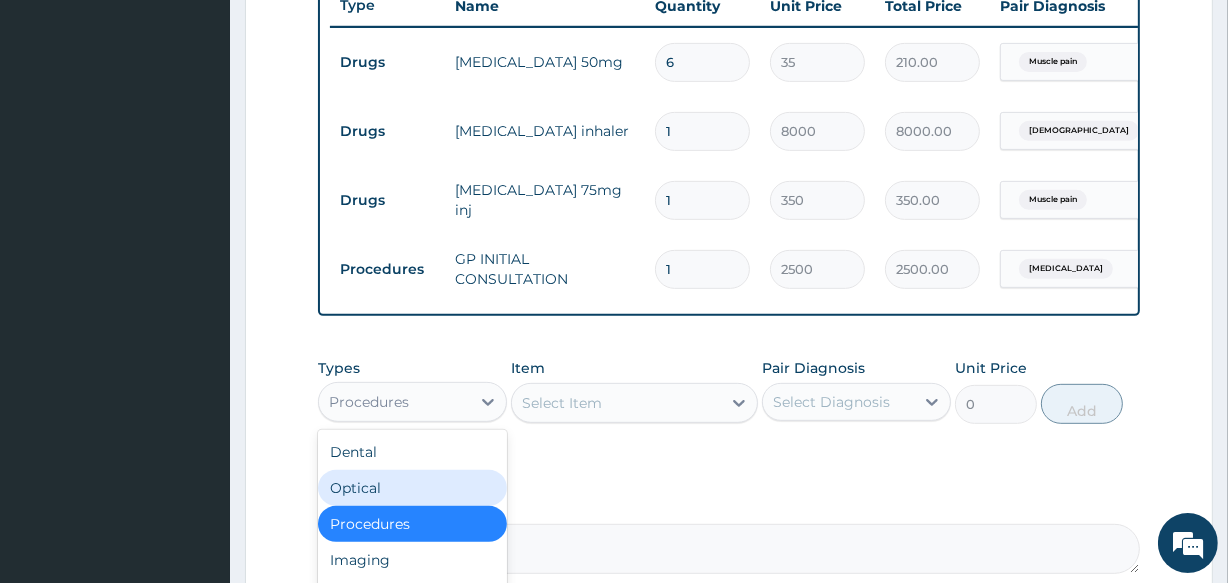 scroll, scrollTop: 68, scrollLeft: 0, axis: vertical 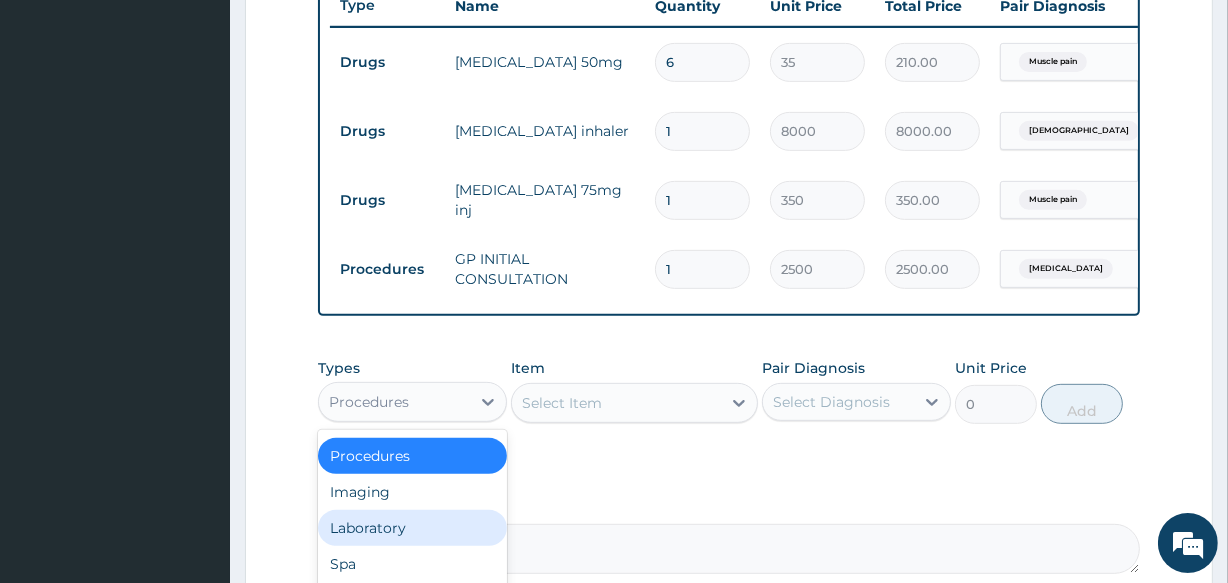 click on "Laboratory" at bounding box center [412, 528] 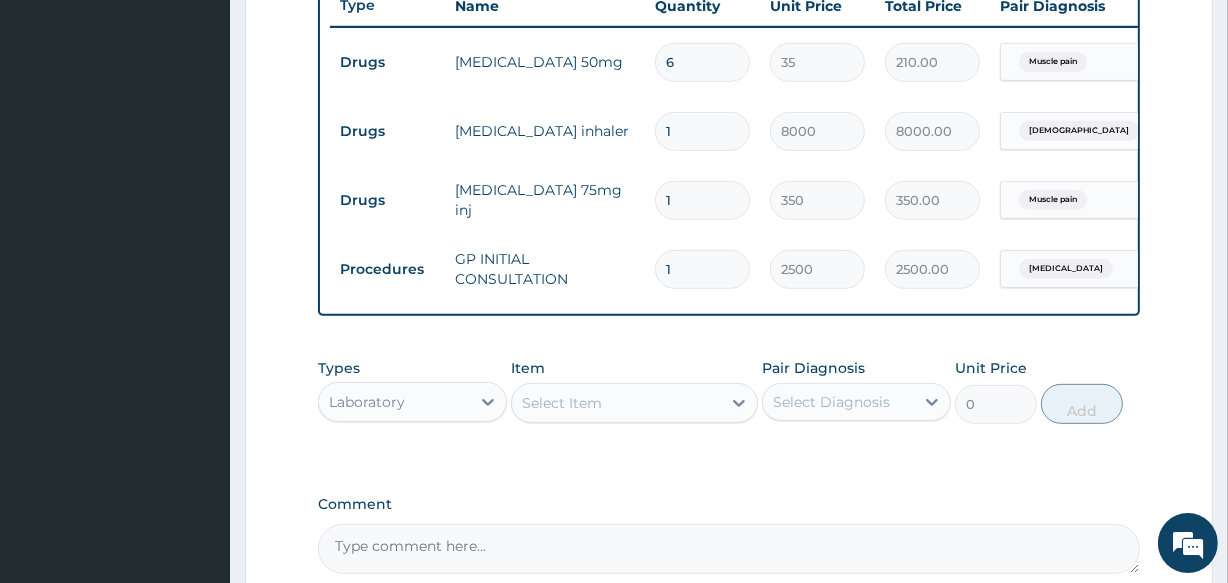 click on "Select Item" at bounding box center (616, 403) 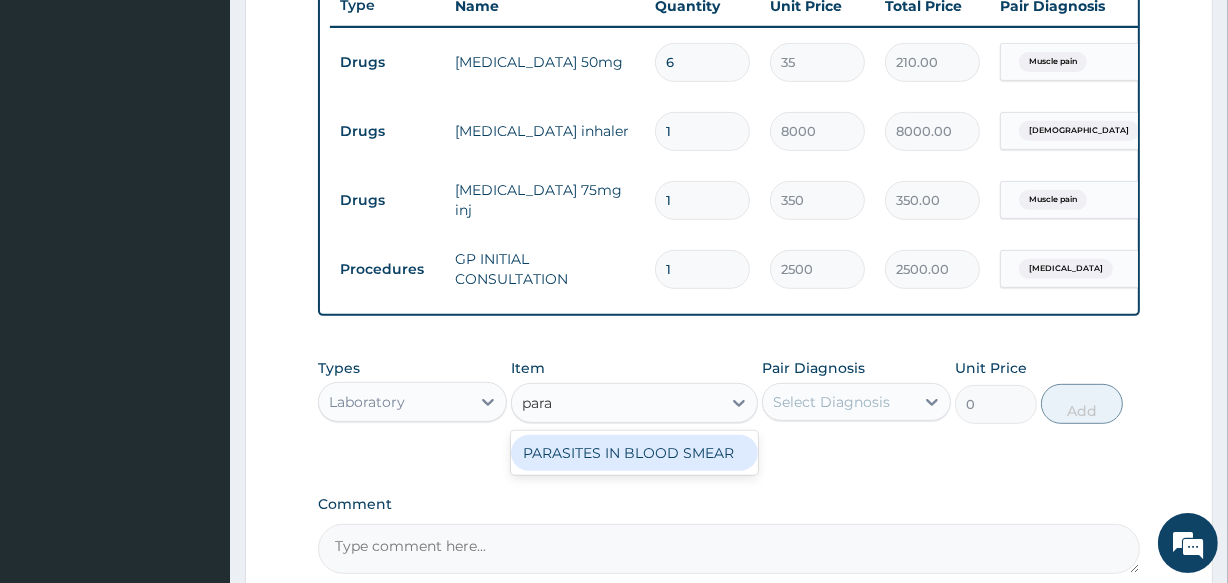 type on "paras" 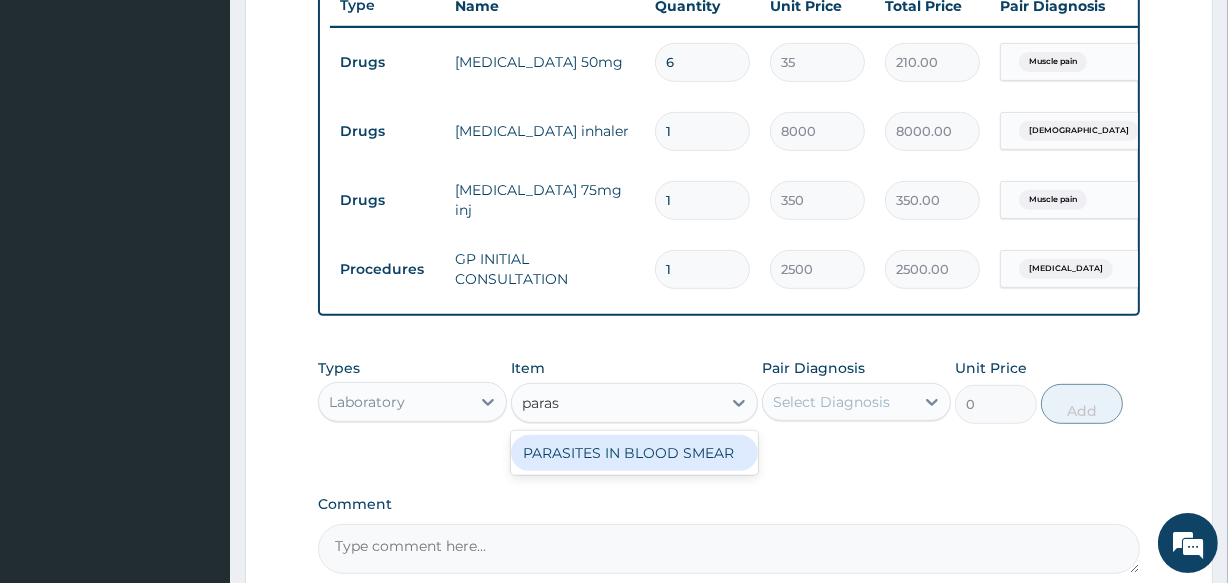 click on "PARASITES IN BLOOD SMEAR" at bounding box center (634, 453) 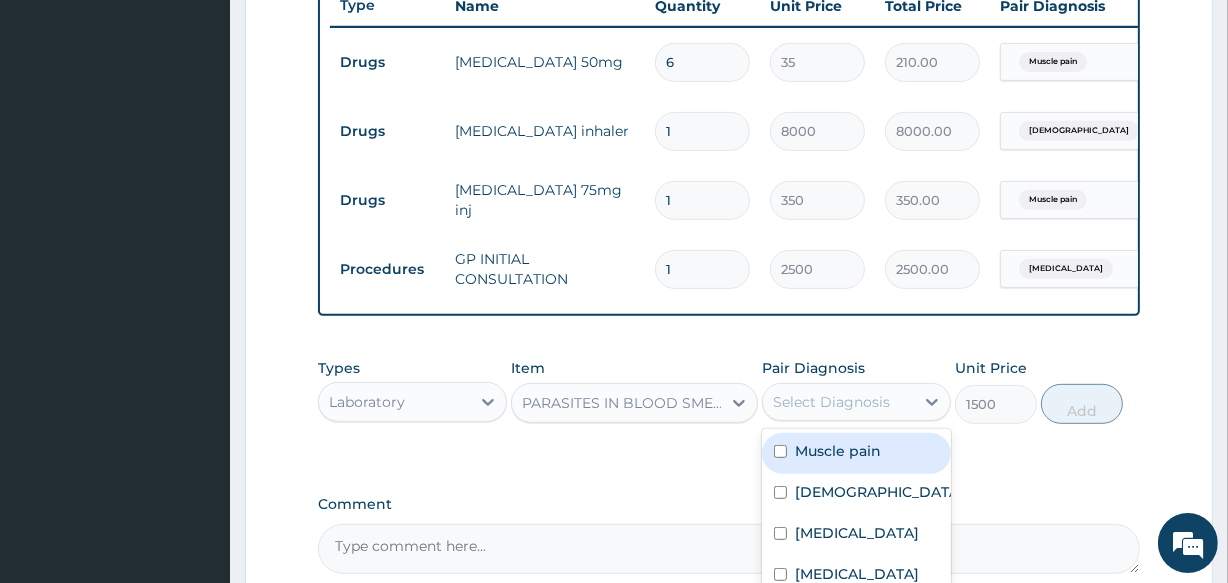 click on "Select Diagnosis" at bounding box center [838, 402] 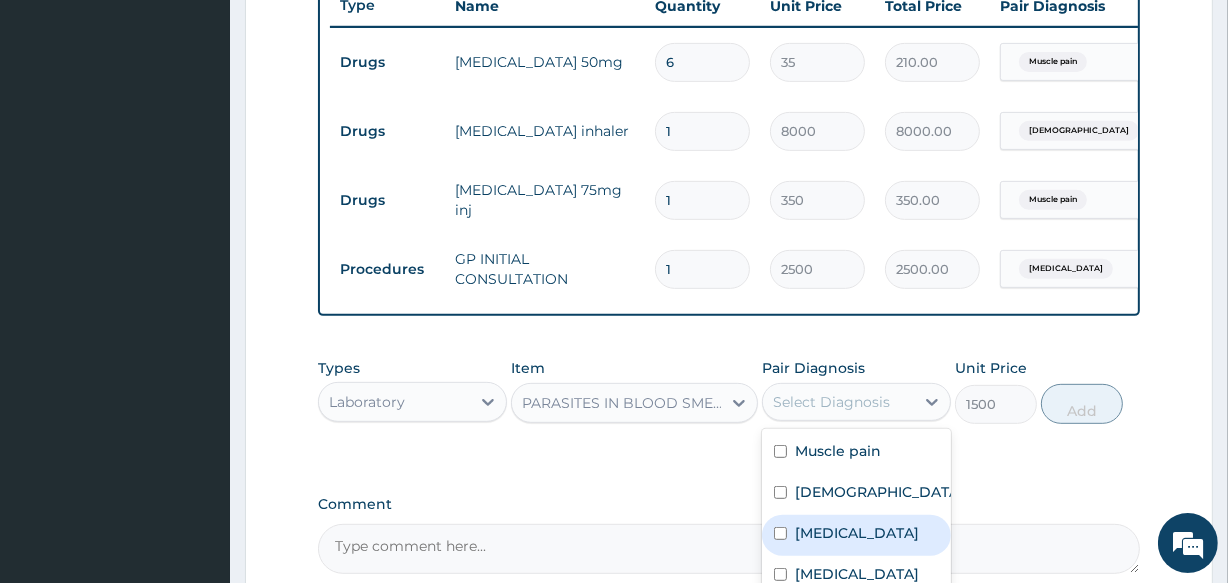 click on "[MEDICAL_DATA]" at bounding box center (856, 535) 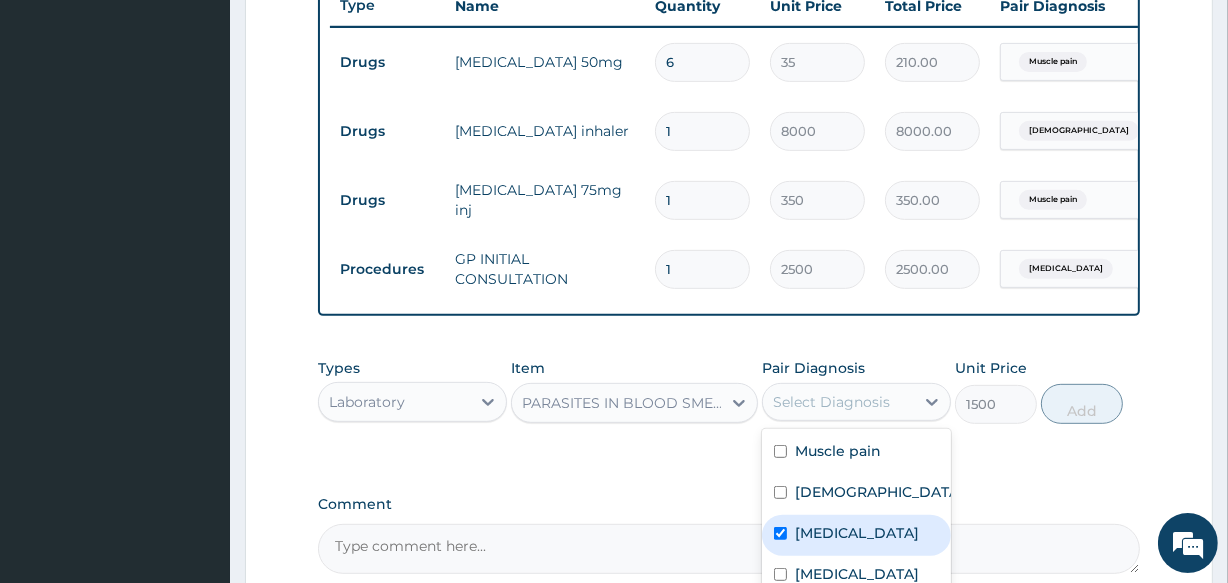 checkbox on "true" 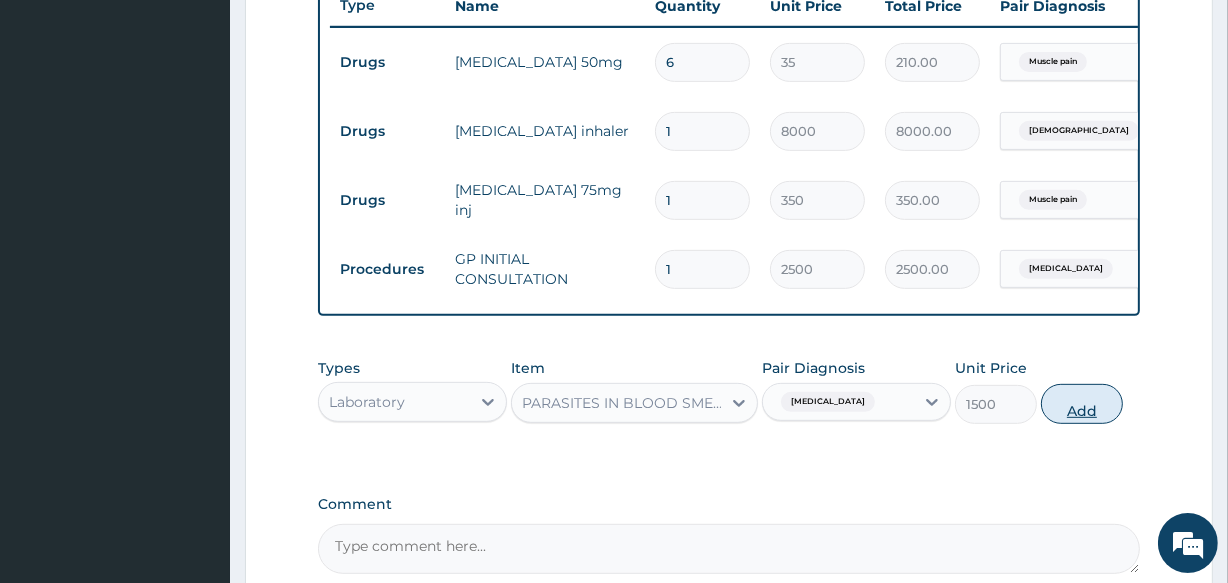 click on "Add" at bounding box center [1082, 404] 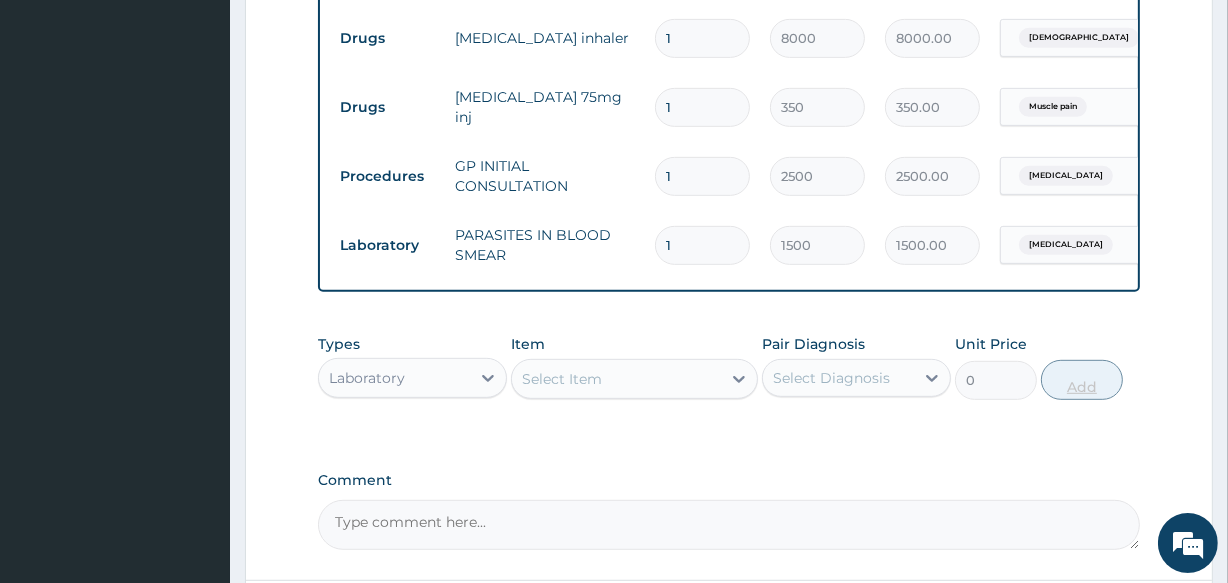 scroll, scrollTop: 951, scrollLeft: 0, axis: vertical 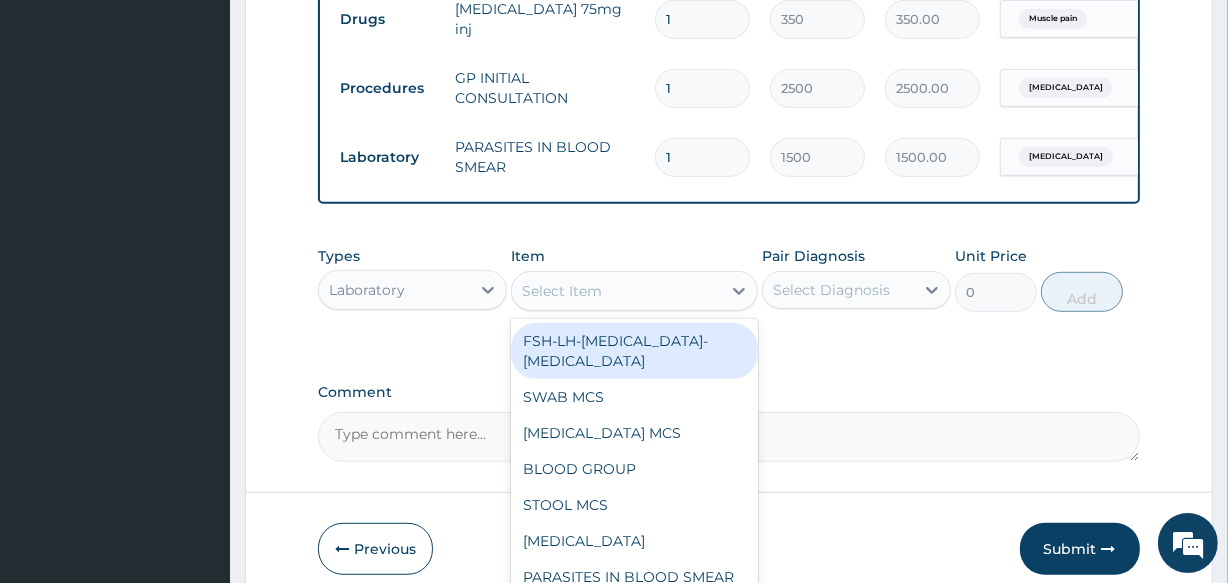 click on "Select Item" at bounding box center (562, 291) 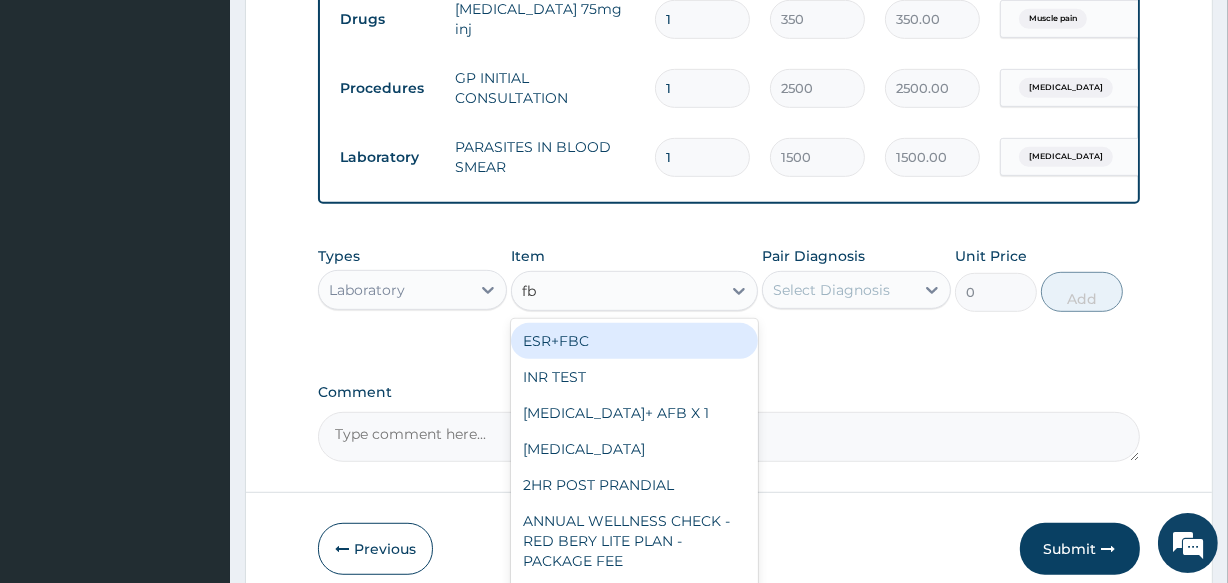 type on "fbc" 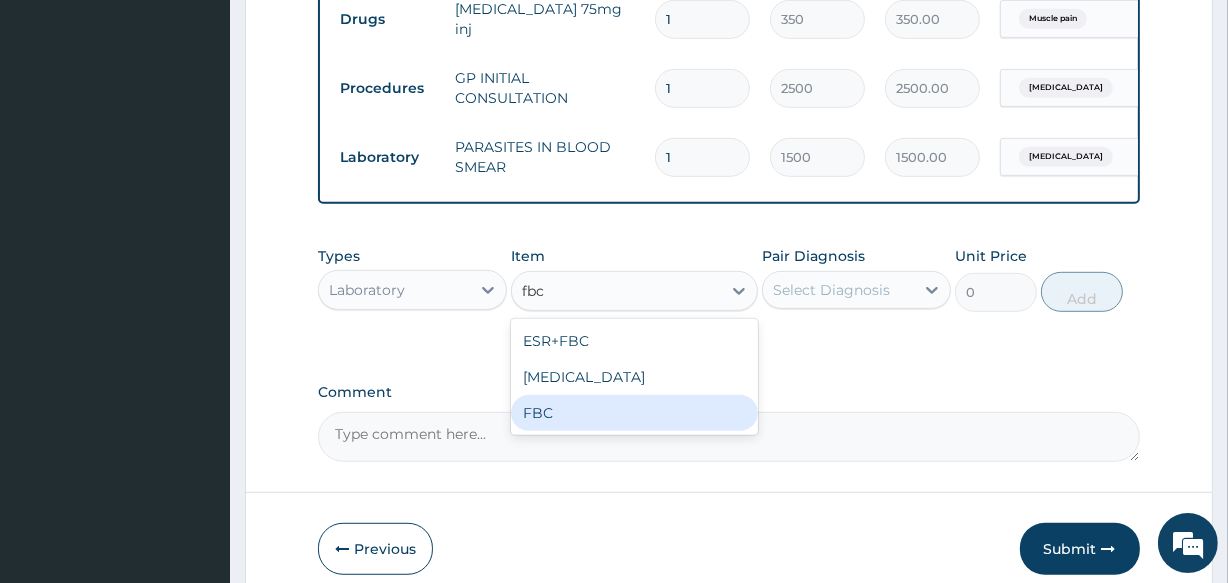 click on "FBC" at bounding box center [634, 413] 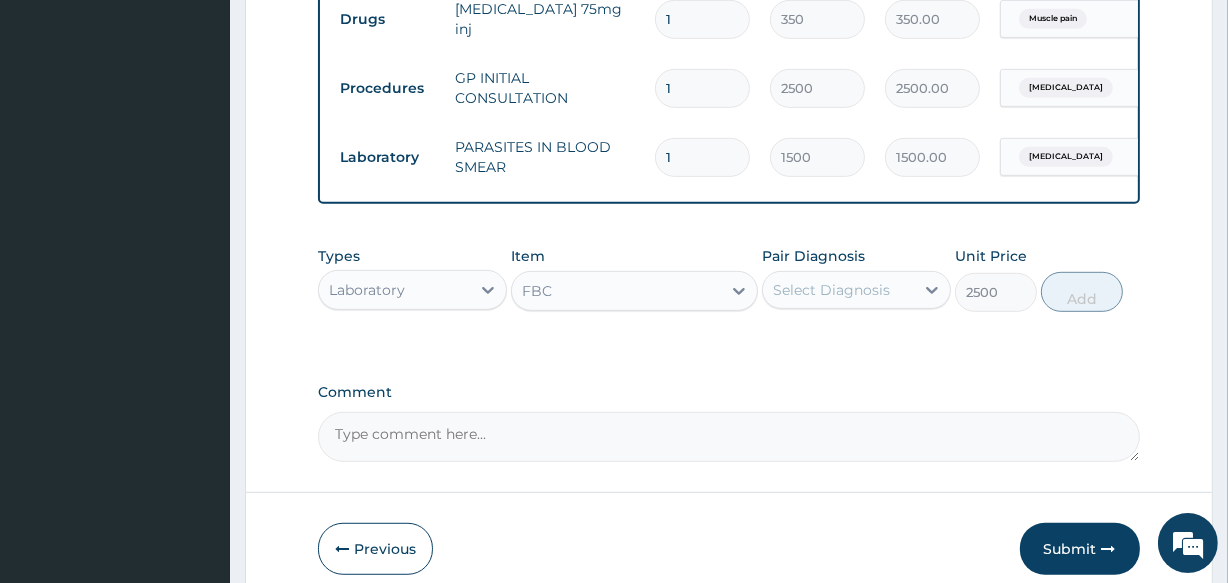 click on "Select Diagnosis" at bounding box center [831, 290] 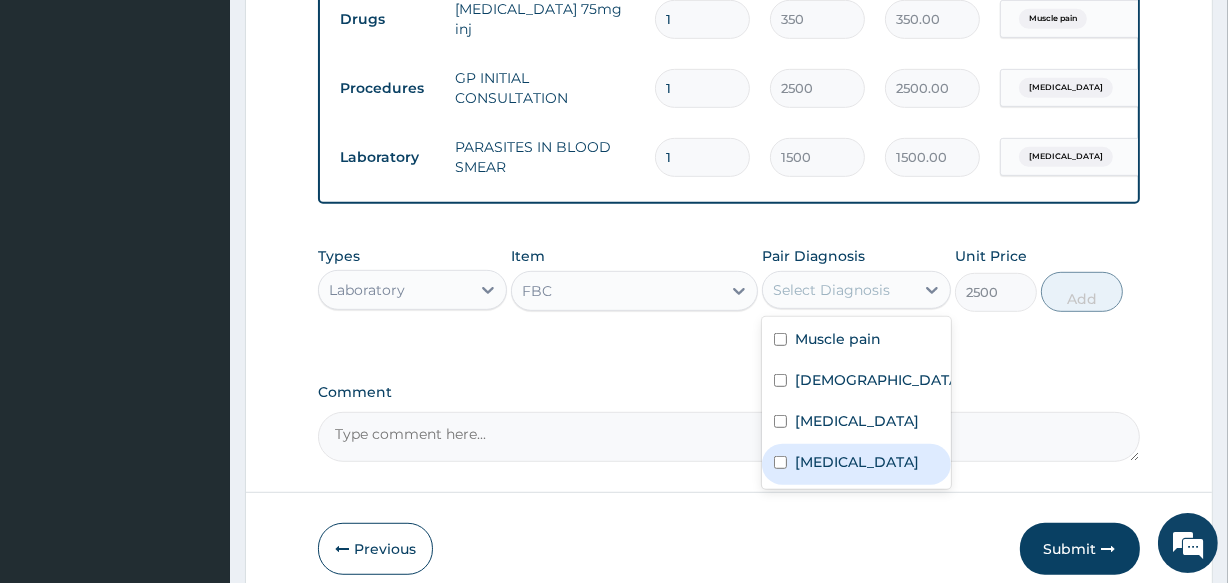 click on "Sepsis" at bounding box center [857, 462] 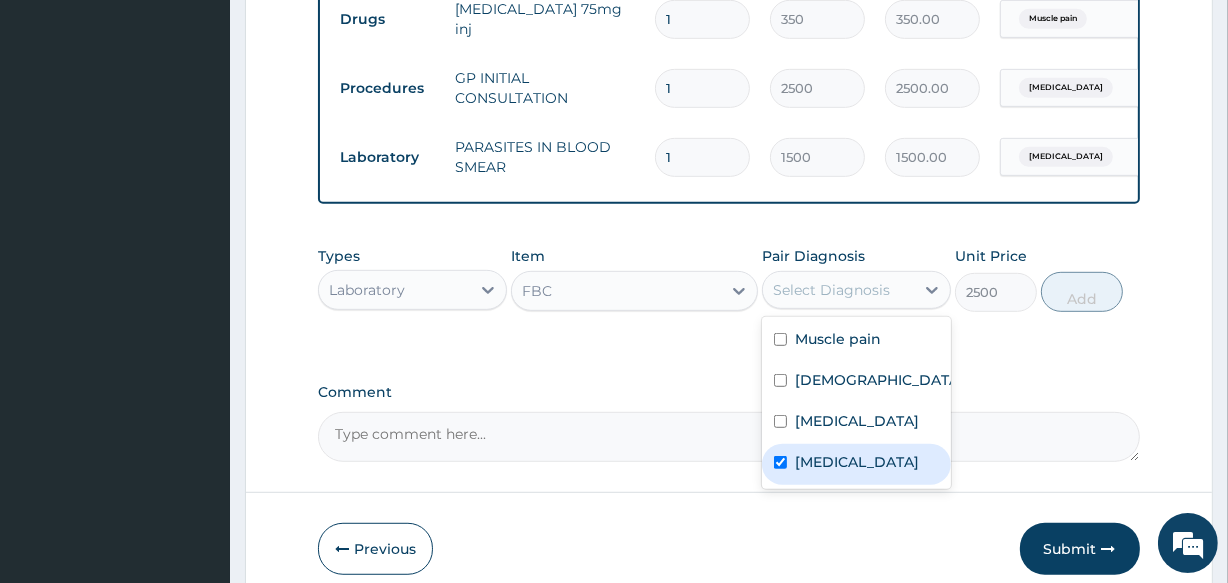 checkbox on "true" 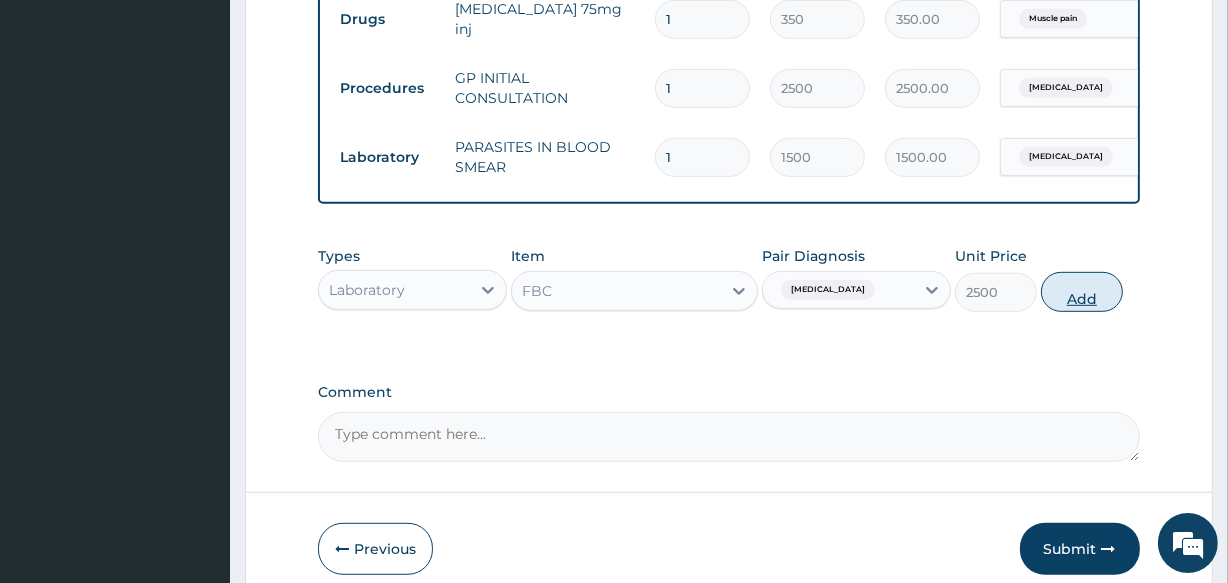 click on "Add" at bounding box center [1082, 292] 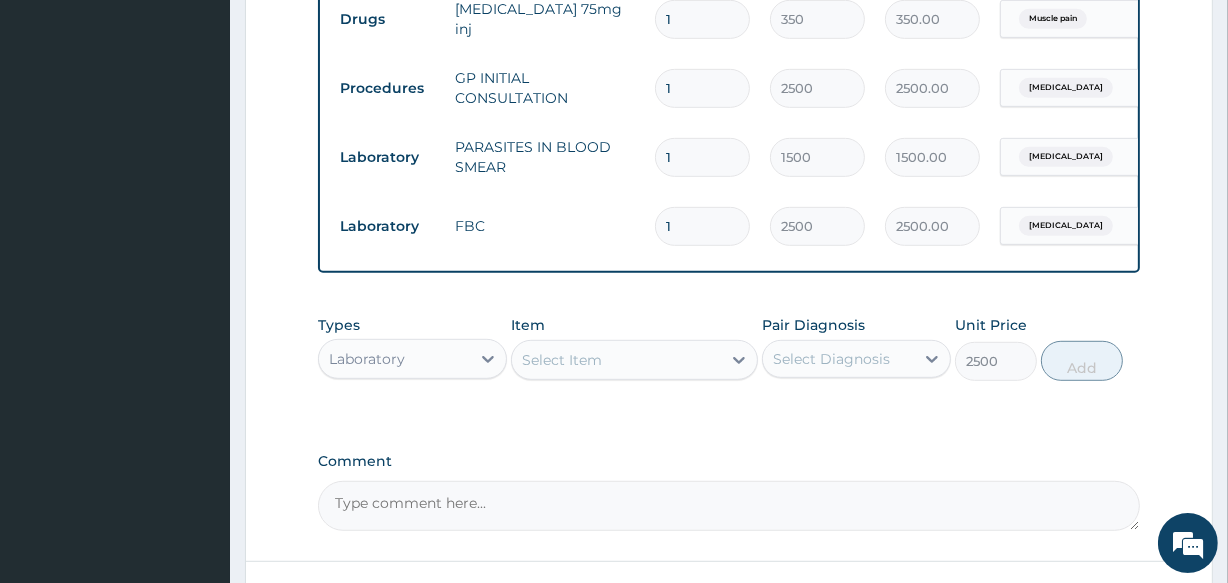 type on "0" 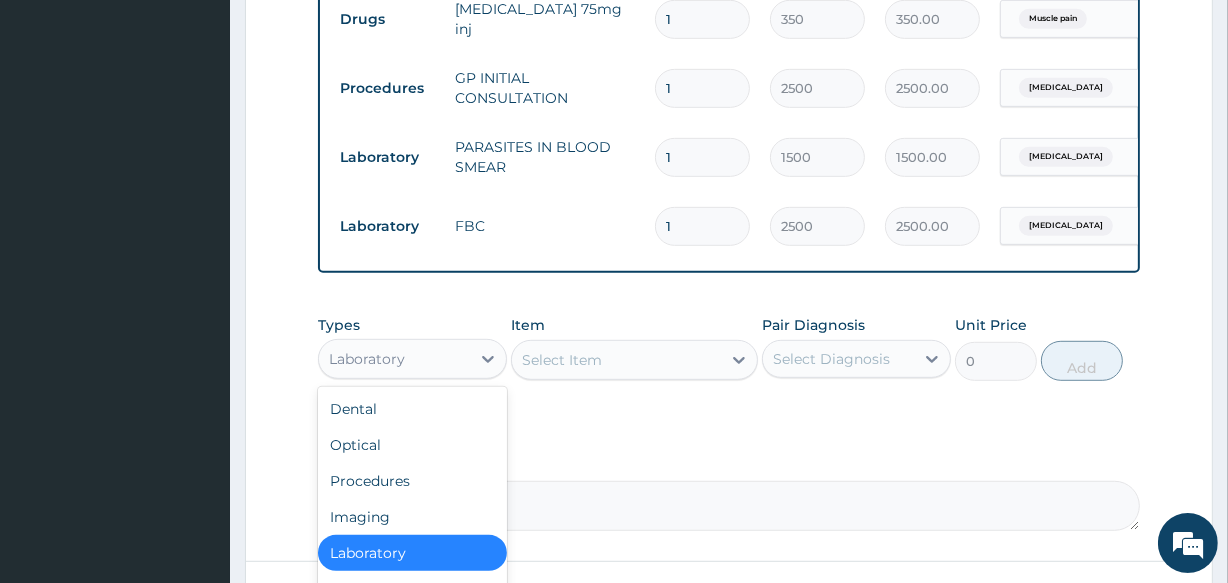 click on "Laboratory" at bounding box center (394, 359) 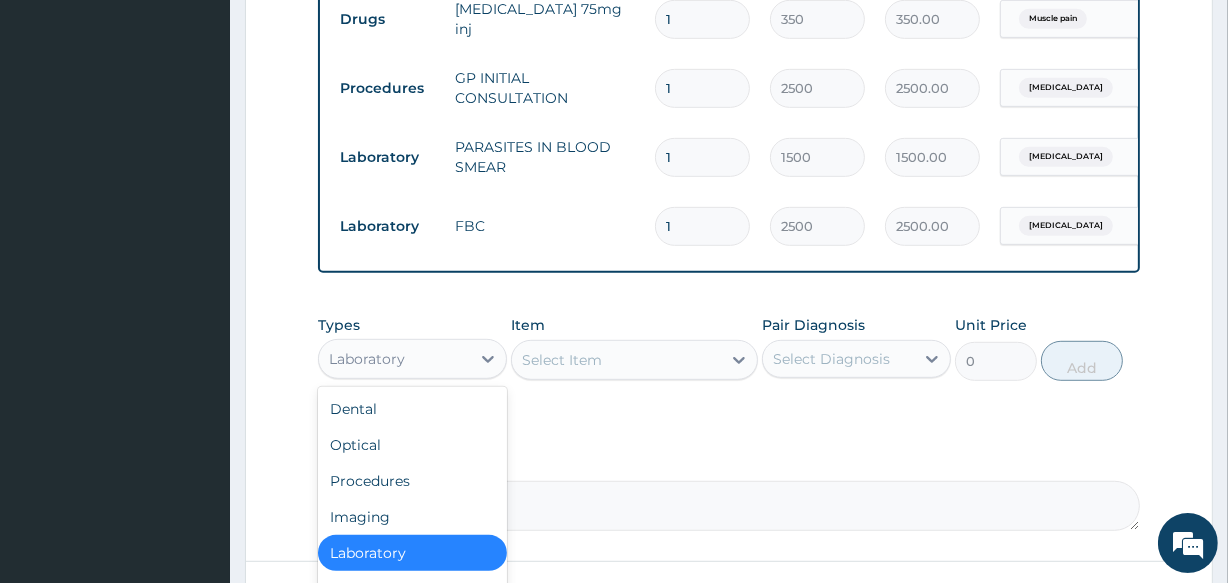 scroll, scrollTop: 68, scrollLeft: 0, axis: vertical 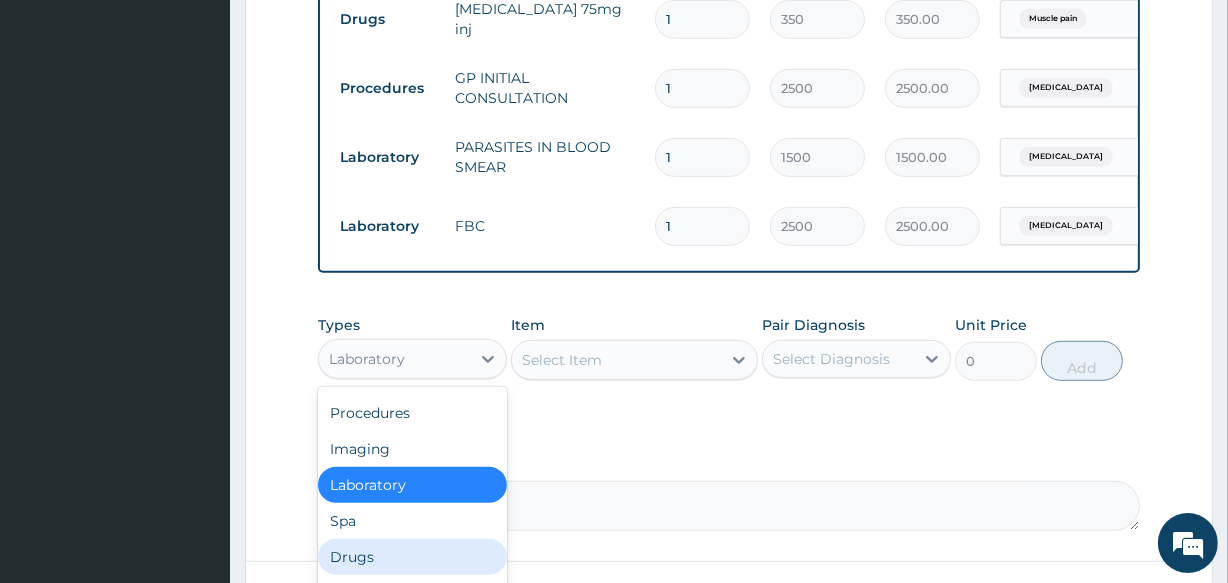 click on "Drugs" at bounding box center (412, 557) 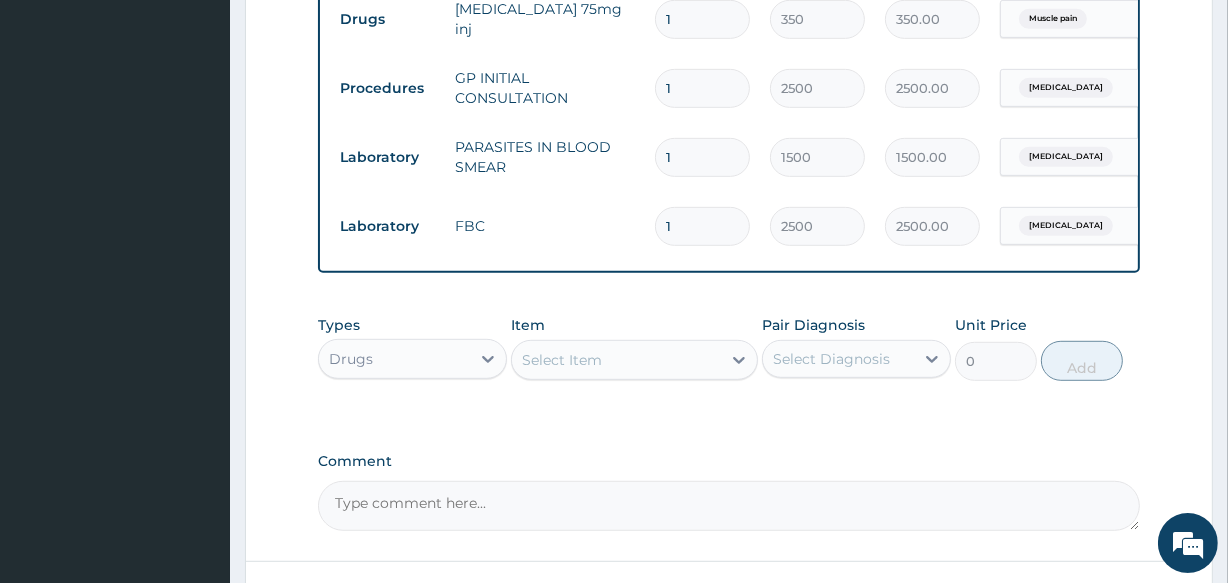 click on "Select Item" at bounding box center (616, 360) 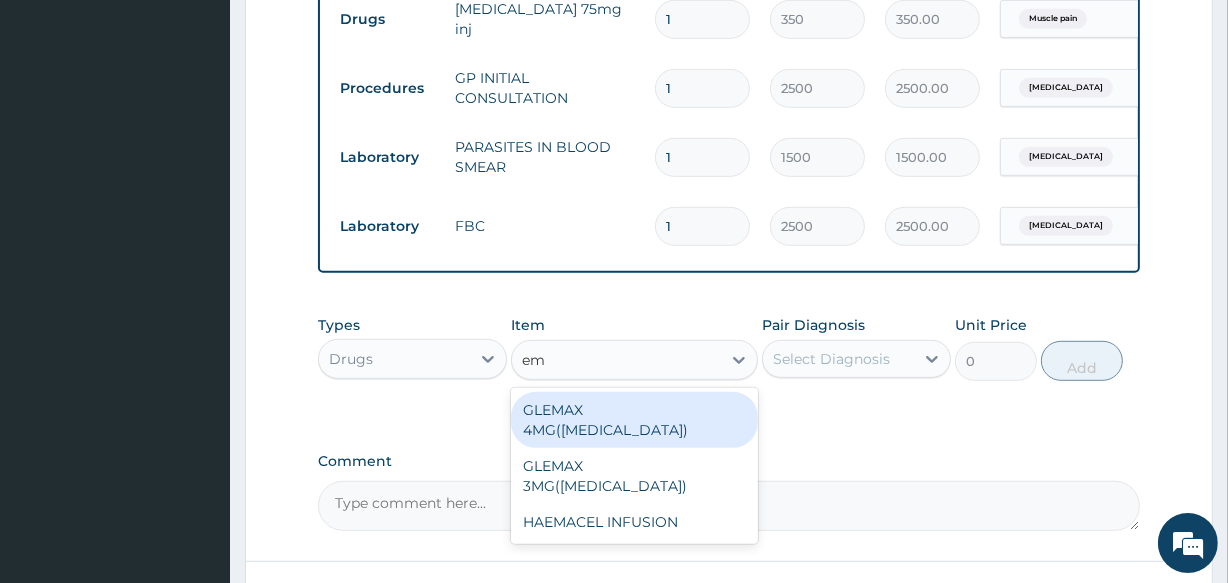 type on "e" 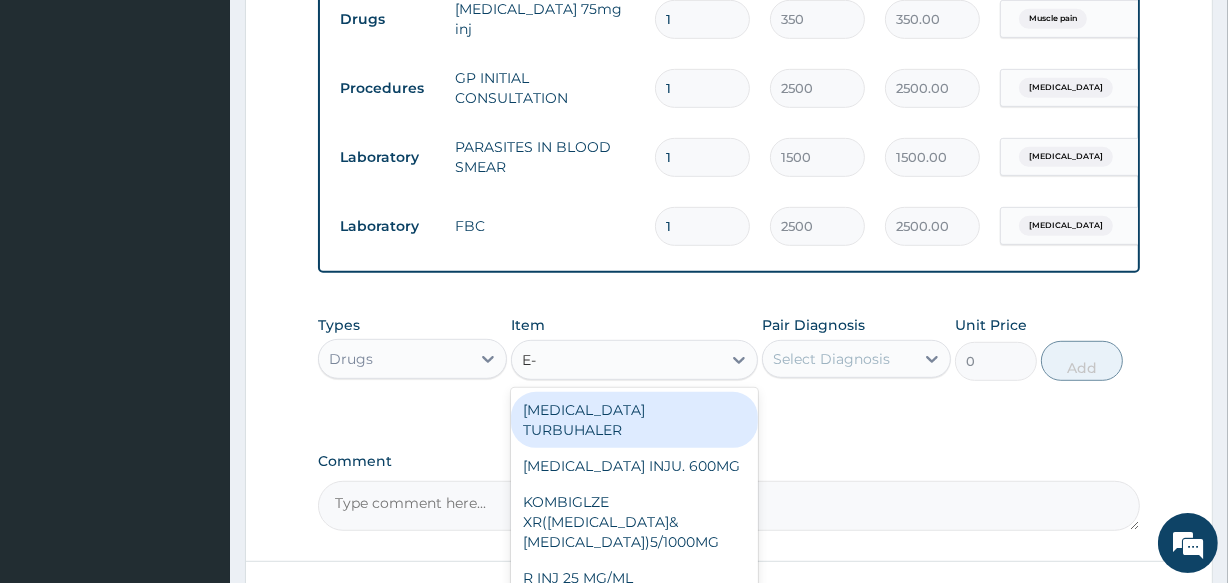 type on "E-M" 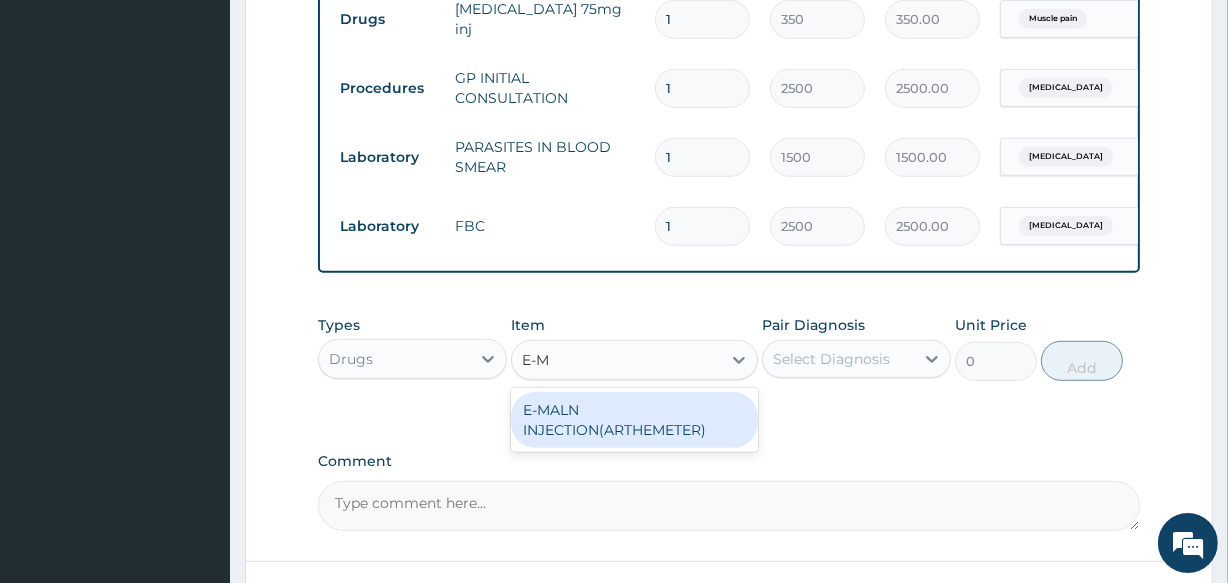 click on "E-MALN INJECTION(ARTHEMETER)" at bounding box center (634, 420) 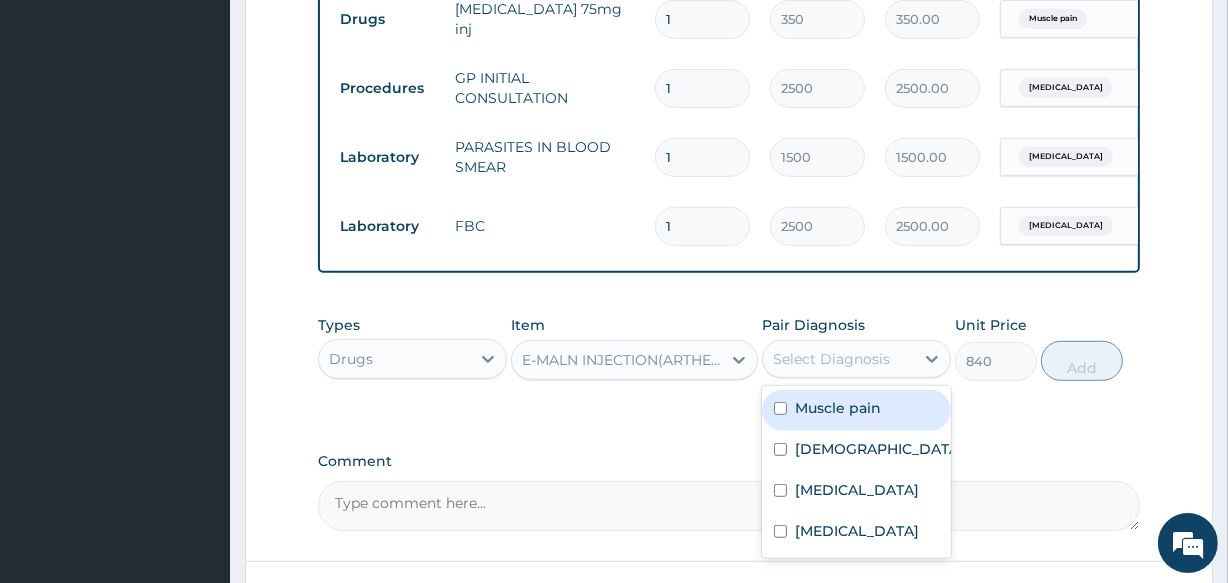click on "Select Diagnosis" at bounding box center (831, 359) 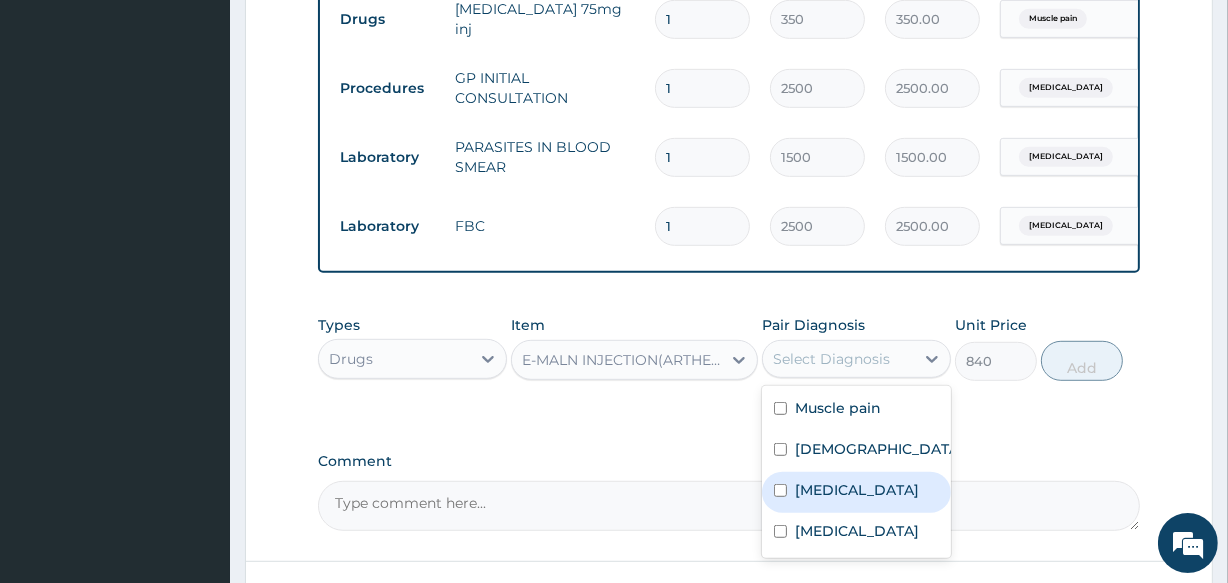 click on "Malaria" at bounding box center (857, 490) 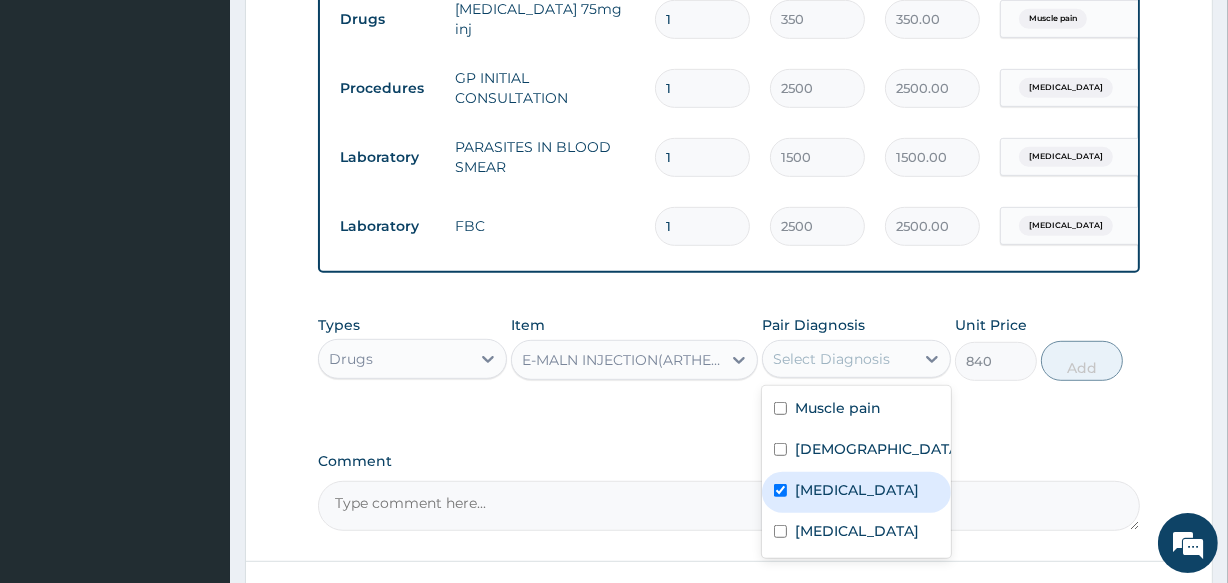checkbox on "true" 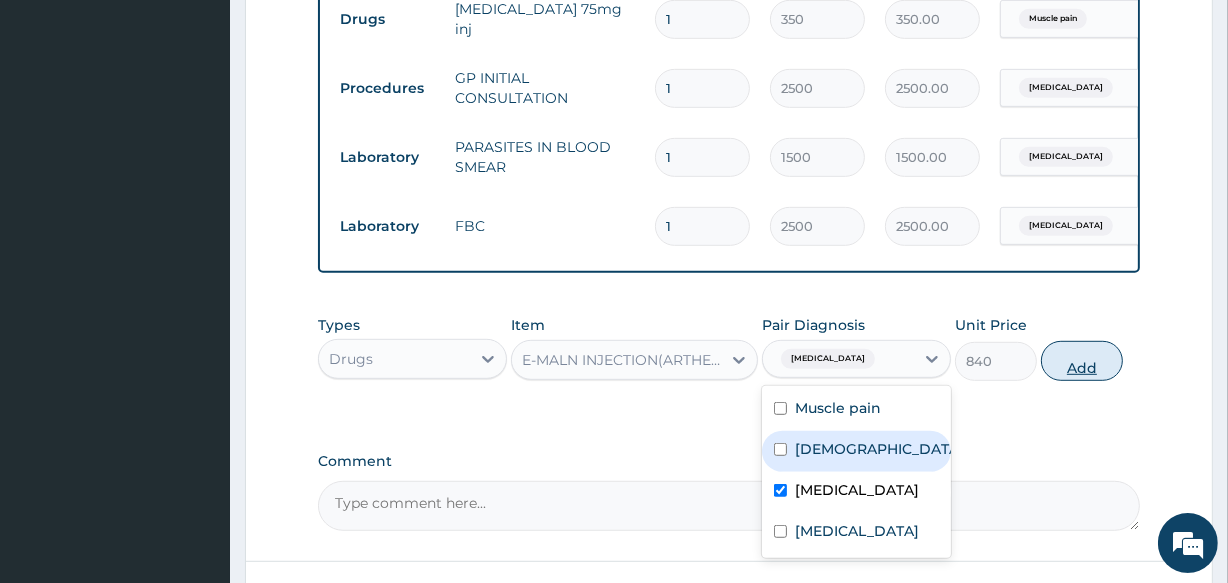 click on "Add" at bounding box center (1082, 361) 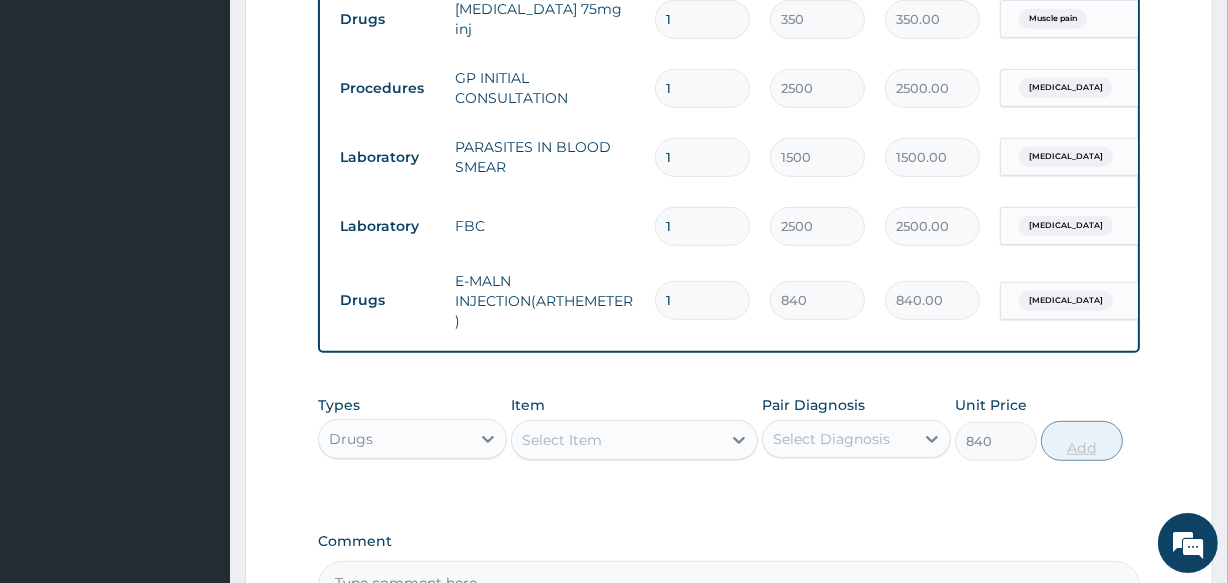 type on "0" 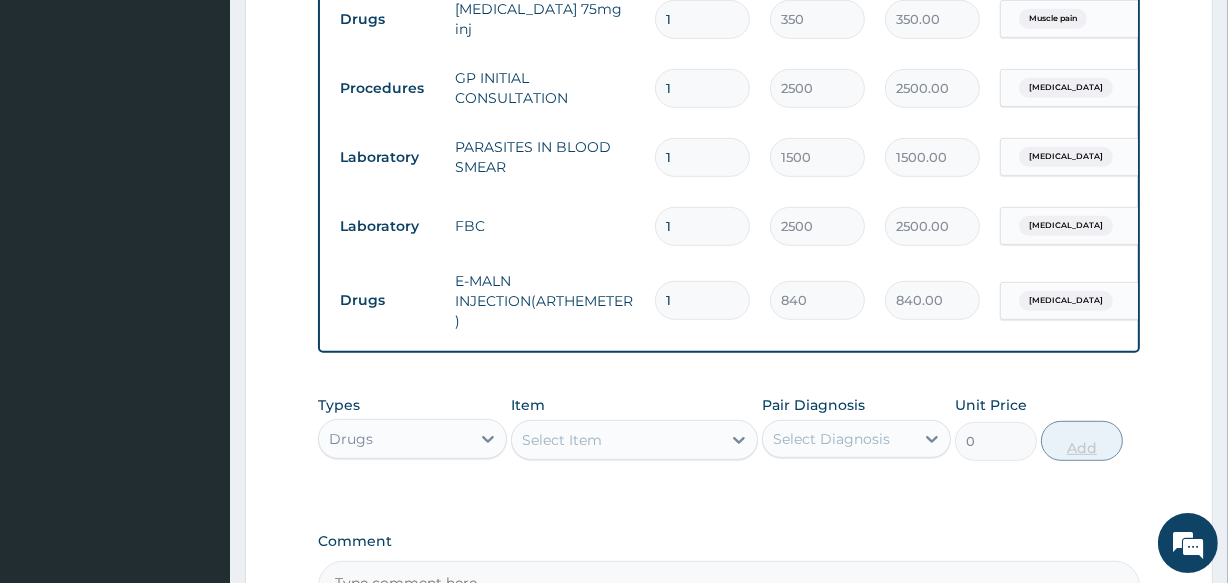 type 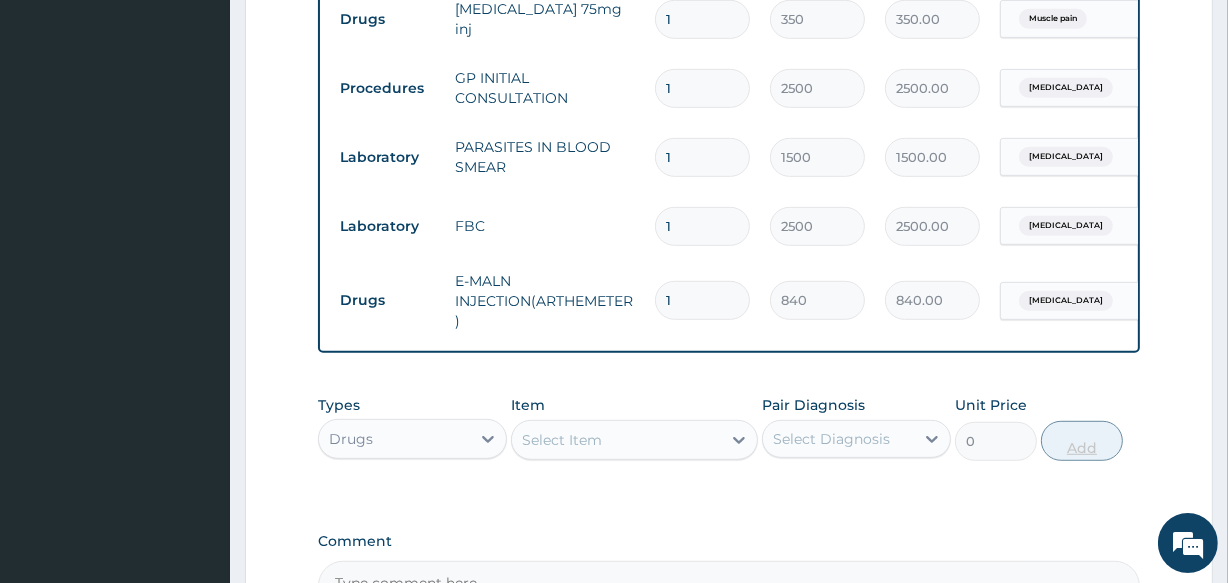 type on "0.00" 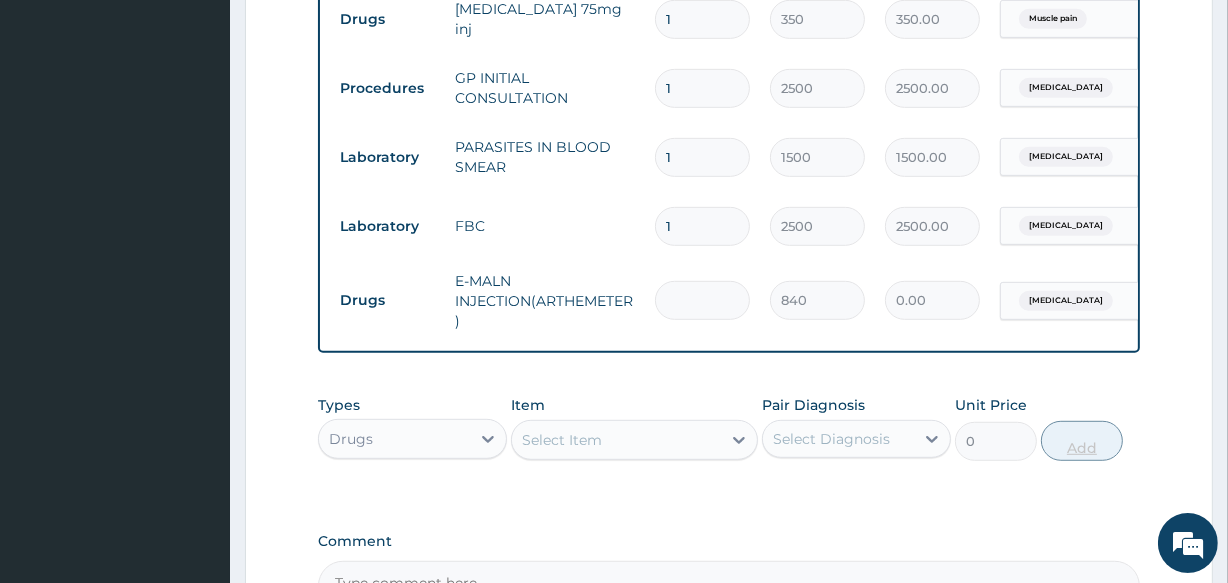 type on "3" 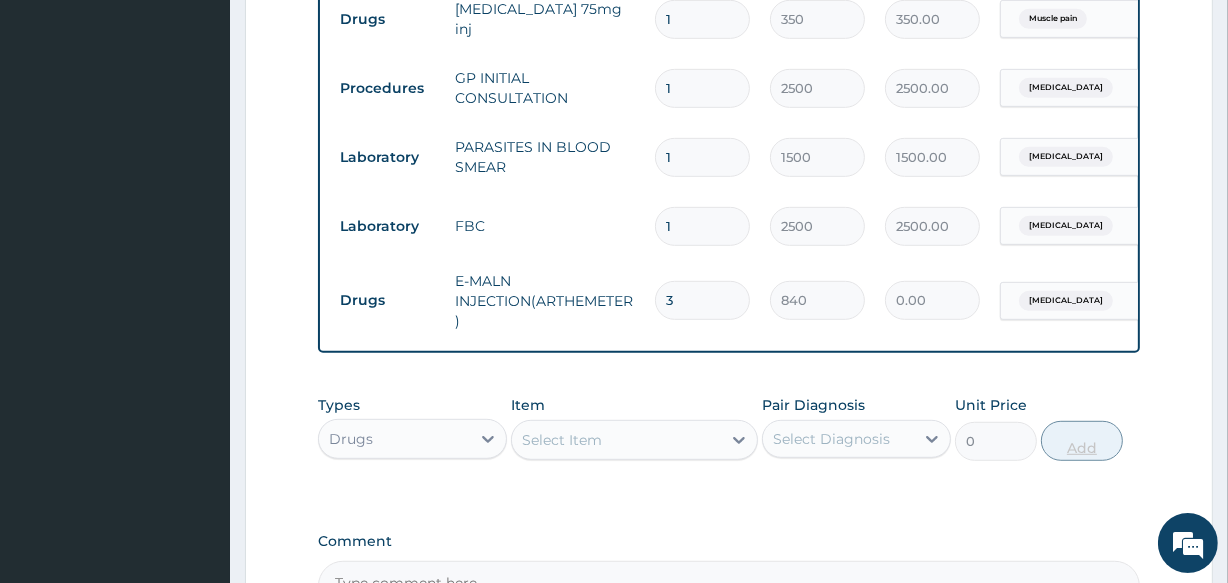 type on "2520.00" 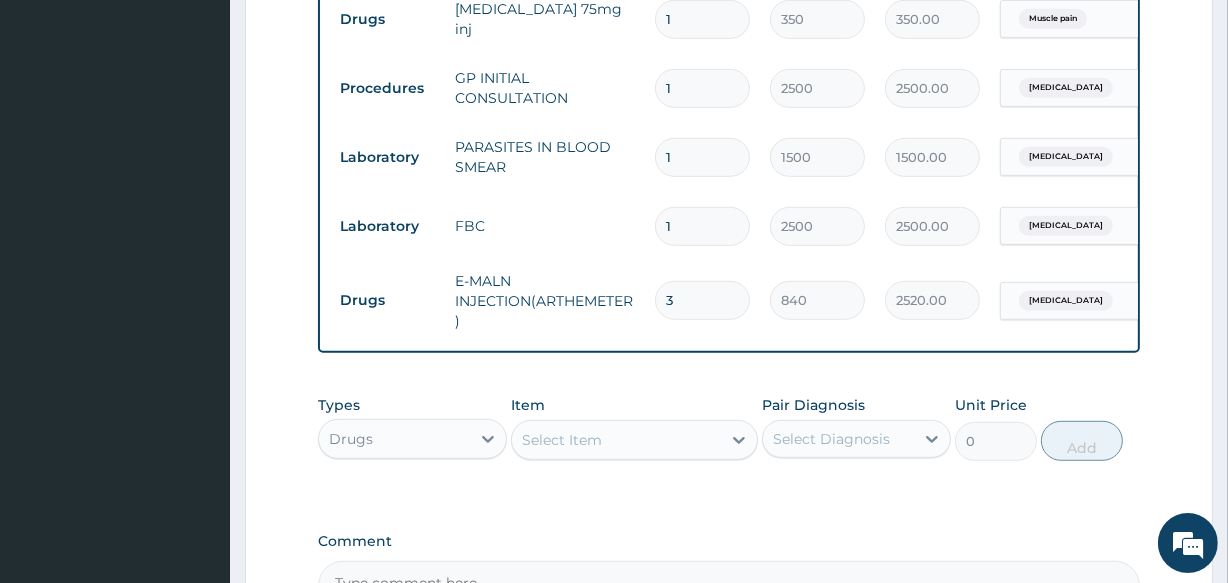 type on "3" 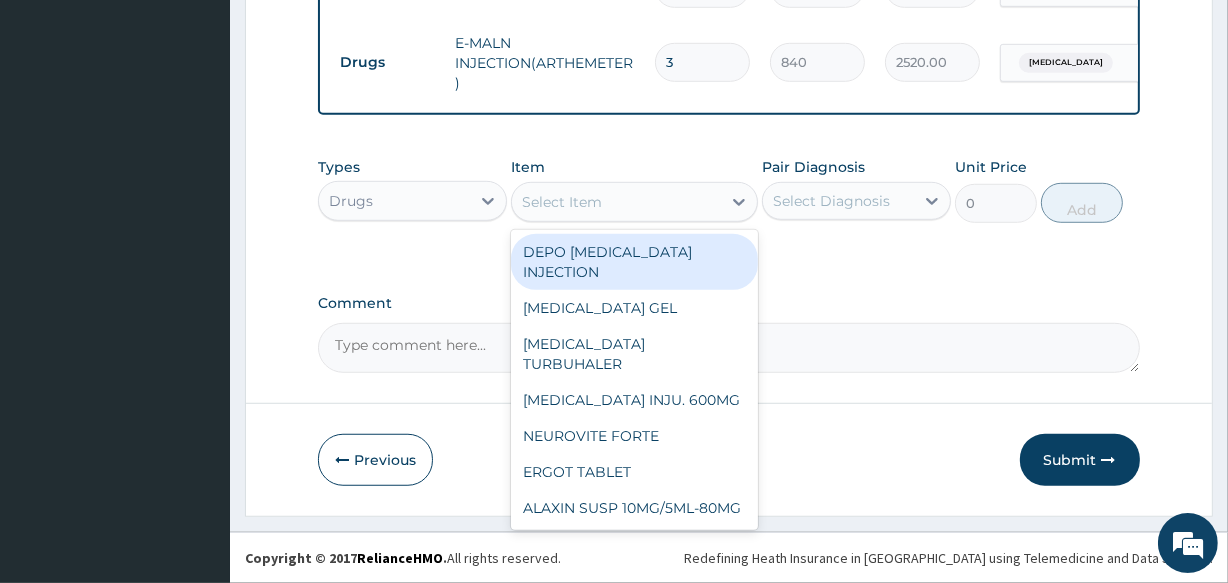 scroll, scrollTop: 1203, scrollLeft: 0, axis: vertical 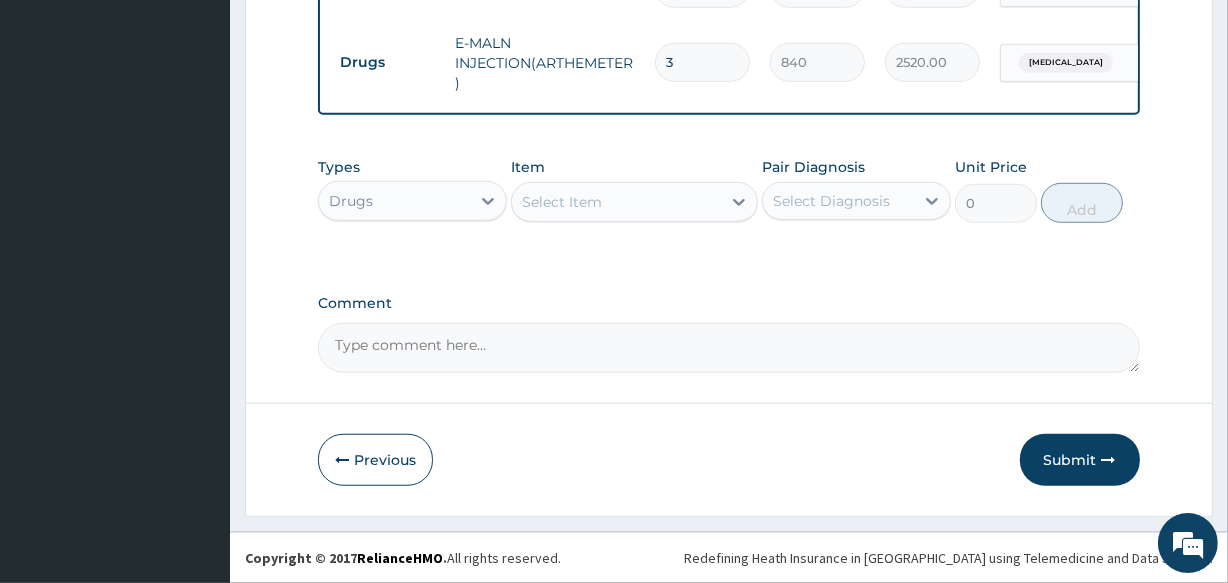 click on "Submit" at bounding box center [1080, 460] 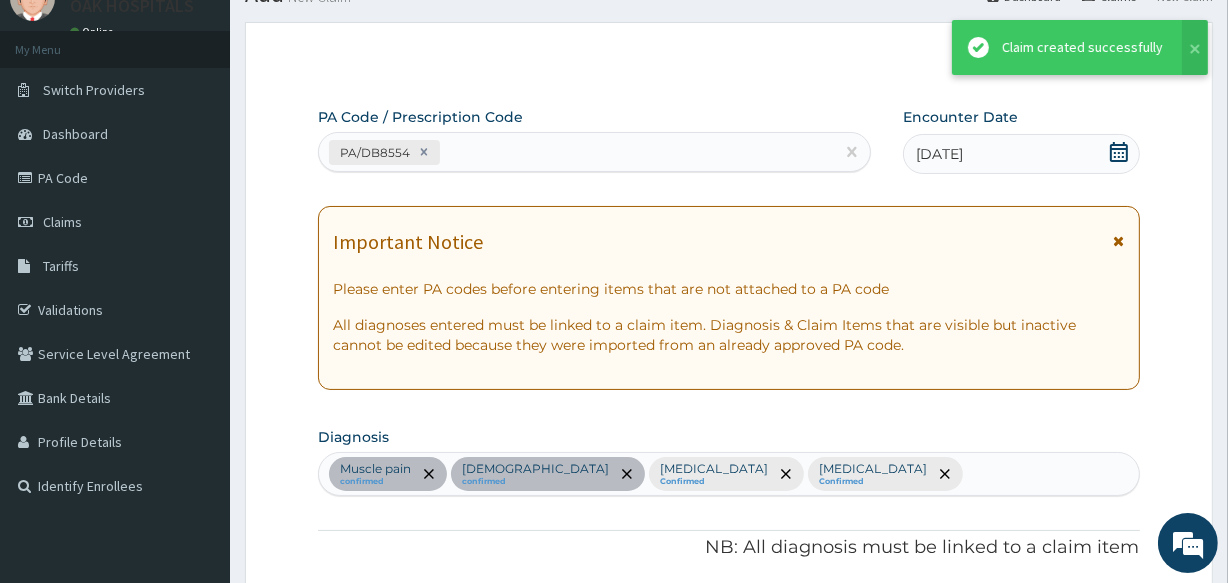 scroll, scrollTop: 1203, scrollLeft: 0, axis: vertical 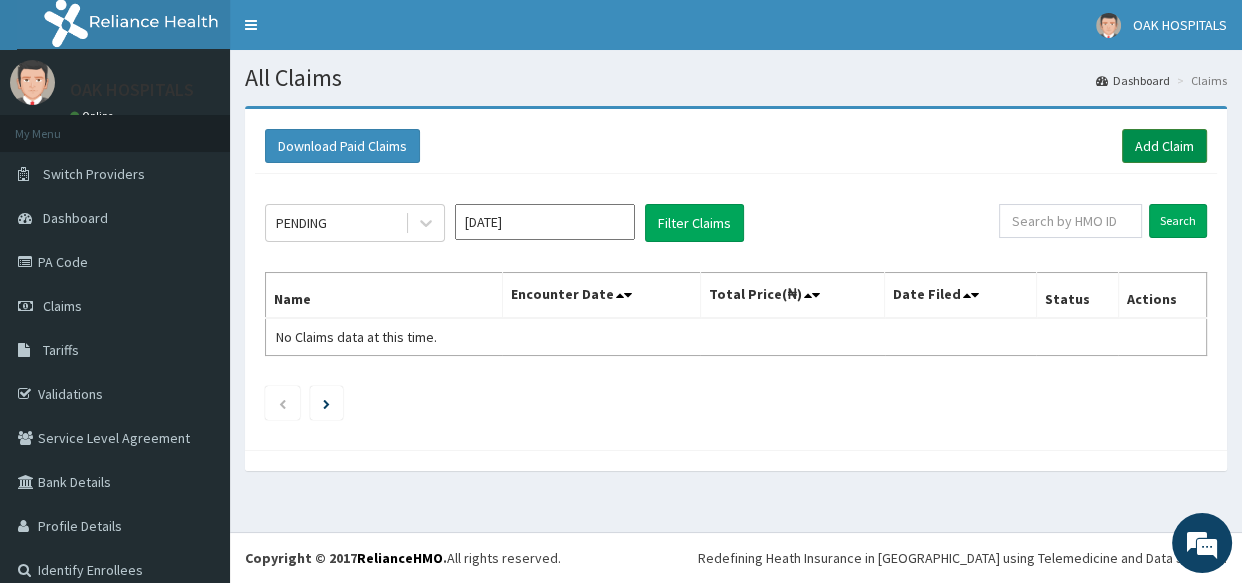 click on "Add Claim" at bounding box center [1164, 146] 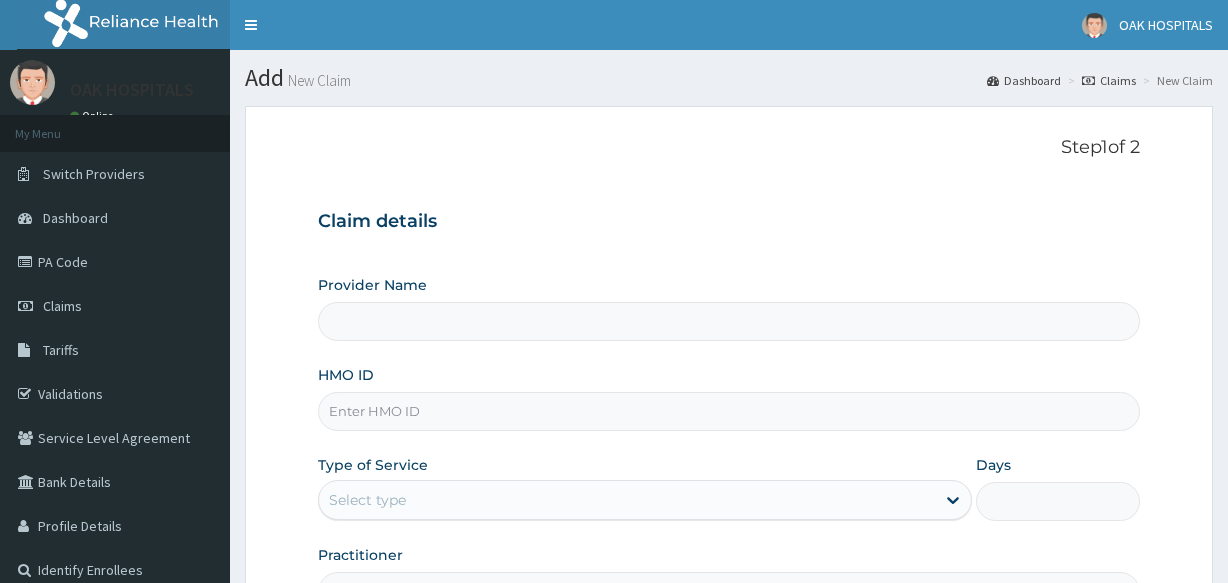 scroll, scrollTop: 0, scrollLeft: 0, axis: both 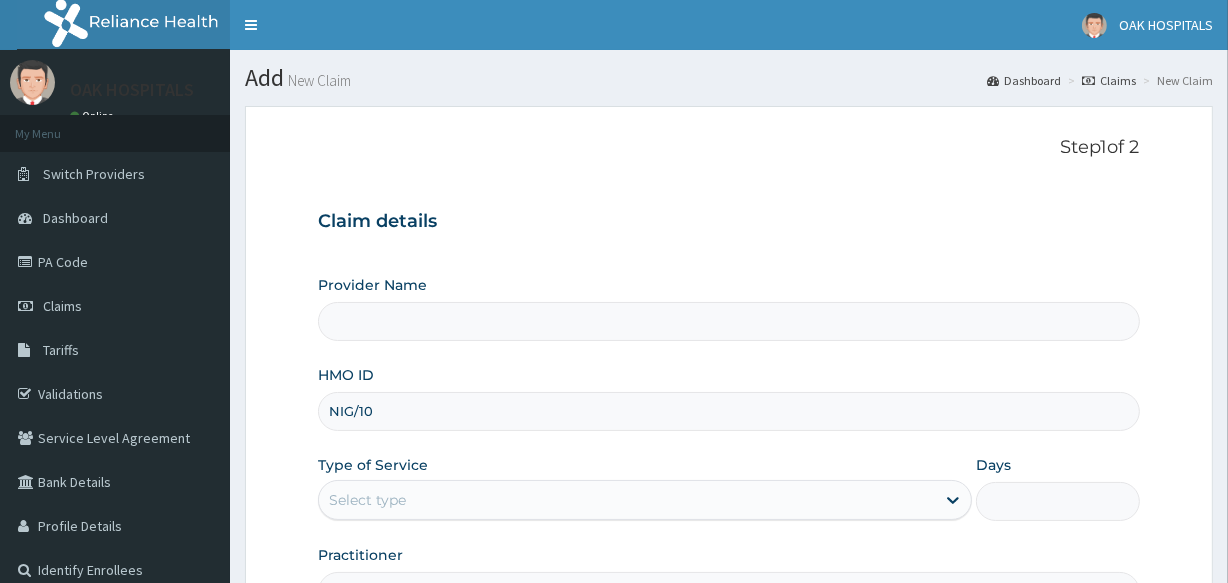 type on "NIG/102" 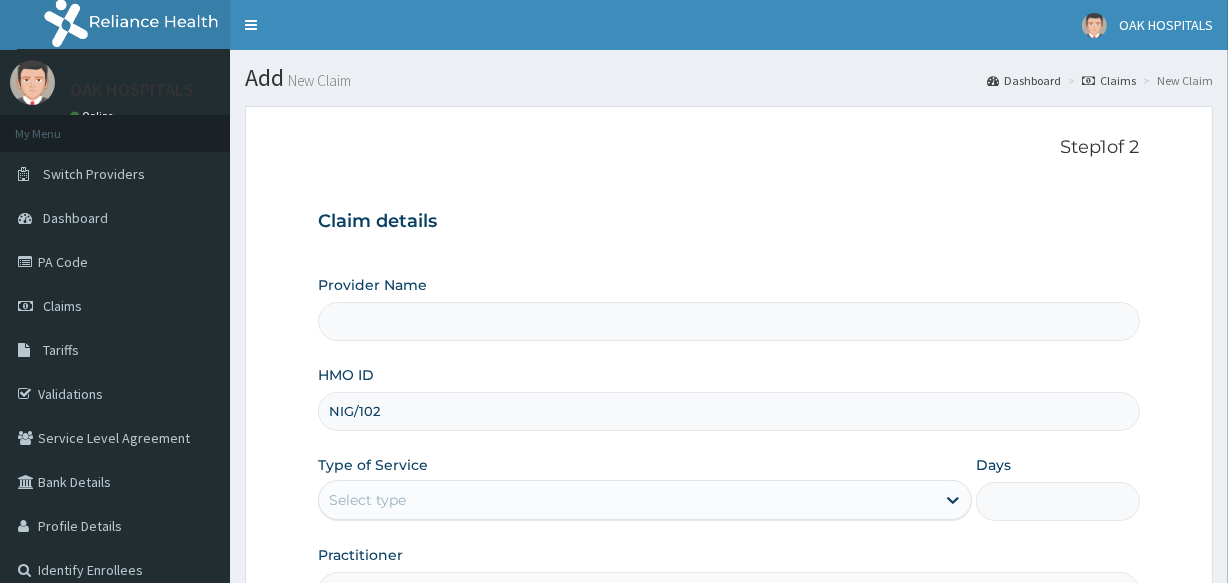 type on "Oak Hospitals" 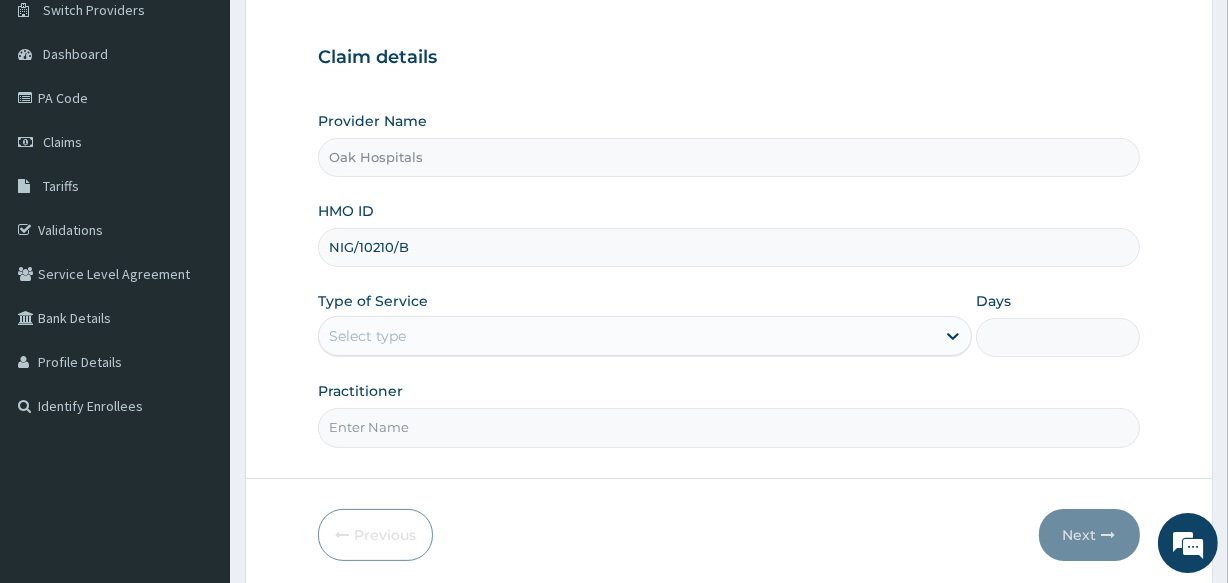 scroll, scrollTop: 181, scrollLeft: 0, axis: vertical 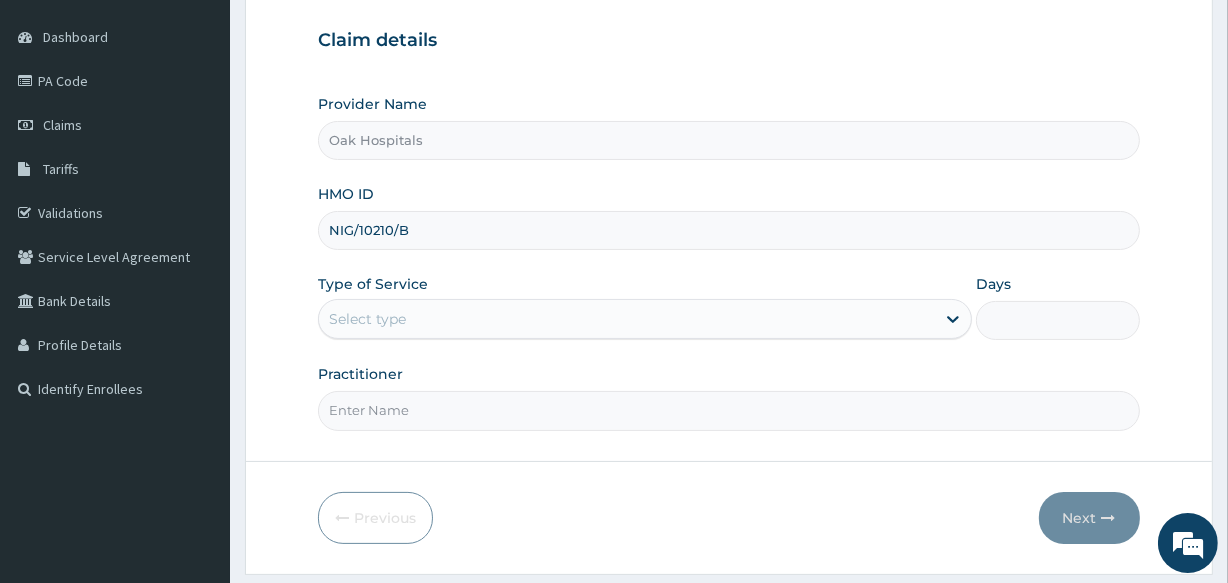 type on "NIG/10210/B" 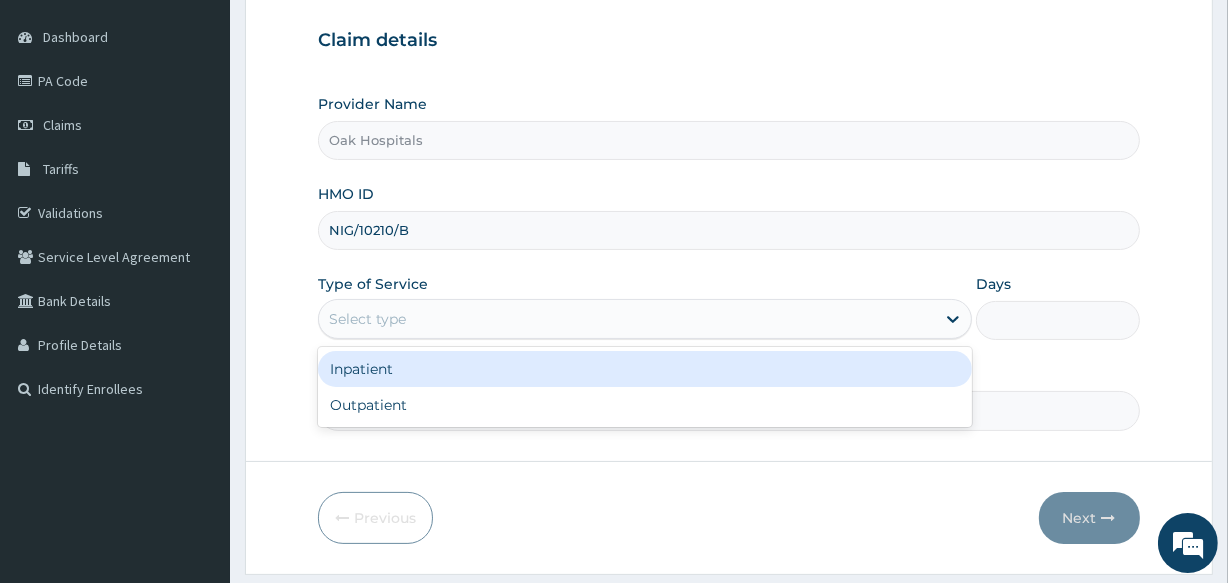 click on "Select type" at bounding box center [627, 319] 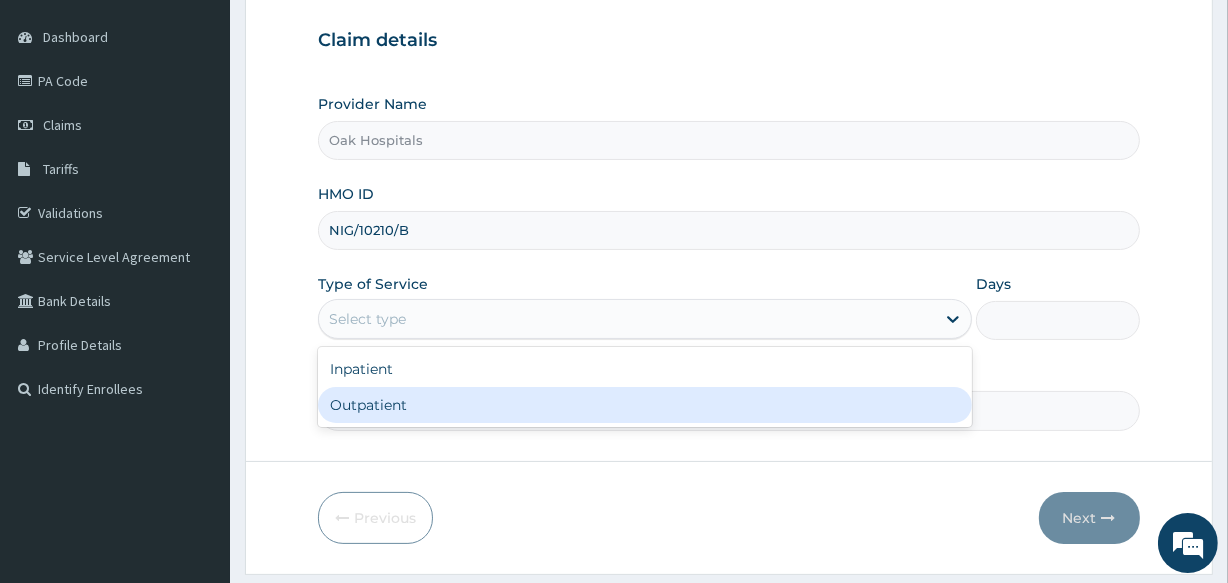click on "Outpatient" at bounding box center [645, 405] 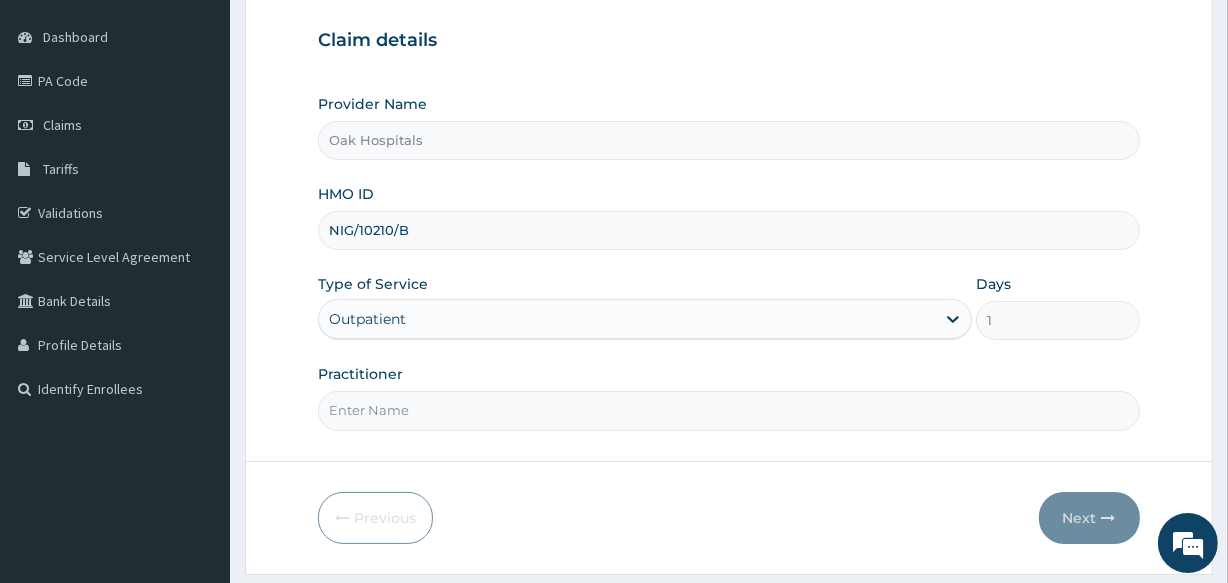 click on "Practitioner" at bounding box center [728, 410] 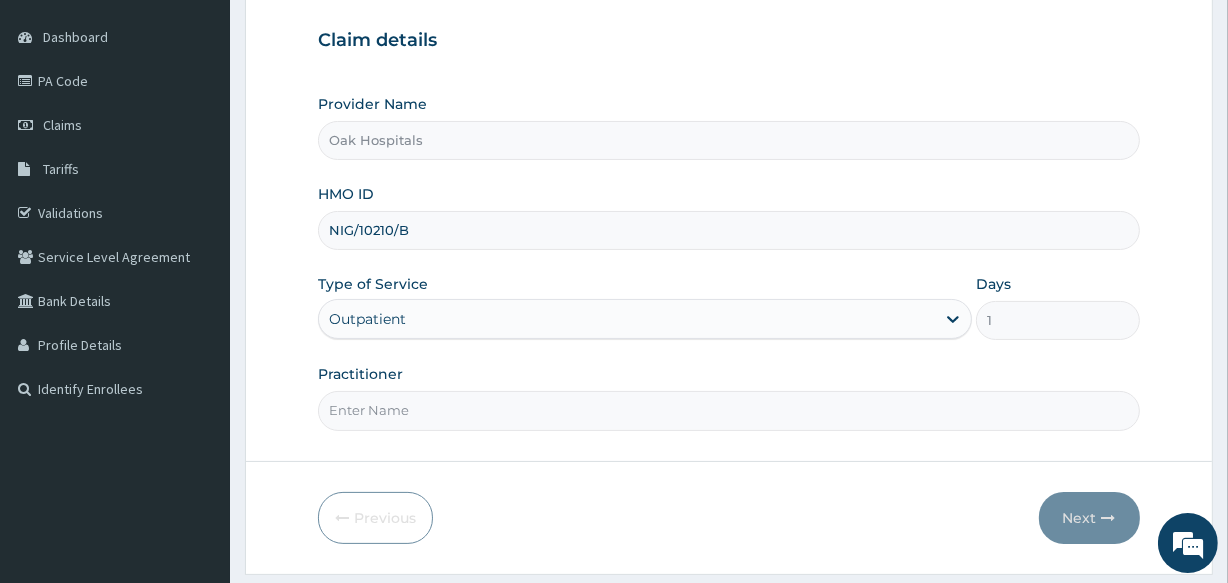 type on "[PERSON_NAME]" 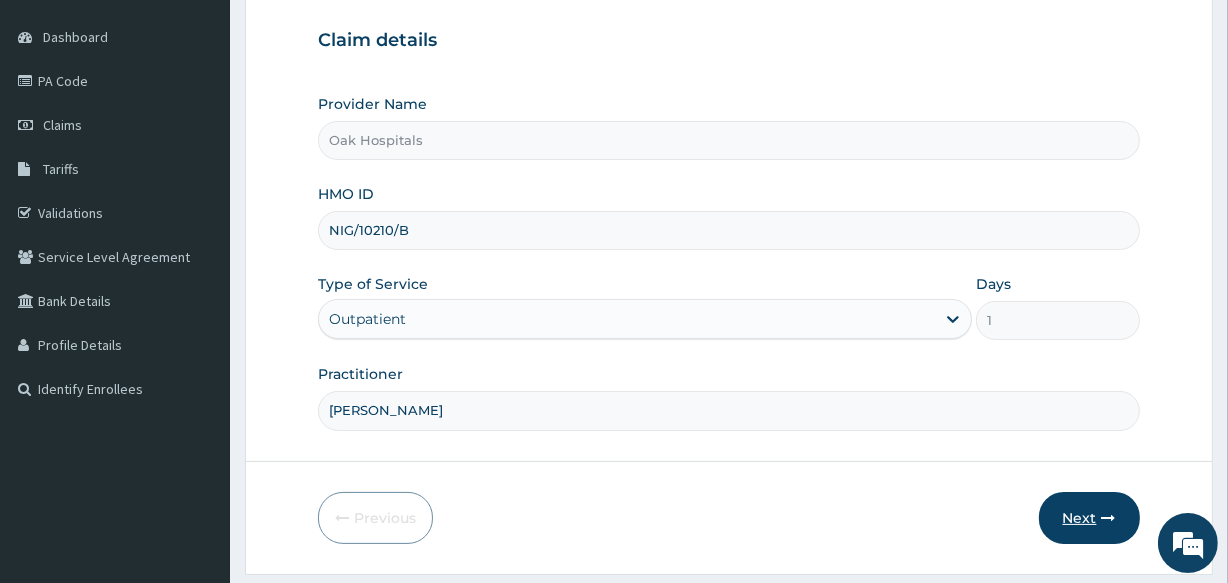 scroll, scrollTop: 0, scrollLeft: 0, axis: both 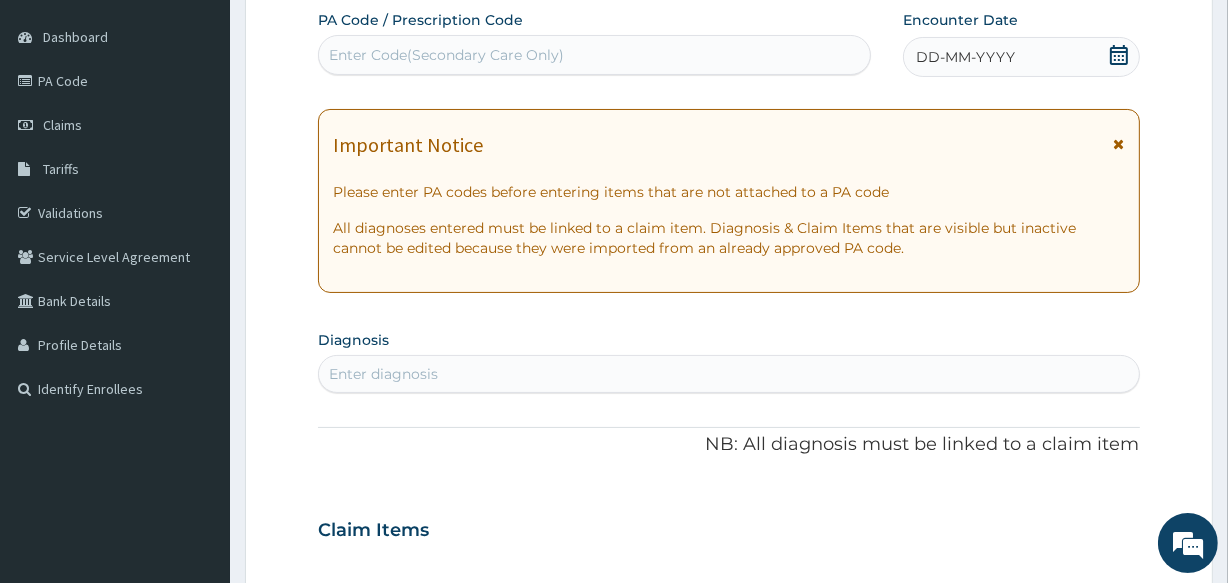 click on "Enter Code(Secondary Care Only)" at bounding box center (594, 55) 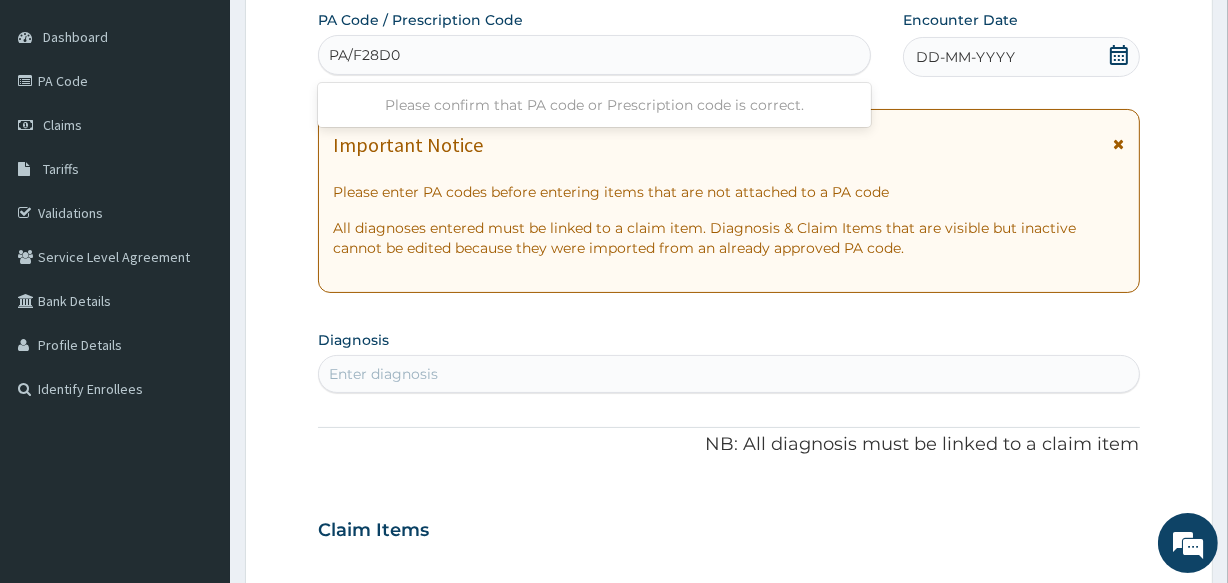 type on "PA/F28D0B" 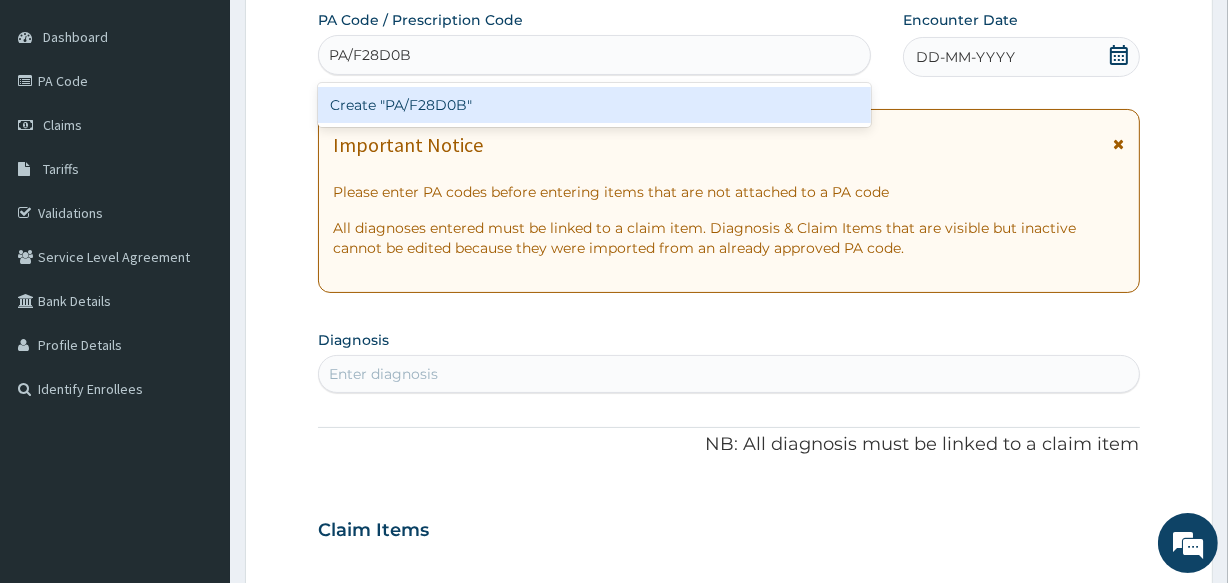 click on "Create "PA/F28D0B"" at bounding box center [594, 105] 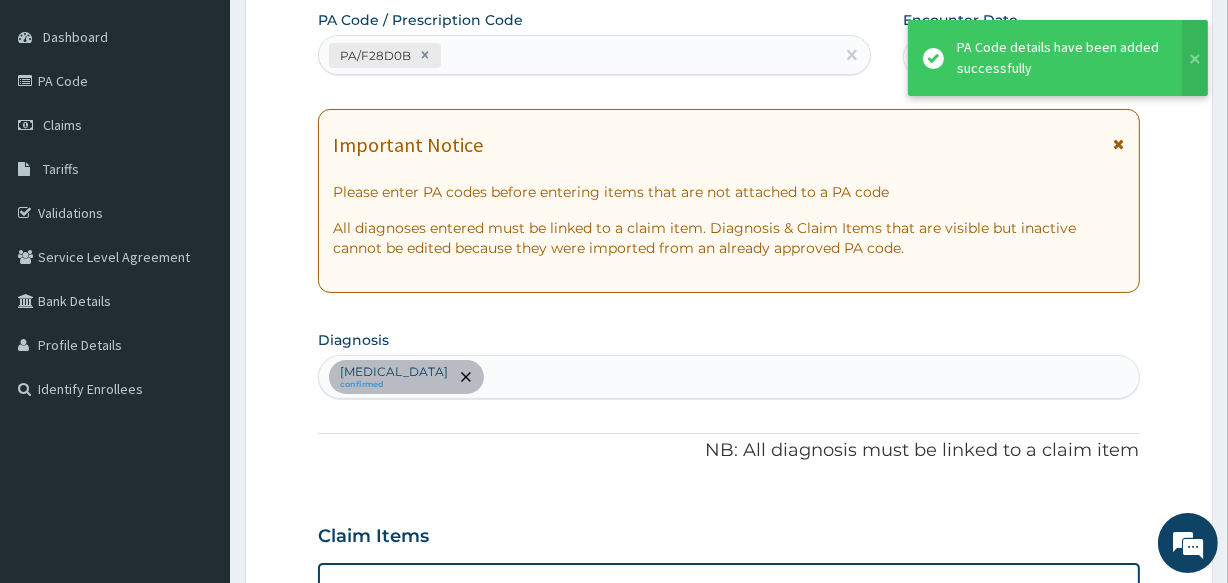 scroll, scrollTop: 540, scrollLeft: 0, axis: vertical 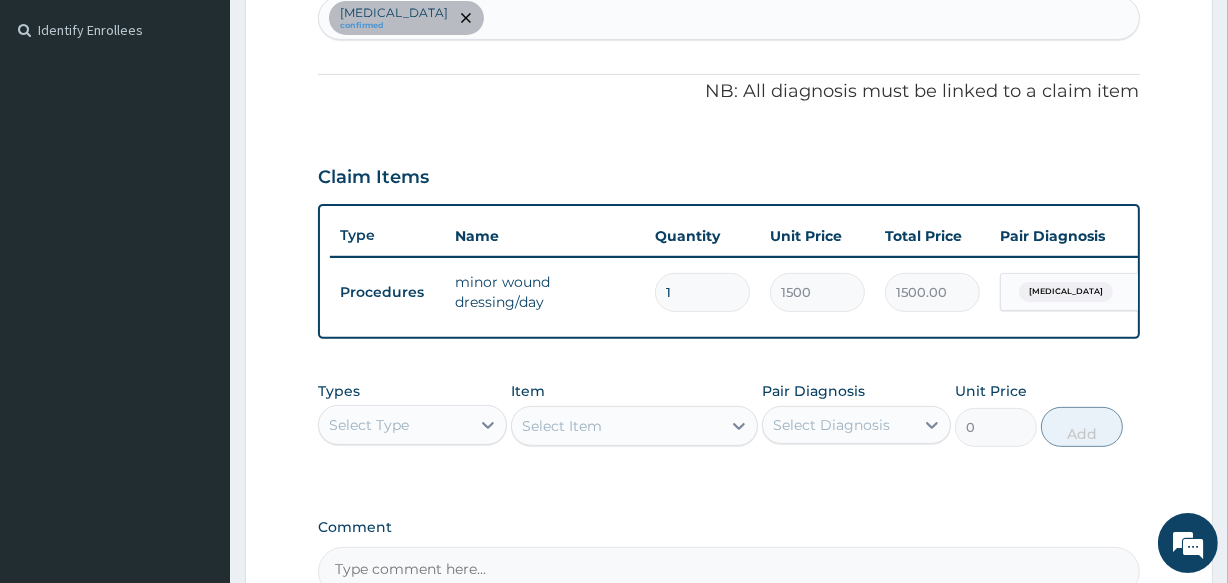click on "Select Item" at bounding box center (634, 426) 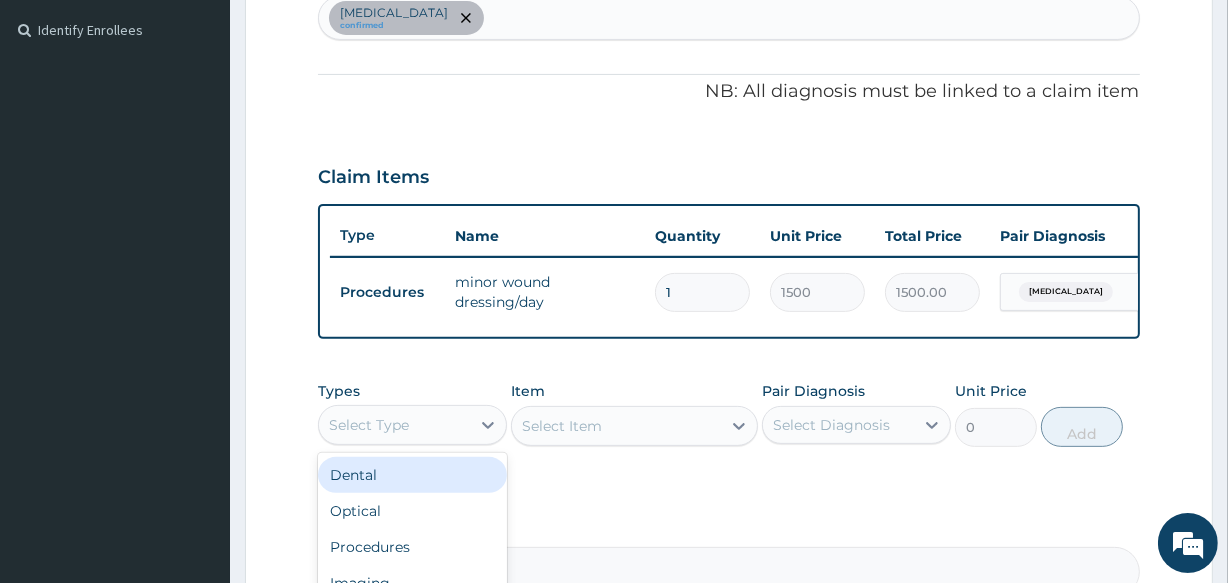 click on "Select Type" at bounding box center [369, 425] 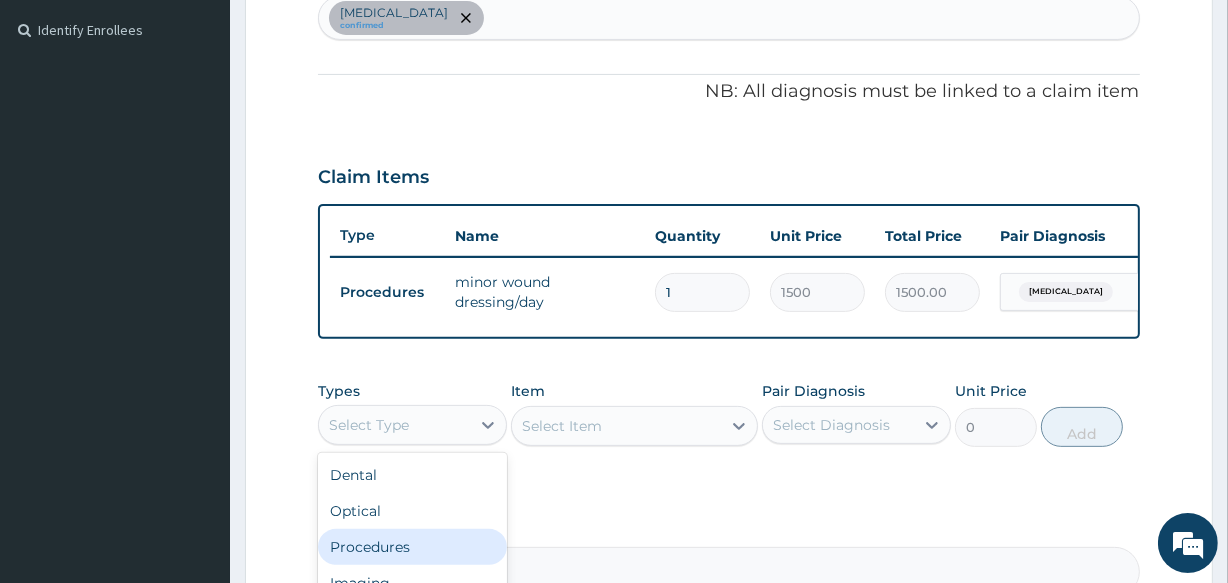 click on "Procedures" at bounding box center (412, 547) 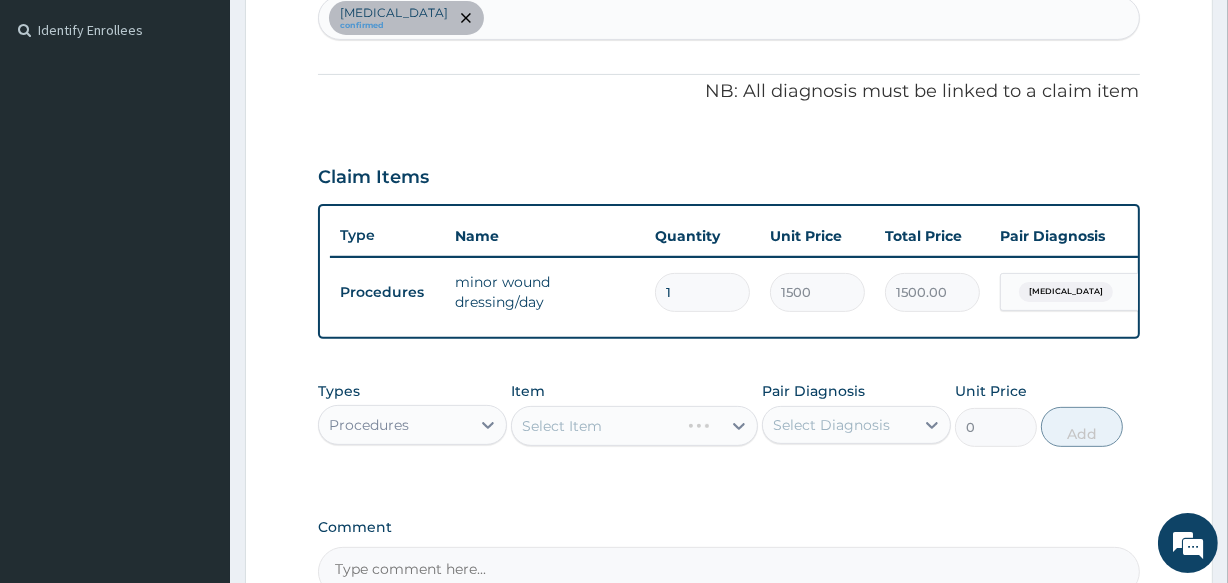 click on "Select Item" at bounding box center (634, 426) 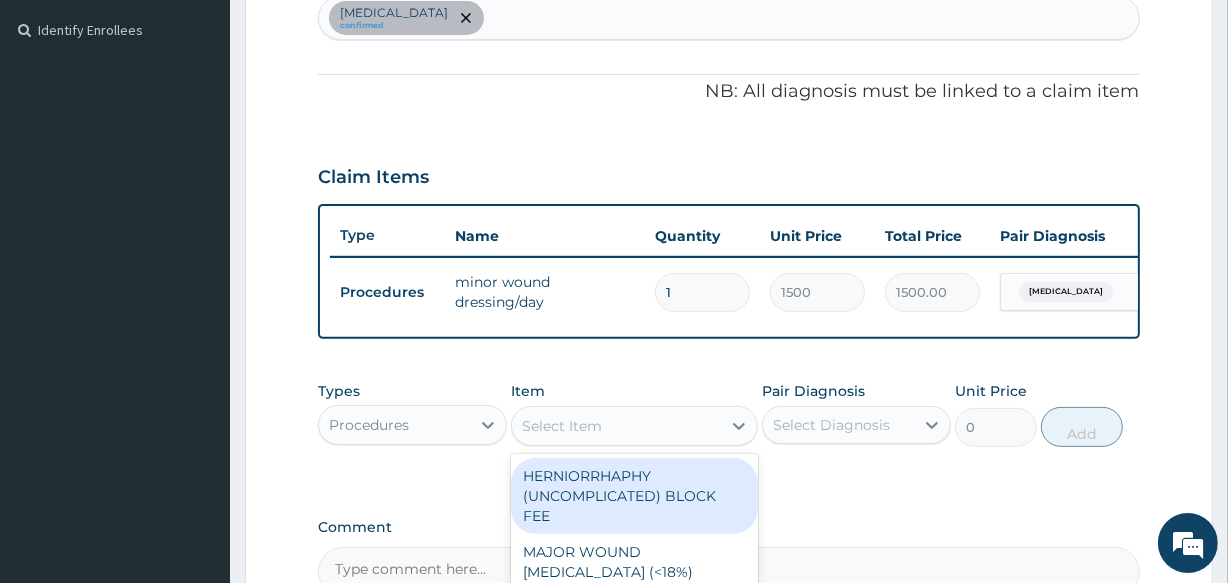 click on "Select Item" at bounding box center (616, 426) 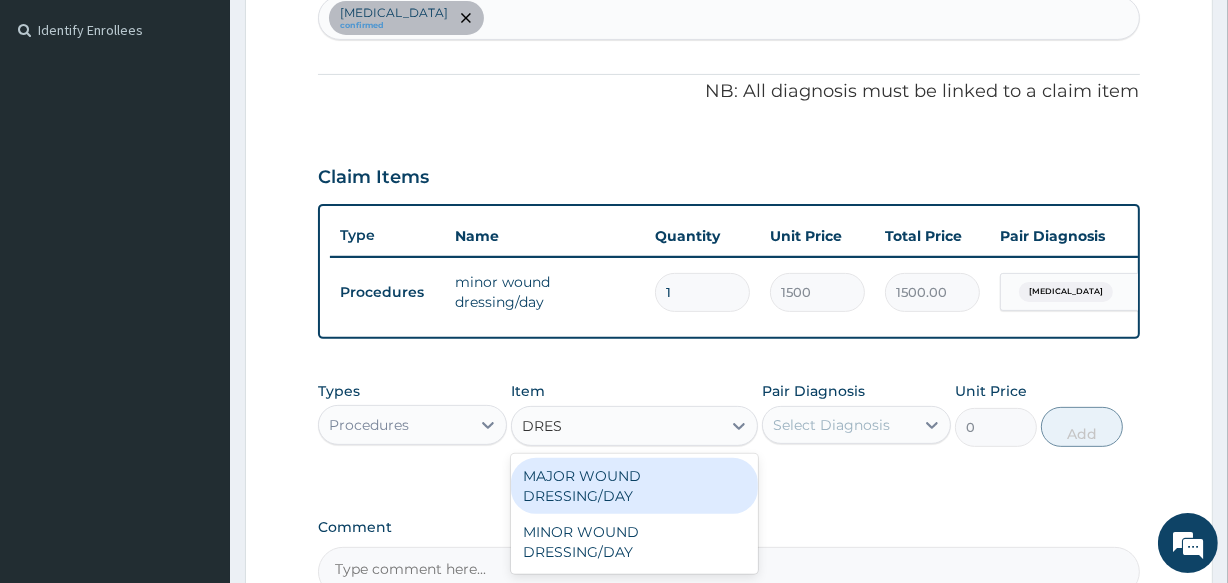type on "DRESS" 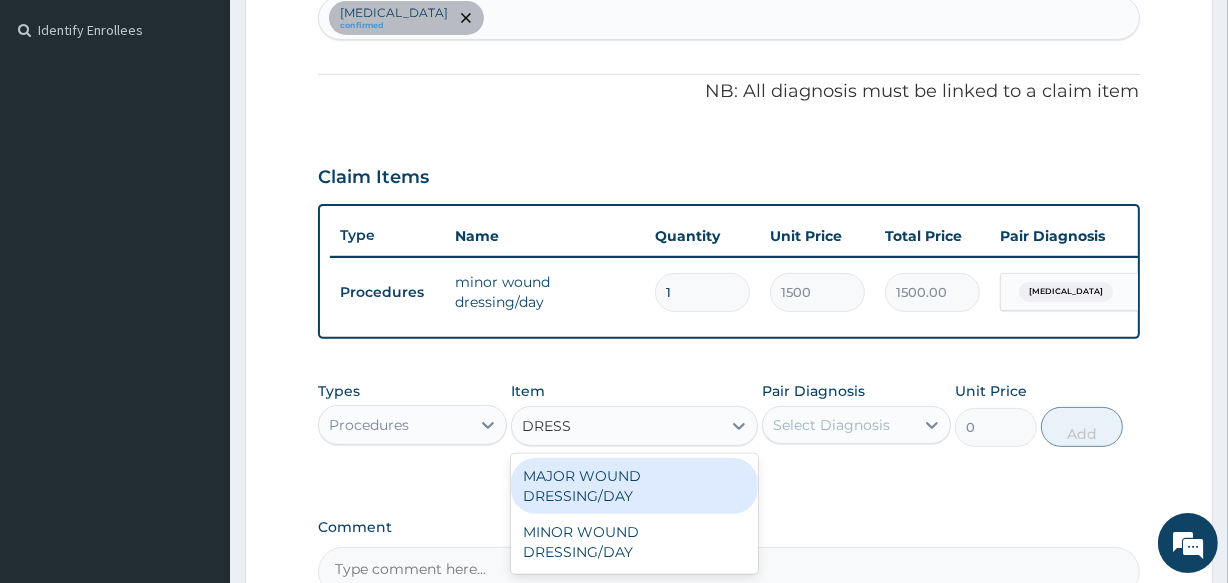 click on "MAJOR WOUND DRESSING/DAY" at bounding box center [634, 486] 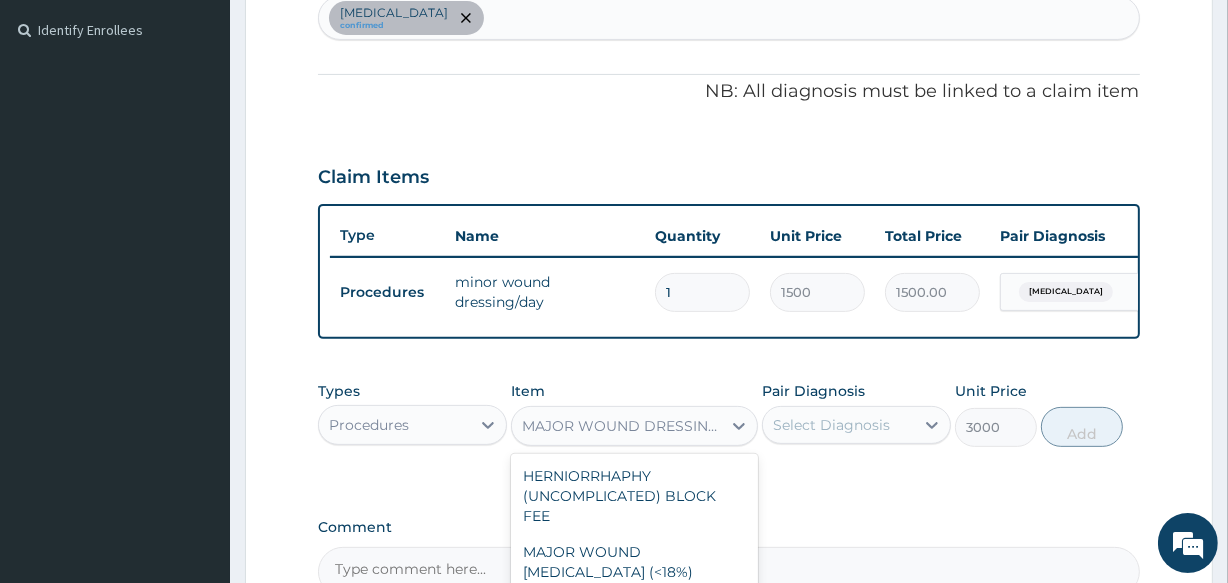 click on "MAJOR WOUND DRESSING/DAY" at bounding box center [622, 426] 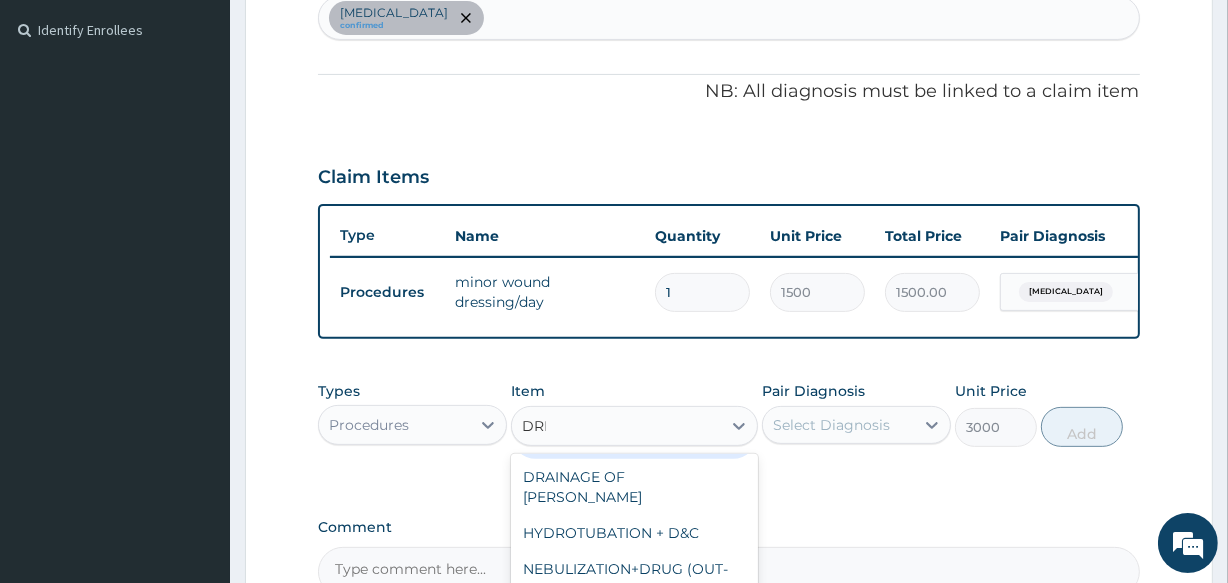 scroll, scrollTop: 0, scrollLeft: 0, axis: both 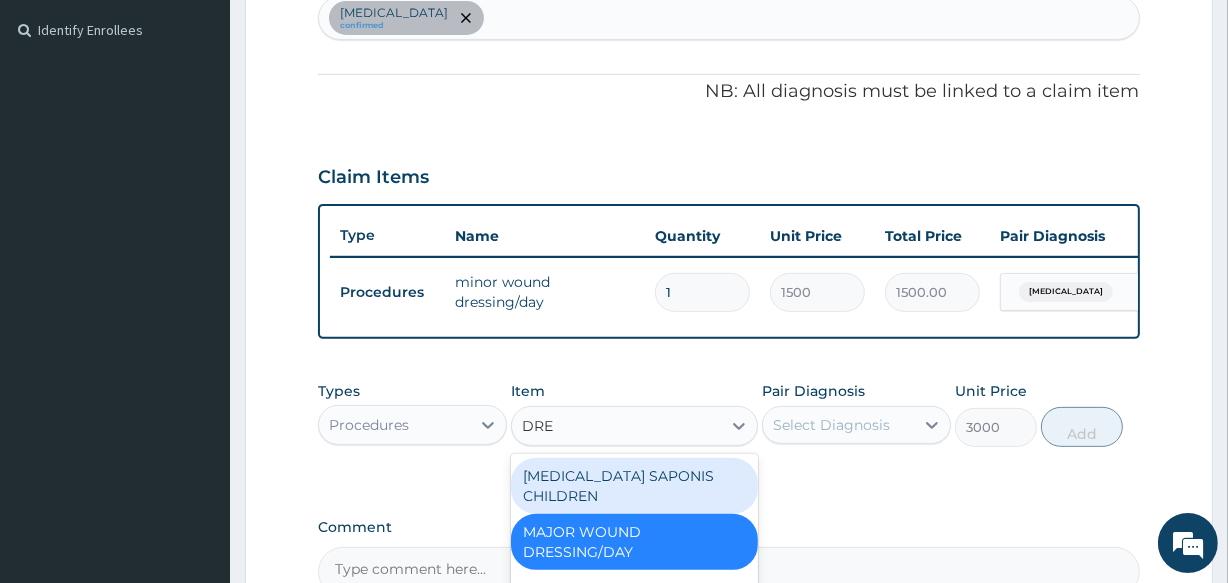 type on "DRES" 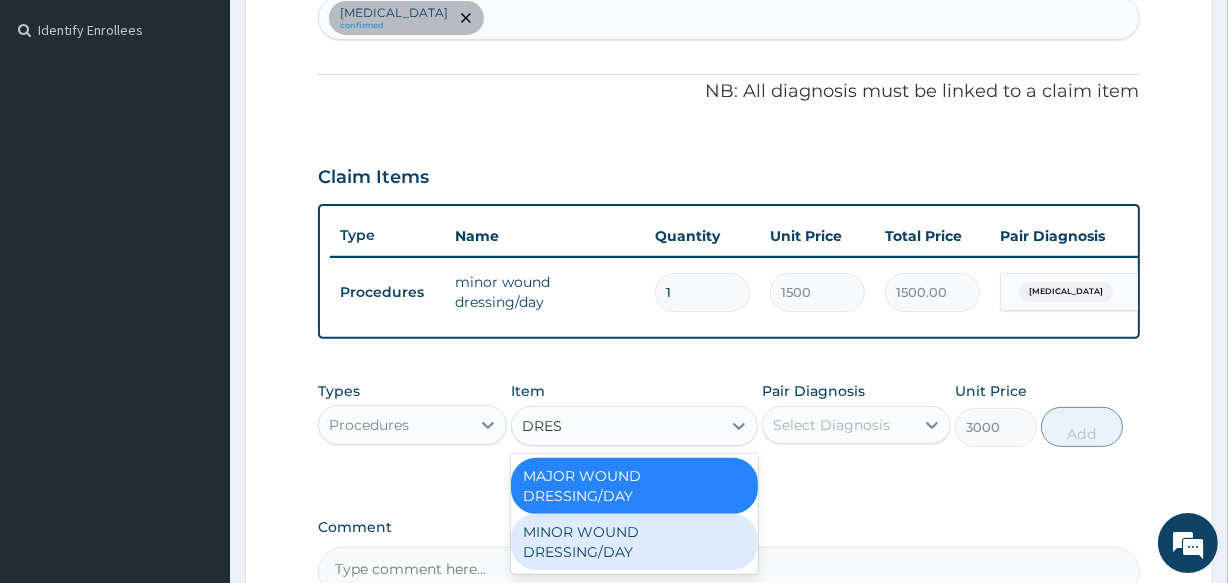 click on "MINOR WOUND DRESSING/DAY" at bounding box center (634, 542) 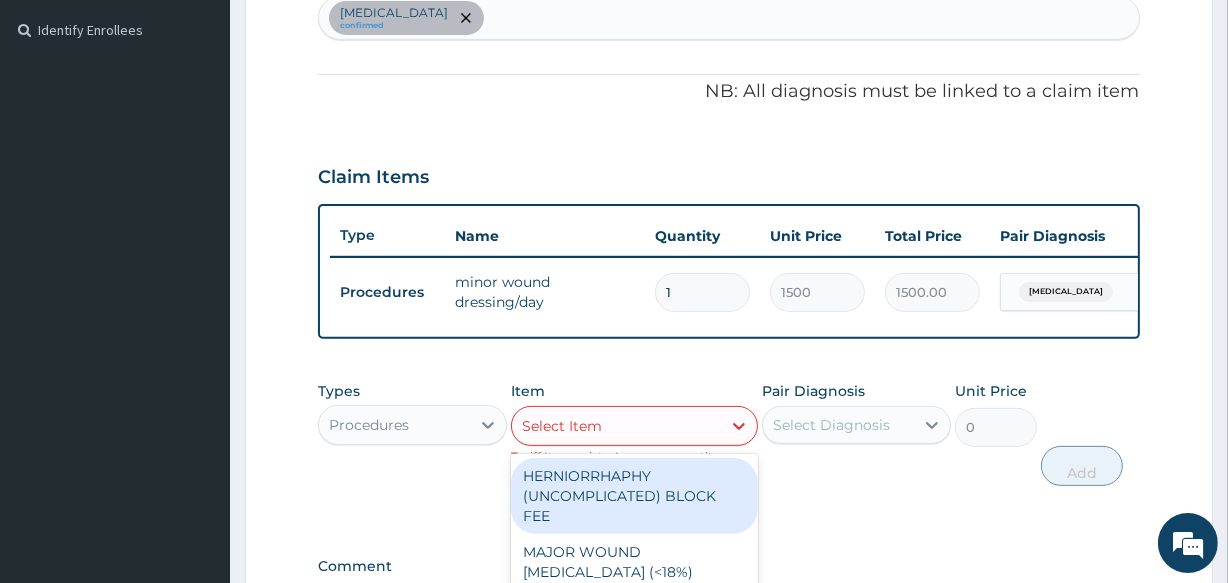 click on "Select Item" at bounding box center (616, 426) 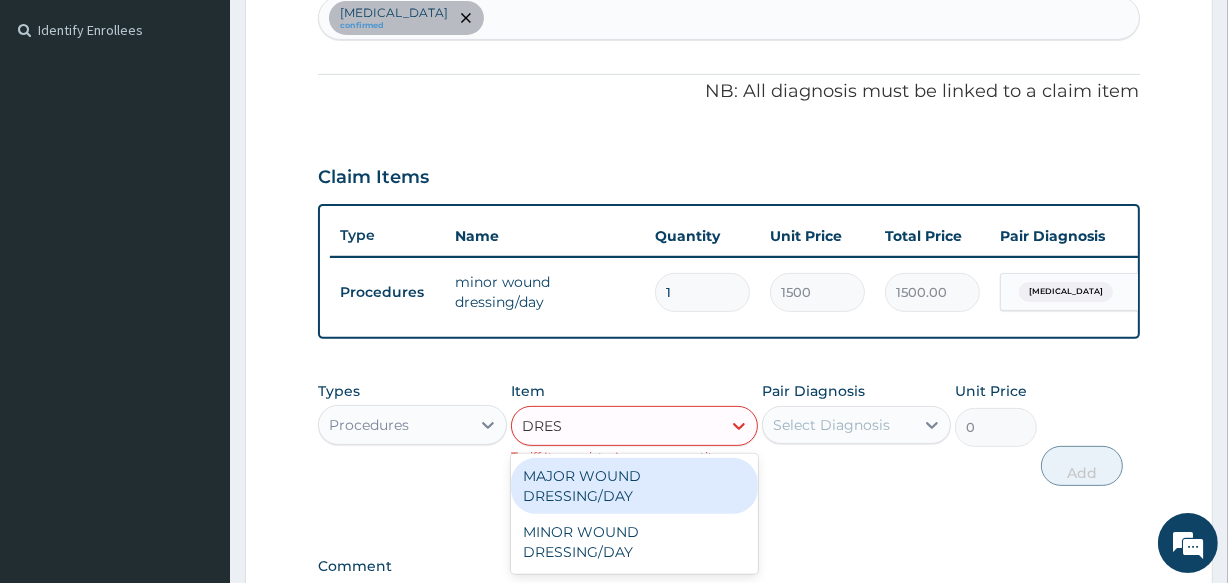 type on "DRESS" 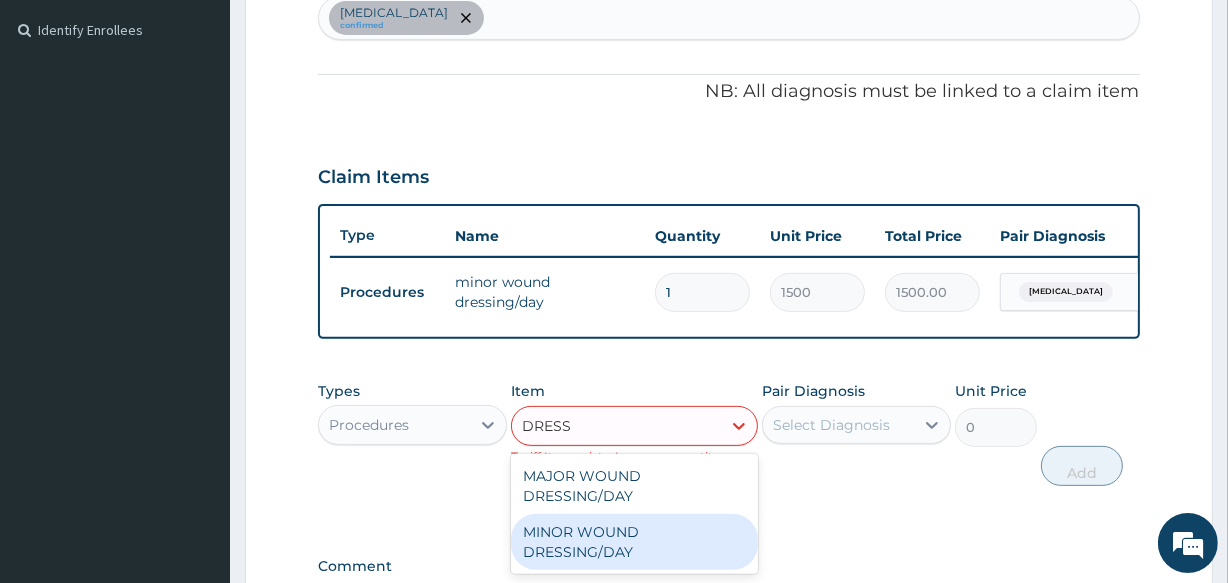 scroll, scrollTop: 721, scrollLeft: 0, axis: vertical 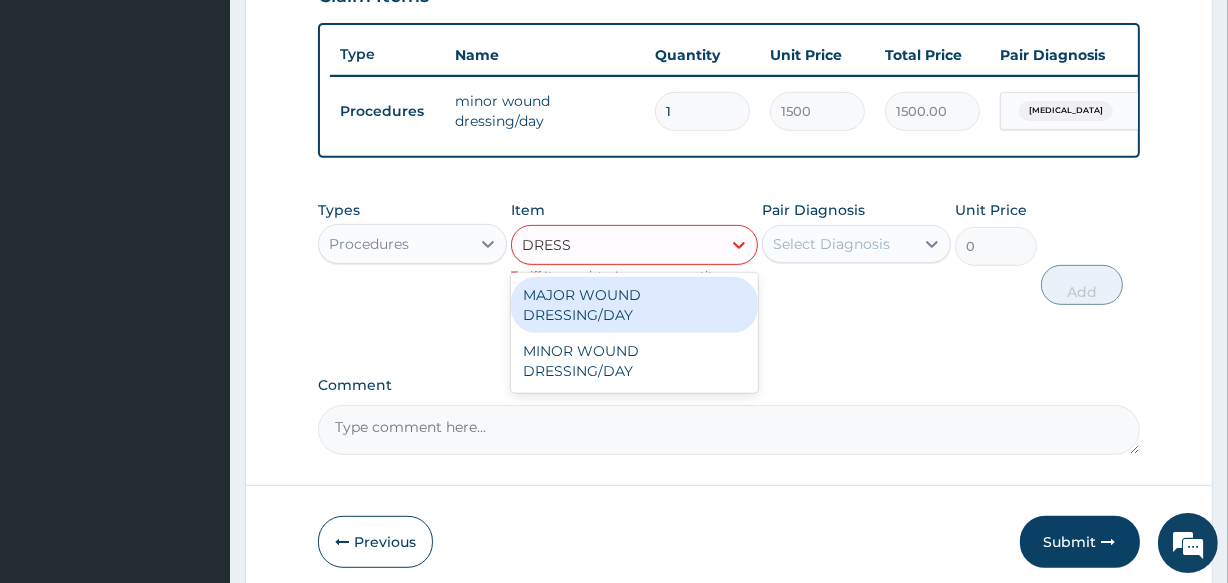 click on "MAJOR WOUND DRESSING/DAY" at bounding box center (634, 305) 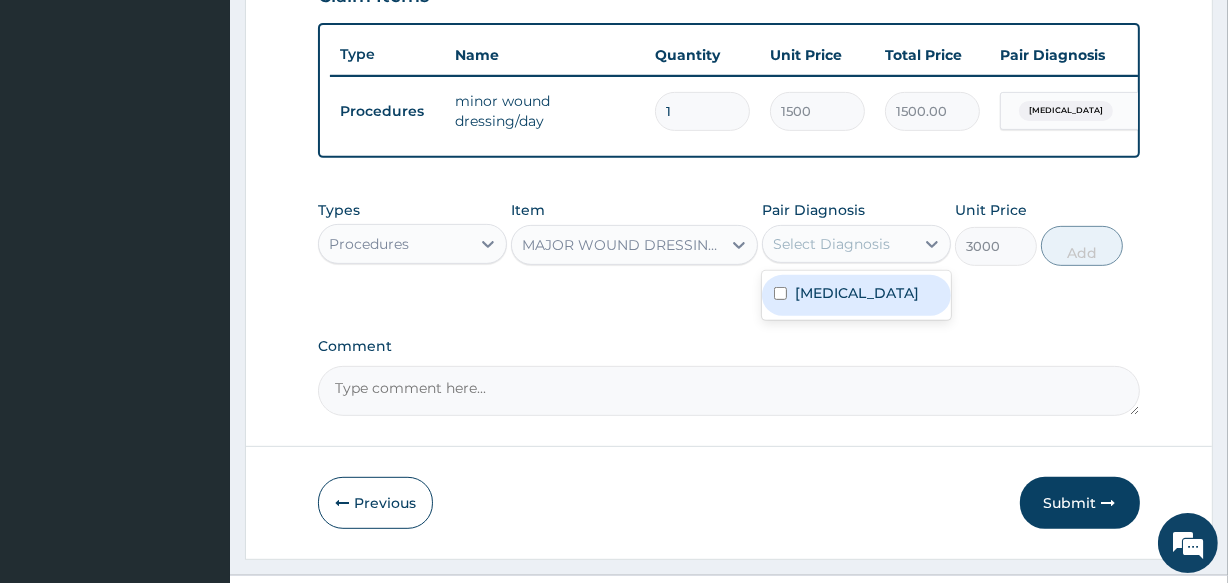 click on "Select Diagnosis" at bounding box center (831, 244) 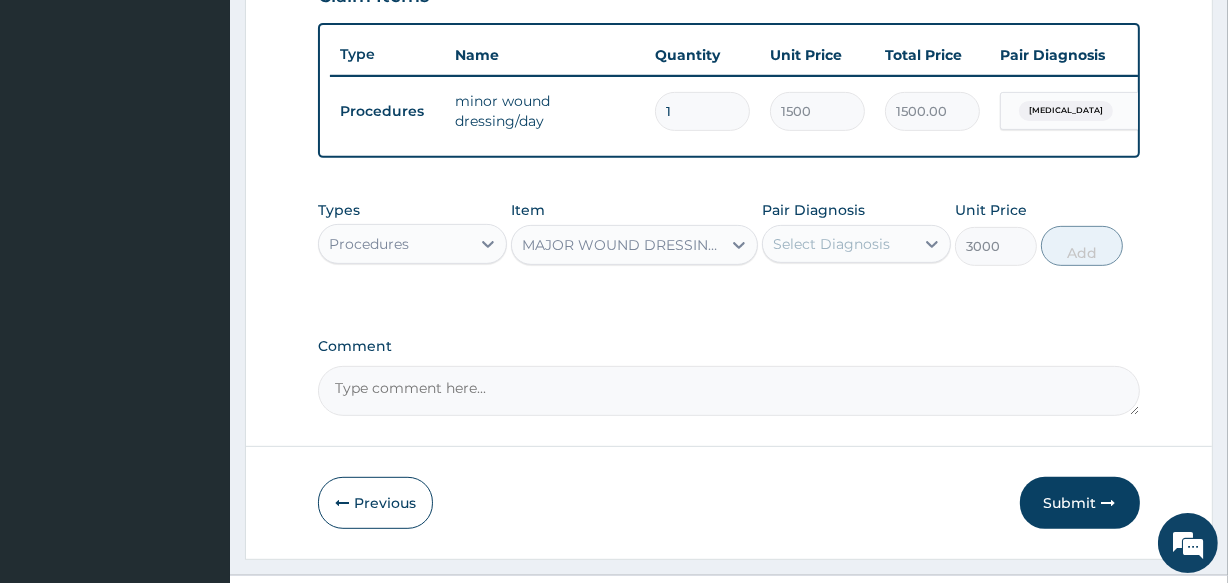 click on "Types Procedures Item MAJOR WOUND DRESSING/DAY Pair Diagnosis Select Diagnosis Unit Price 3000 Add" at bounding box center [728, 248] 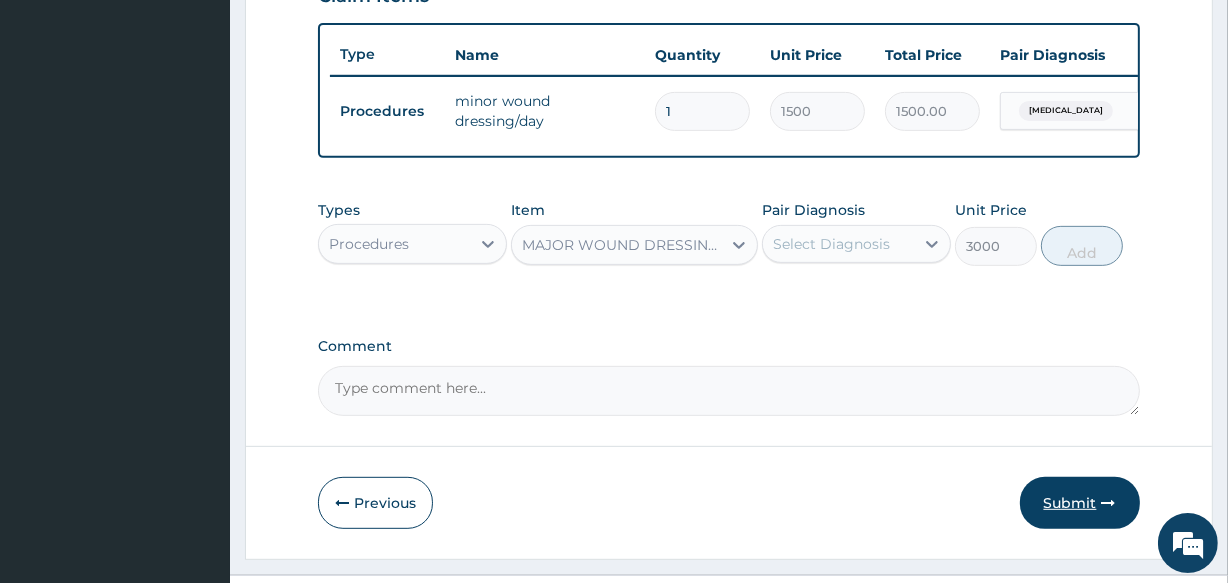 click on "Submit" at bounding box center (1080, 503) 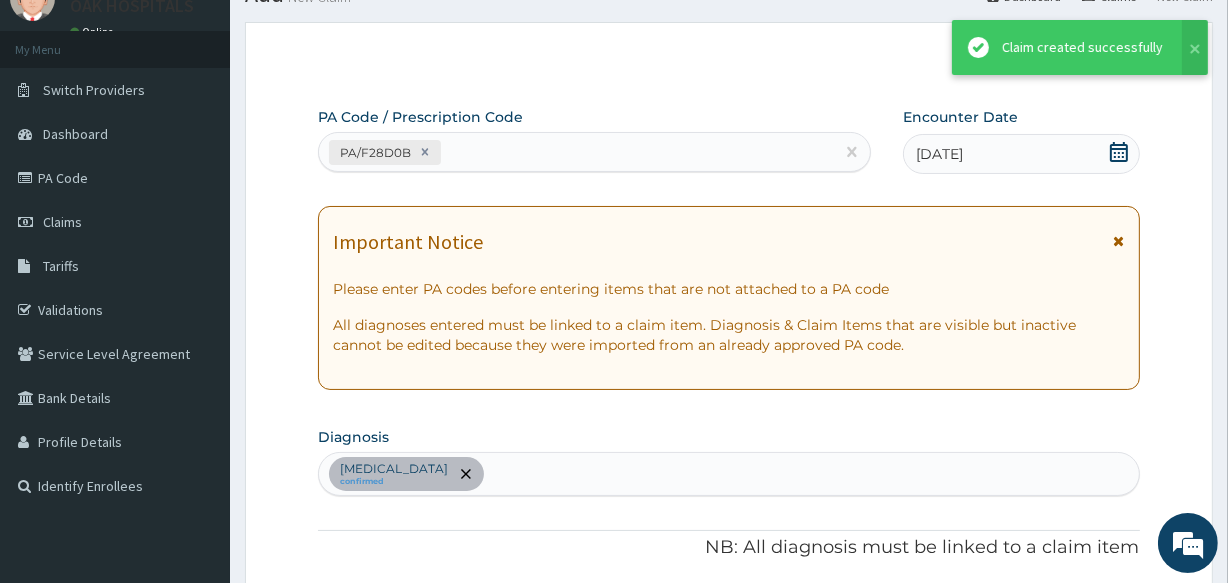 scroll, scrollTop: 721, scrollLeft: 0, axis: vertical 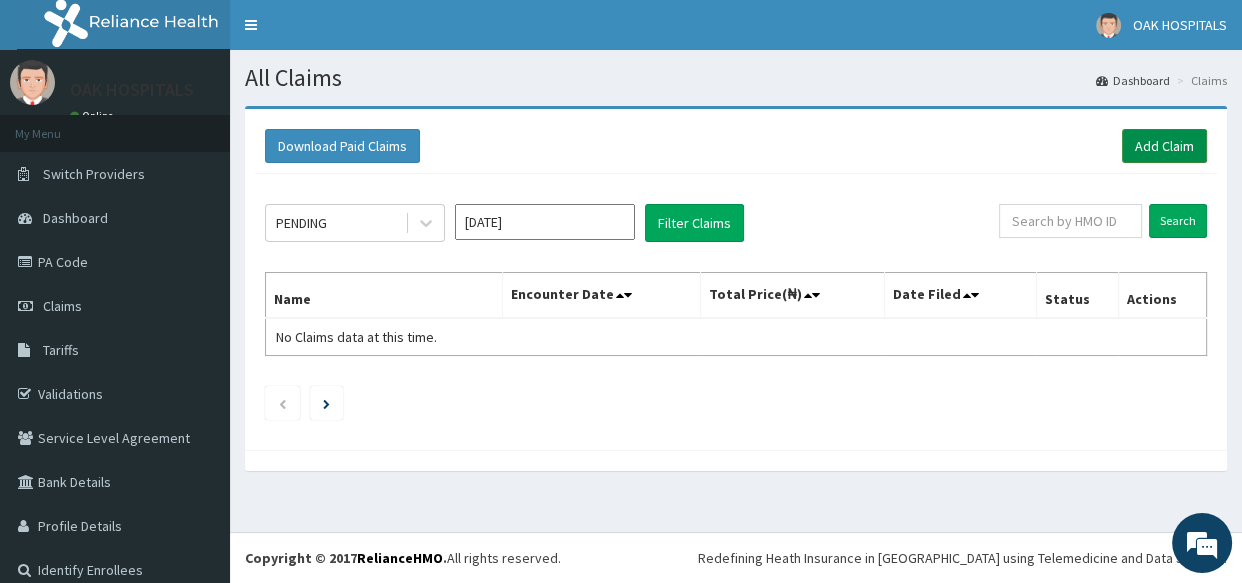 click on "Add Claim" at bounding box center (1164, 146) 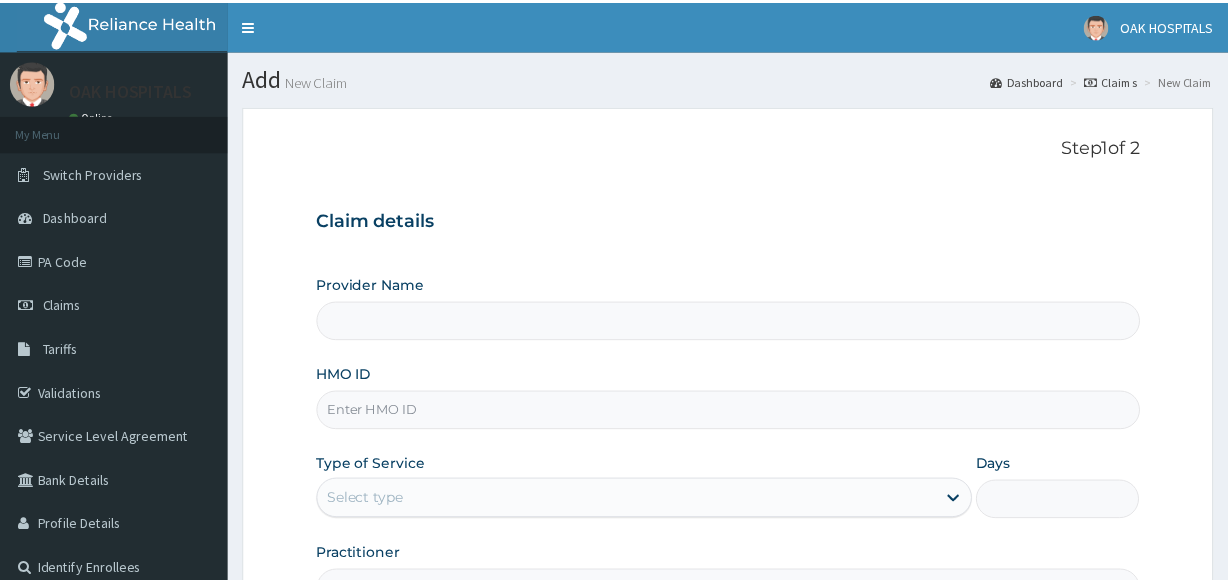 scroll, scrollTop: 0, scrollLeft: 0, axis: both 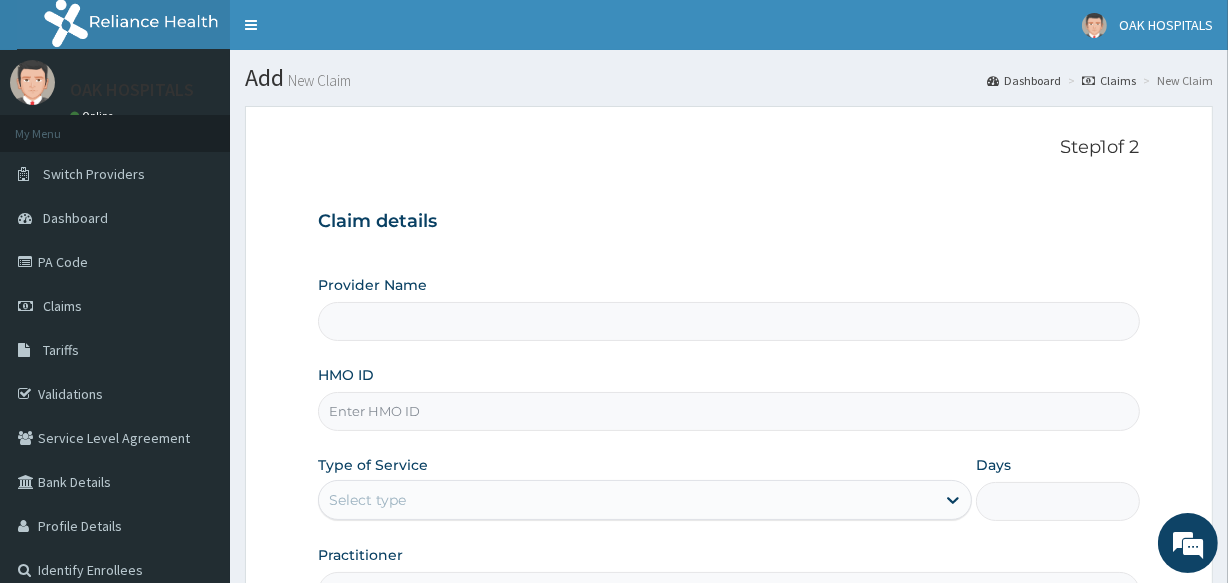 type on "Oak Hospitals" 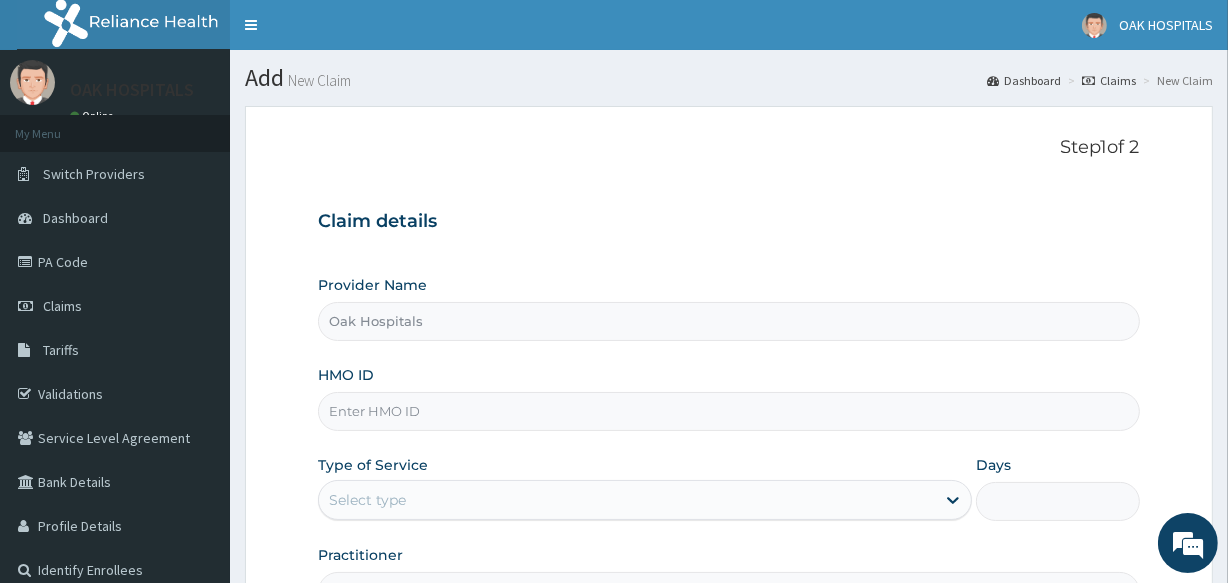 click on "HMO ID" at bounding box center (728, 411) 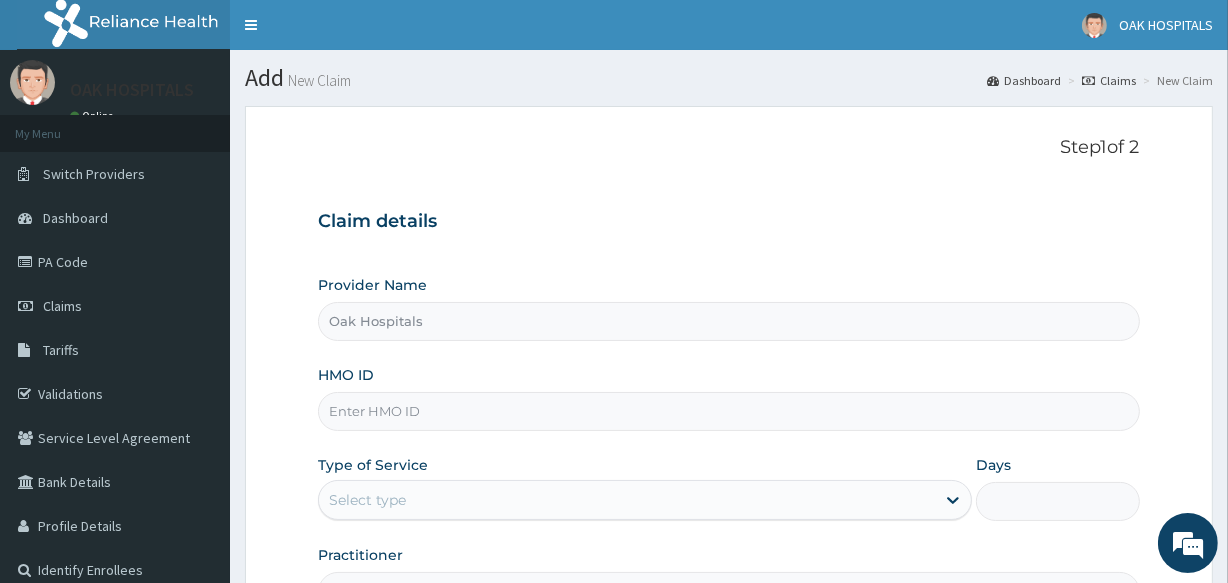 type on "Y" 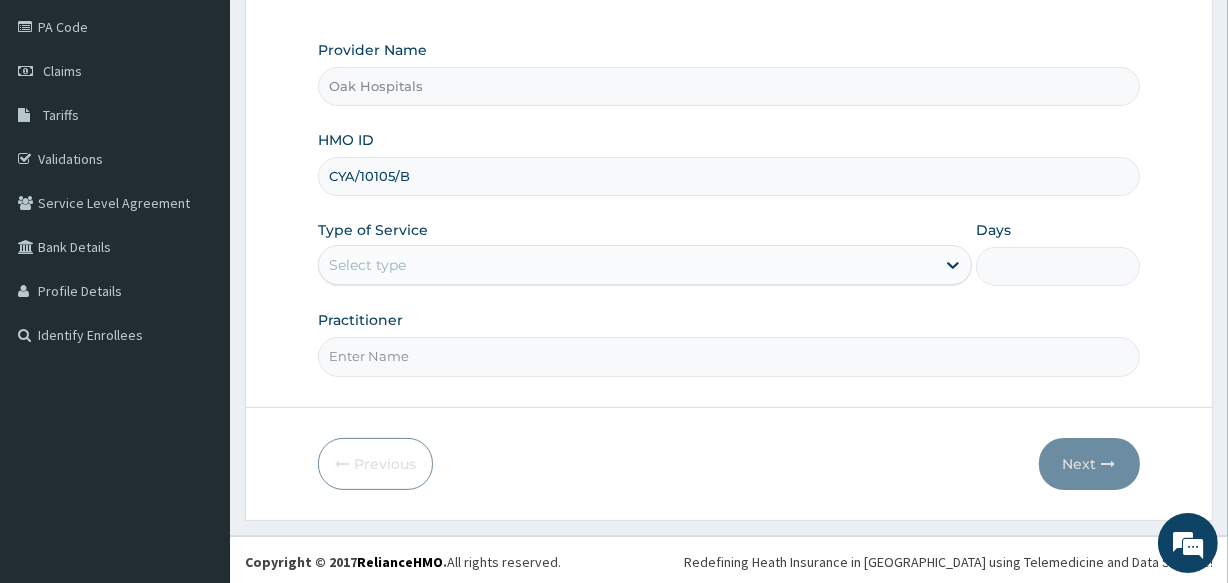 scroll, scrollTop: 237, scrollLeft: 0, axis: vertical 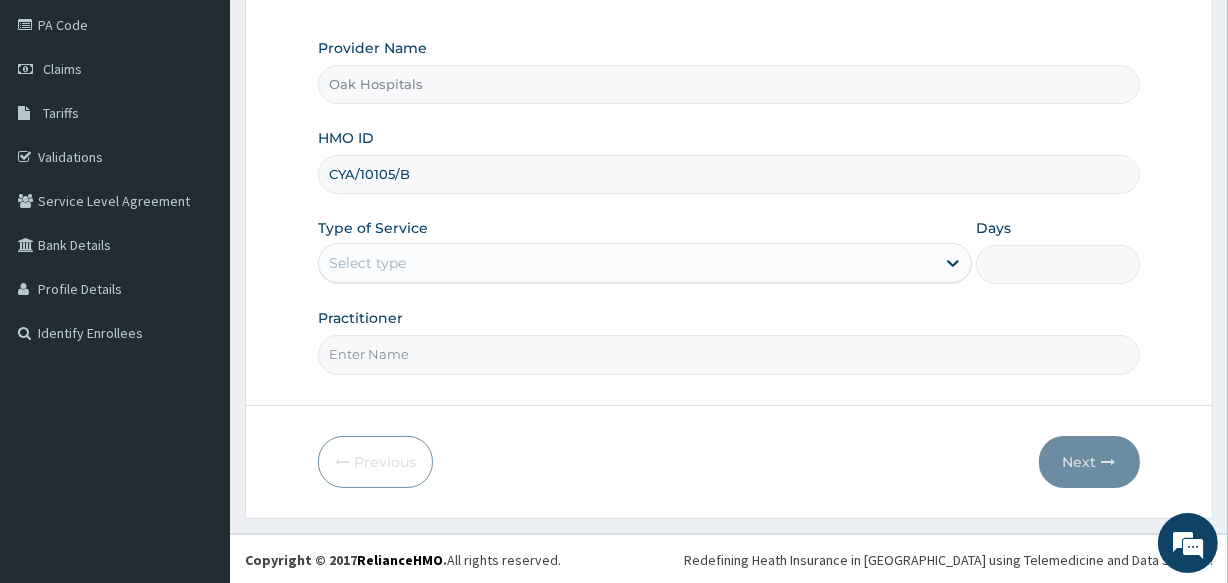 type on "CYA/10105/B" 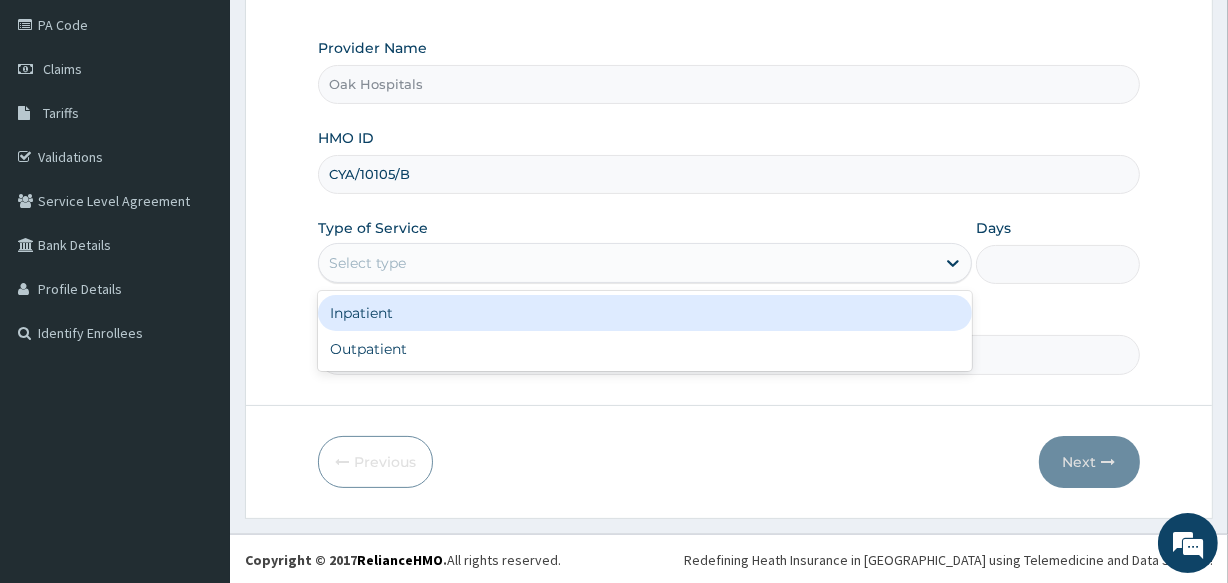 click on "Select type" at bounding box center (627, 263) 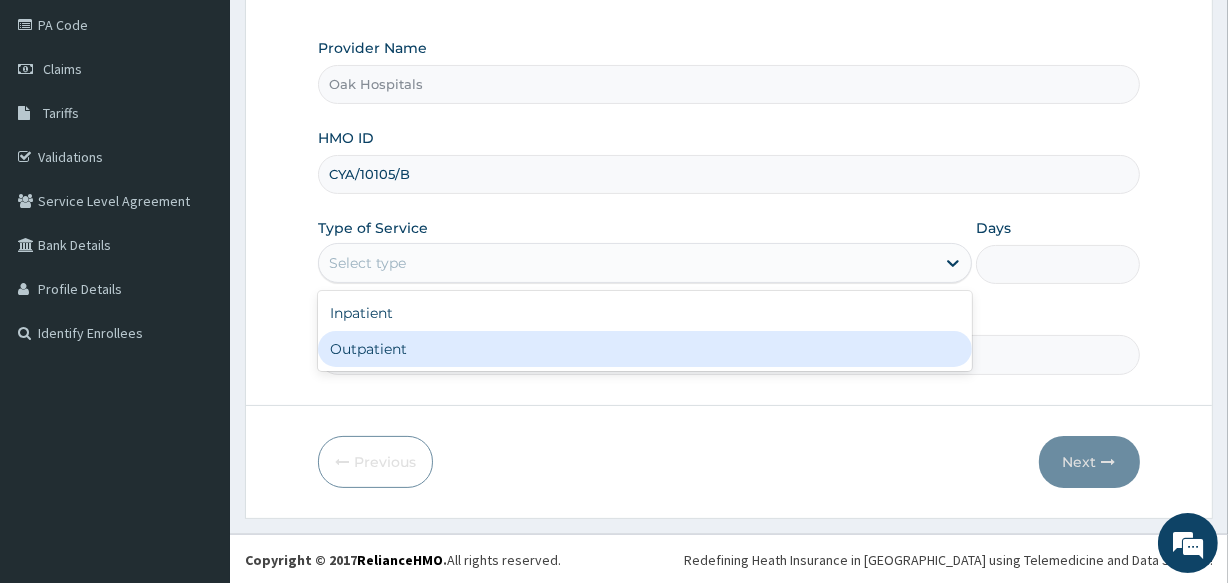 click on "Outpatient" at bounding box center [645, 349] 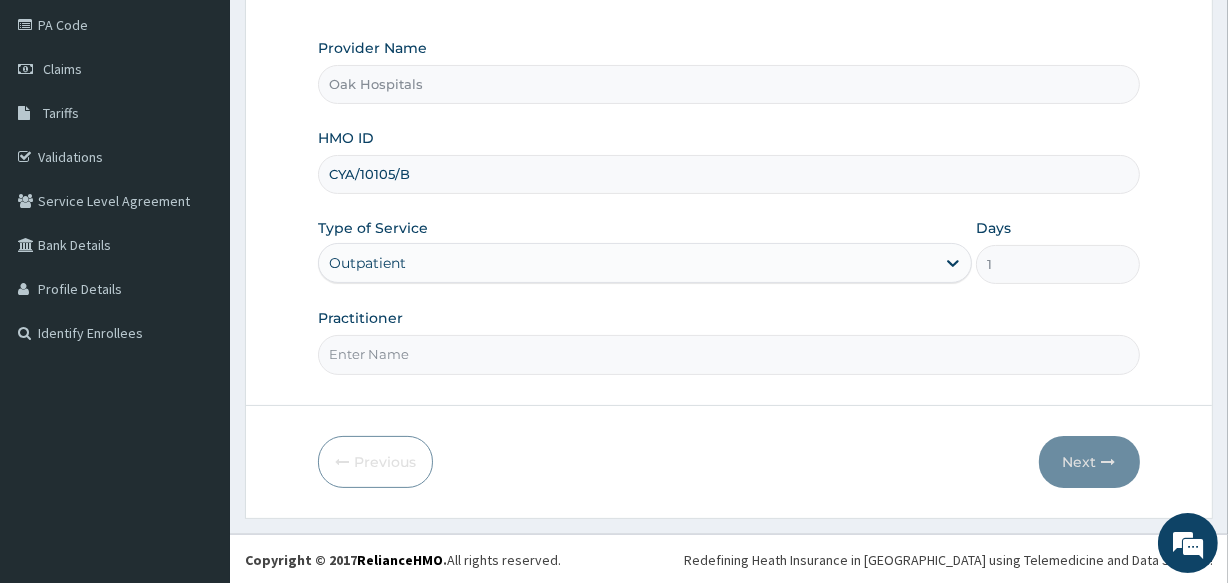 click on "Practitioner" at bounding box center (728, 354) 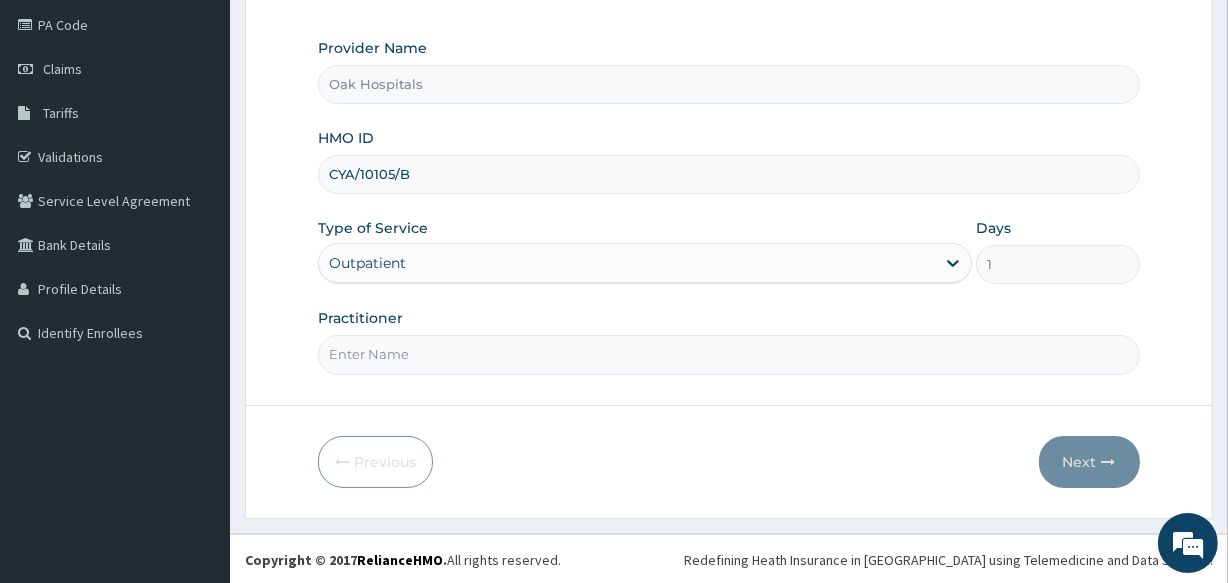 type on "[PERSON_NAME]" 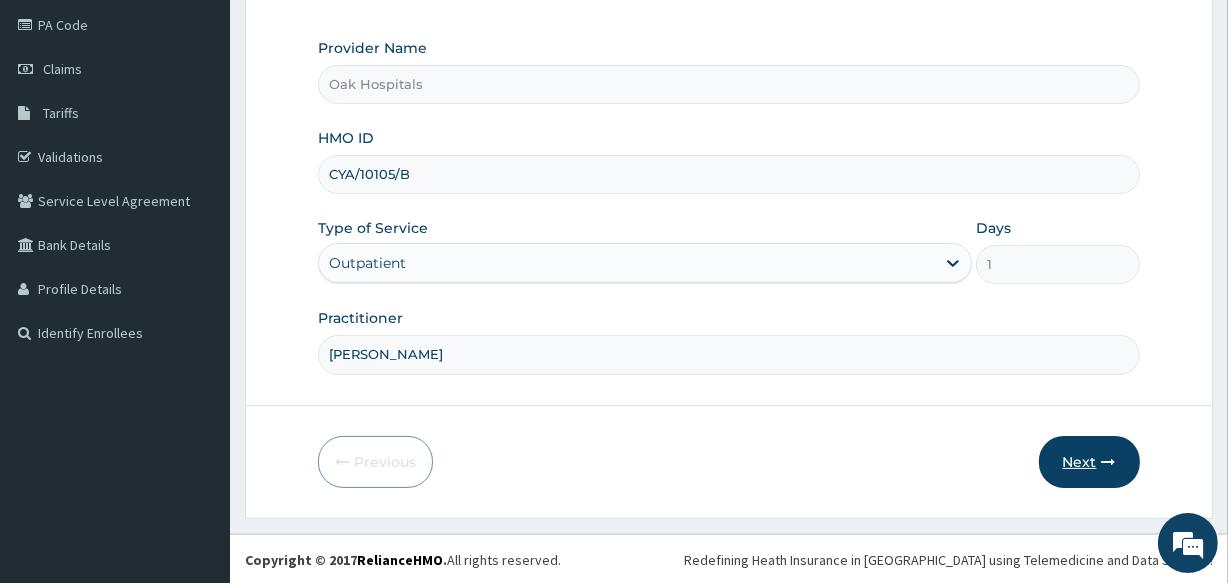 click on "Next" at bounding box center [1089, 462] 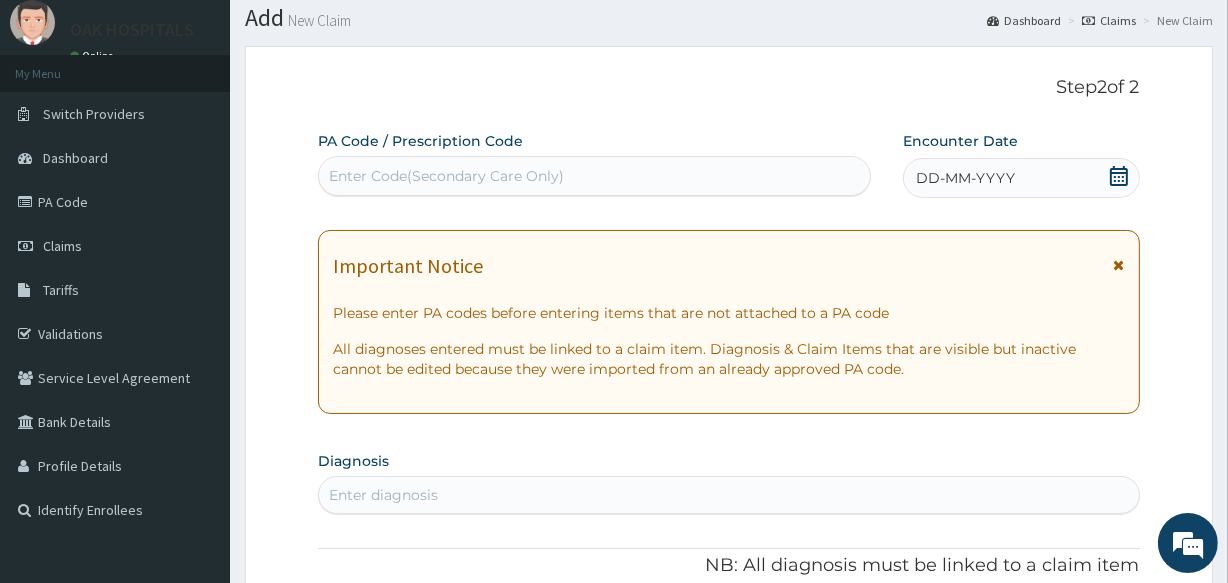 scroll, scrollTop: 55, scrollLeft: 0, axis: vertical 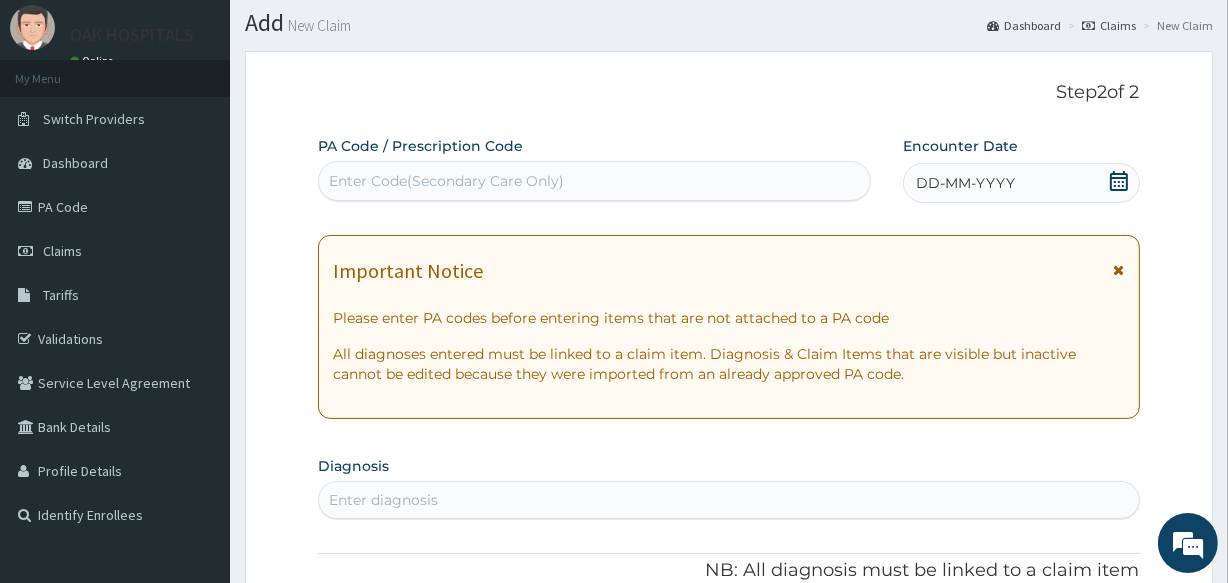click on "Enter Code(Secondary Care Only)" at bounding box center [594, 181] 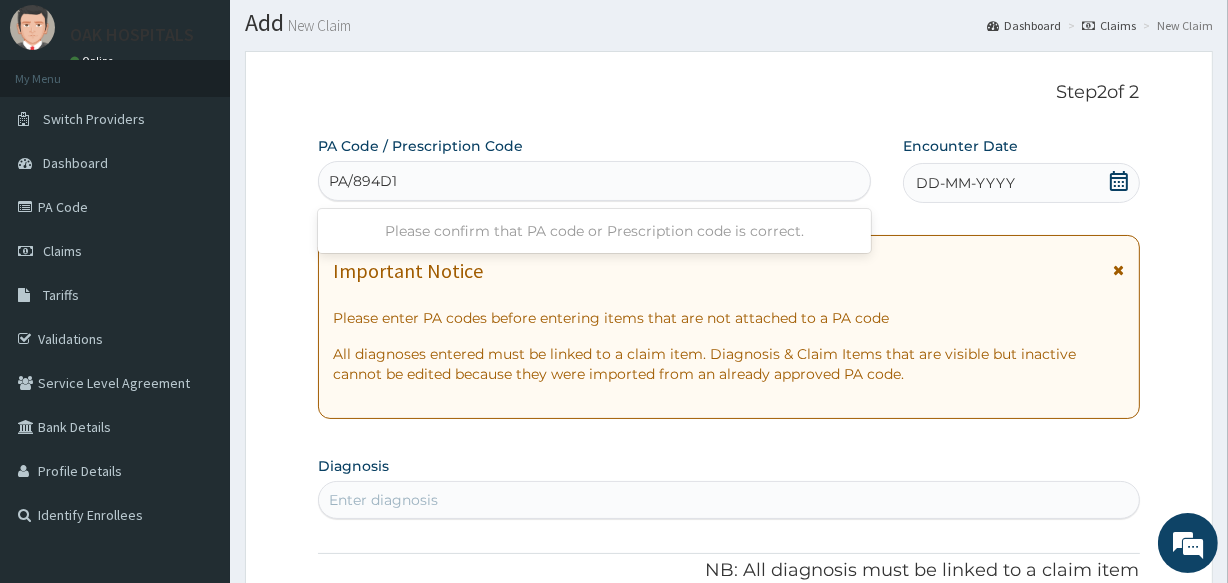 type on "PA/894D11" 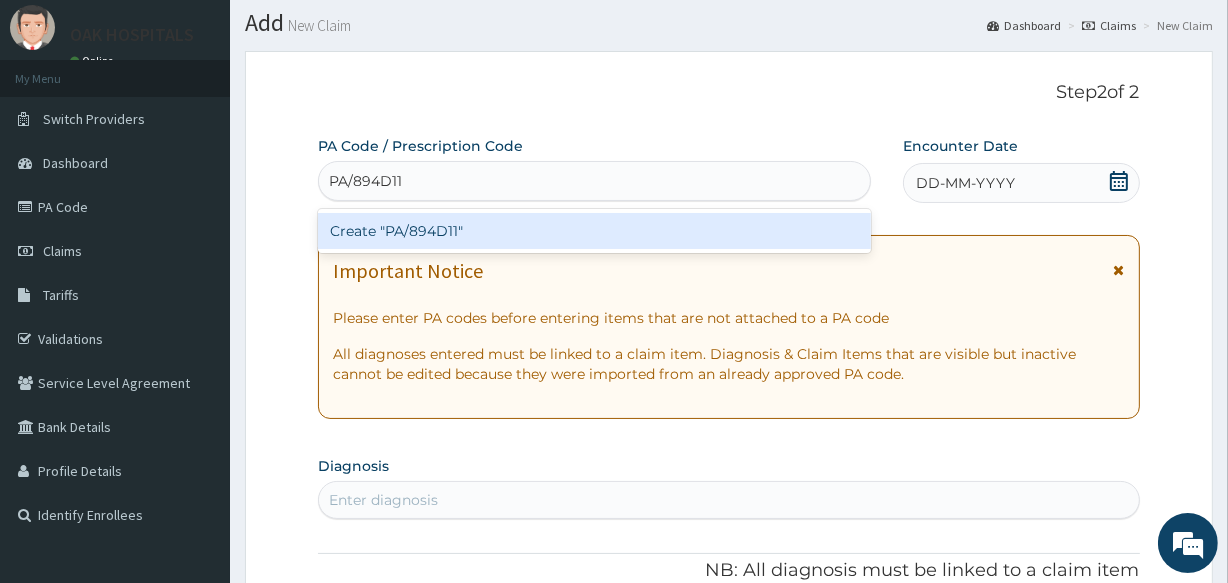 click on "Create "PA/894D11"" at bounding box center [594, 231] 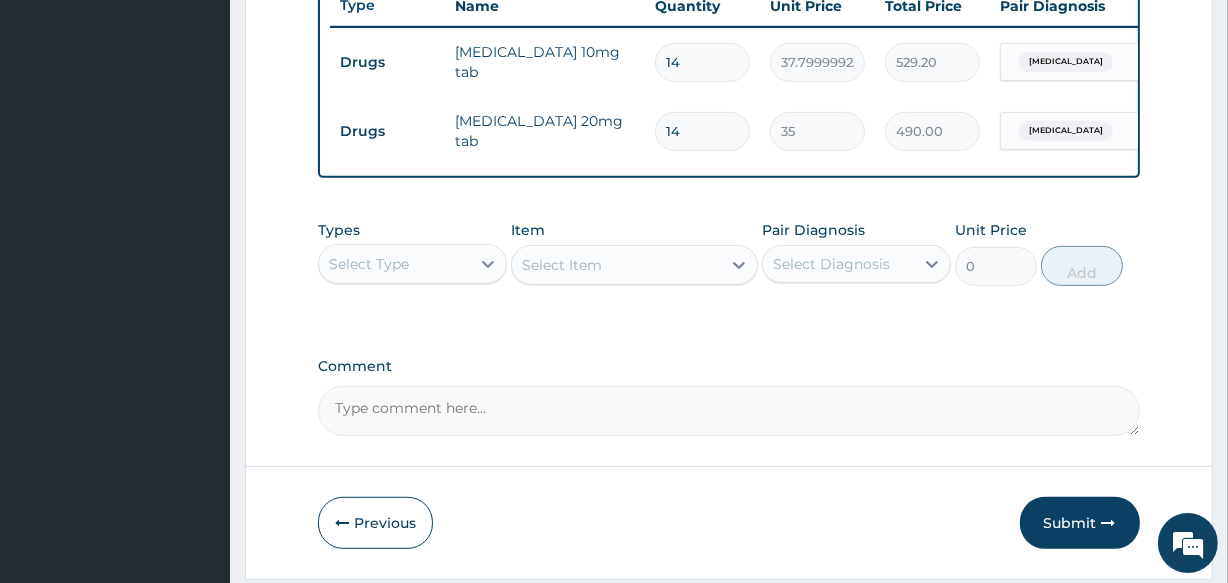 scroll, scrollTop: 790, scrollLeft: 0, axis: vertical 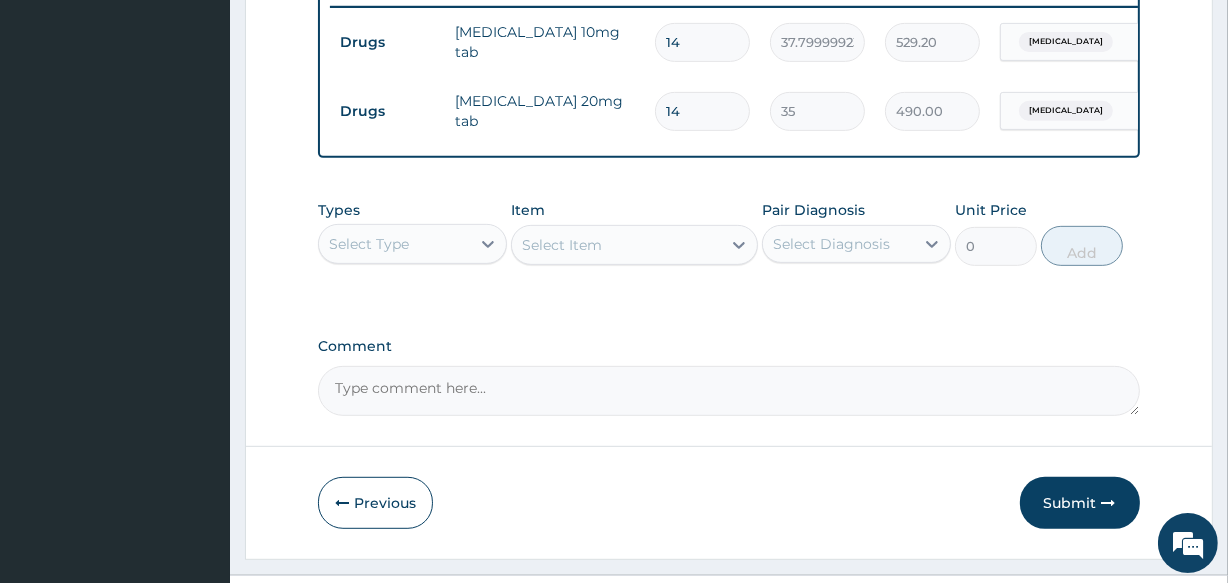 click on "Select Type" at bounding box center [394, 244] 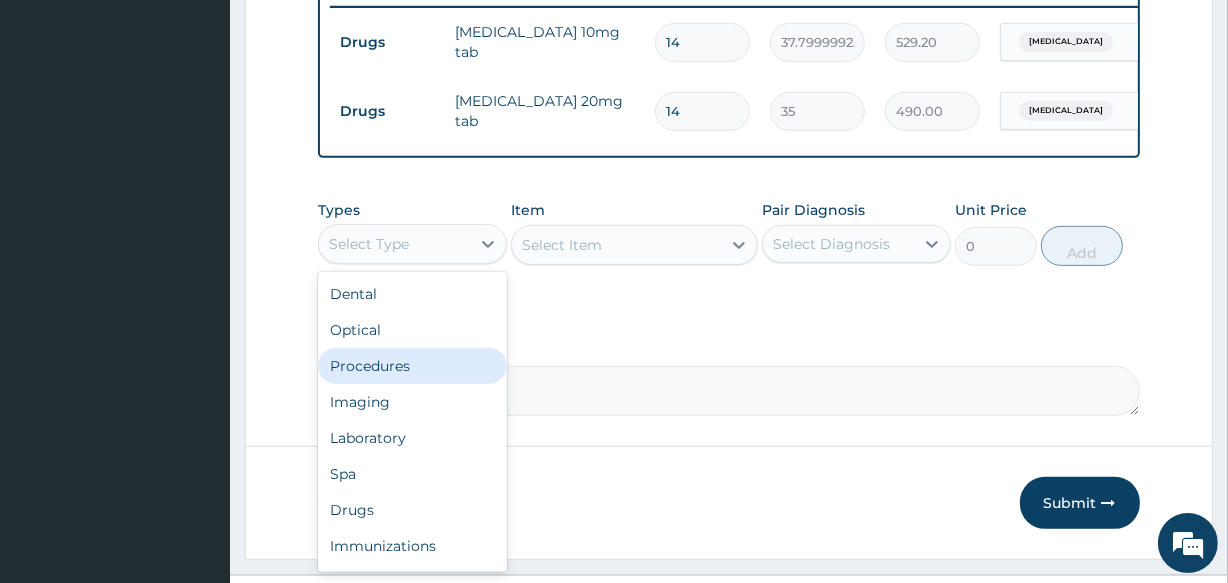 click on "Procedures" at bounding box center [412, 366] 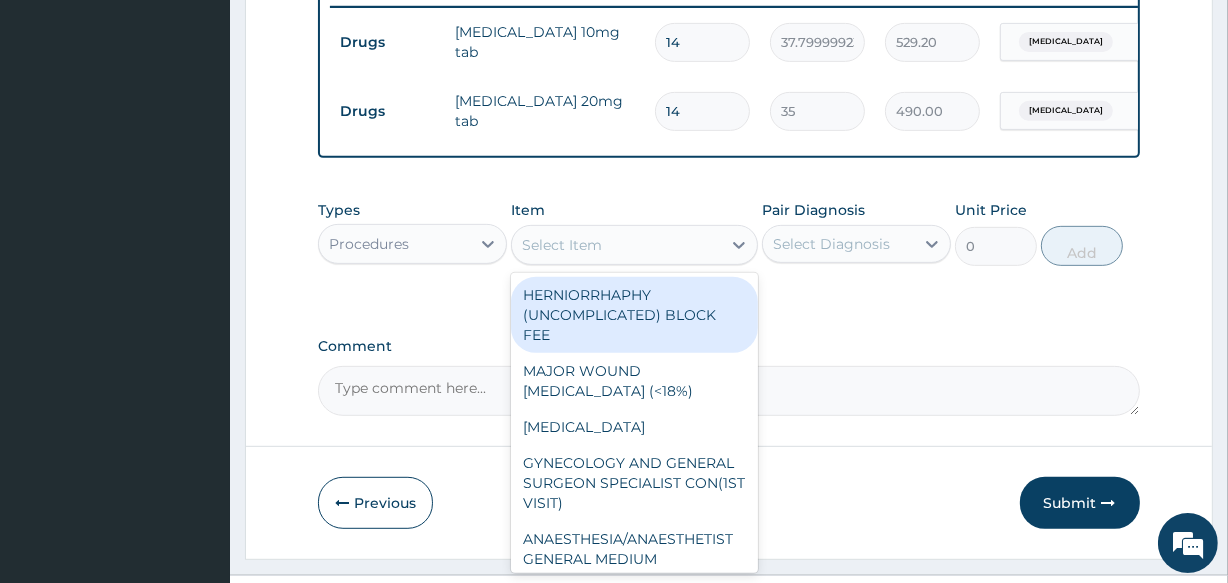 click on "Select Item" at bounding box center [616, 245] 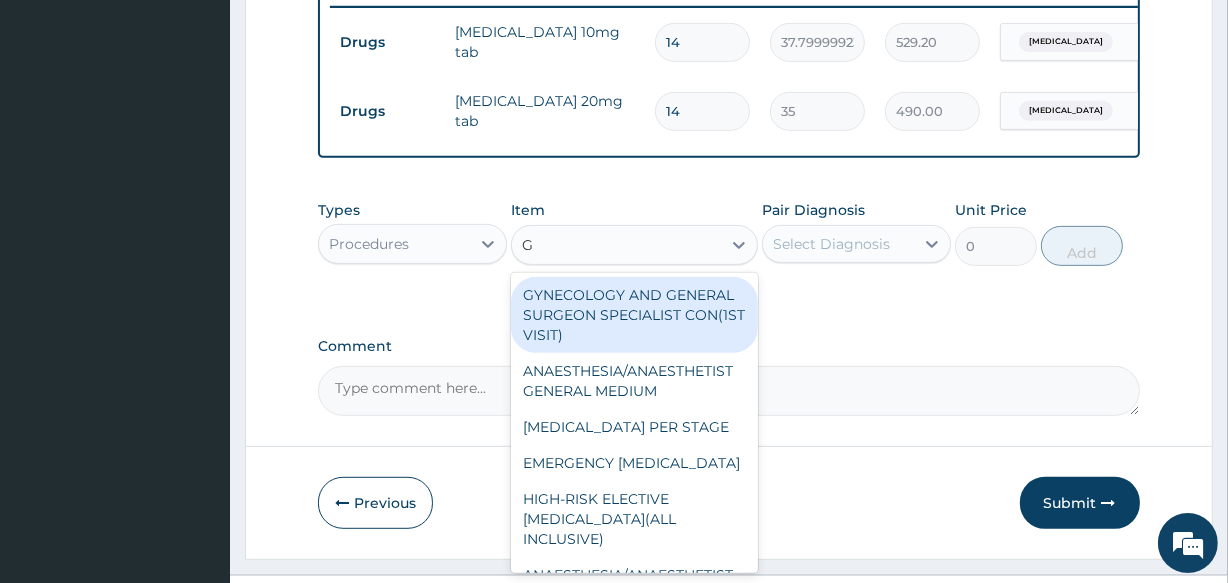 type on "GP" 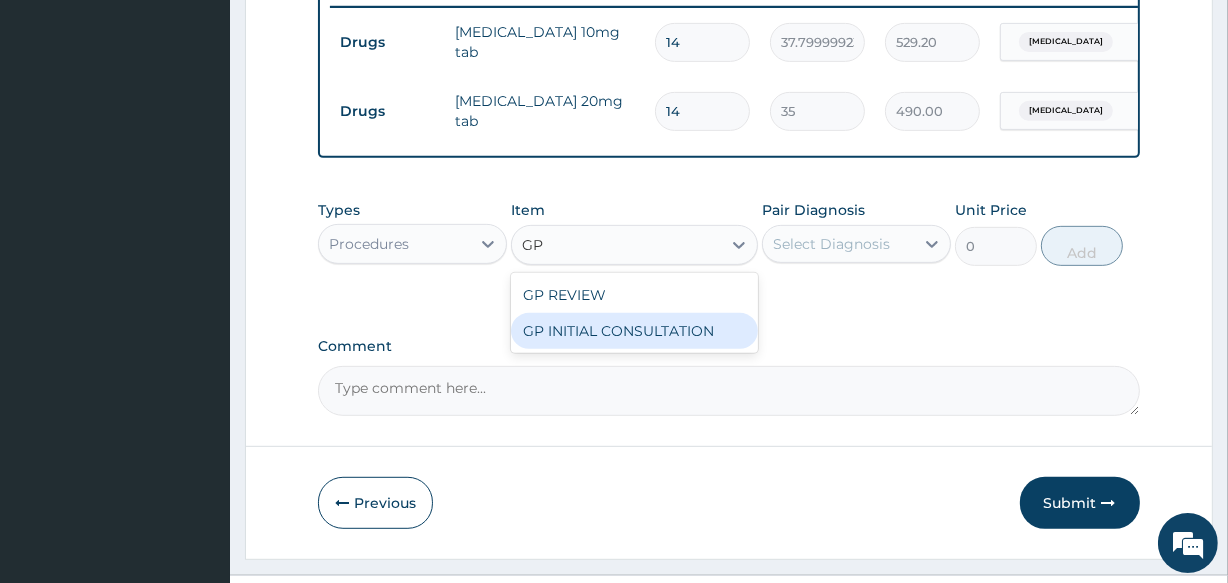 click on "GP INITIAL CONSULTATION" at bounding box center (634, 331) 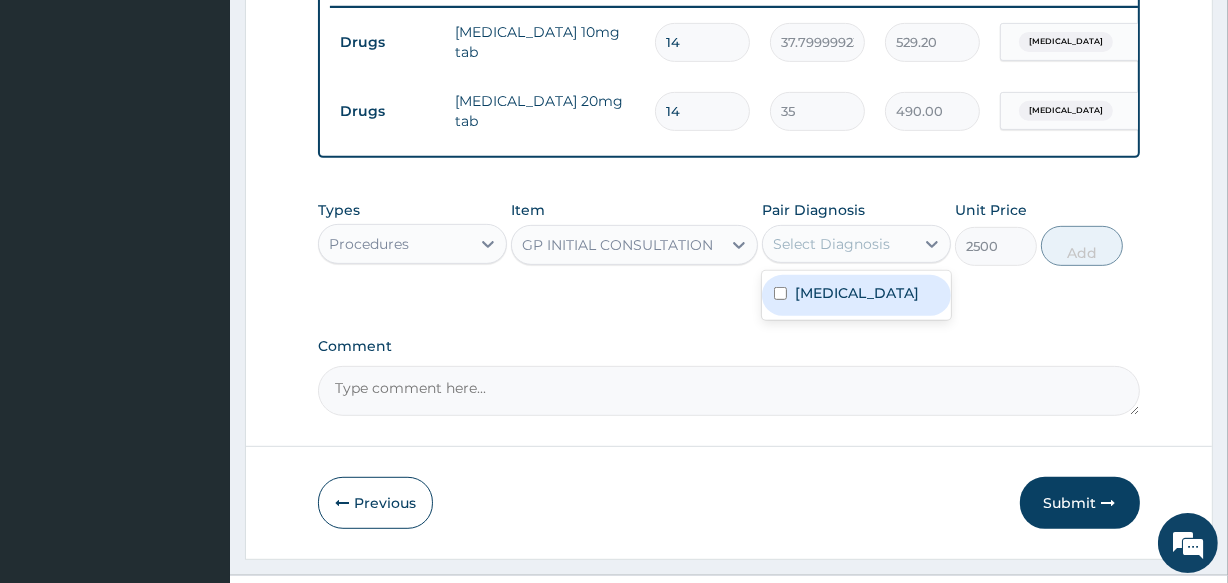 click on "Select Diagnosis" at bounding box center [831, 244] 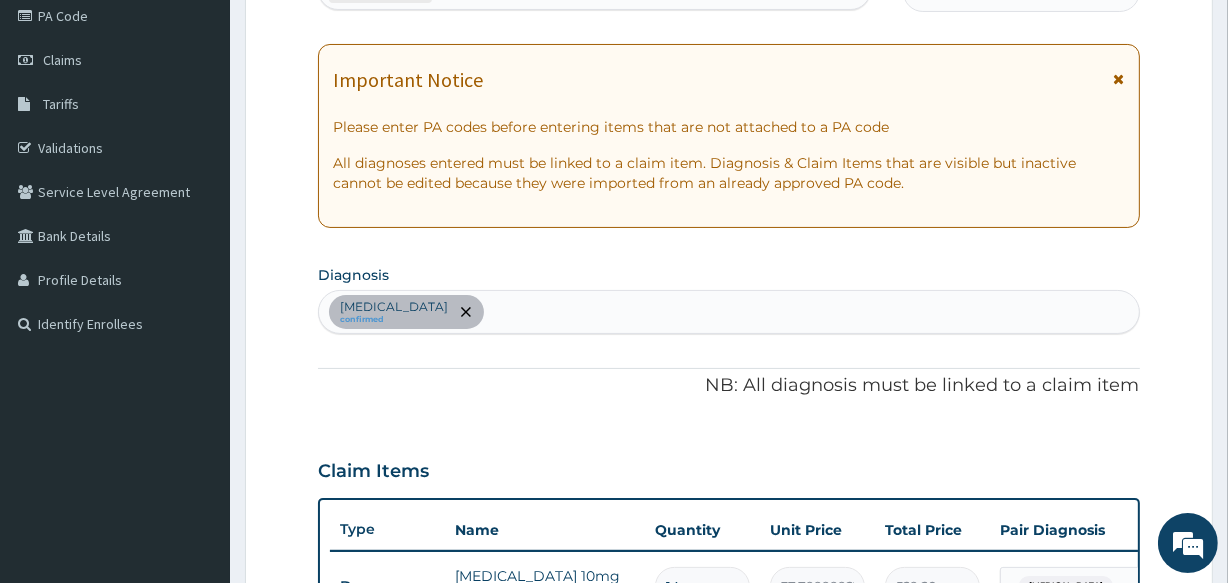 scroll, scrollTop: 245, scrollLeft: 0, axis: vertical 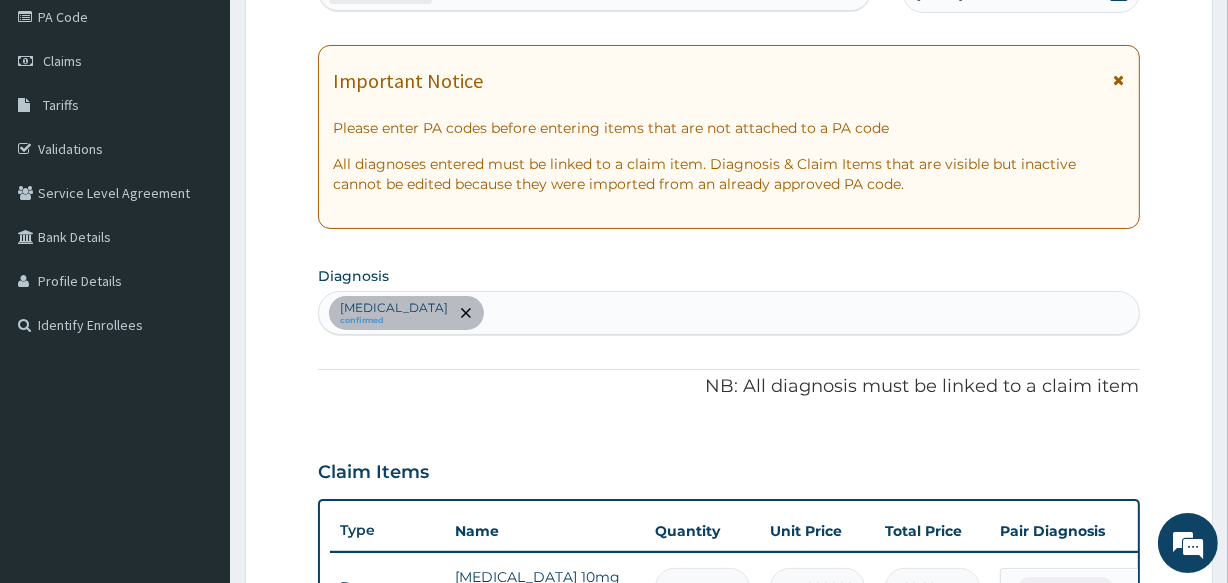 click on "Essential hypertension confirmed" at bounding box center (728, 313) 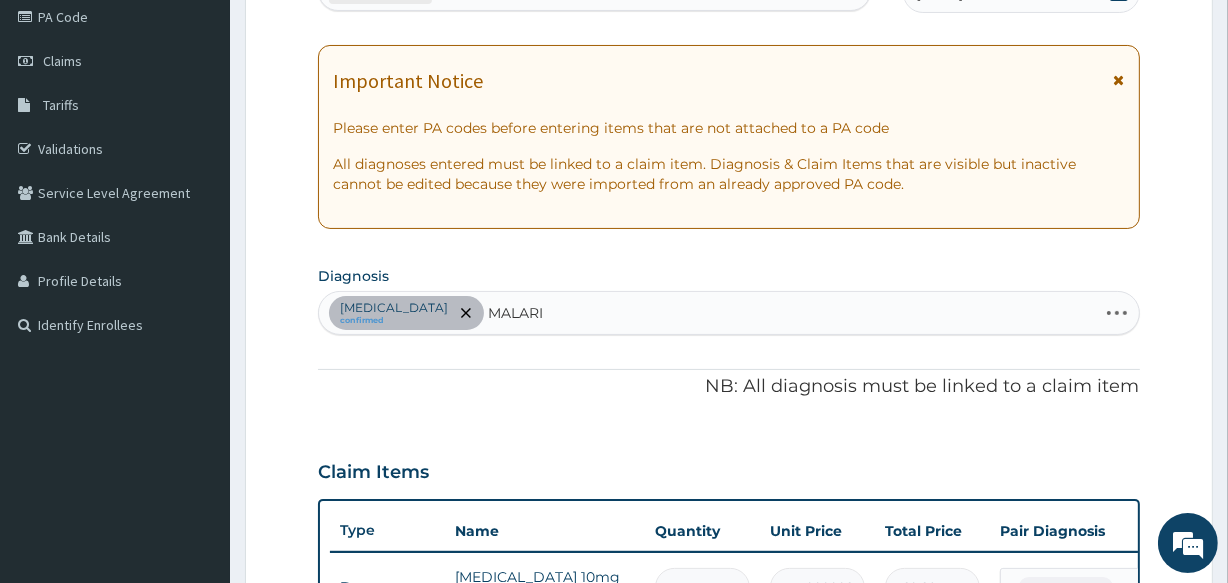 type on "MALARIA" 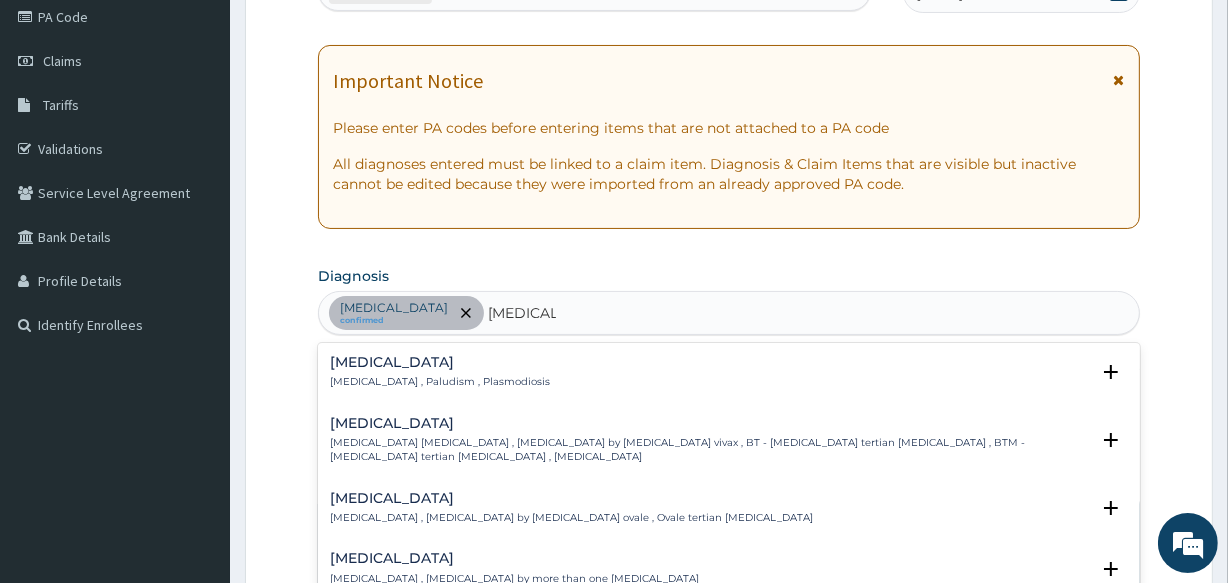 click on "Malaria" at bounding box center [440, 362] 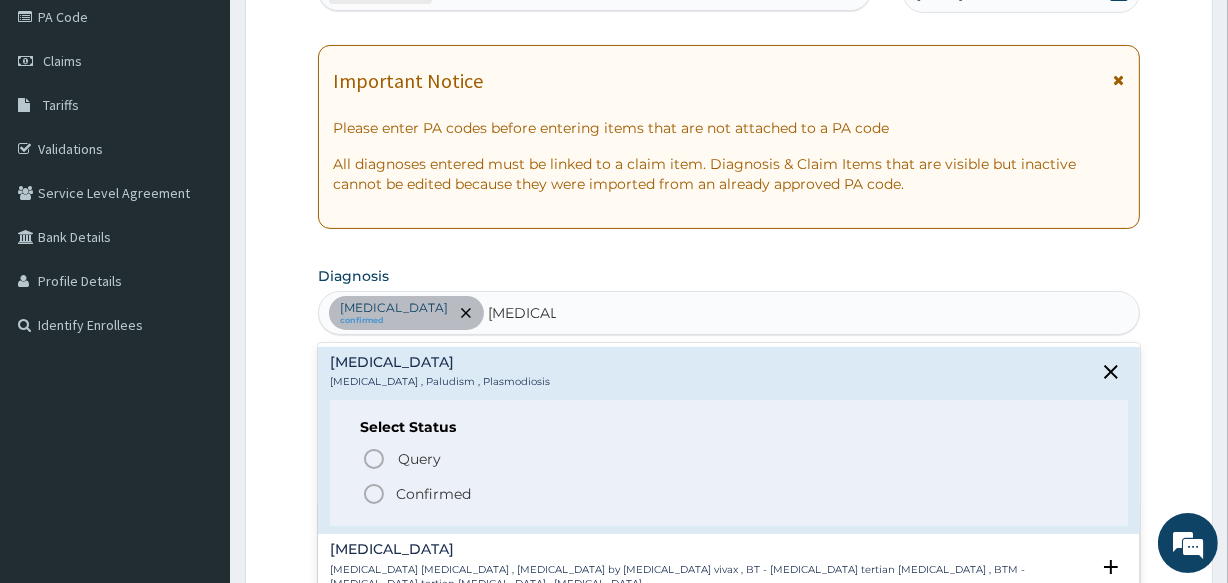 click 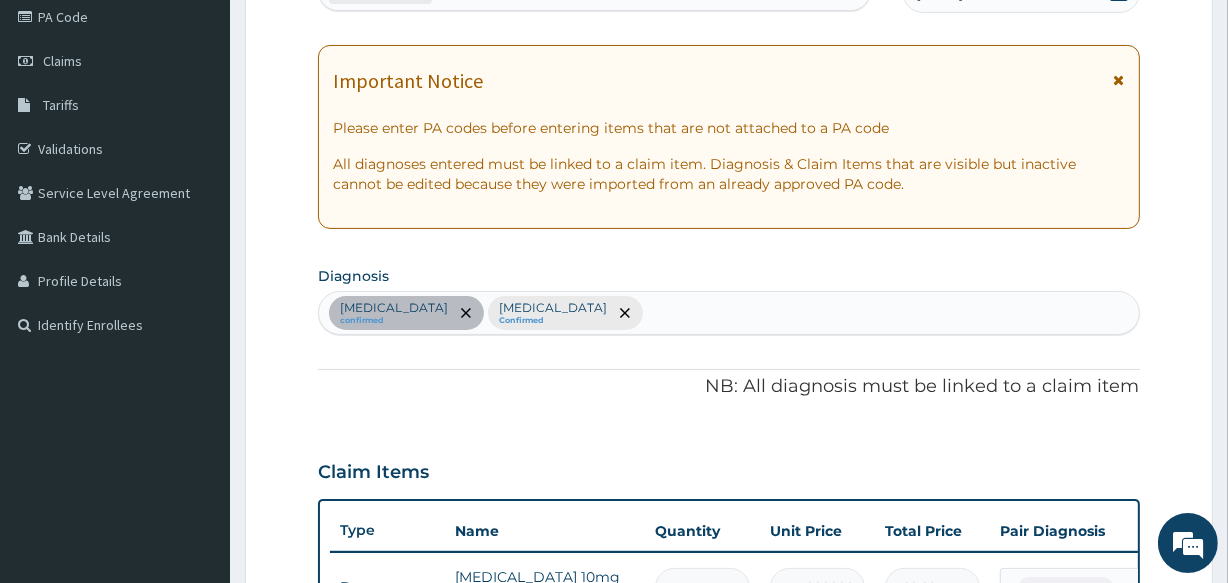 click on "Essential hypertension confirmed Malaria Confirmed" at bounding box center [728, 313] 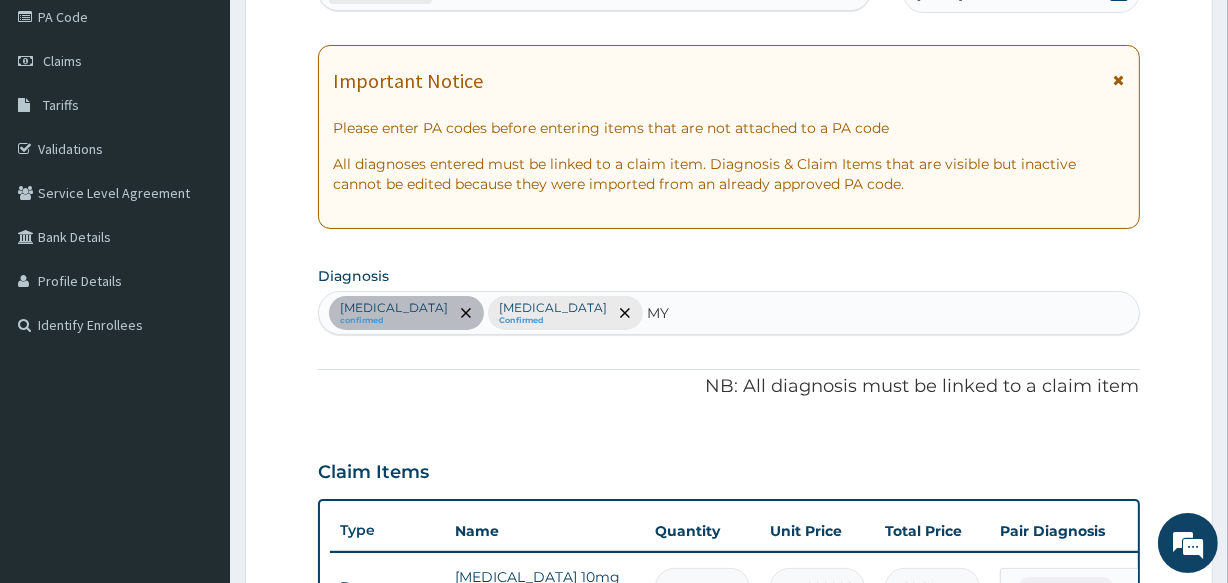 type on "MYA" 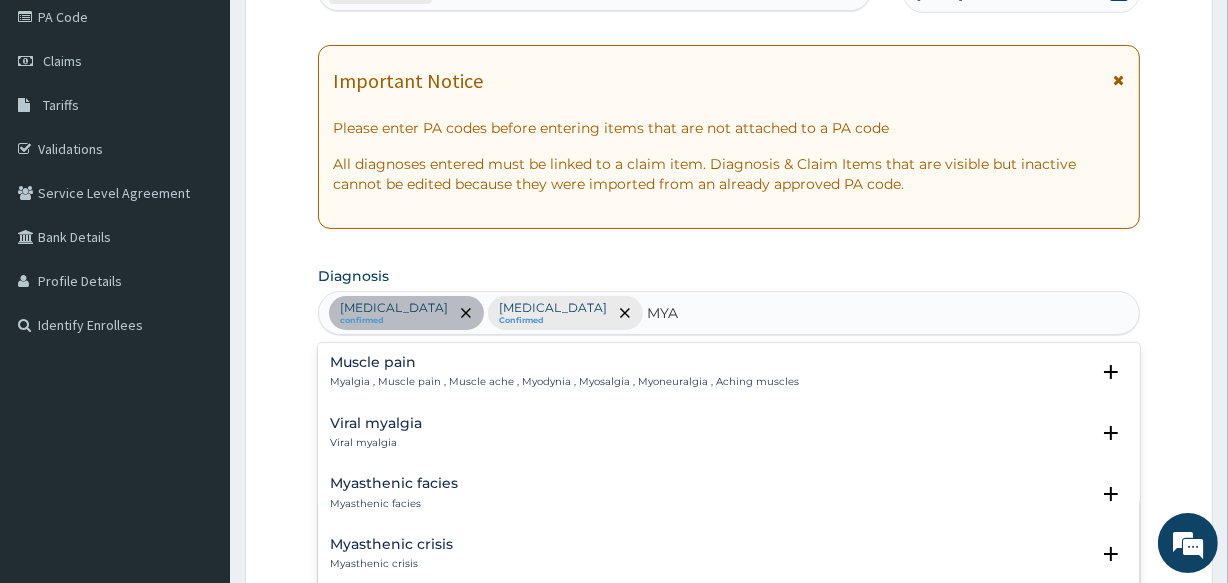 click on "Myalgia , Muscle pain , Muscle ache , Myodynia , Myosalgia , Myoneuralgia , Aching muscles" at bounding box center [564, 382] 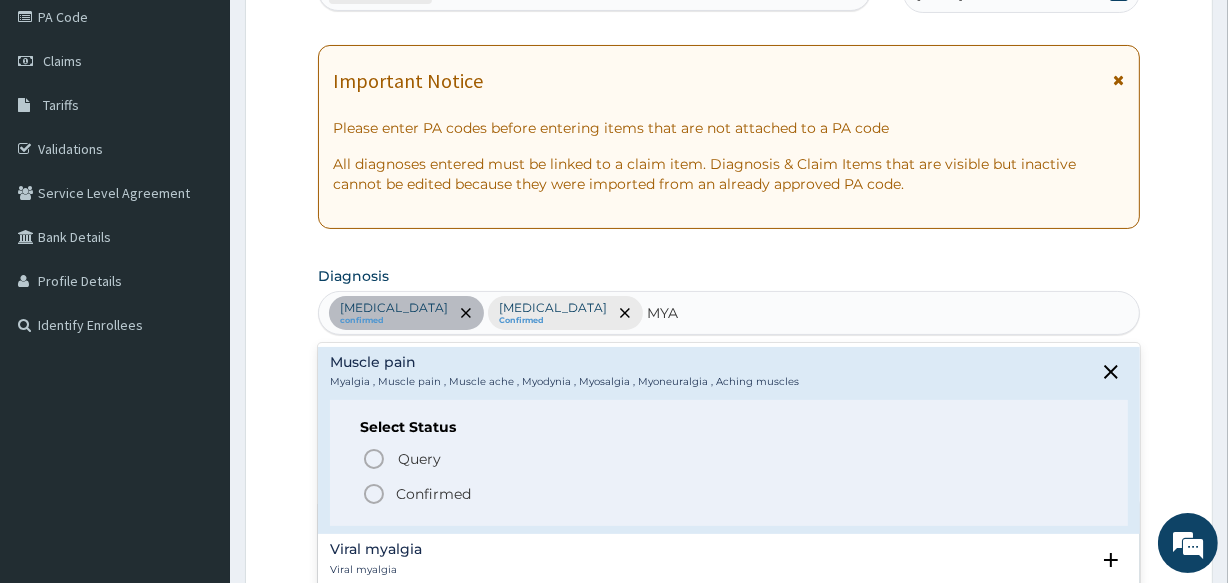 click 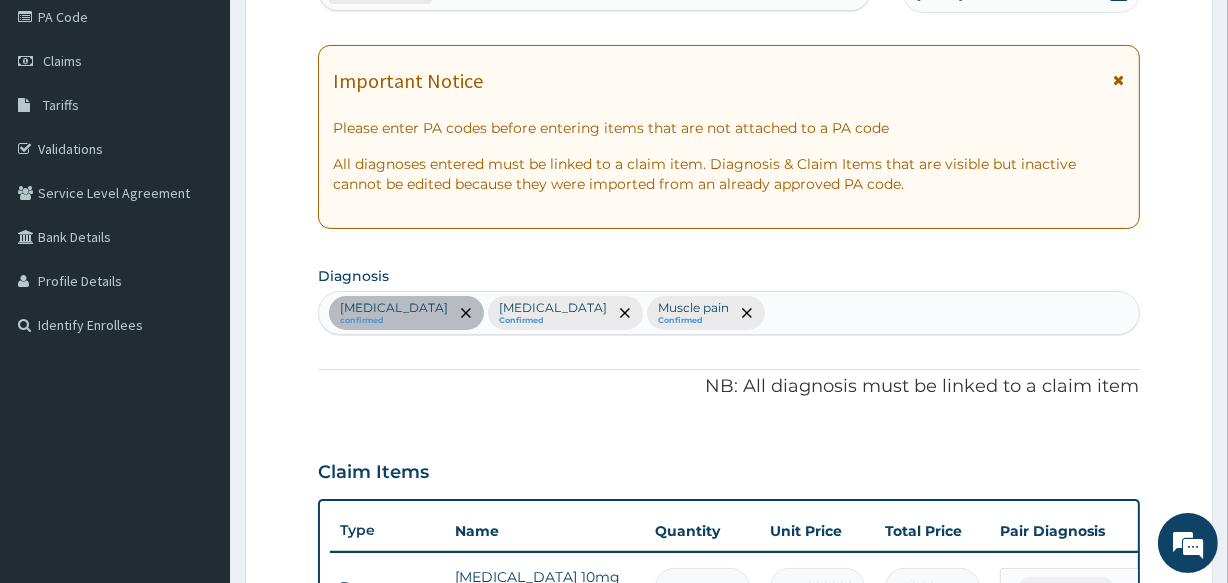 click on "Essential hypertension confirmed Malaria Confirmed Muscle pain Confirmed" at bounding box center [728, 313] 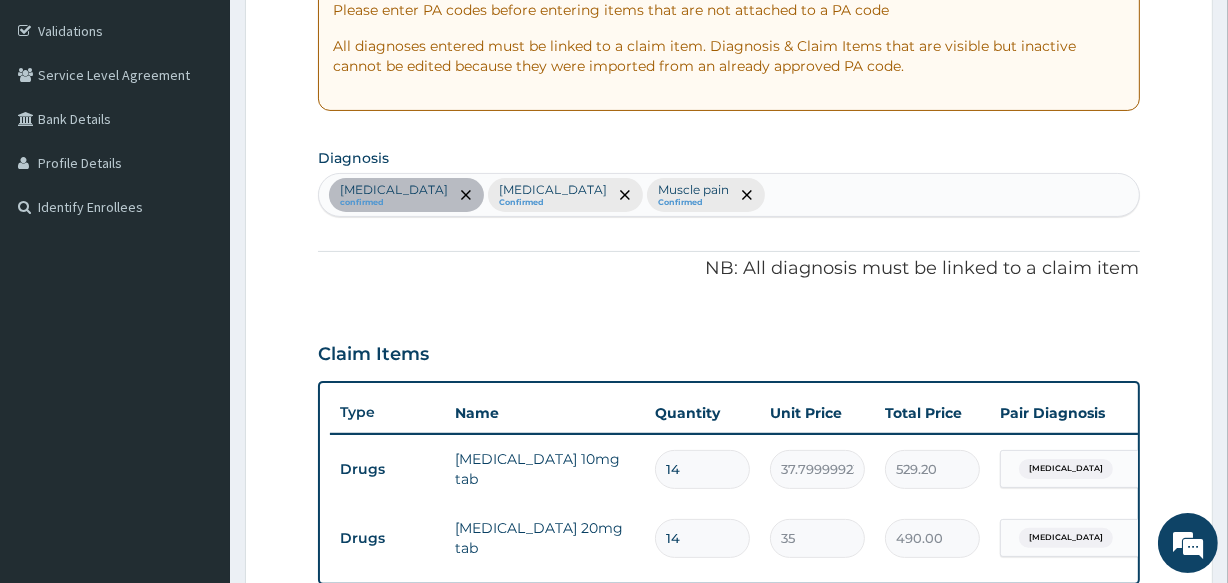 scroll, scrollTop: 154, scrollLeft: 0, axis: vertical 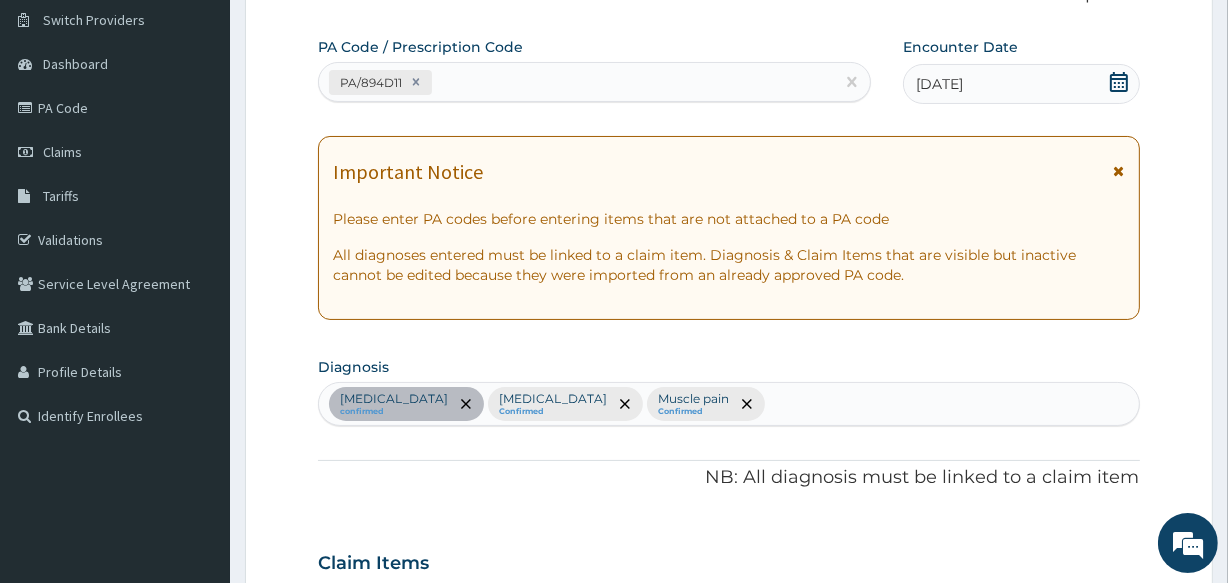 click on "Essential hypertension confirmed Malaria Confirmed Muscle pain Confirmed" at bounding box center [728, 404] 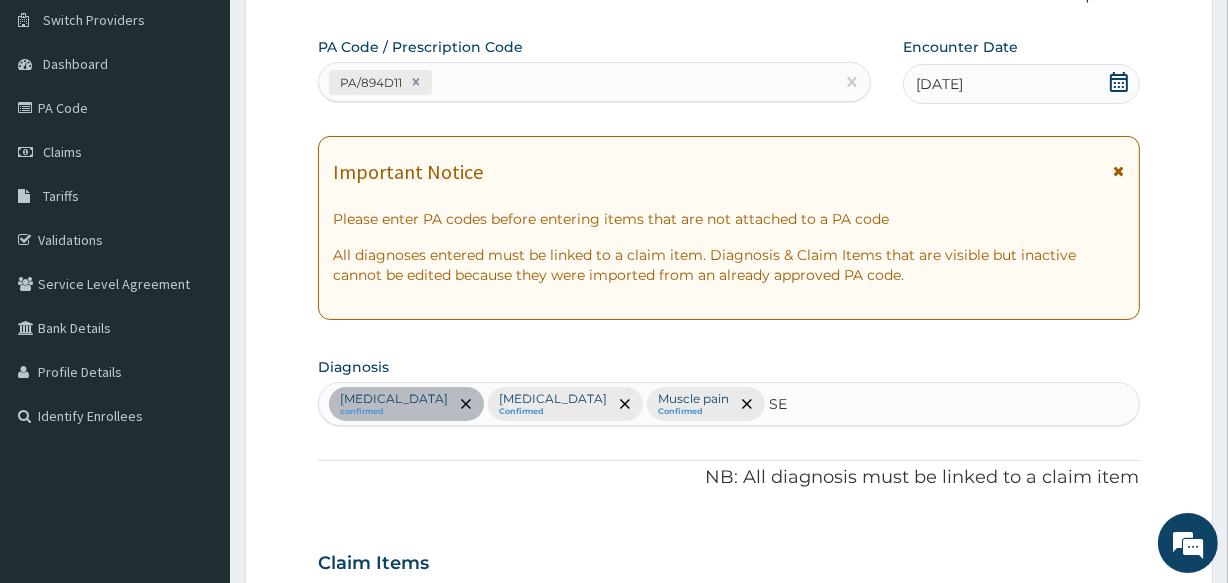 type on "SEP" 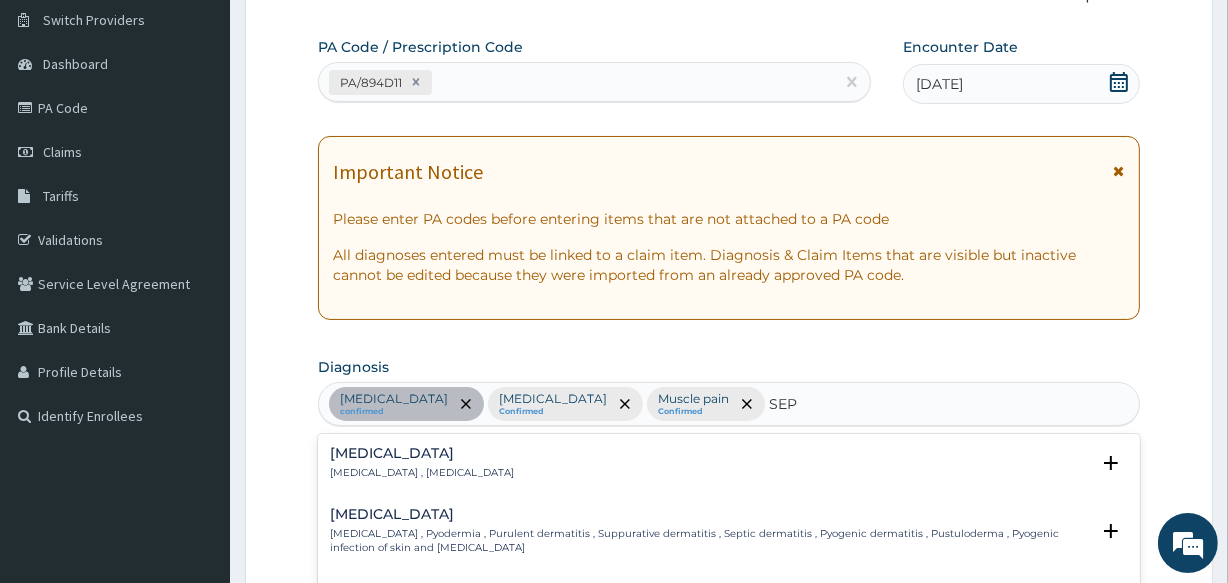 click on "Sepsis" at bounding box center (422, 453) 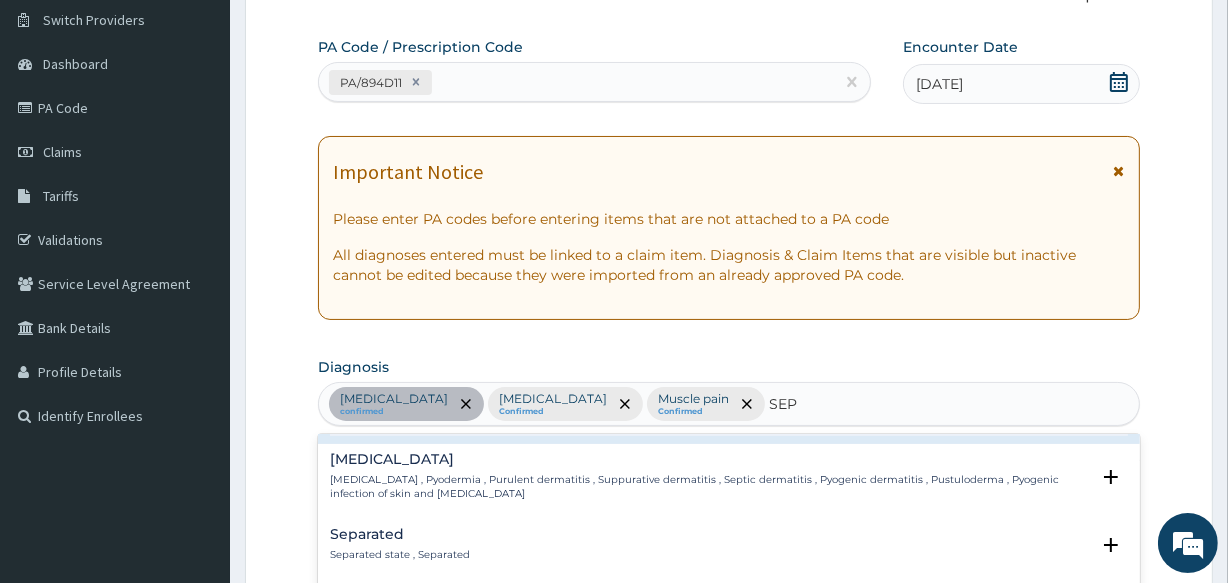 scroll, scrollTop: 90, scrollLeft: 0, axis: vertical 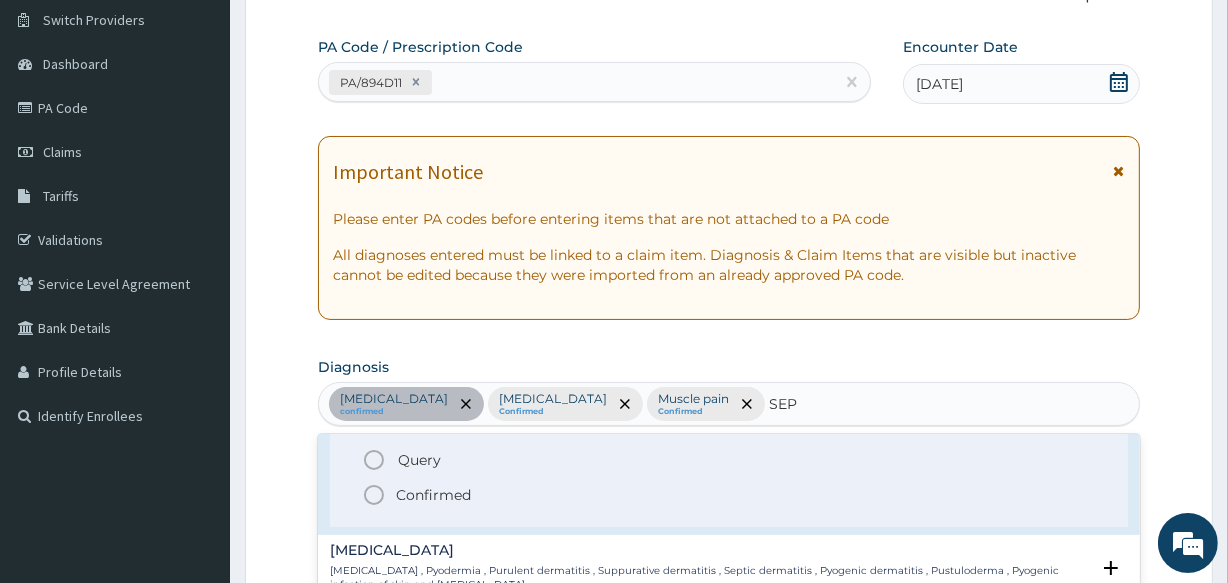 click 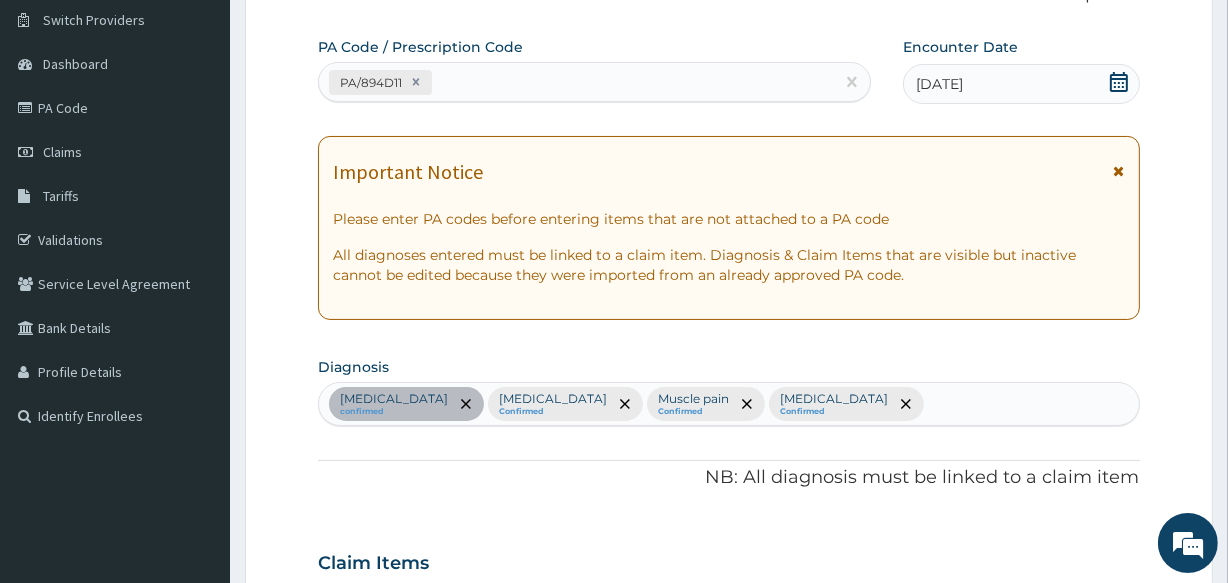 click on "Essential hypertension confirmed Malaria Confirmed Muscle pain Confirmed Sepsis Confirmed" at bounding box center [728, 404] 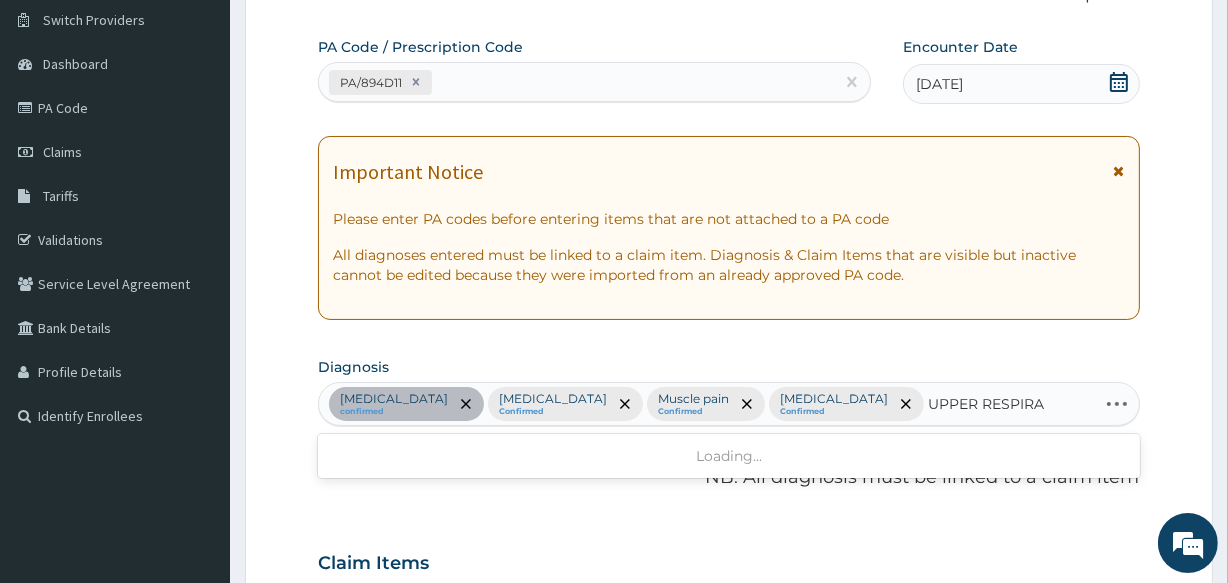 type on "UPPER RESPIRAT" 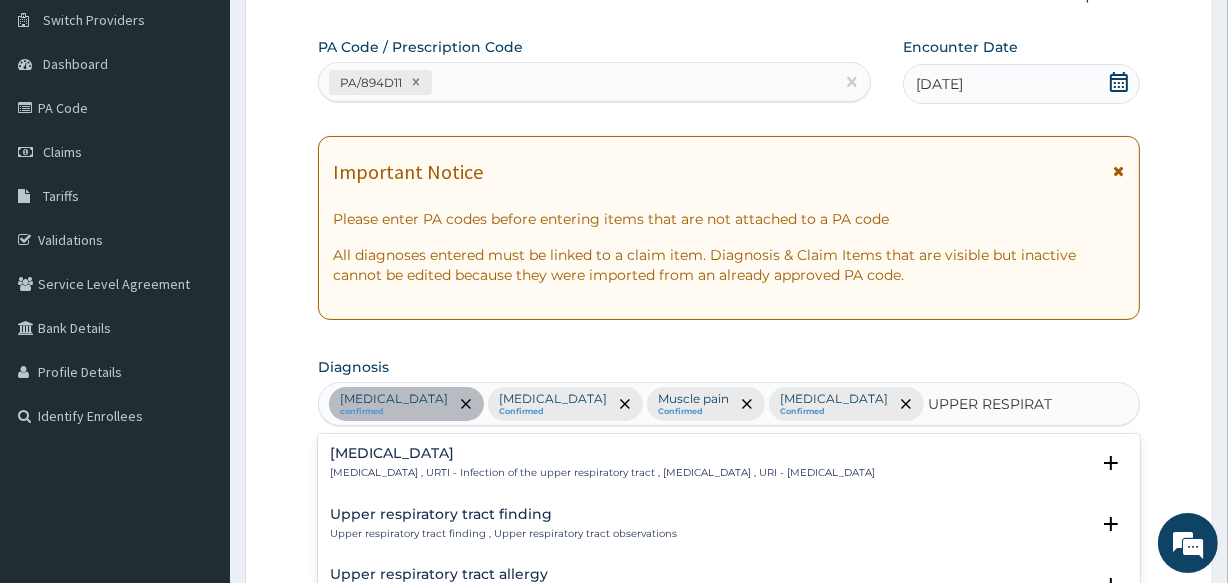 scroll, scrollTop: 245, scrollLeft: 0, axis: vertical 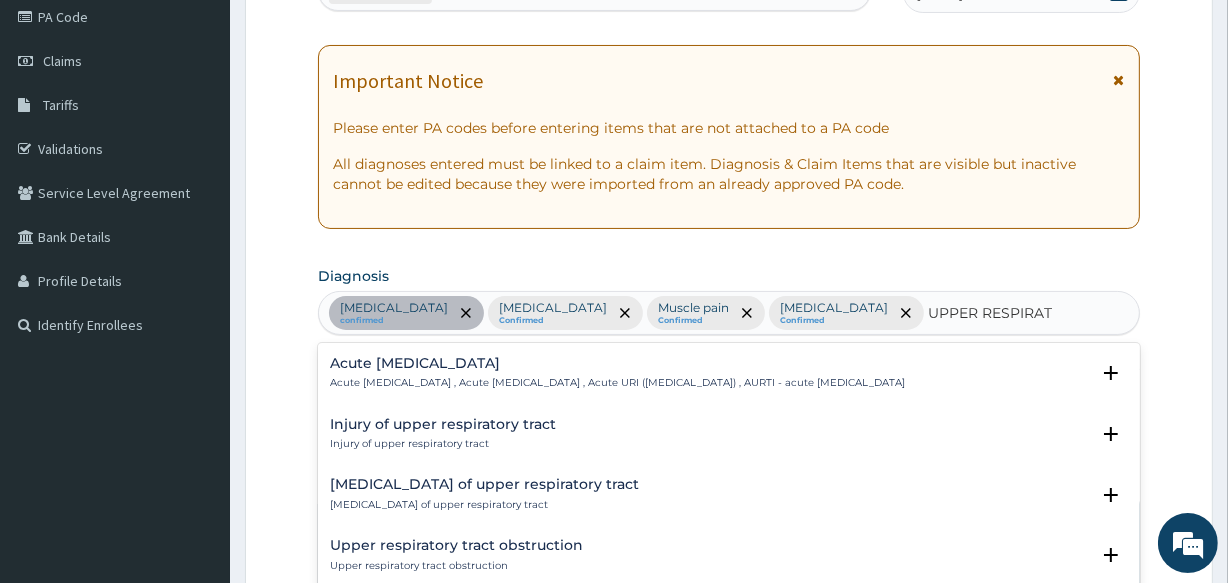 click on "Acute upper respiratory infection , Acute upper respiratory tract infection , Acute URI (upper respiratory infection) , AURTI - acute upper respiratory tract infection" at bounding box center [617, 383] 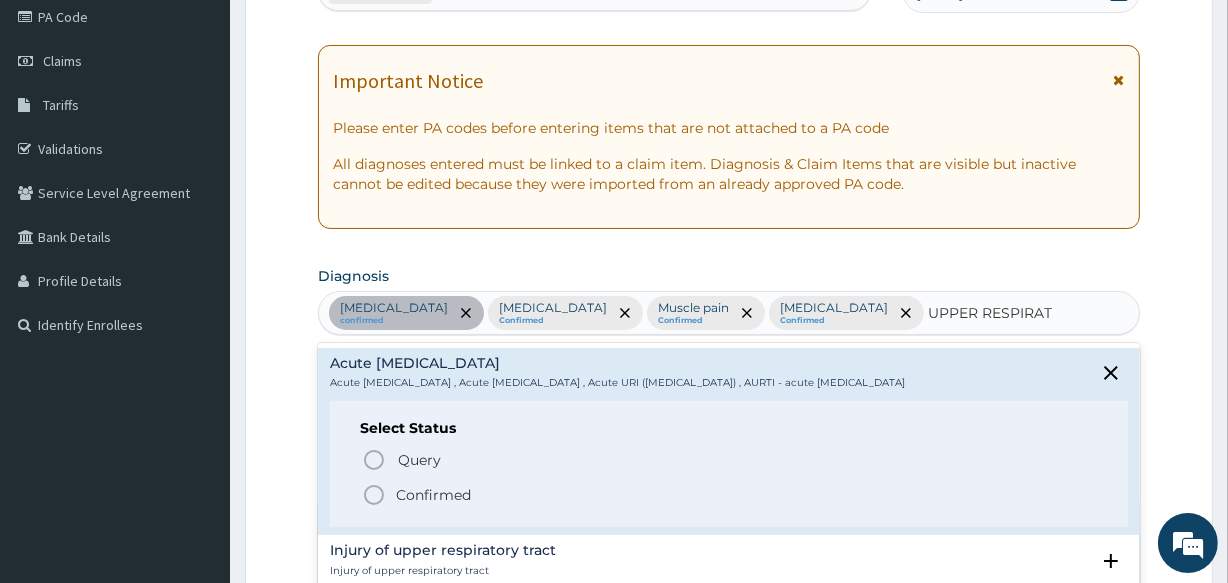 click 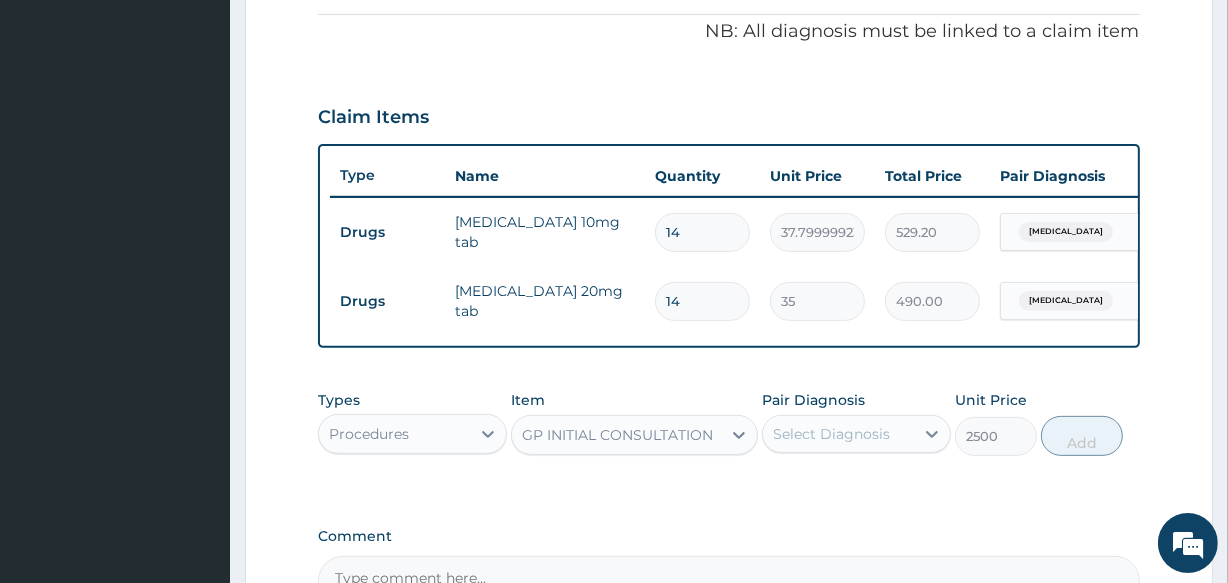 scroll, scrollTop: 609, scrollLeft: 0, axis: vertical 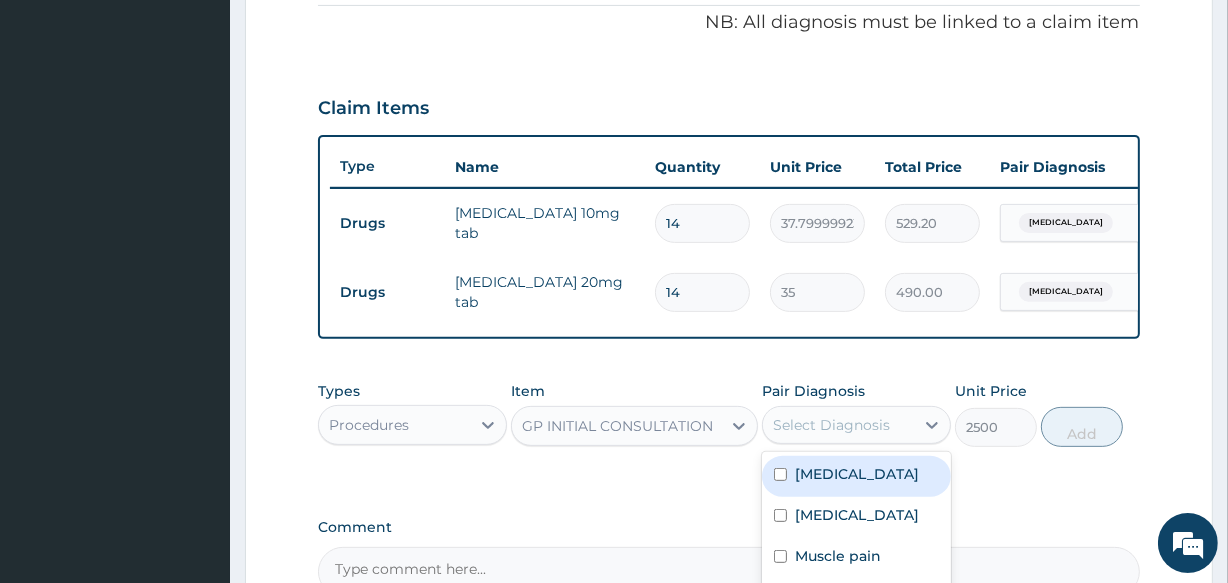 click on "Select Diagnosis" at bounding box center (831, 425) 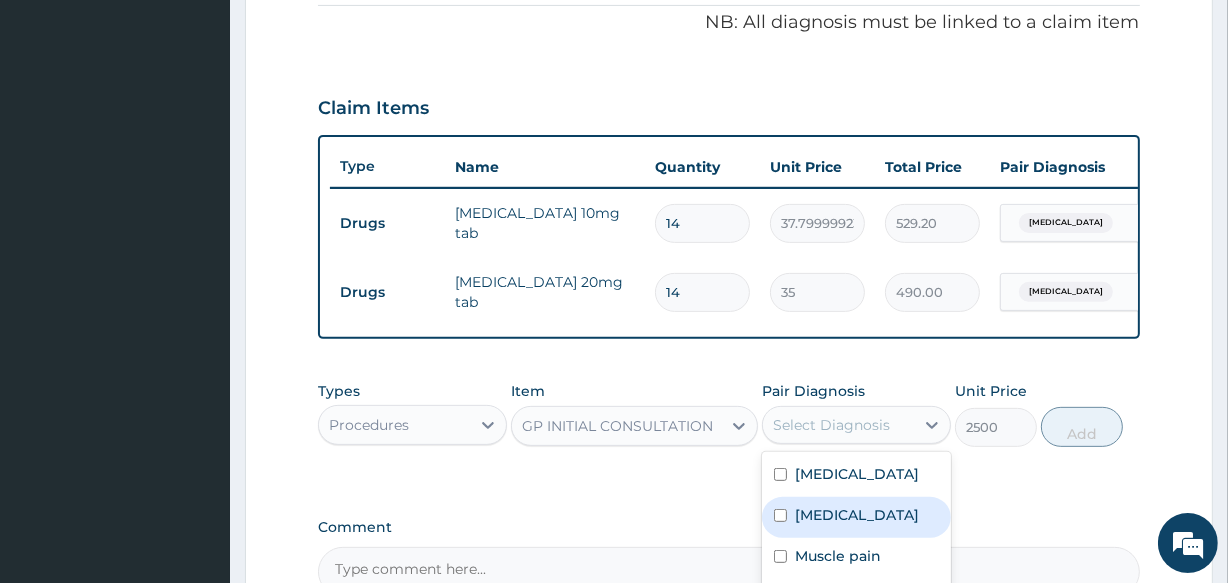 click on "Malaria" at bounding box center (857, 515) 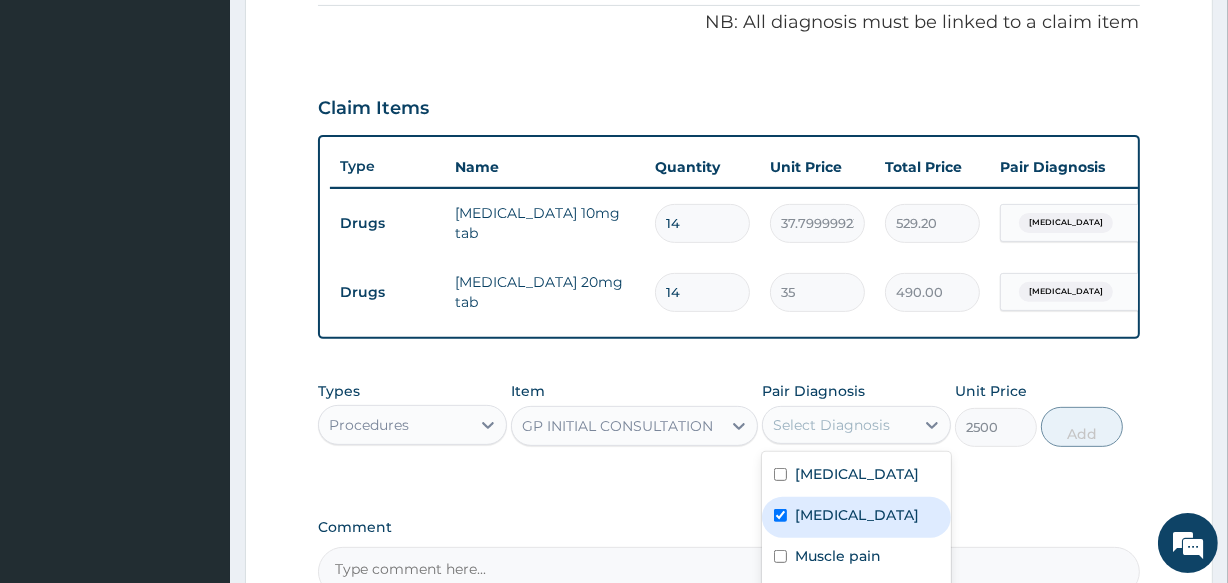 checkbox on "true" 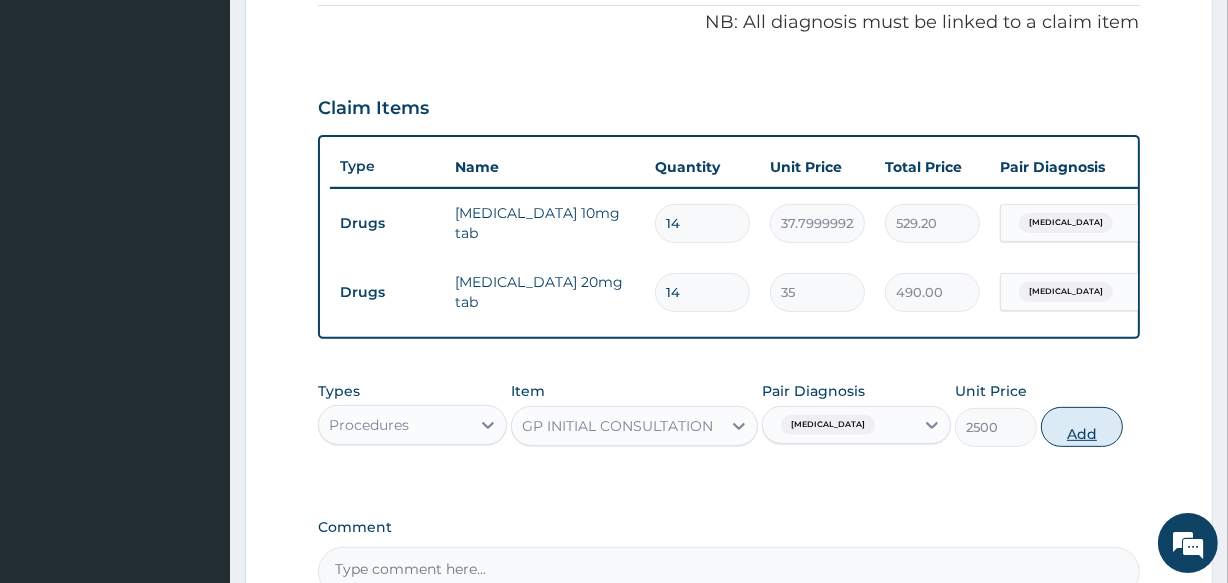 click on "Add" at bounding box center (1082, 427) 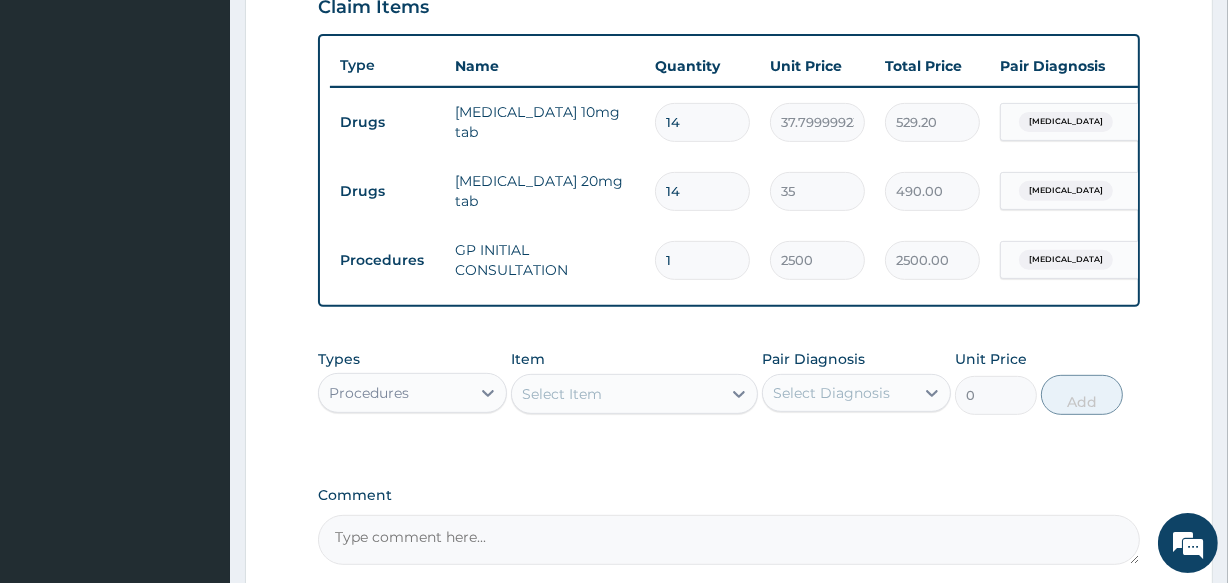scroll, scrollTop: 790, scrollLeft: 0, axis: vertical 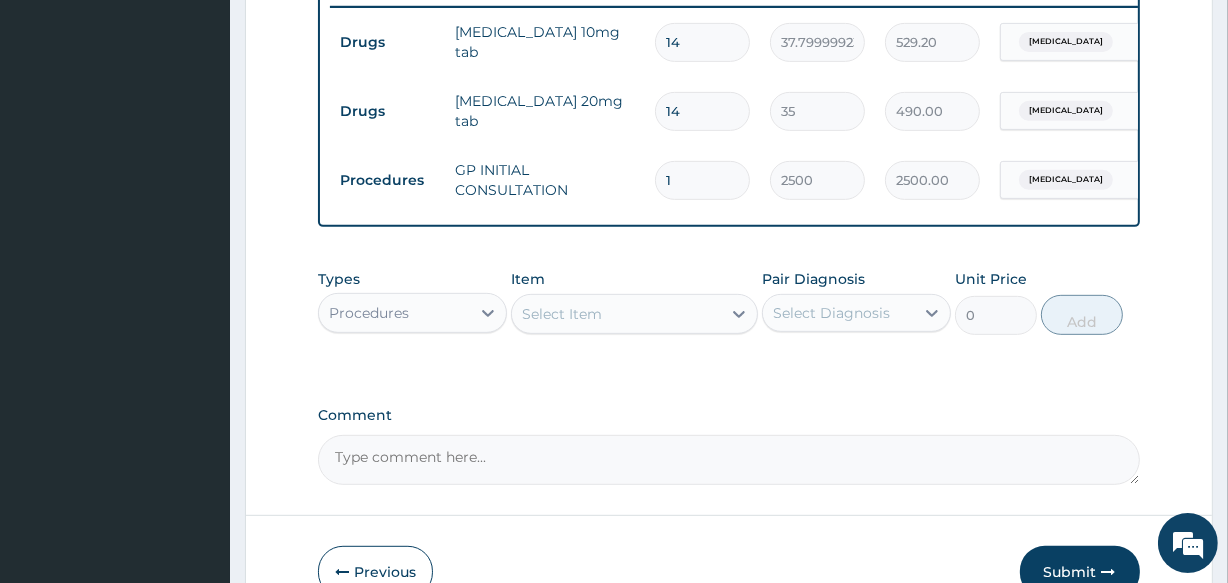 click on "Procedures" at bounding box center (394, 313) 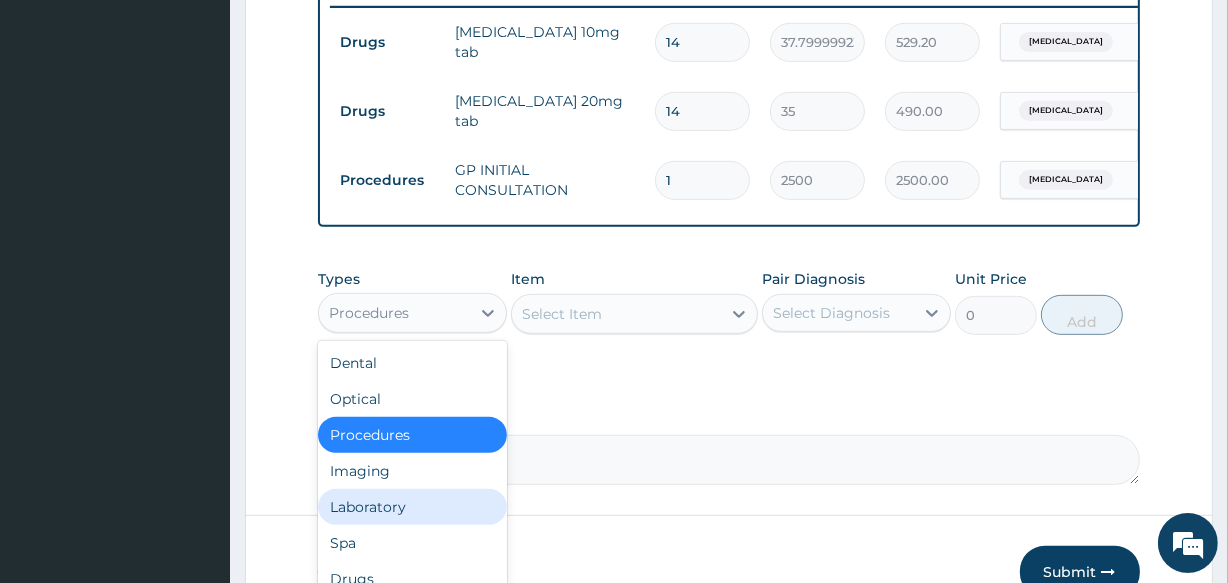 click on "Laboratory" at bounding box center (412, 507) 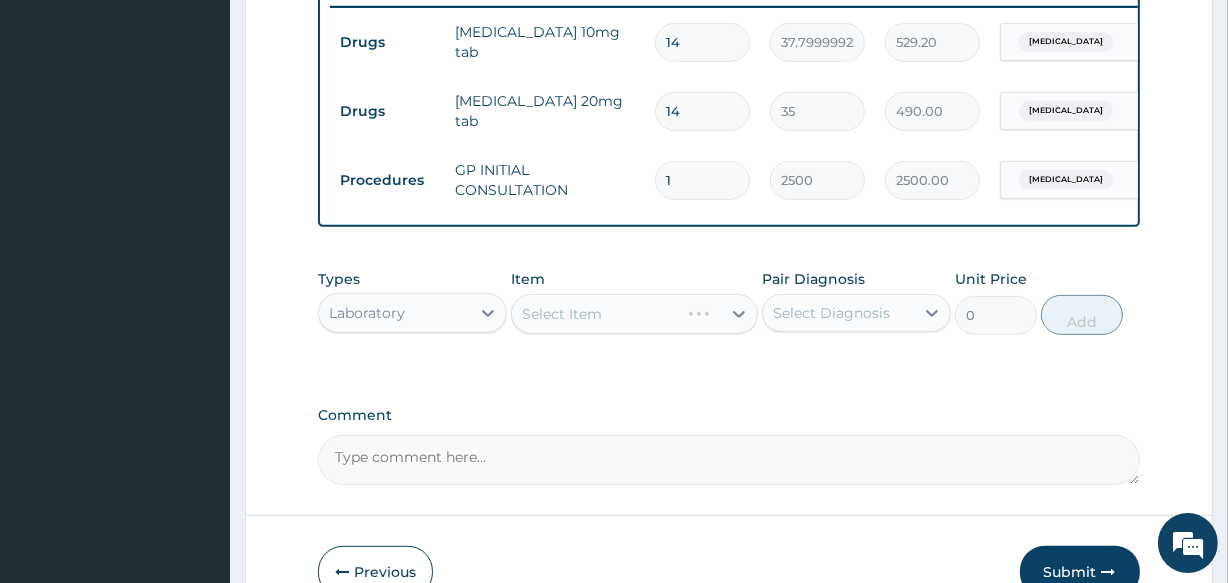 click on "Select Item" at bounding box center [634, 314] 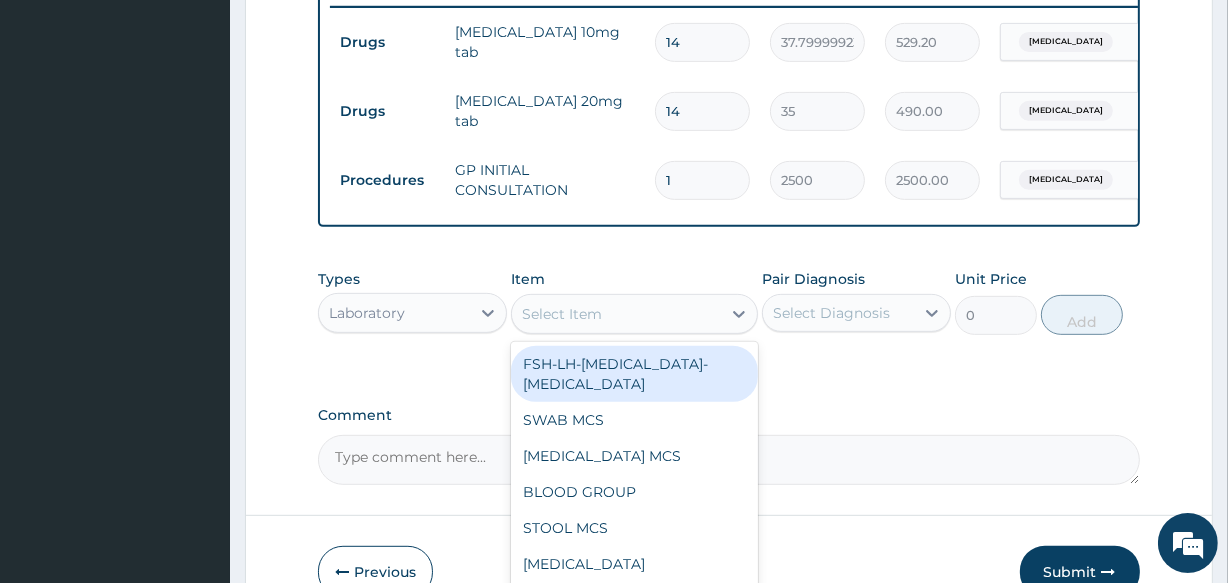 click on "Select Item" at bounding box center (616, 314) 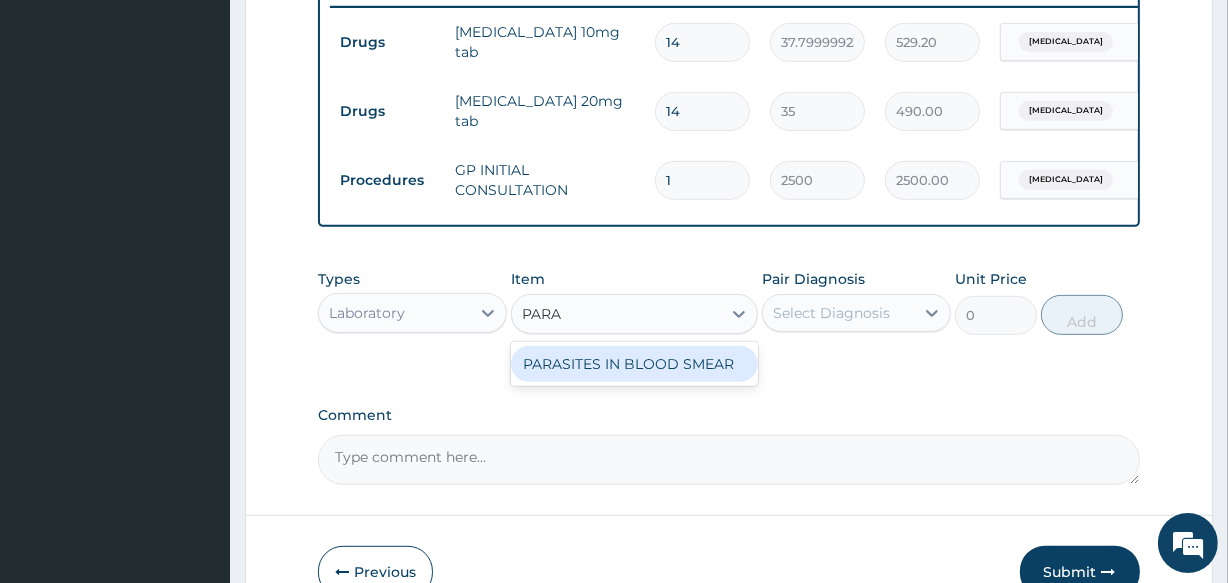 type on "PARAS" 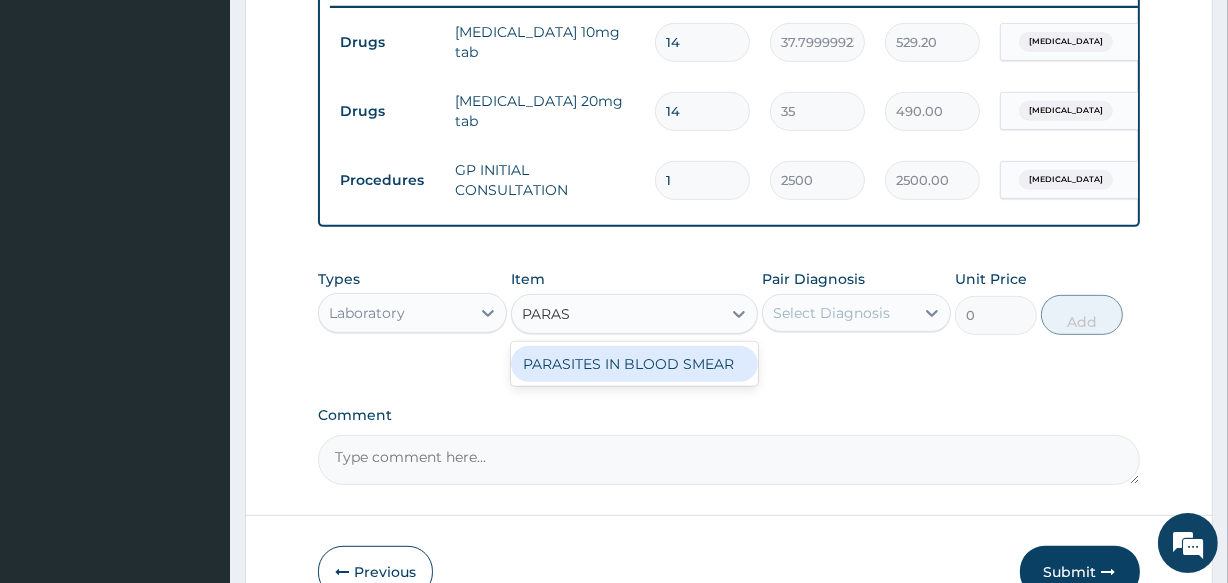 click on "PARASITES IN BLOOD SMEAR" at bounding box center (634, 364) 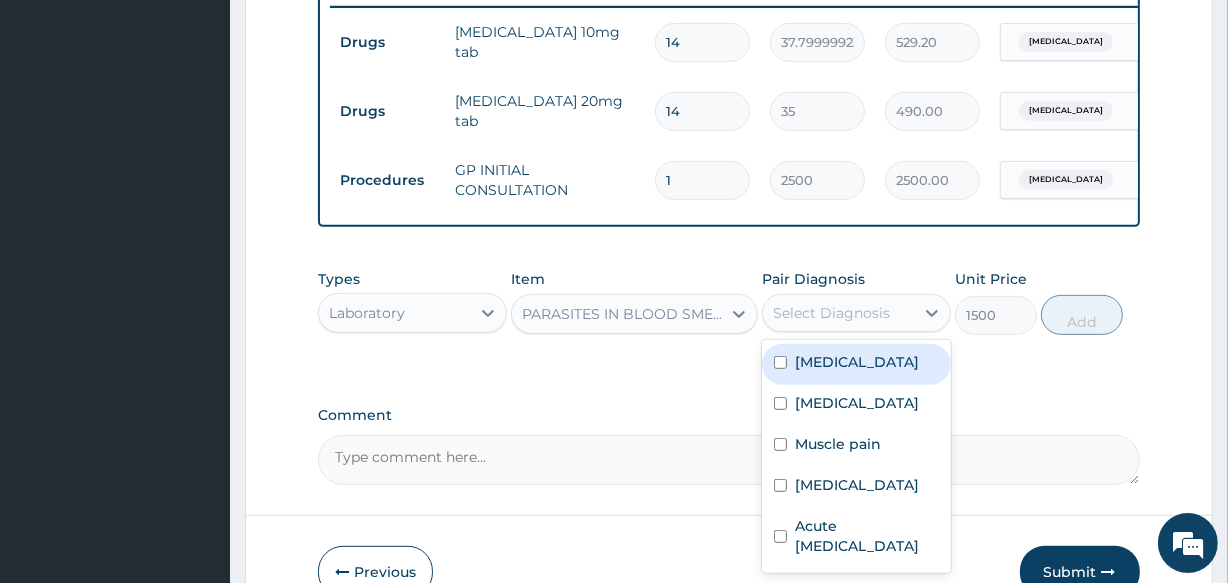 click on "Select Diagnosis" at bounding box center [831, 313] 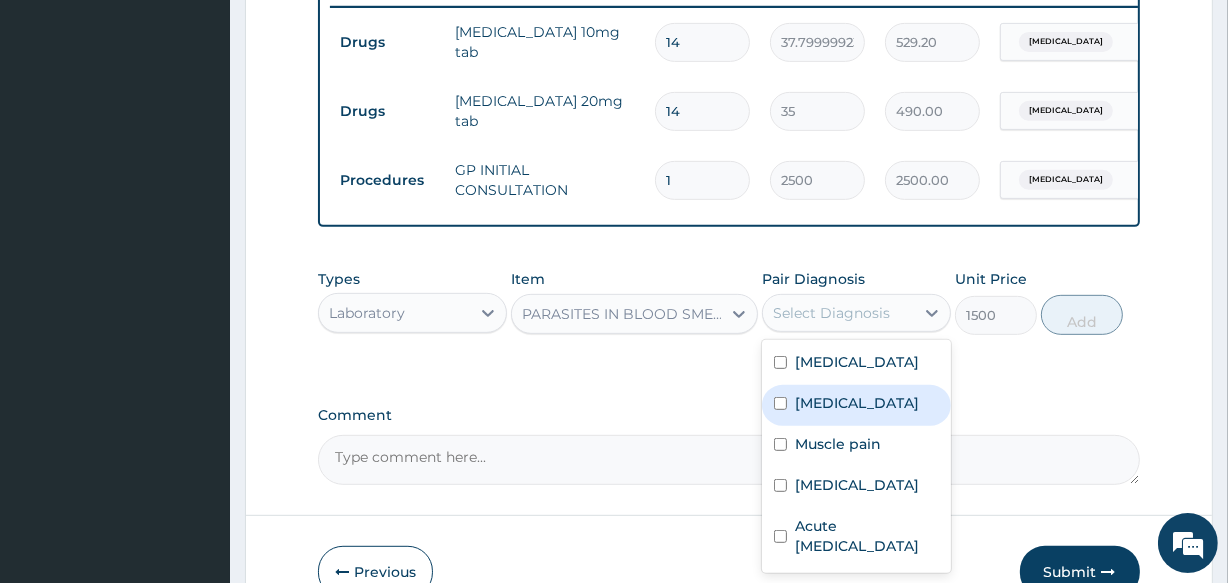 click on "Malaria" at bounding box center (856, 405) 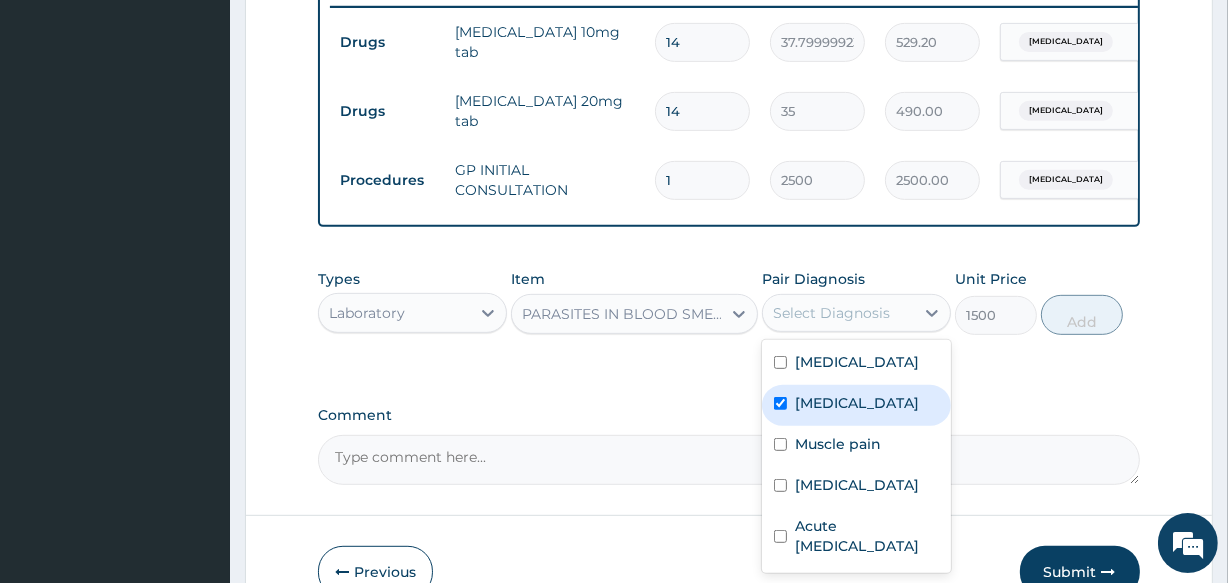 checkbox on "true" 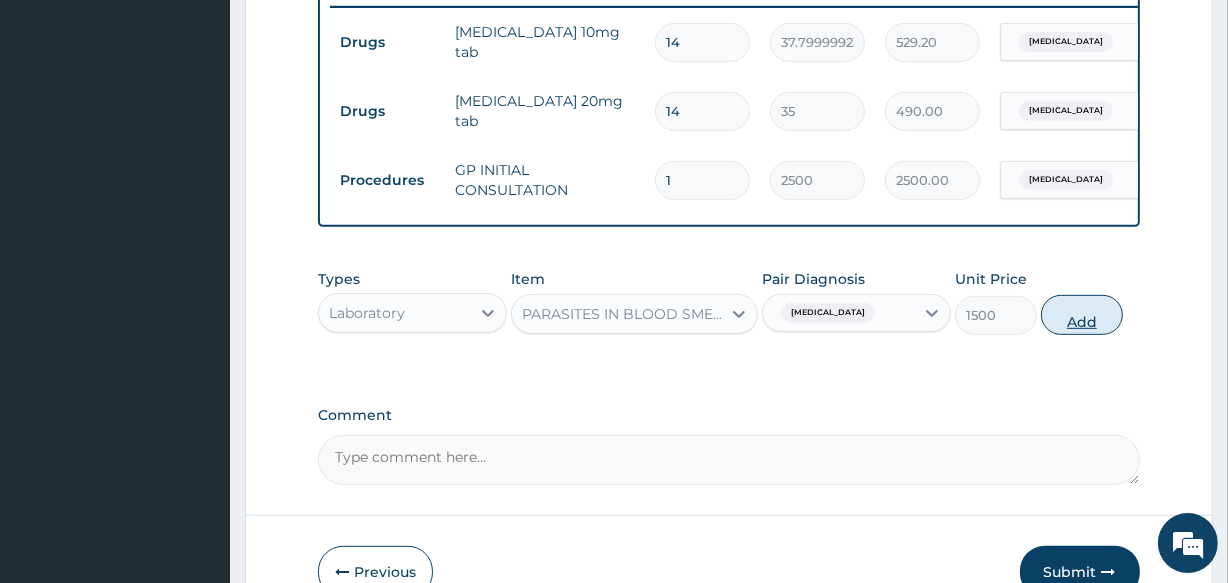 click on "Add" at bounding box center [1082, 315] 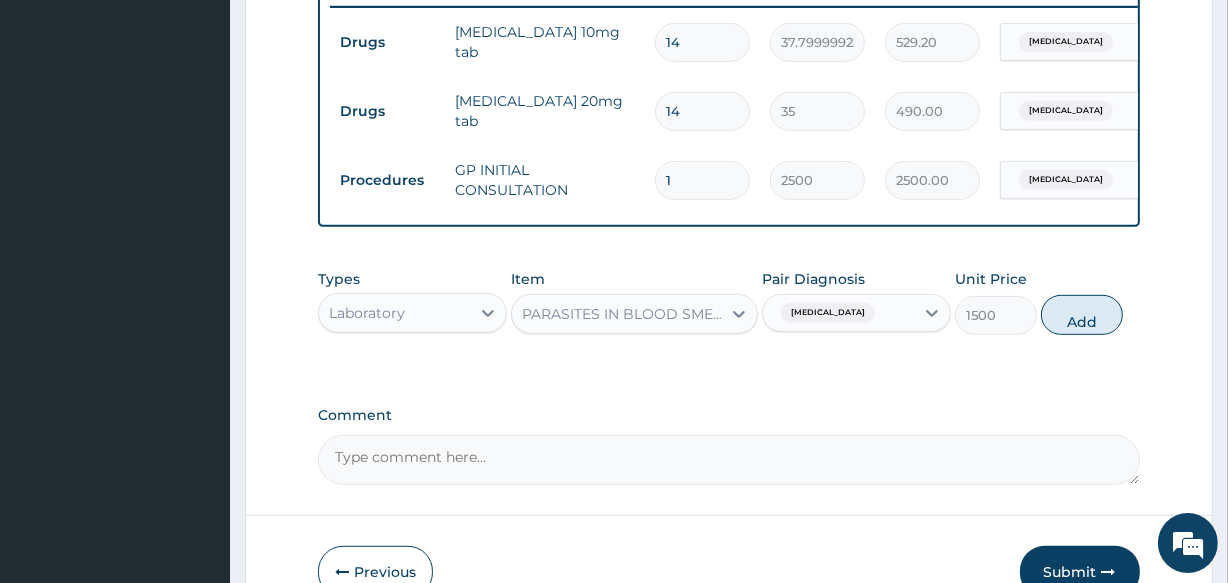 type on "0" 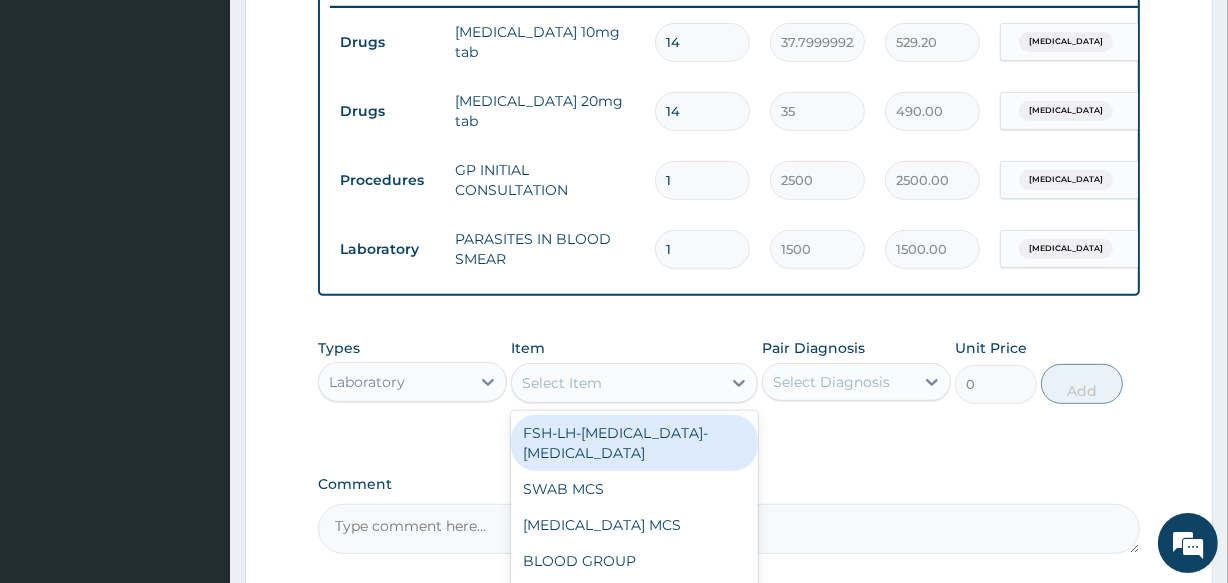 click on "Select Item" at bounding box center (616, 383) 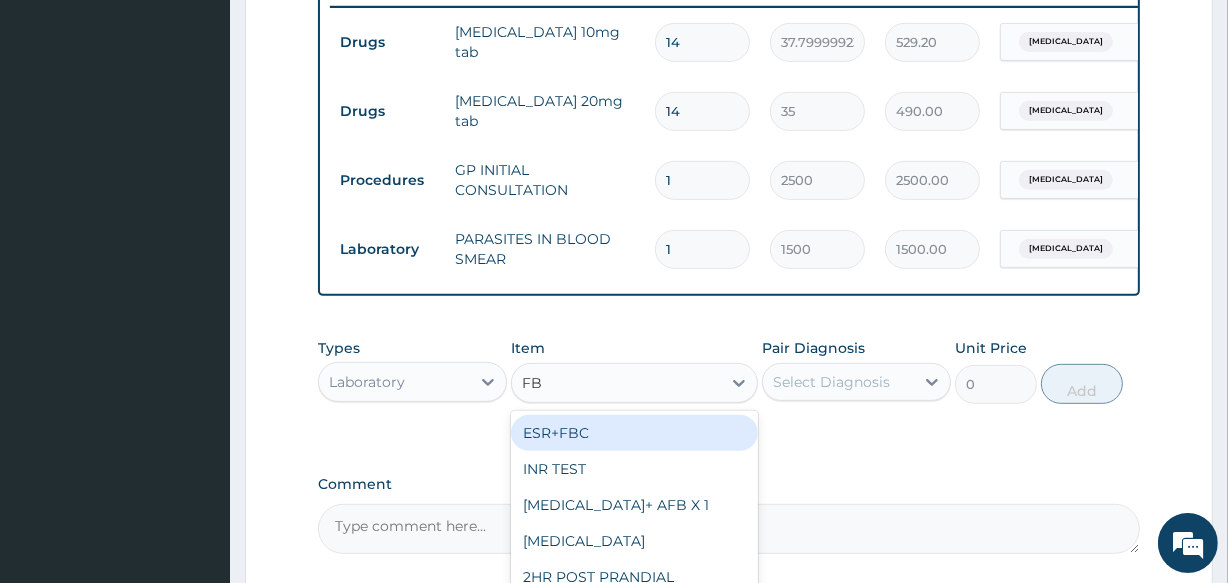 type on "FBC" 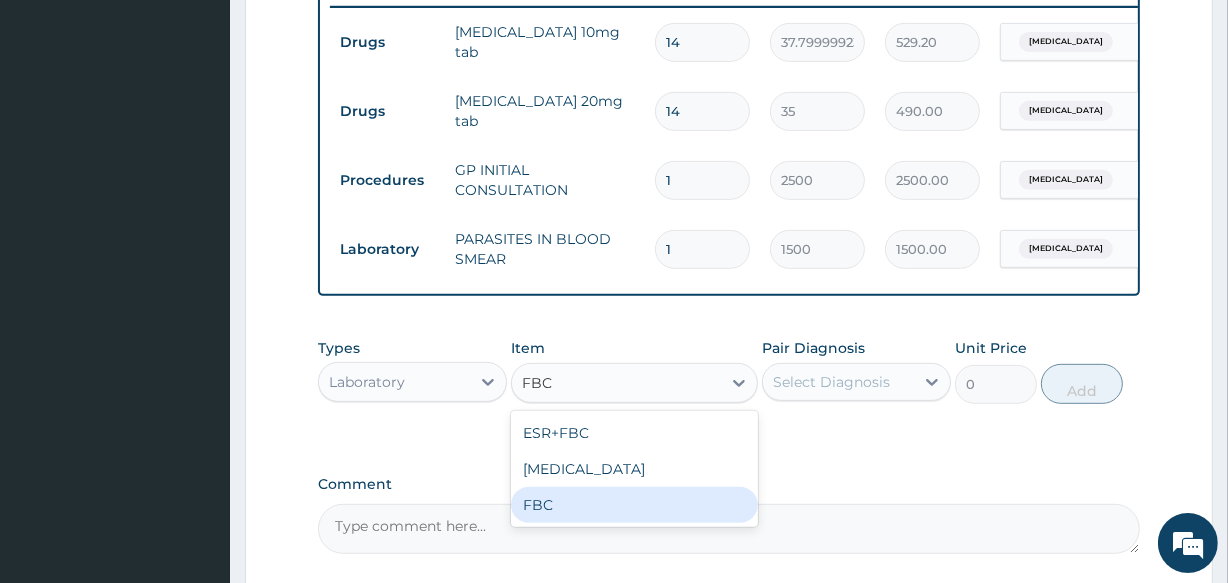 click on "FBC" at bounding box center (634, 505) 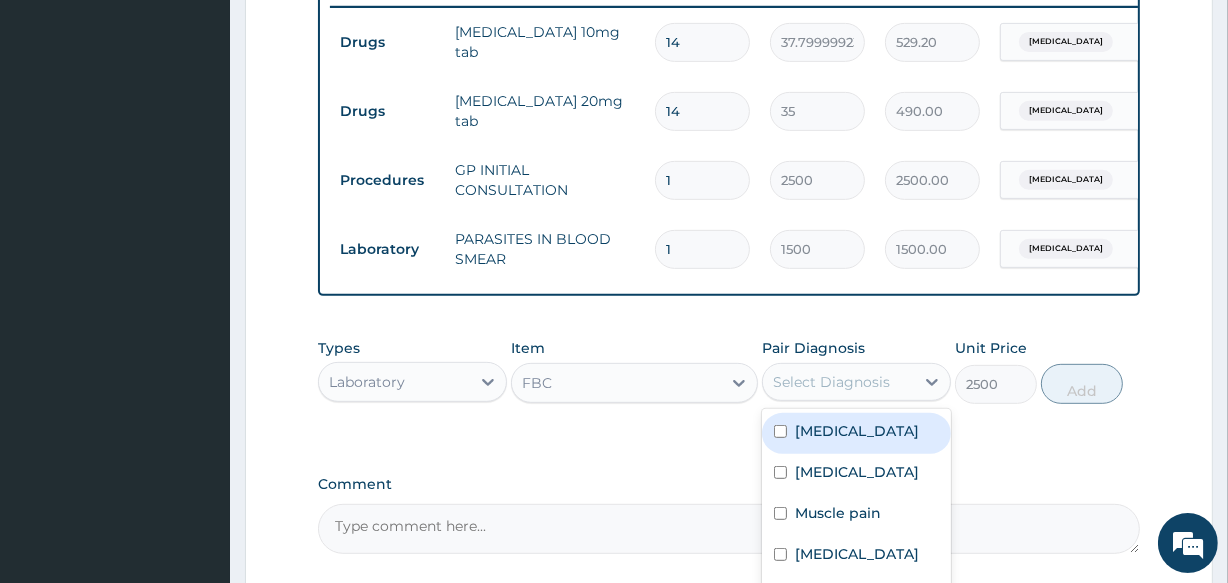 click on "Select Diagnosis" at bounding box center [831, 382] 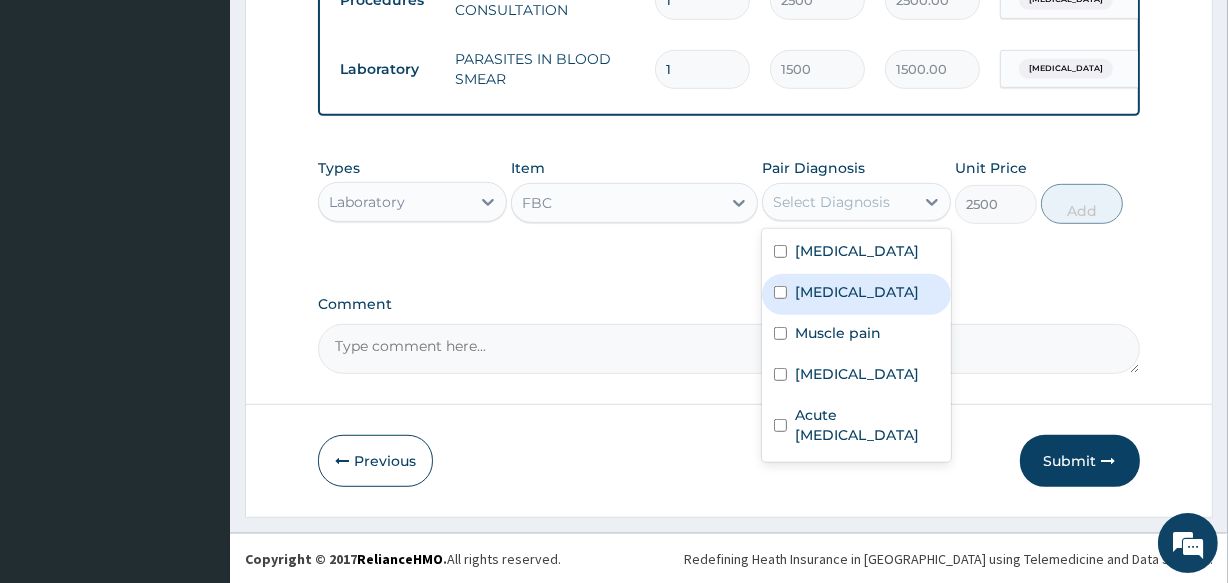 scroll, scrollTop: 972, scrollLeft: 0, axis: vertical 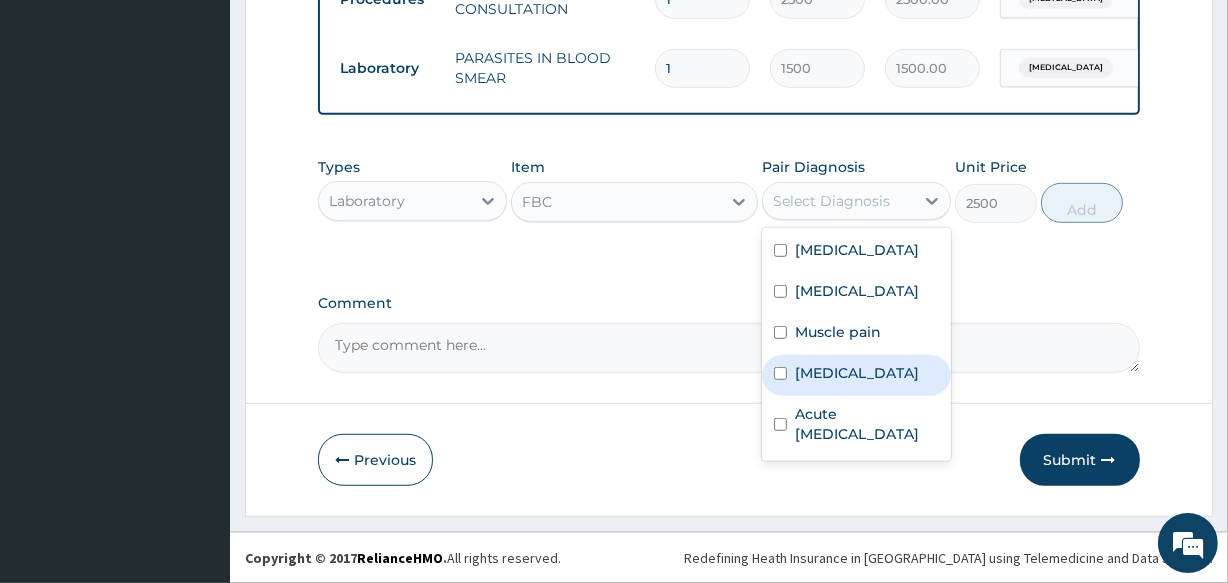 click on "[MEDICAL_DATA]" at bounding box center (857, 373) 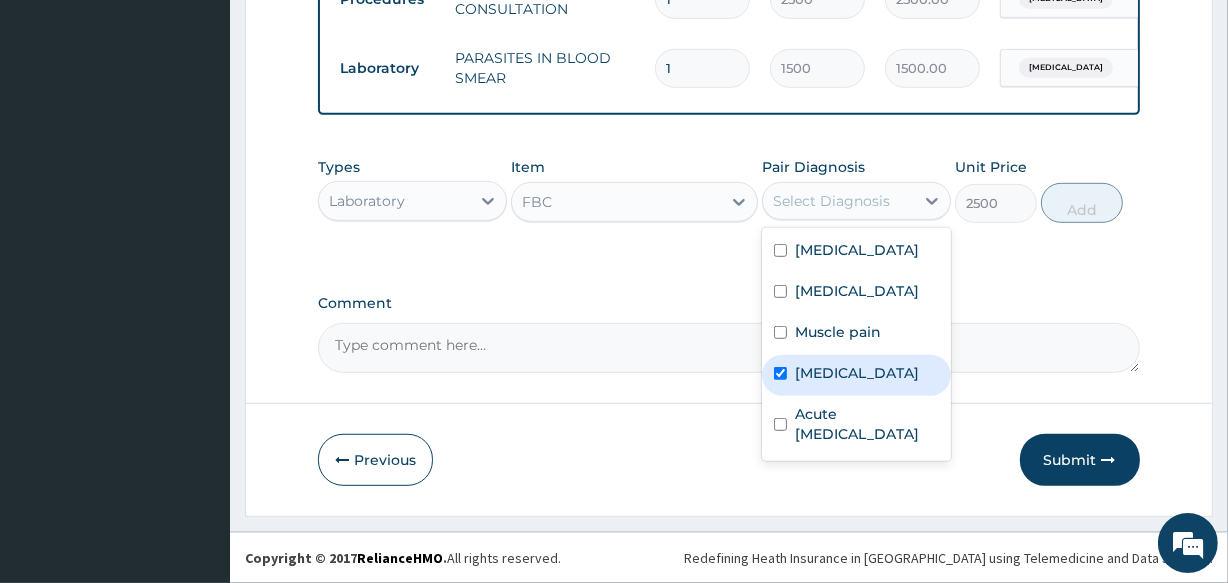 checkbox on "true" 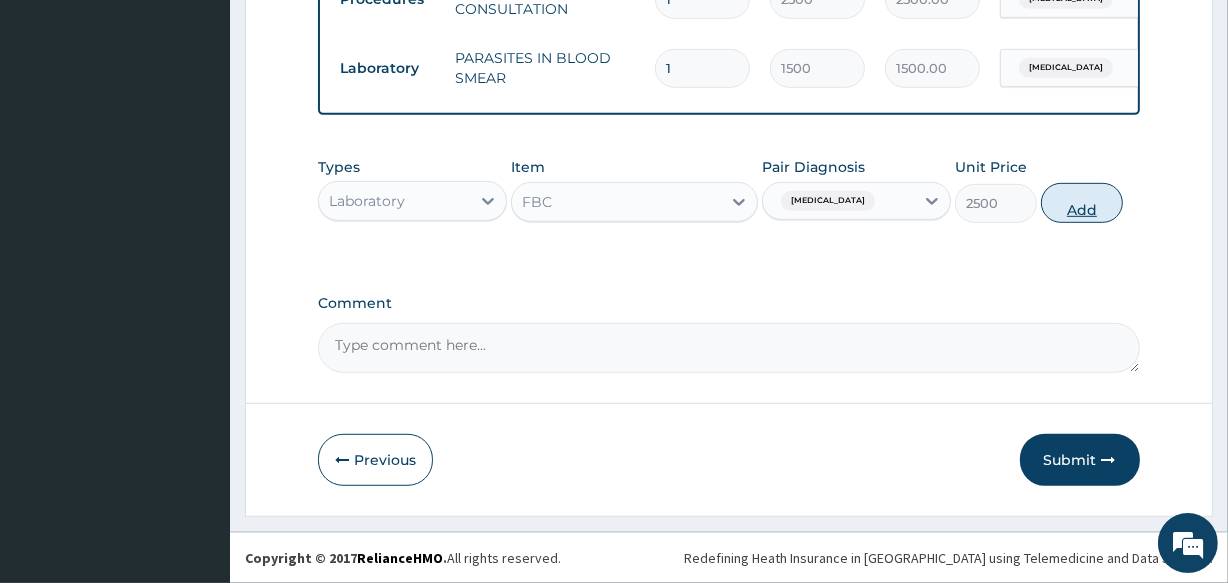 click on "Add" at bounding box center [1082, 203] 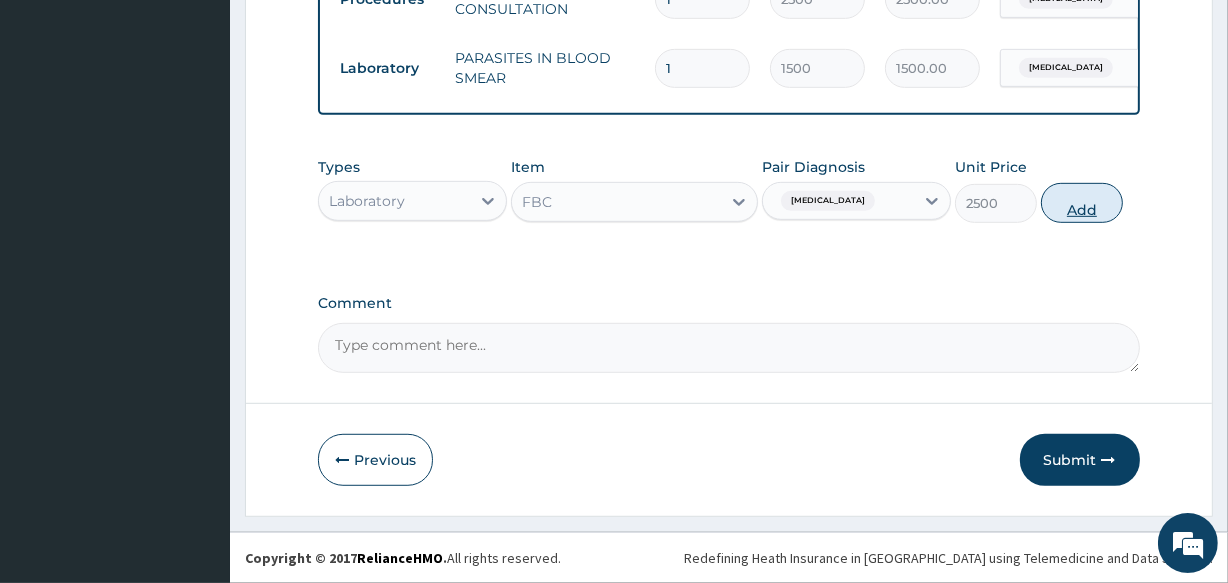 type on "0" 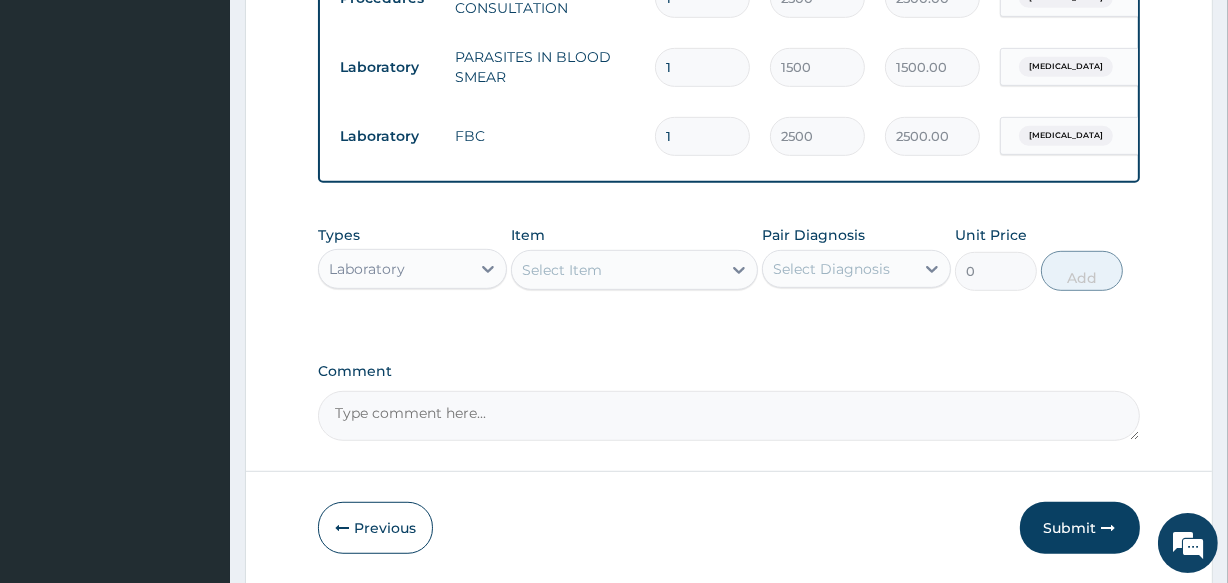 click on "Laboratory" at bounding box center [394, 269] 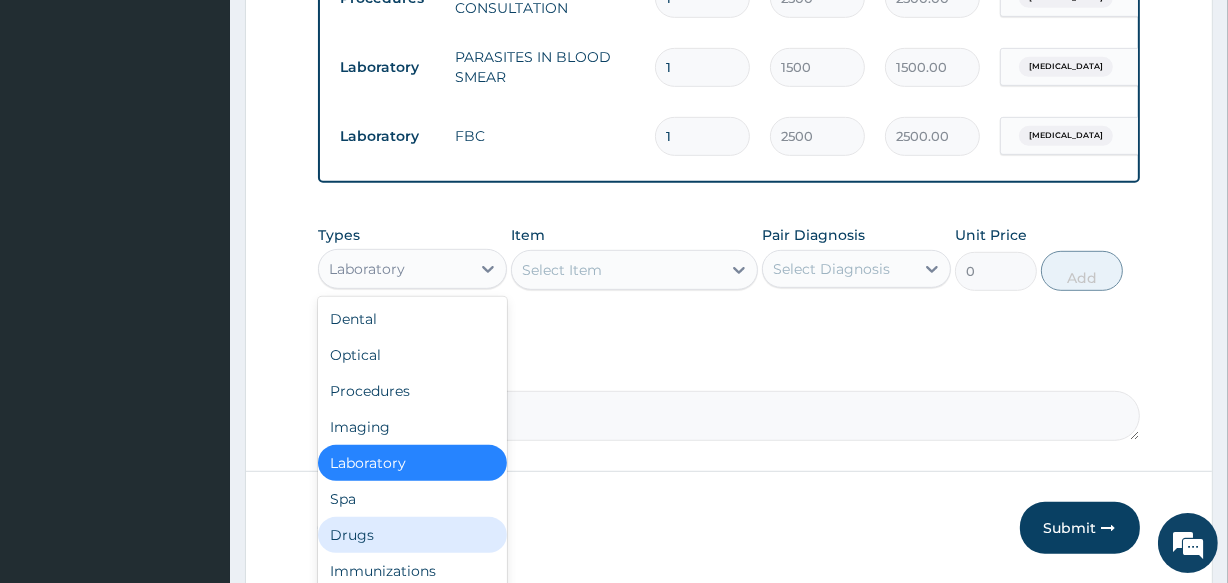 click on "Drugs" at bounding box center (412, 535) 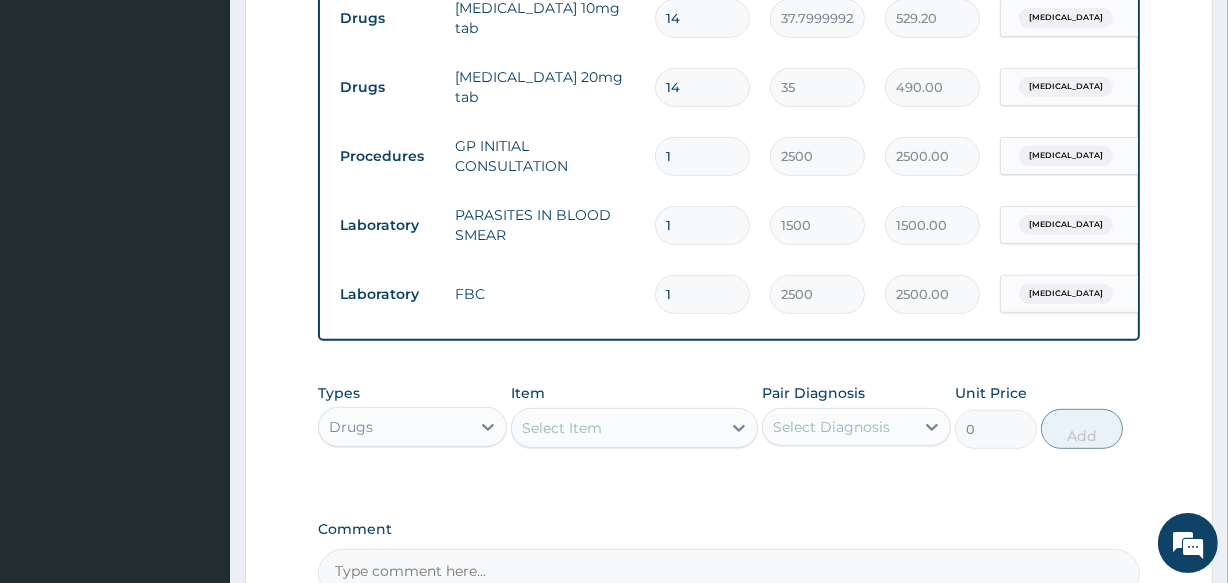 scroll, scrollTop: 881, scrollLeft: 0, axis: vertical 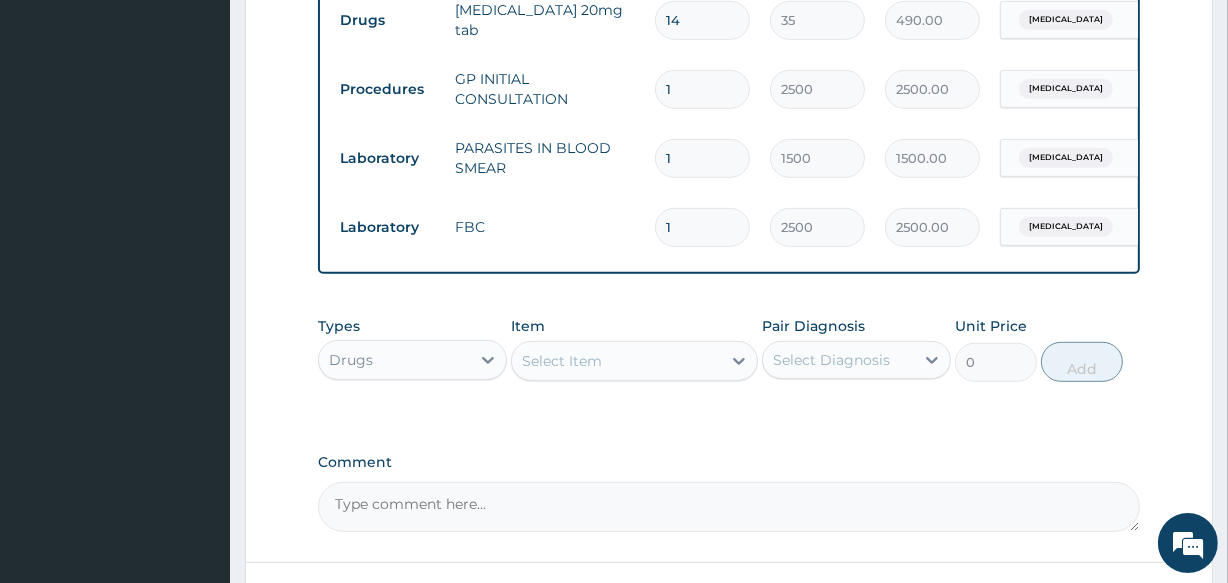 click on "Select Item" at bounding box center (616, 361) 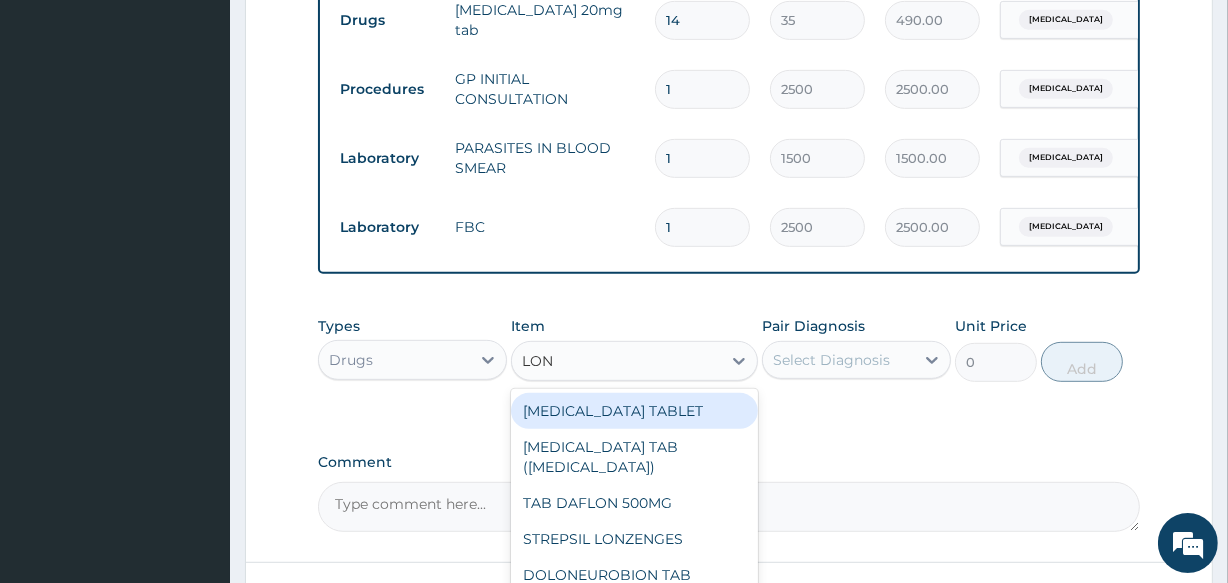 type on "LONA" 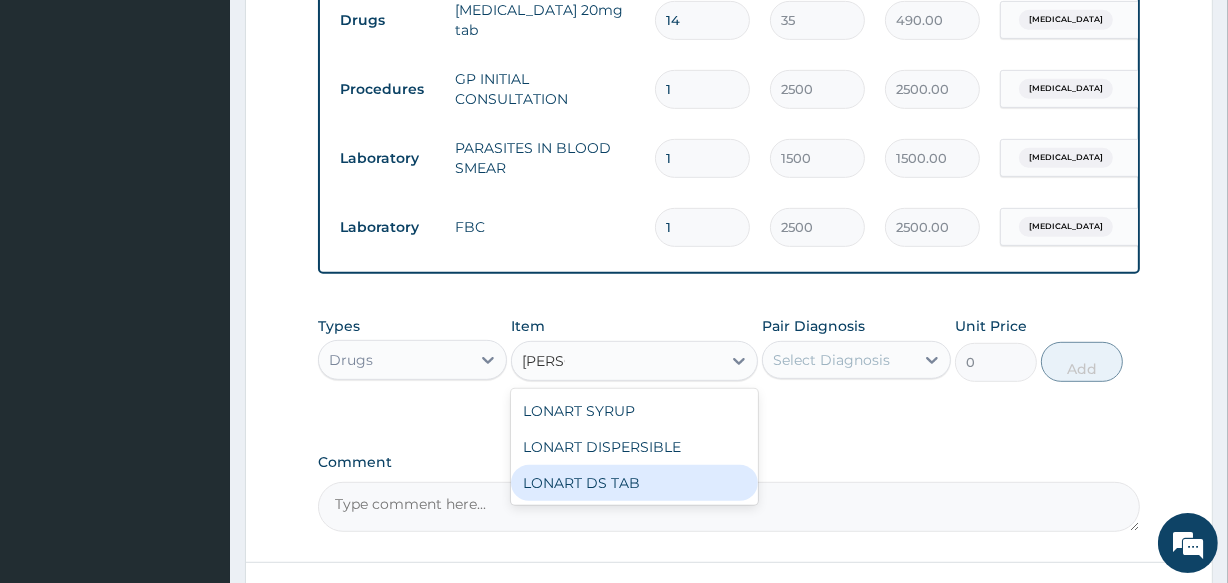 click on "LONART DS TAB" at bounding box center (634, 483) 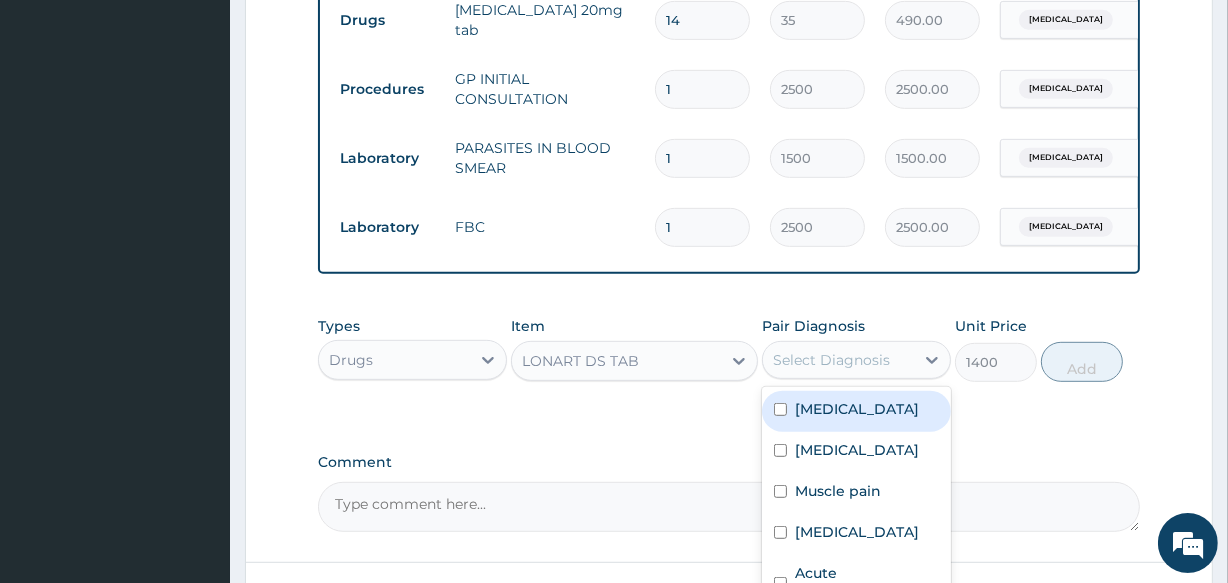 click on "Select Diagnosis" at bounding box center (831, 360) 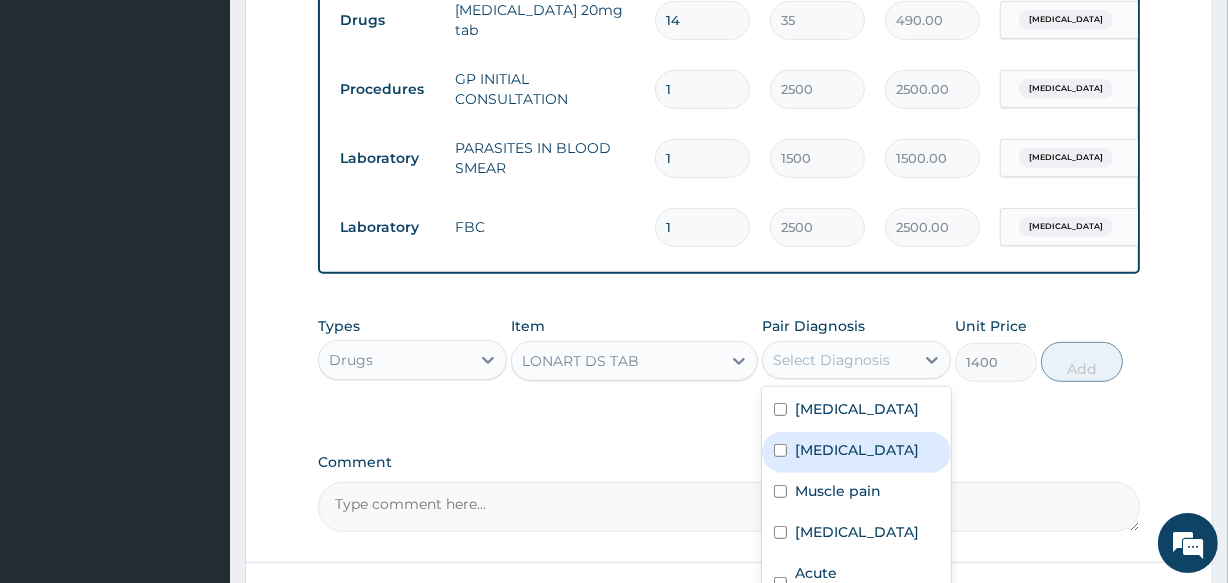 click on "Malaria" at bounding box center [857, 450] 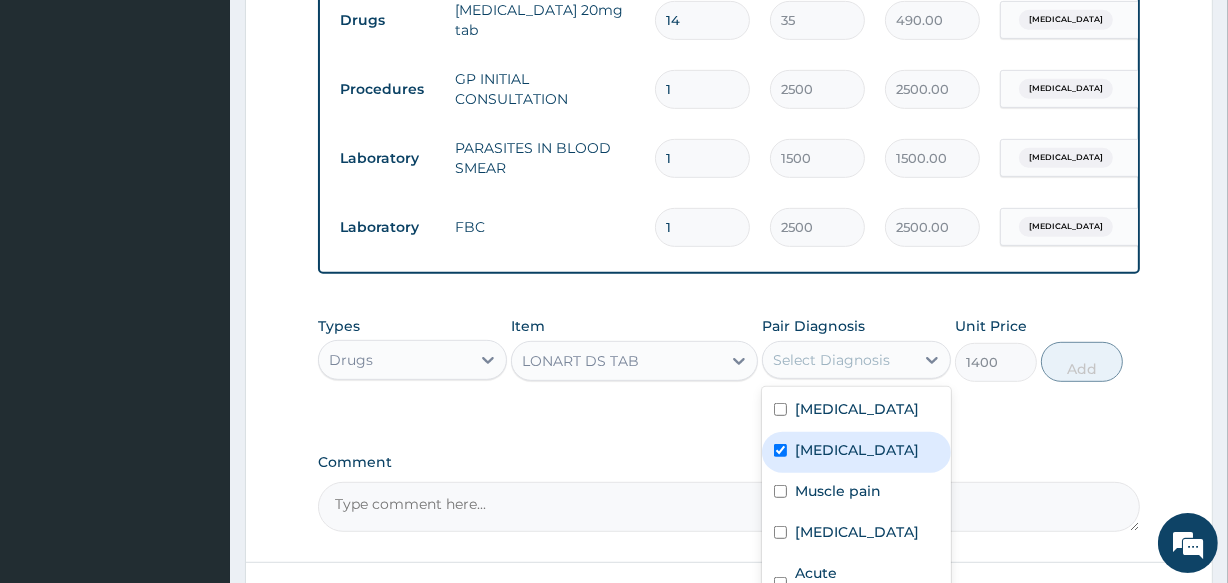 checkbox on "true" 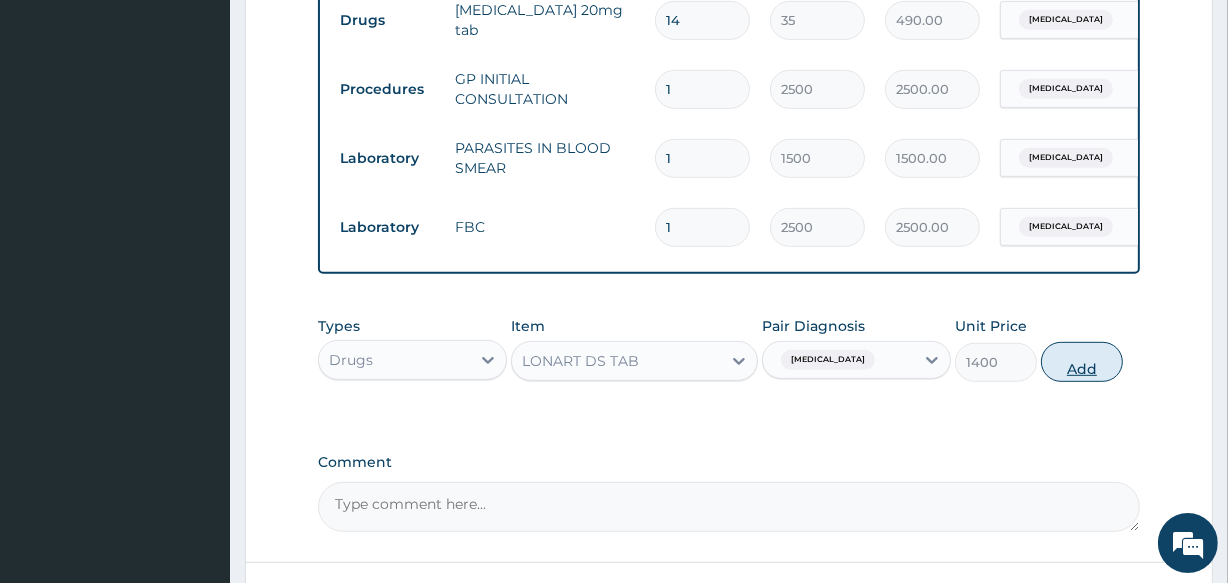 click on "Add" at bounding box center (1082, 362) 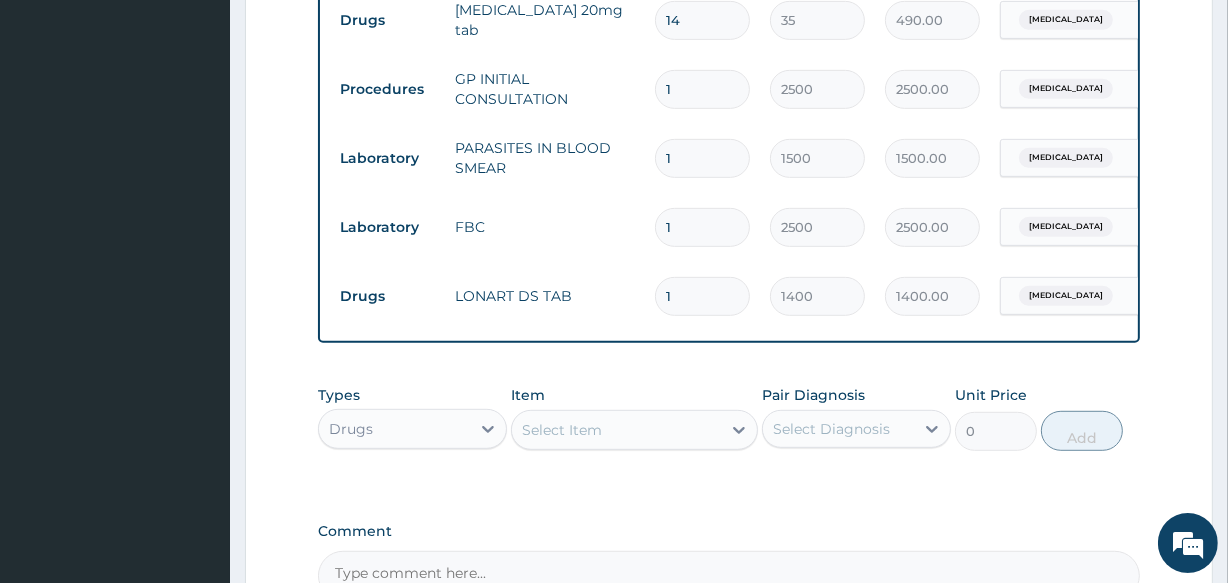 click on "Select Item" at bounding box center (562, 430) 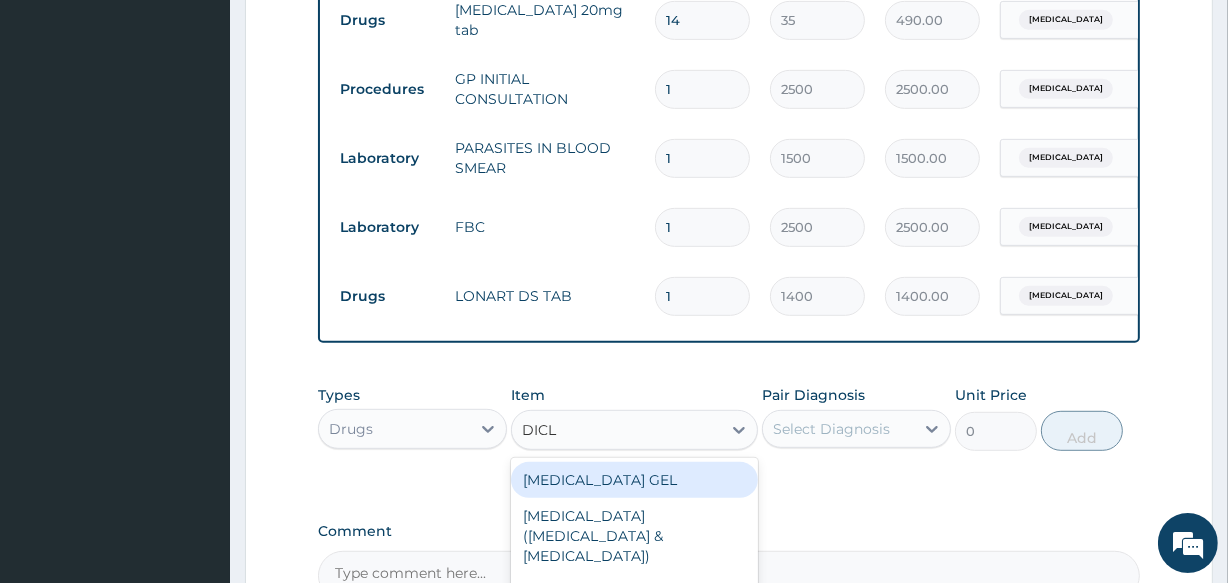 type on "DICLO" 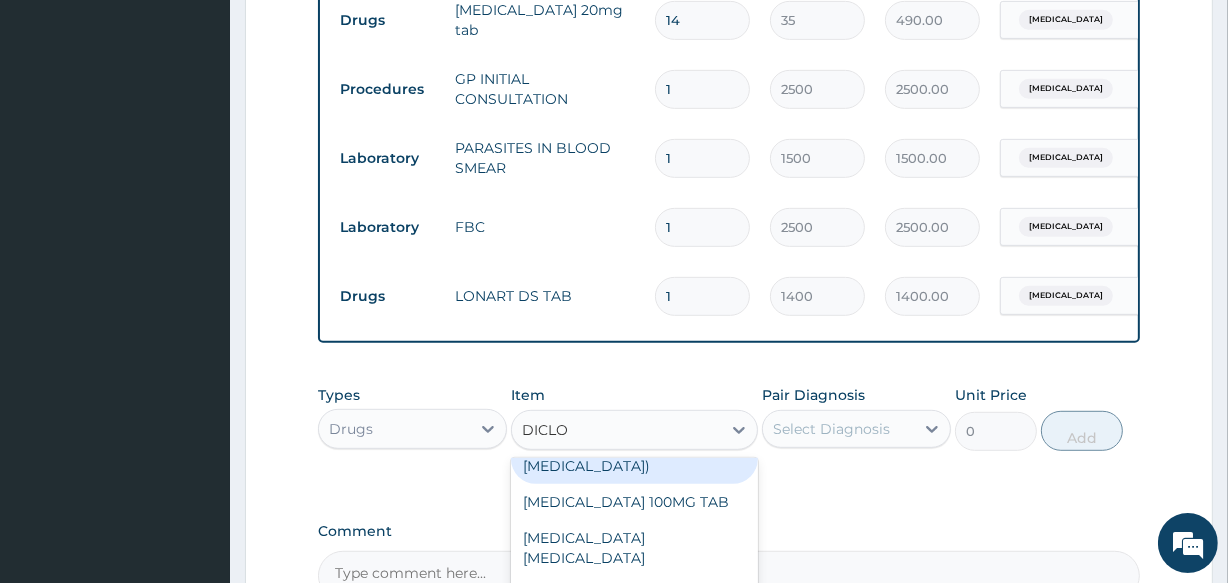 scroll, scrollTop: 91, scrollLeft: 0, axis: vertical 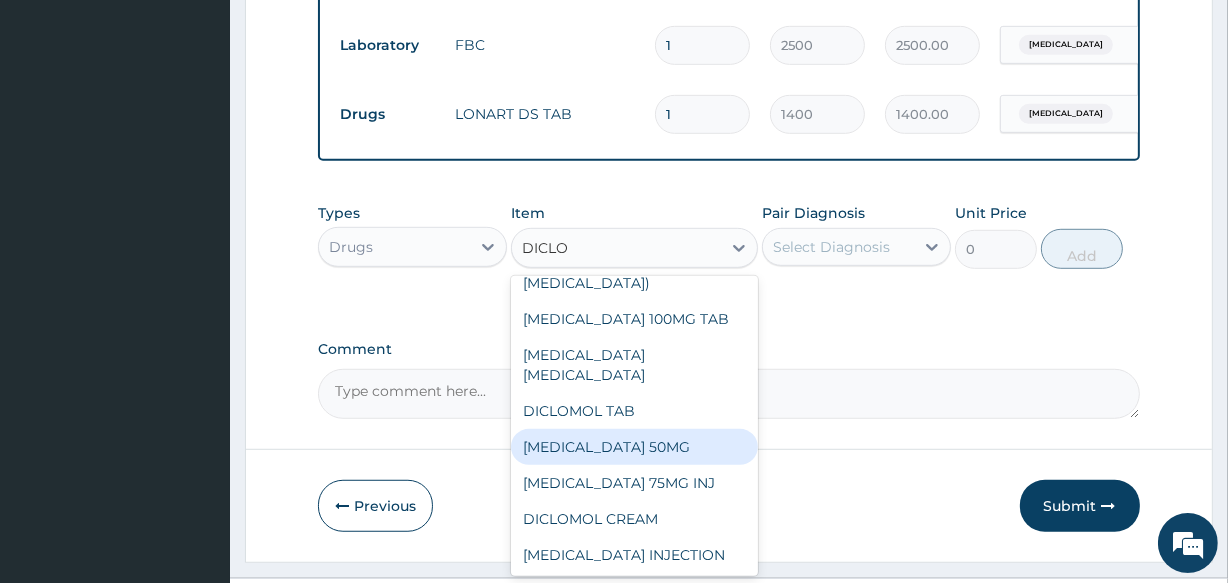click on "DICLOFENAC SODIUM 50MG" at bounding box center [634, 447] 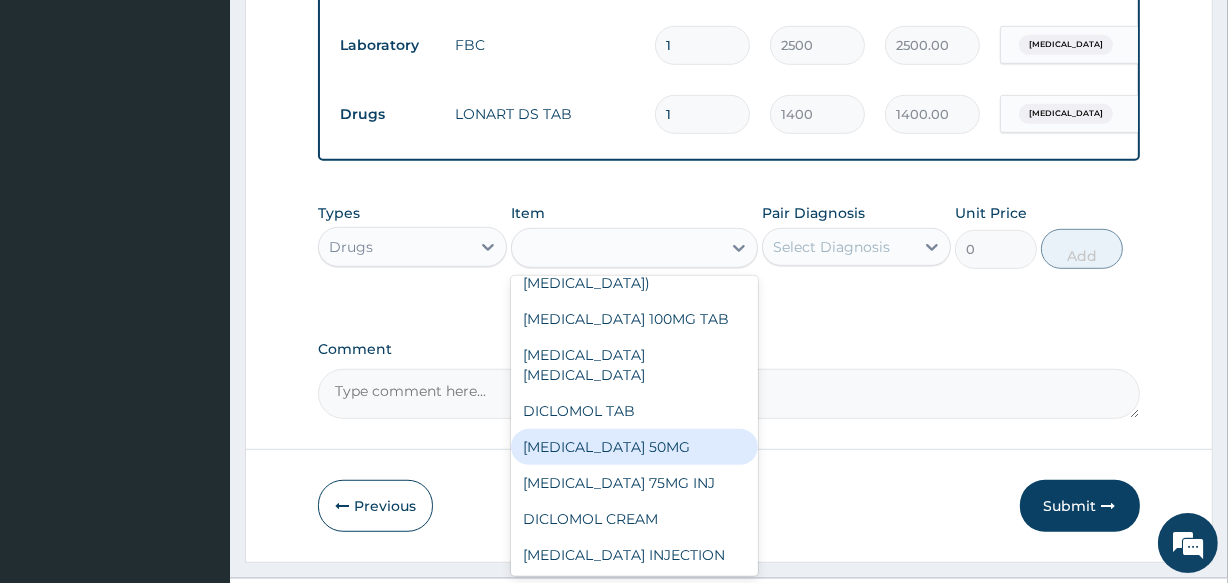 type on "35" 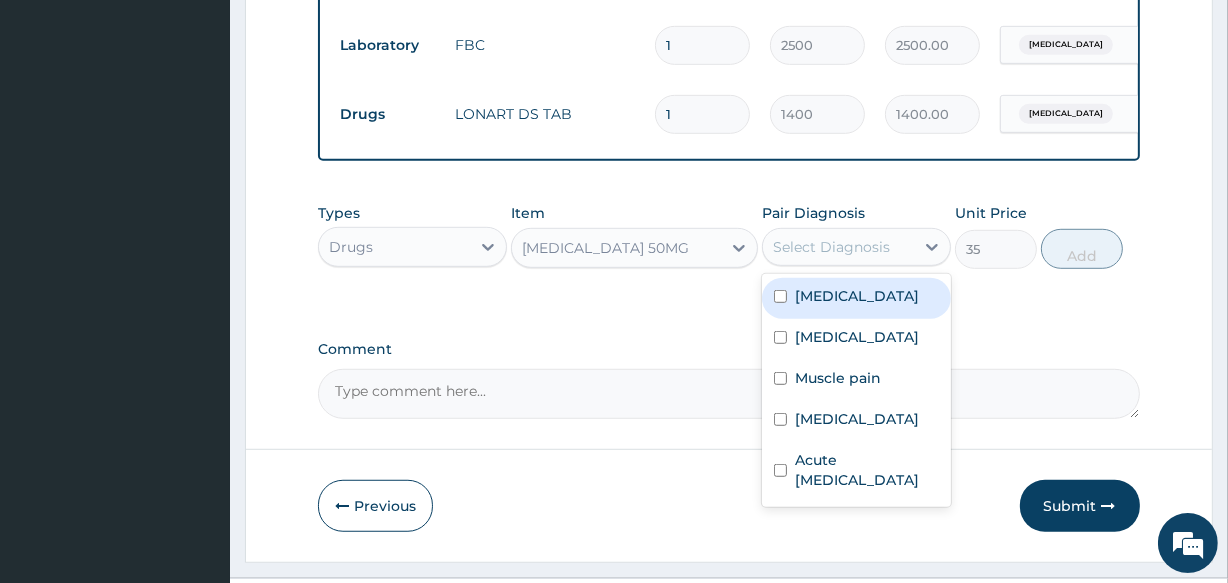 click on "Select Diagnosis" at bounding box center [831, 247] 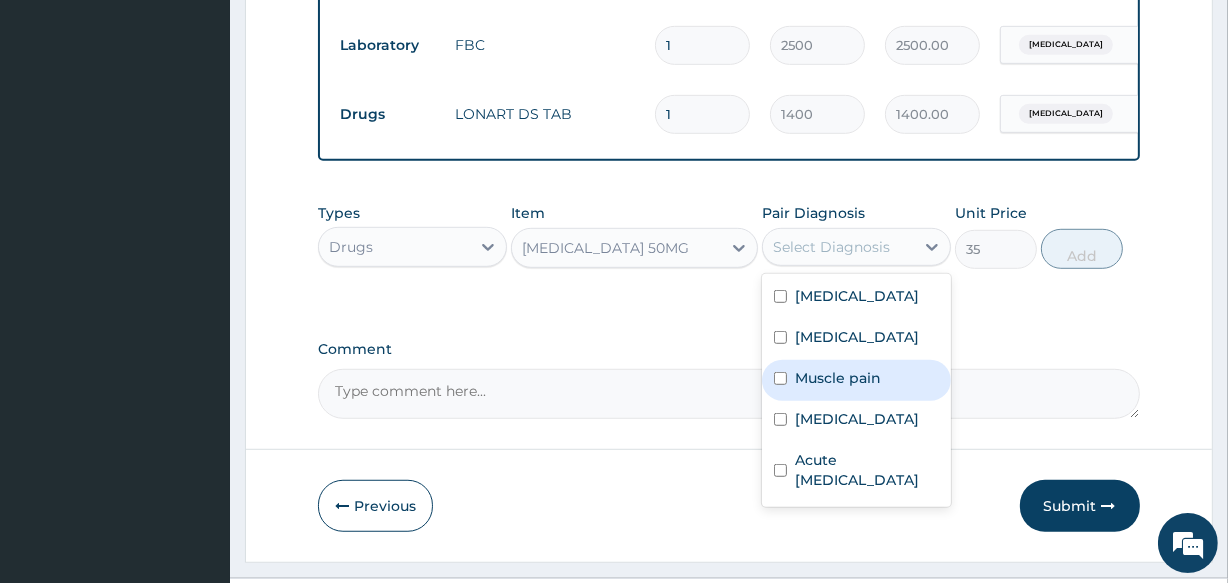 click on "Muscle pain" at bounding box center [838, 378] 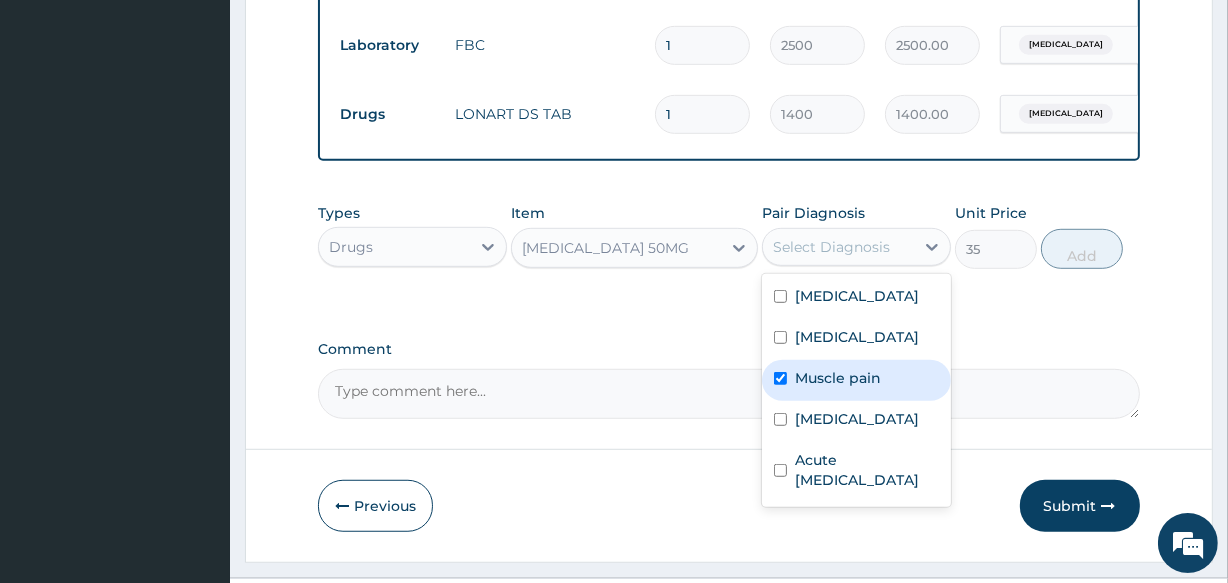checkbox on "true" 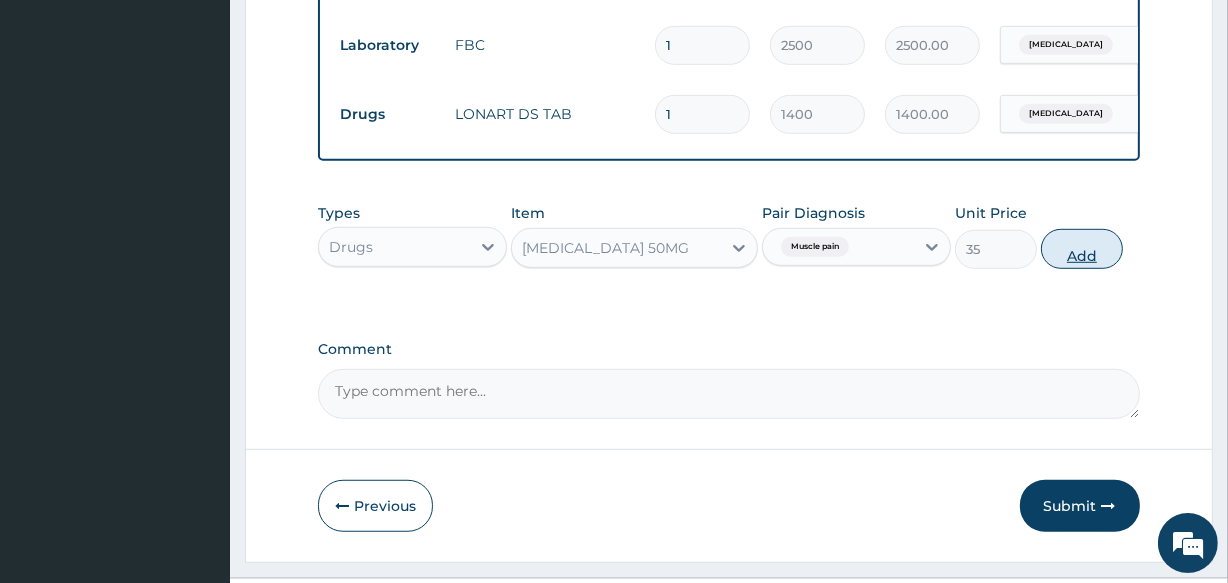 click on "Add" at bounding box center (1082, 249) 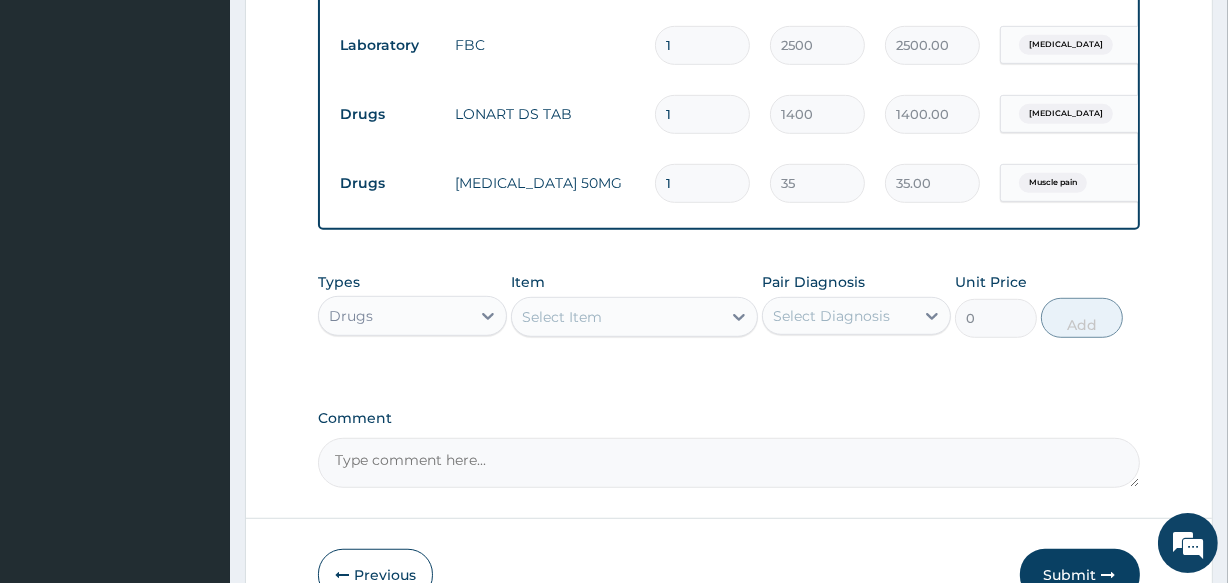 type on "10" 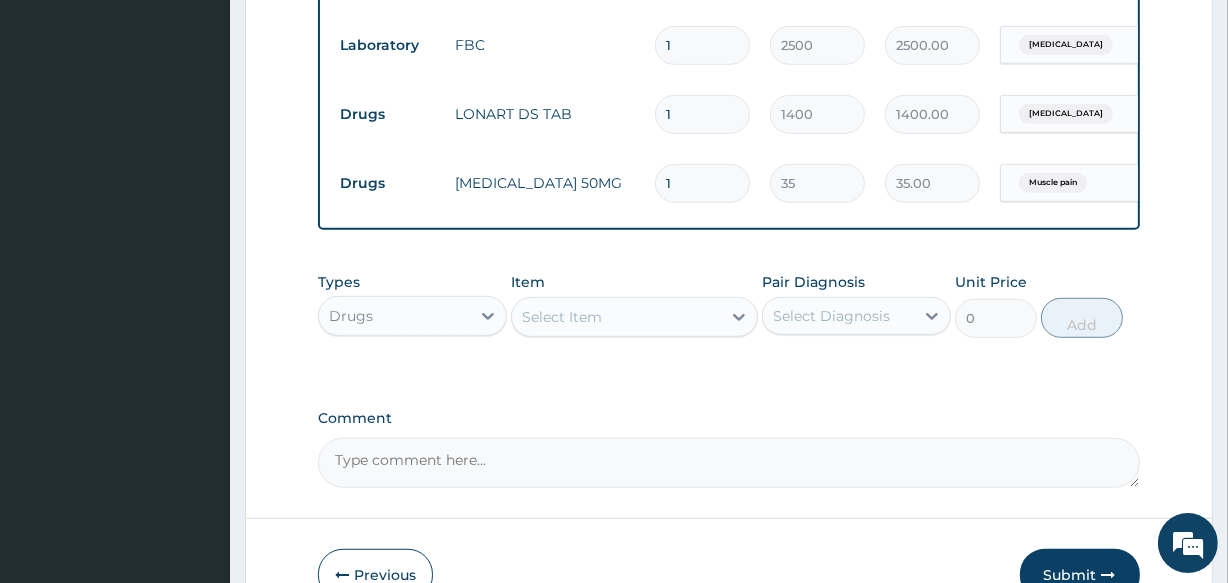 type on "350.00" 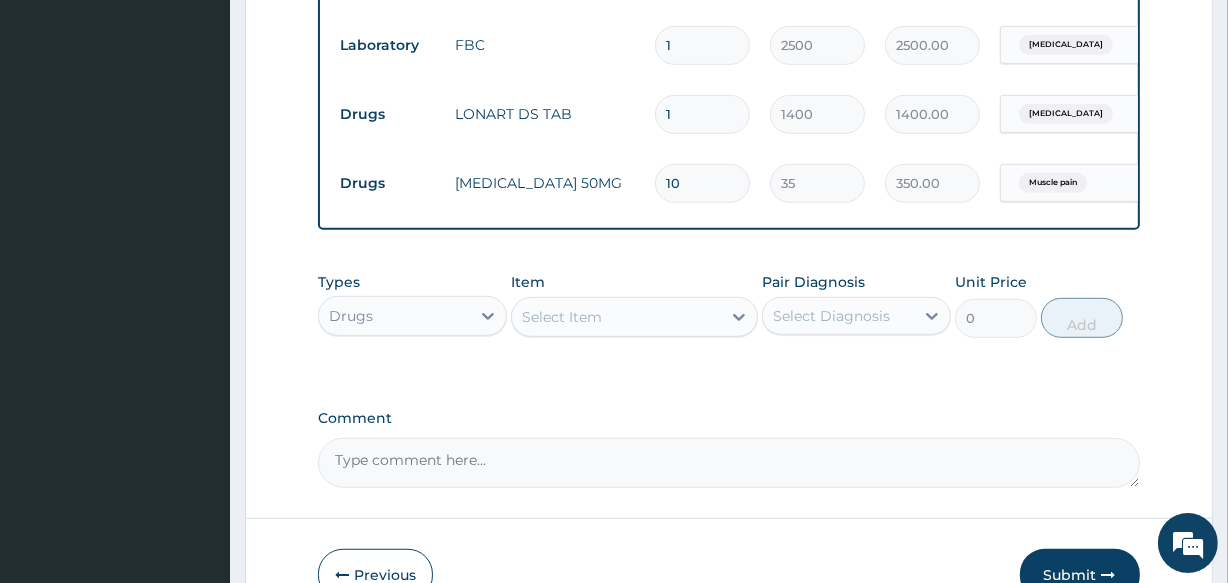type on "10" 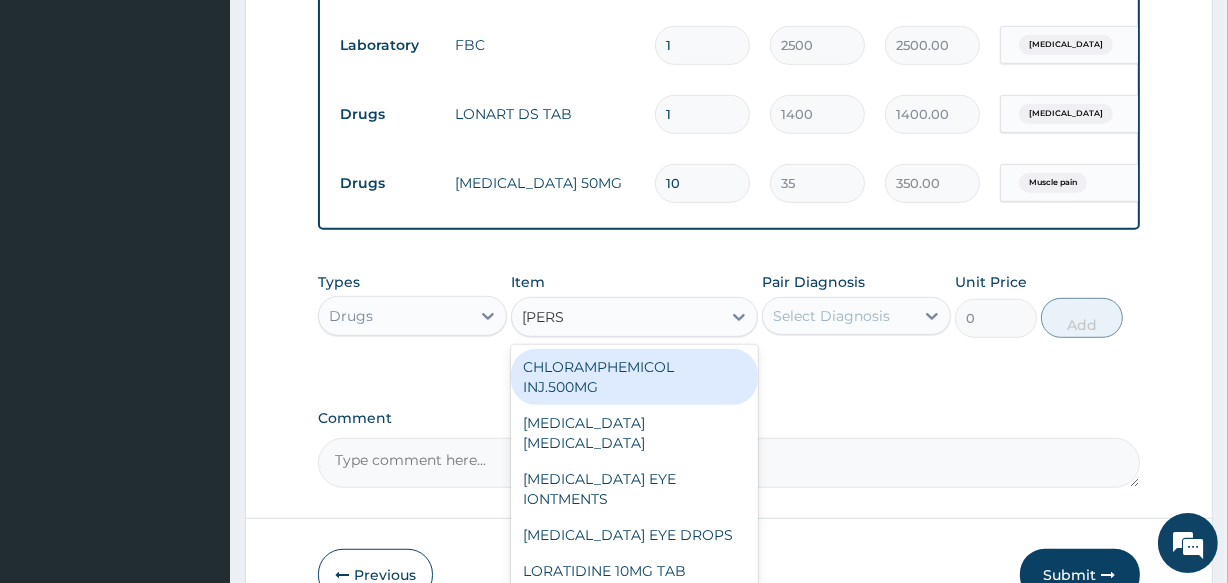 type on "LORAT" 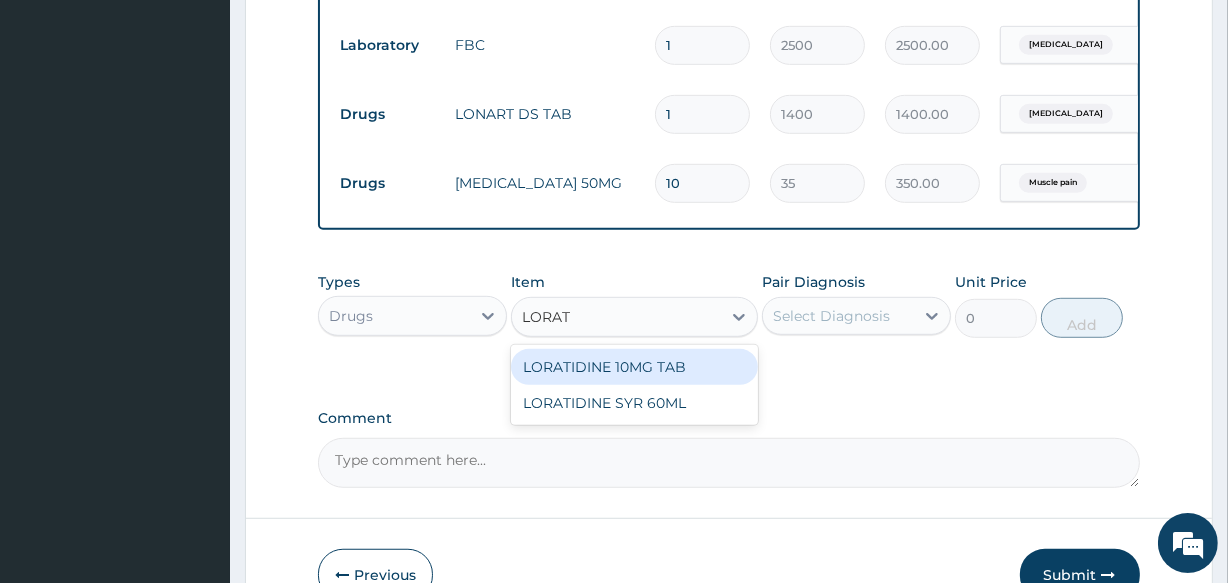 click on "LORATIDINE 10MG TAB" at bounding box center (634, 367) 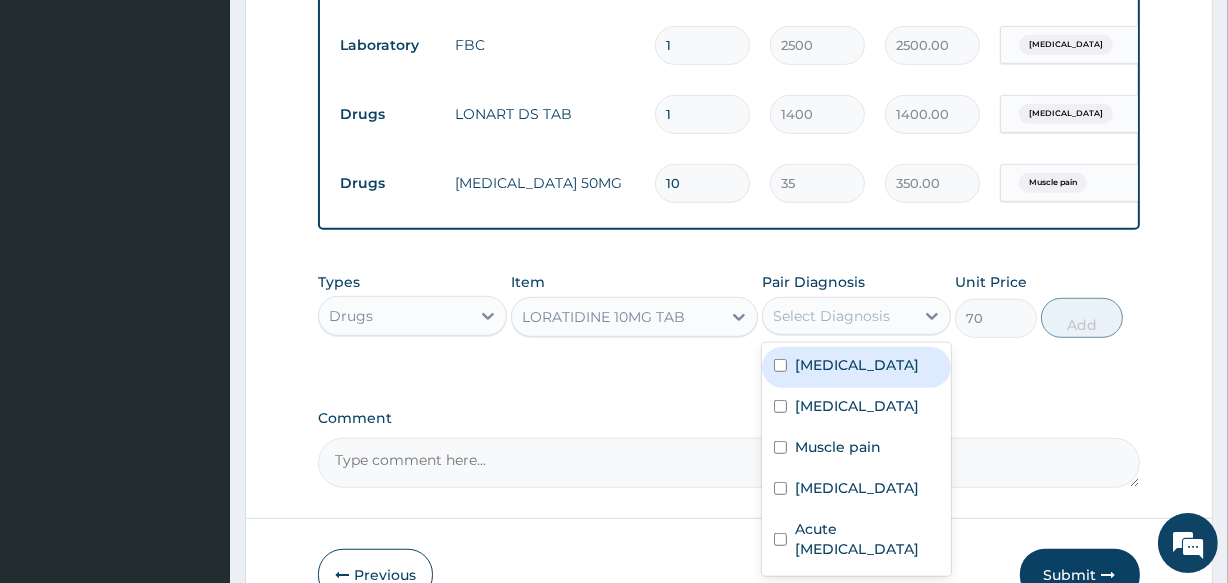 click on "Select Diagnosis" at bounding box center (831, 316) 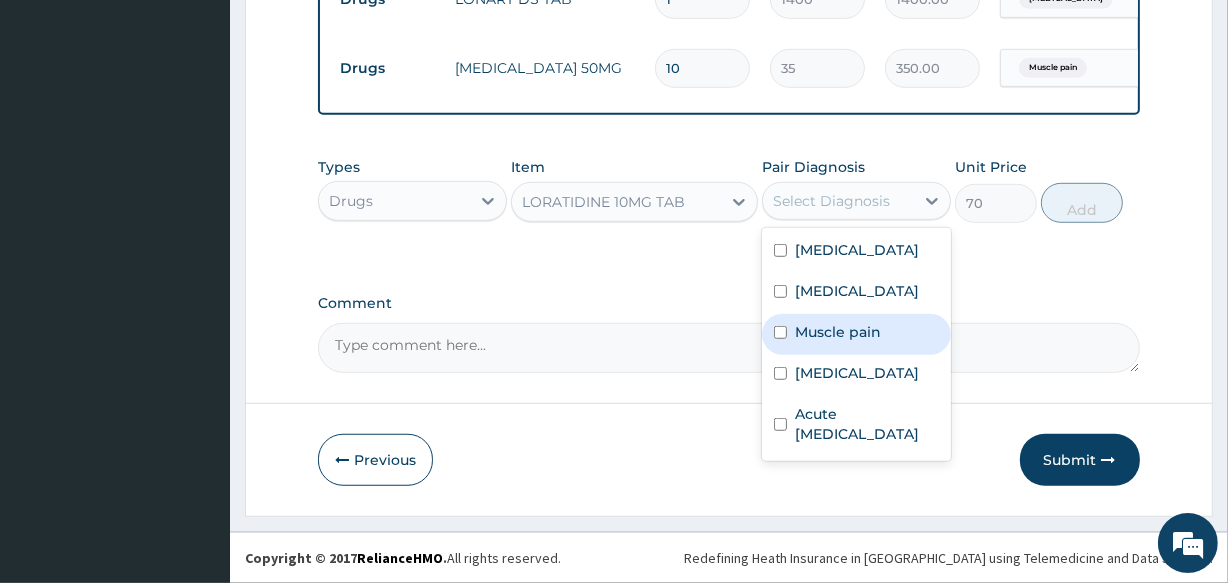 scroll, scrollTop: 1193, scrollLeft: 0, axis: vertical 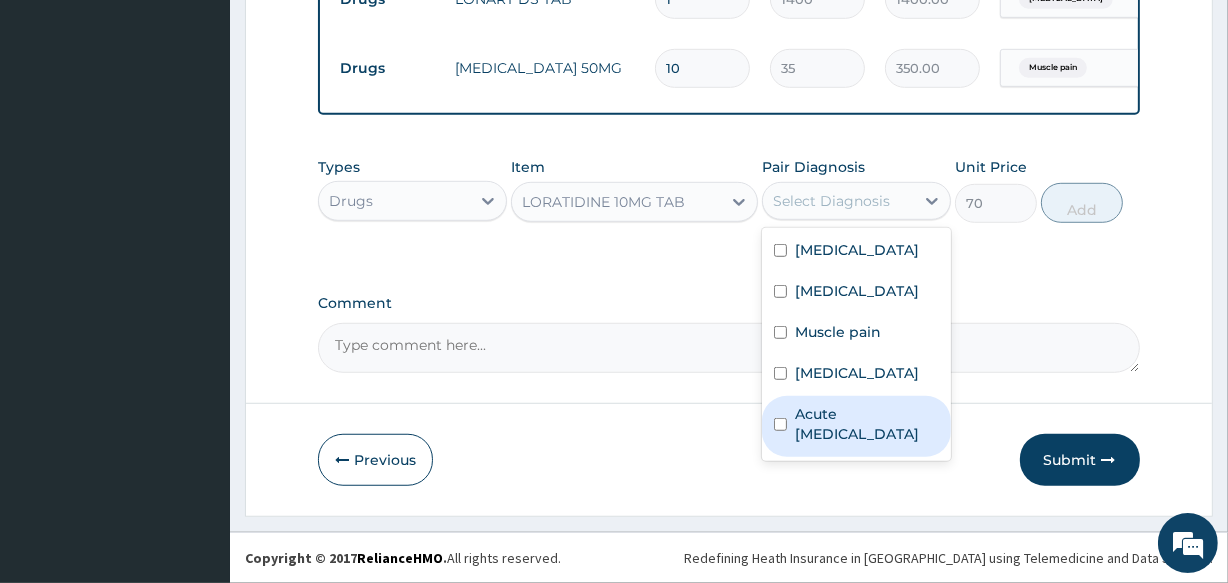 click on "Acute [MEDICAL_DATA]" at bounding box center [867, 424] 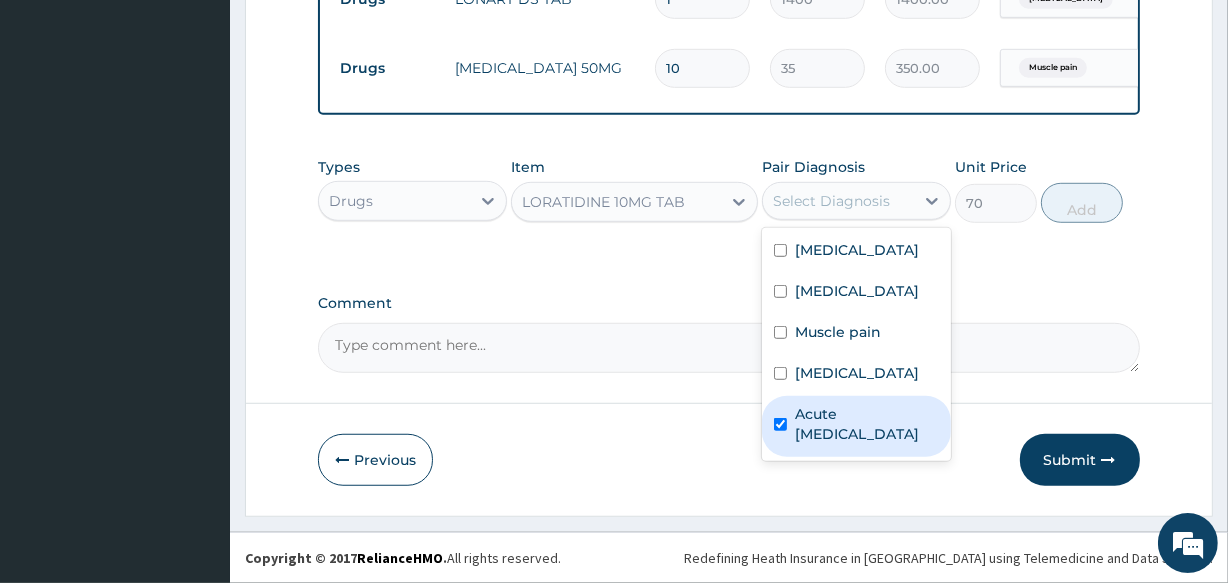 checkbox on "true" 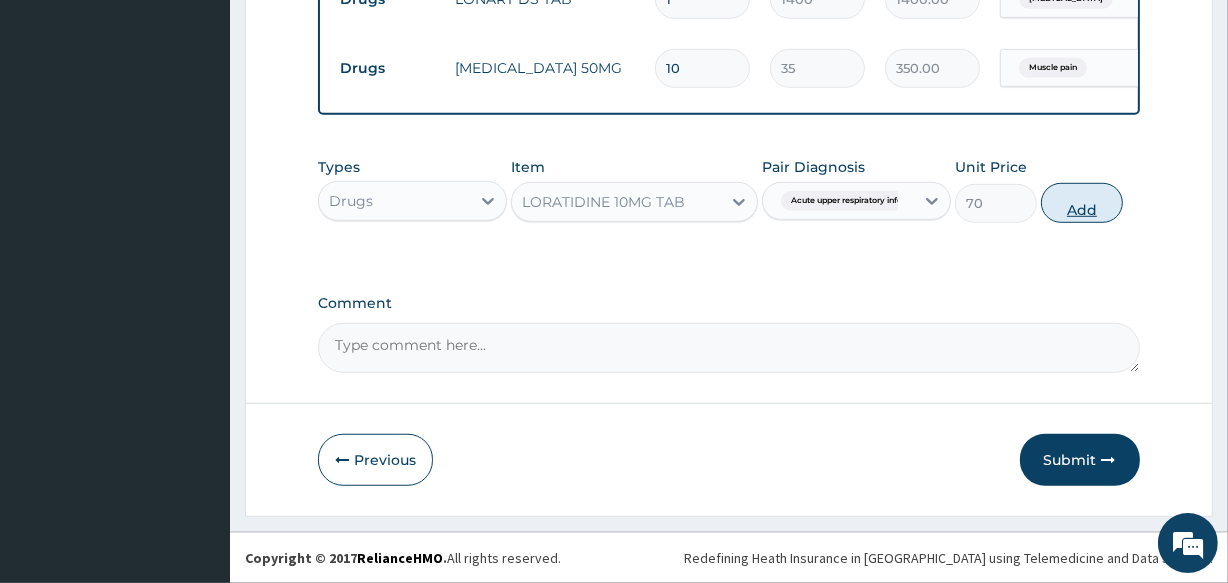 click on "Add" at bounding box center [1082, 203] 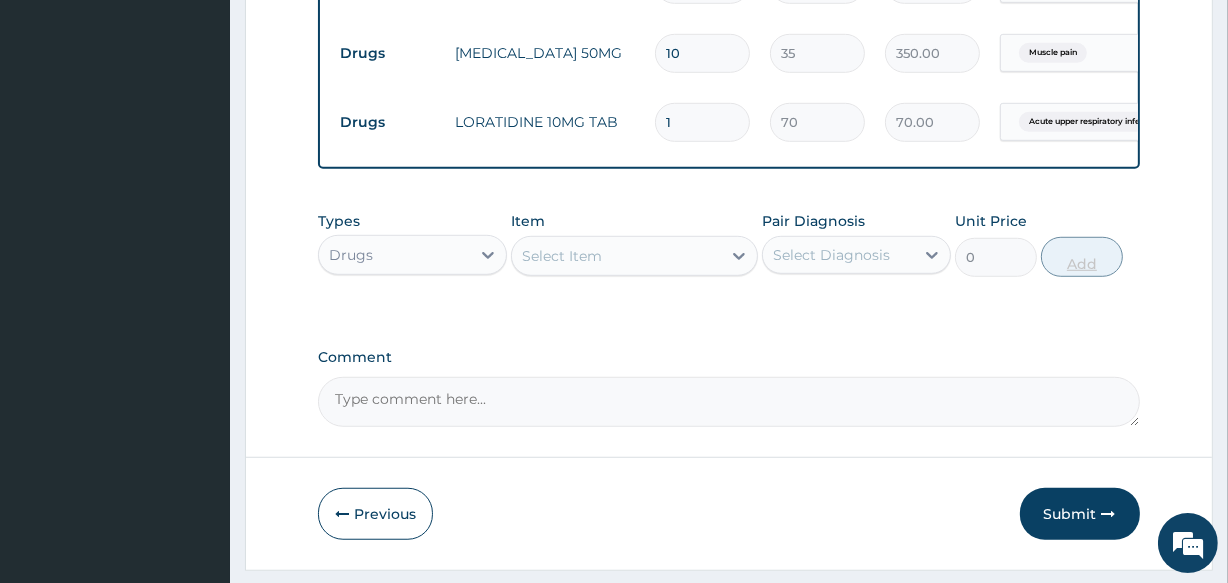 type 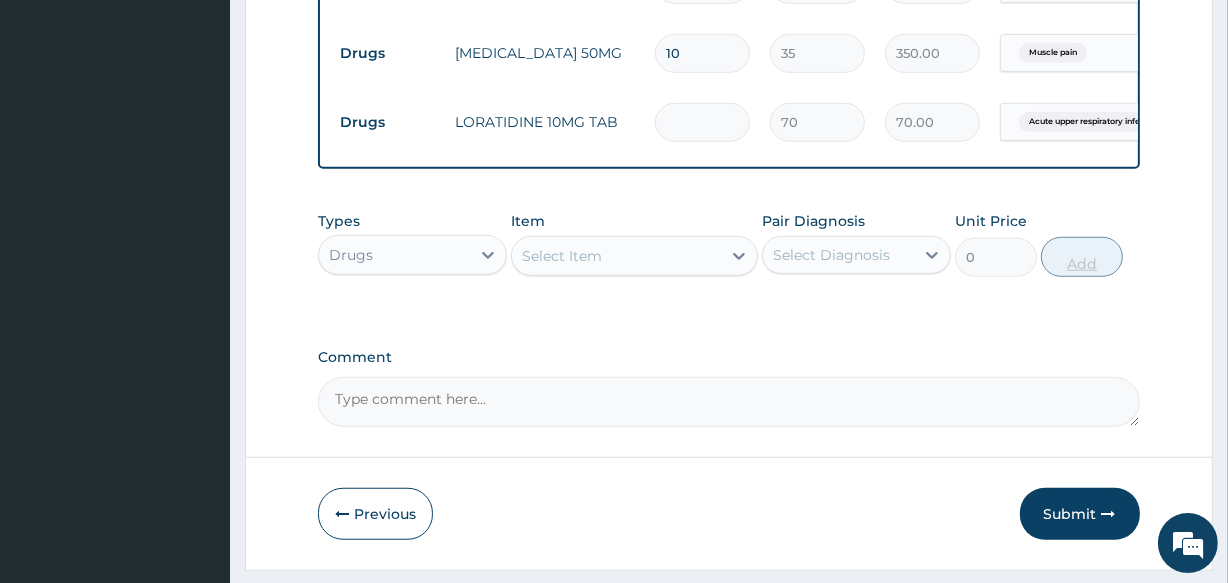 type on "0.00" 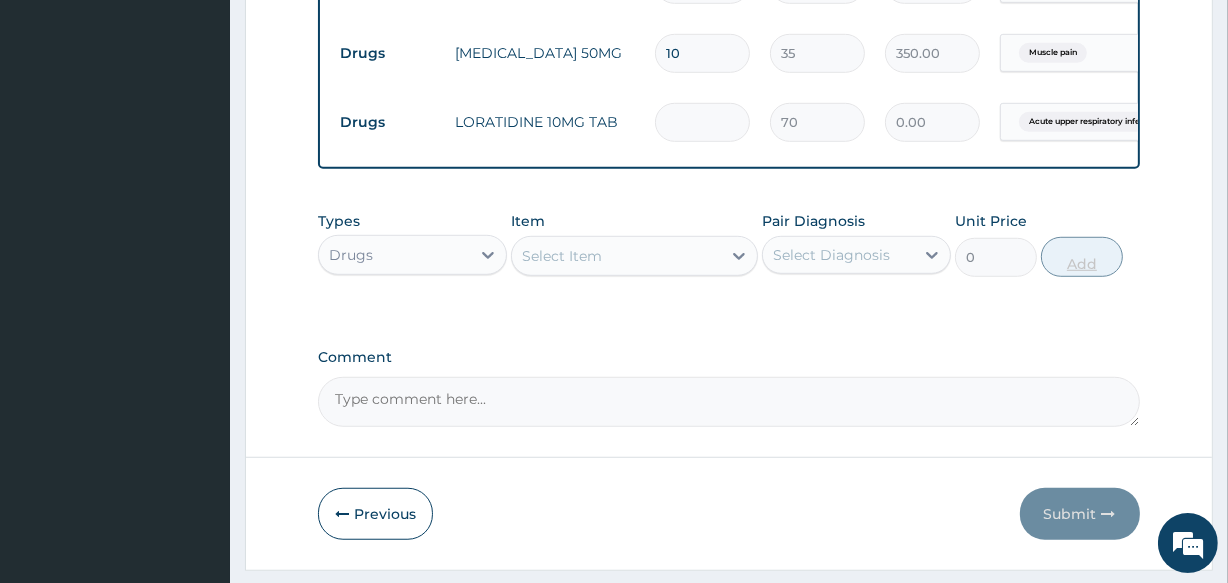 type on "5" 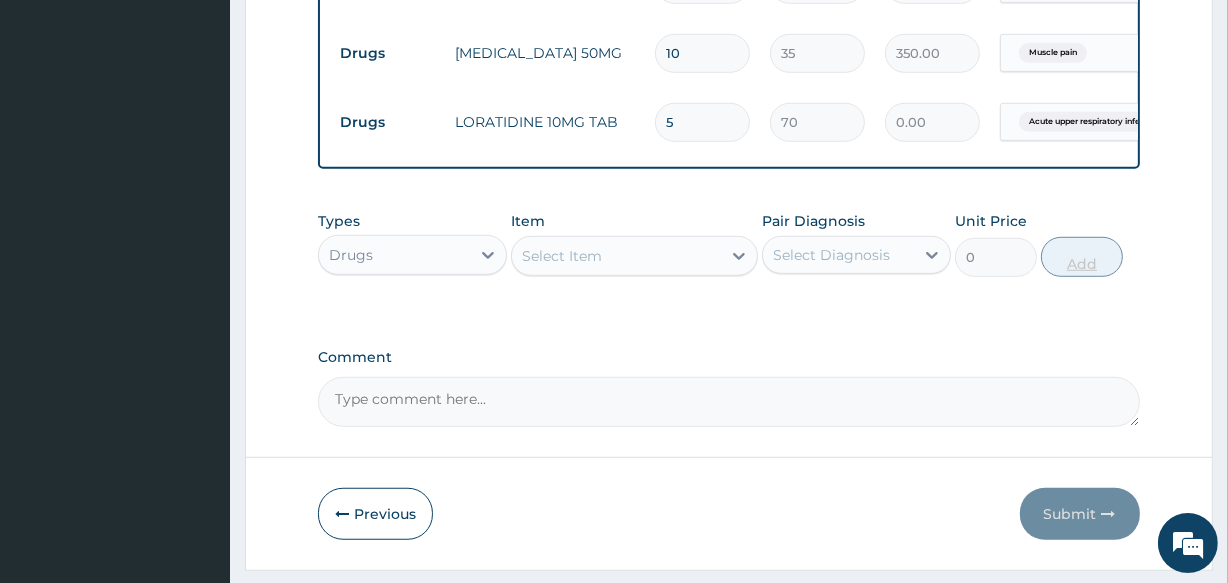 type on "350.00" 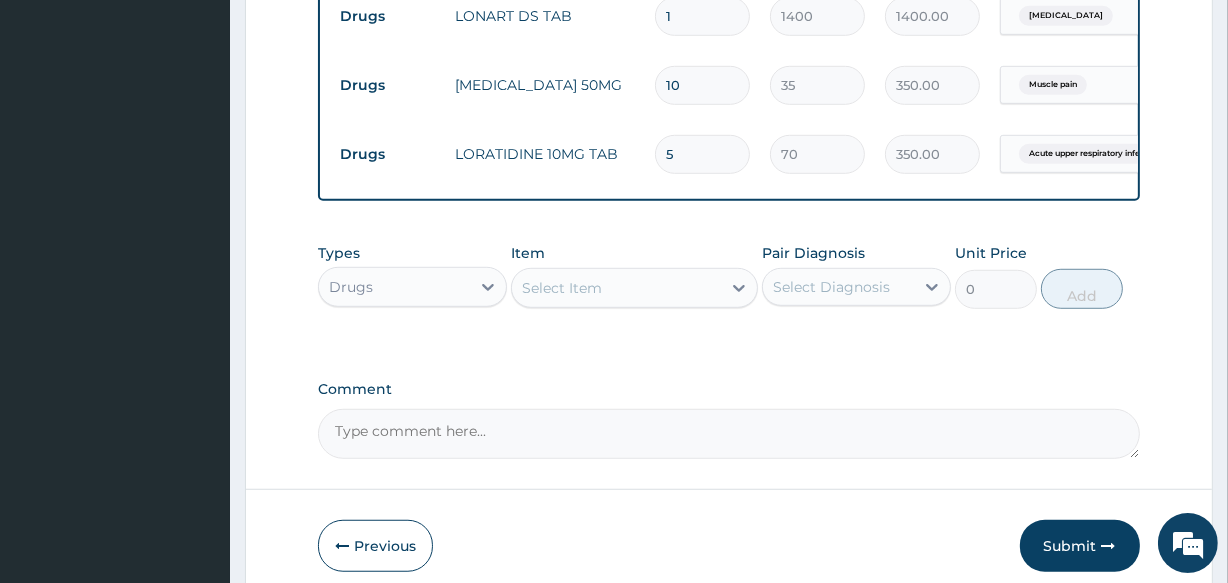 scroll, scrollTop: 1171, scrollLeft: 0, axis: vertical 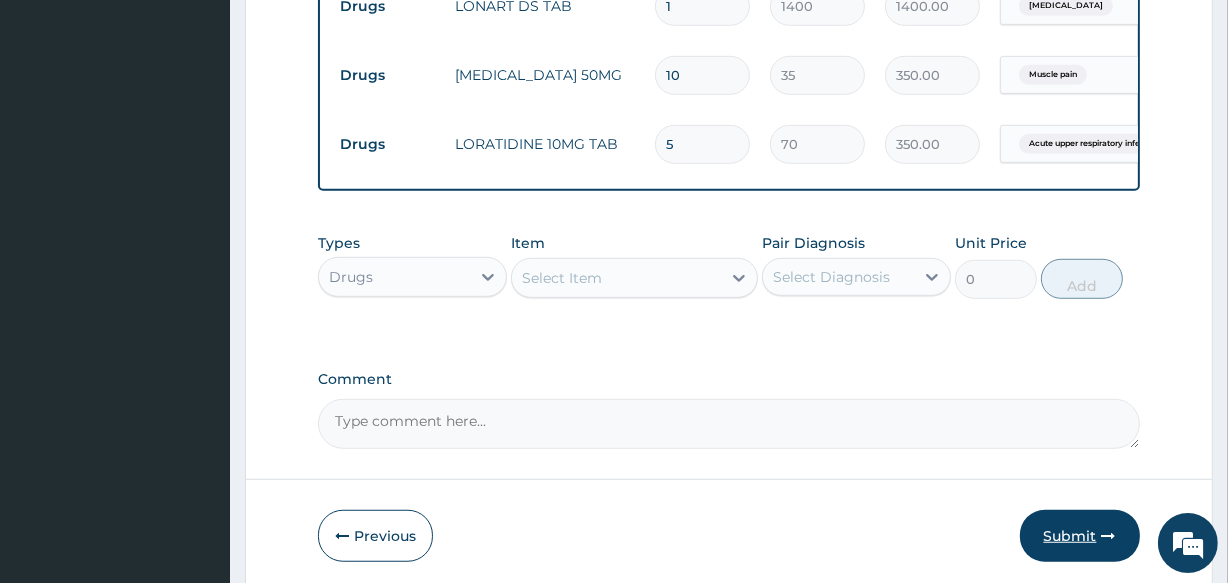 type on "5" 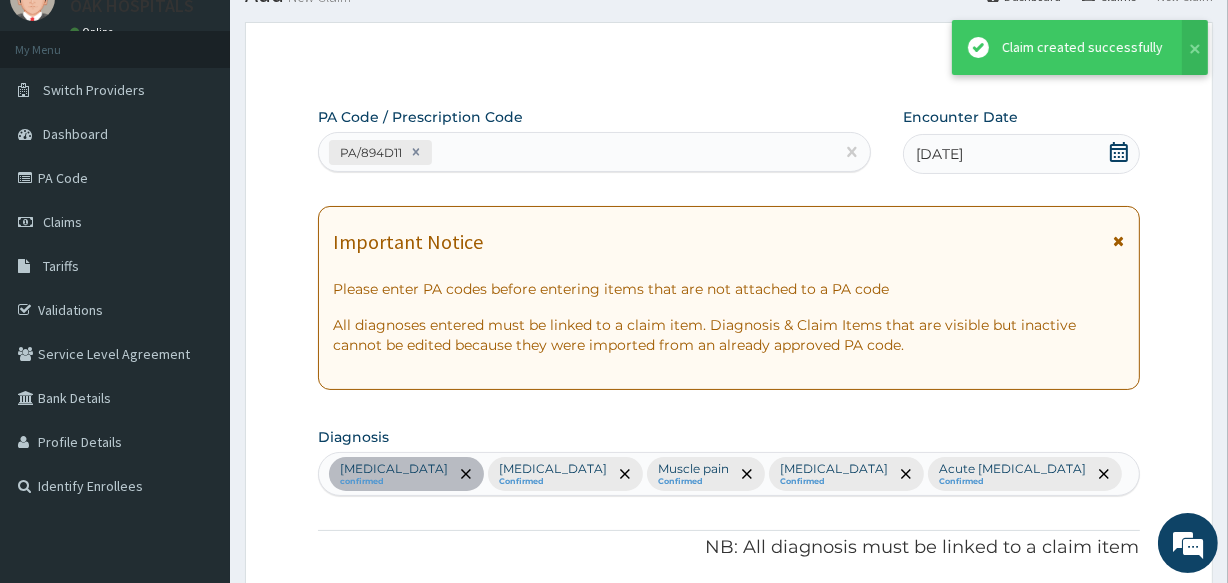 scroll, scrollTop: 1171, scrollLeft: 0, axis: vertical 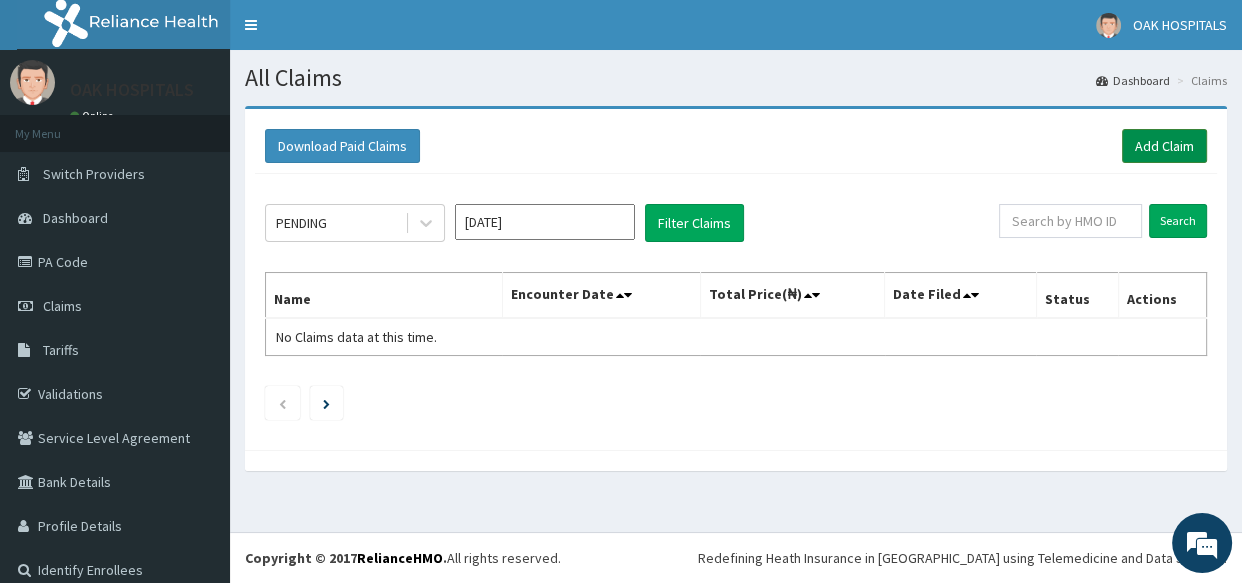 click on "Add Claim" at bounding box center (1164, 146) 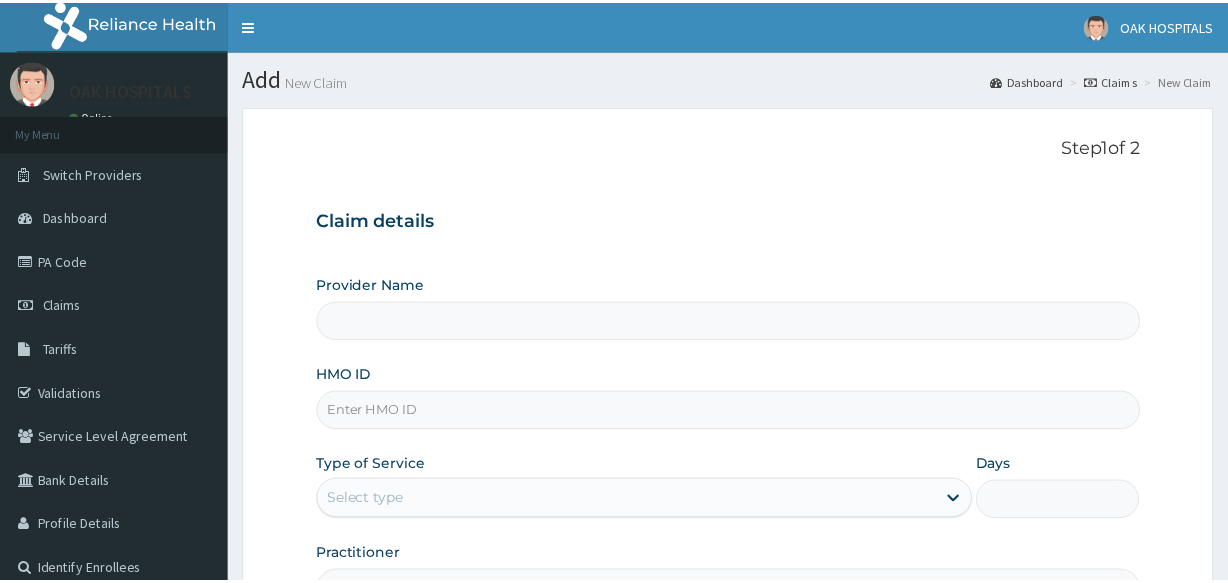 scroll, scrollTop: 0, scrollLeft: 0, axis: both 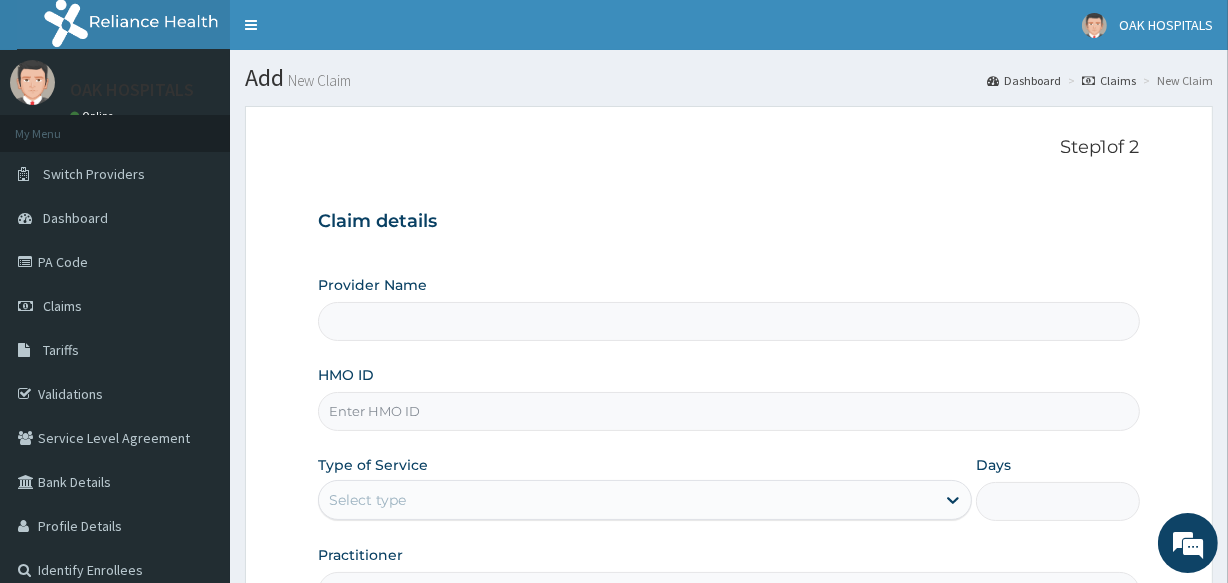 type on "Oak Hospitals" 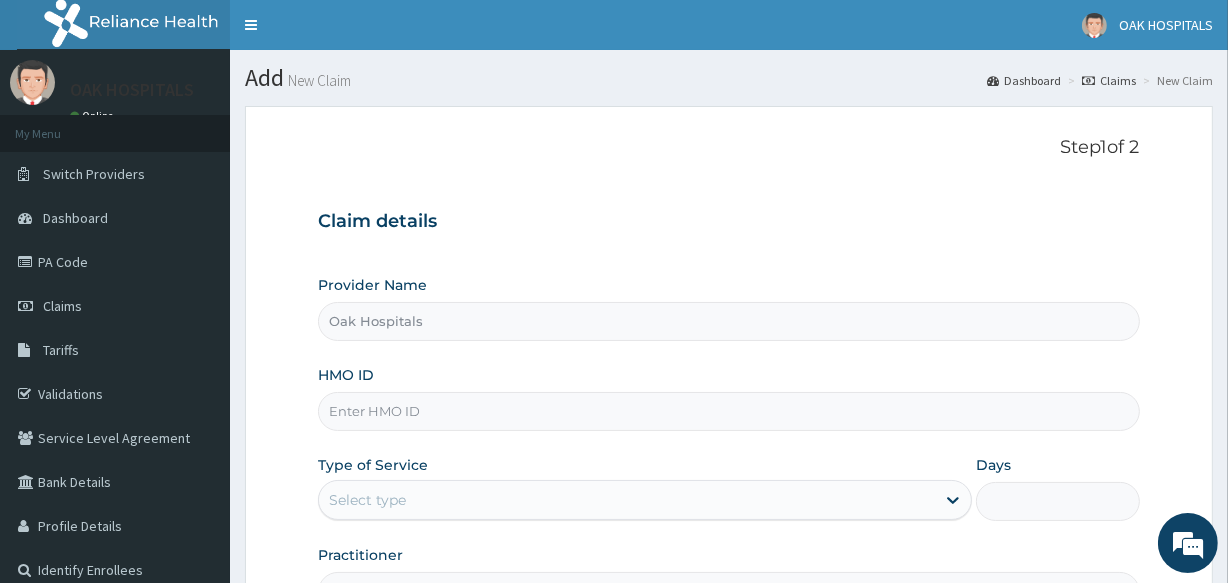 scroll, scrollTop: 0, scrollLeft: 0, axis: both 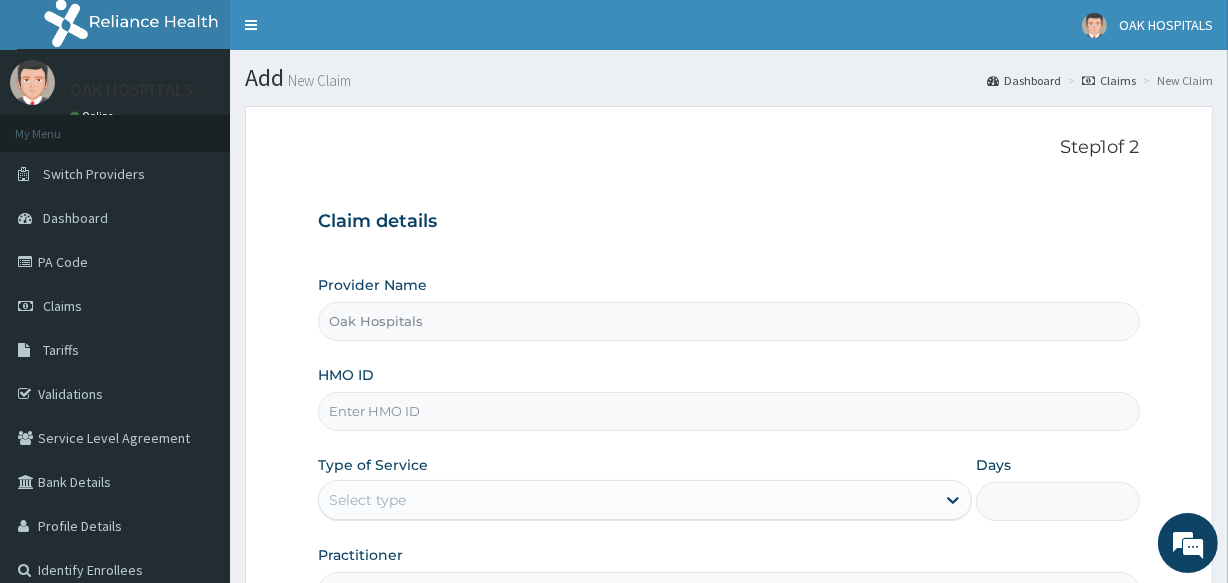 click on "HMO ID" at bounding box center (728, 411) 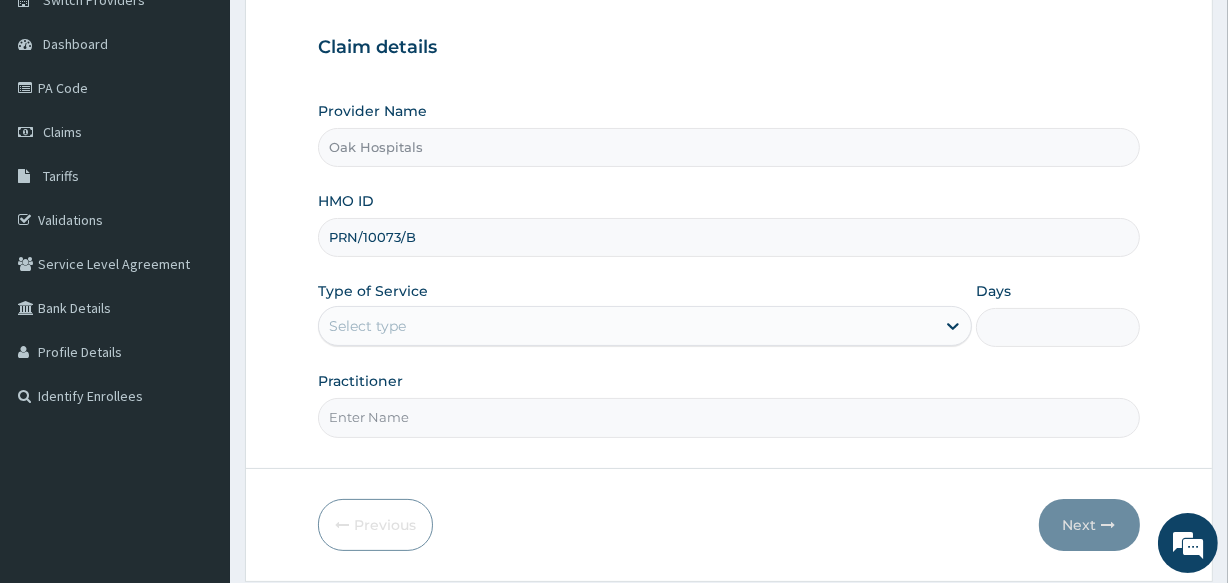 scroll, scrollTop: 181, scrollLeft: 0, axis: vertical 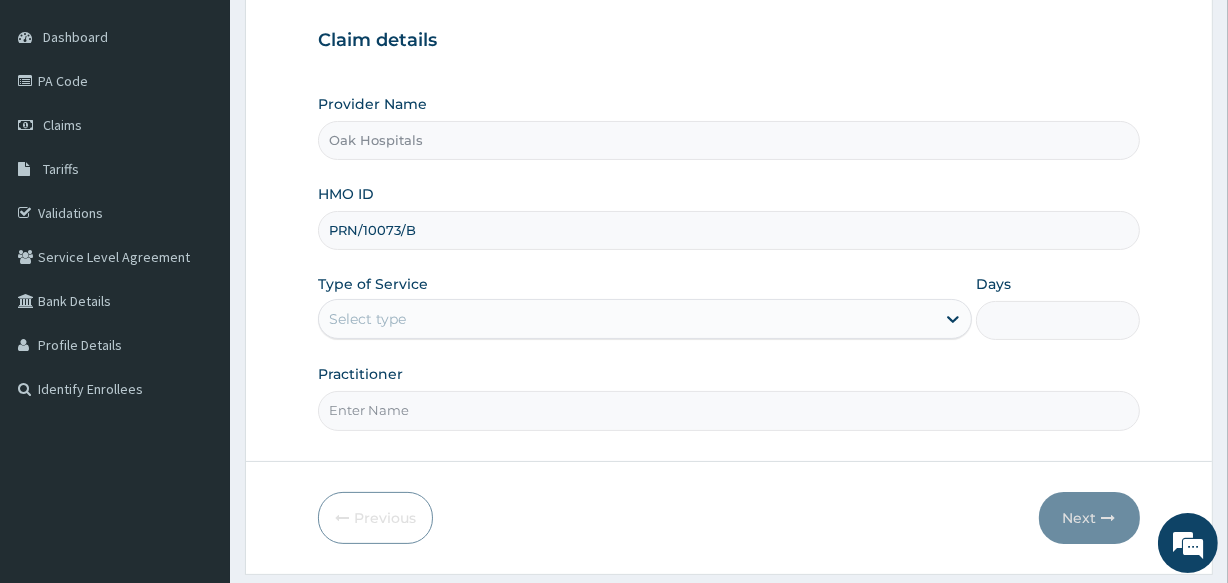 type on "PRN/10073/B" 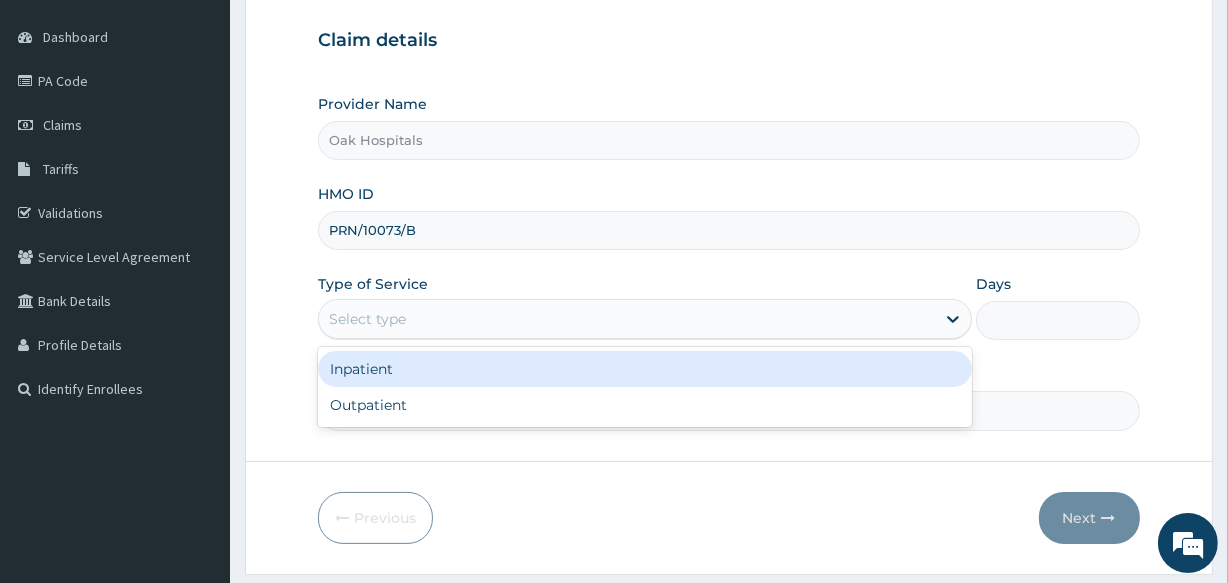 click on "Select type" at bounding box center (627, 319) 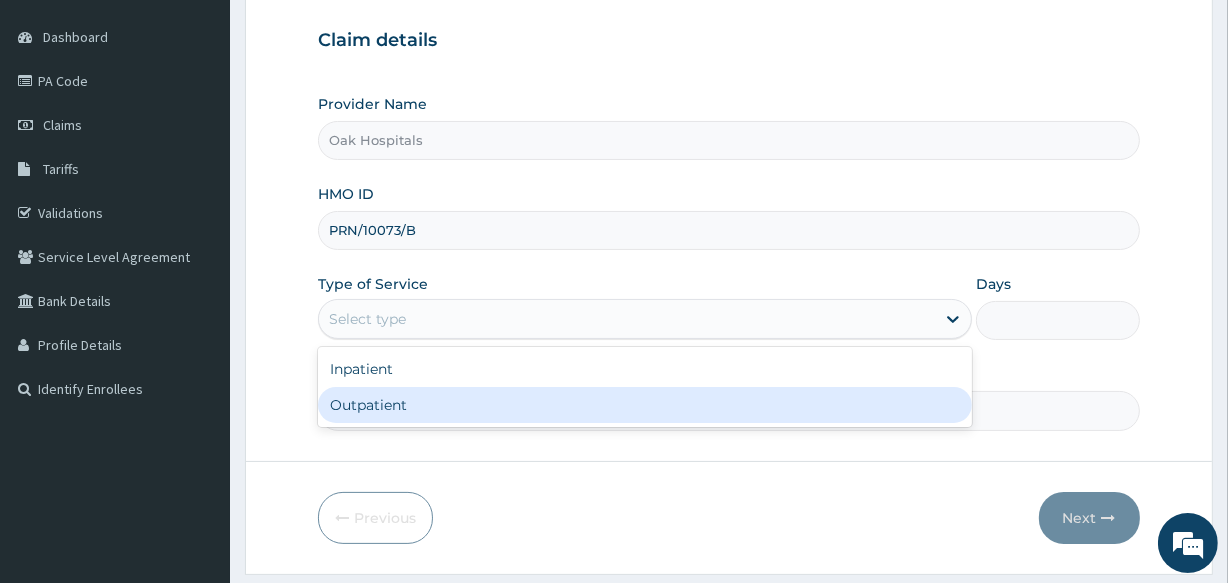 click on "Outpatient" at bounding box center (645, 405) 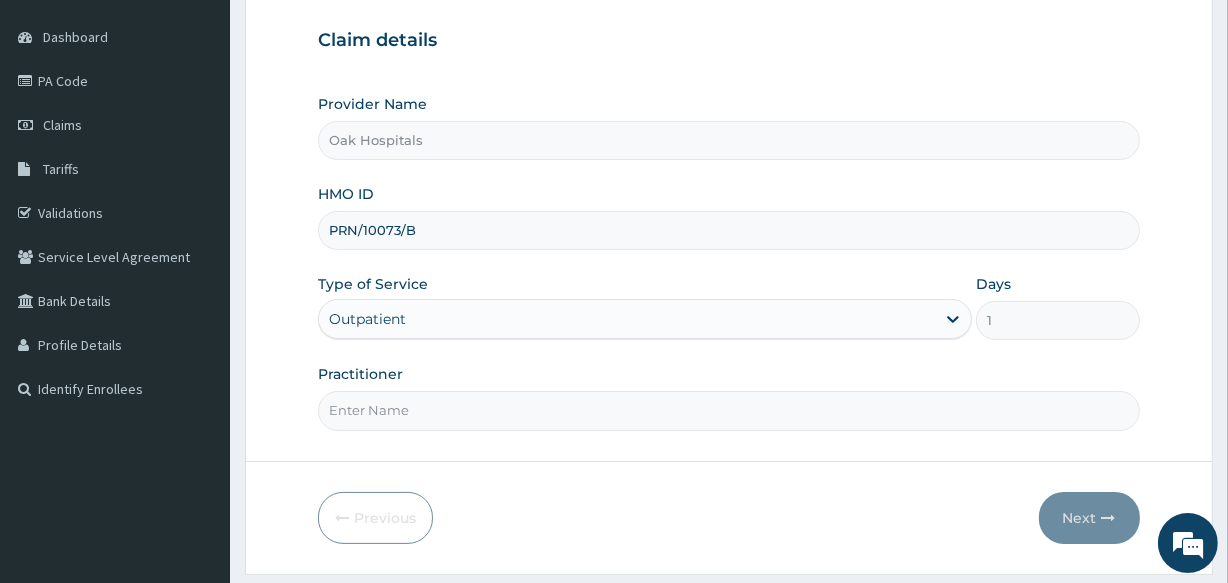 click on "Practitioner" at bounding box center [728, 410] 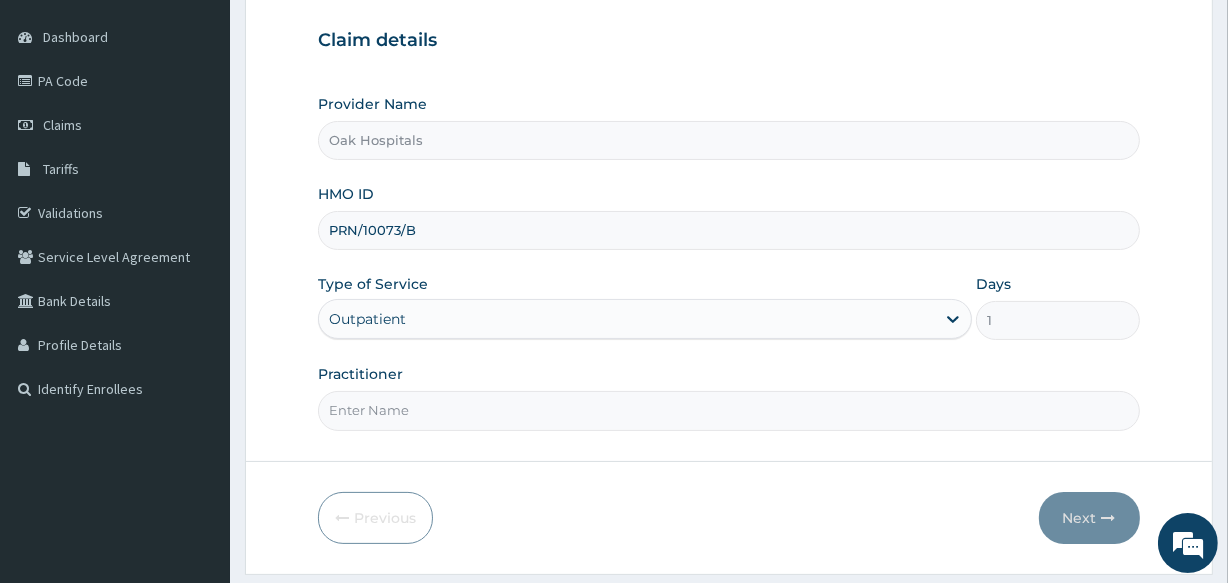 type on "[PERSON_NAME]" 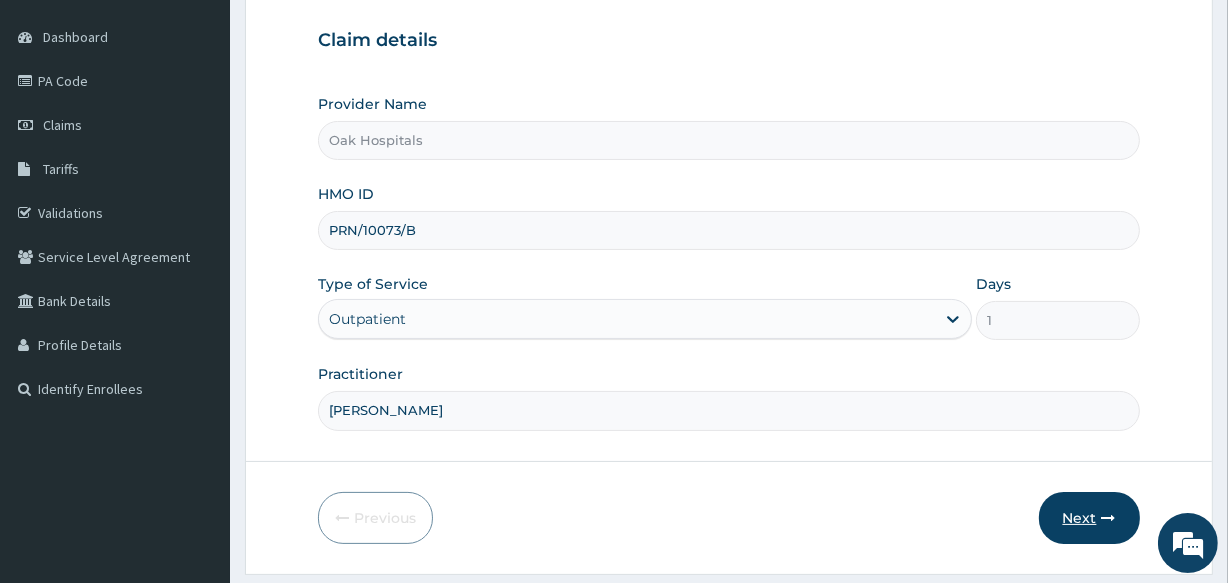 click on "Next" at bounding box center [1089, 518] 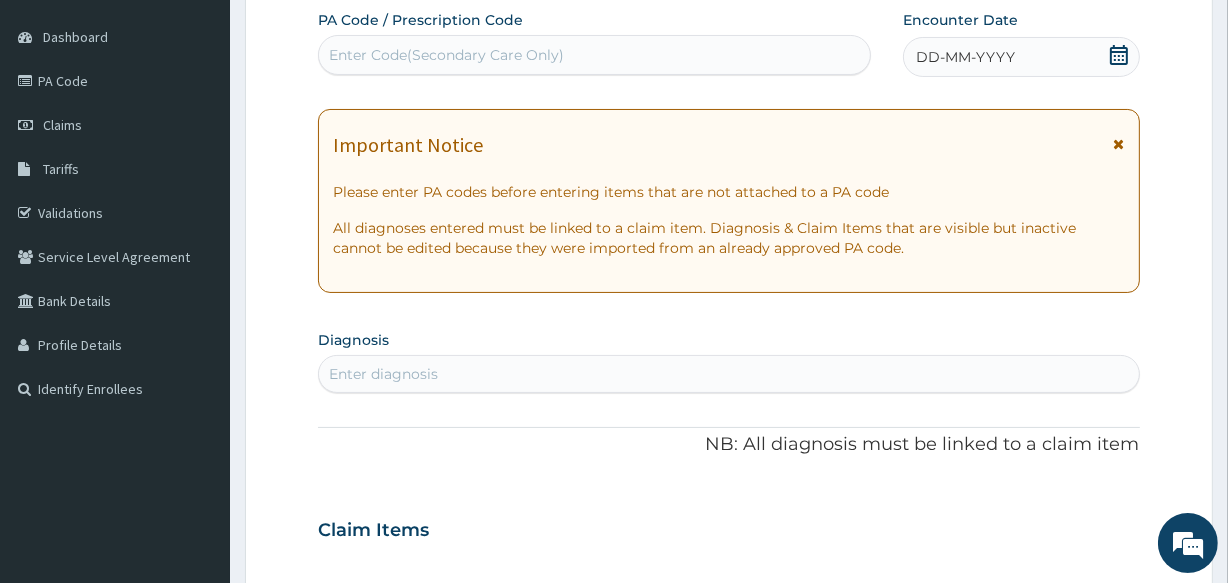 click on "Enter Code(Secondary Care Only)" at bounding box center (594, 55) 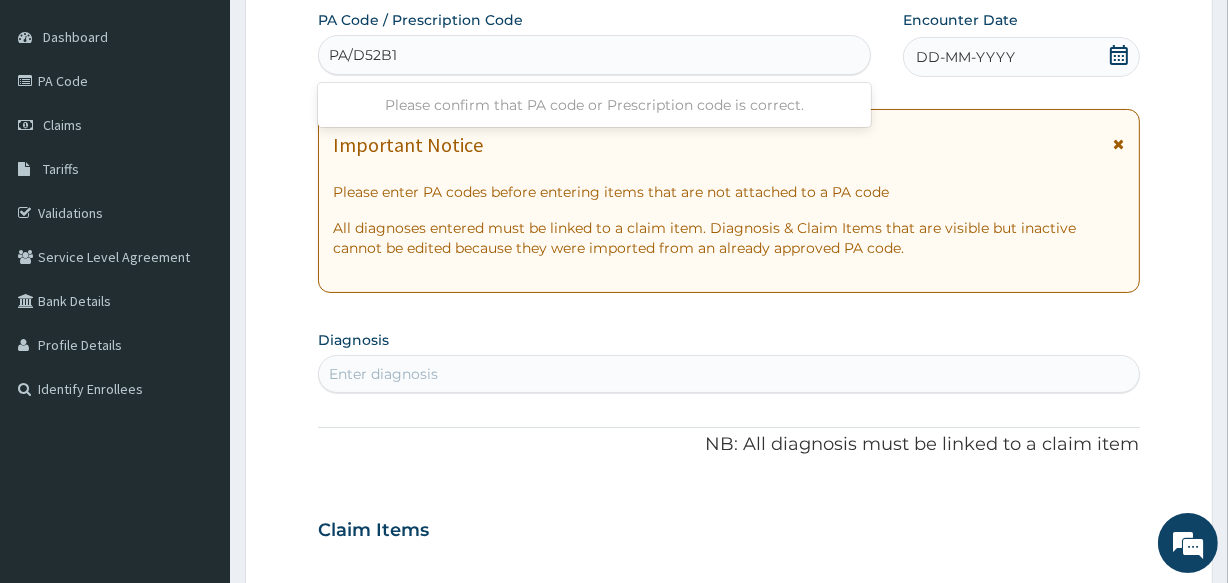 type on "PA/D52B1A" 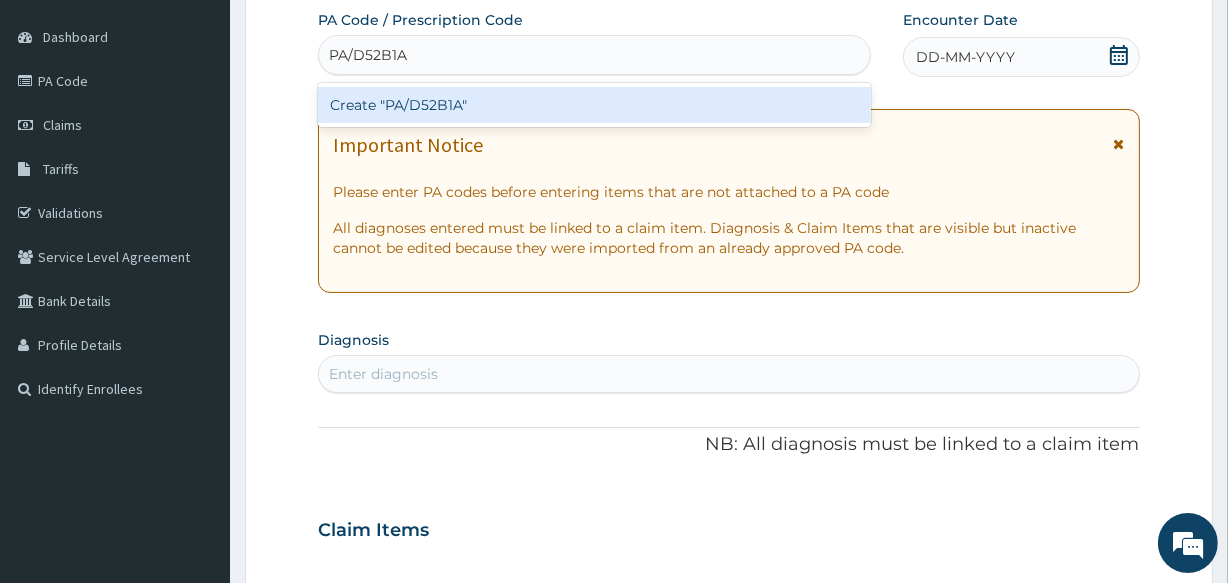 click on "Create "PA/D52B1A"" at bounding box center [594, 105] 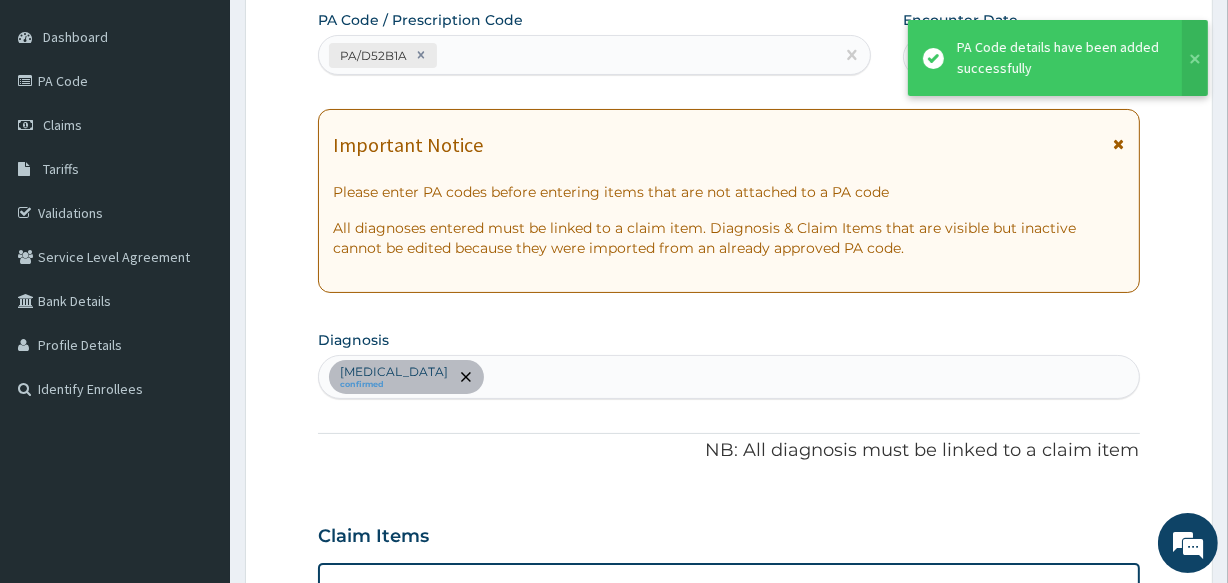 scroll, scrollTop: 540, scrollLeft: 0, axis: vertical 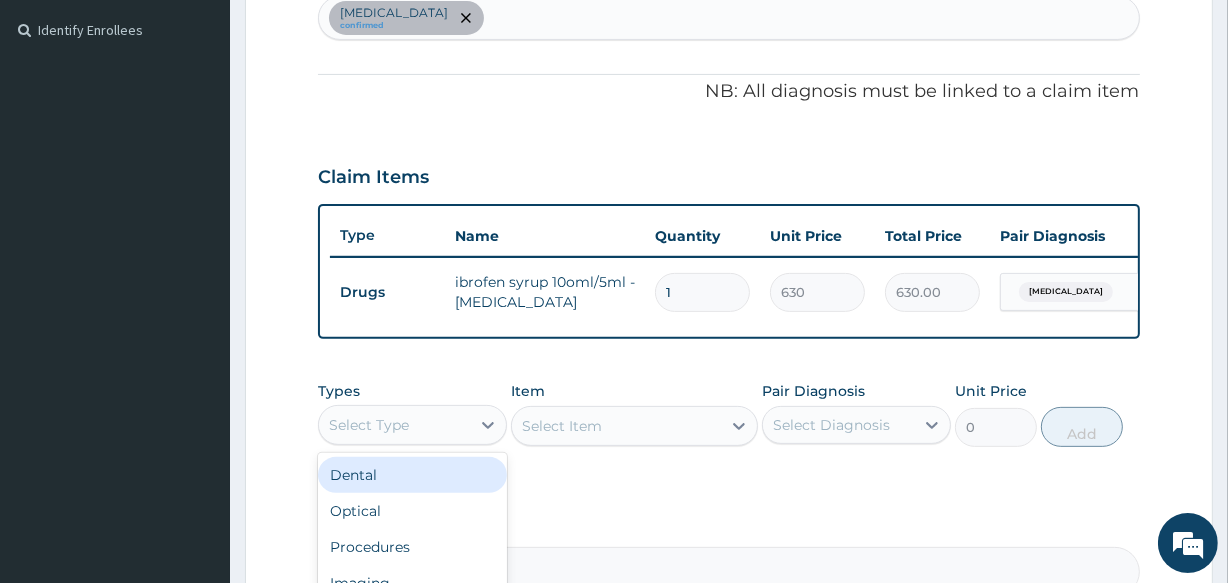 click on "Select Type" at bounding box center [394, 425] 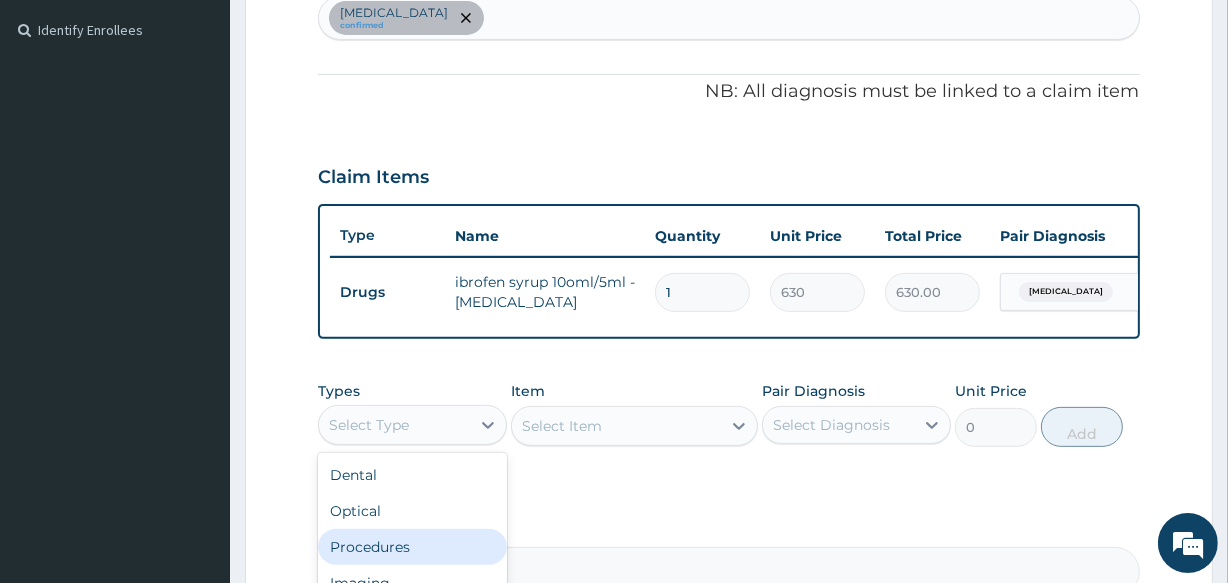 click on "Procedures" at bounding box center [412, 547] 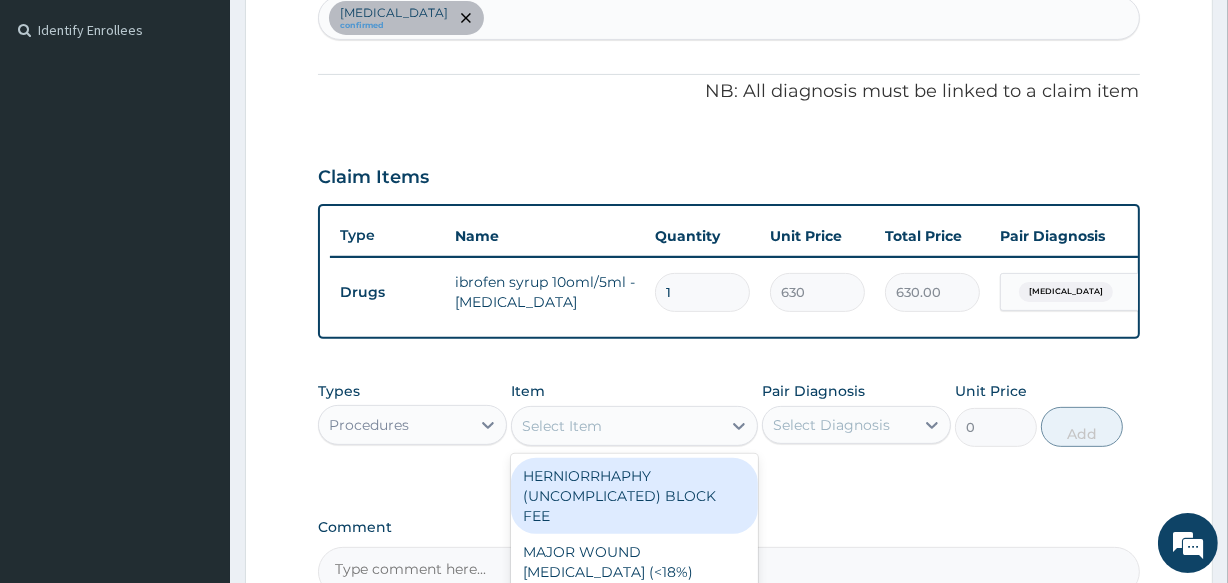 click on "Select Item" at bounding box center (616, 426) 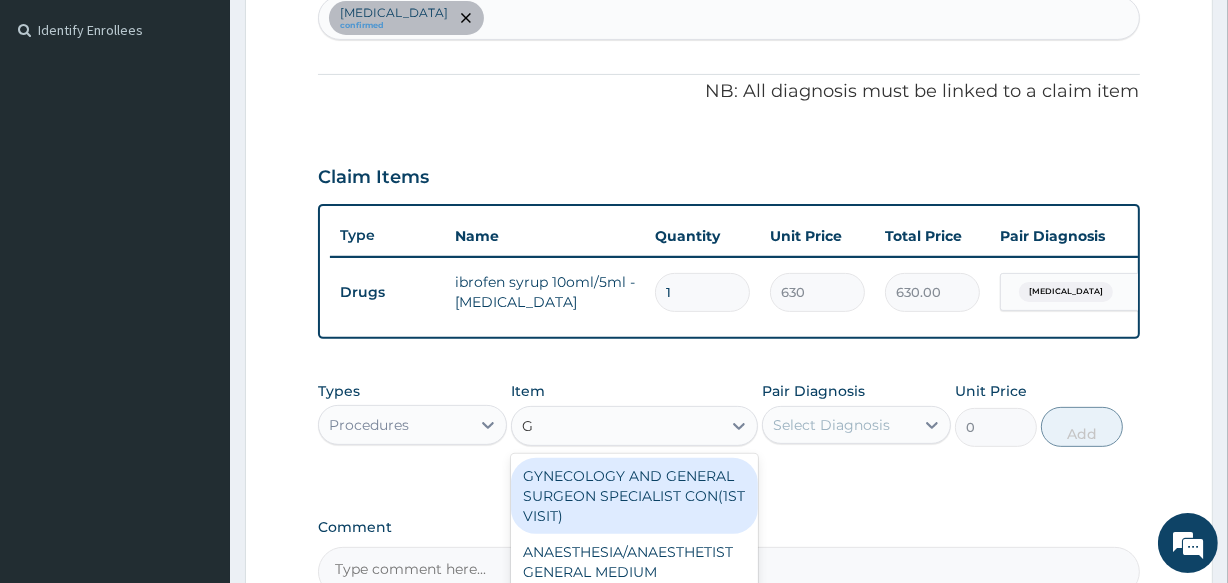 type on "GP" 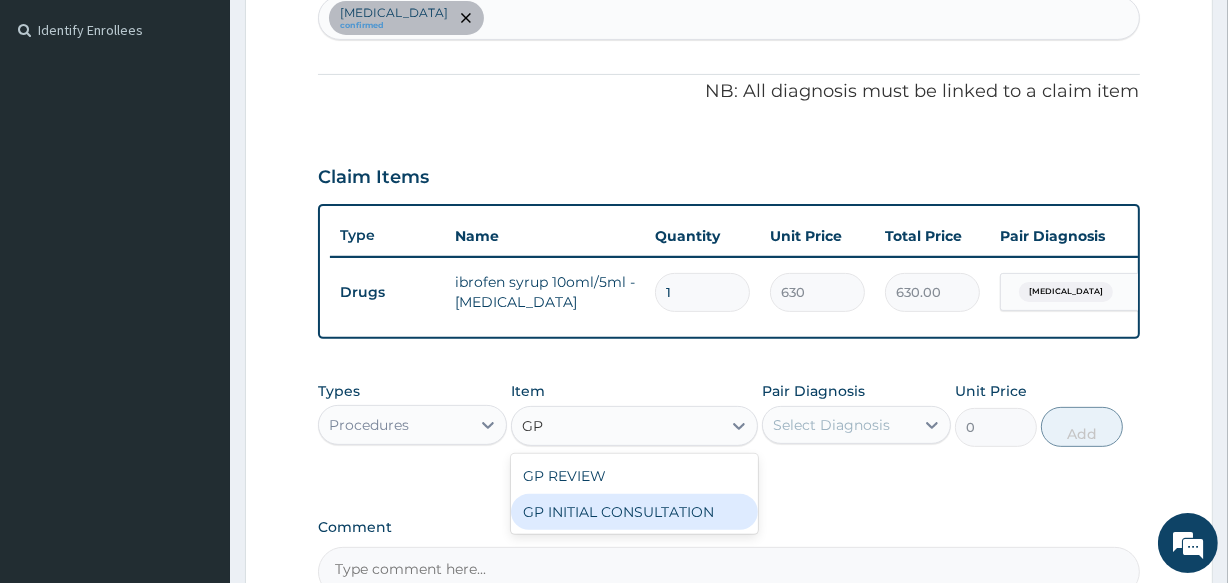 click on "GP INITIAL CONSULTATION" at bounding box center (634, 512) 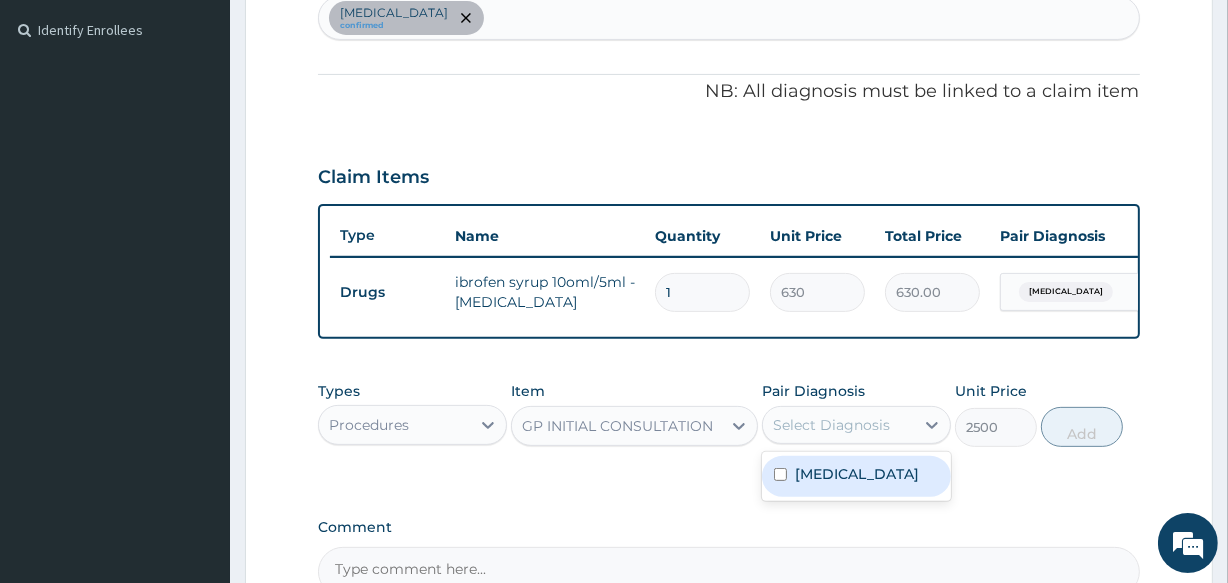 click on "Select Diagnosis" at bounding box center [838, 425] 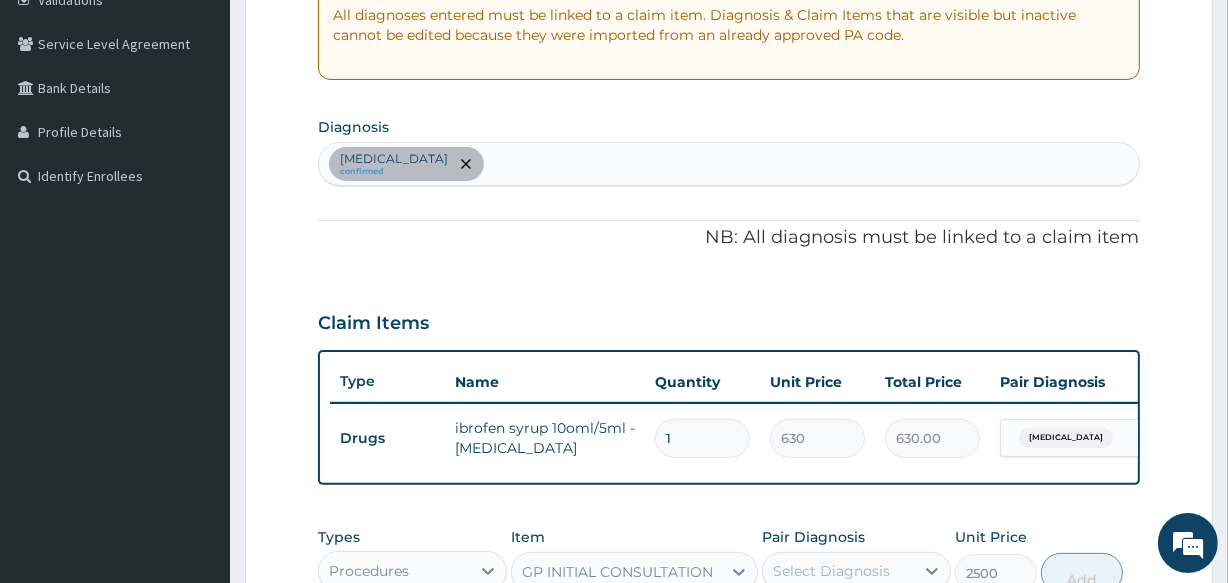 scroll, scrollTop: 358, scrollLeft: 0, axis: vertical 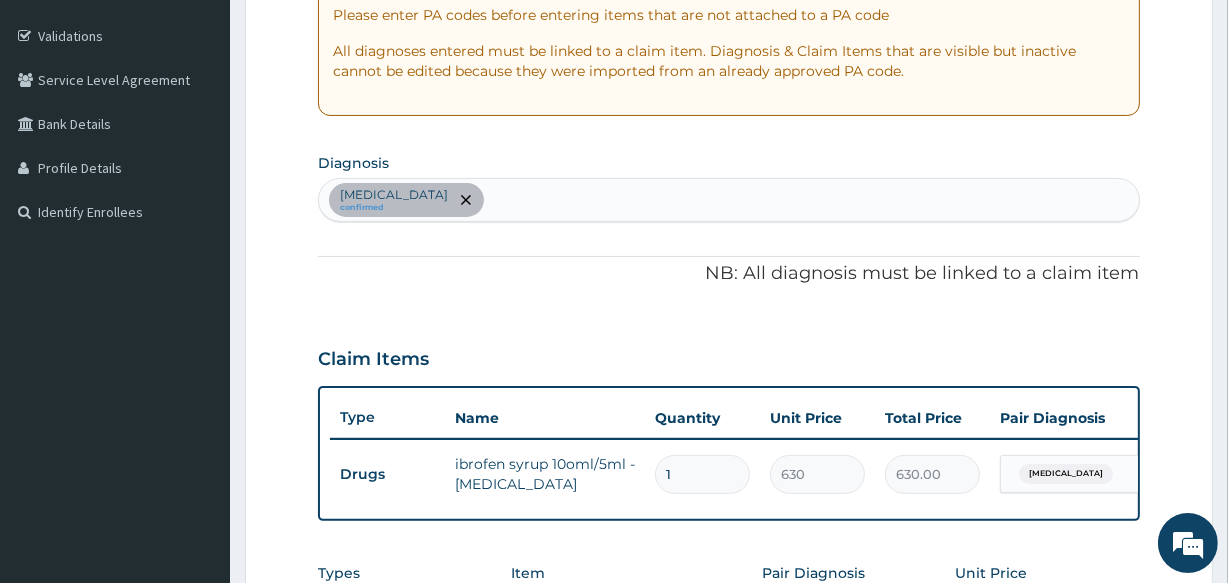 click on "[MEDICAL_DATA] confirmed" at bounding box center [728, 200] 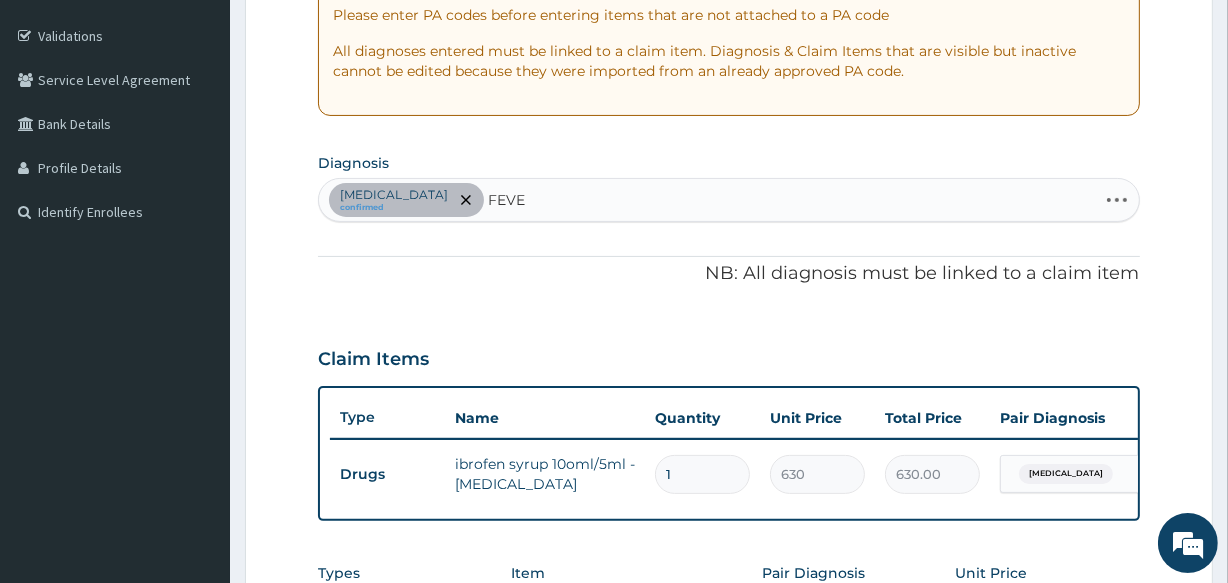 type on "FEVER" 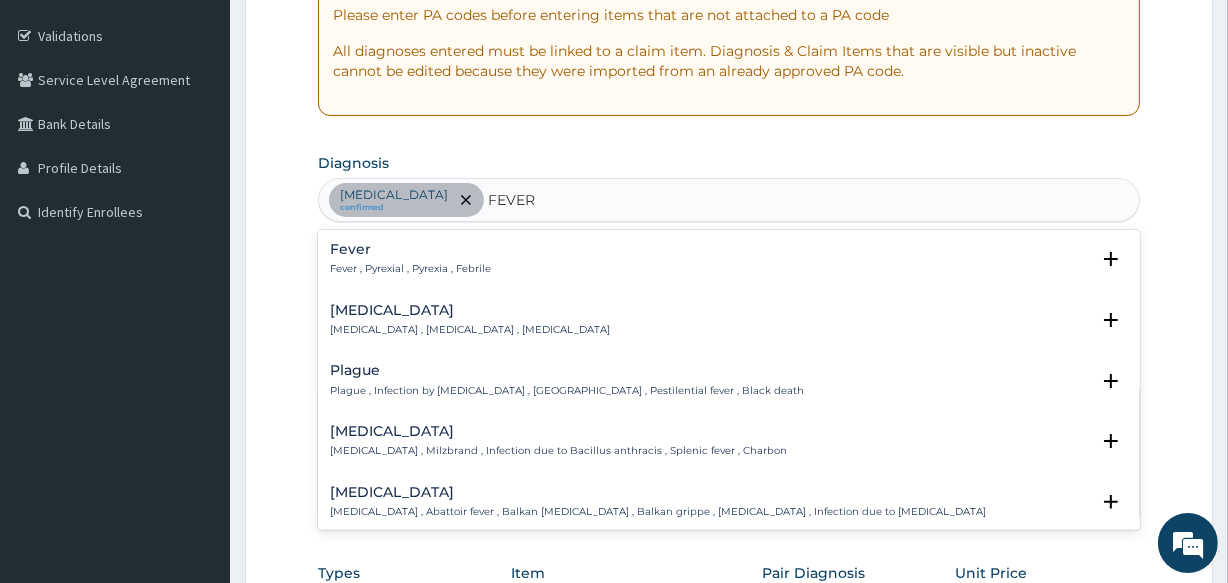 click on "Fever , Pyrexial , Pyrexia , Febrile" at bounding box center (410, 269) 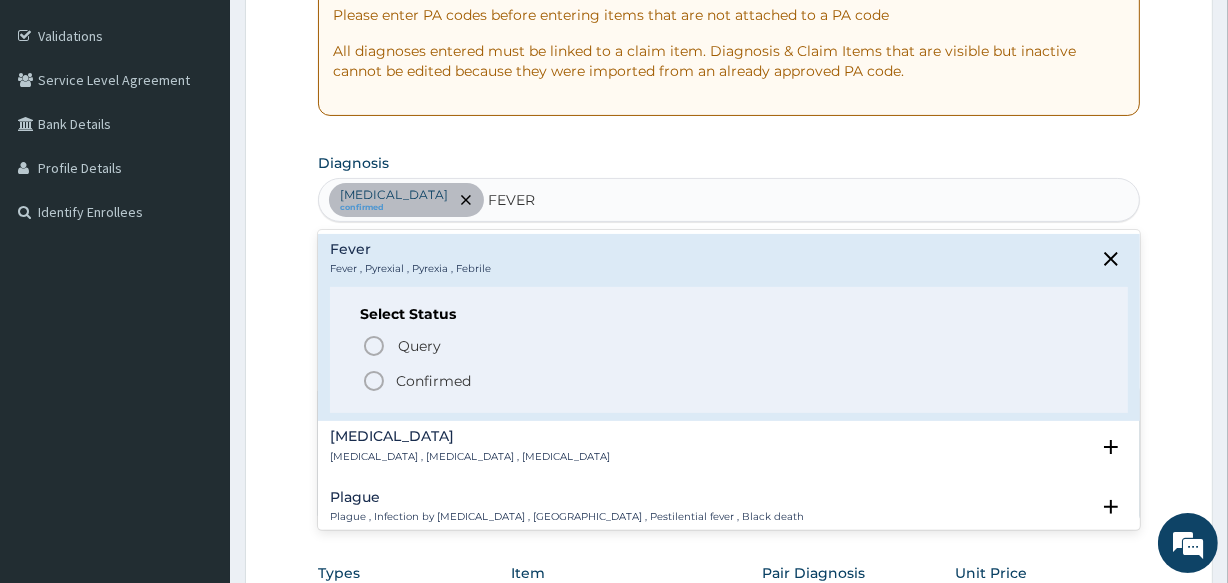 click 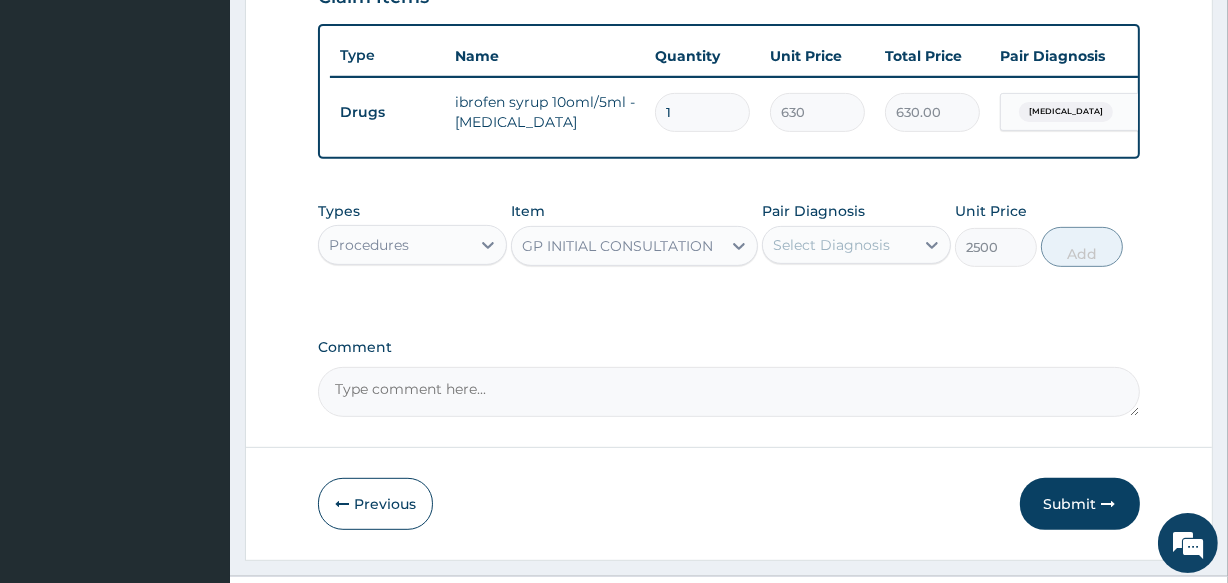 scroll, scrollTop: 721, scrollLeft: 0, axis: vertical 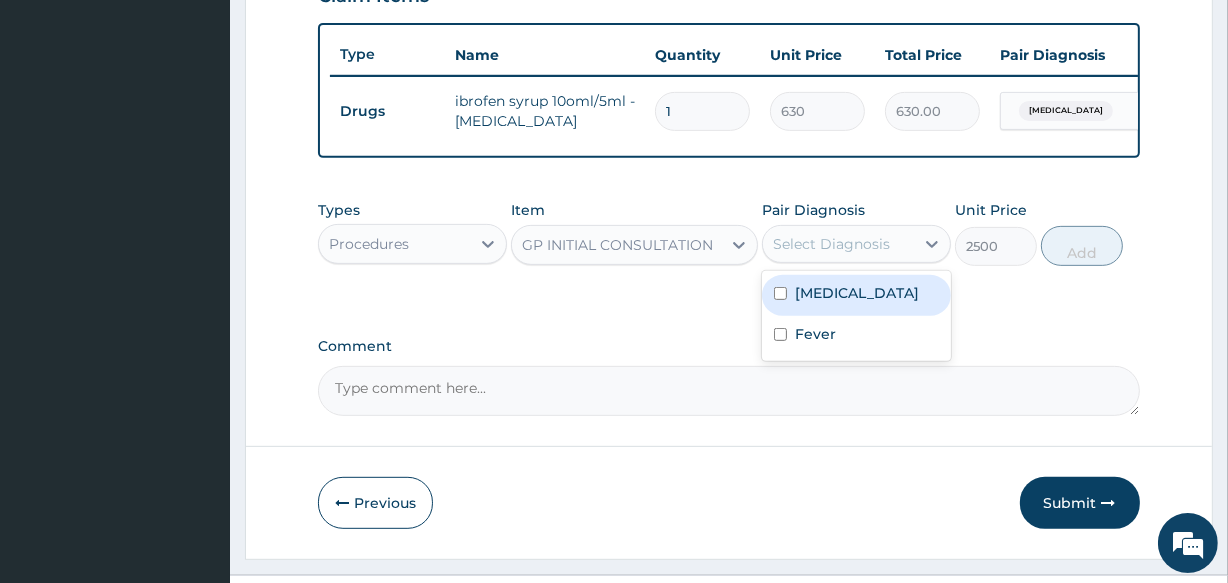 click on "Select Diagnosis" at bounding box center (831, 244) 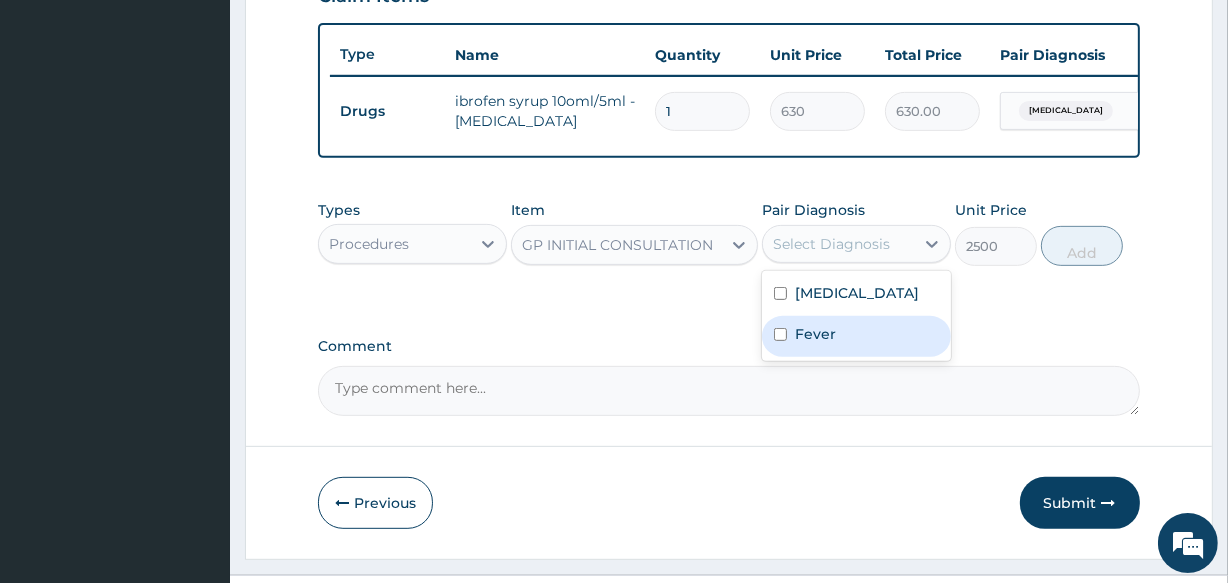 click on "Fever" at bounding box center [815, 334] 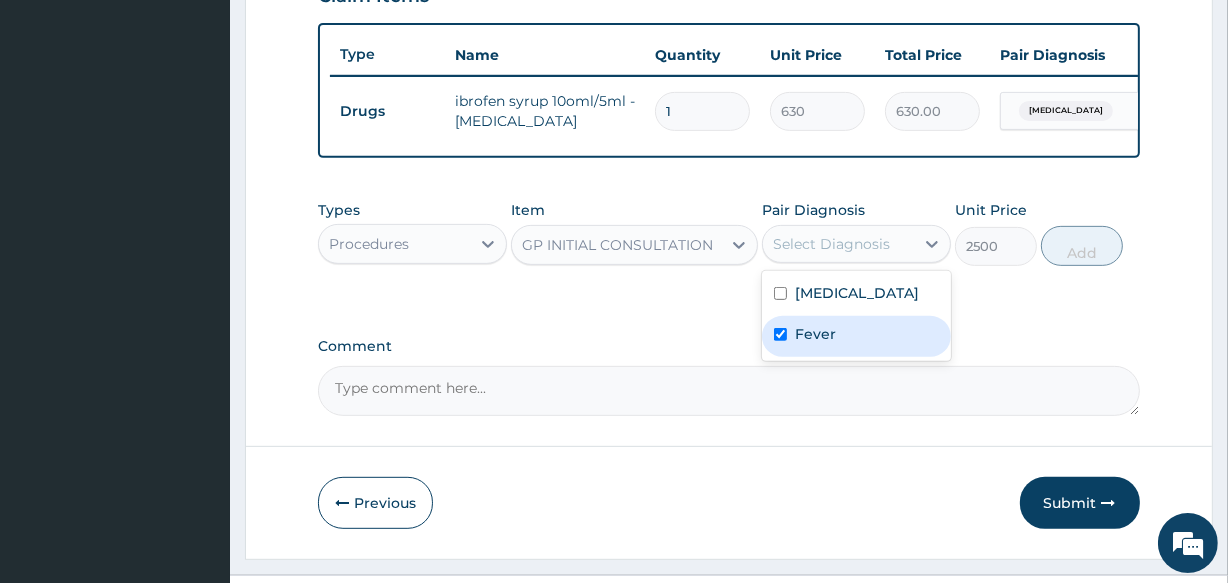 checkbox on "true" 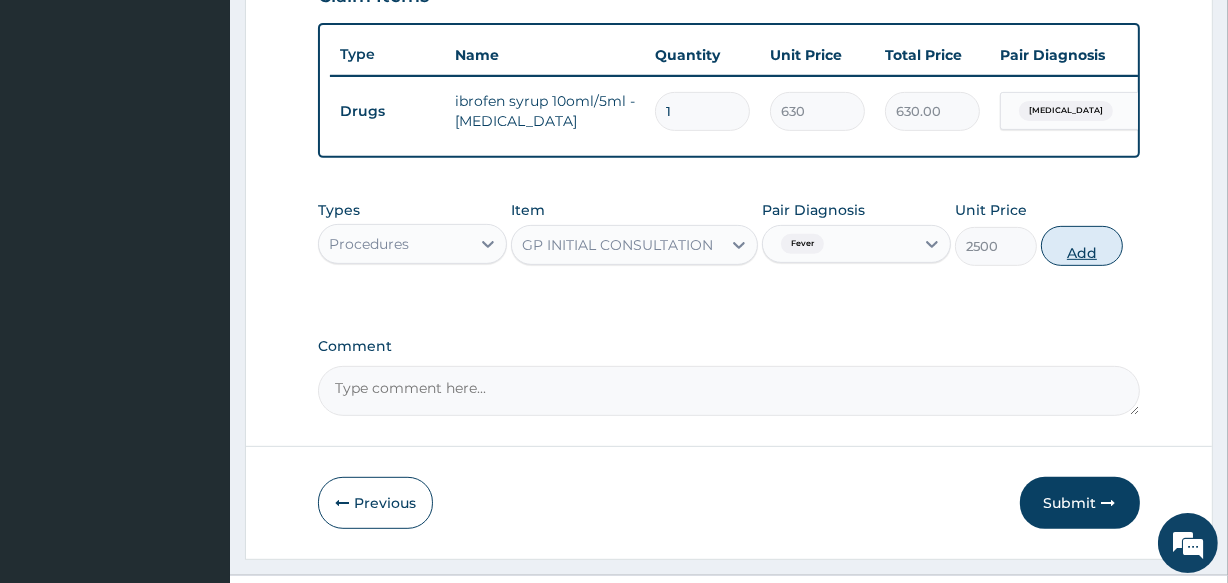 click on "Add" at bounding box center (1082, 246) 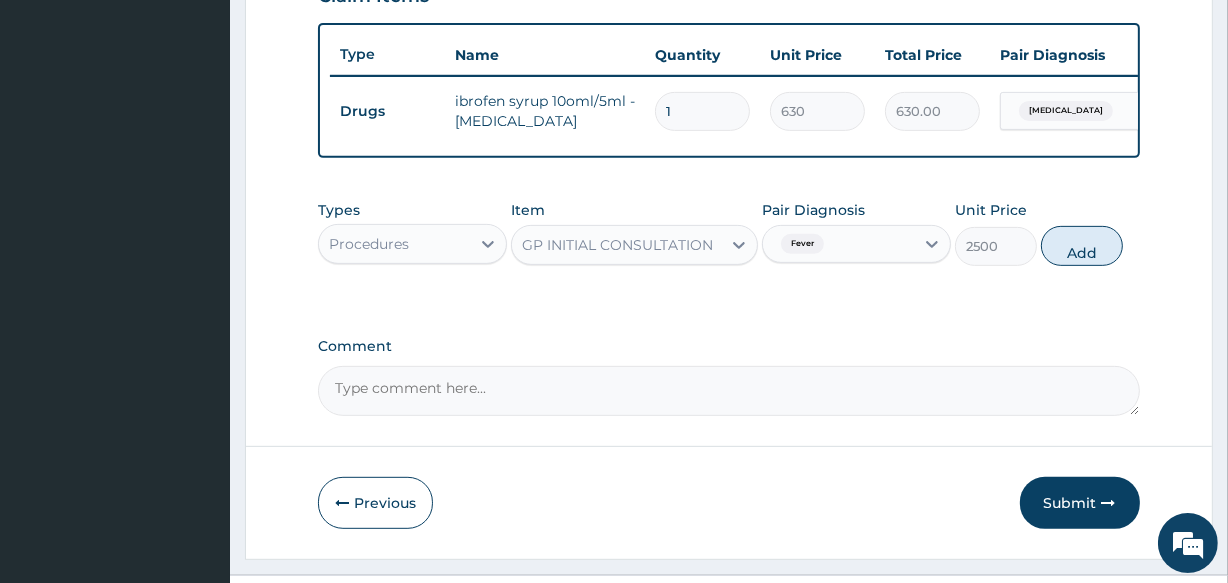 type on "0" 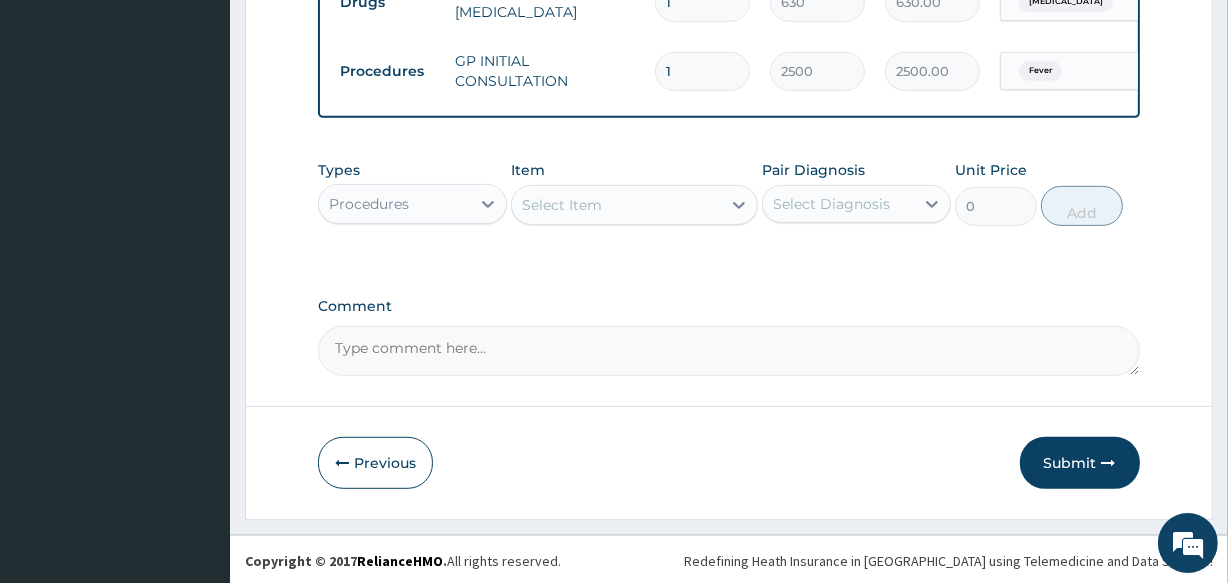 scroll, scrollTop: 846, scrollLeft: 0, axis: vertical 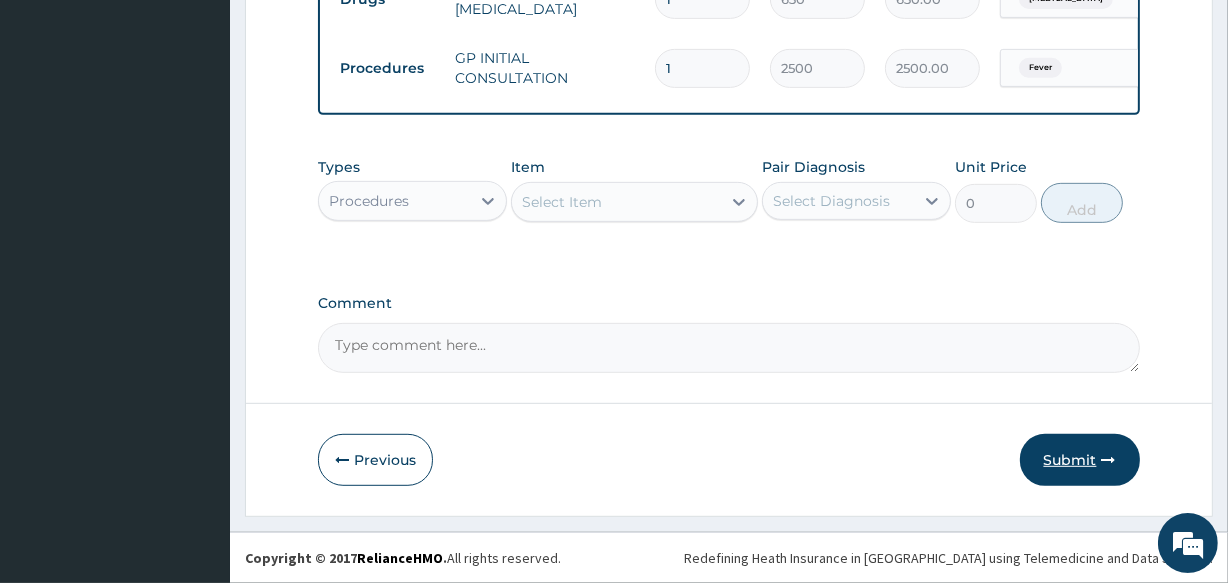 click on "Submit" at bounding box center [1080, 460] 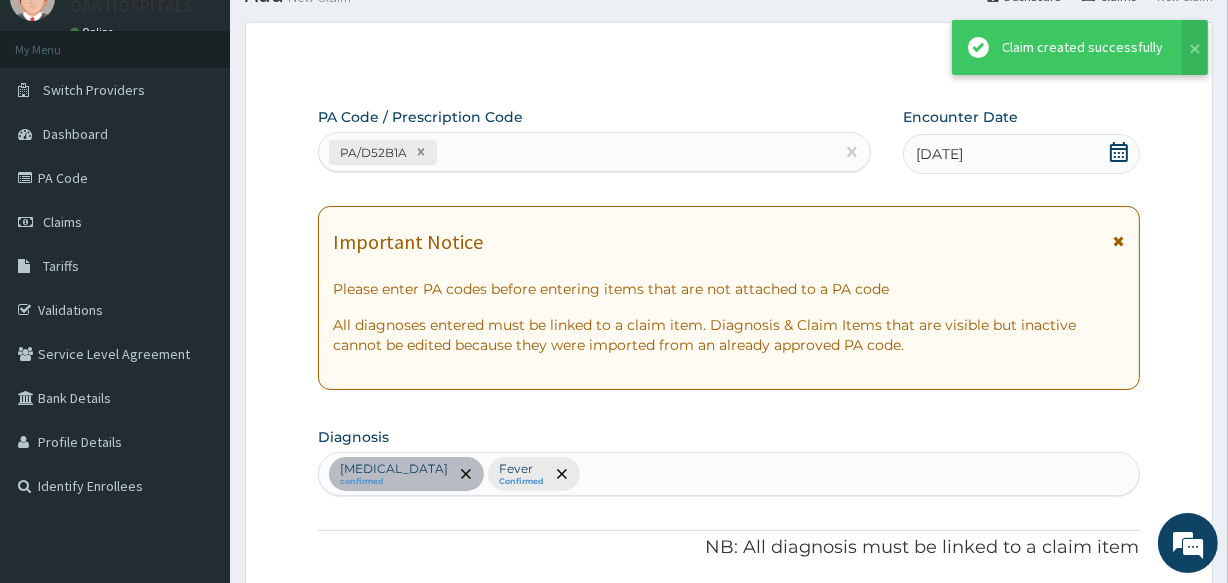 scroll, scrollTop: 846, scrollLeft: 0, axis: vertical 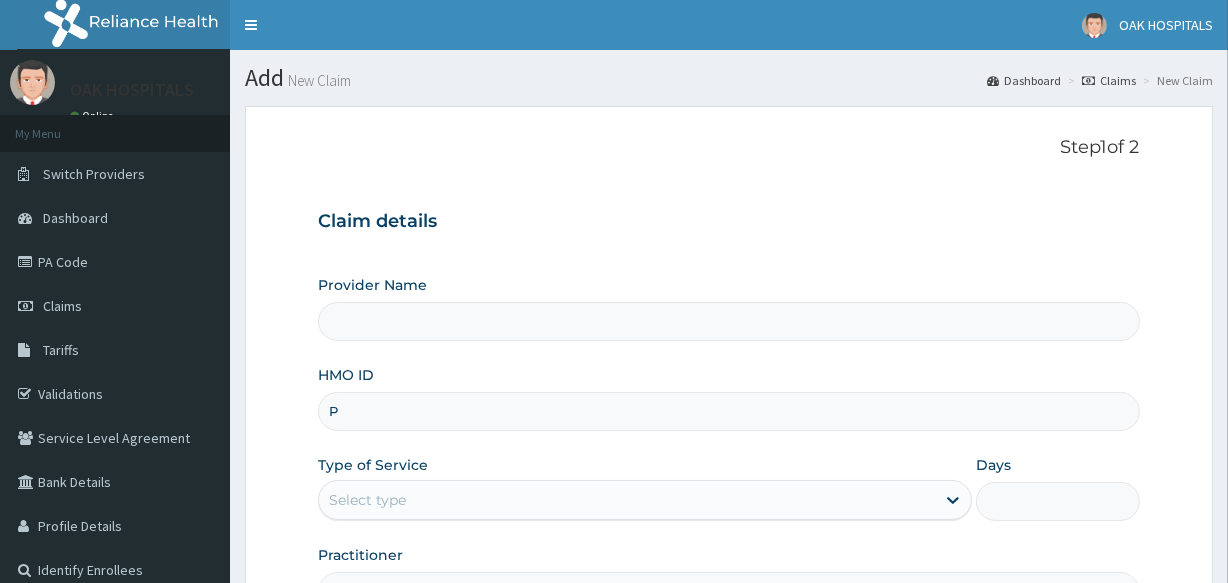 type on "PR" 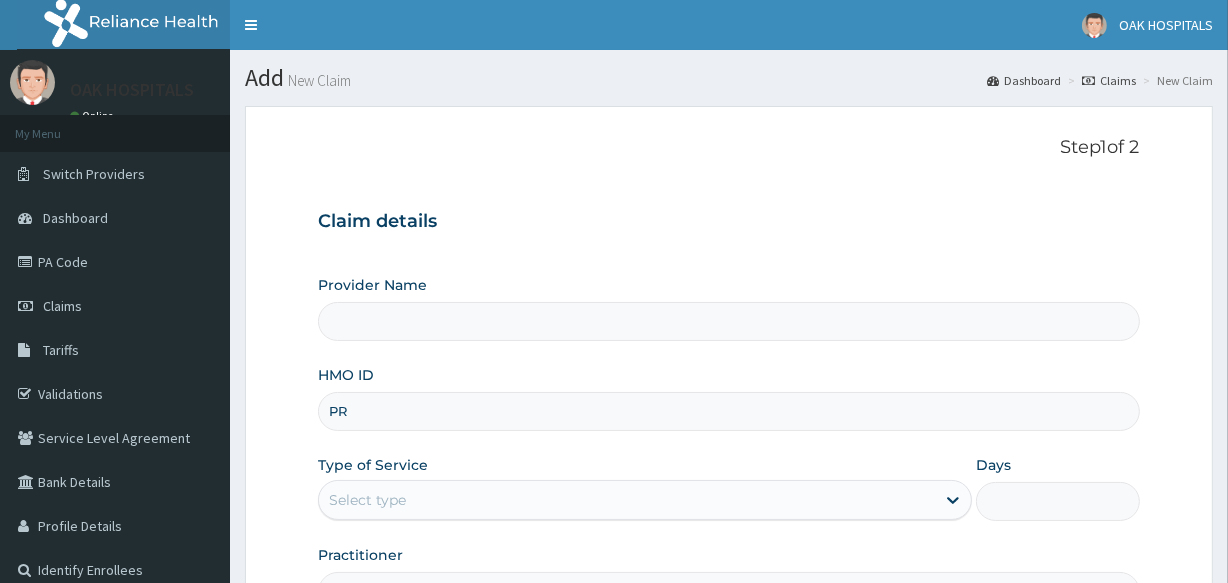 type on "Oak Hospitals" 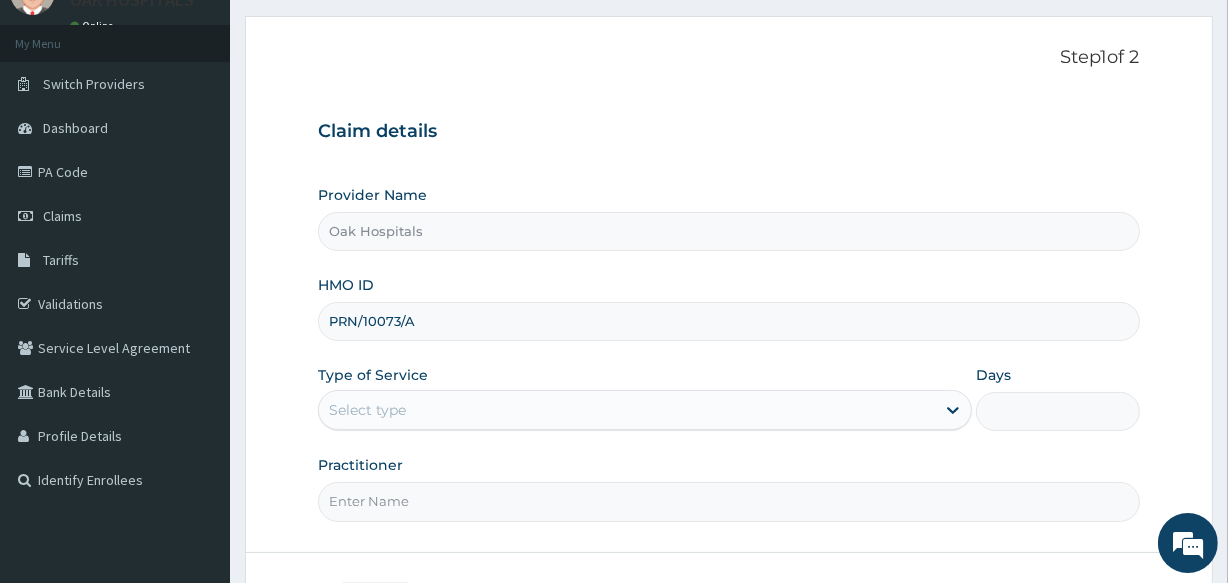 scroll, scrollTop: 181, scrollLeft: 0, axis: vertical 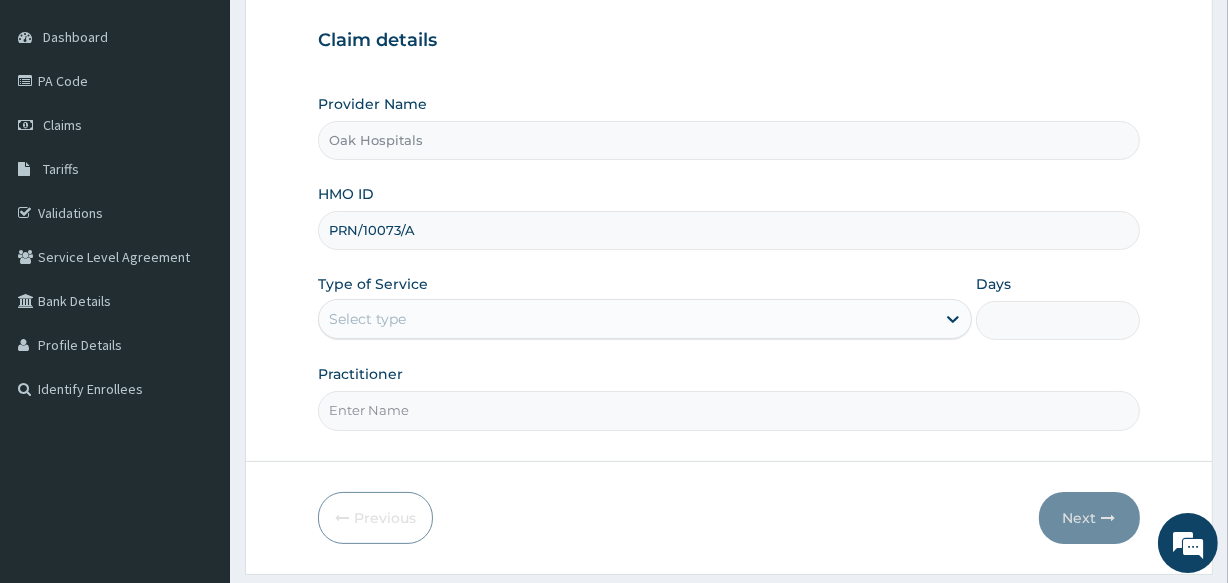 type on "PRN/10073/A" 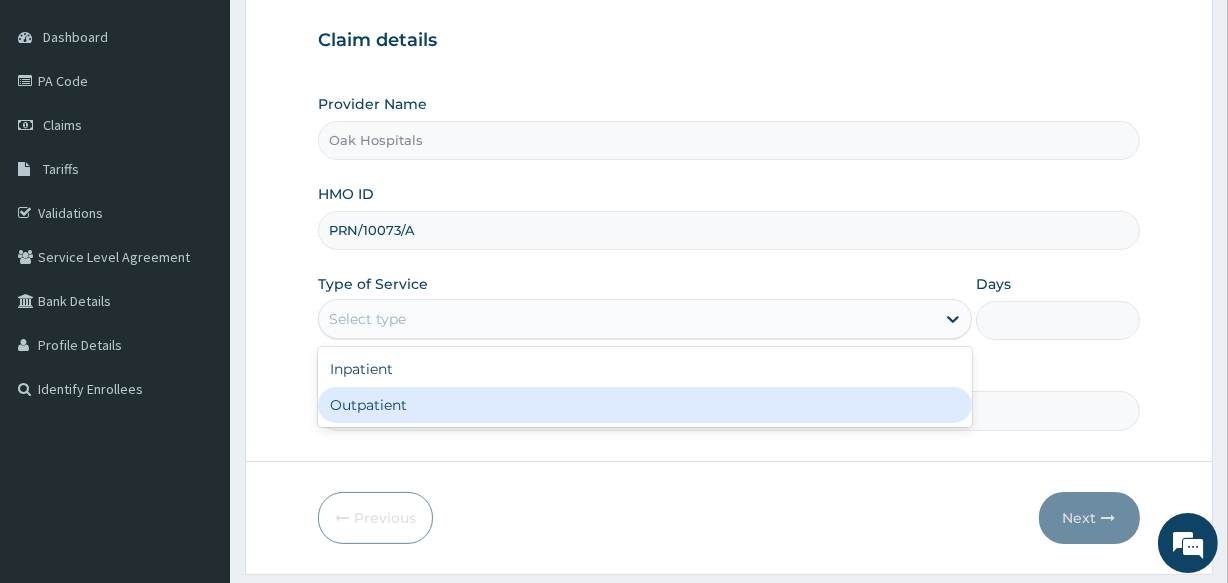 click on "Outpatient" at bounding box center [645, 405] 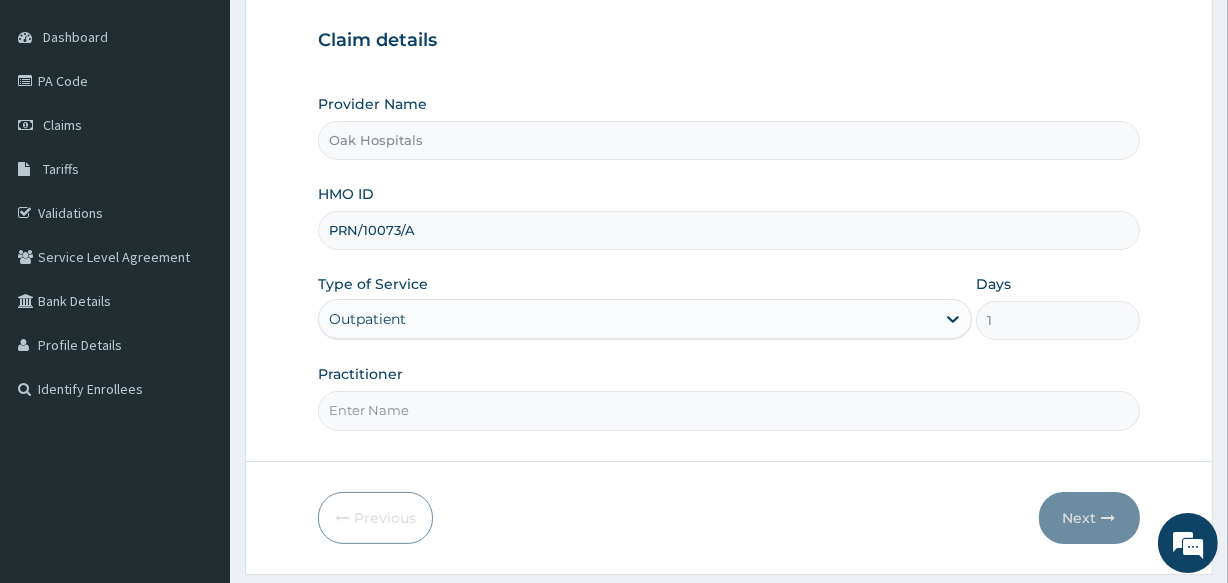 click on "Practitioner" at bounding box center (728, 410) 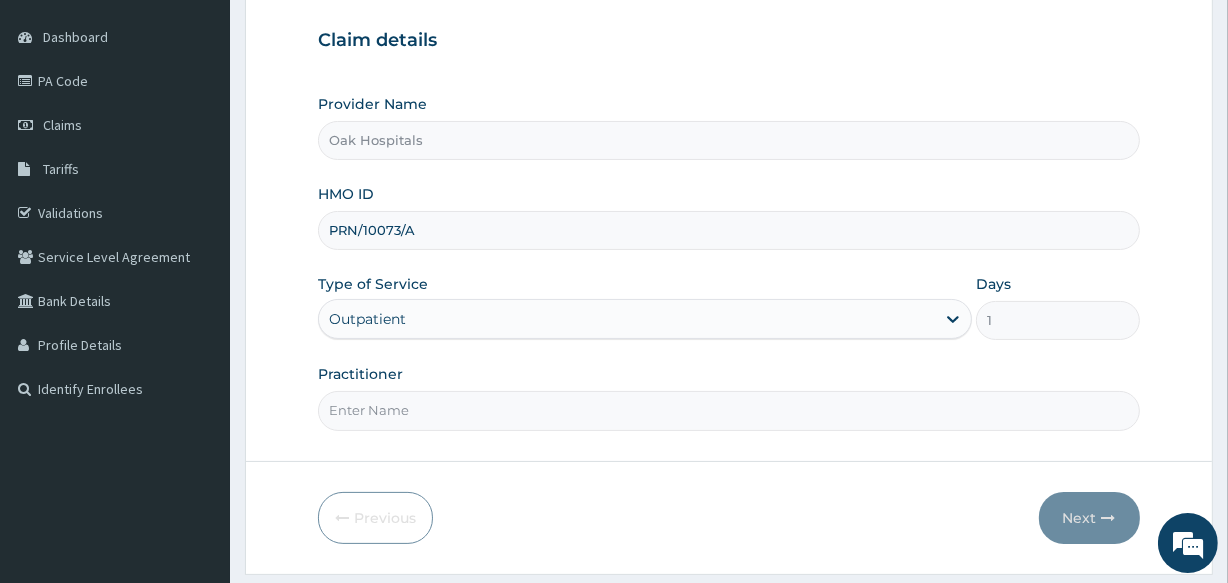 type on "[PERSON_NAME]" 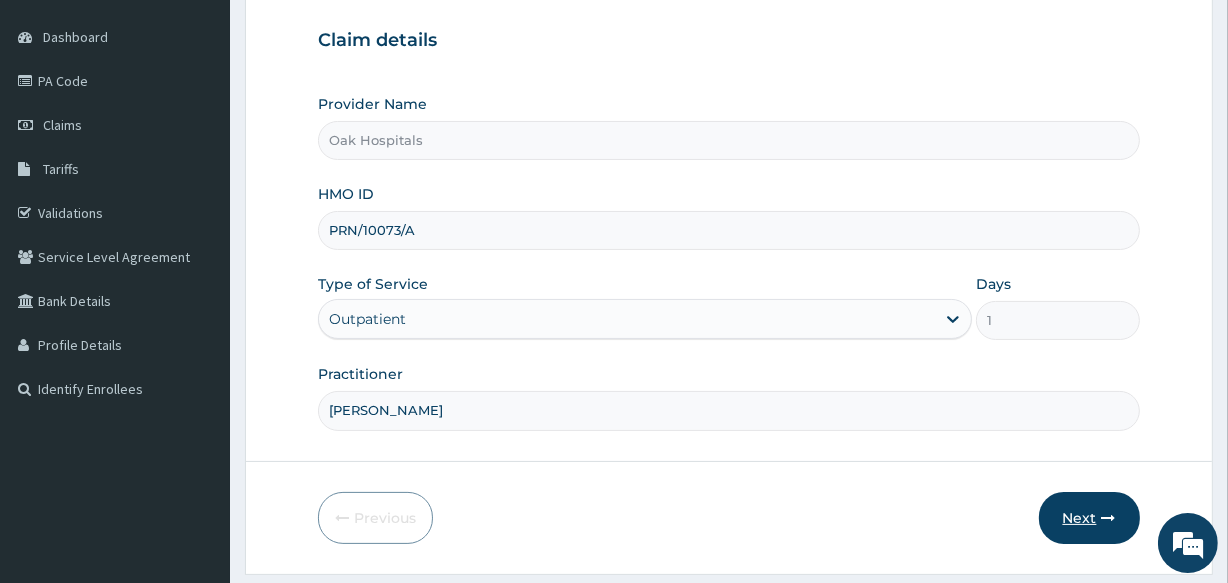 click on "Next" at bounding box center [1089, 518] 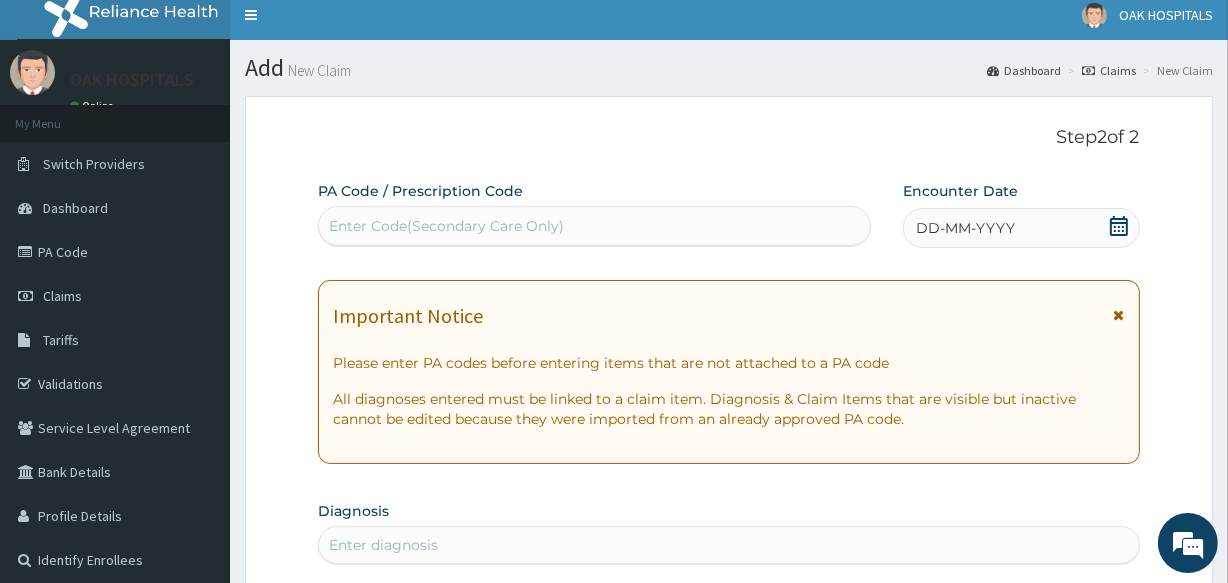 scroll, scrollTop: 0, scrollLeft: 0, axis: both 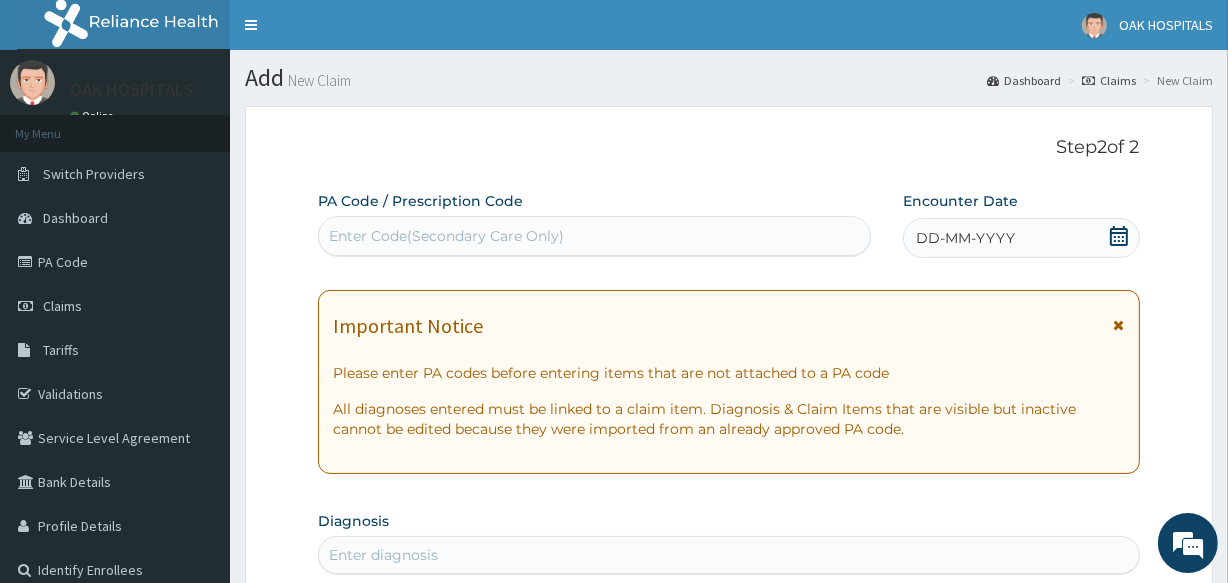 click on "Enter Code(Secondary Care Only)" at bounding box center (594, 236) 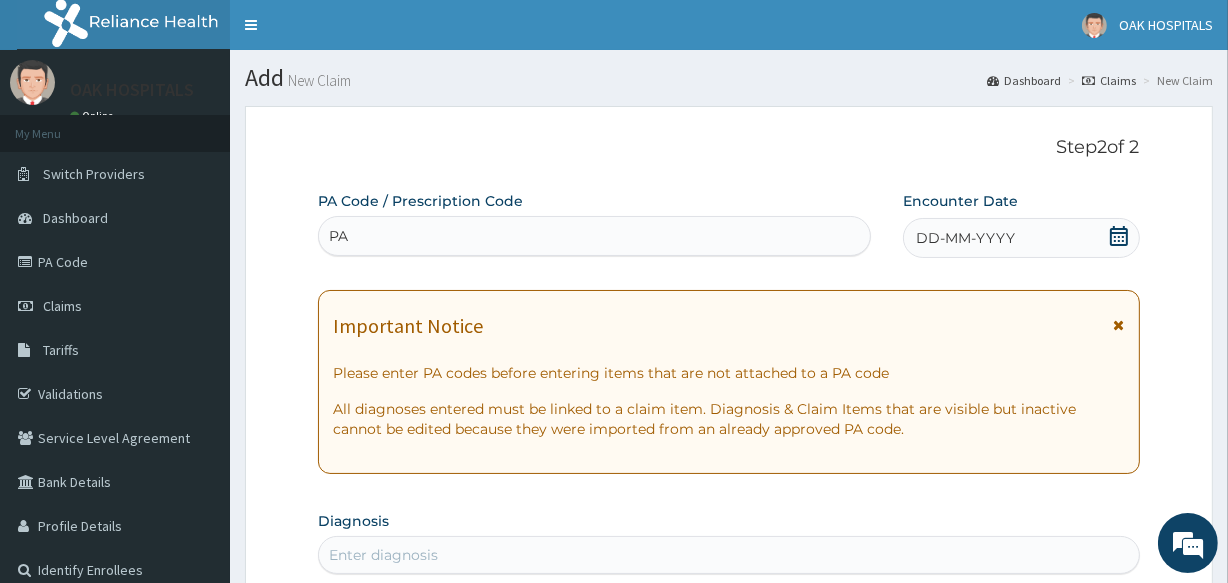 scroll, scrollTop: 0, scrollLeft: 0, axis: both 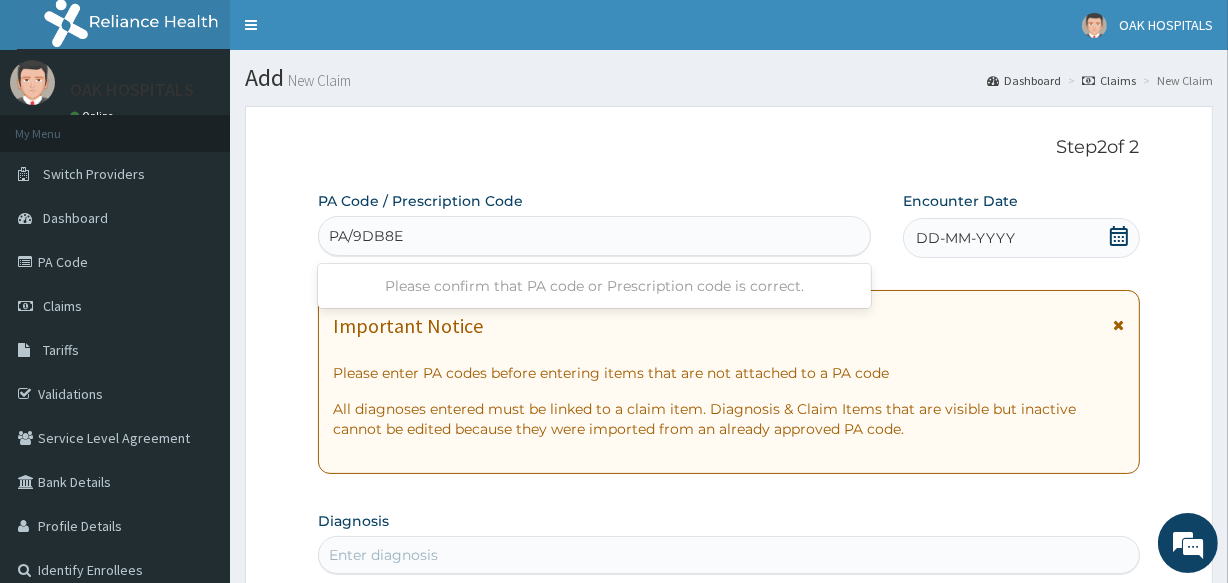 type on "PA/9DB8E9" 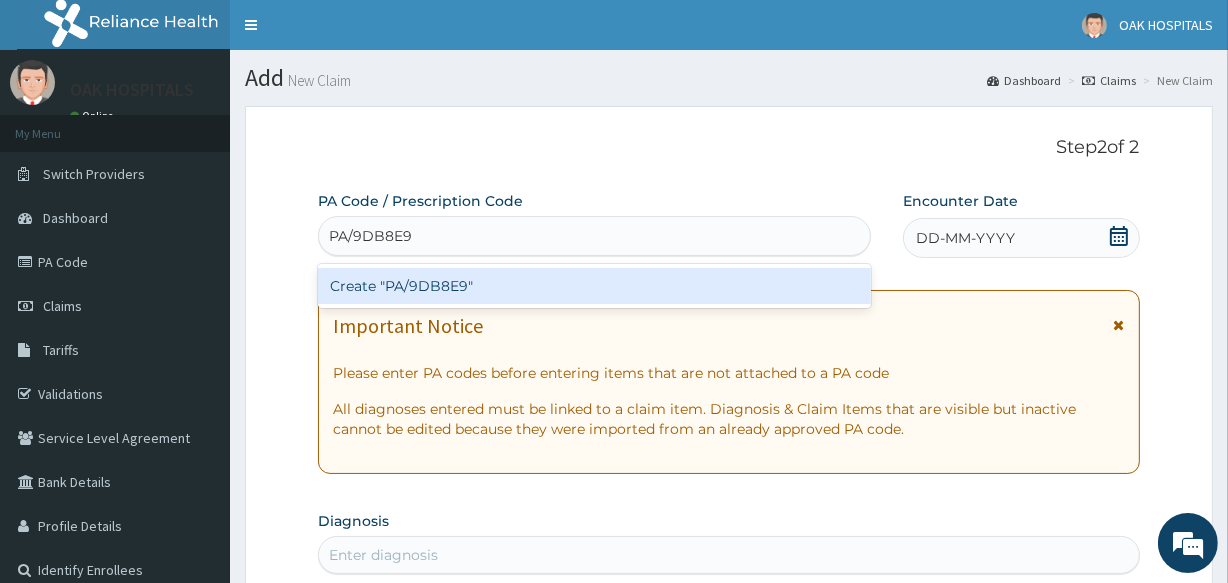 click on "Create "PA/9DB8E9"" at bounding box center [594, 286] 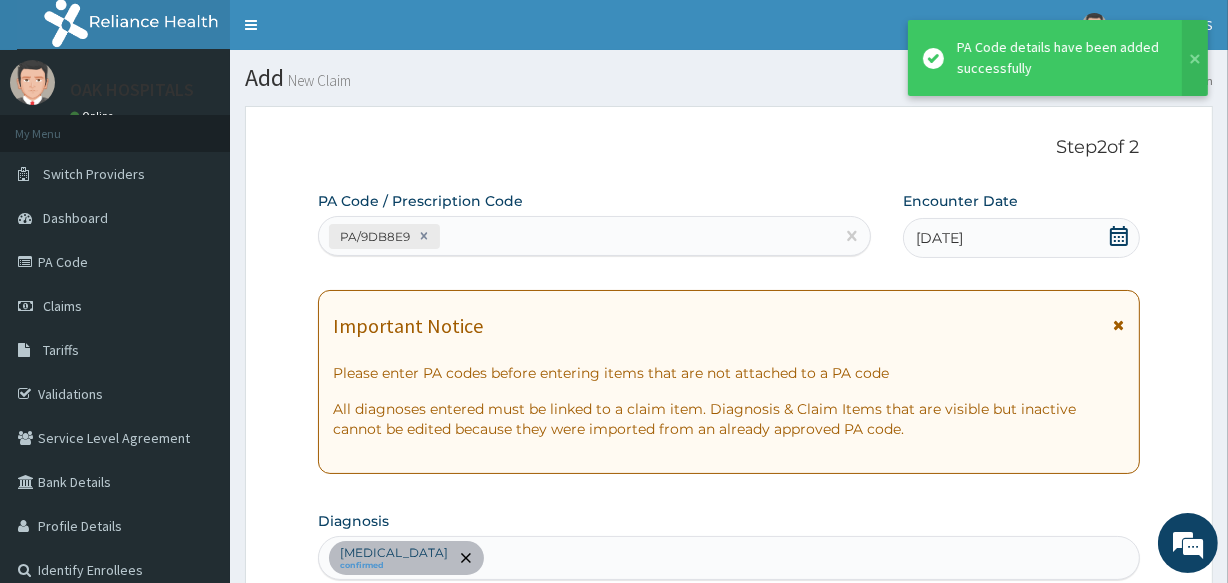 scroll, scrollTop: 540, scrollLeft: 0, axis: vertical 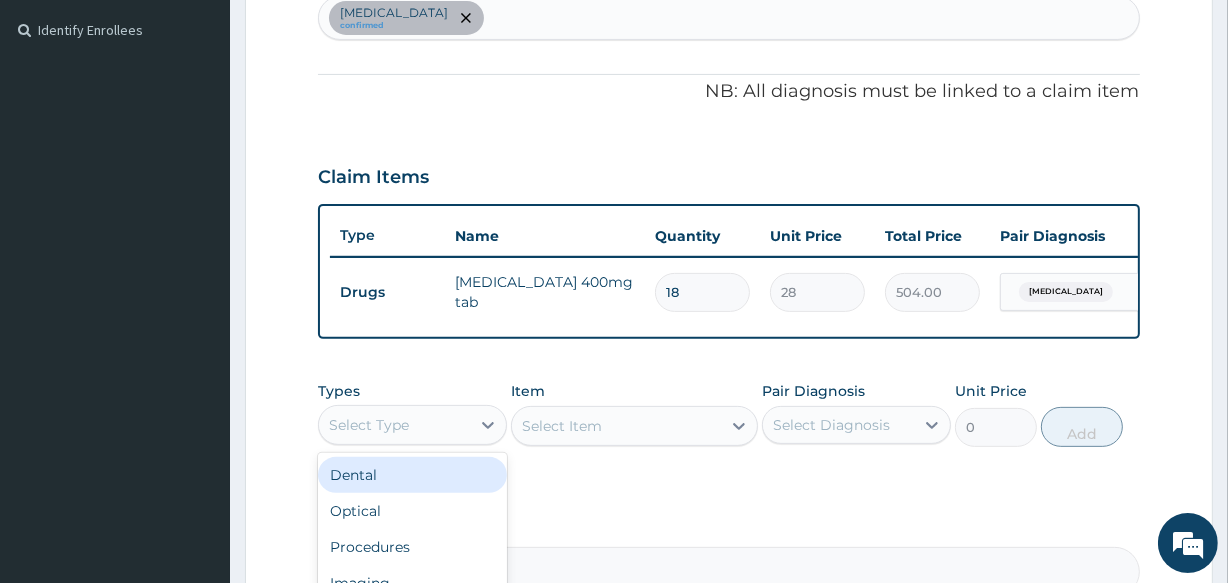 click on "Select Type" at bounding box center [369, 425] 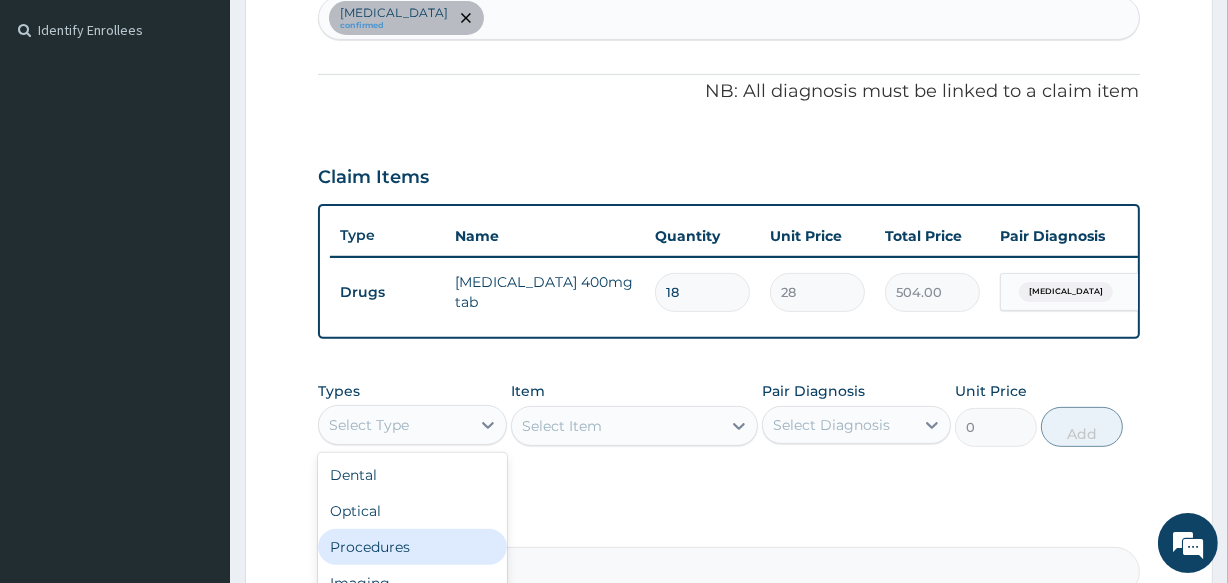 click on "Procedures" at bounding box center (412, 547) 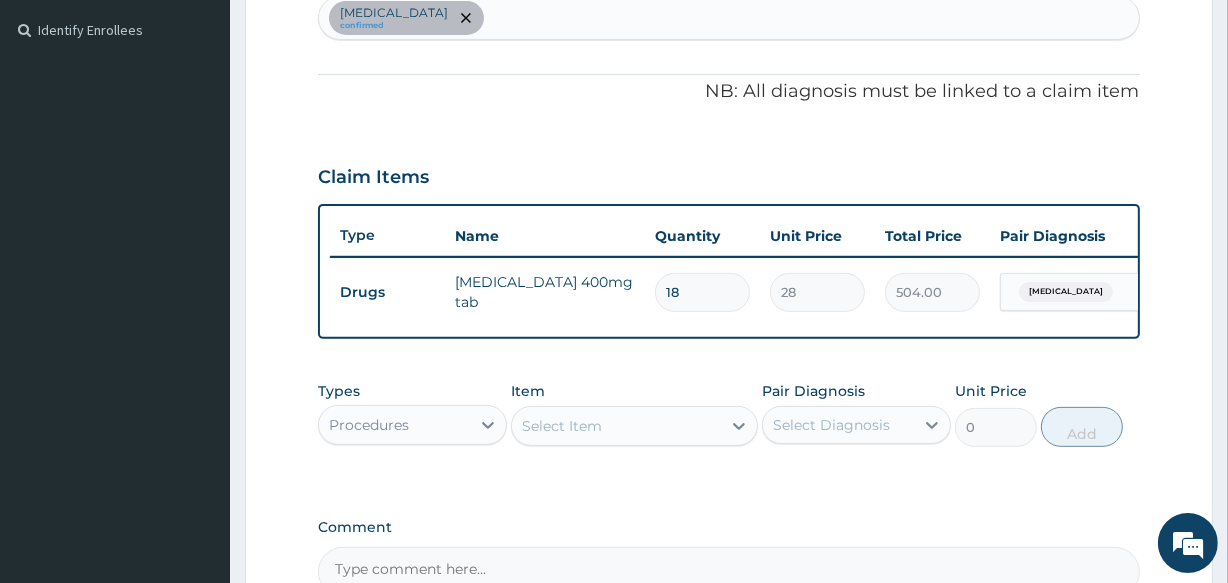 click on "Select Item" at bounding box center [616, 426] 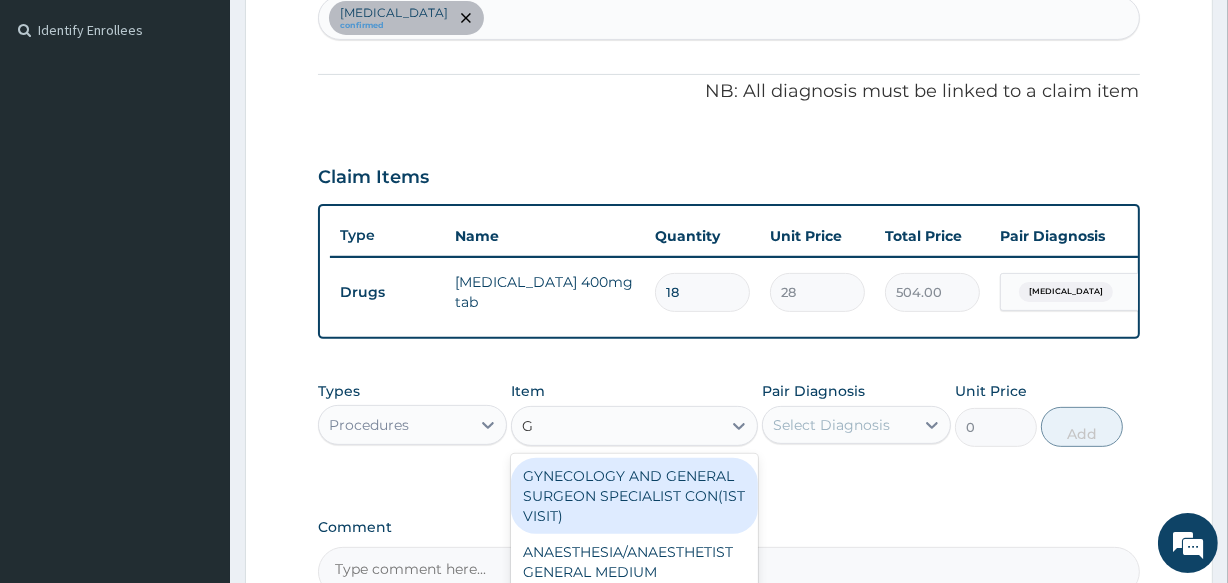 type on "GP" 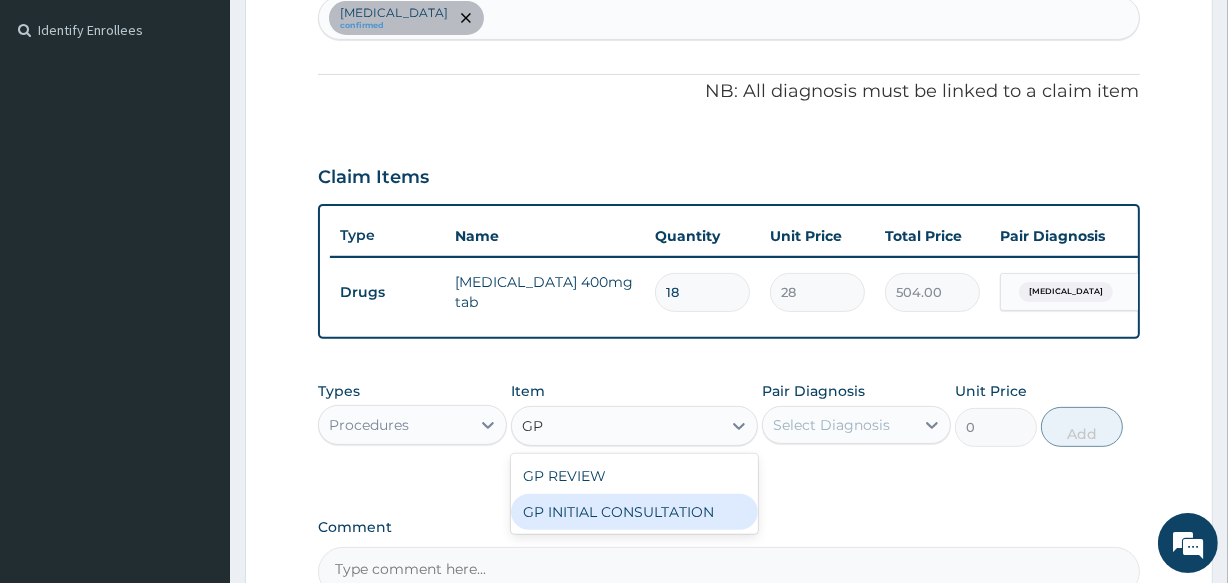 click on "GP INITIAL CONSULTATION" at bounding box center (634, 512) 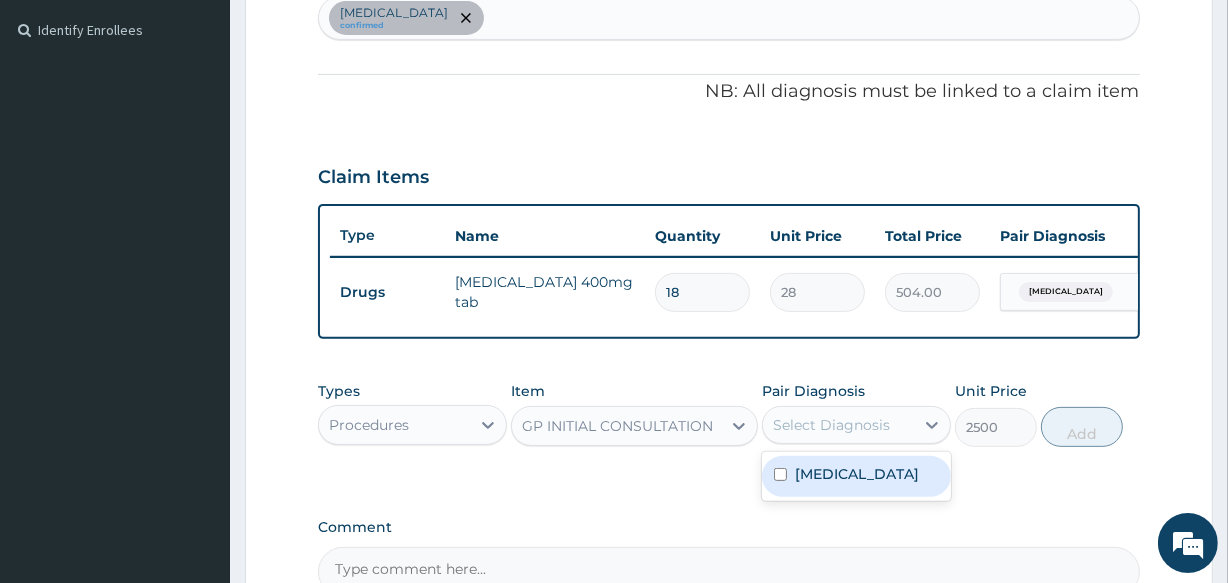 click on "Select Diagnosis" at bounding box center [831, 425] 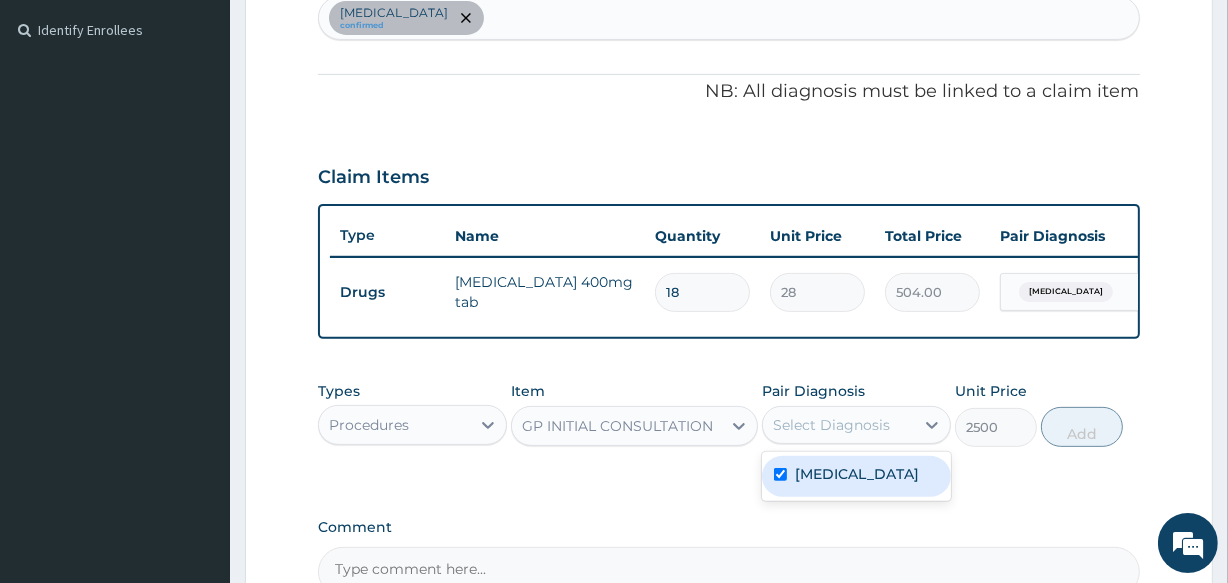checkbox on "true" 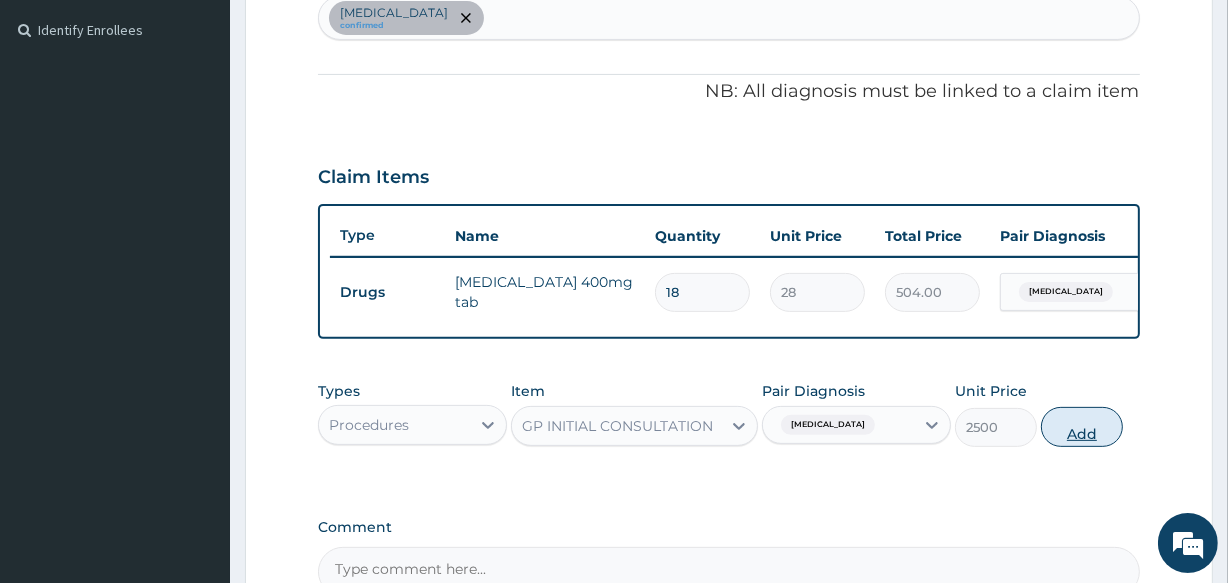 click on "Add" at bounding box center [1082, 427] 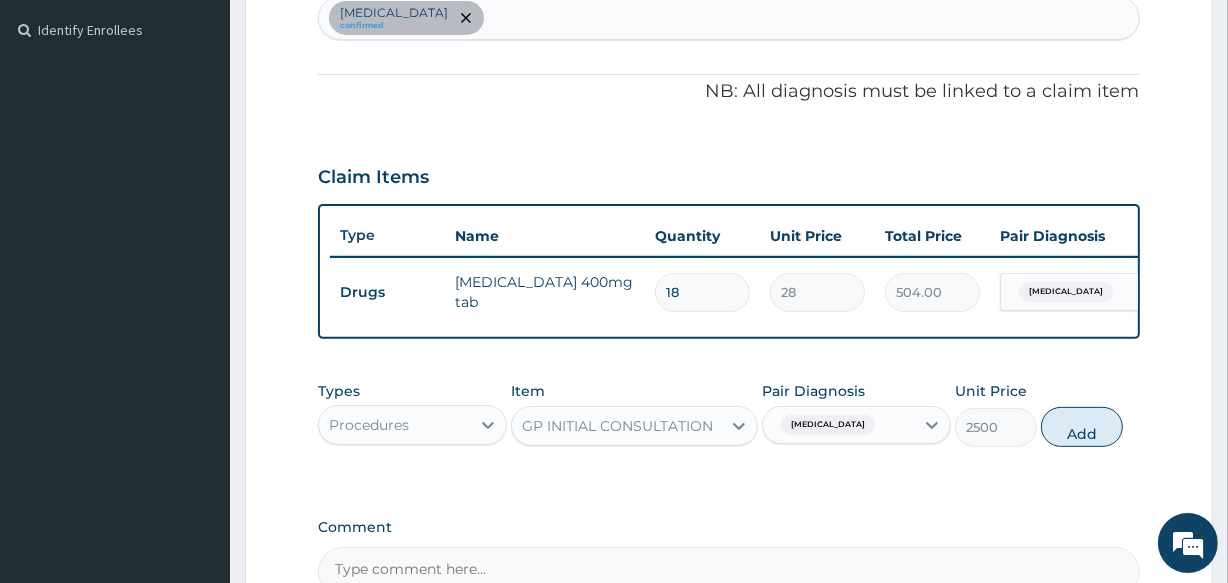type on "0" 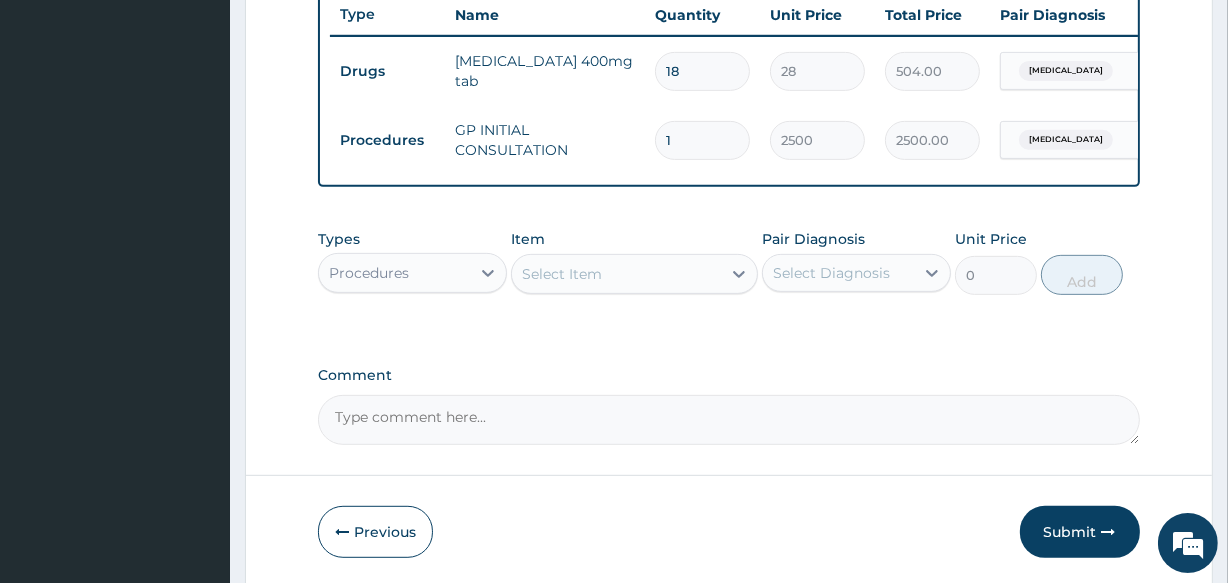 scroll, scrollTop: 846, scrollLeft: 0, axis: vertical 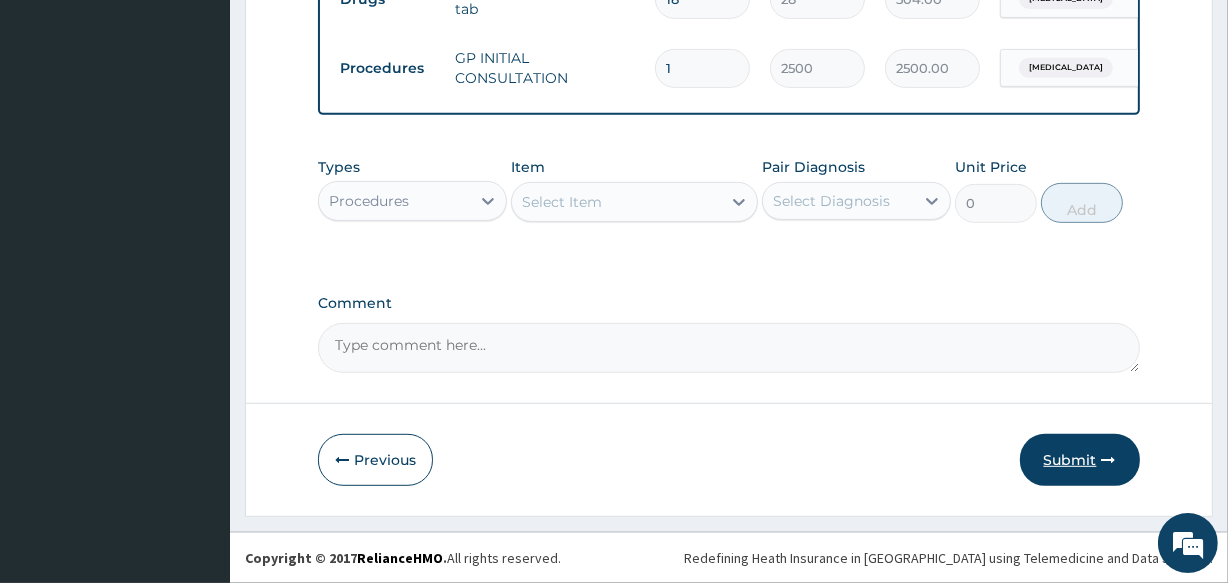 click on "Submit" at bounding box center [1080, 460] 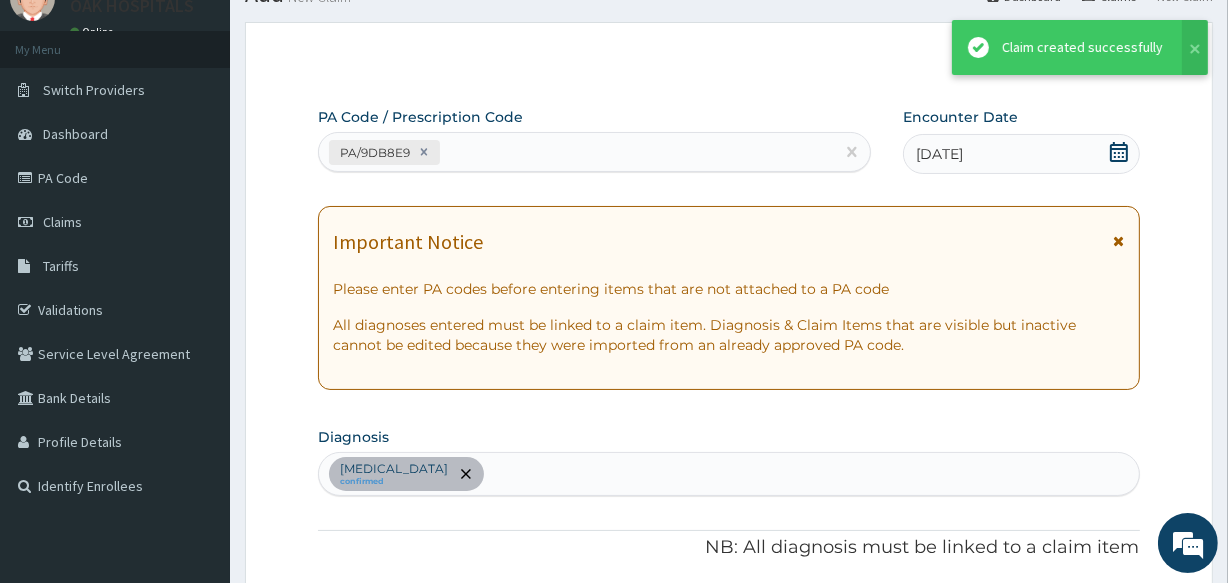 scroll, scrollTop: 846, scrollLeft: 0, axis: vertical 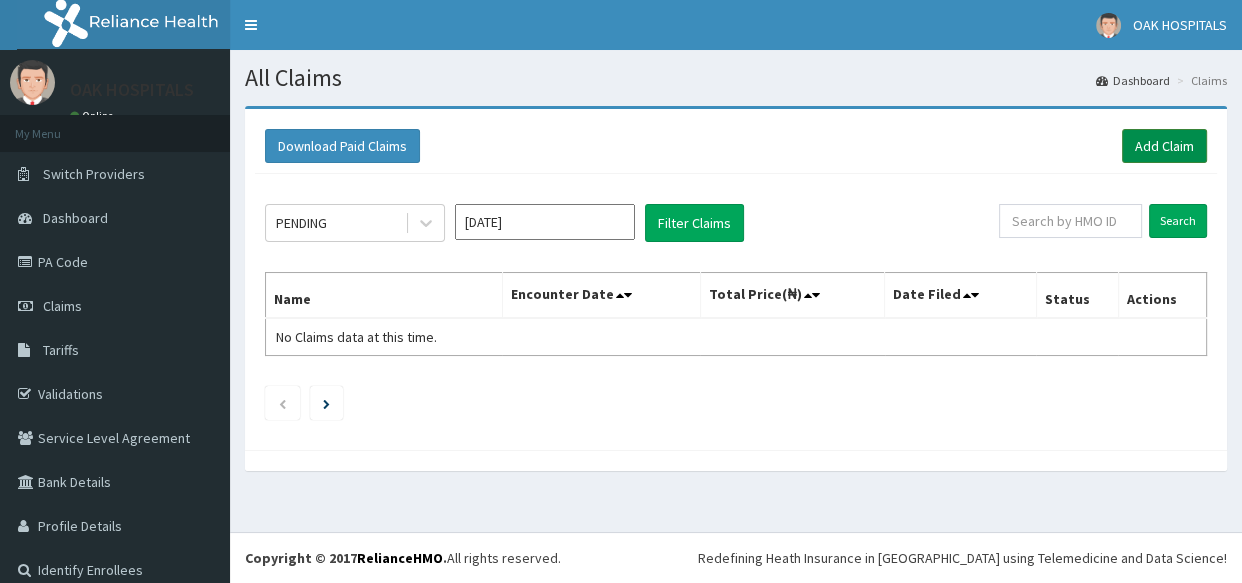 click on "Add Claim" at bounding box center [1164, 146] 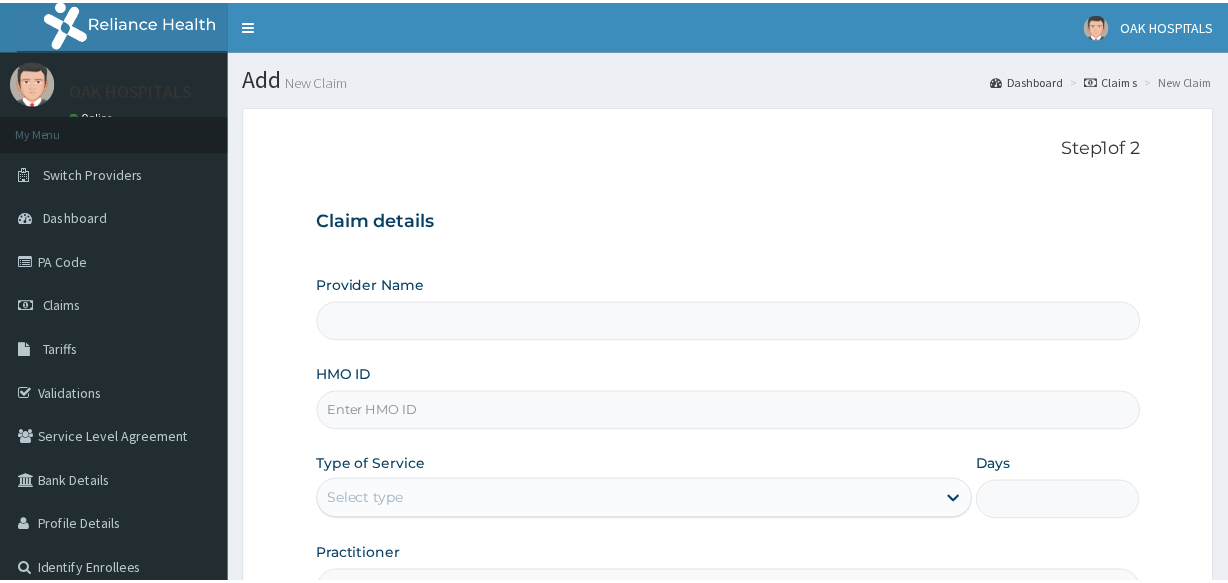 scroll, scrollTop: 0, scrollLeft: 0, axis: both 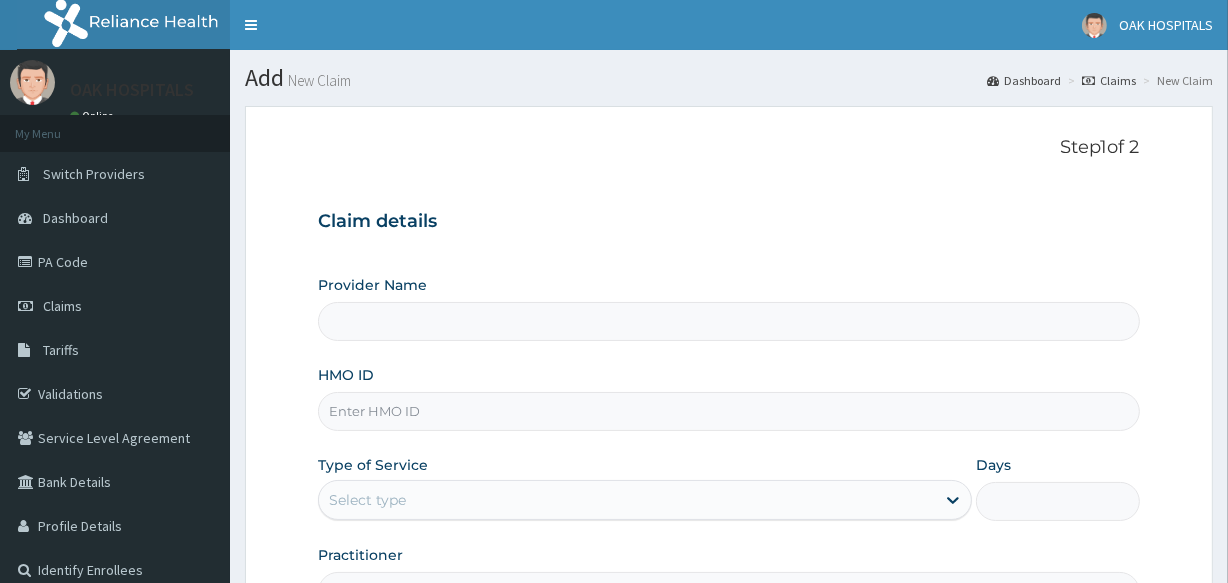 type on "Oak Hospitals" 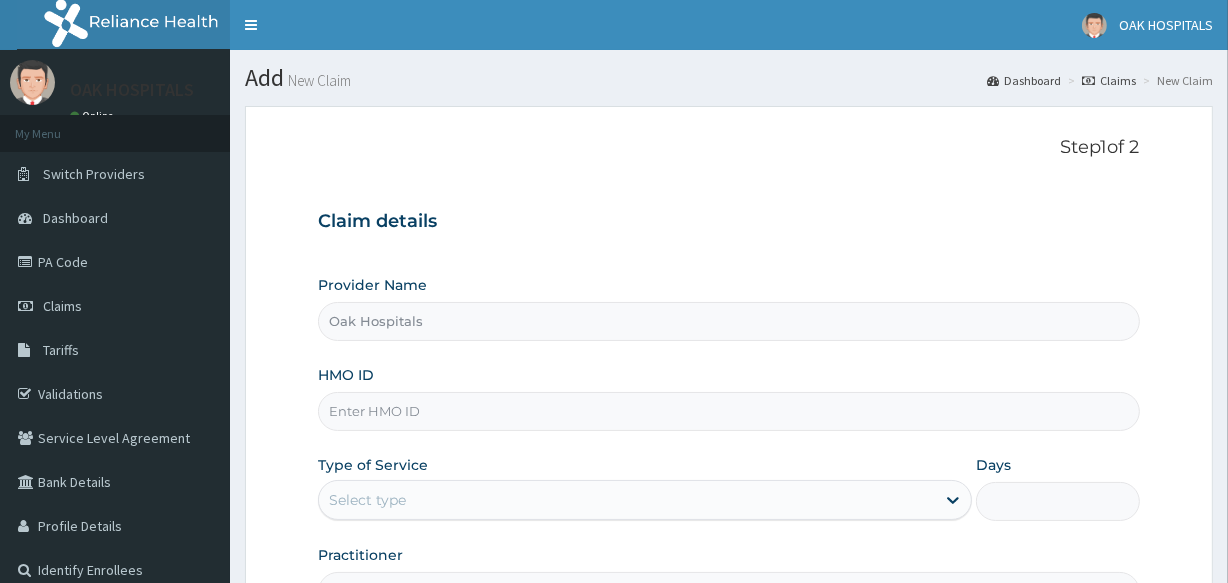click on "HMO ID" at bounding box center [728, 411] 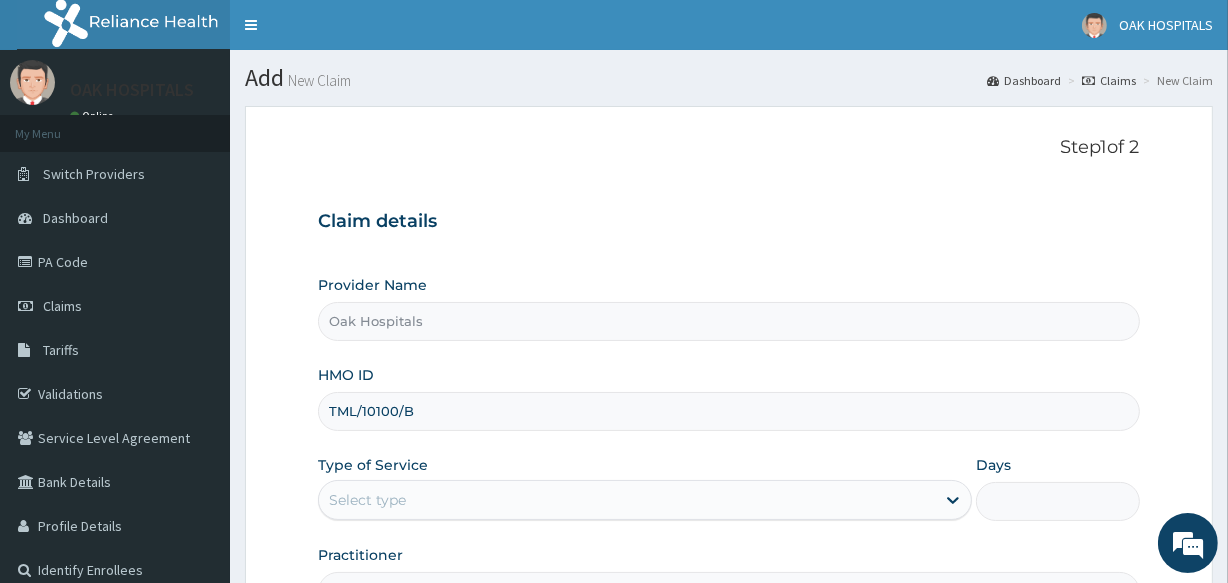 scroll, scrollTop: 0, scrollLeft: 0, axis: both 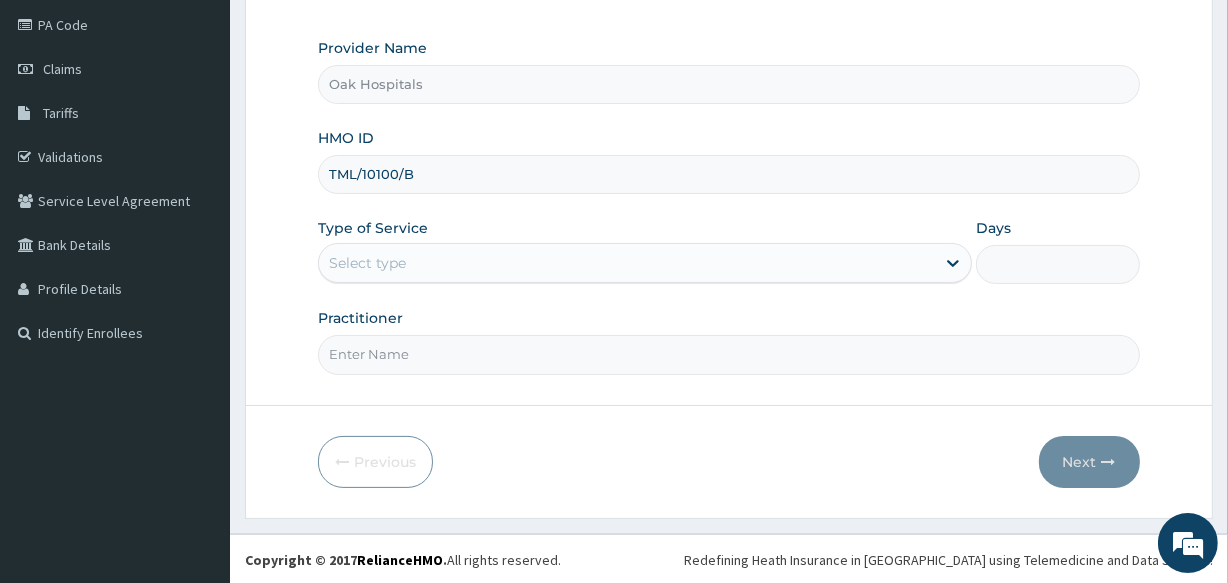 type on "TML/10100/B" 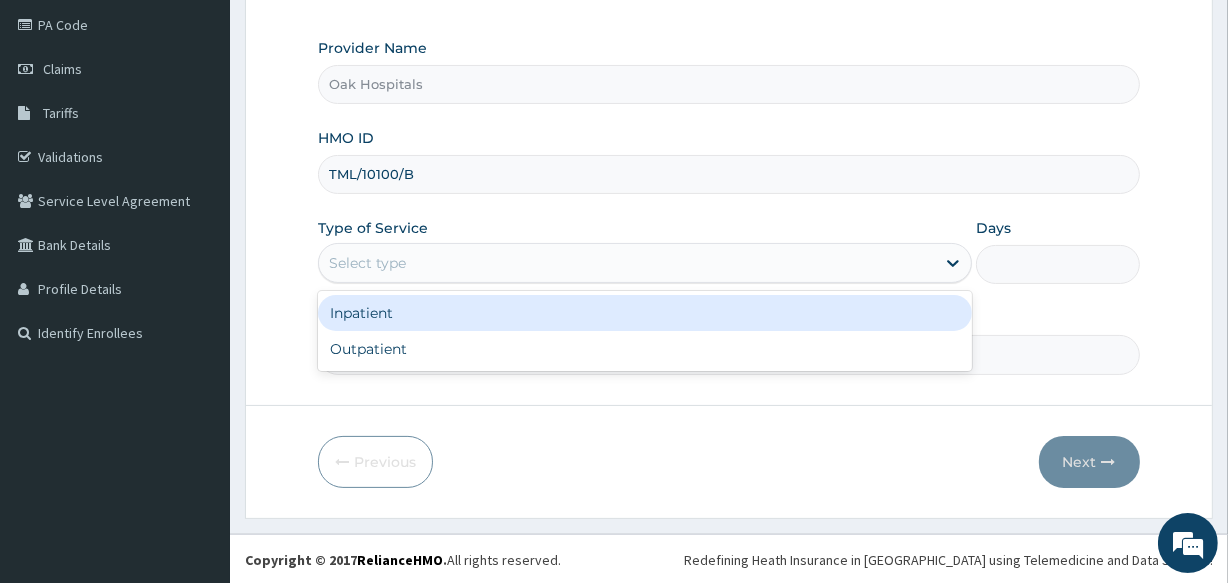 click on "Select type" at bounding box center (627, 263) 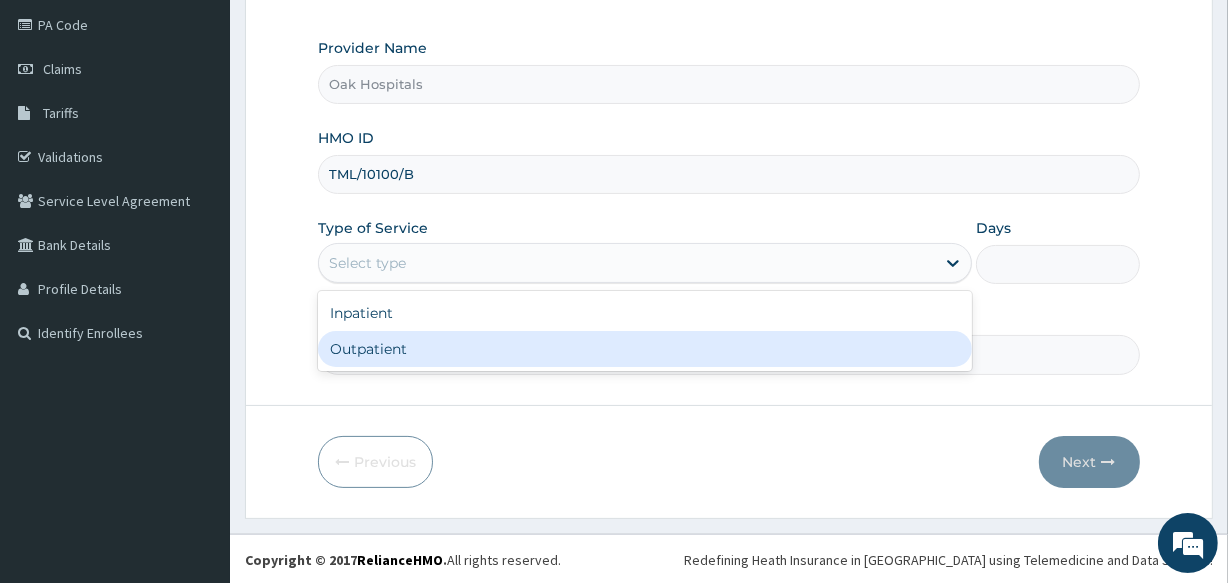 click on "Outpatient" at bounding box center [645, 349] 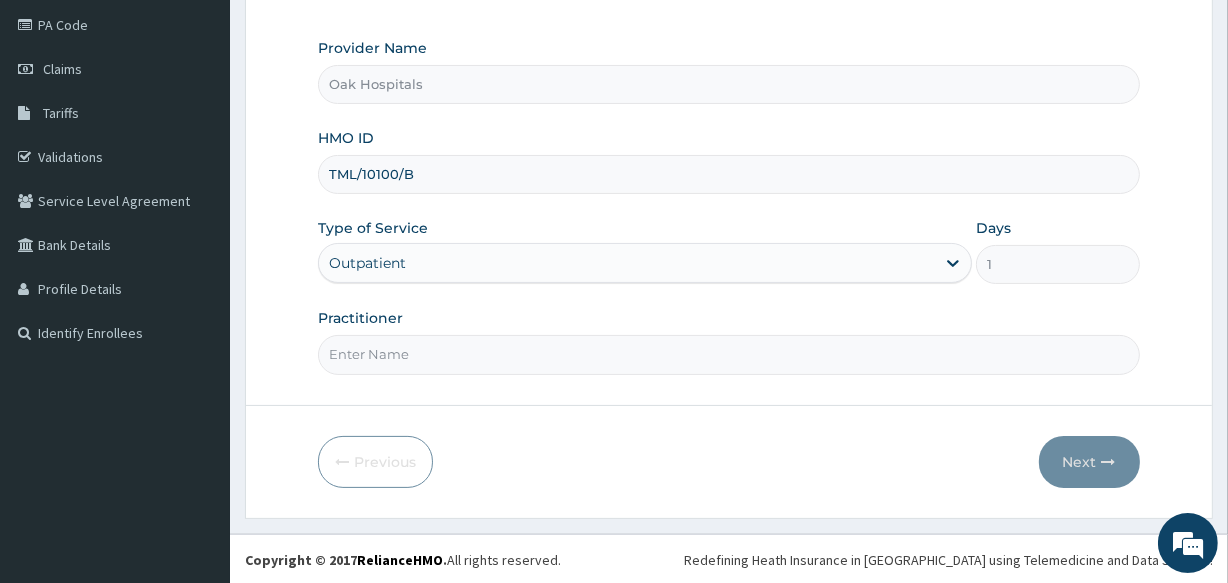 click on "Practitioner" at bounding box center (728, 354) 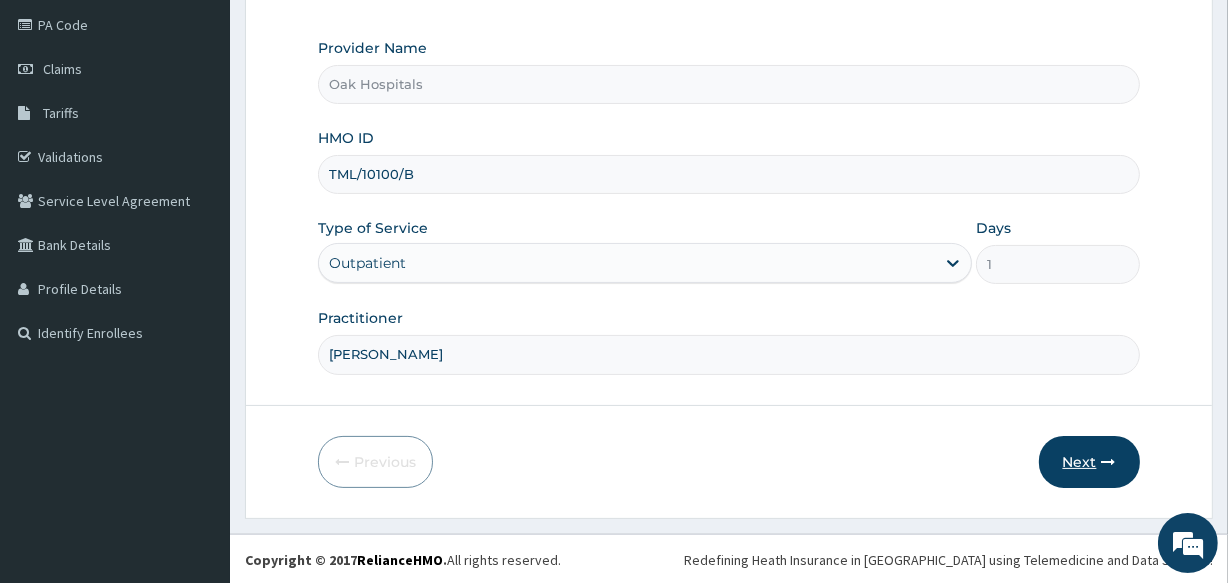 click on "Next" at bounding box center (1089, 462) 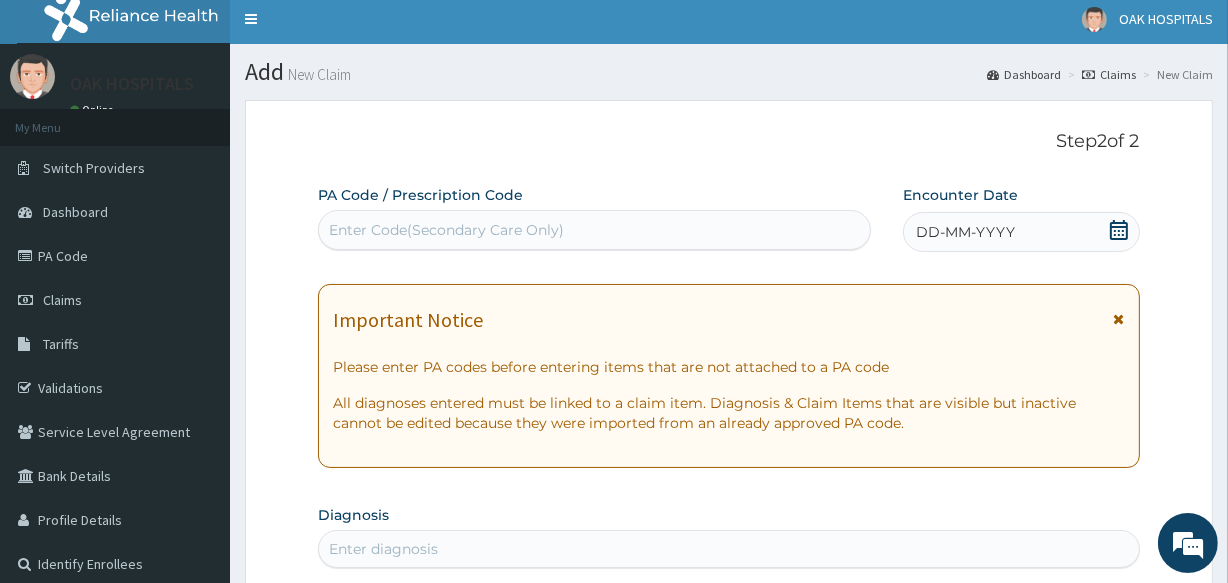 scroll, scrollTop: 0, scrollLeft: 0, axis: both 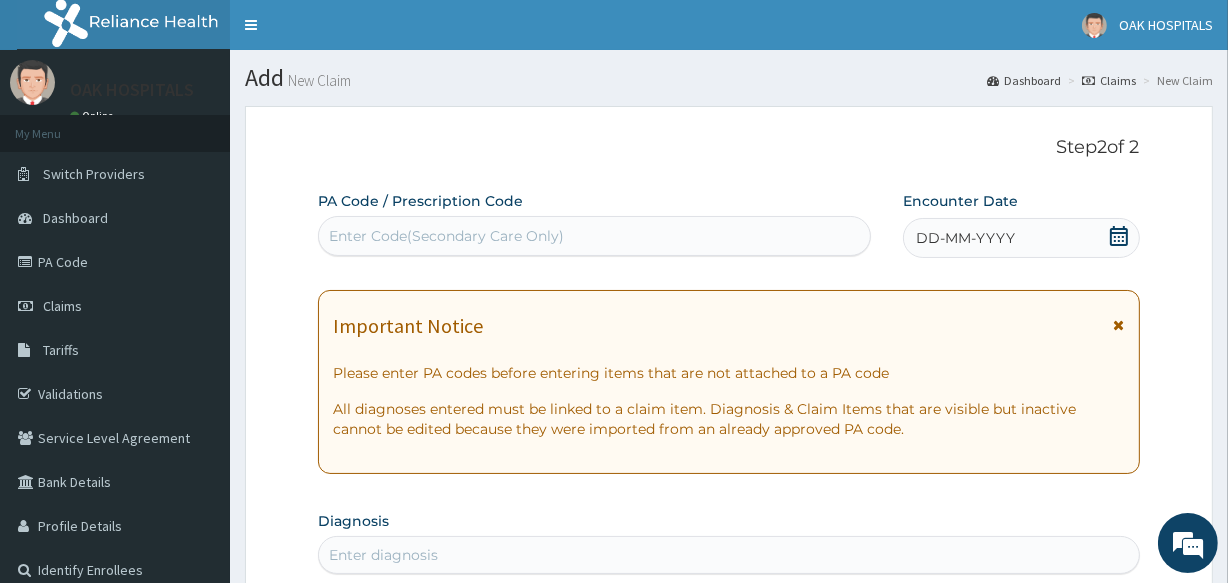 click 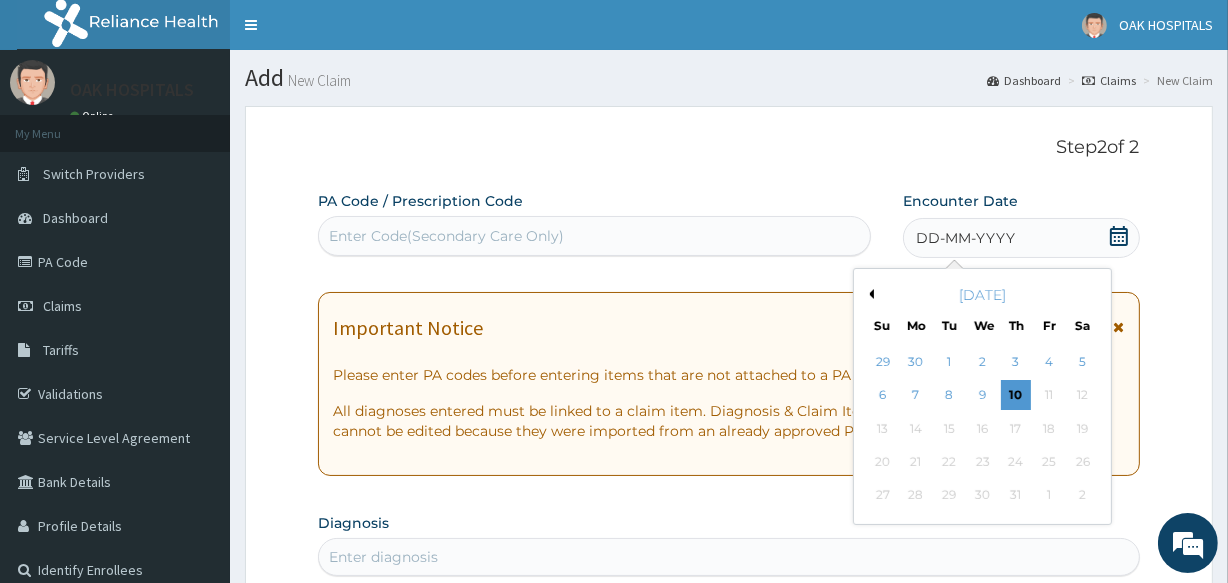 click on "Previous Month" at bounding box center [869, 294] 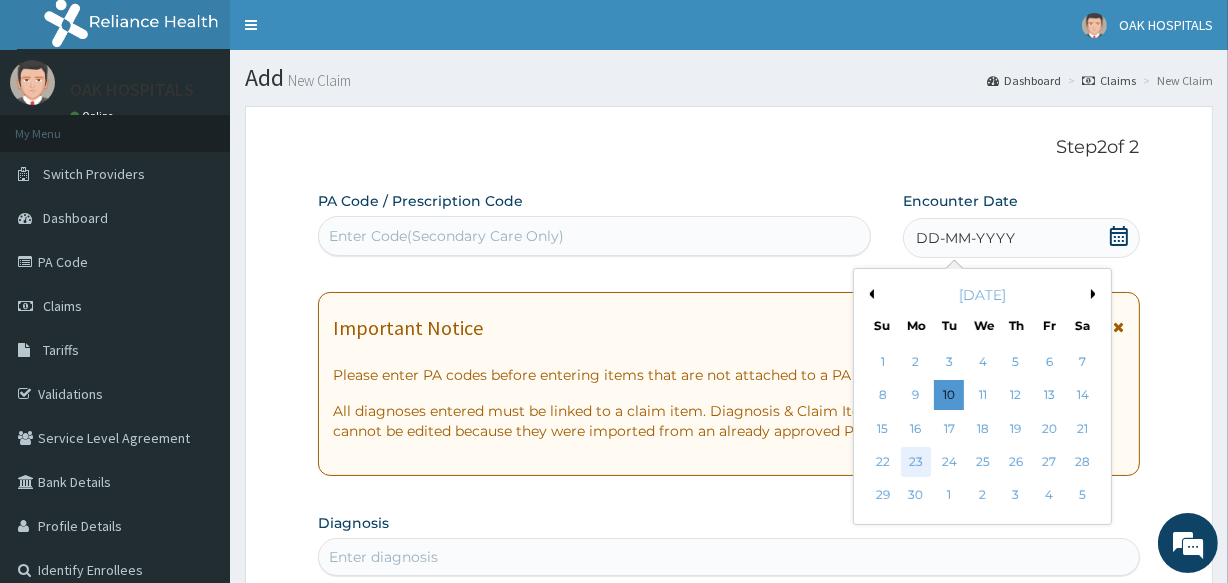 click on "23" at bounding box center (916, 462) 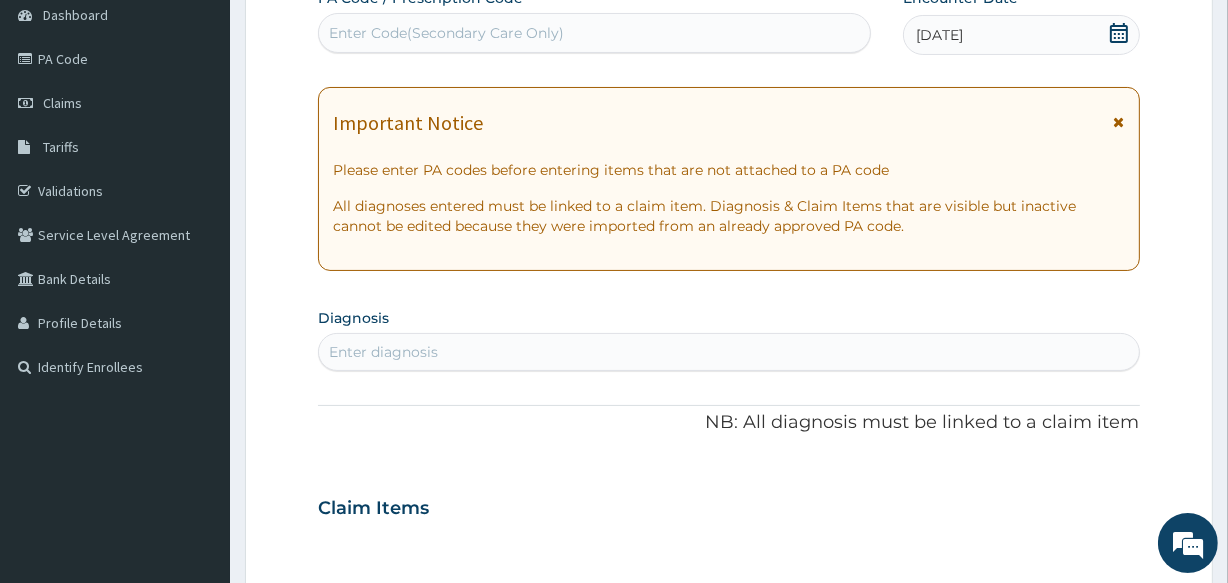 scroll, scrollTop: 363, scrollLeft: 0, axis: vertical 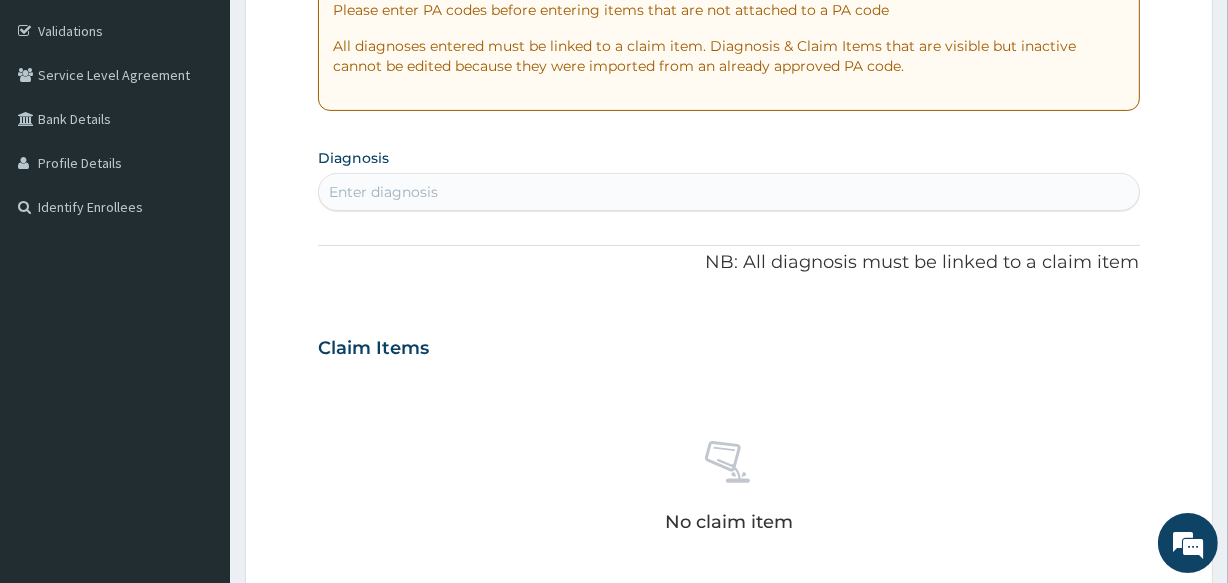 click on "Enter diagnosis" at bounding box center [728, 192] 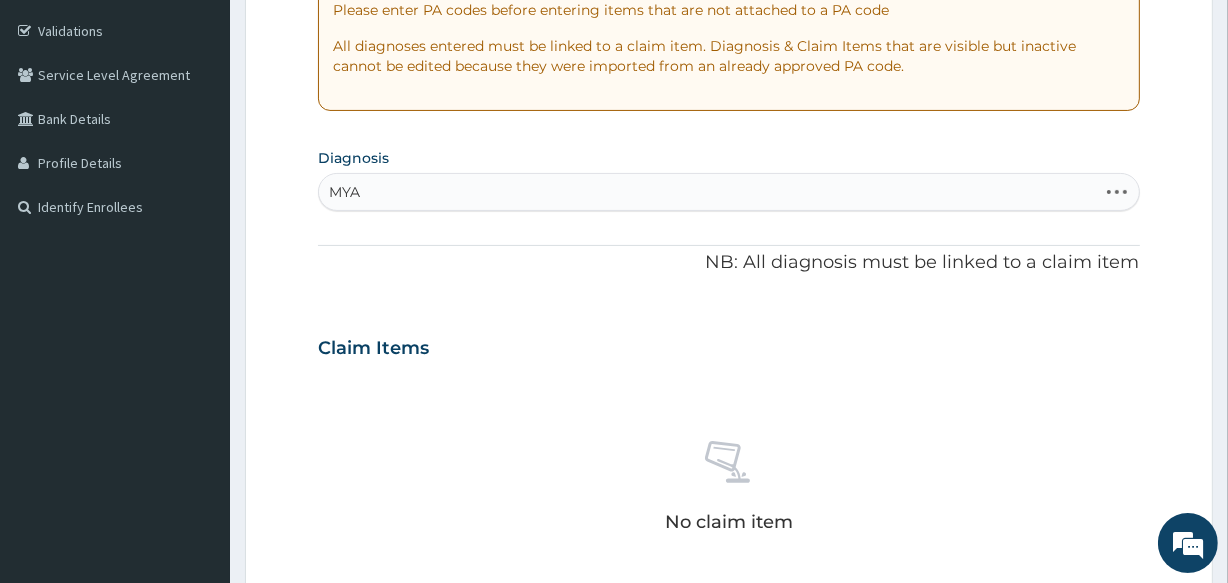 type on "MYAL" 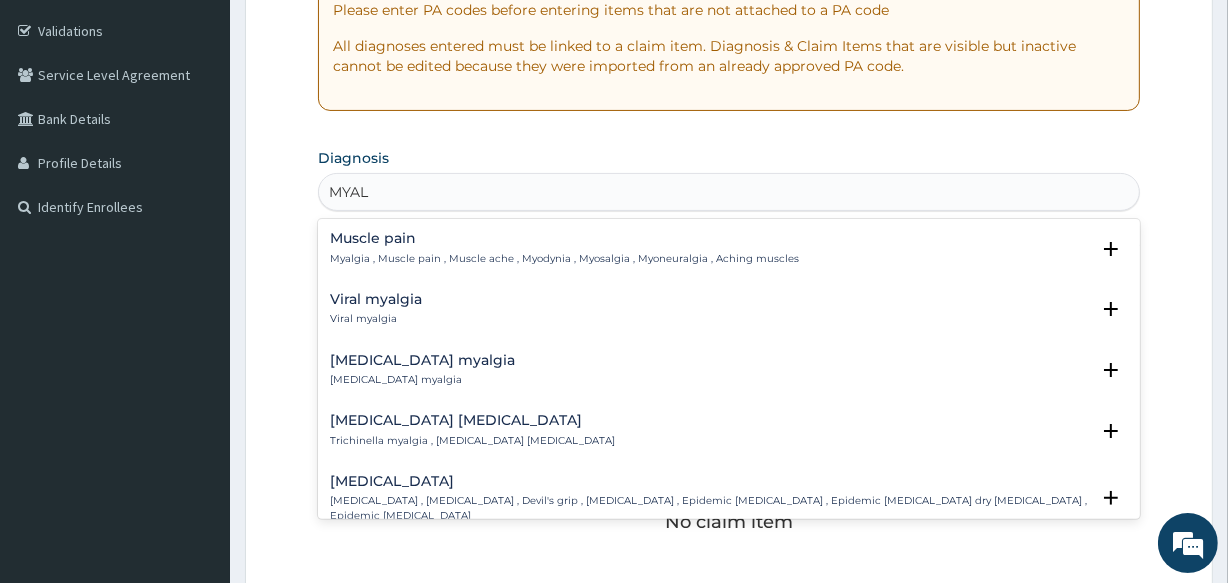 click on "Muscle pain" at bounding box center (564, 238) 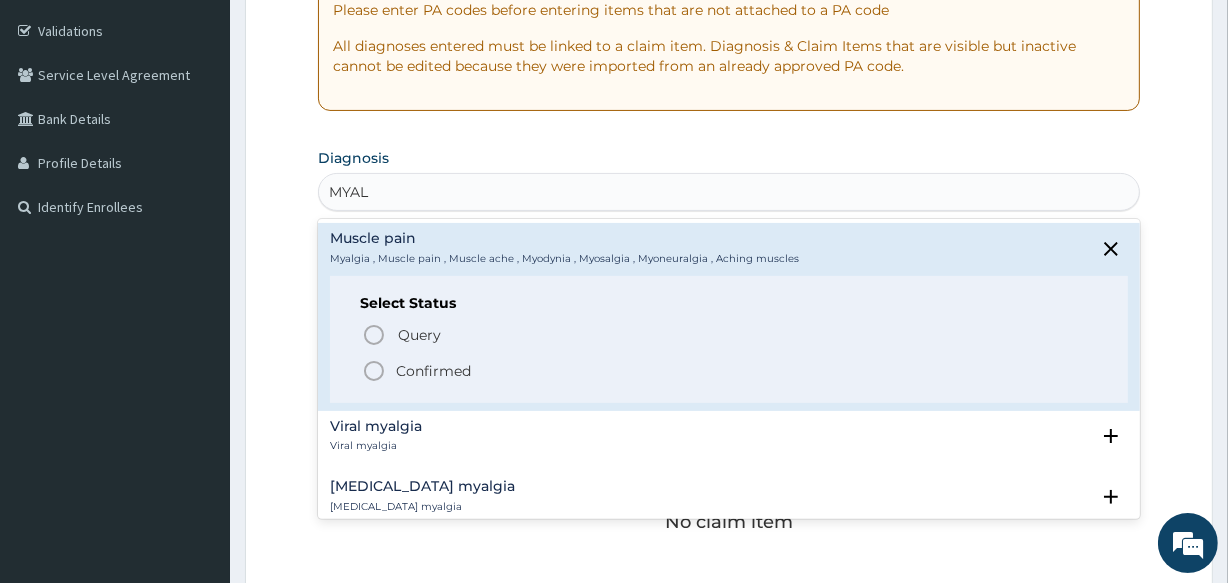 click 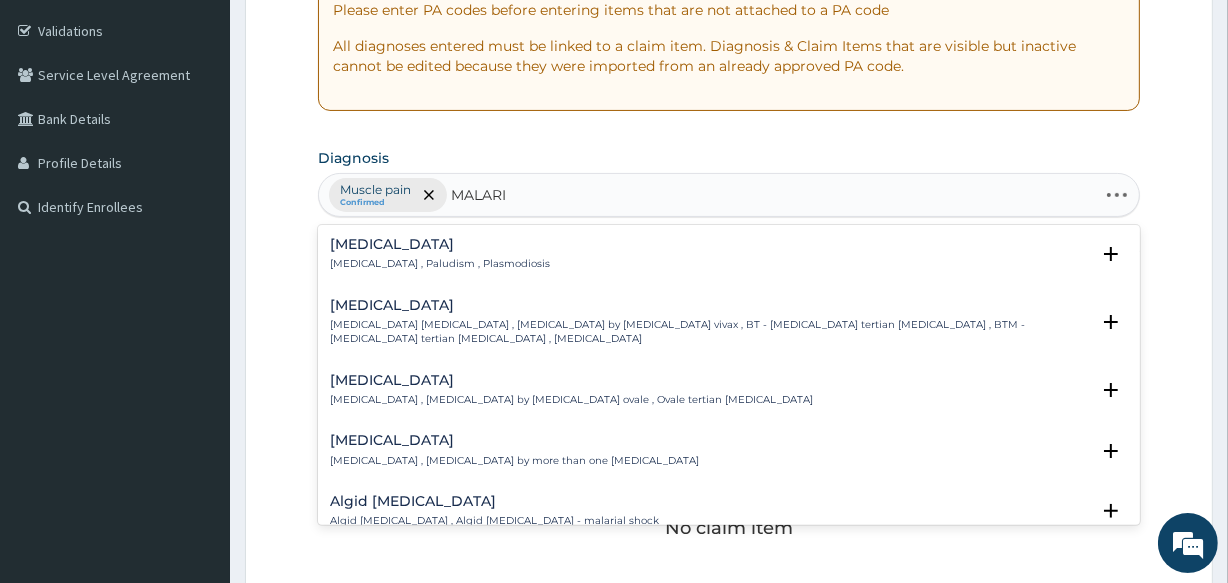 type on "MALARIA" 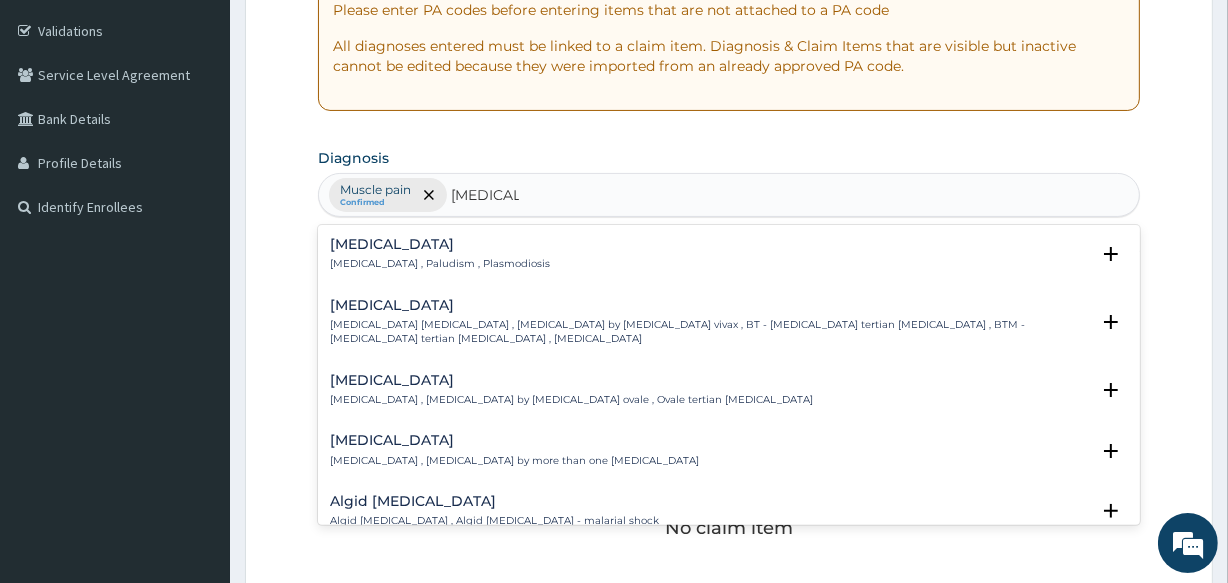 click on "Malaria" at bounding box center (440, 244) 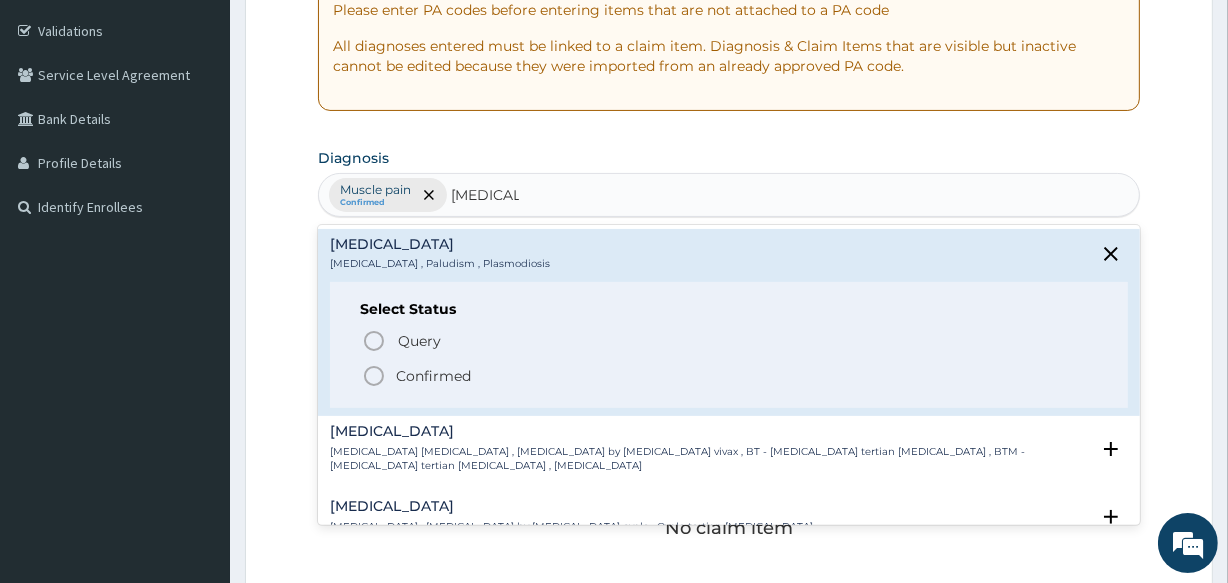 click 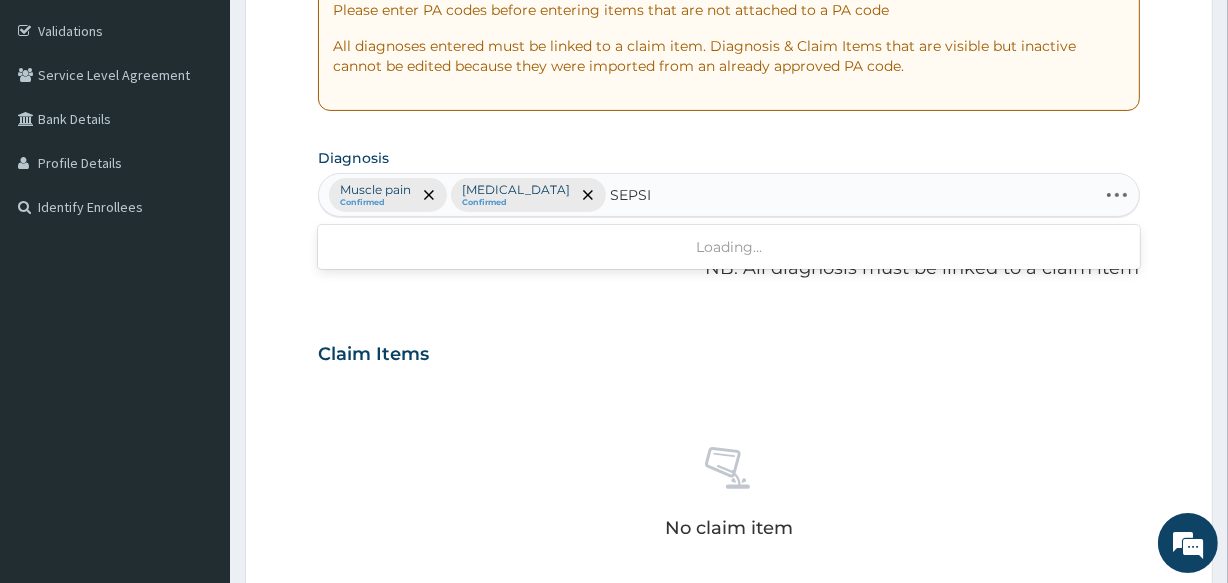type on "SEPSIS" 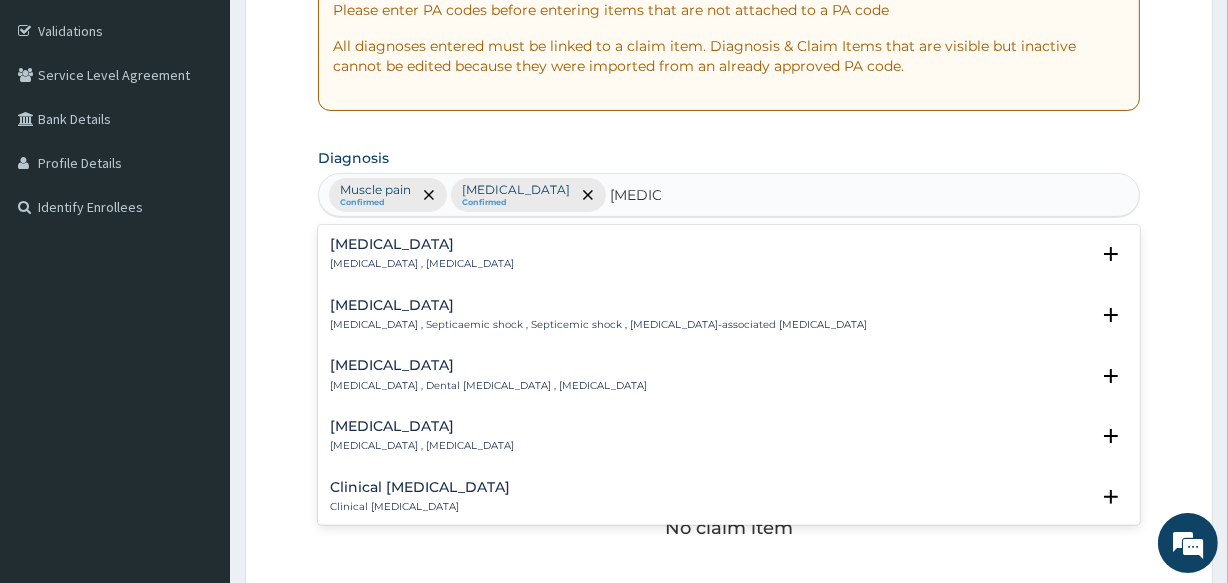click on "Sepsis" at bounding box center (422, 244) 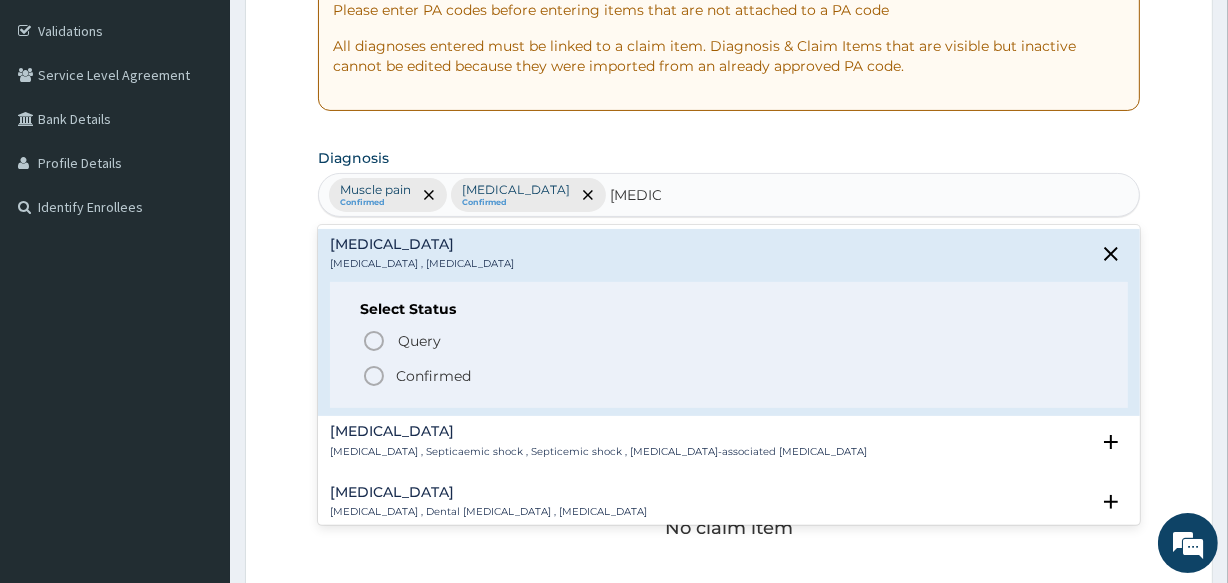 click 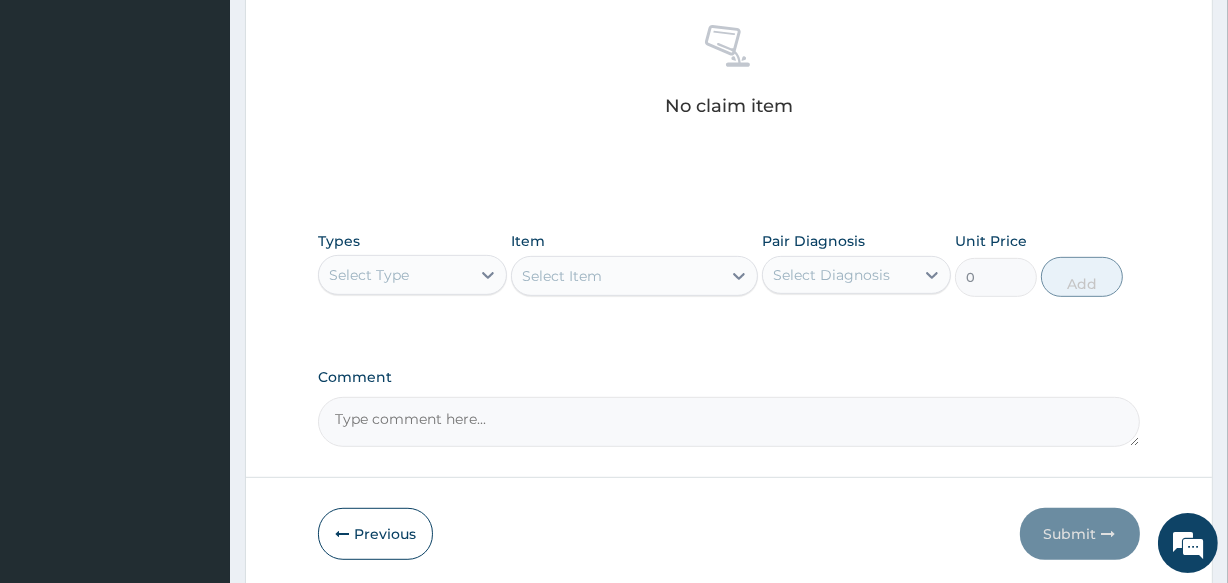 scroll, scrollTop: 818, scrollLeft: 0, axis: vertical 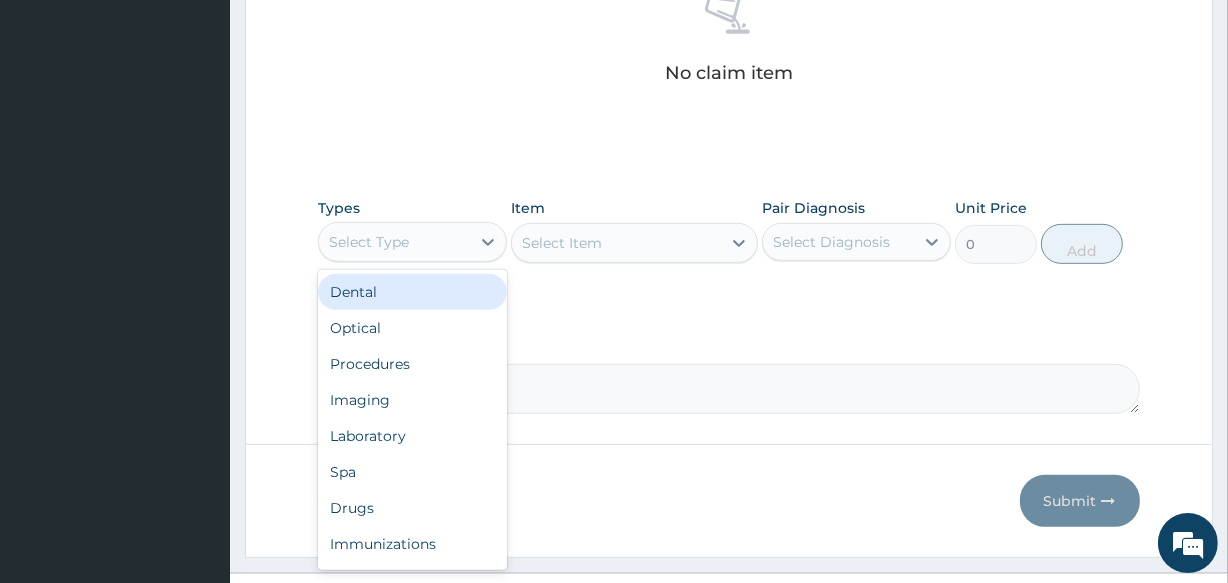 click on "Select Type" at bounding box center [394, 242] 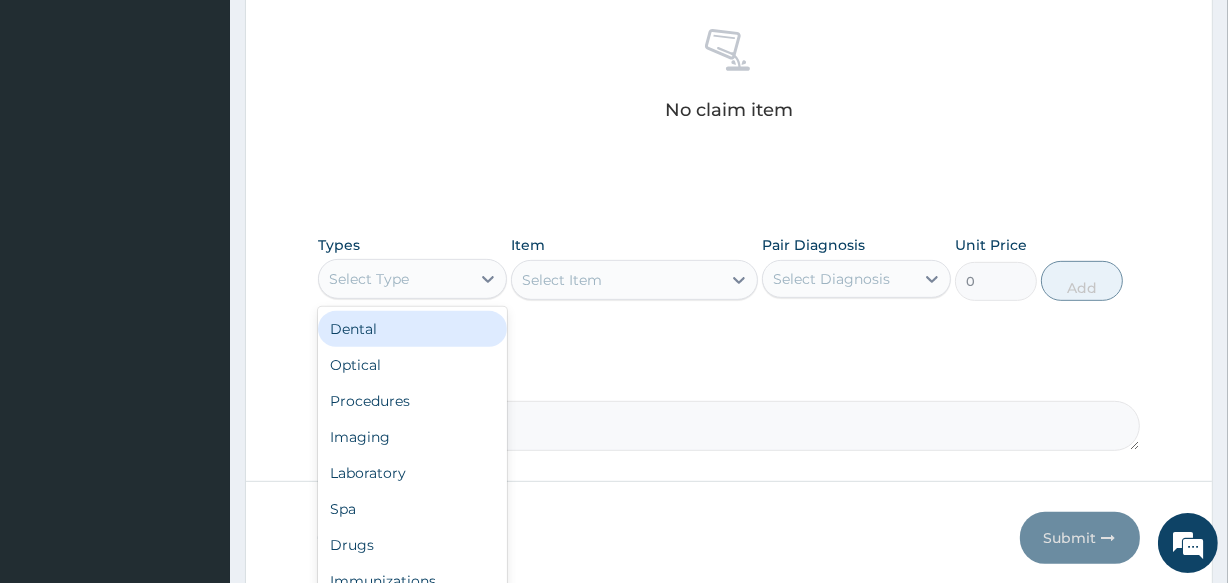 scroll, scrollTop: 818, scrollLeft: 0, axis: vertical 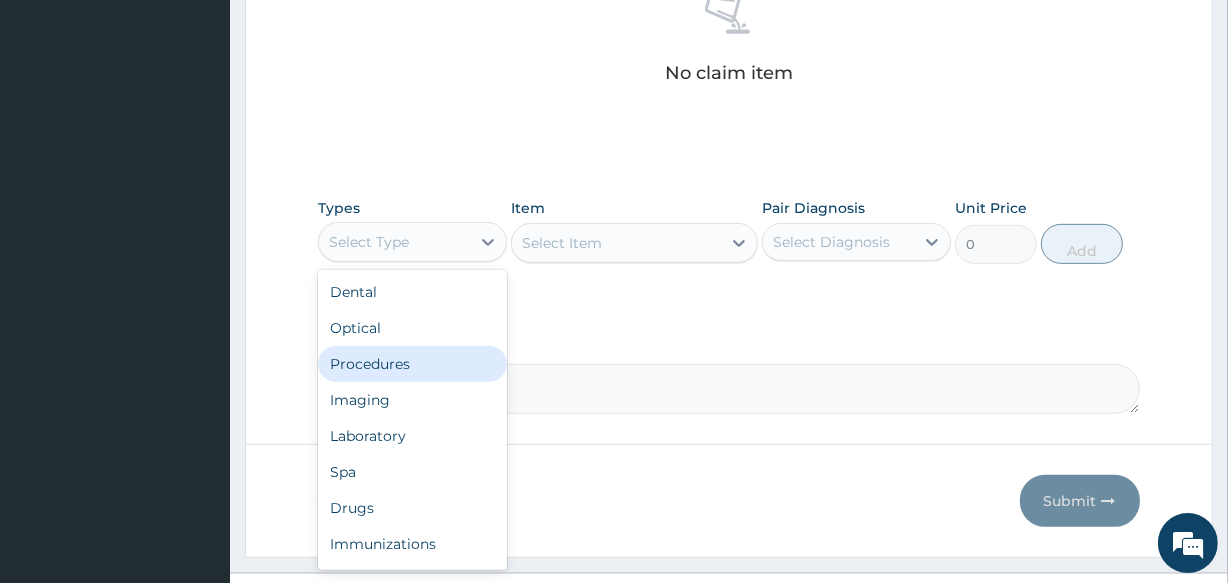 click on "Procedures" at bounding box center [412, 364] 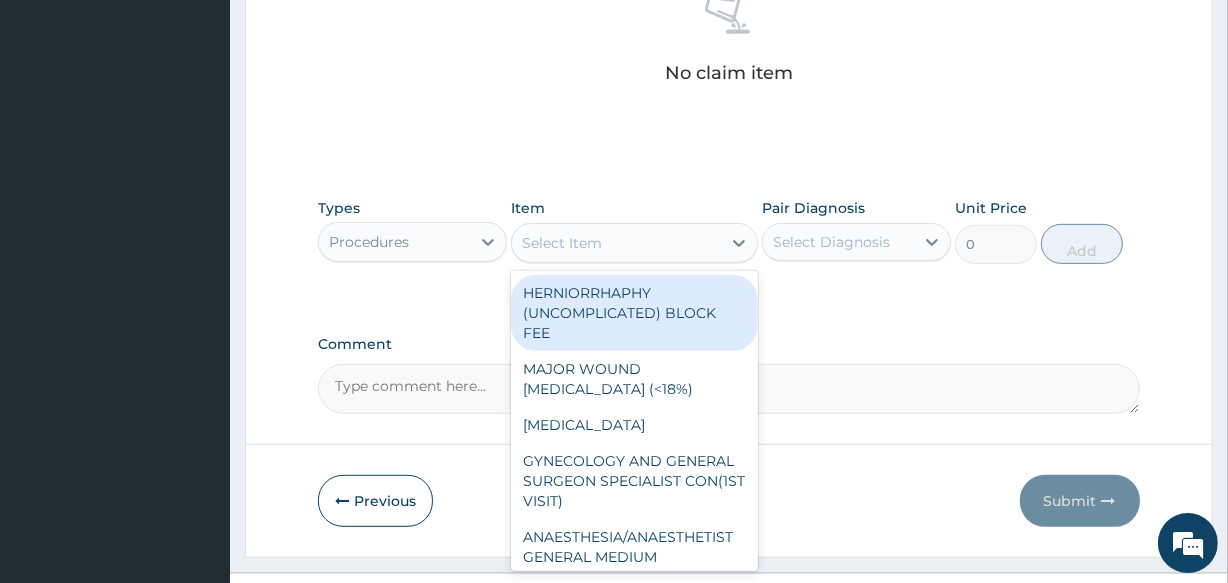 click on "Select Item" at bounding box center [616, 243] 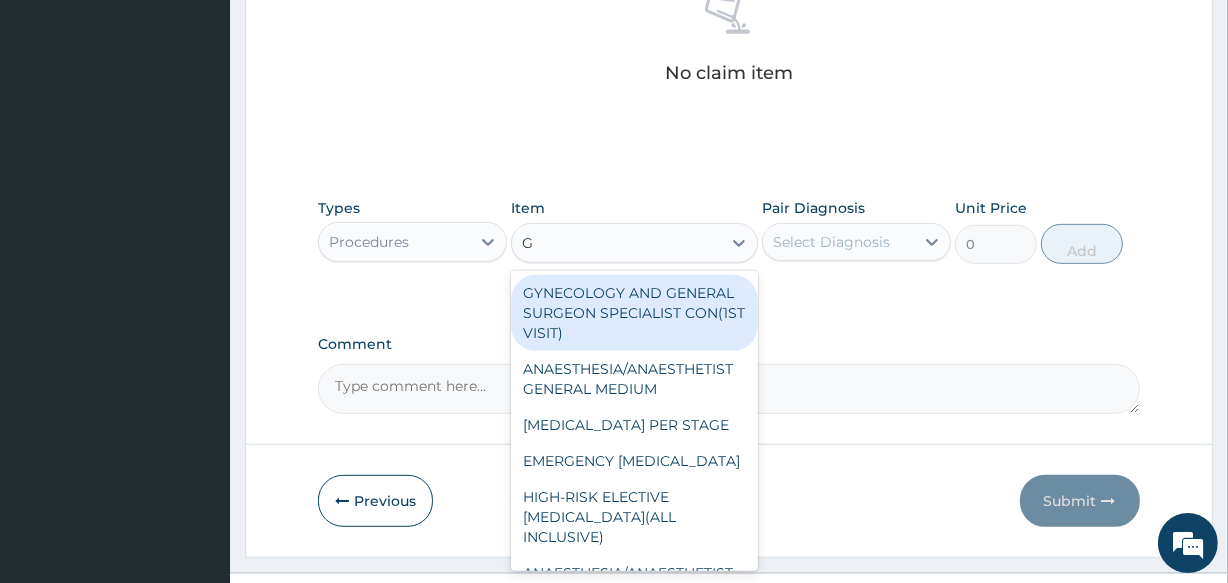 type on "GP" 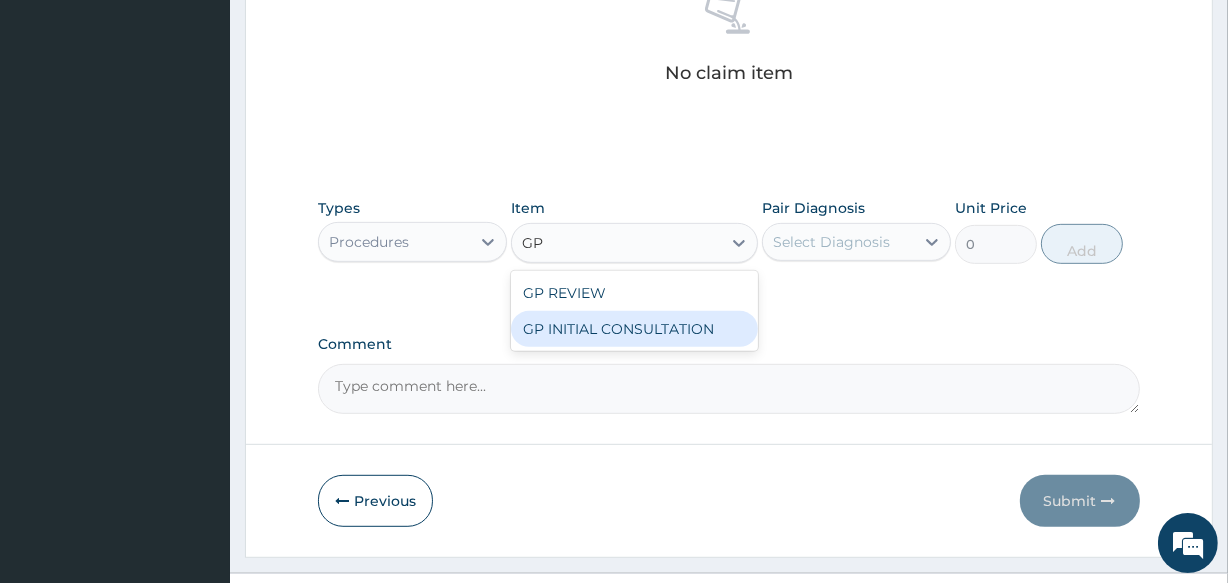 click on "GP INITIAL CONSULTATION" at bounding box center [634, 329] 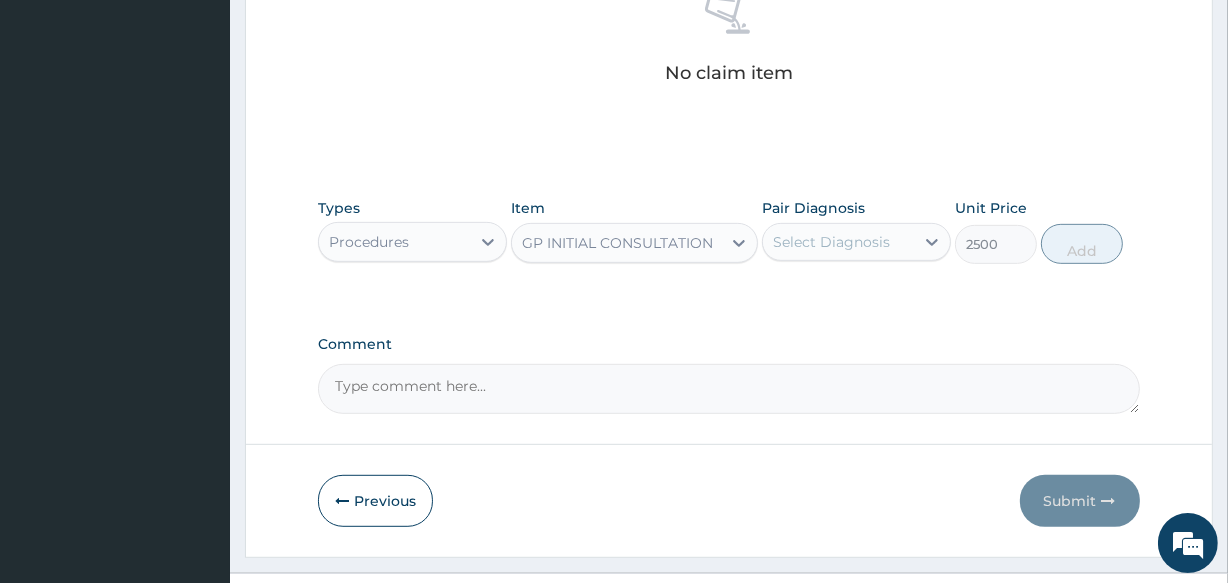click on "Select Diagnosis" at bounding box center [838, 242] 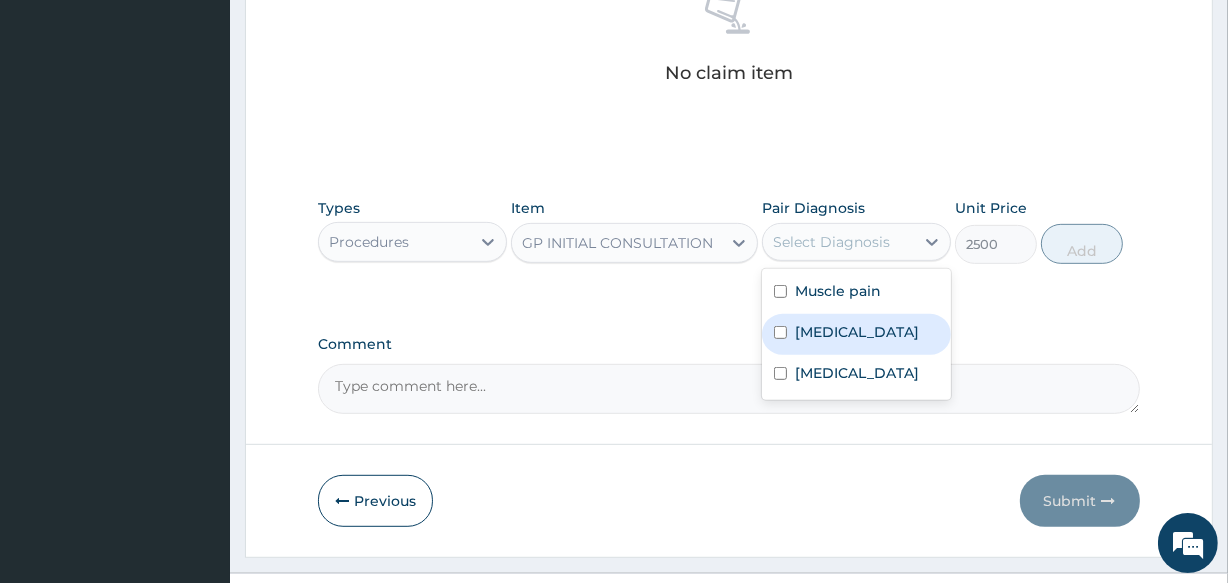 click on "Malaria" at bounding box center (856, 334) 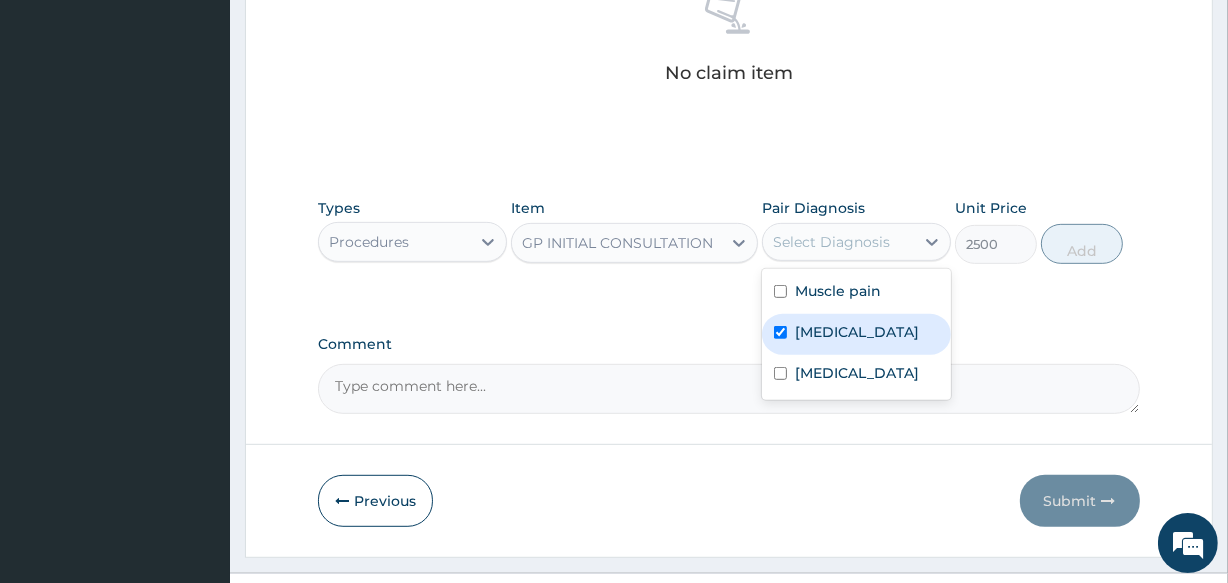 checkbox on "true" 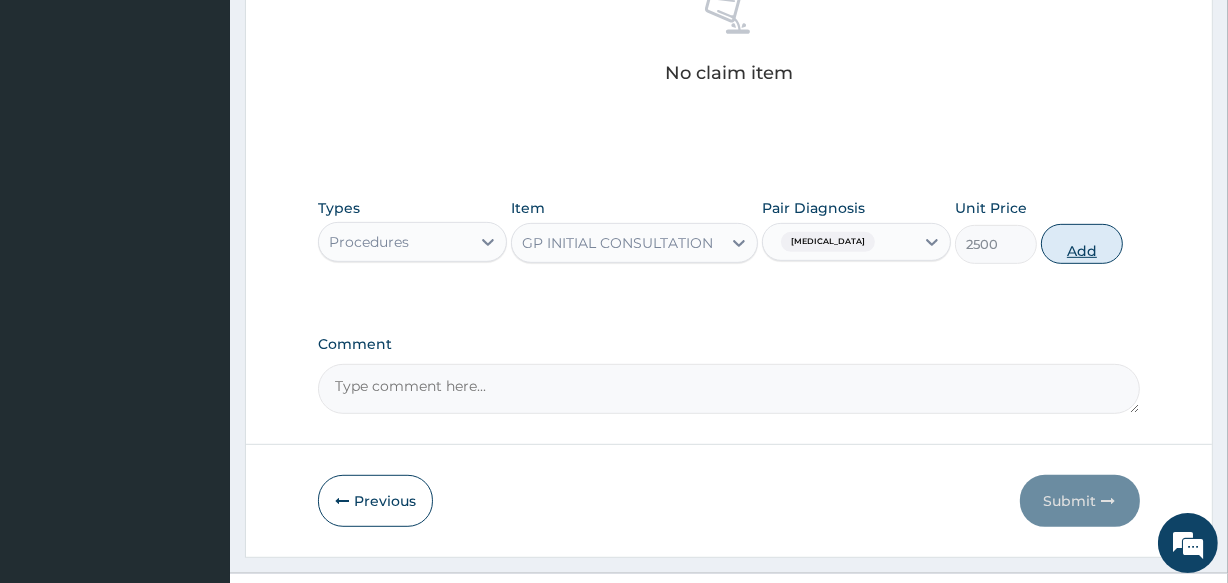 click on "Add" at bounding box center [1082, 244] 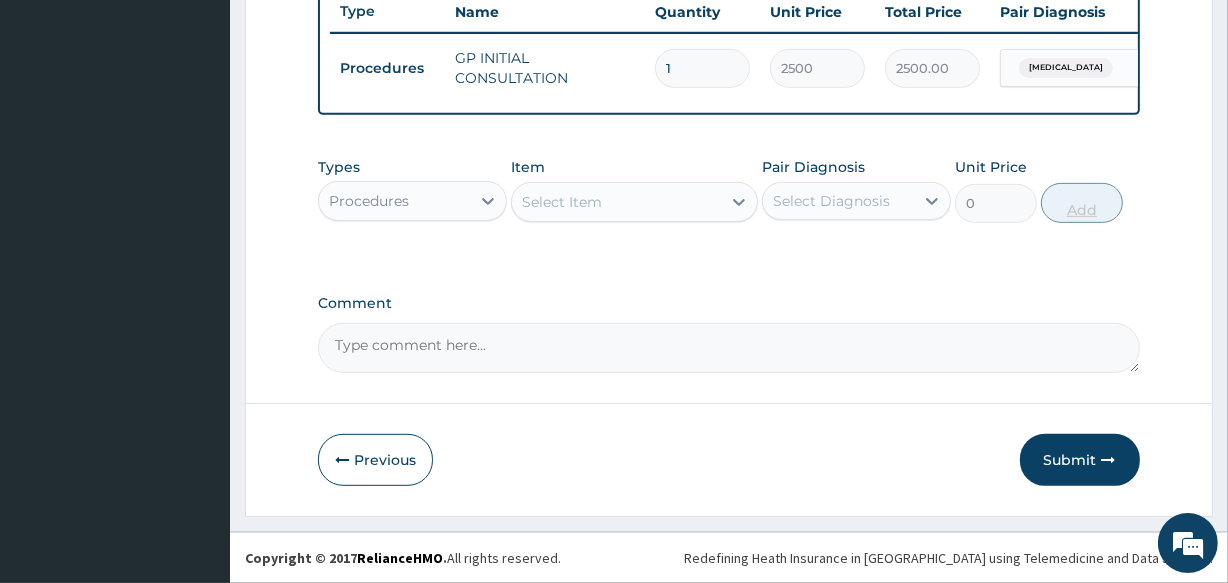 scroll, scrollTop: 776, scrollLeft: 0, axis: vertical 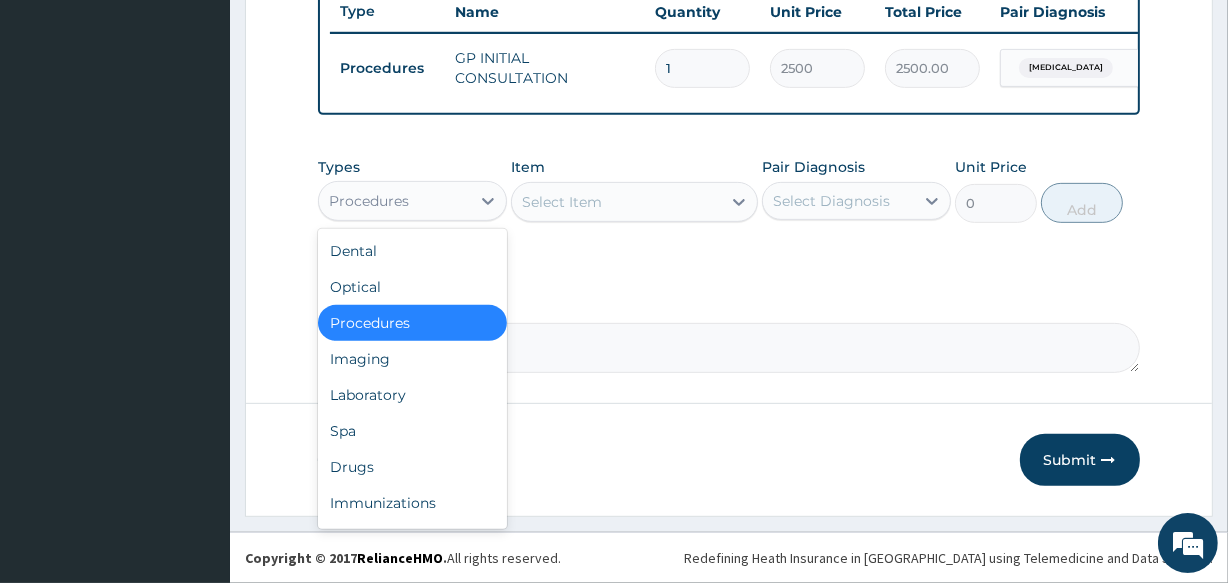 click on "Procedures" at bounding box center [394, 201] 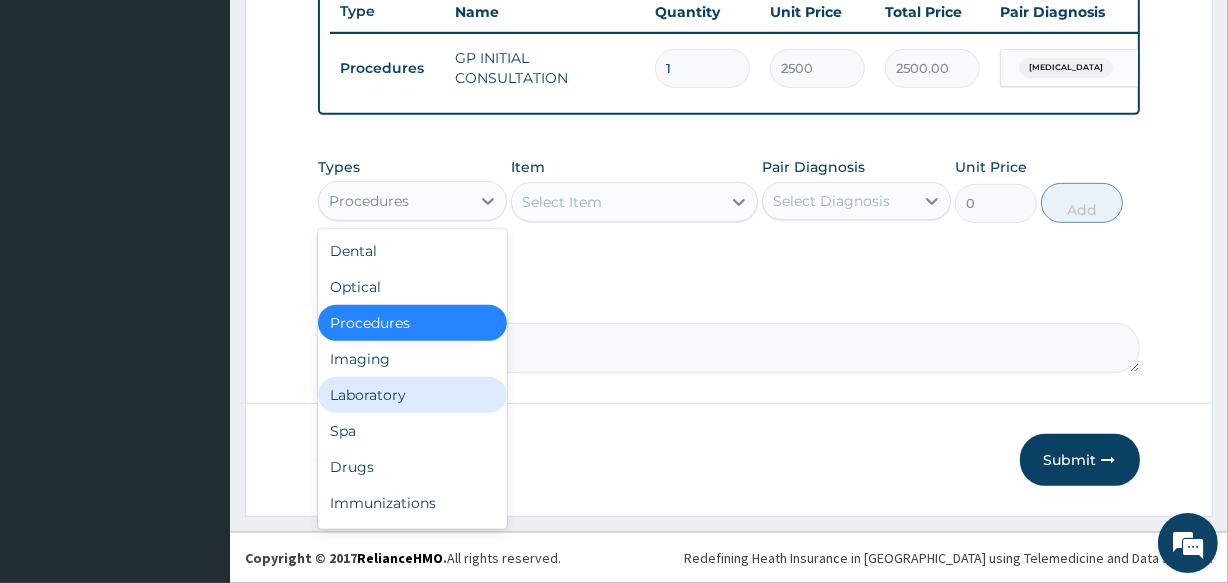 click on "Laboratory" at bounding box center [412, 395] 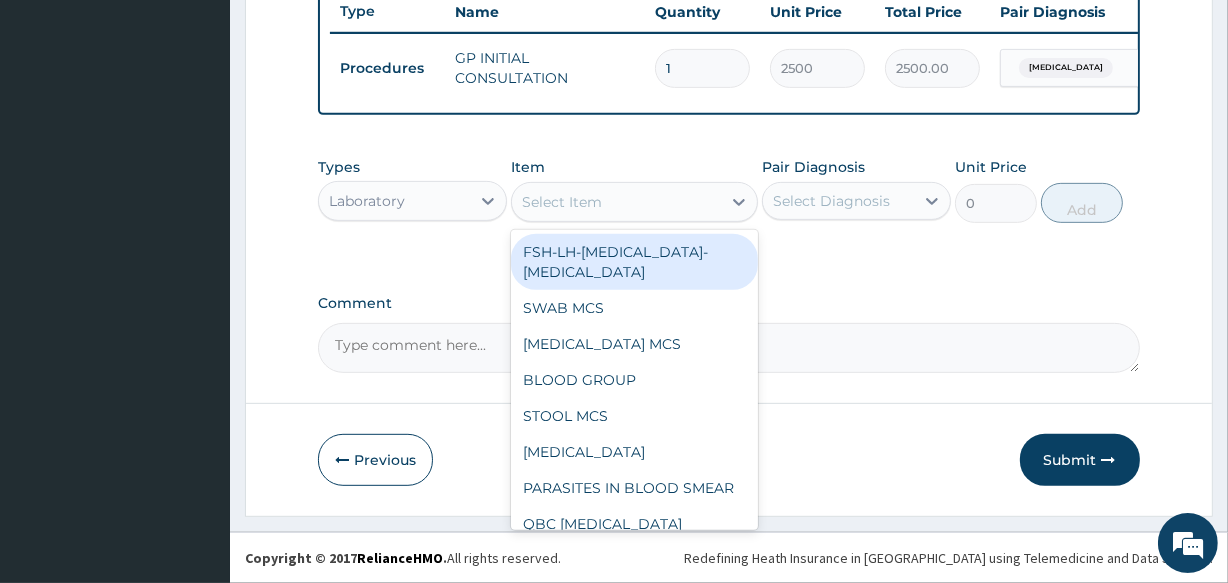click on "Select Item" at bounding box center (616, 202) 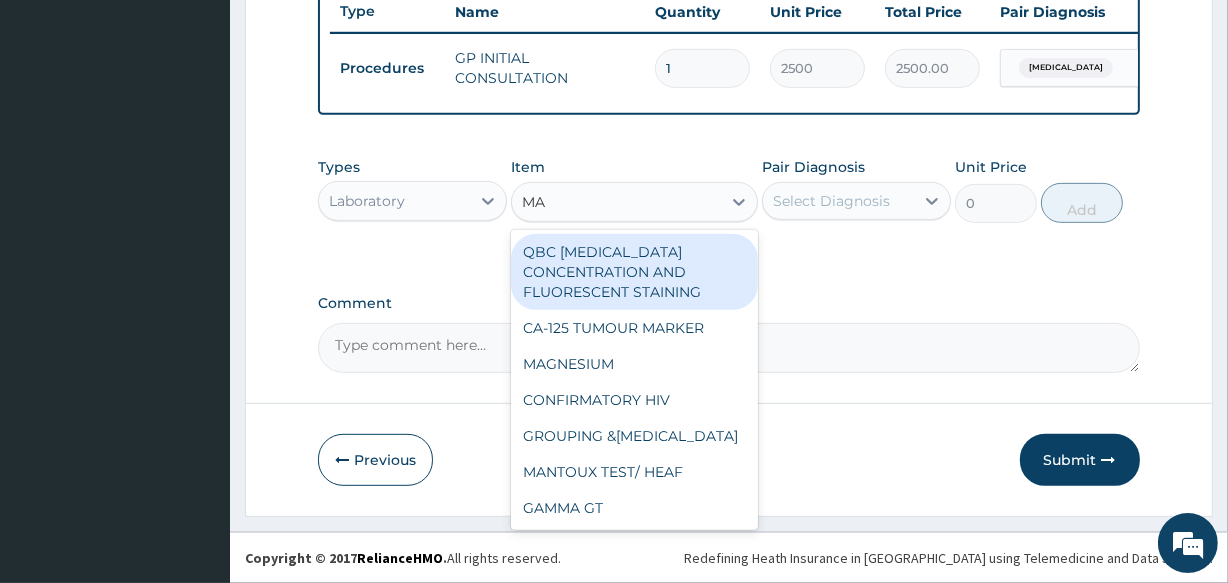 type on "M" 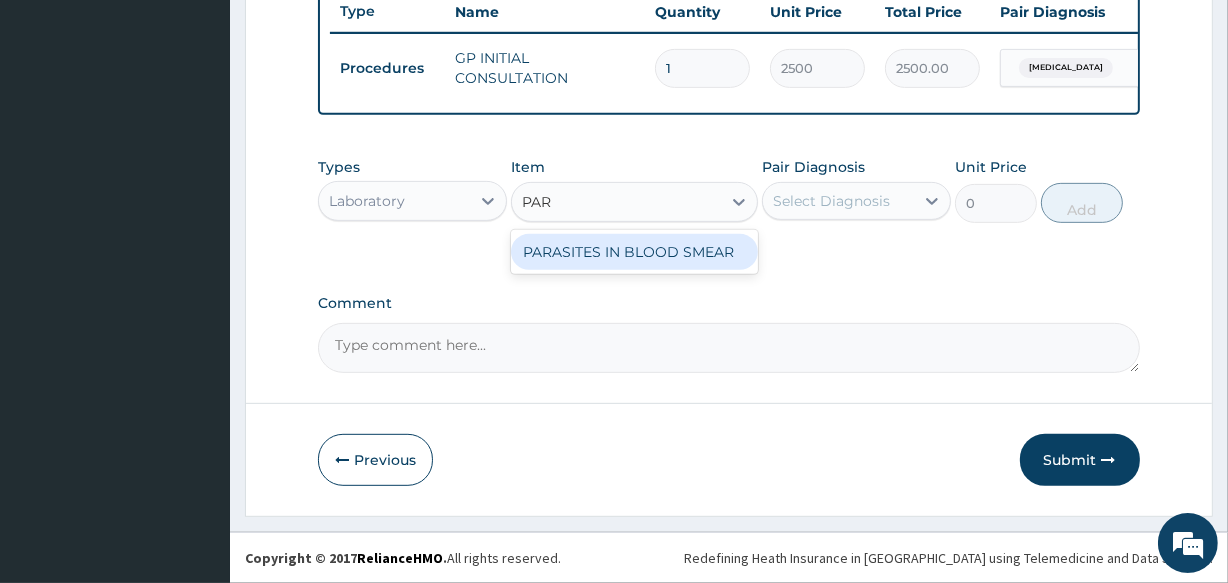 type on "PARA" 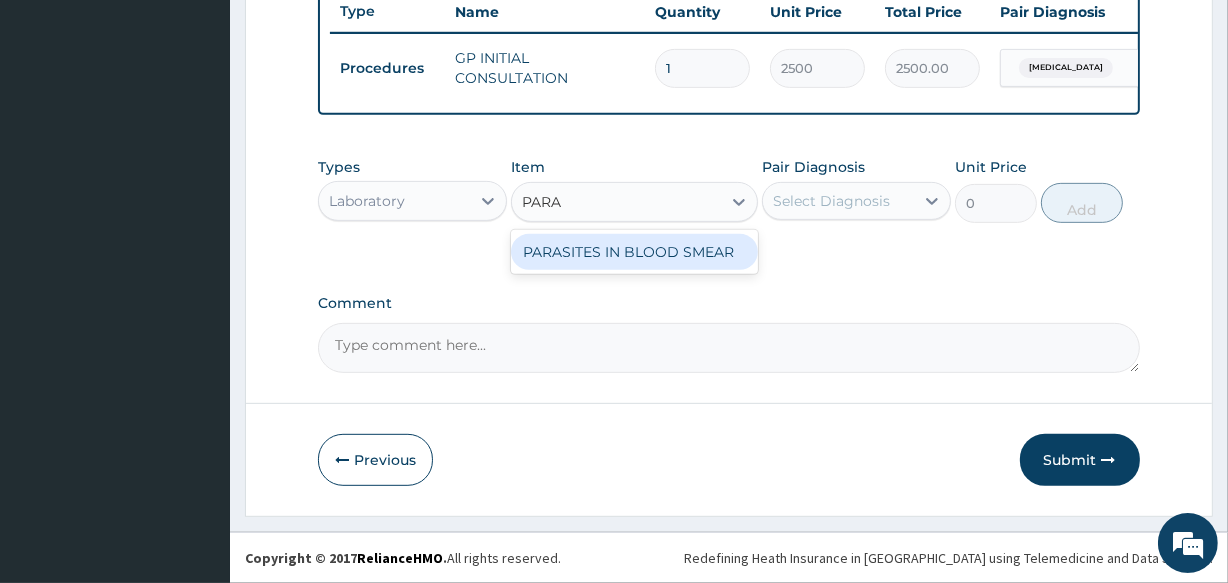 click on "PARASITES IN BLOOD SMEAR" at bounding box center [634, 252] 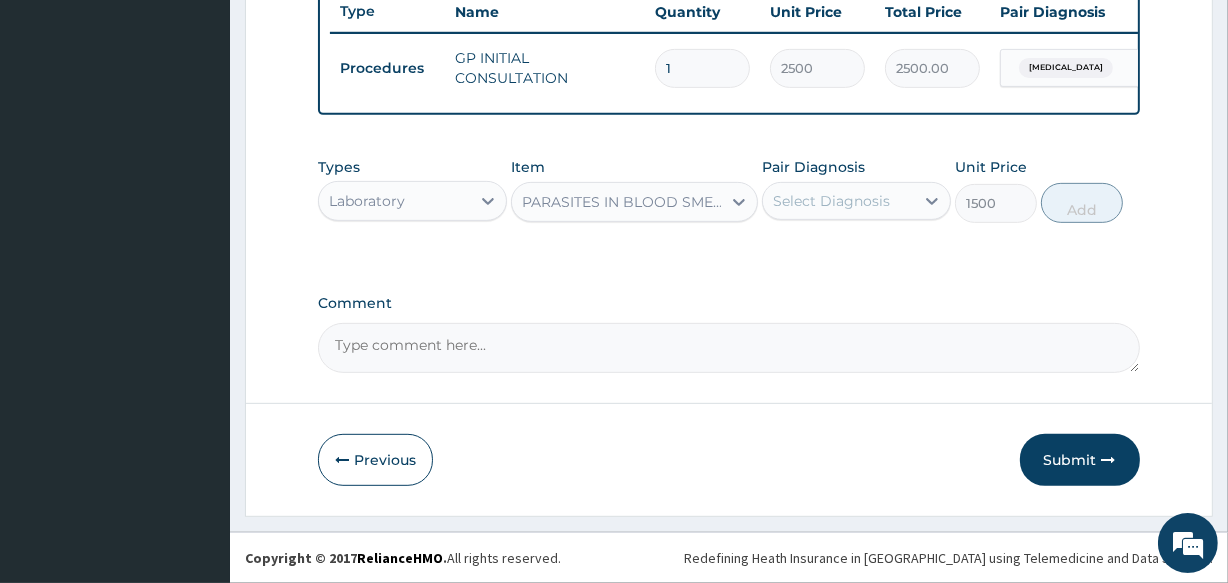 click on "Select Diagnosis" at bounding box center (831, 201) 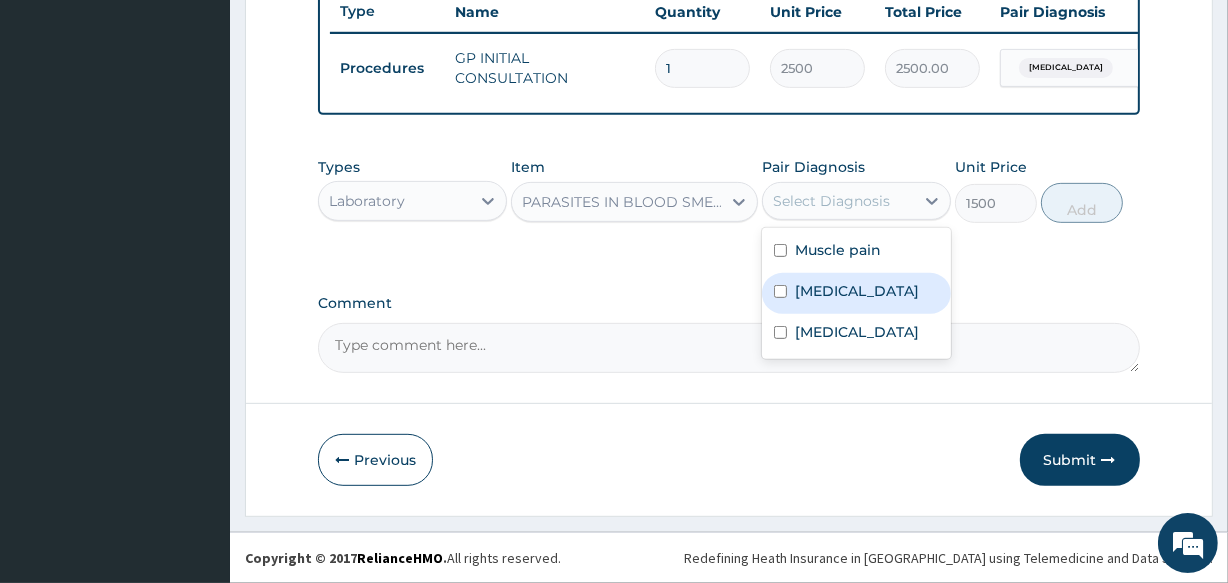 click on "[MEDICAL_DATA]" at bounding box center [856, 293] 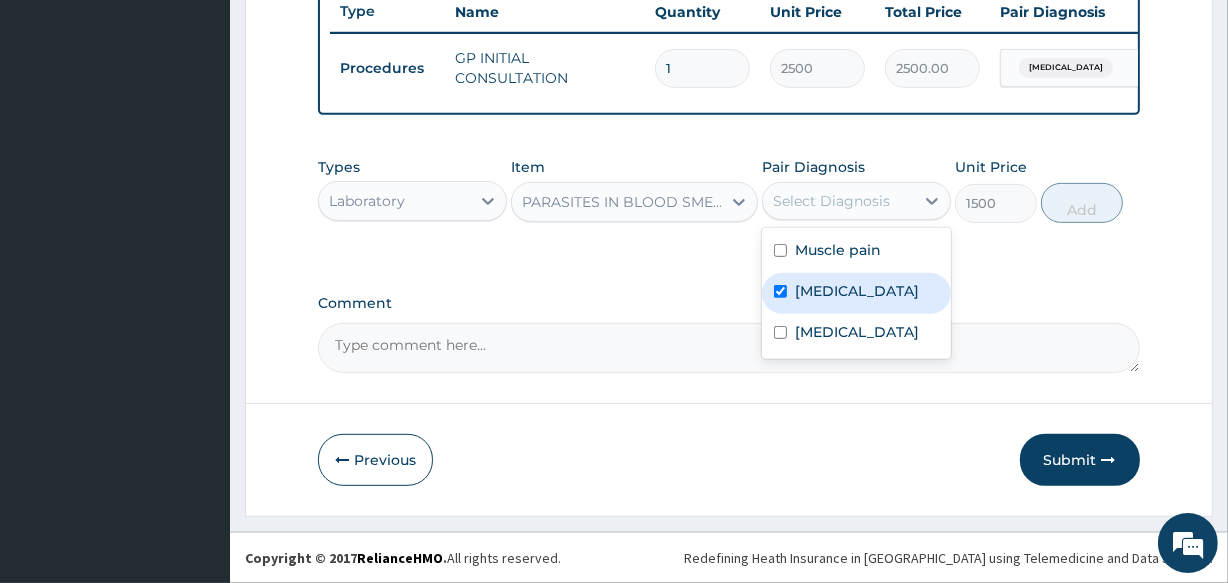 checkbox on "true" 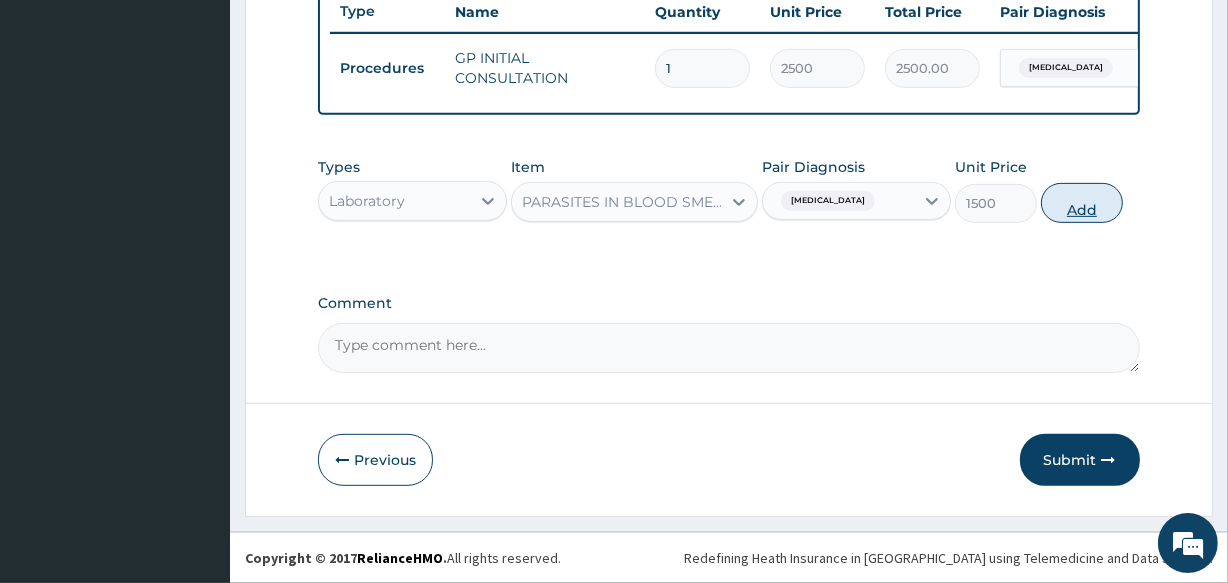 click on "Add" at bounding box center [1082, 203] 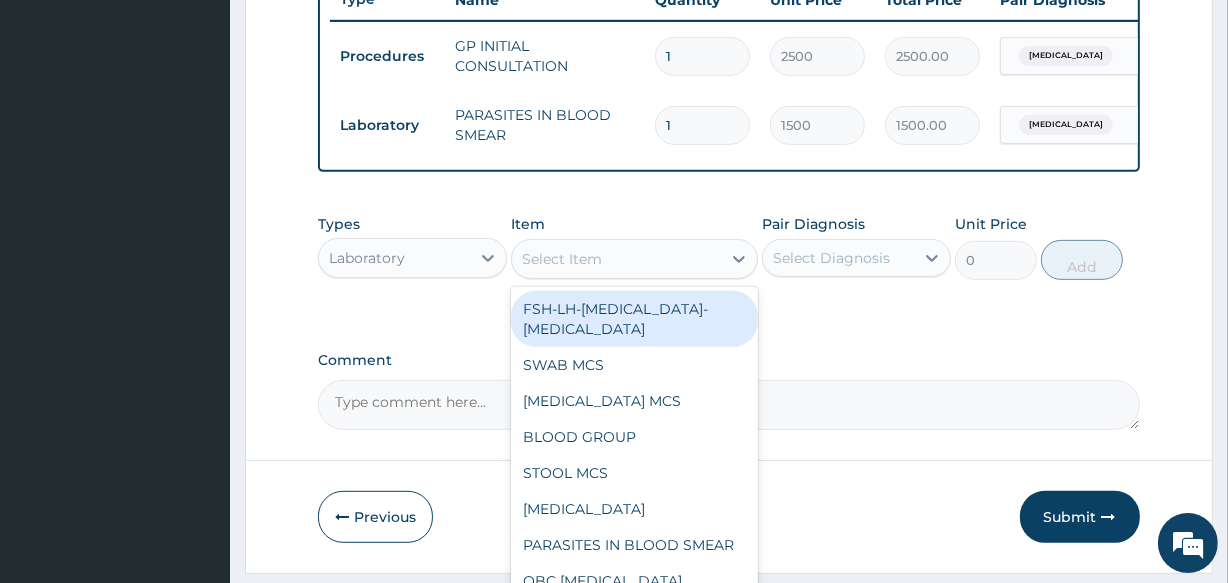 click on "Select Item" at bounding box center [562, 259] 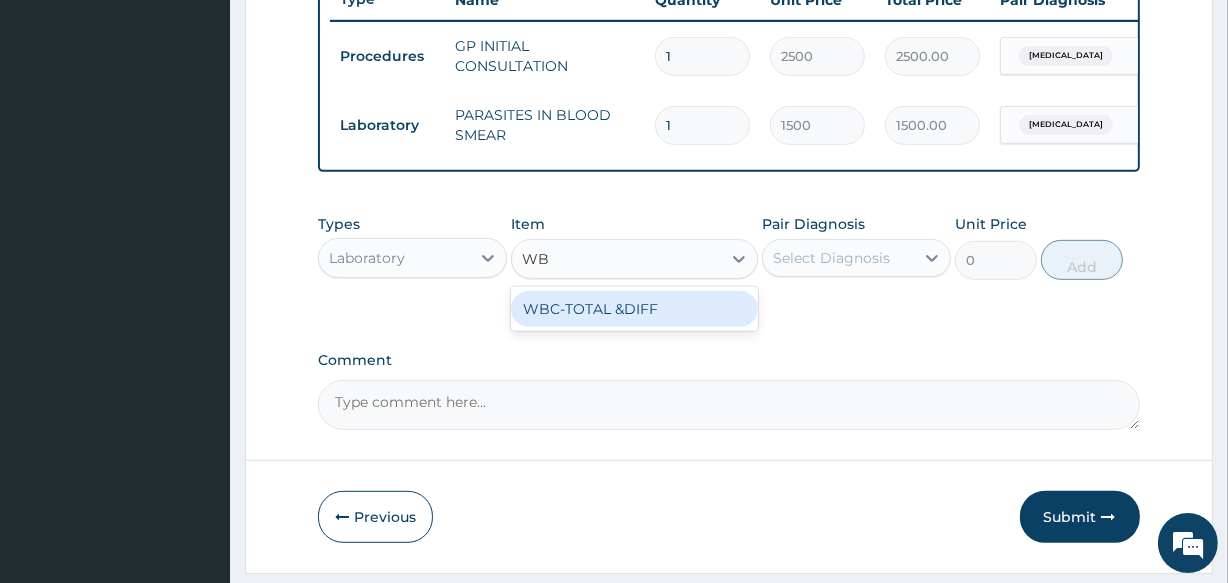 type on "WBC" 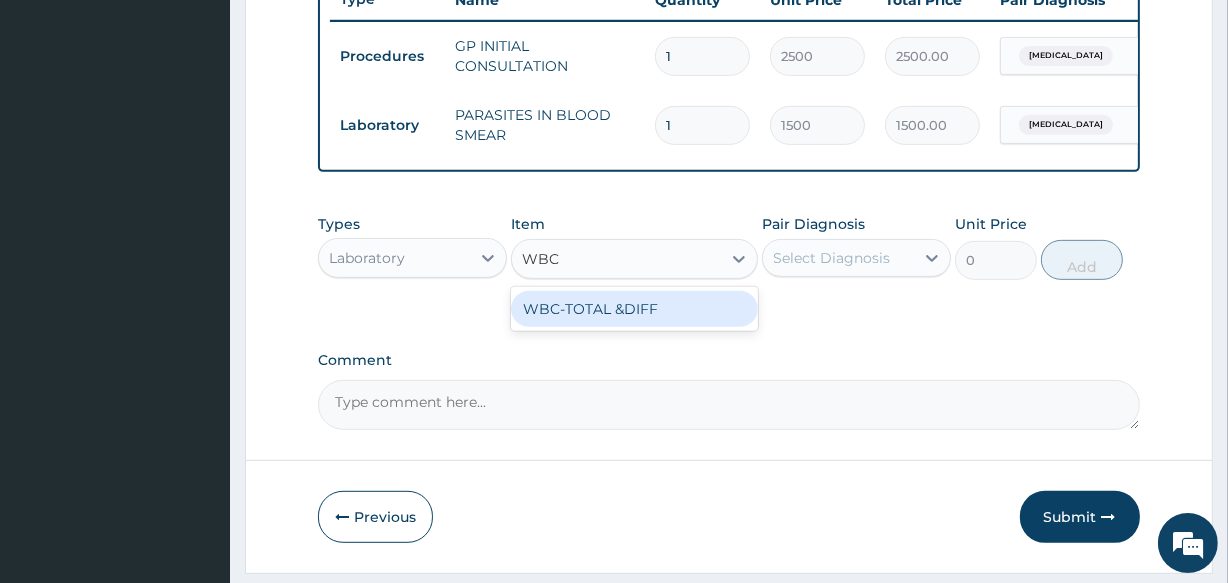 click on "WBC-TOTAL &DIFF" at bounding box center [634, 309] 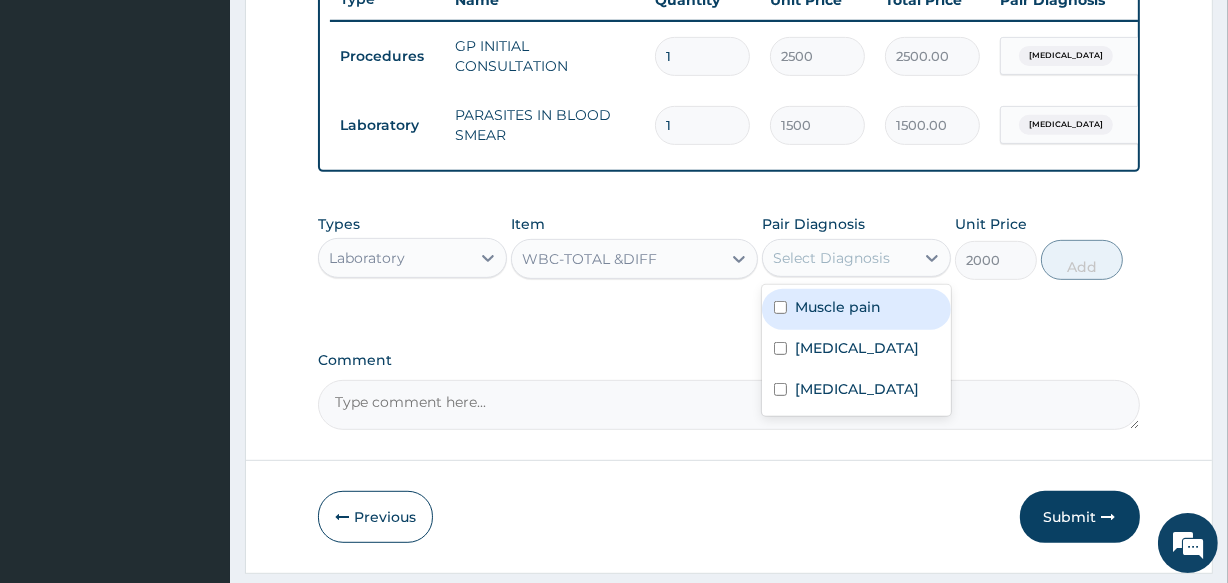 click on "Select Diagnosis" at bounding box center [831, 258] 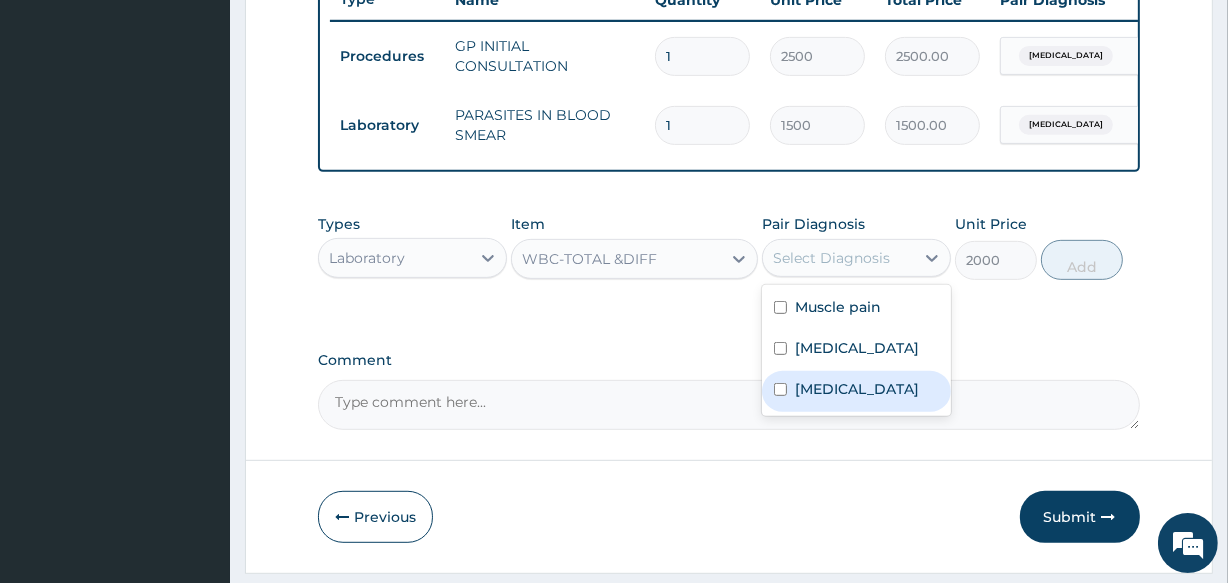 drag, startPoint x: 810, startPoint y: 406, endPoint x: 830, endPoint y: 389, distance: 26.24881 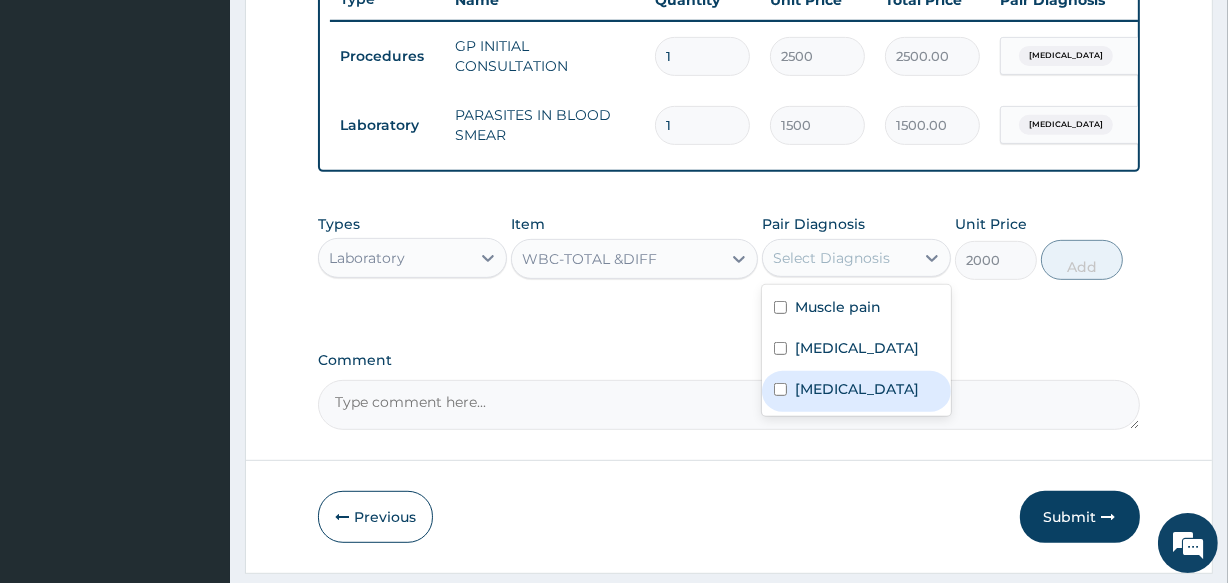 click on "[MEDICAL_DATA]" at bounding box center (857, 389) 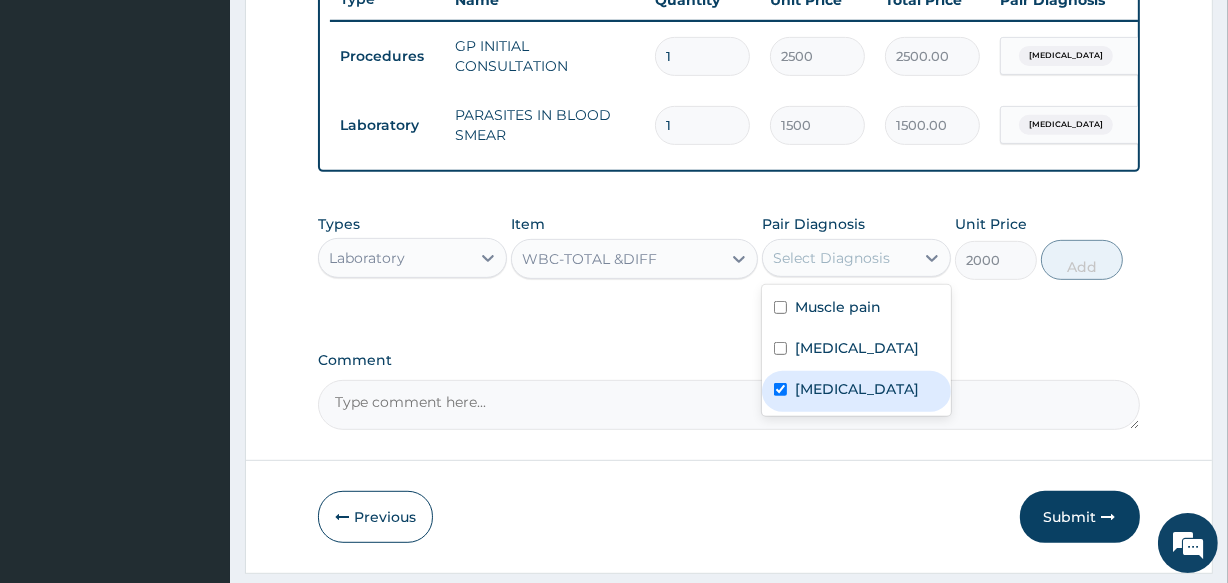 checkbox on "true" 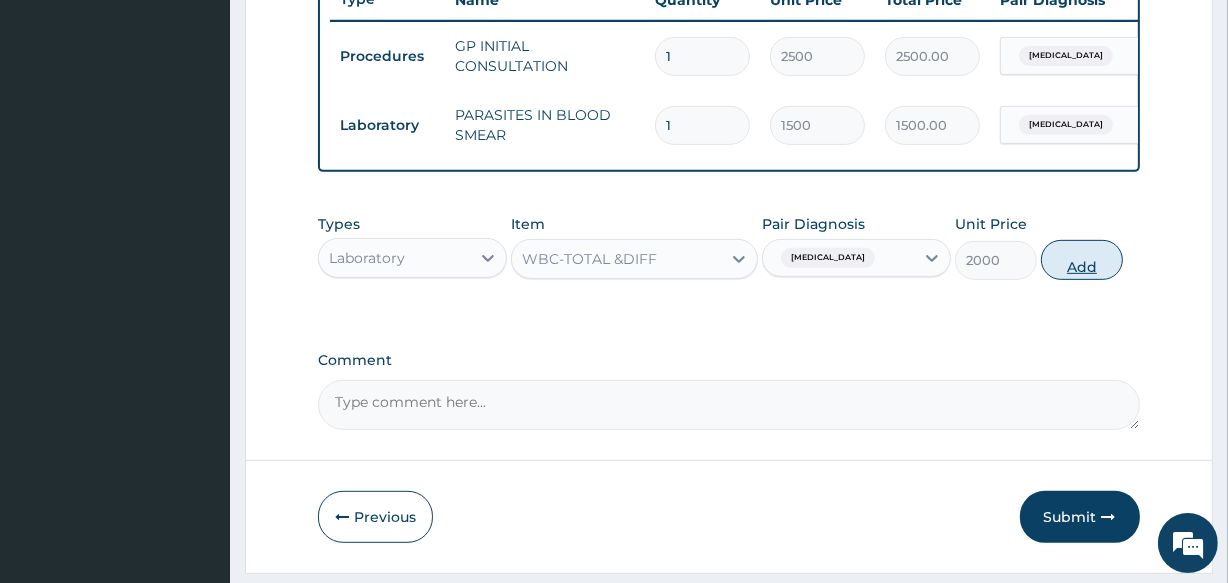 click on "Add" at bounding box center (1082, 260) 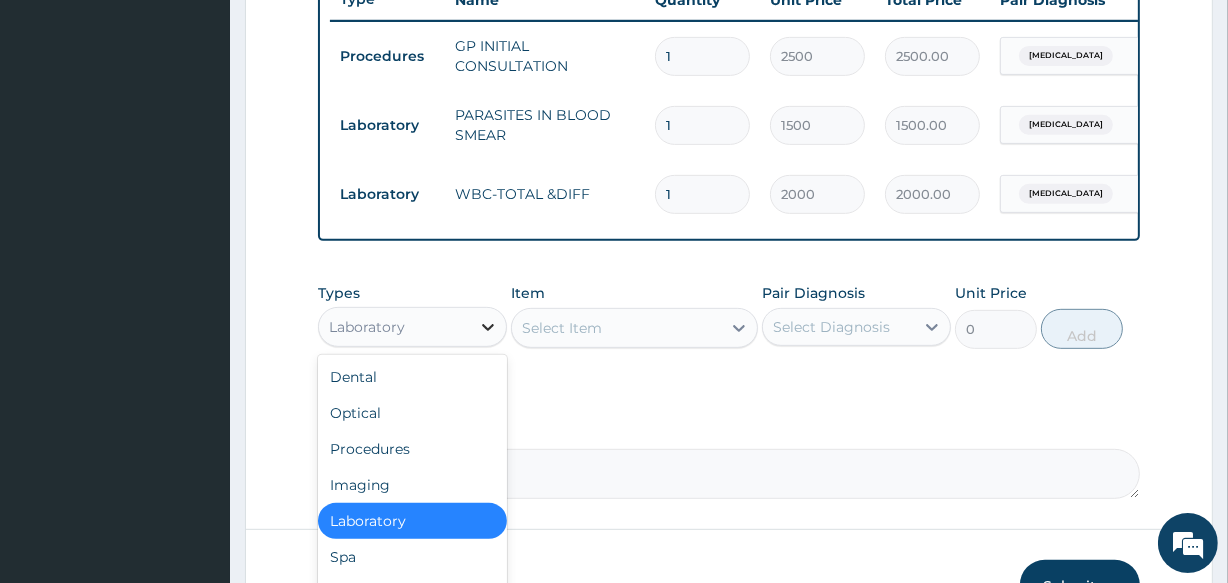 click at bounding box center (488, 327) 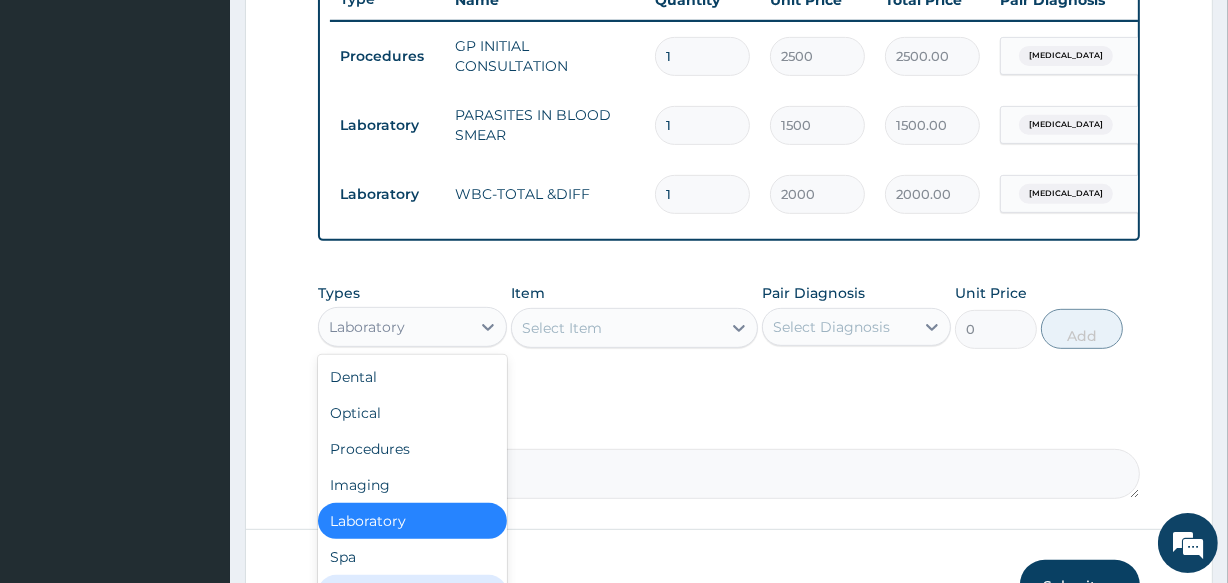 scroll, scrollTop: 68, scrollLeft: 0, axis: vertical 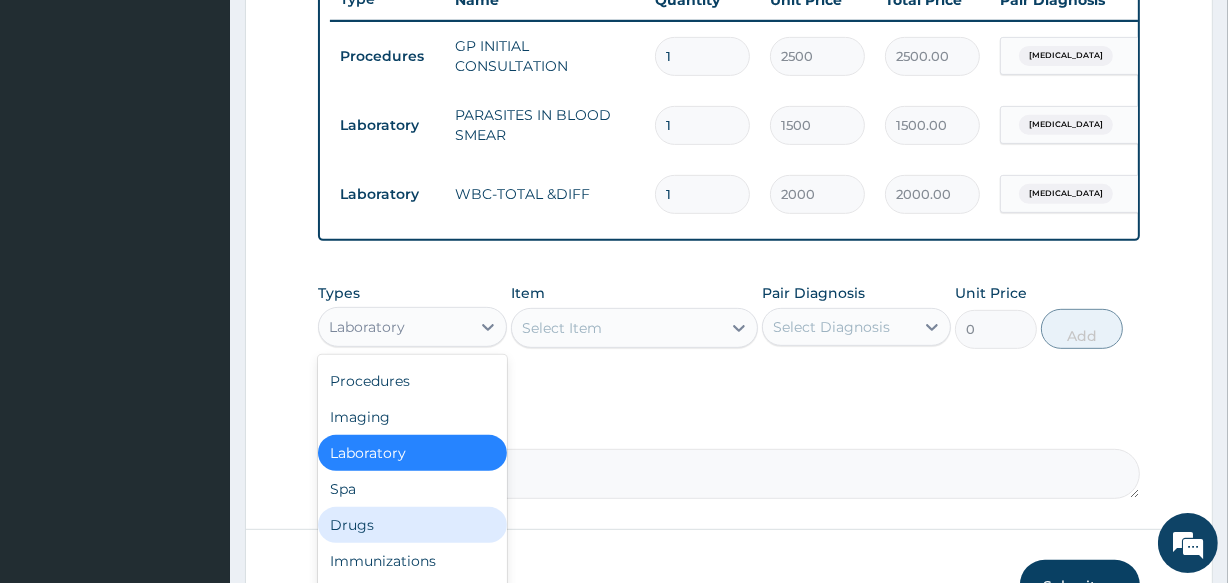 click on "Drugs" at bounding box center [412, 525] 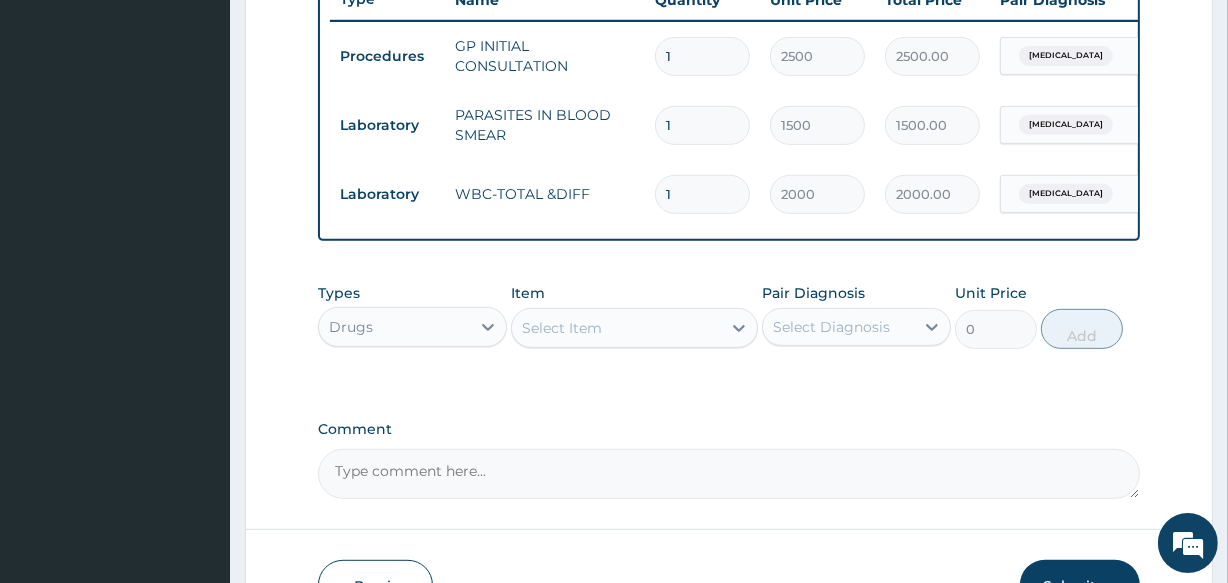 click on "Select Item" at bounding box center [616, 328] 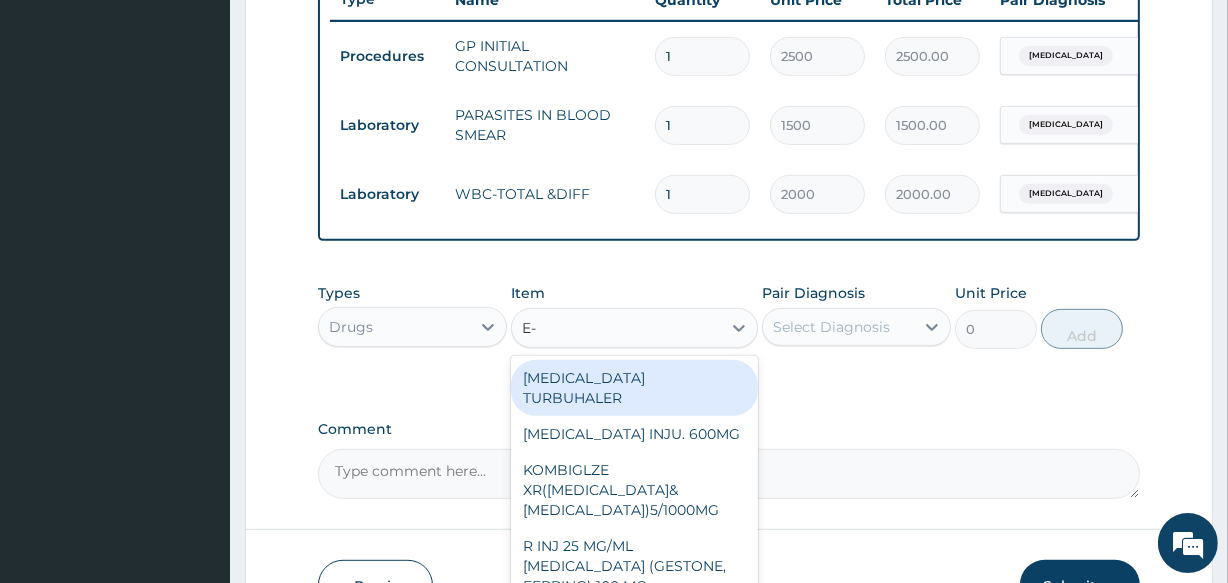 type on "E-M" 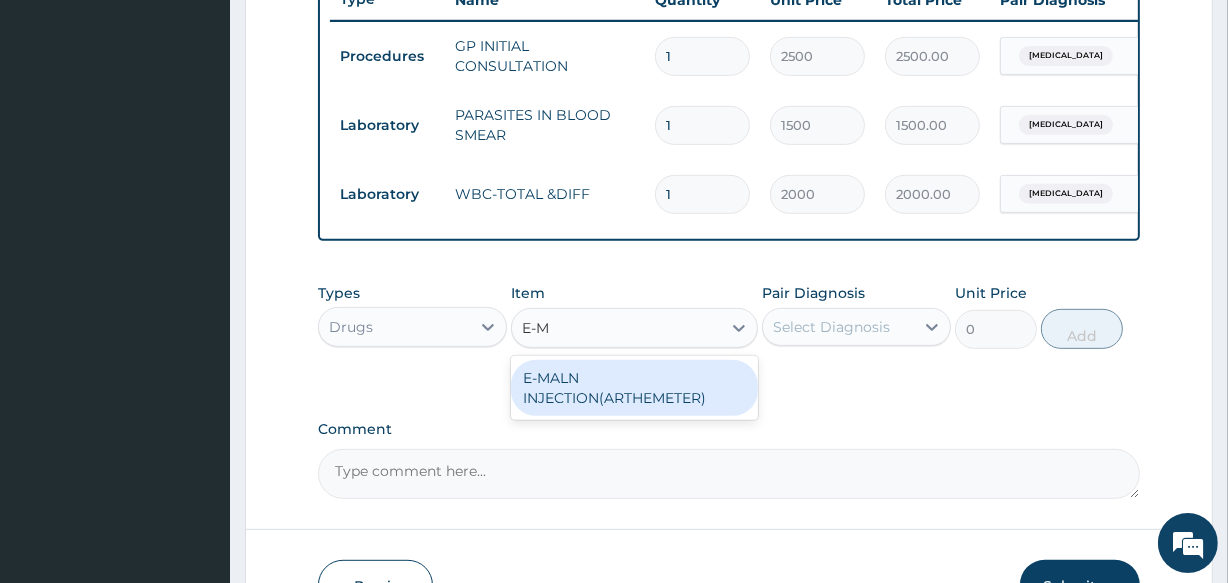 click on "E-MALN INJECTION(ARTHEMETER)" at bounding box center (634, 388) 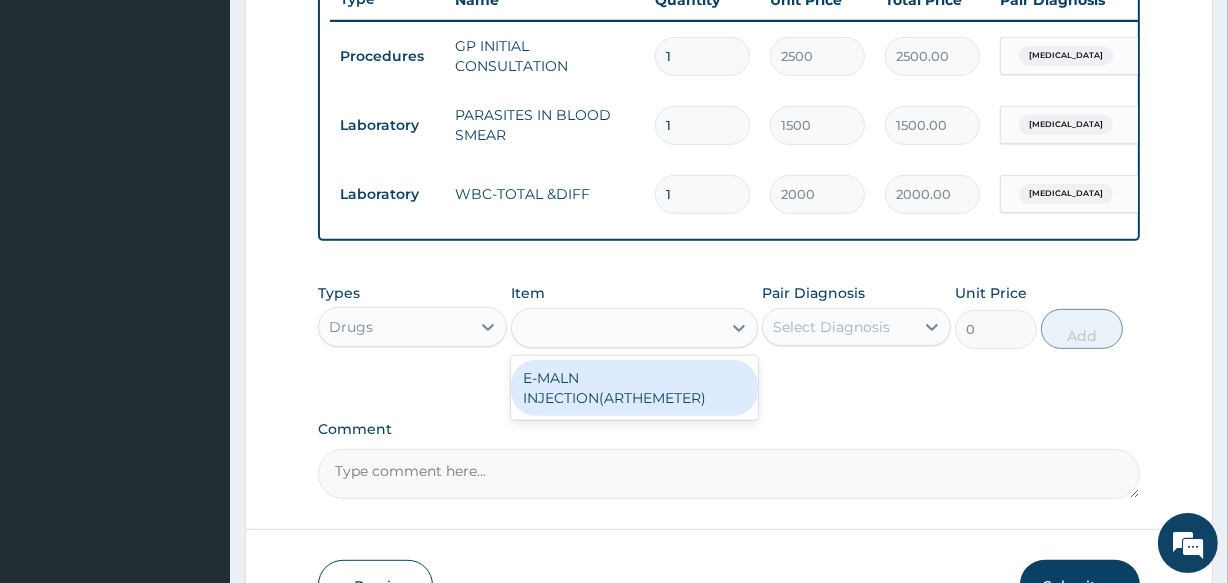 type on "840" 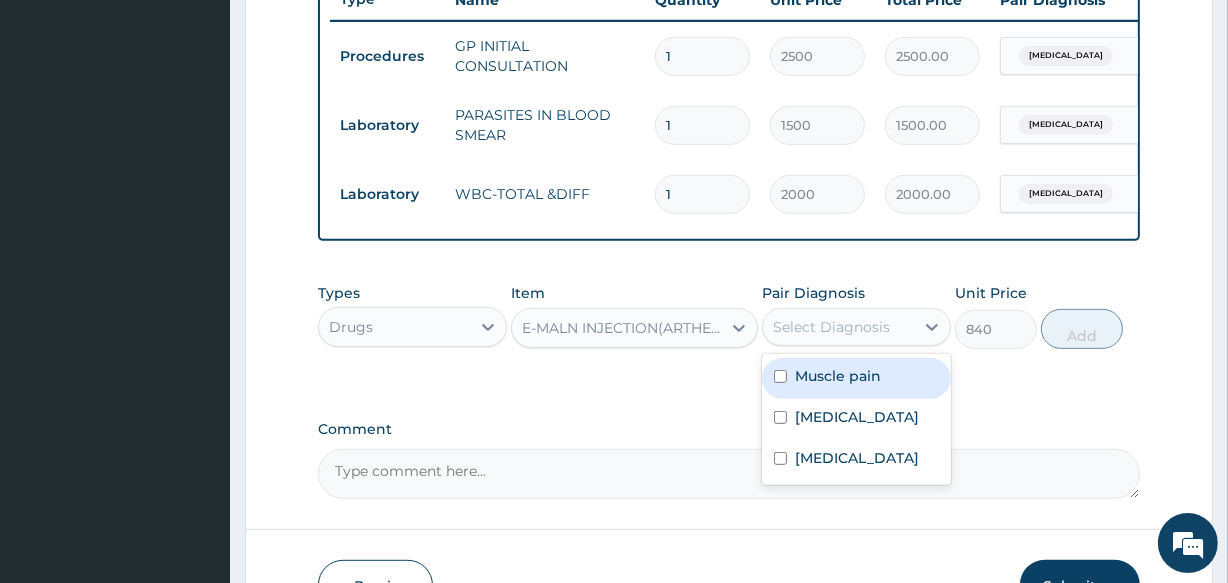 click on "Select Diagnosis" at bounding box center (831, 327) 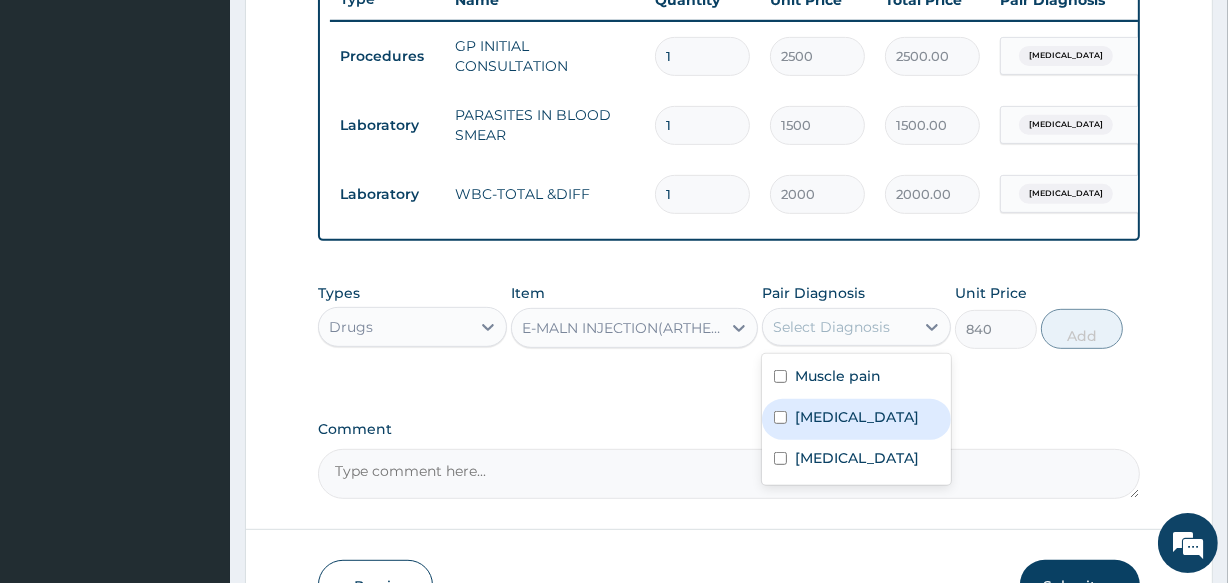 click on "Malaria" at bounding box center (856, 419) 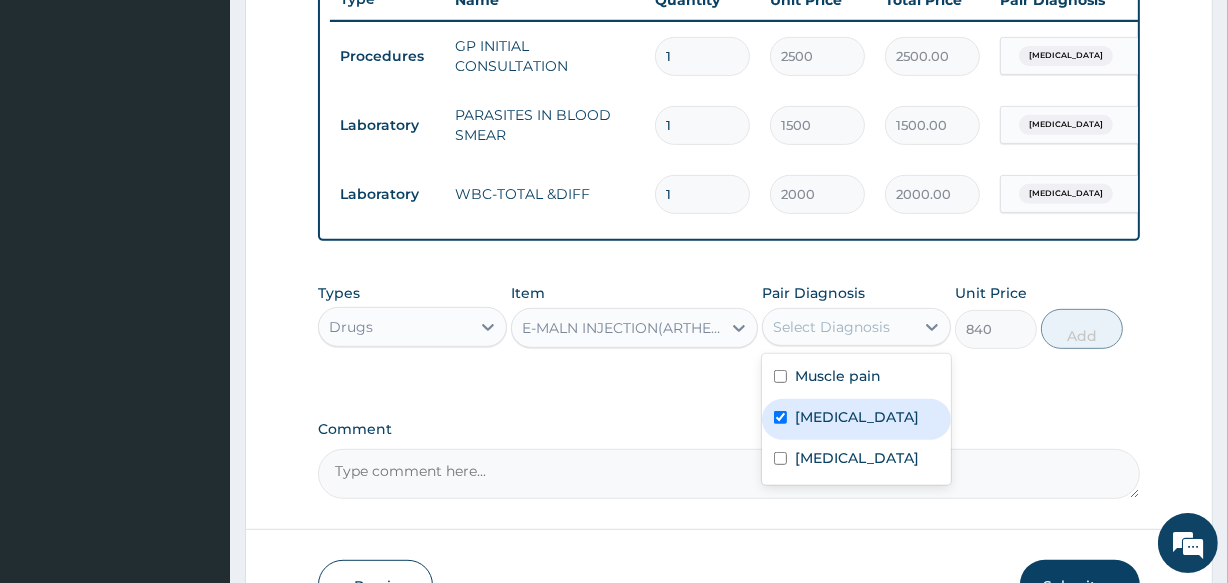 checkbox on "true" 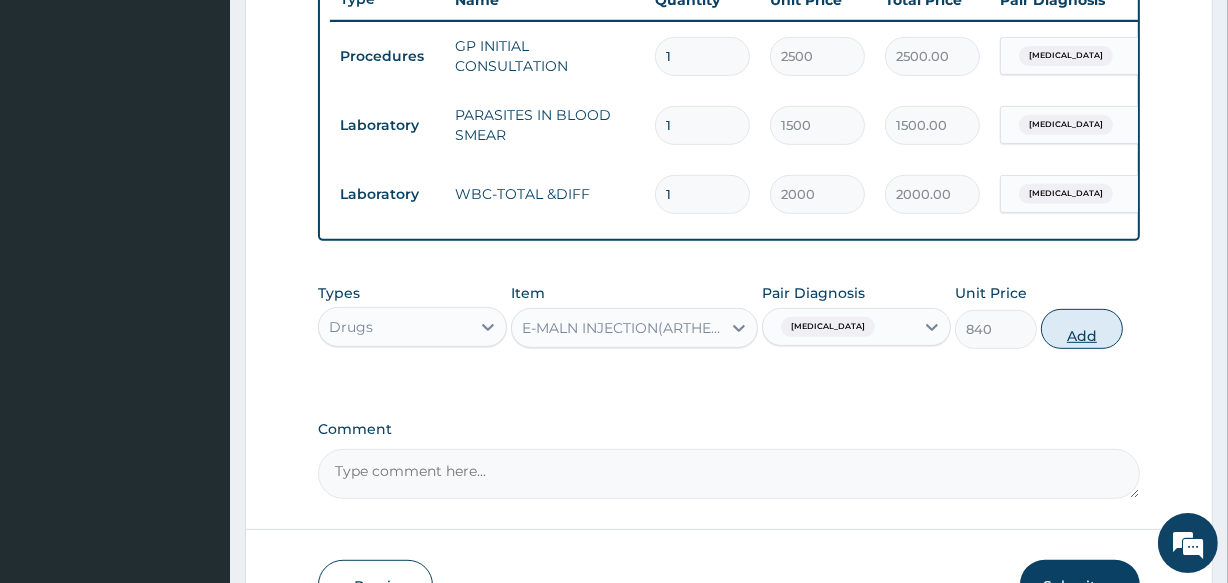 click on "Add" at bounding box center [1082, 329] 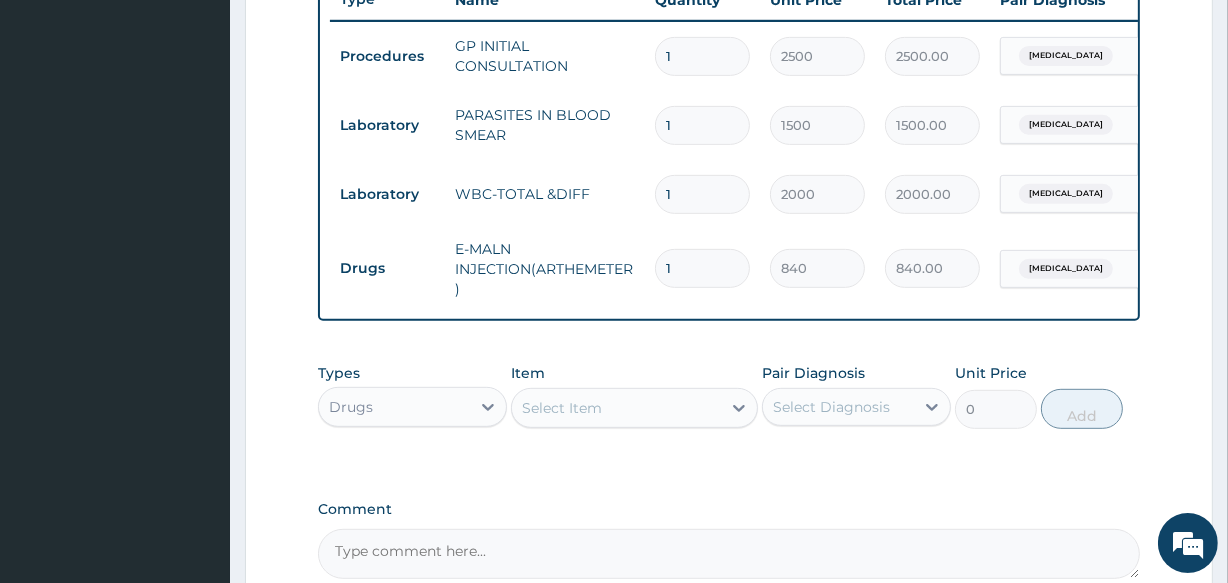 type 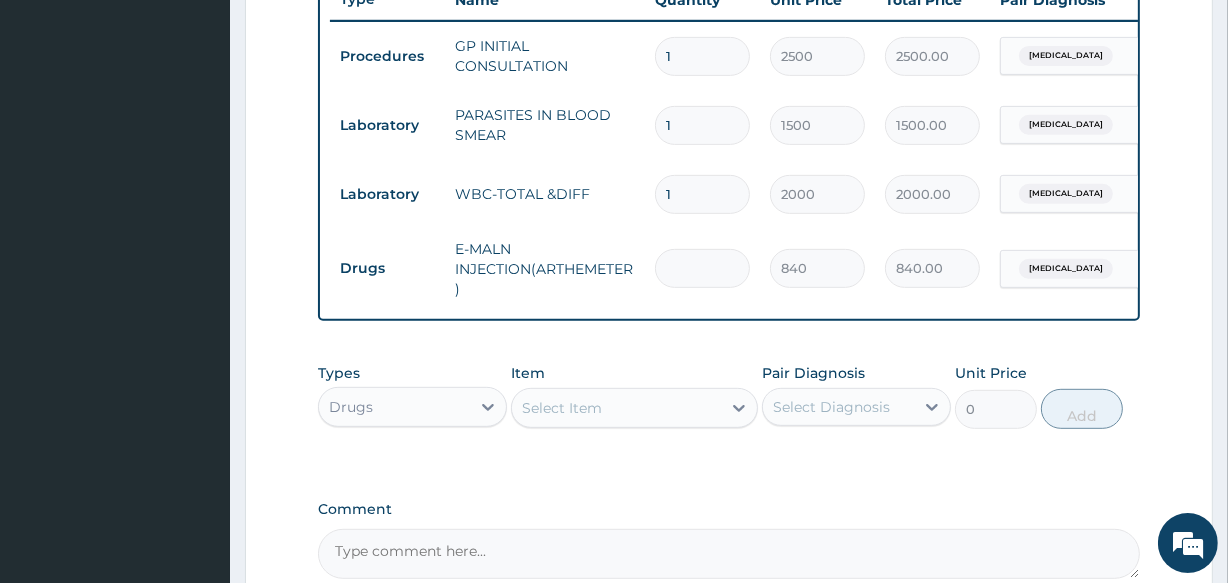 type on "0.00" 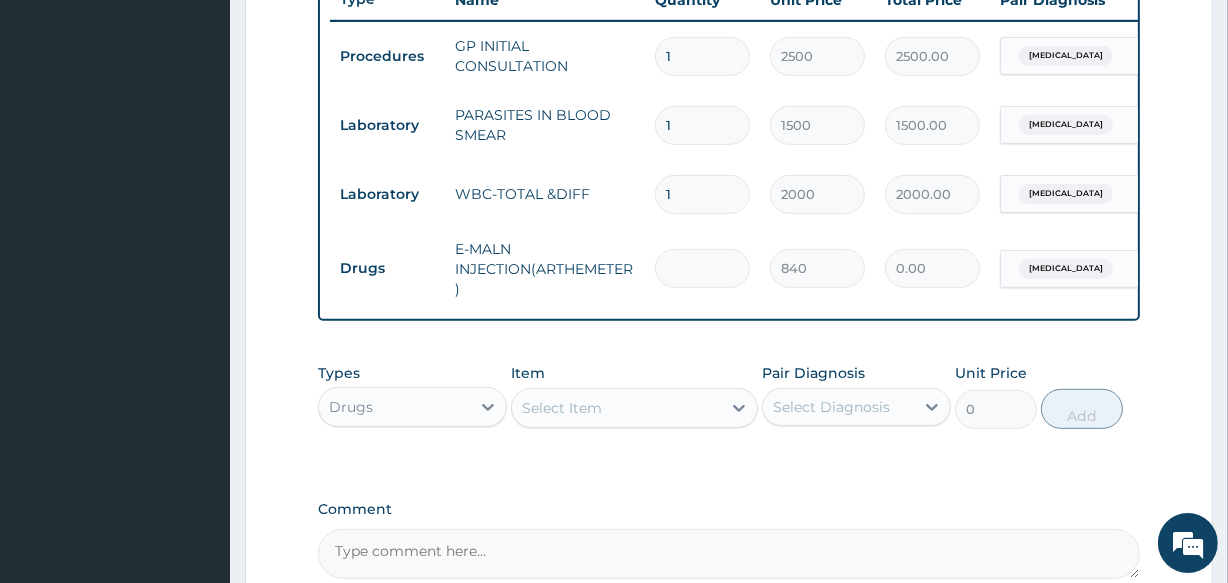 type on "3" 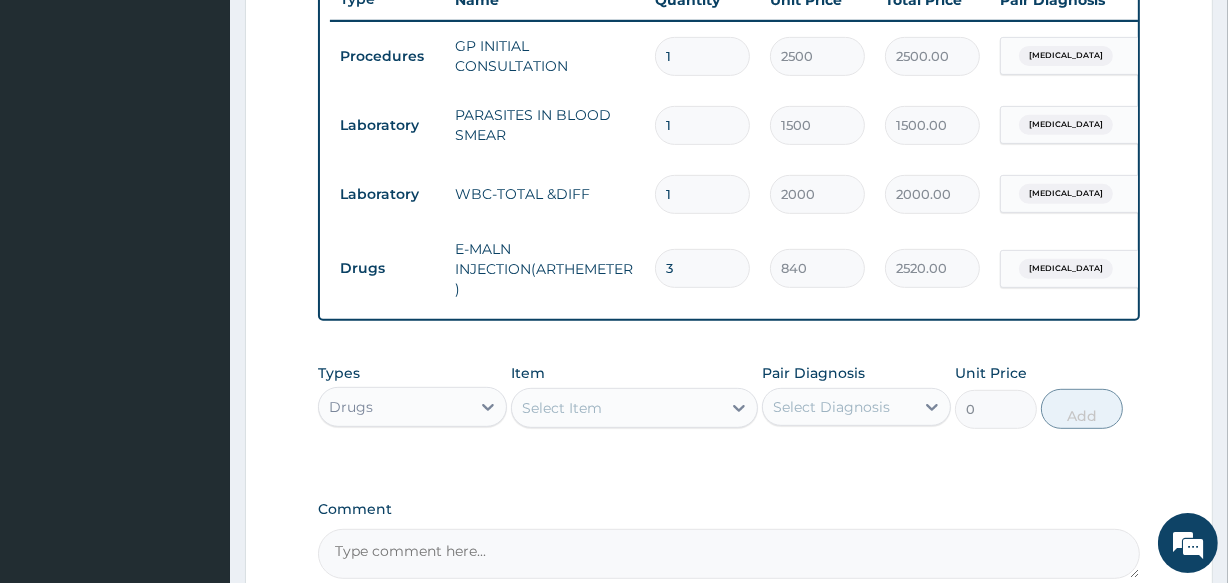 type on "3" 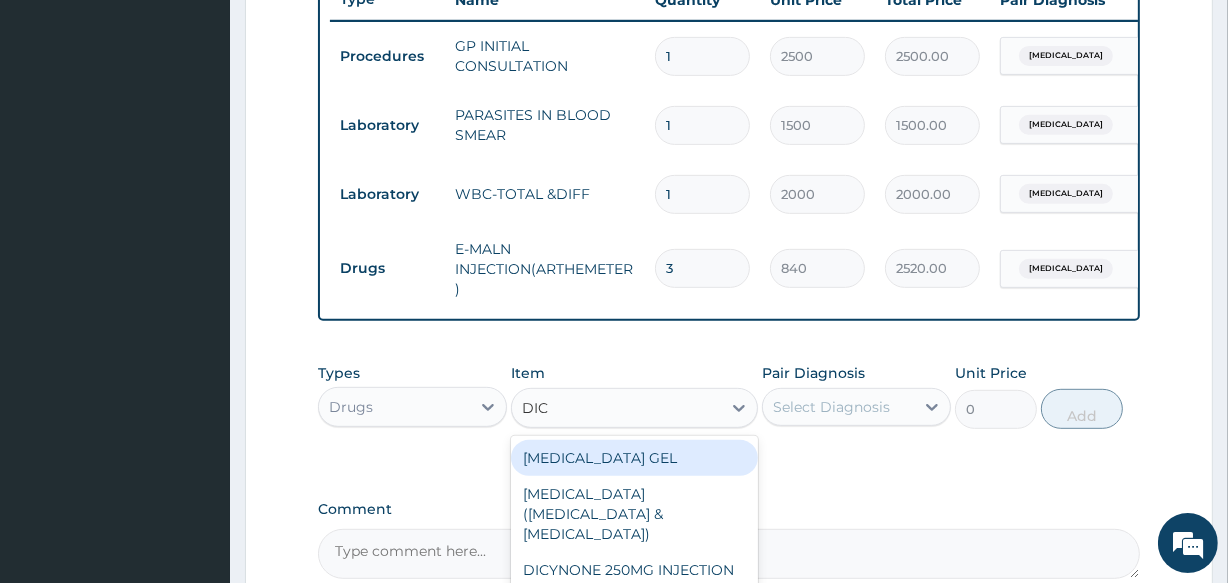 type on "DICL" 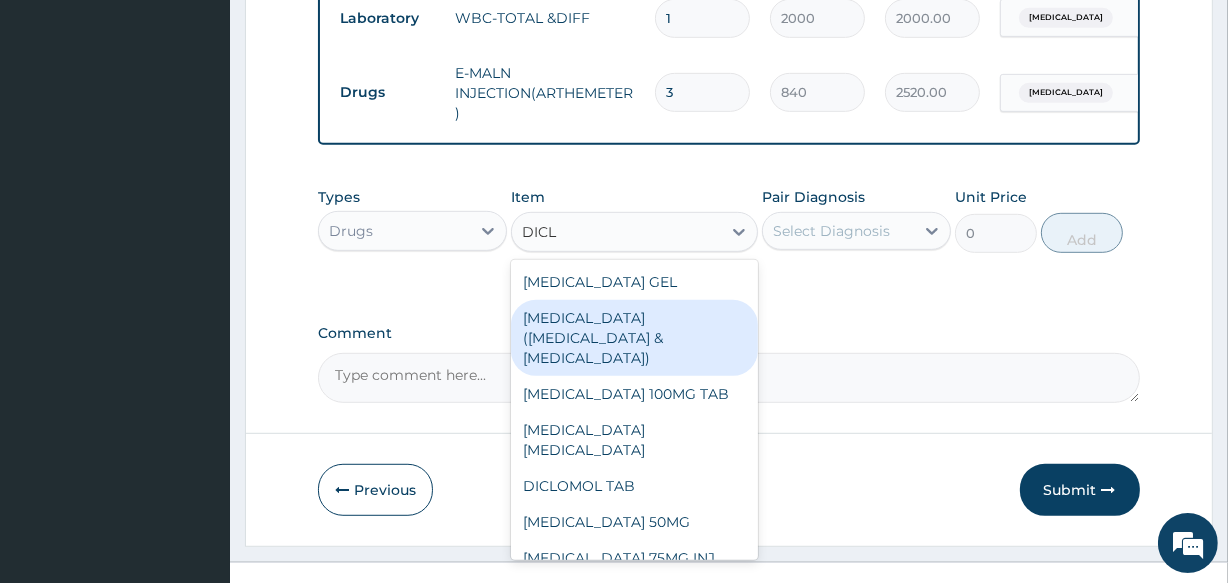 scroll, scrollTop: 958, scrollLeft: 0, axis: vertical 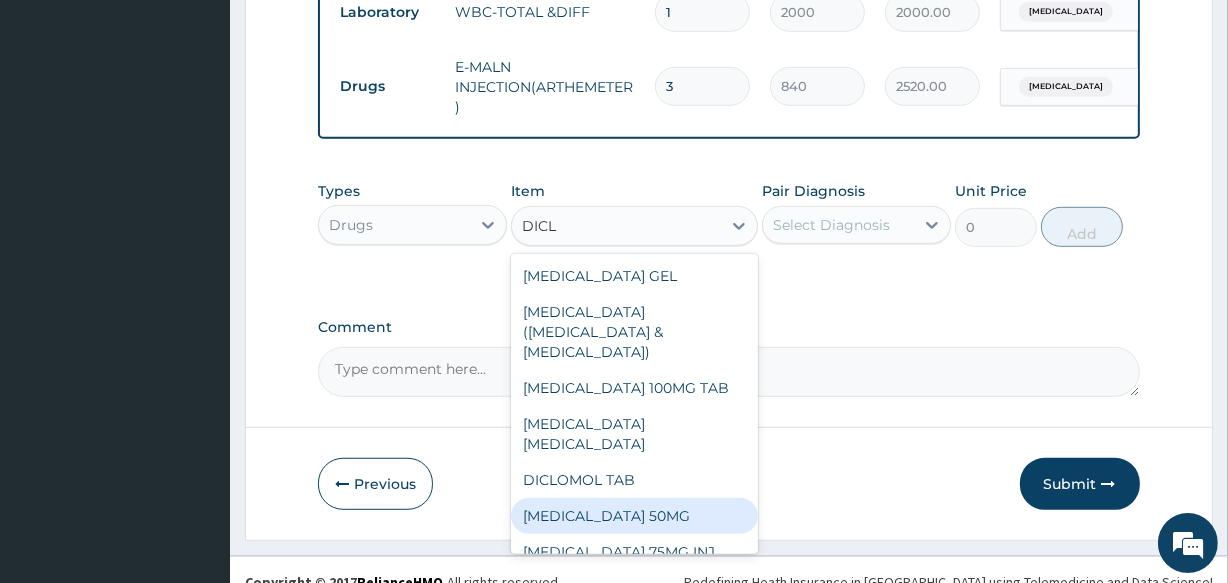 click on "[MEDICAL_DATA] 50MG" at bounding box center (634, 516) 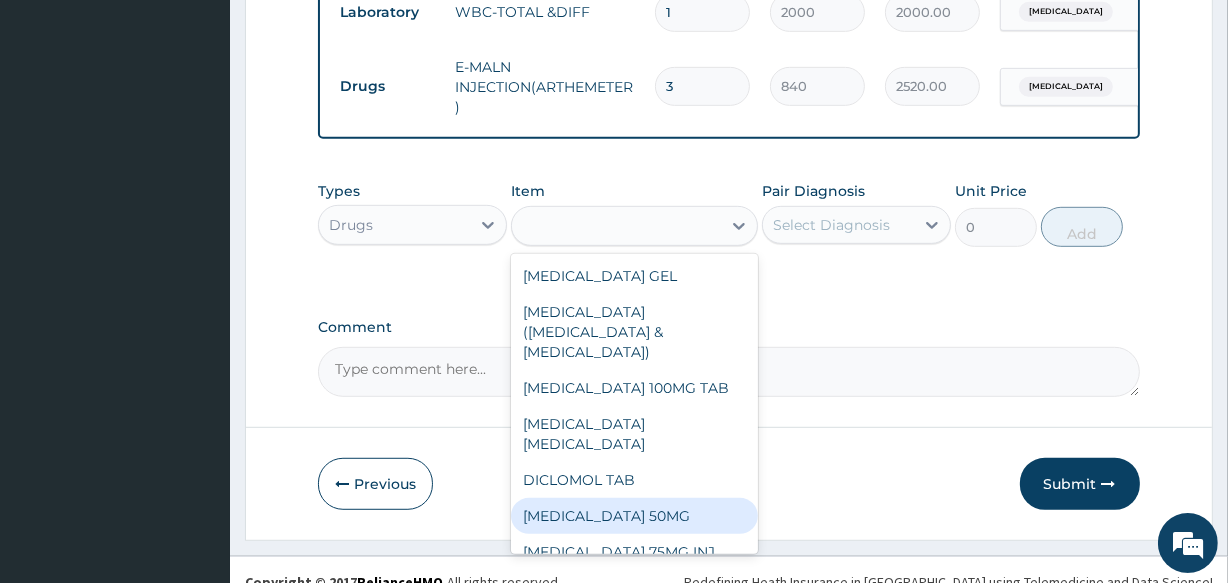 type on "35" 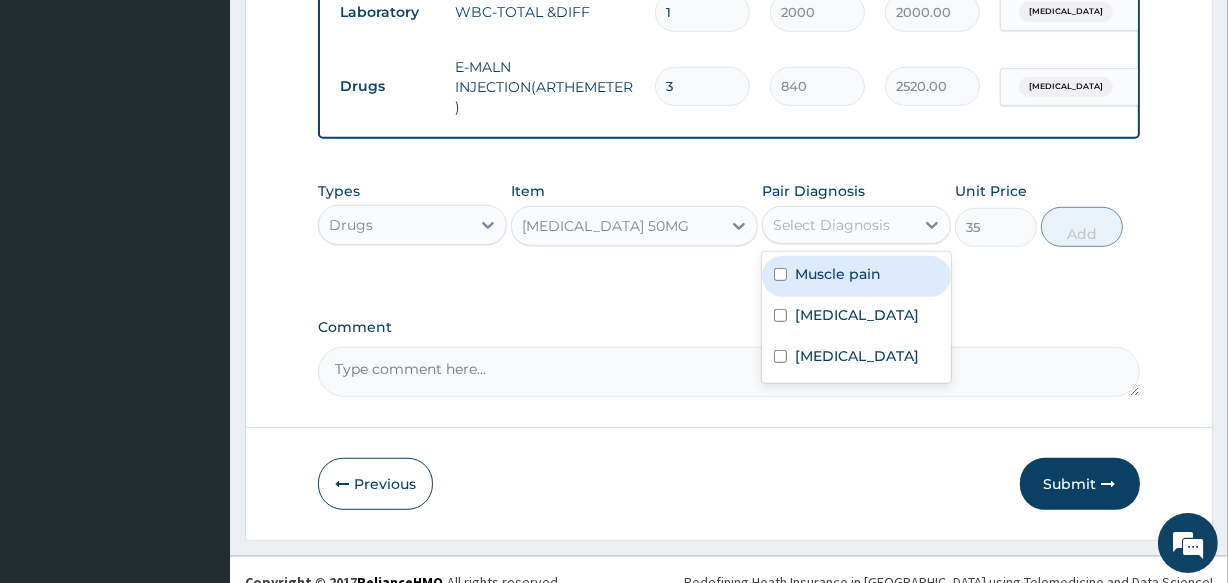 click on "Select Diagnosis" at bounding box center [831, 225] 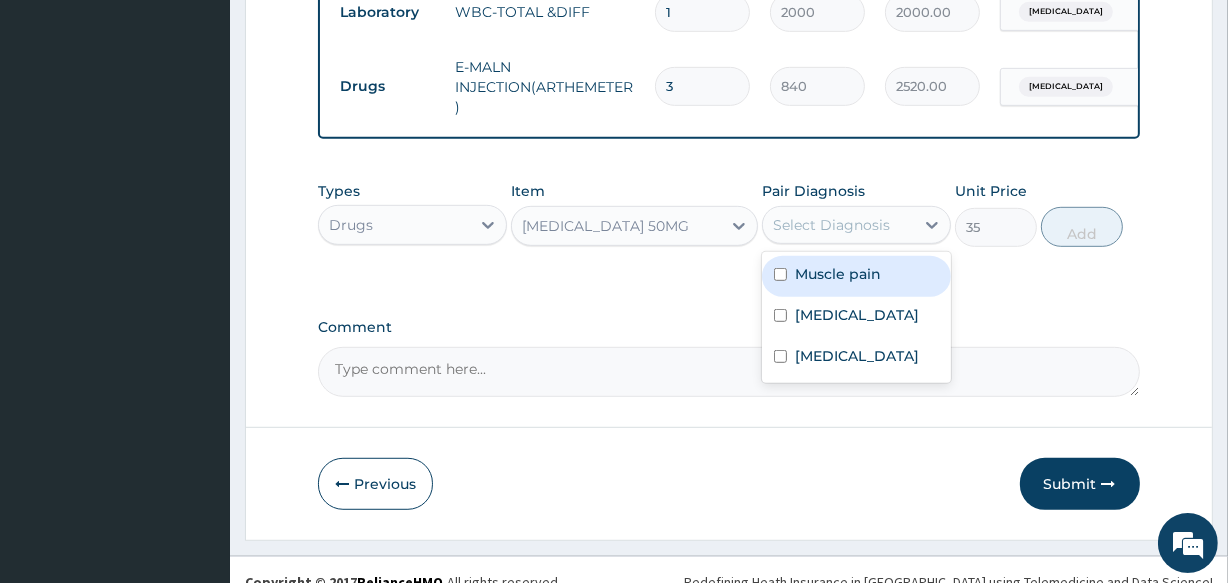 click on "Muscle pain" at bounding box center [856, 276] 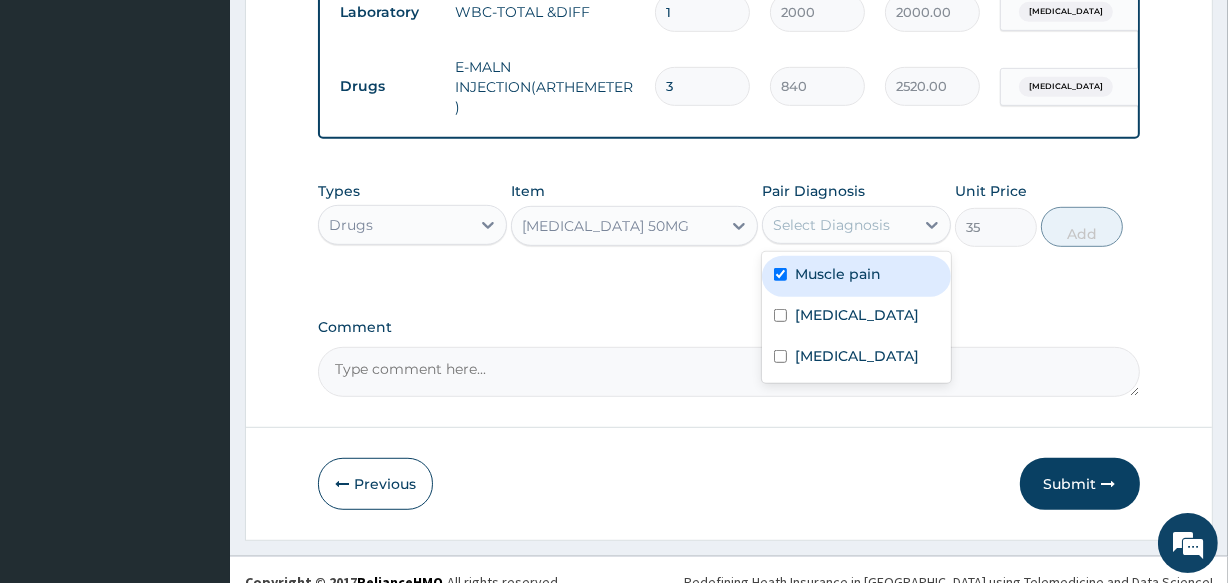 checkbox on "true" 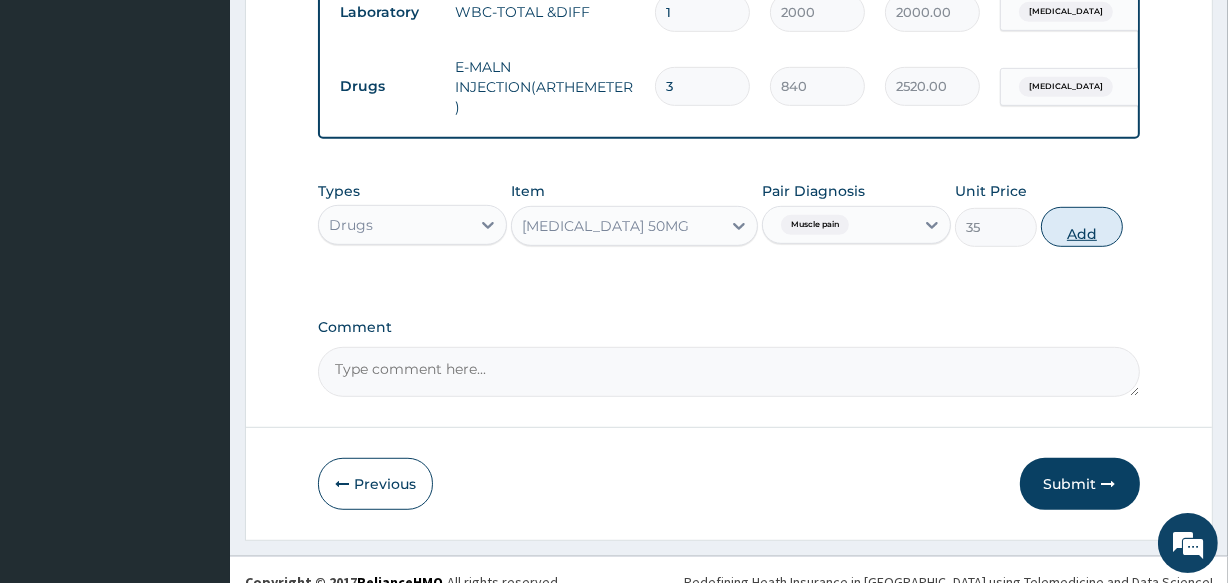 click on "Add" at bounding box center (1082, 227) 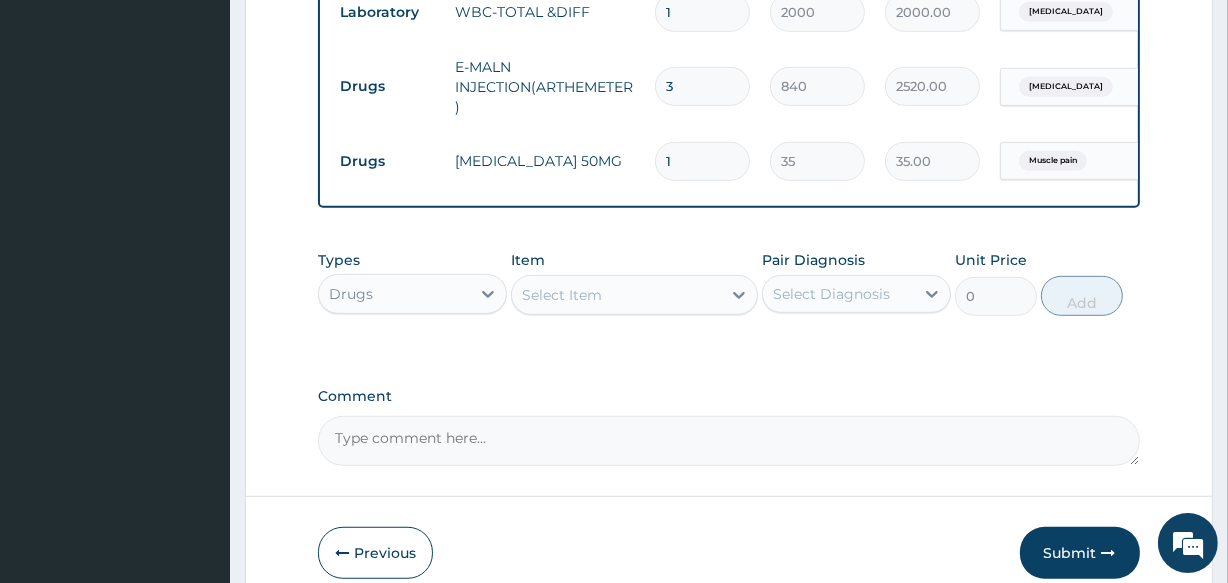 type 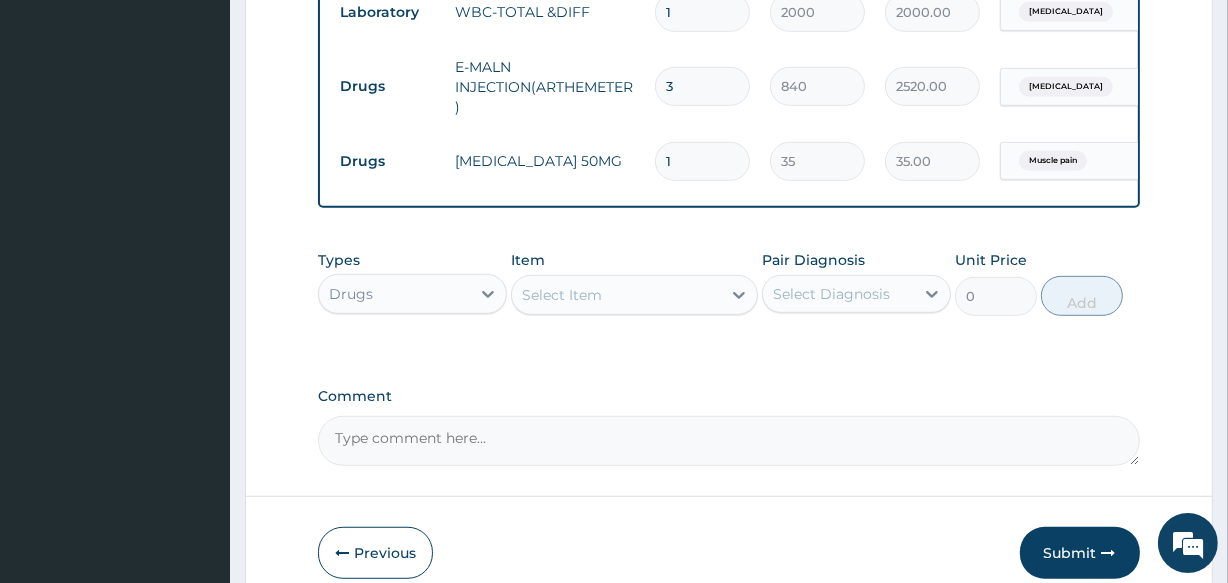 type on "0.00" 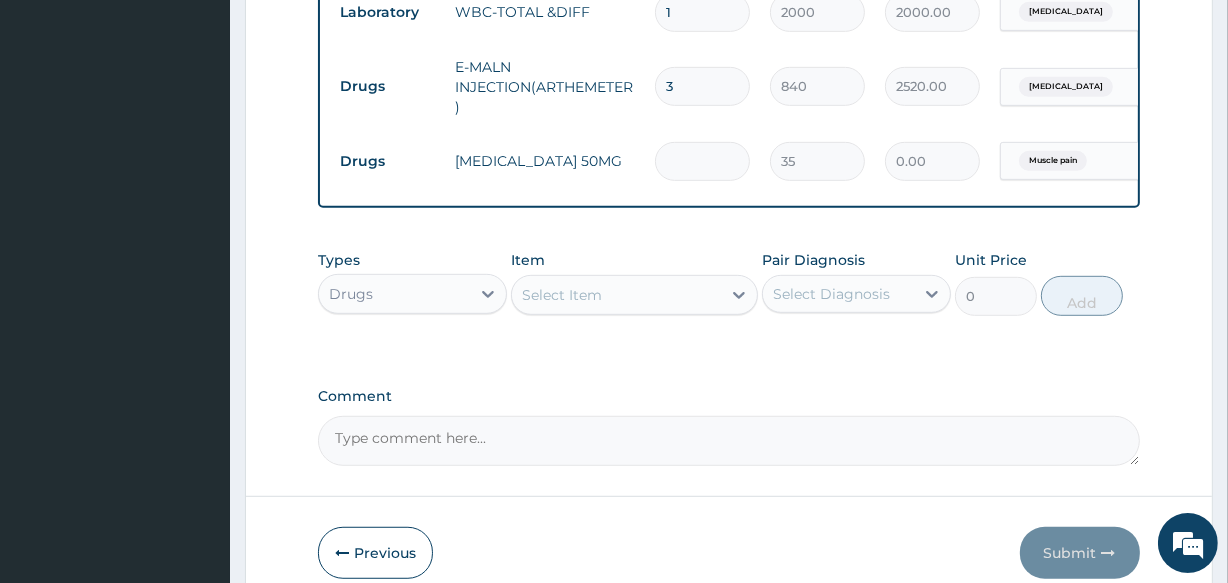 type on "6" 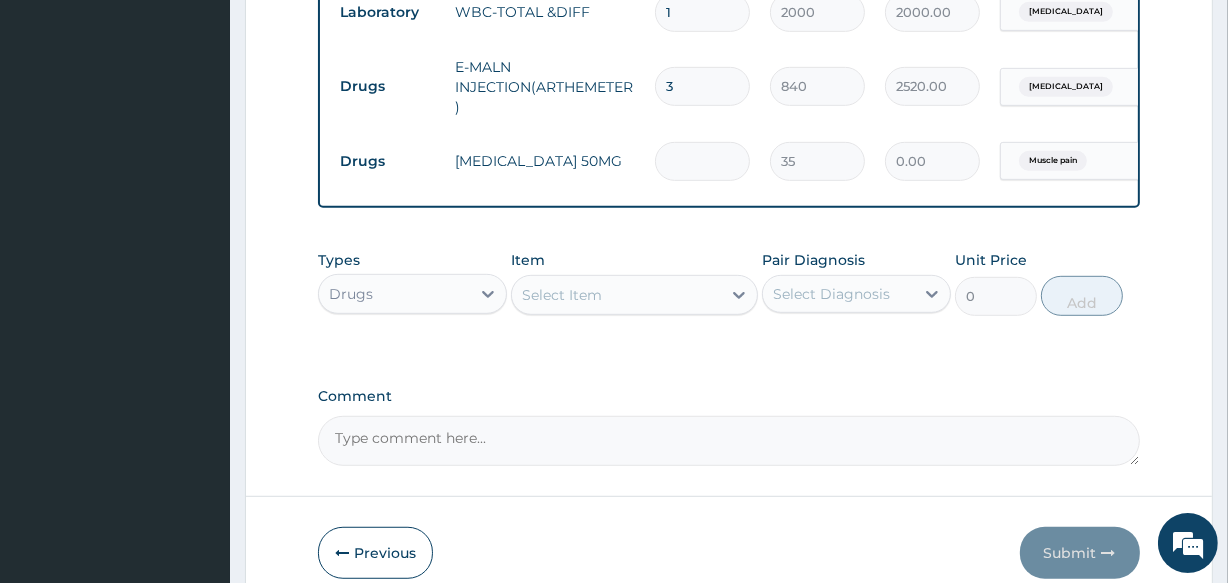 type on "210.00" 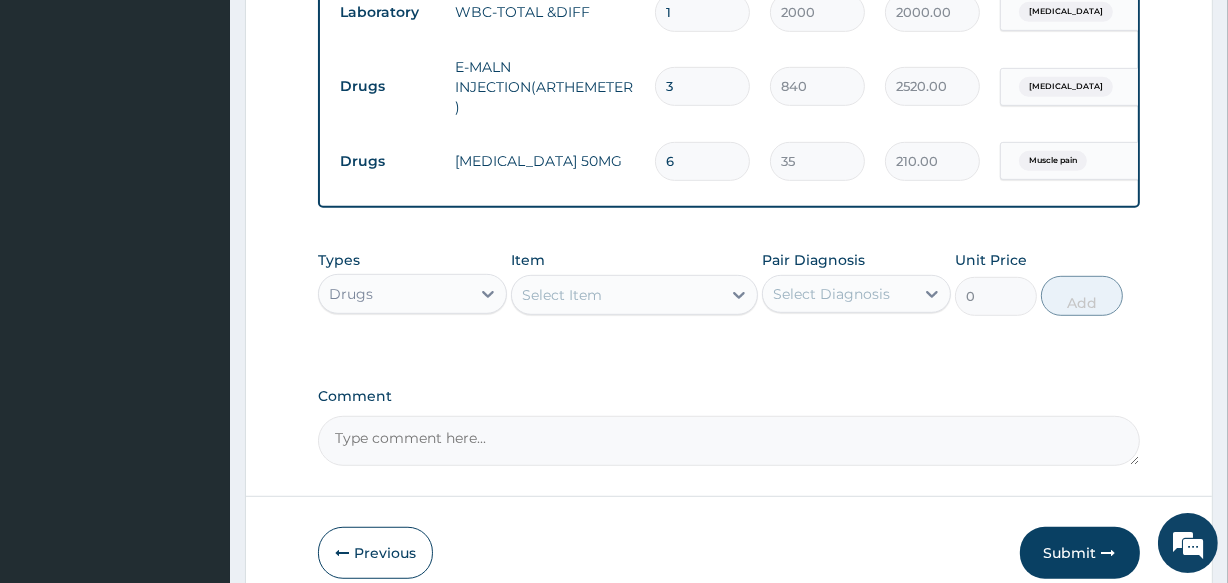 type on "6" 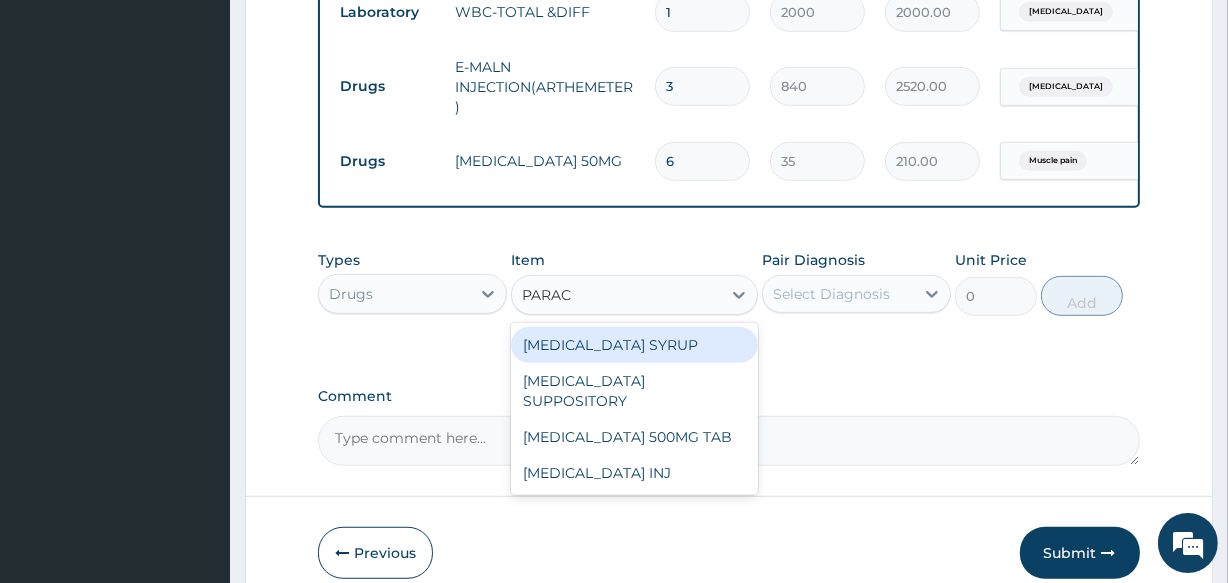 type on "PARACE" 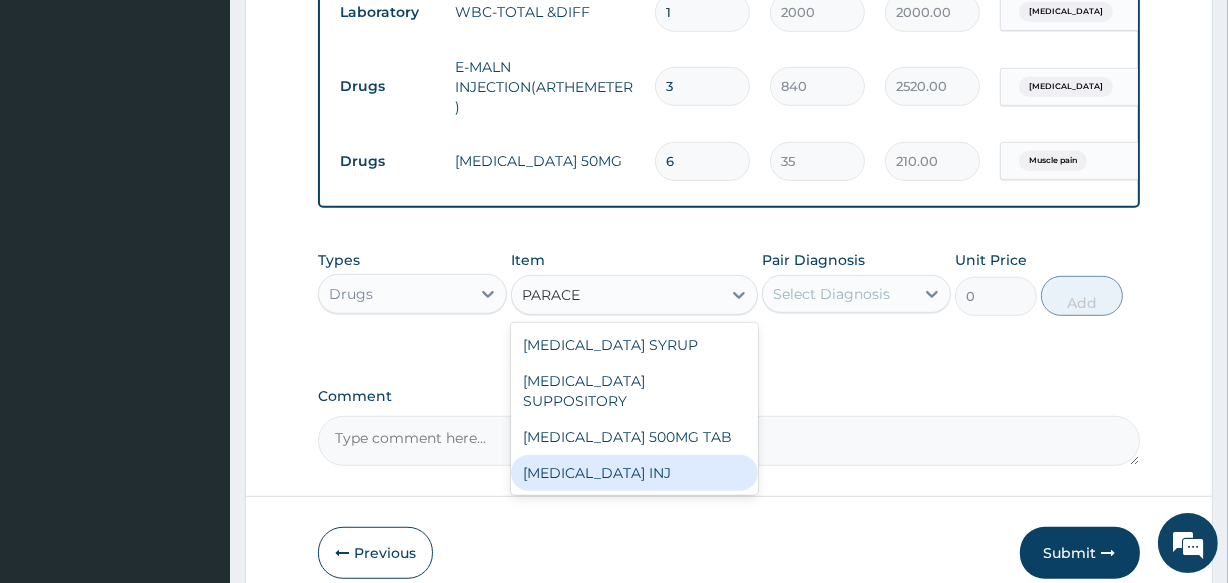 click on "[MEDICAL_DATA] INJ" at bounding box center (634, 473) 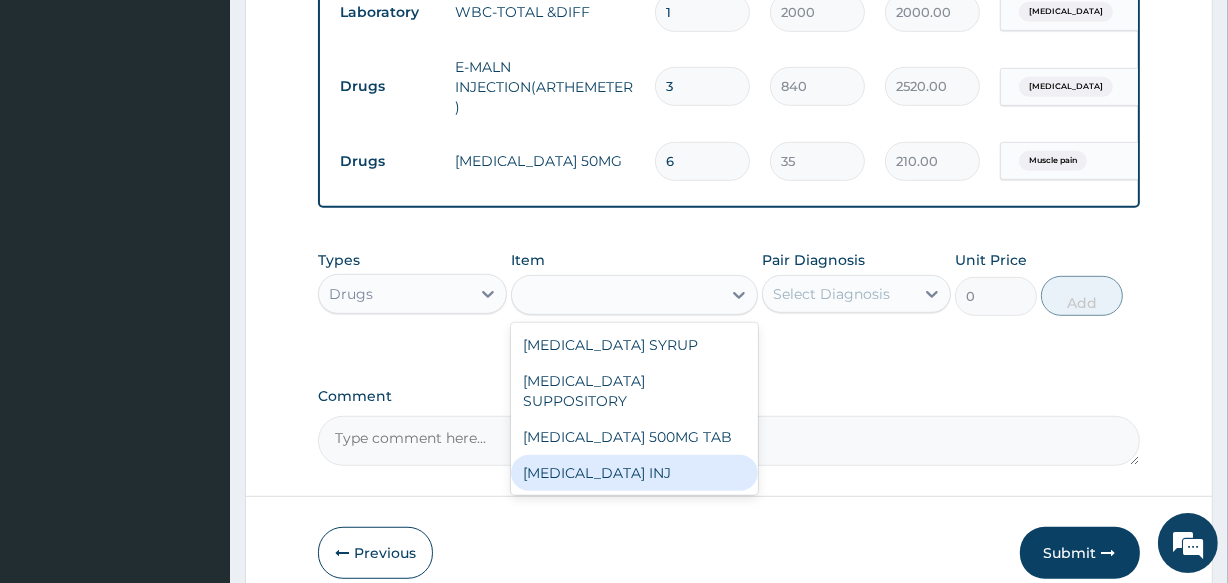 type on "210" 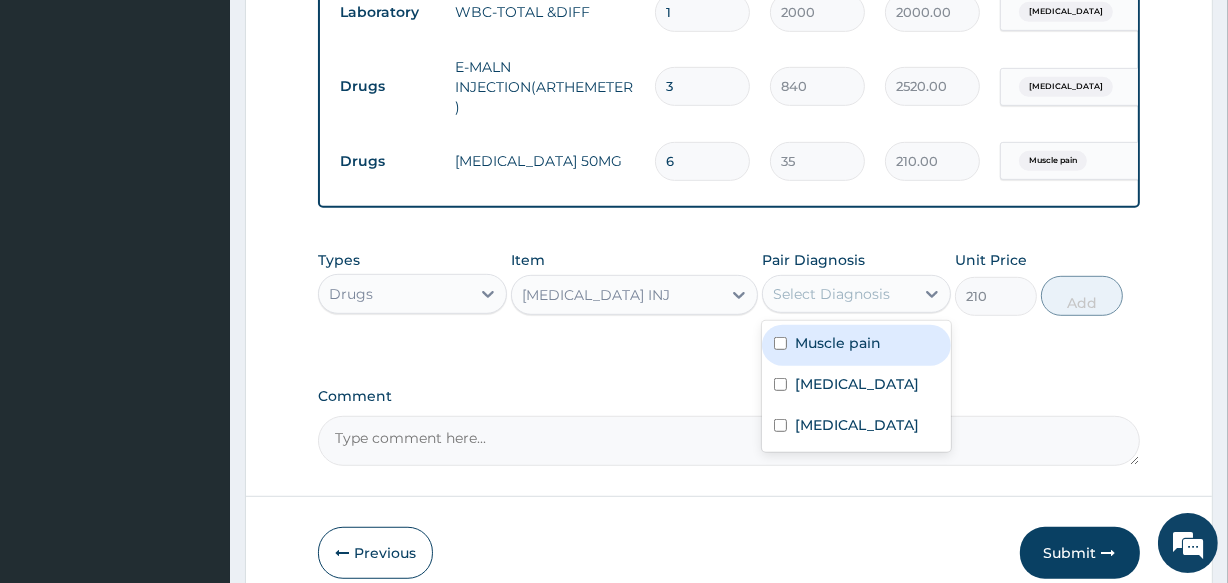 click on "Select Diagnosis" at bounding box center [831, 294] 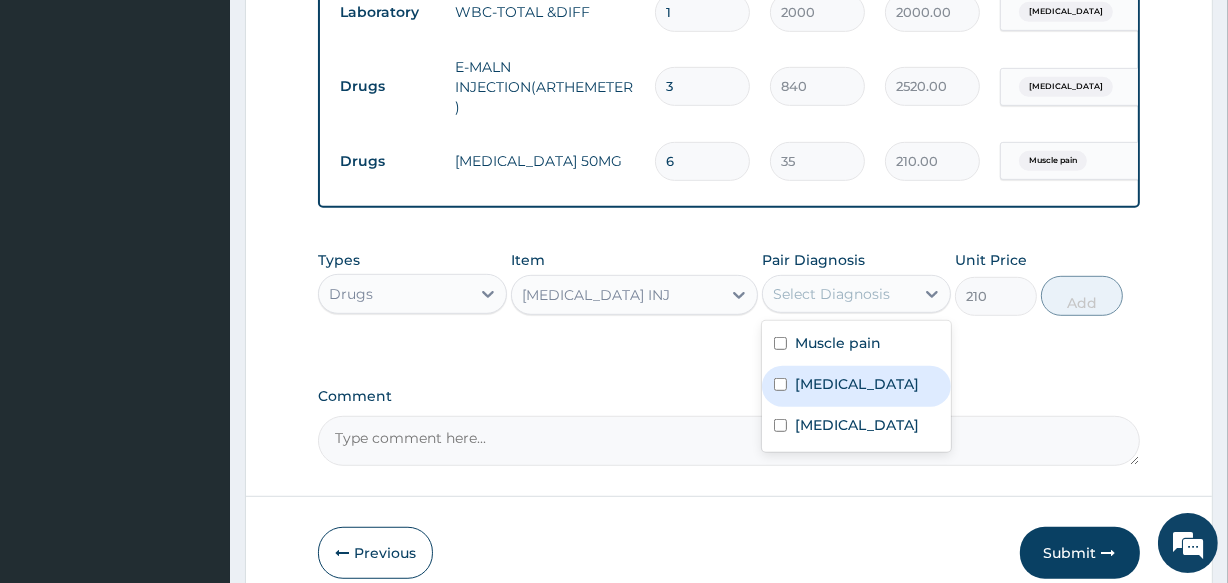 click on "[MEDICAL_DATA]" at bounding box center [857, 384] 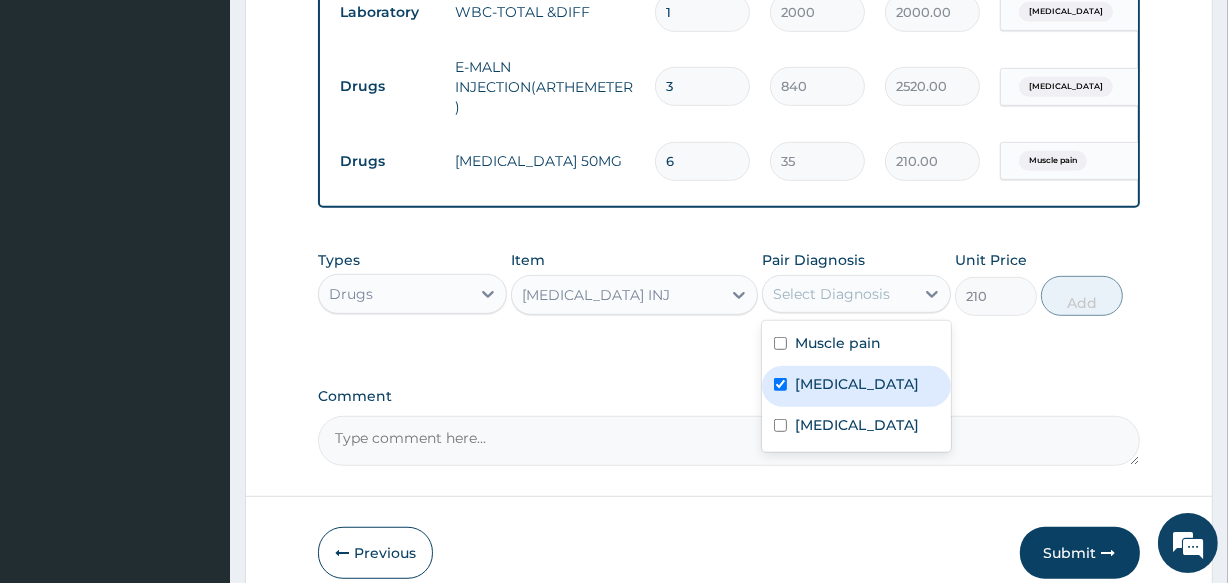 checkbox on "true" 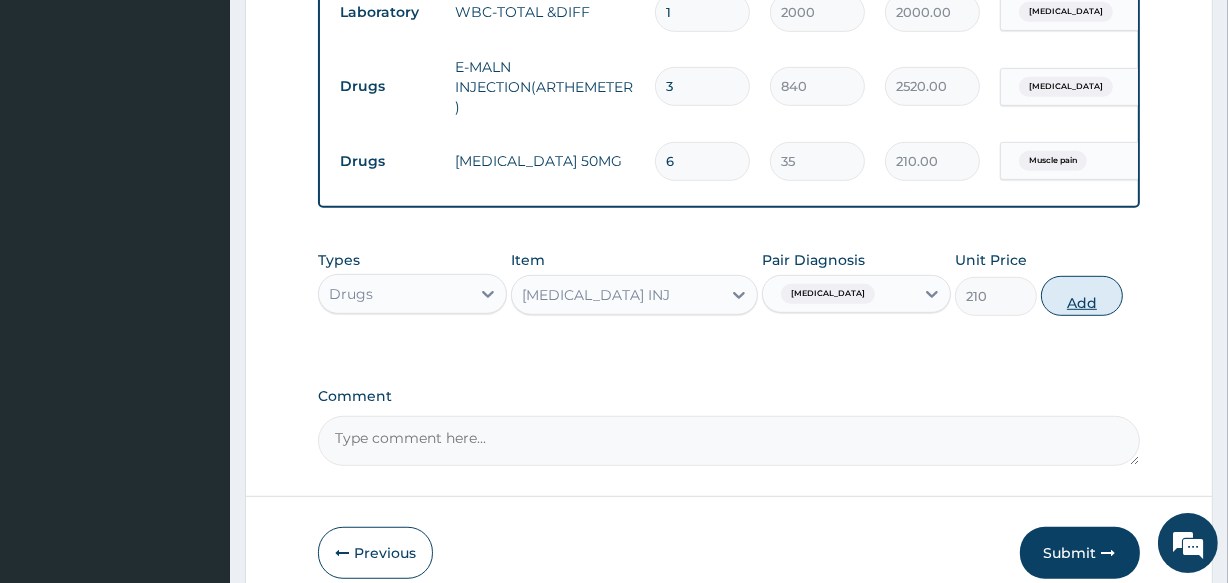 click on "Add" at bounding box center [1082, 296] 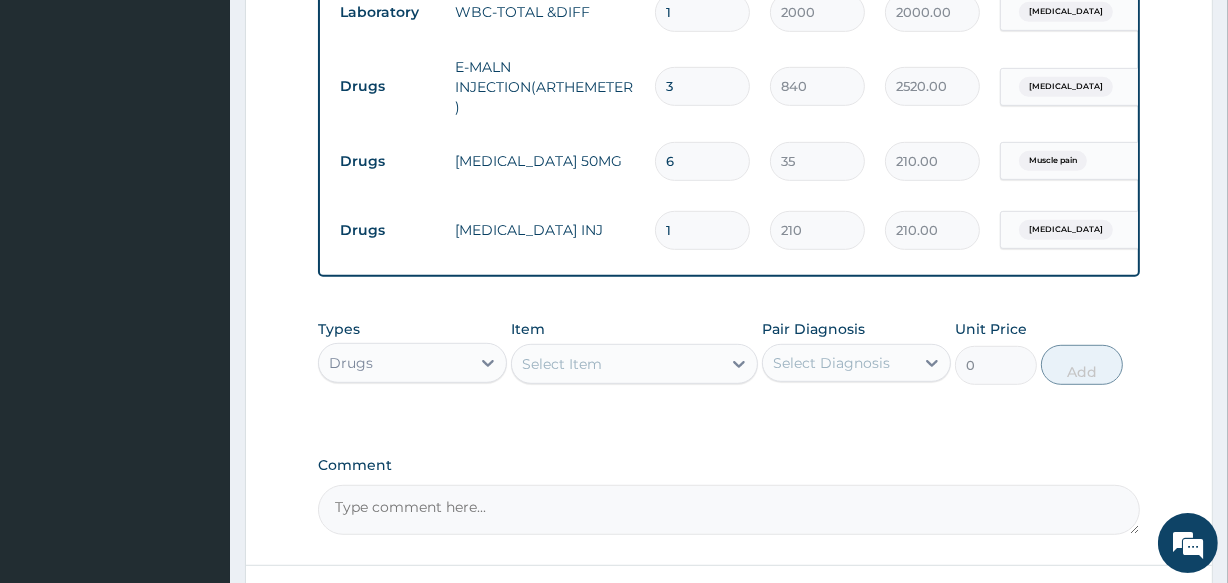 type 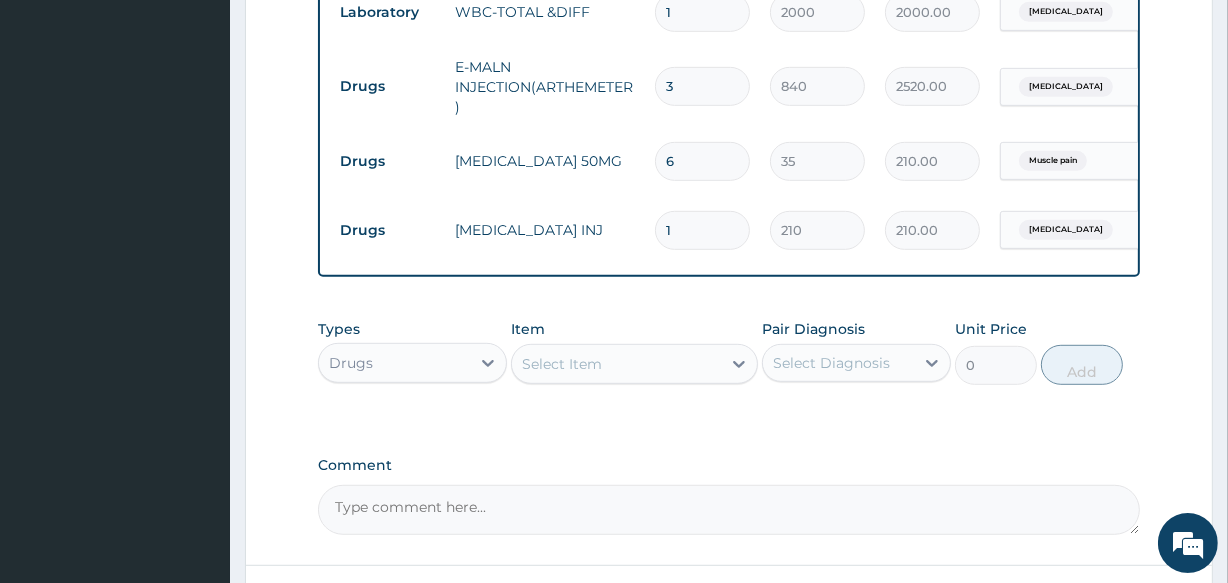 type on "0.00" 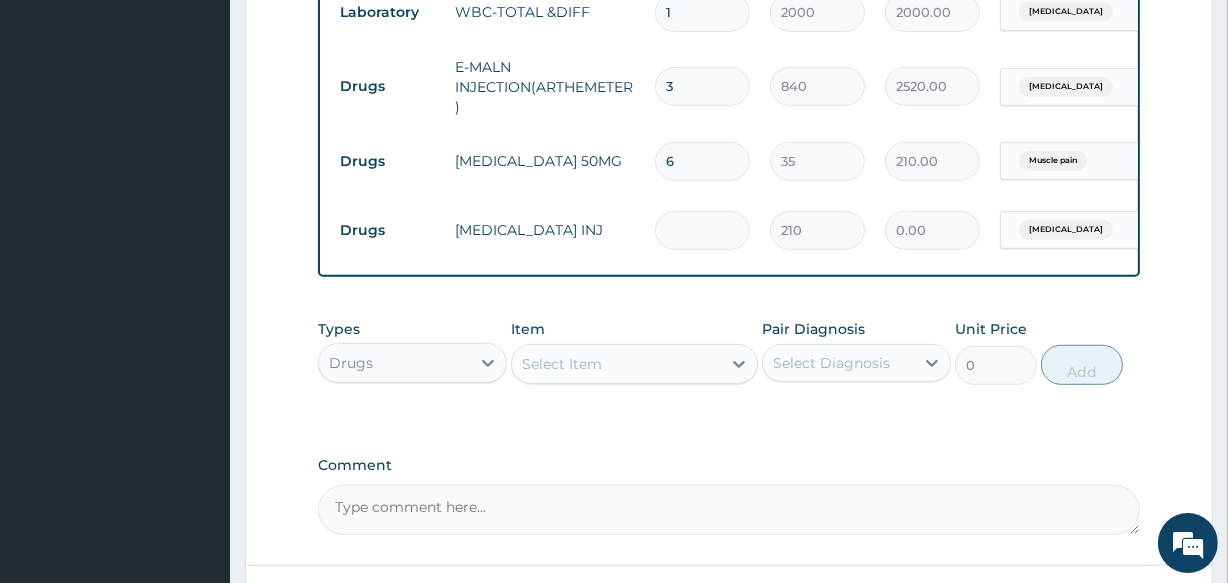 type on "4" 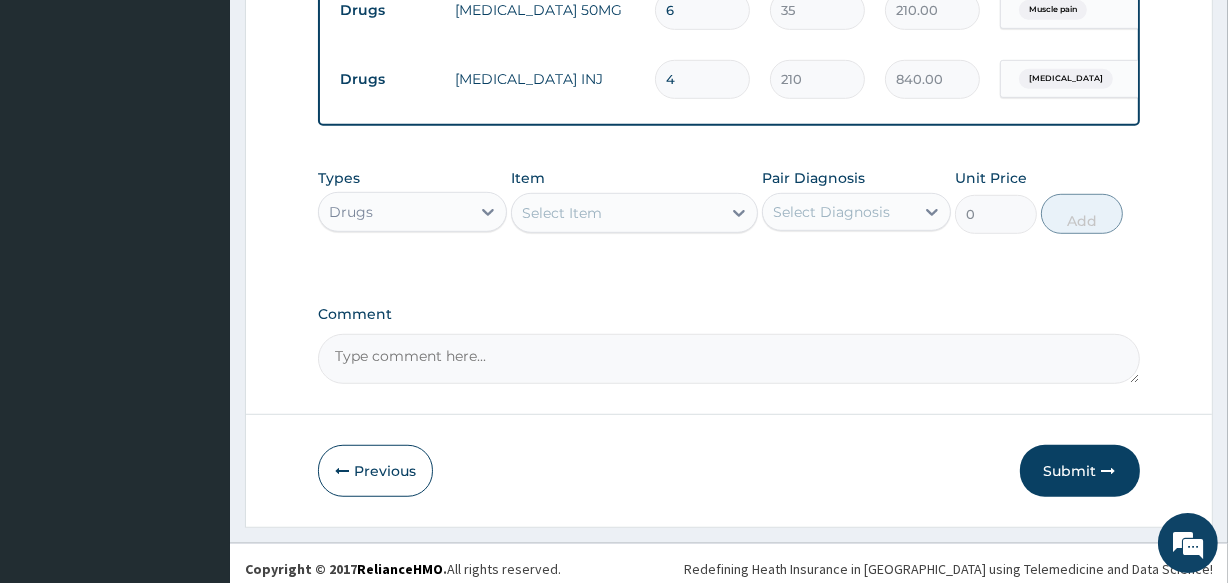 scroll, scrollTop: 1134, scrollLeft: 0, axis: vertical 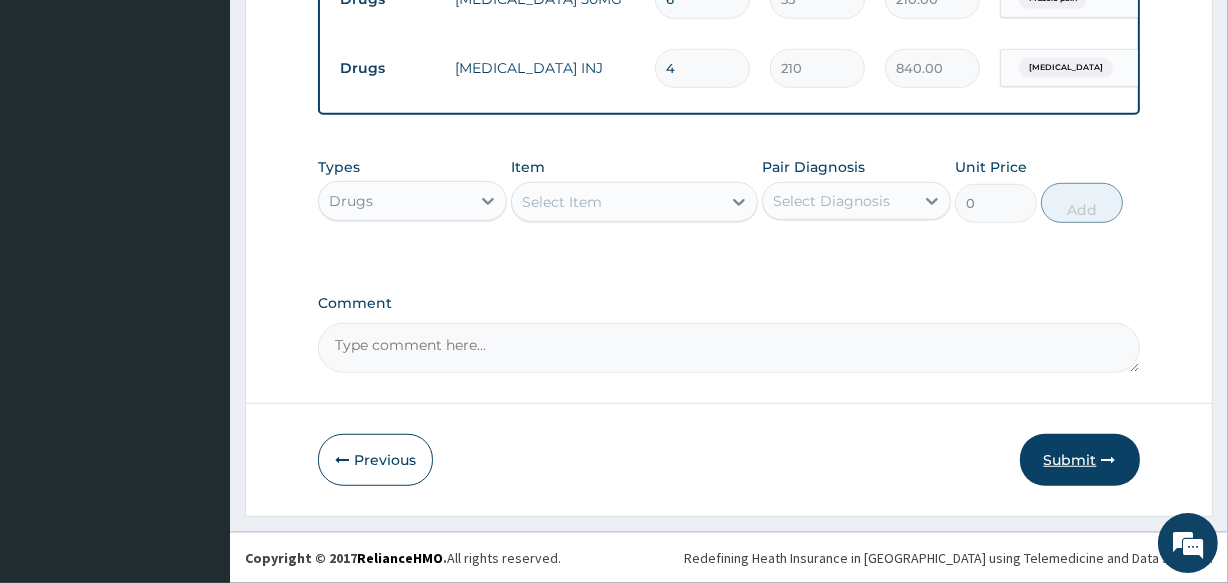 type on "4" 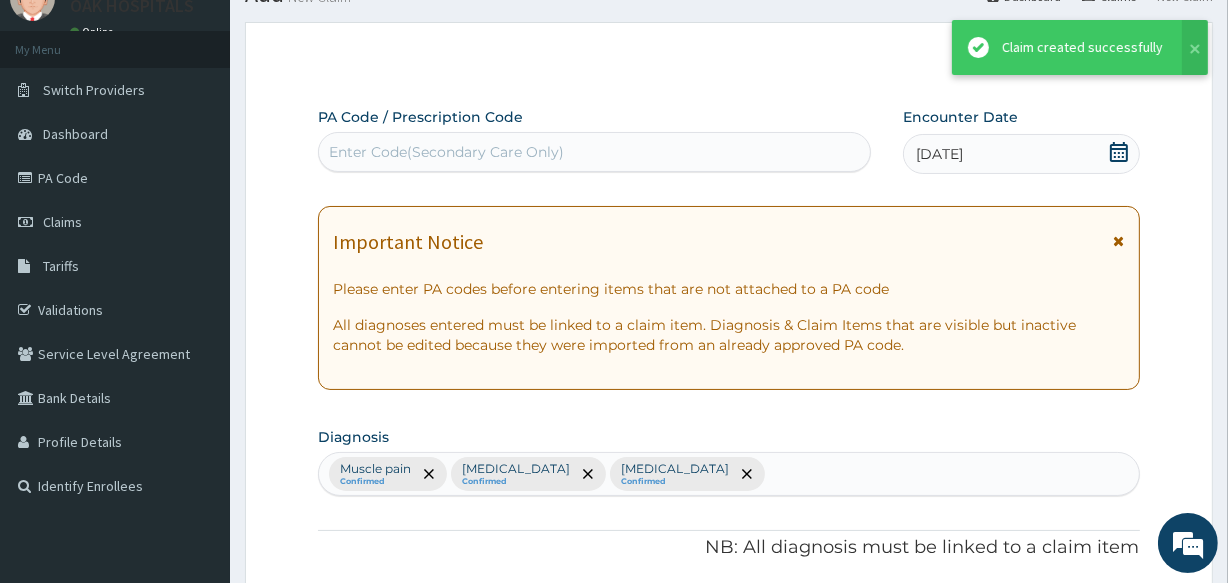 scroll, scrollTop: 1134, scrollLeft: 0, axis: vertical 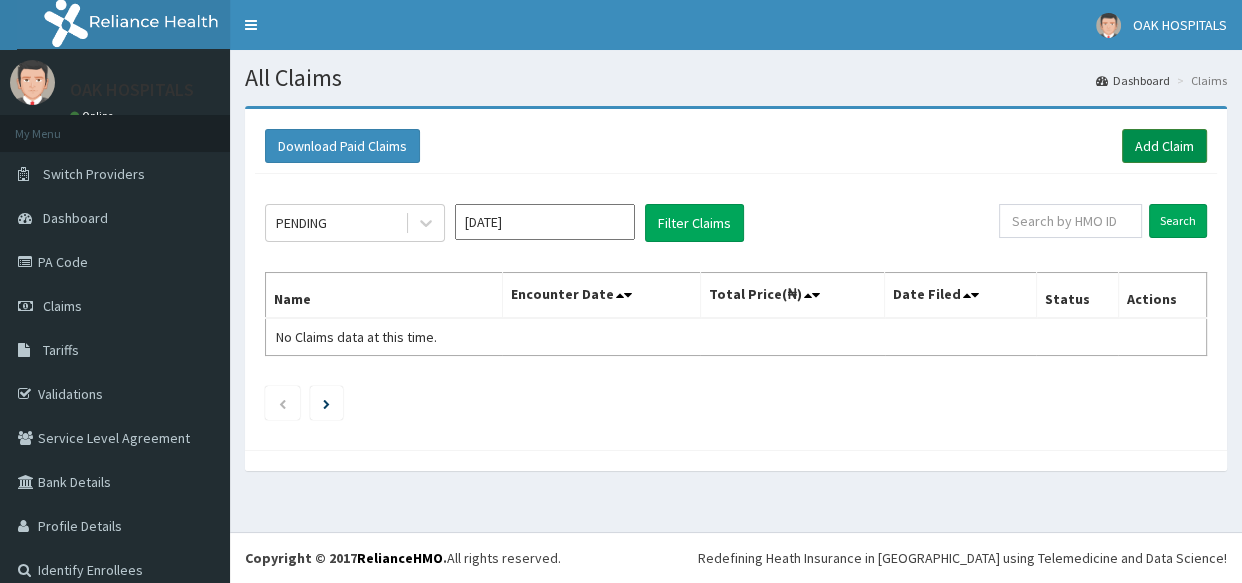 click on "Add Claim" at bounding box center (1164, 146) 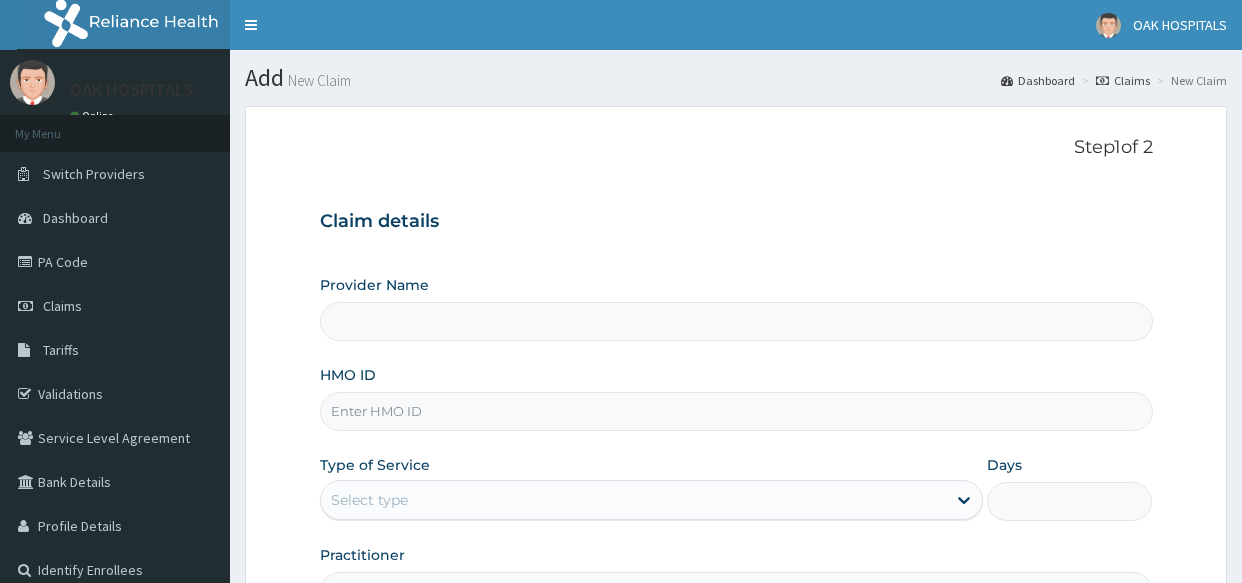click on "HMO ID" at bounding box center (736, 411) 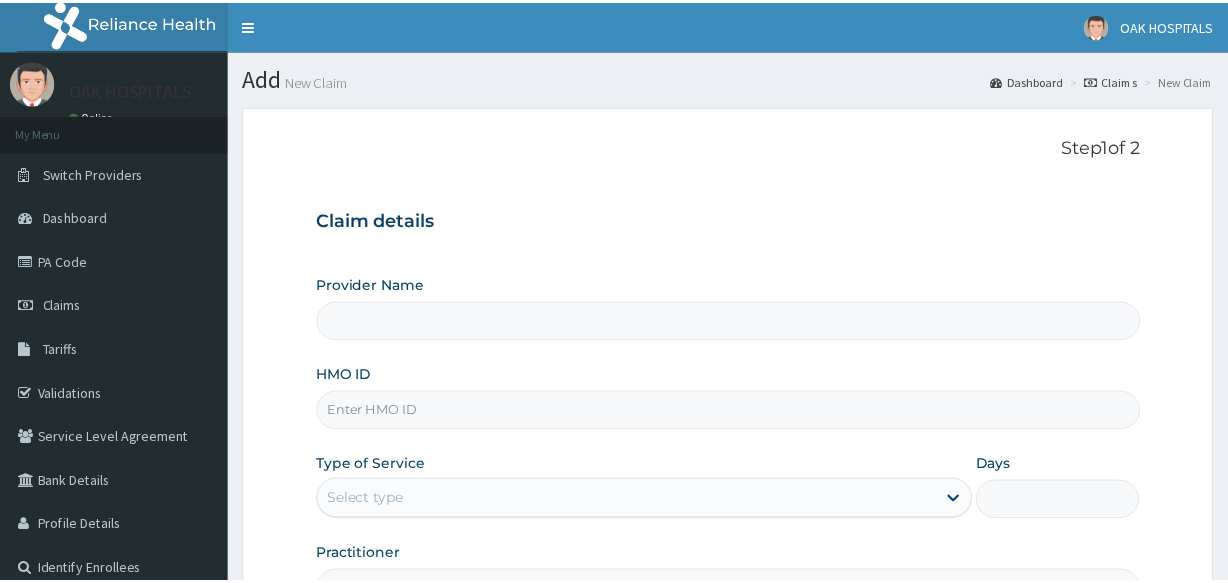 scroll, scrollTop: 0, scrollLeft: 0, axis: both 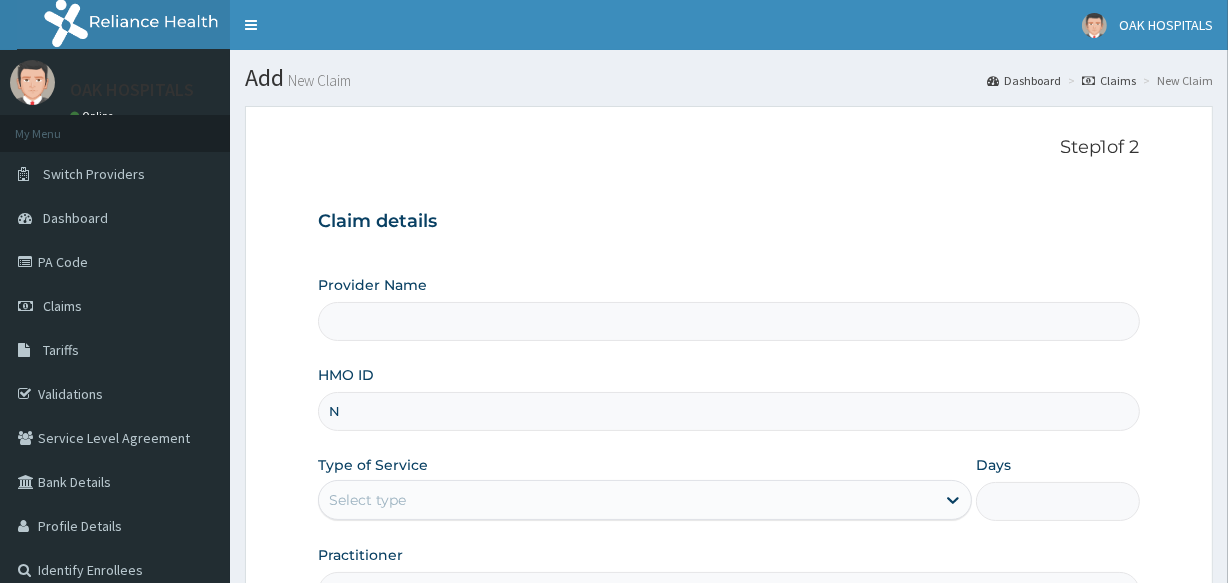 type on "NI" 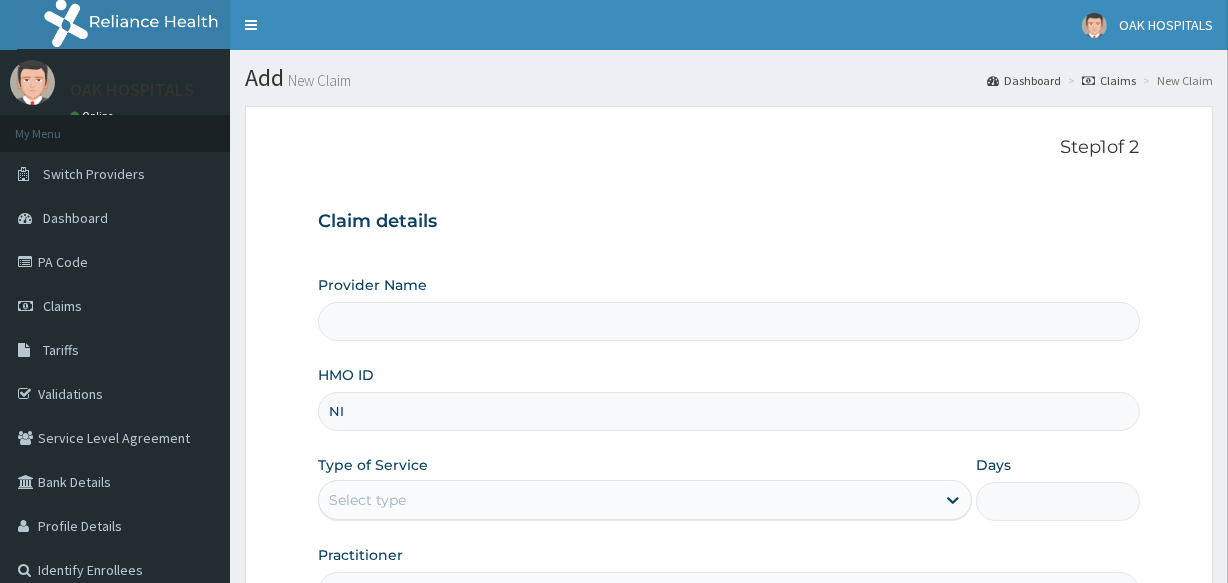 type on "Oak Hospitals" 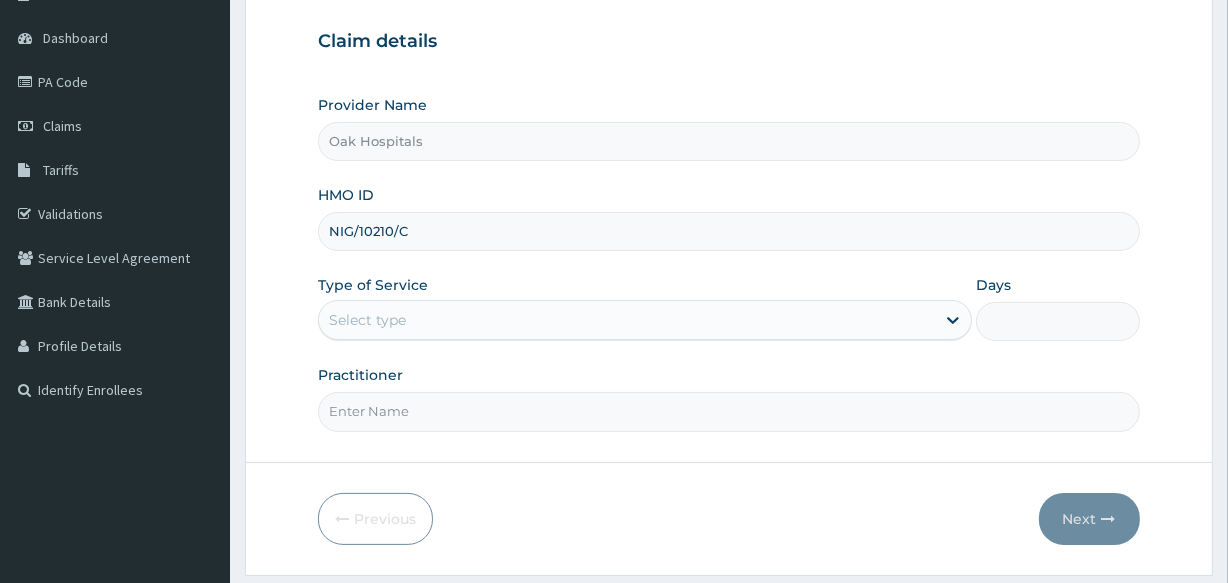 scroll, scrollTop: 181, scrollLeft: 0, axis: vertical 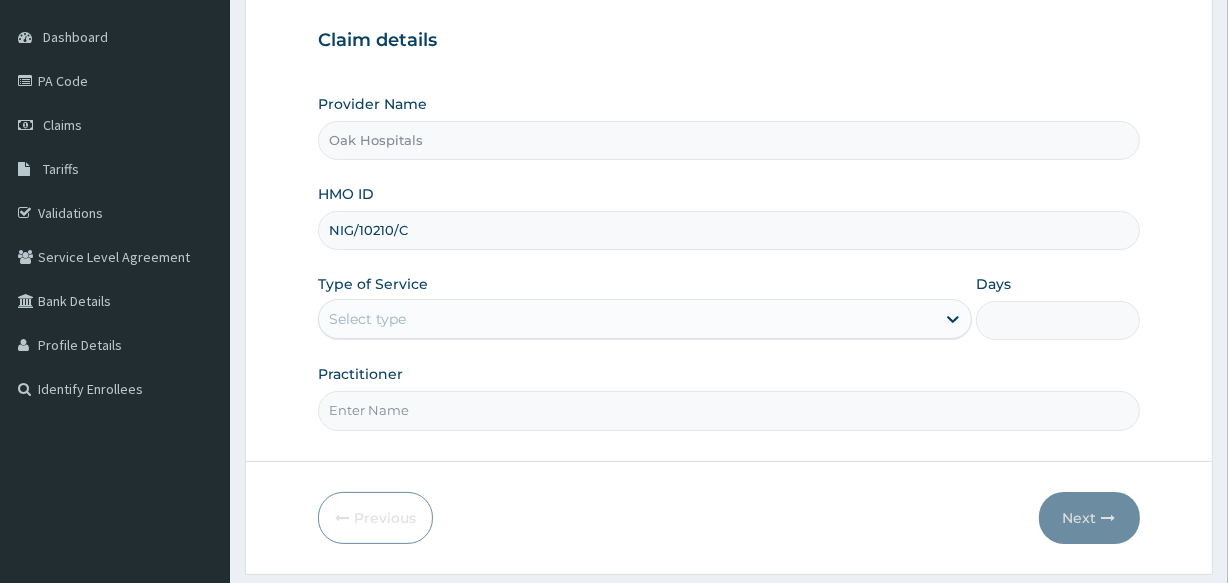 type on "NIG/10210/C" 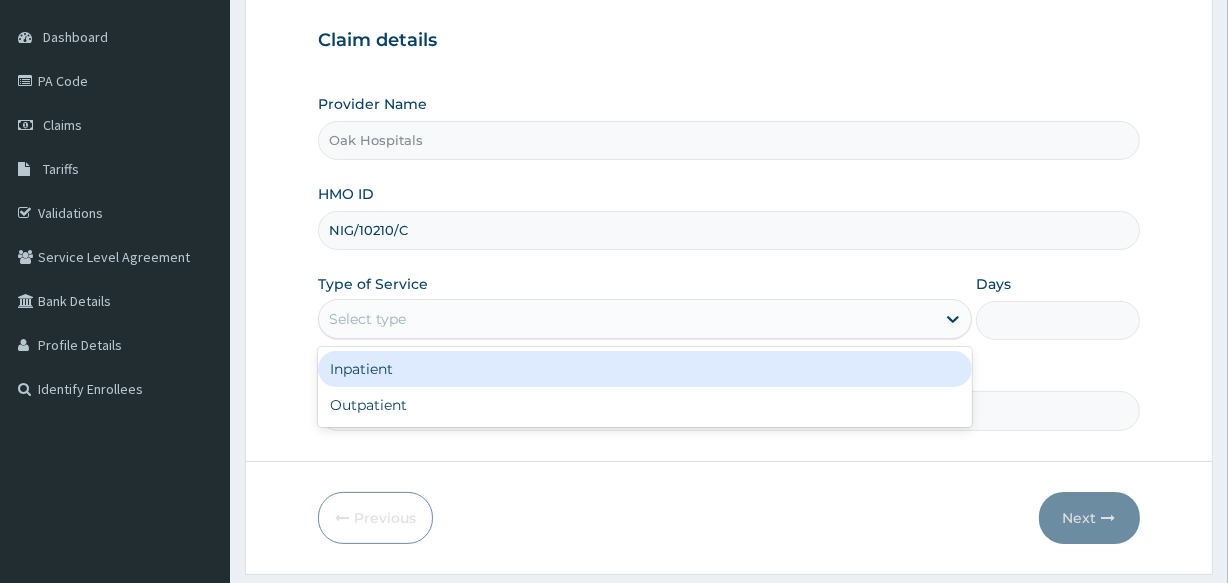 click on "Select type" at bounding box center [627, 319] 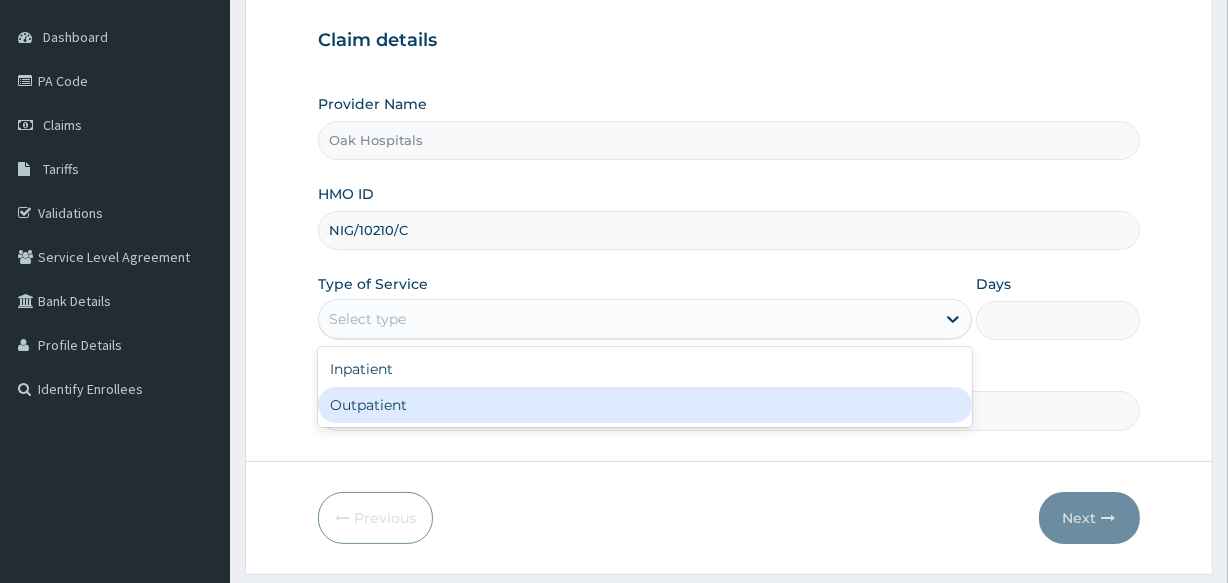 click on "Outpatient" at bounding box center (645, 405) 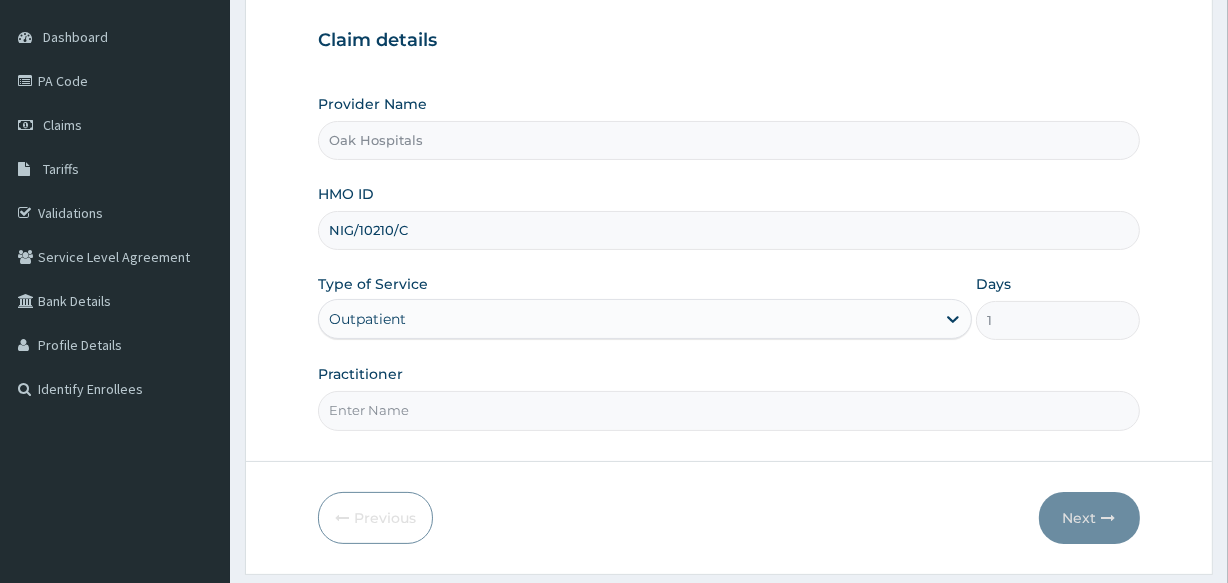 drag, startPoint x: 486, startPoint y: 408, endPoint x: 482, endPoint y: 428, distance: 20.396078 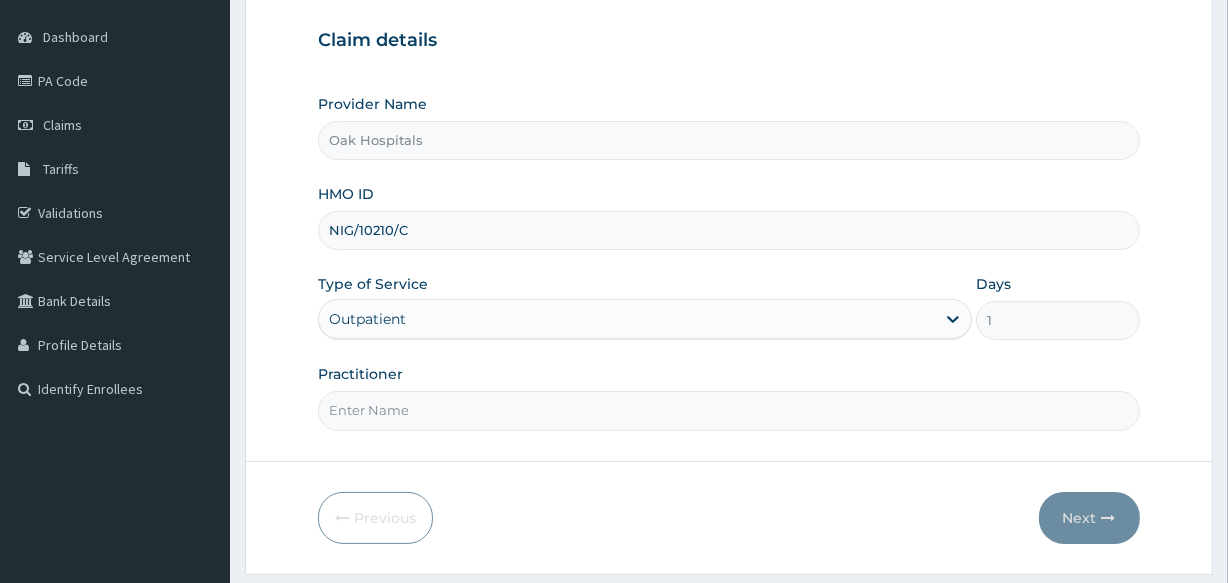 type on "[PERSON_NAME]" 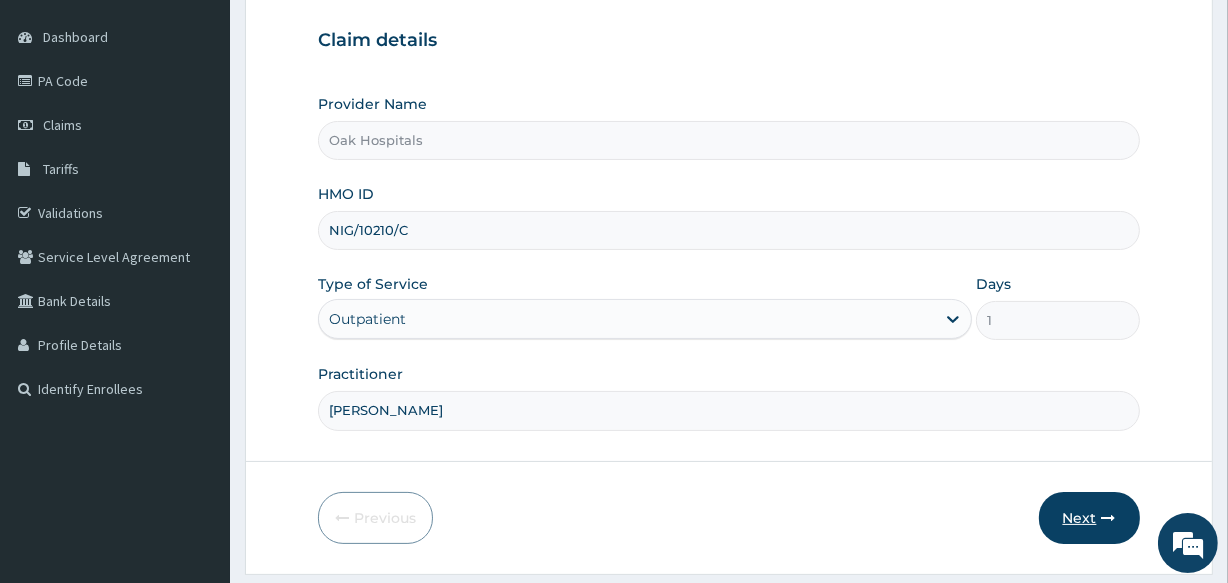 click on "Next" at bounding box center (1089, 518) 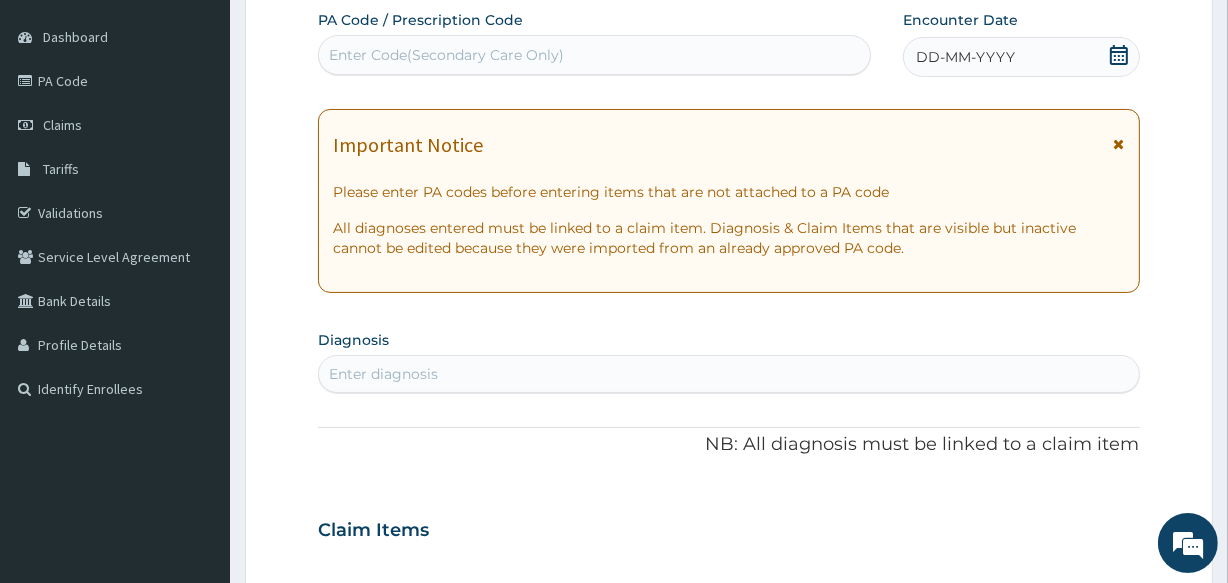 click 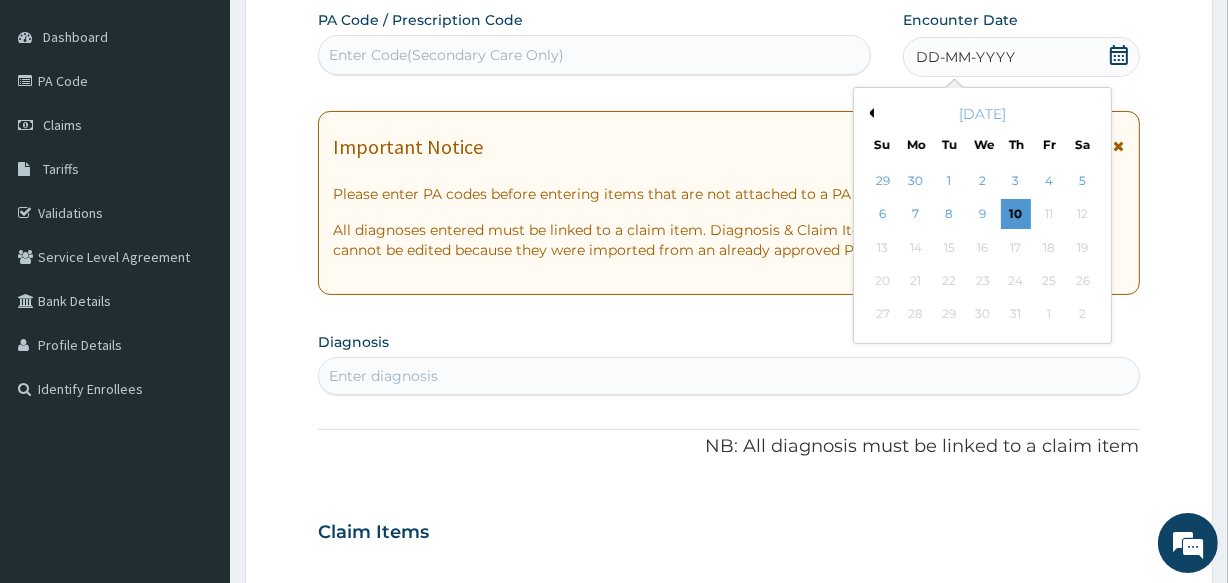 click on "Previous Month" at bounding box center (869, 113) 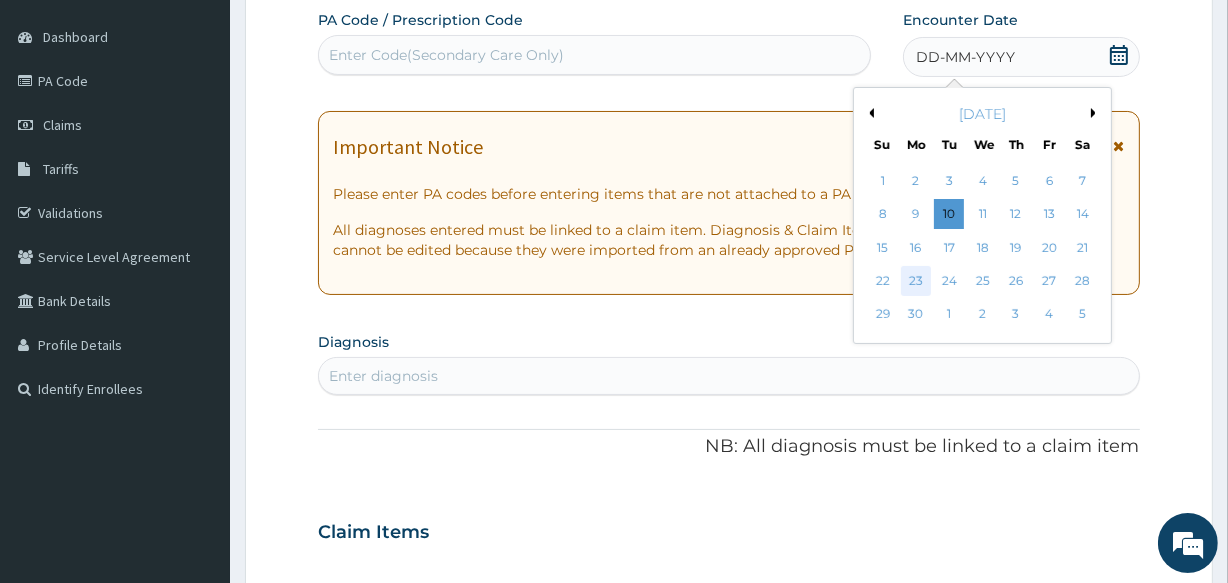 click on "23" at bounding box center [916, 281] 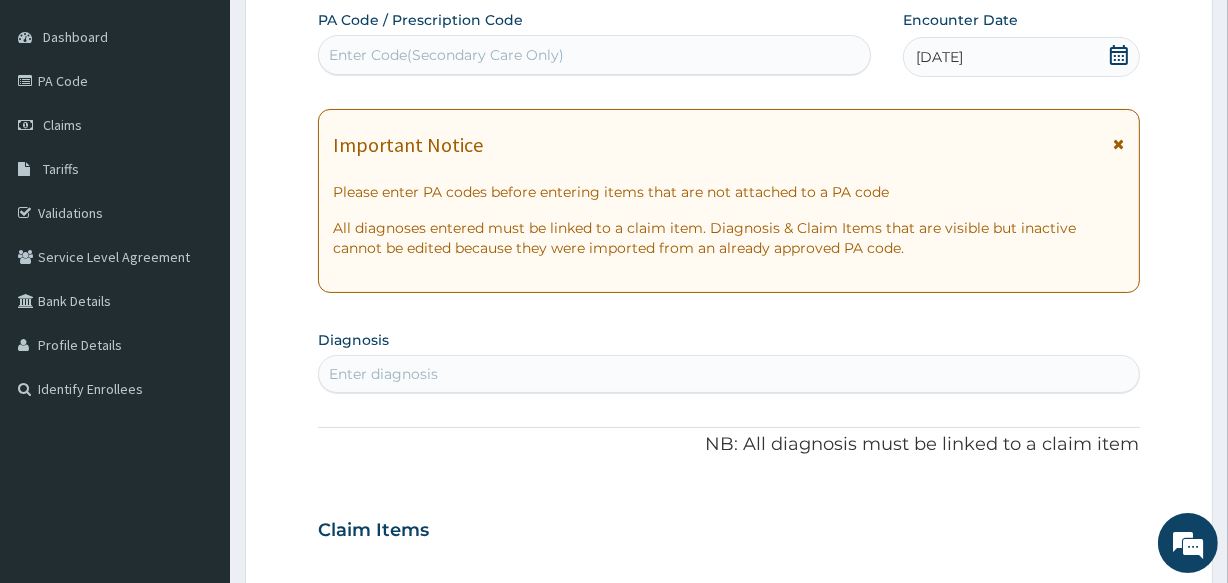 scroll, scrollTop: 0, scrollLeft: 0, axis: both 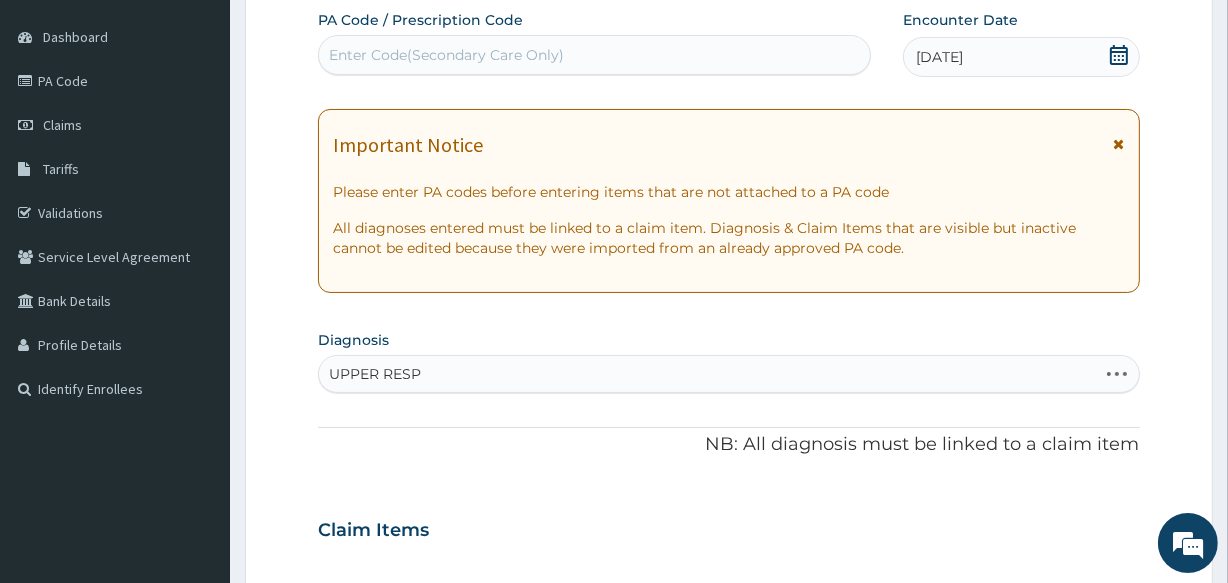 type on "UPPER RESPI" 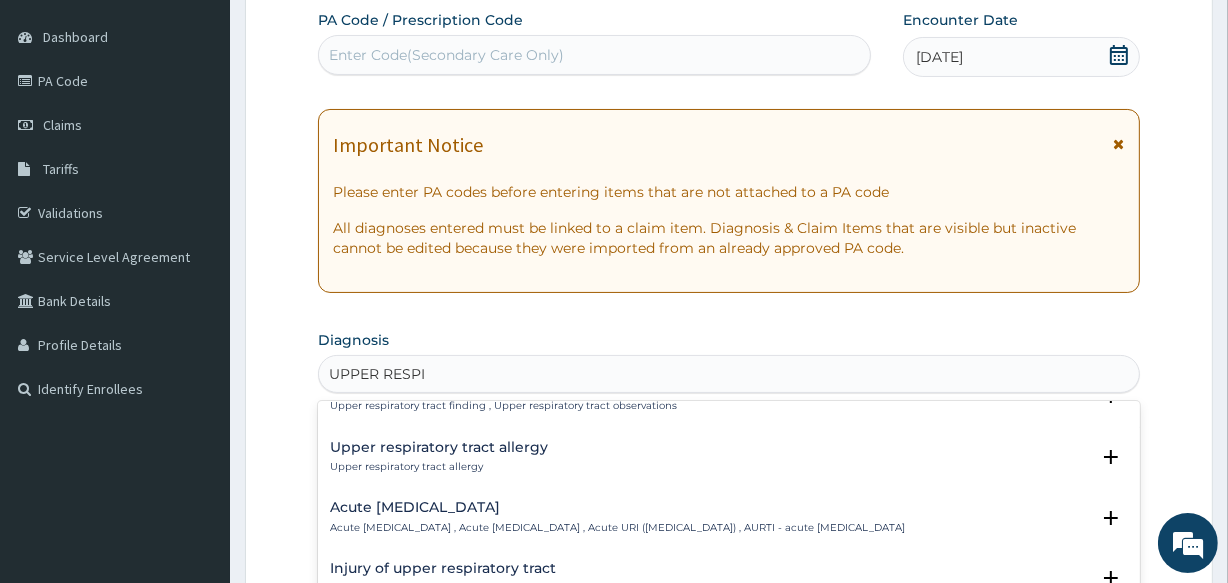 scroll, scrollTop: 181, scrollLeft: 0, axis: vertical 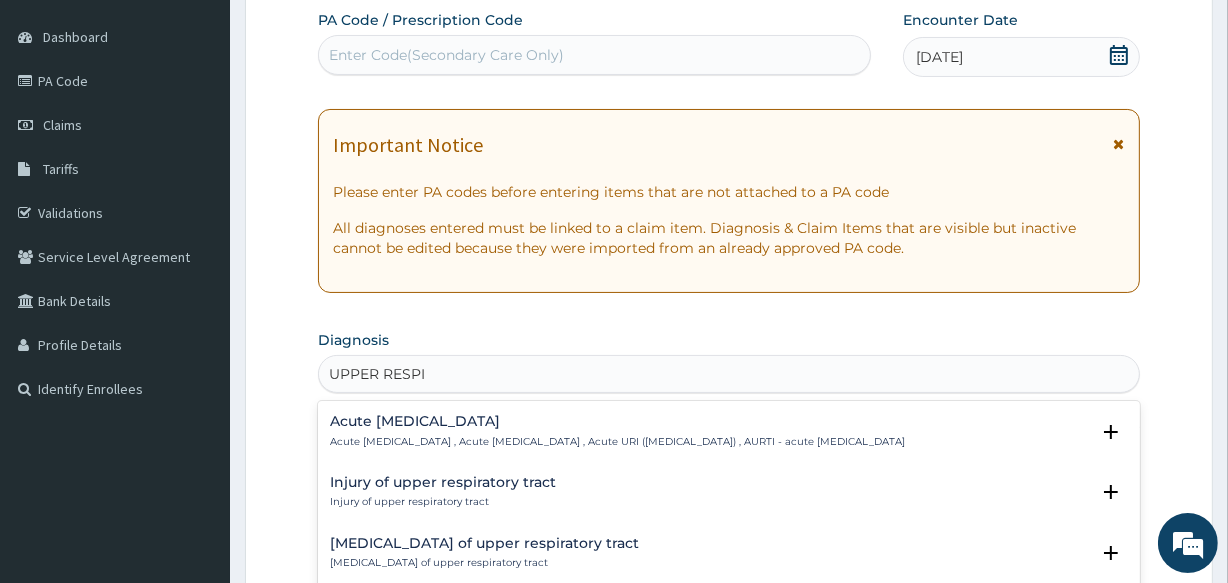 click on "Acute upper respiratory infection , Acute upper respiratory tract infection , Acute URI (upper respiratory infection) , AURTI - acute upper respiratory tract infection" at bounding box center [617, 442] 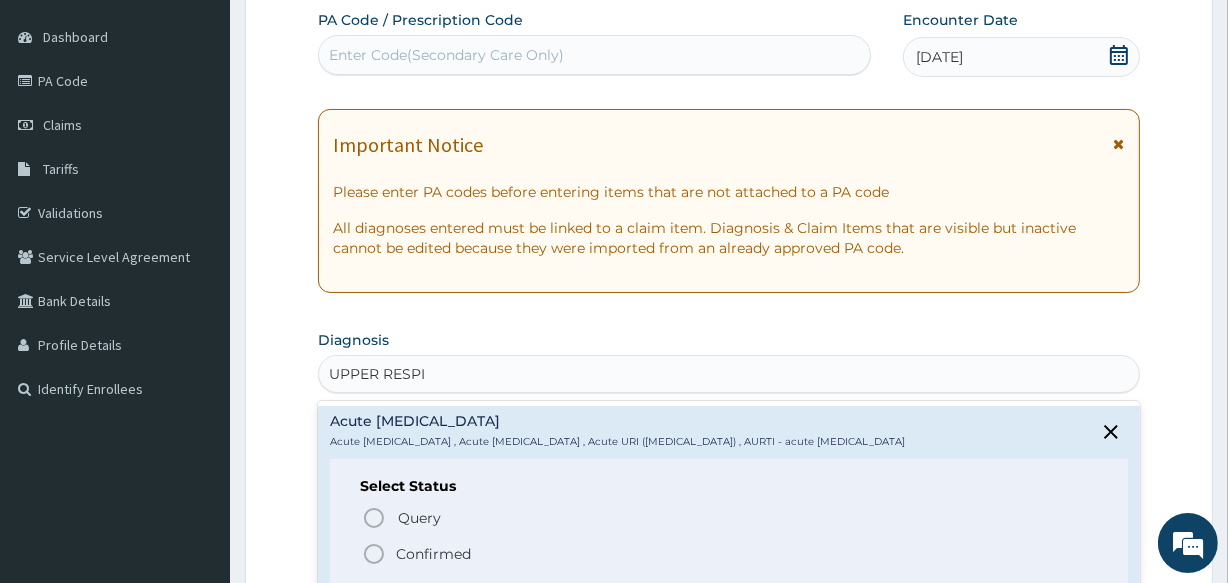 click 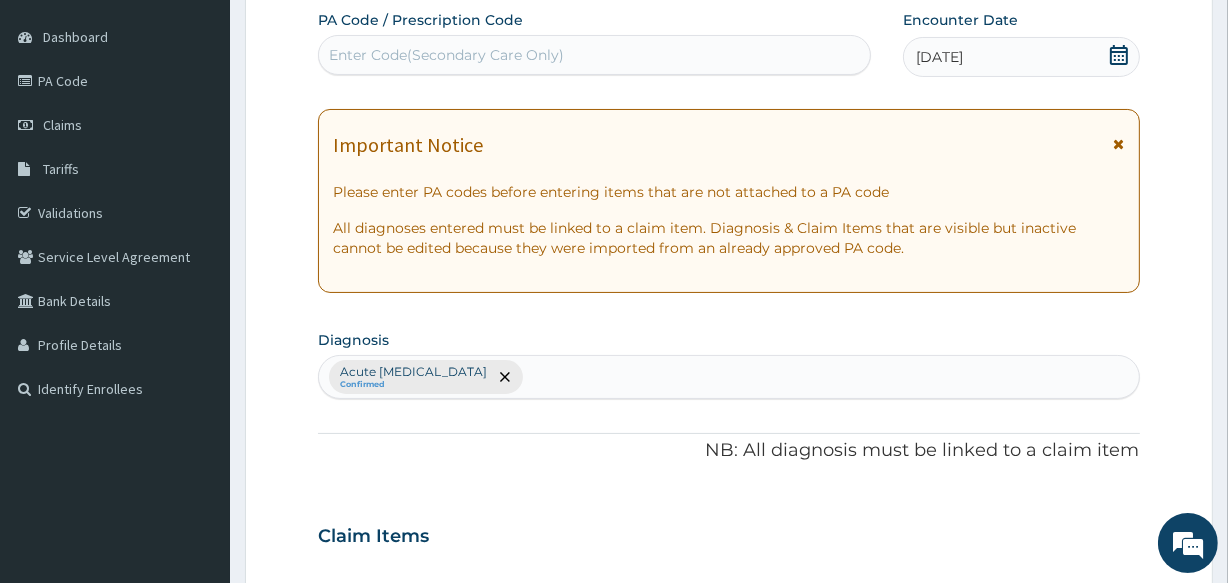click on "Acute upper respiratory infection Confirmed" at bounding box center (728, 377) 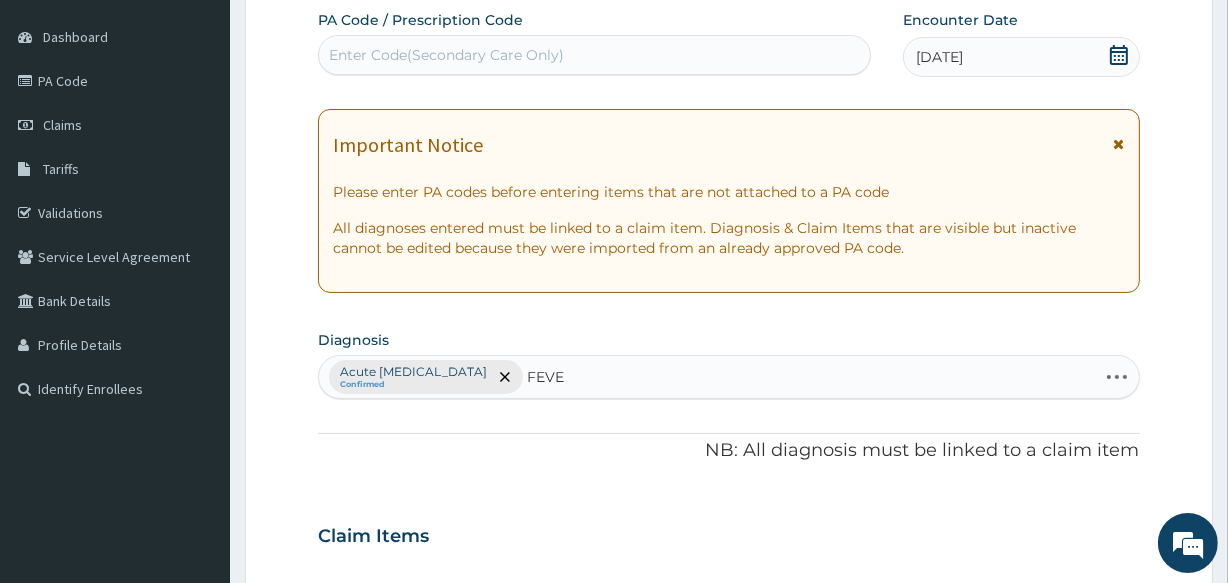 type on "FEVER" 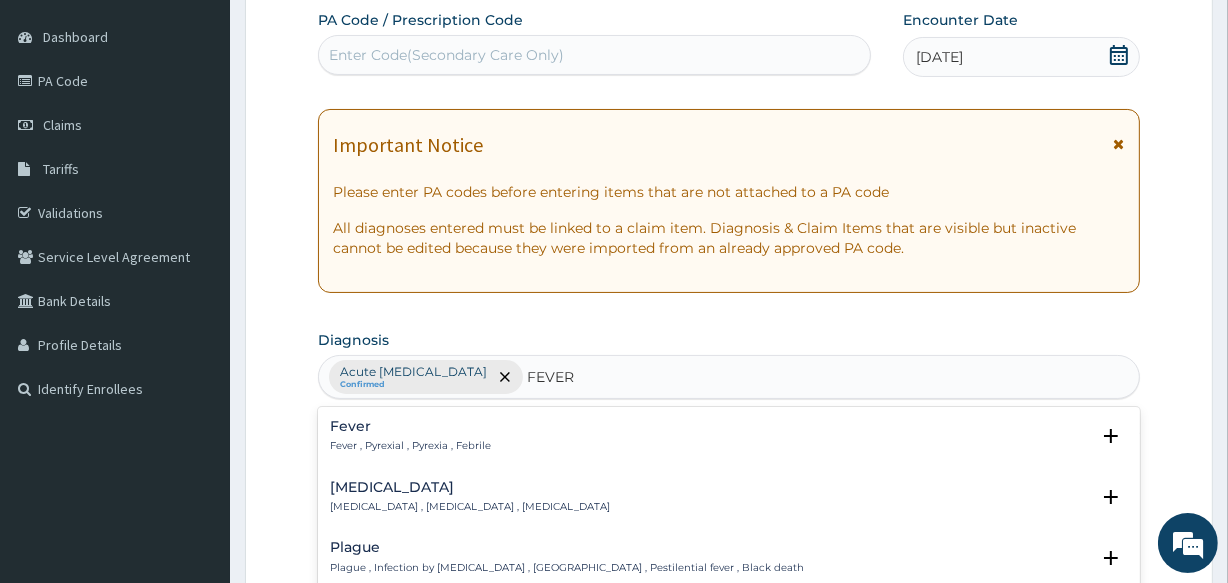 click on "Fever Fever , Pyrexial , Pyrexia , Febrile" at bounding box center [410, 436] 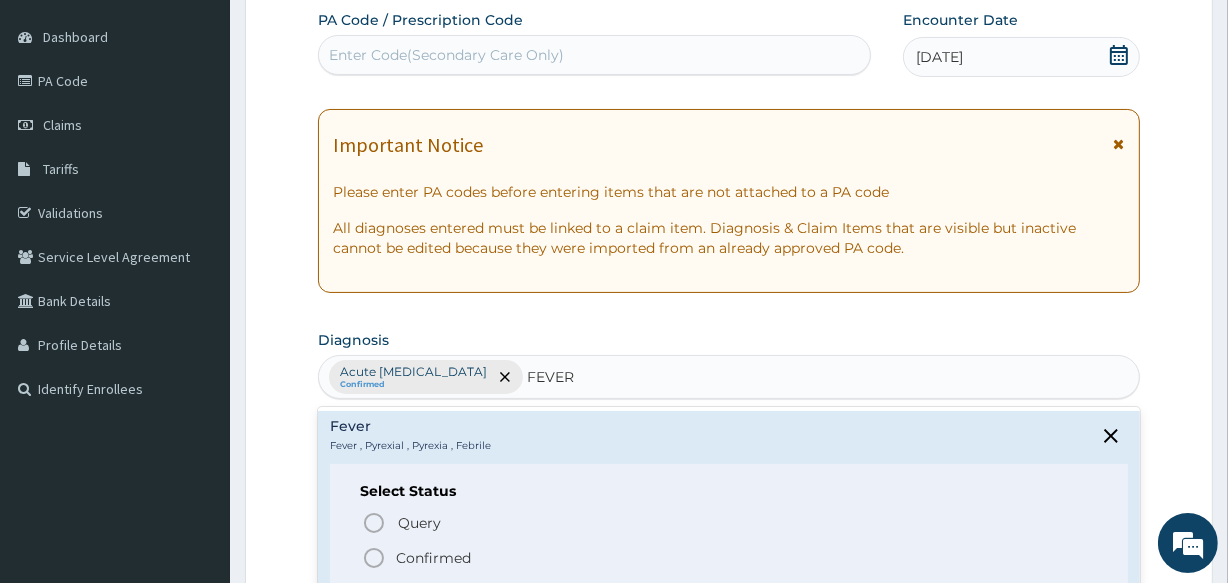 click 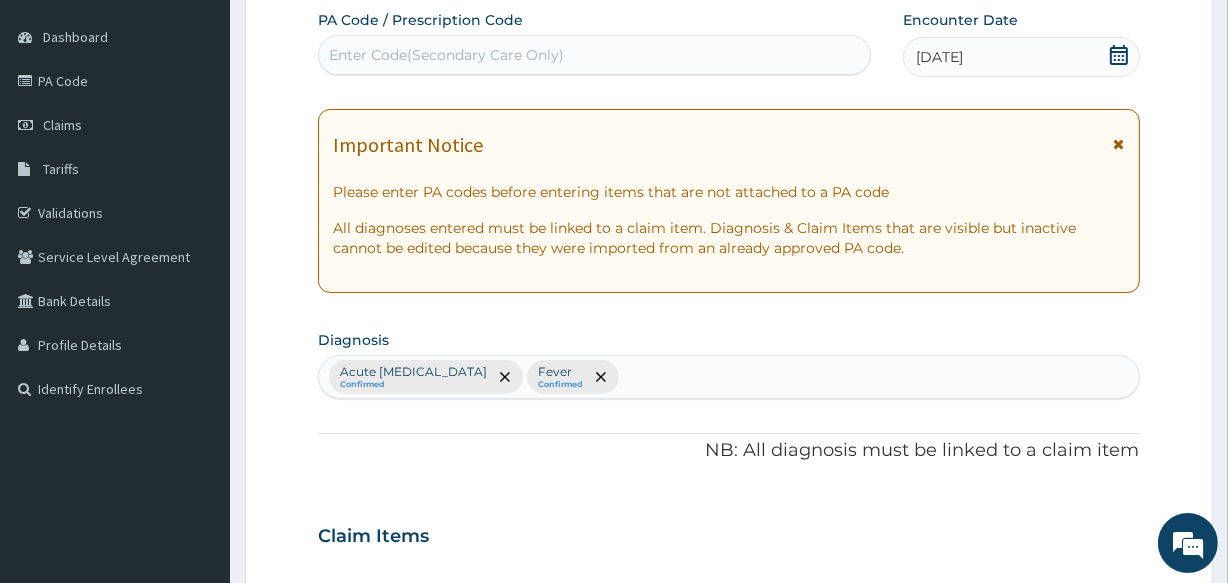 click on "Acute upper respiratory infection Confirmed Fever Confirmed" at bounding box center [728, 377] 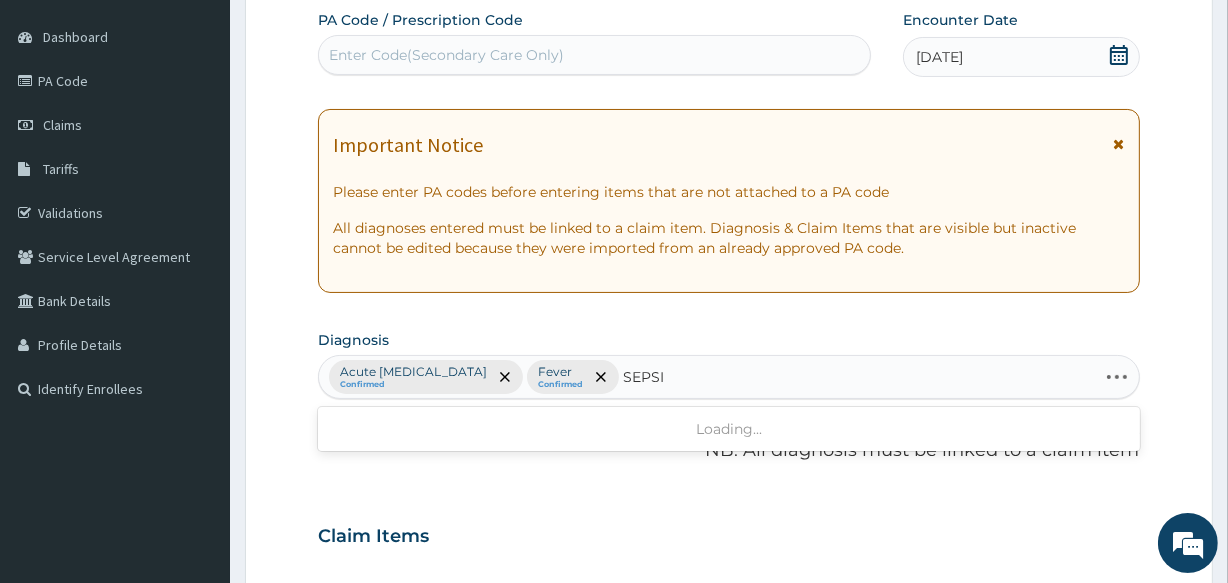 type on "SEPSIS" 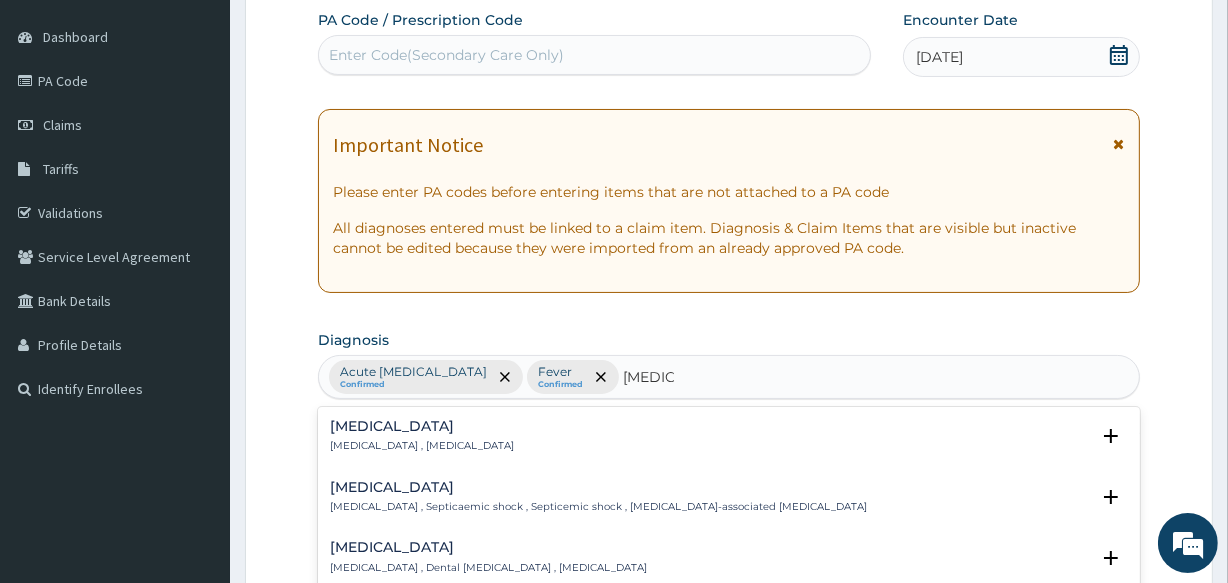 click on "Systemic infection , Sepsis" at bounding box center [422, 446] 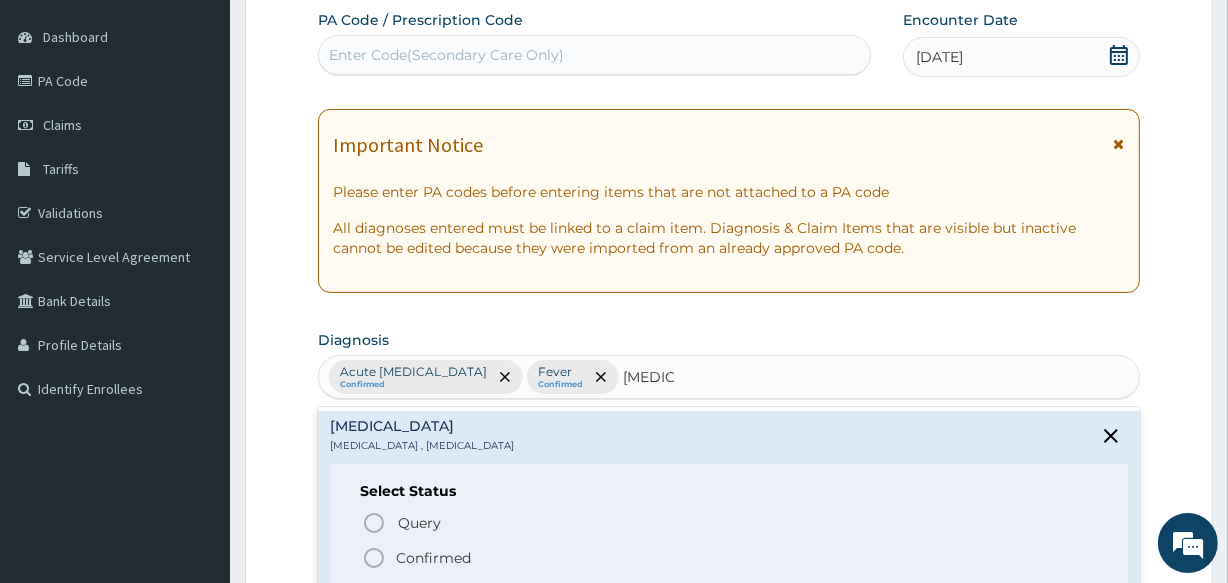 click 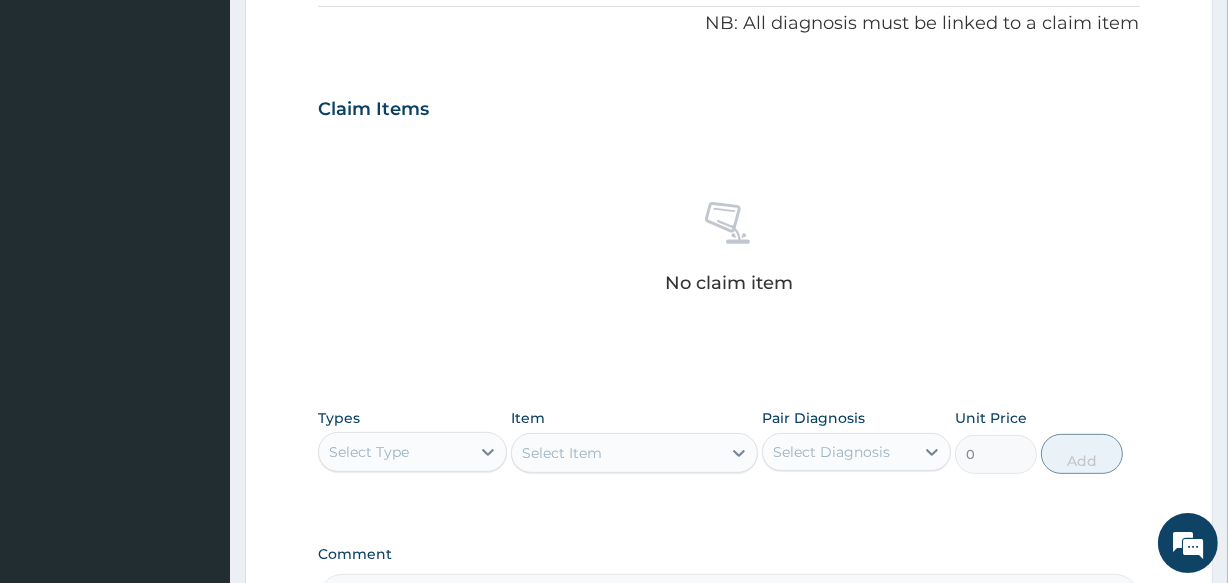 scroll, scrollTop: 636, scrollLeft: 0, axis: vertical 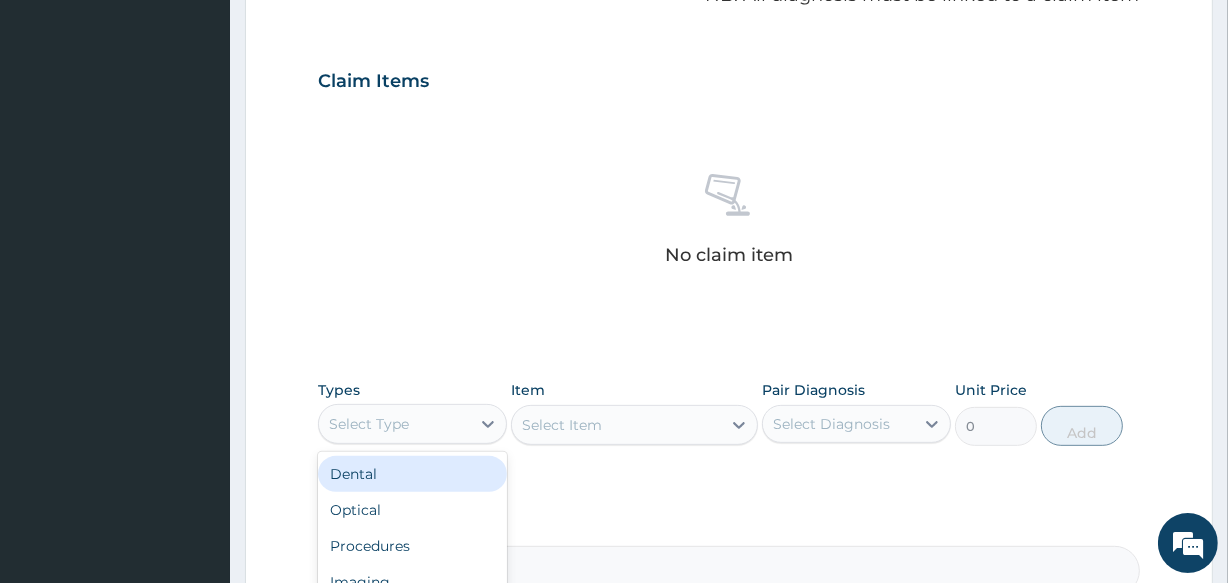 click on "Select Type" at bounding box center (394, 424) 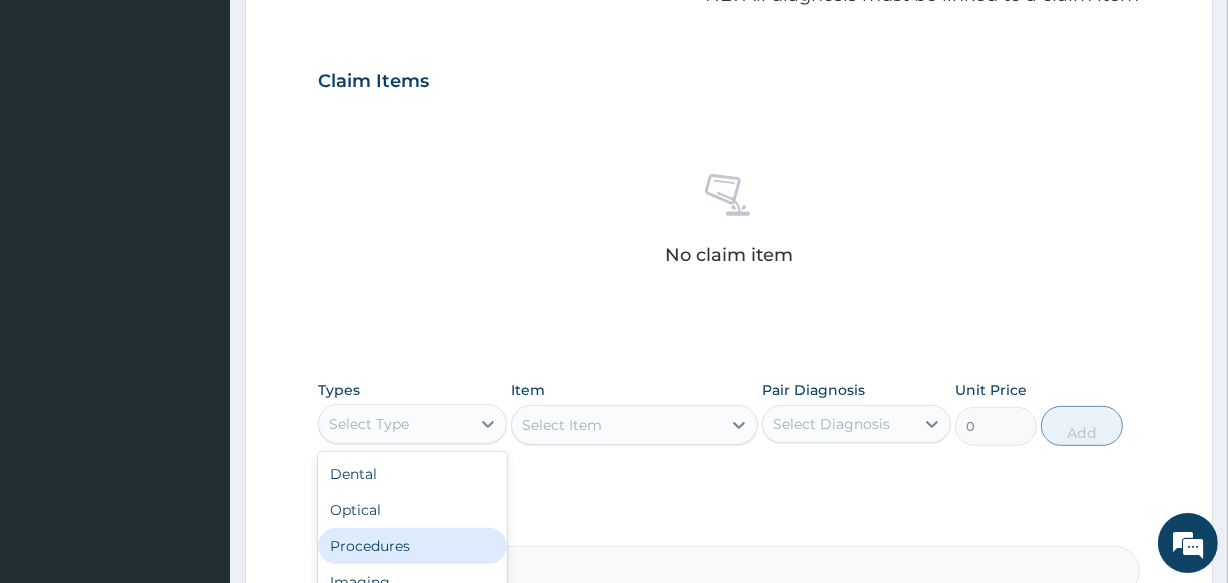 click on "Procedures" at bounding box center [412, 546] 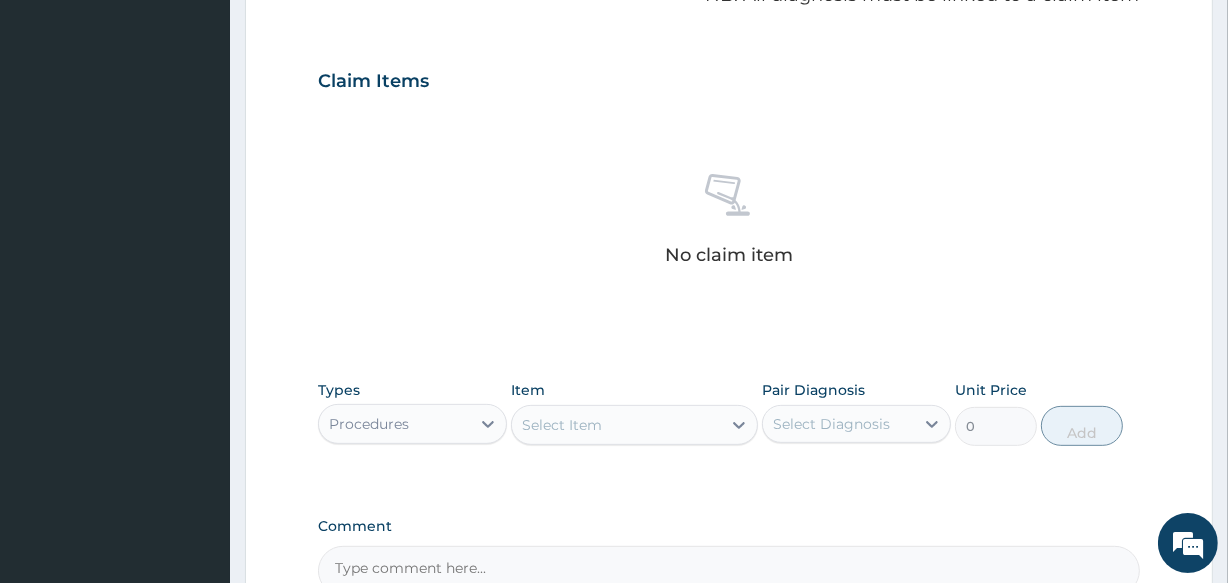 click on "Select Item" at bounding box center [616, 425] 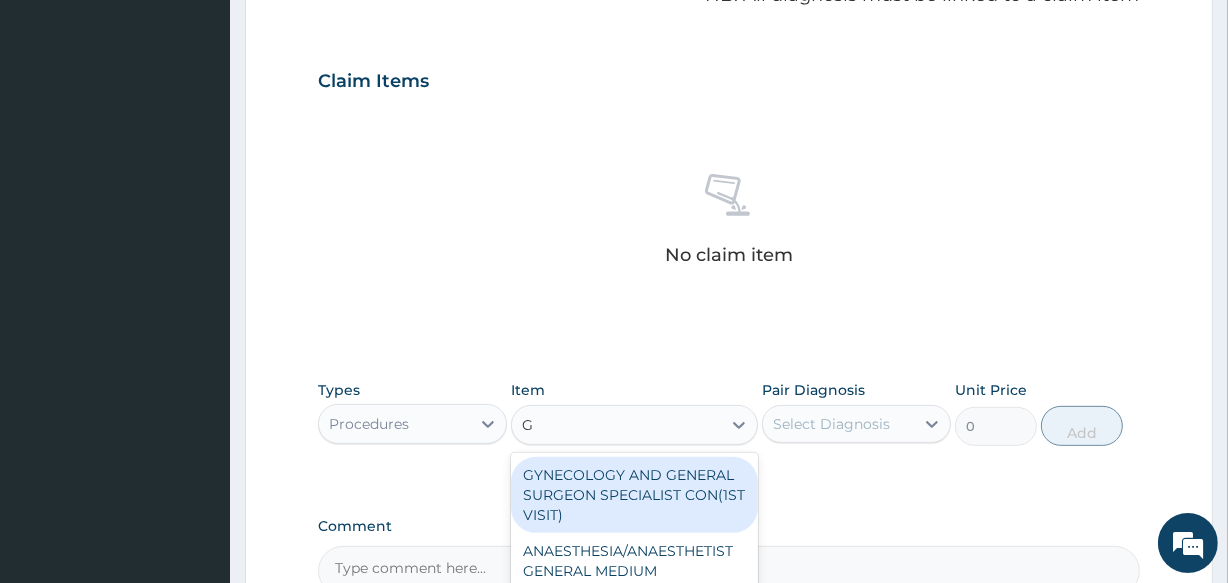 type on "GP" 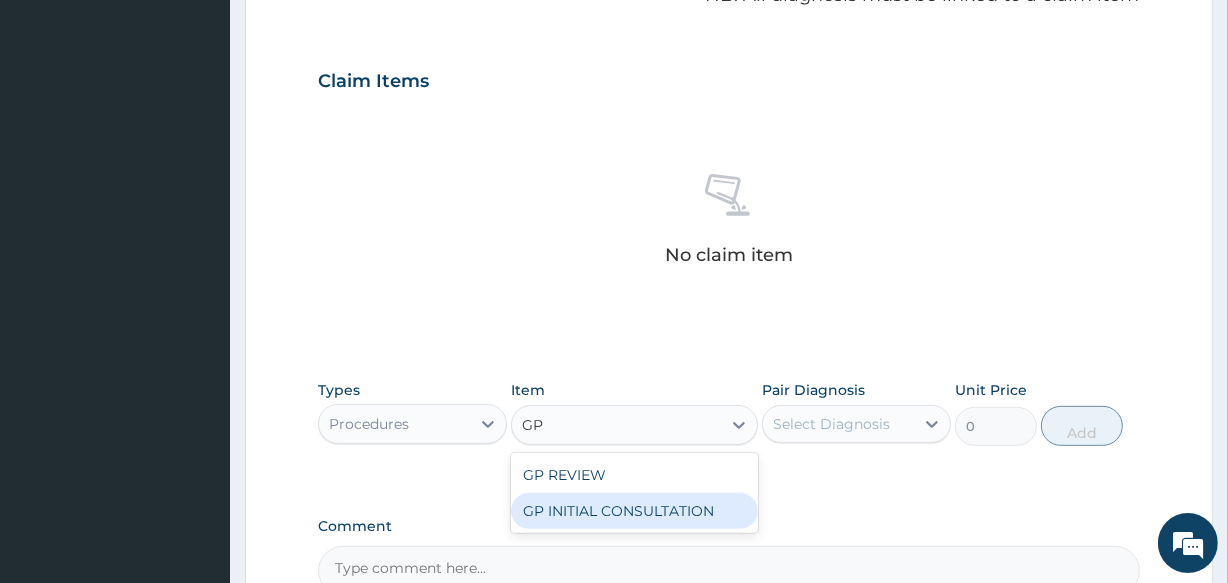 click on "GP INITIAL CONSULTATION" at bounding box center (634, 511) 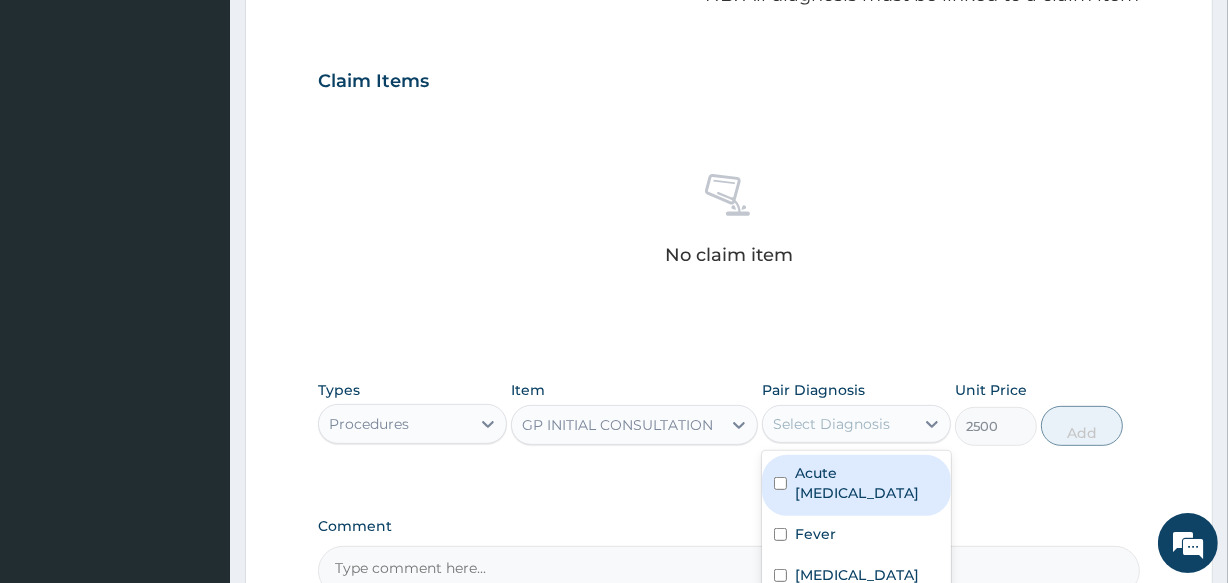 click on "Select Diagnosis" at bounding box center (831, 424) 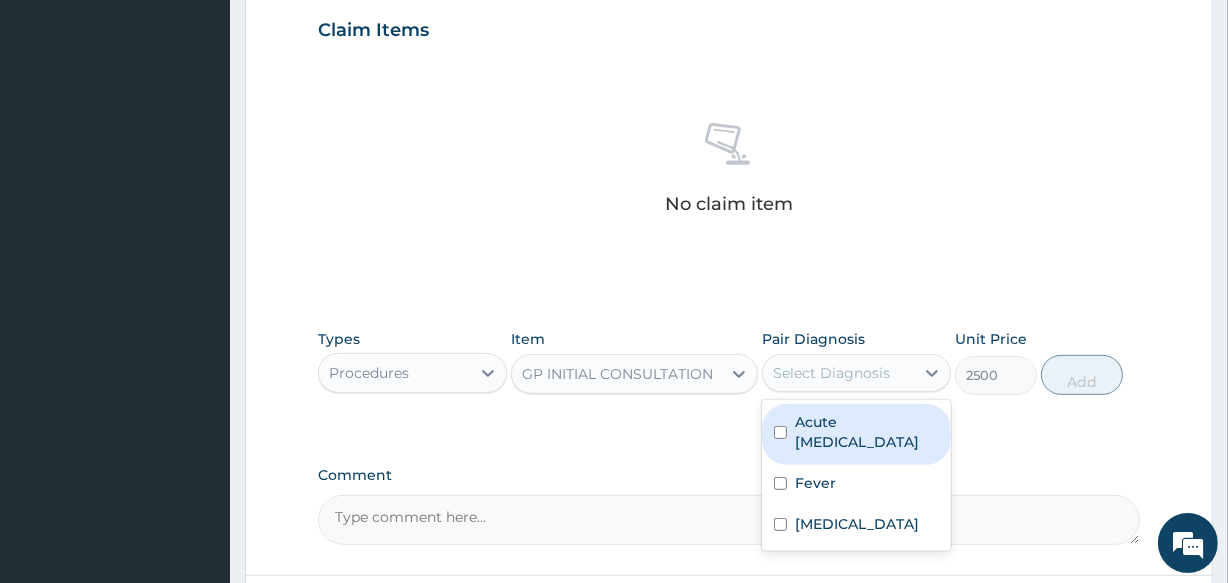 scroll, scrollTop: 727, scrollLeft: 0, axis: vertical 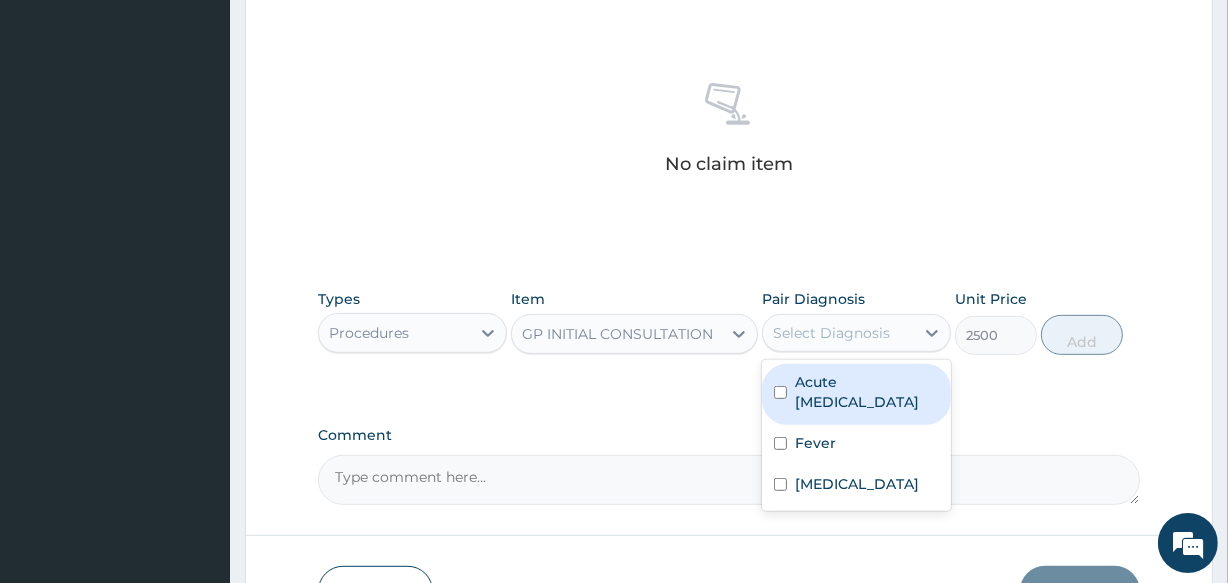click on "Acute [MEDICAL_DATA]" at bounding box center (867, 392) 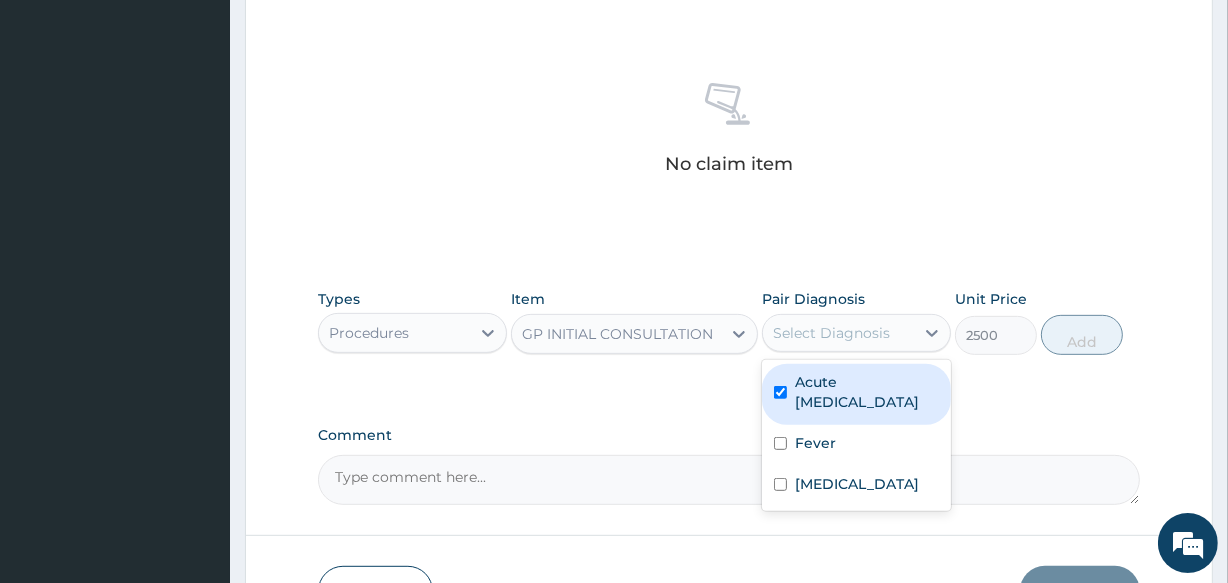 checkbox on "true" 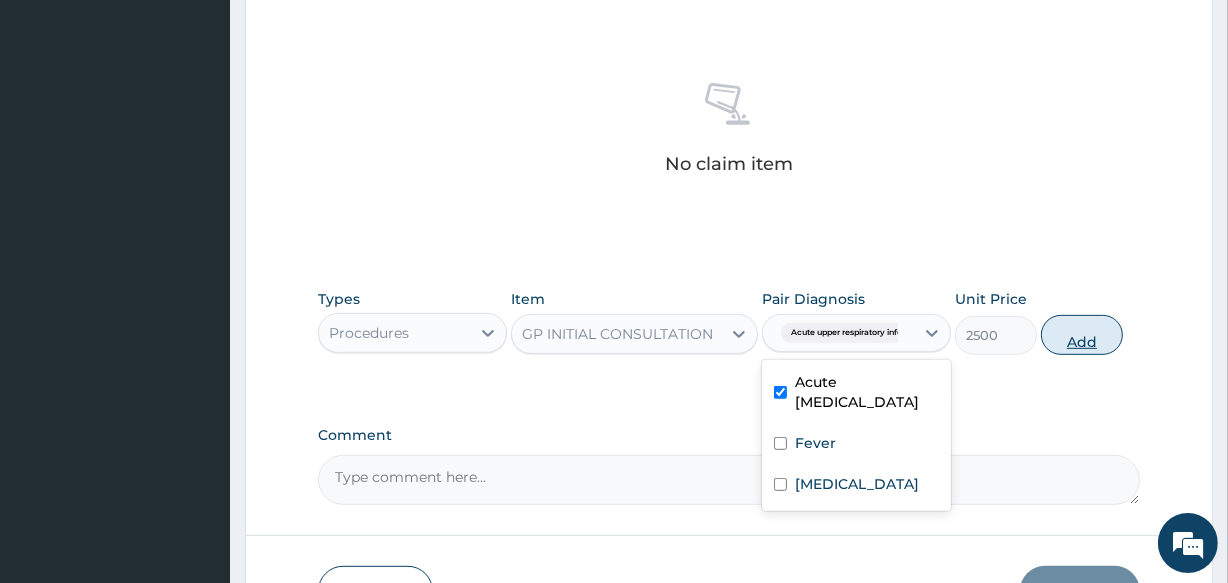 click on "Add" at bounding box center (1082, 335) 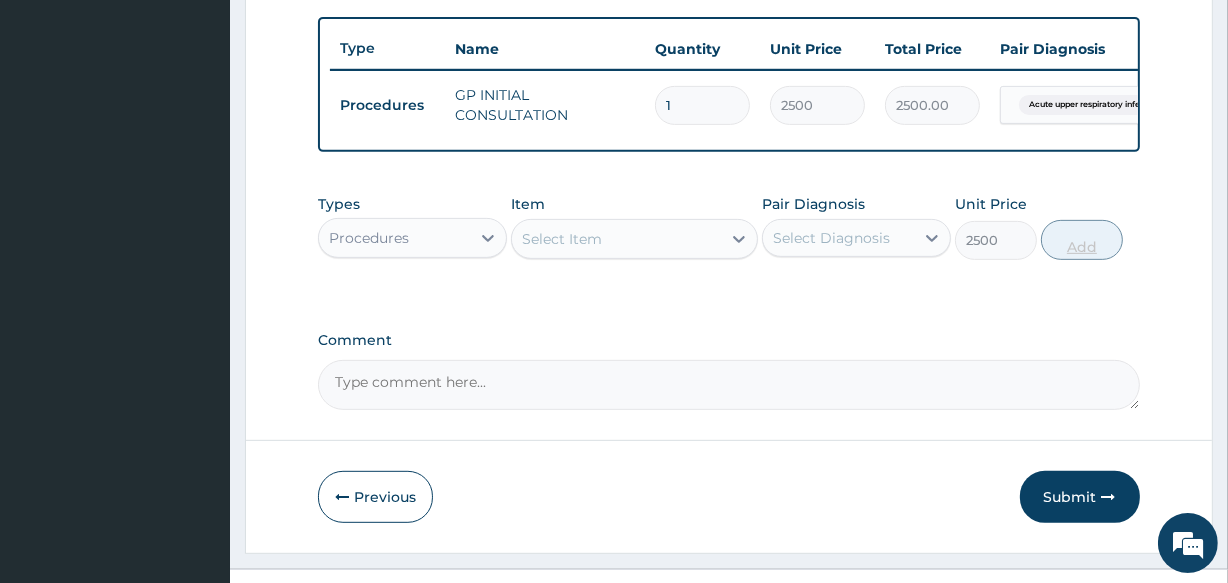 type on "0" 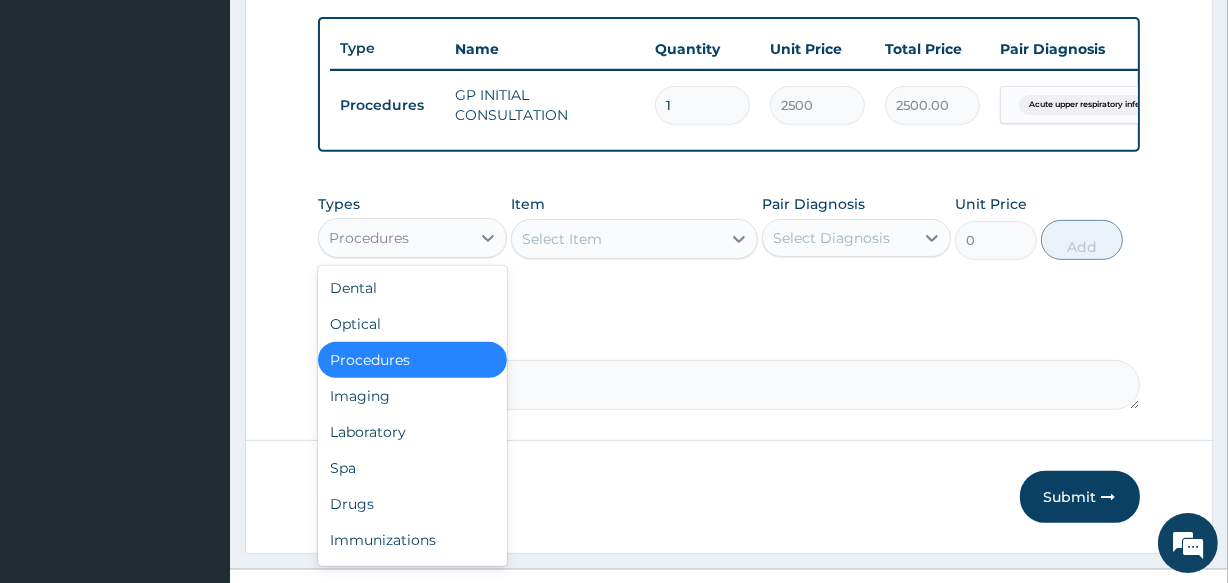 click on "Procedures" at bounding box center (394, 238) 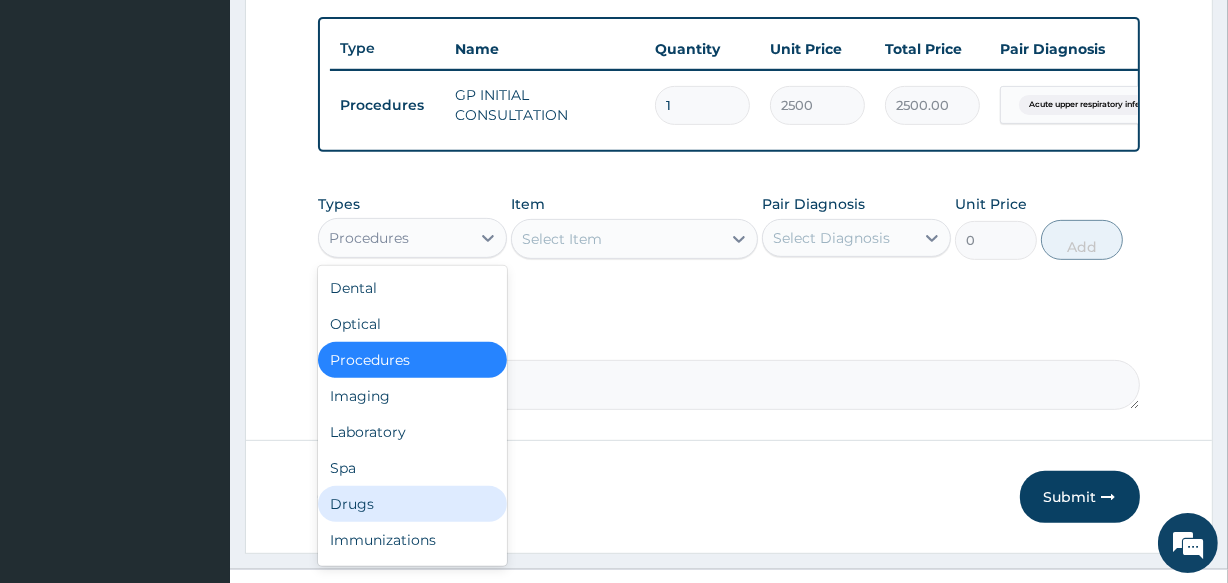 click on "Drugs" at bounding box center (412, 504) 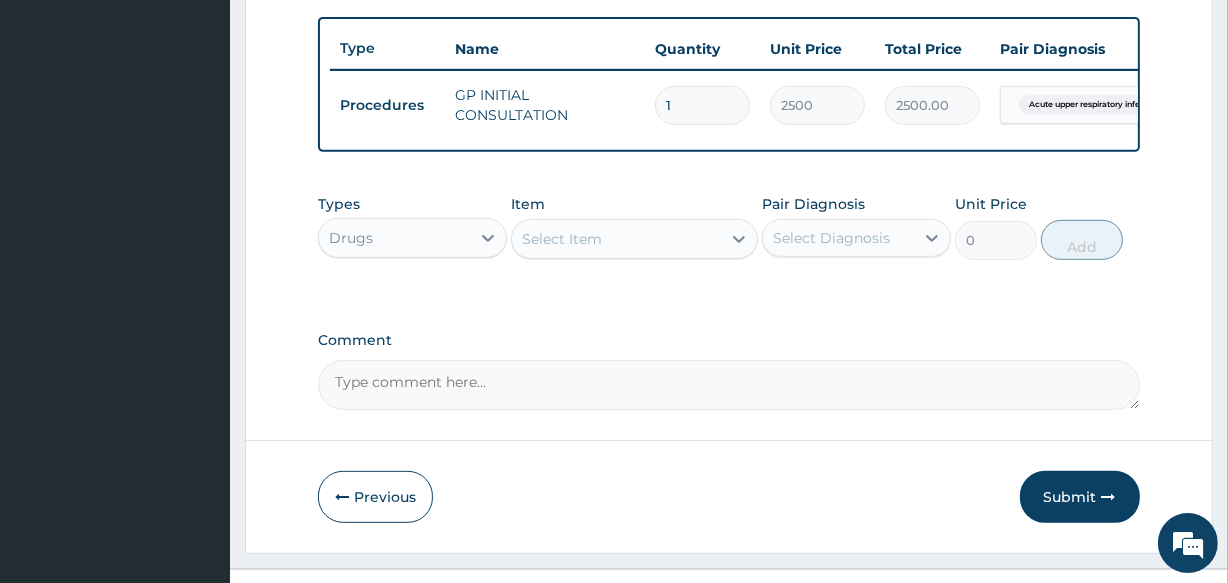 click on "Select Item" at bounding box center [616, 239] 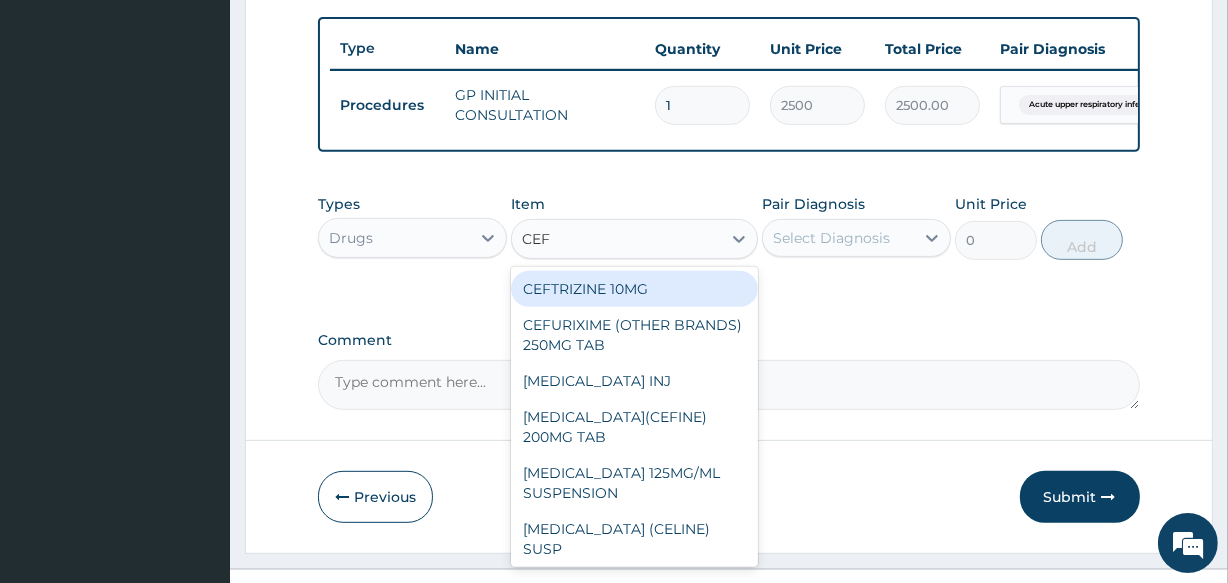 type on "CEFI" 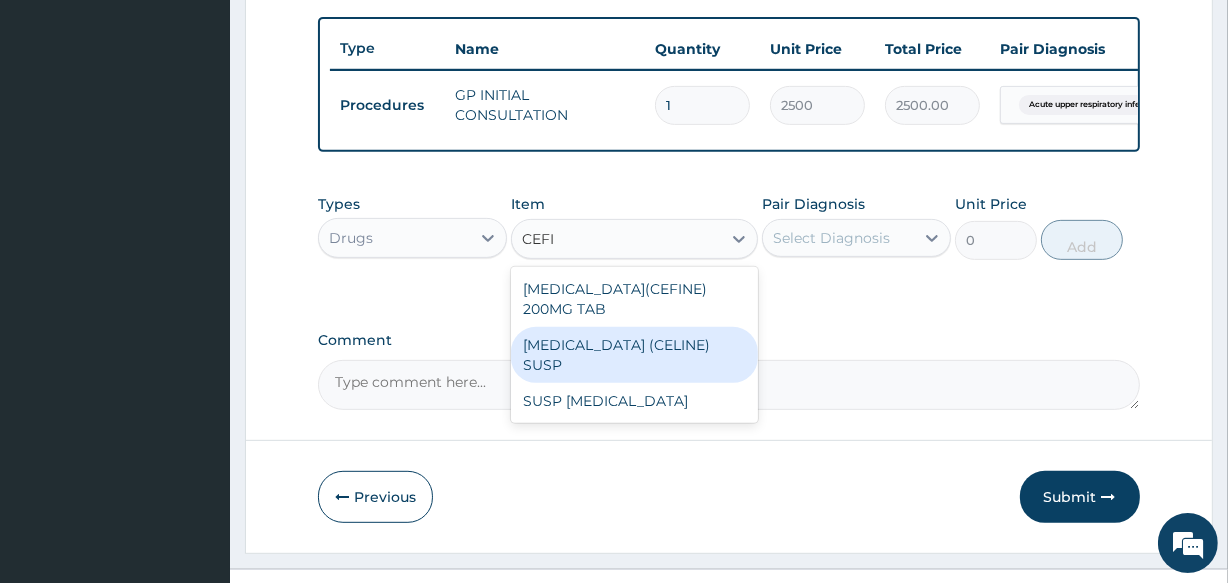 click on "CEFIXIME (CELINE) SUSP" at bounding box center (634, 355) 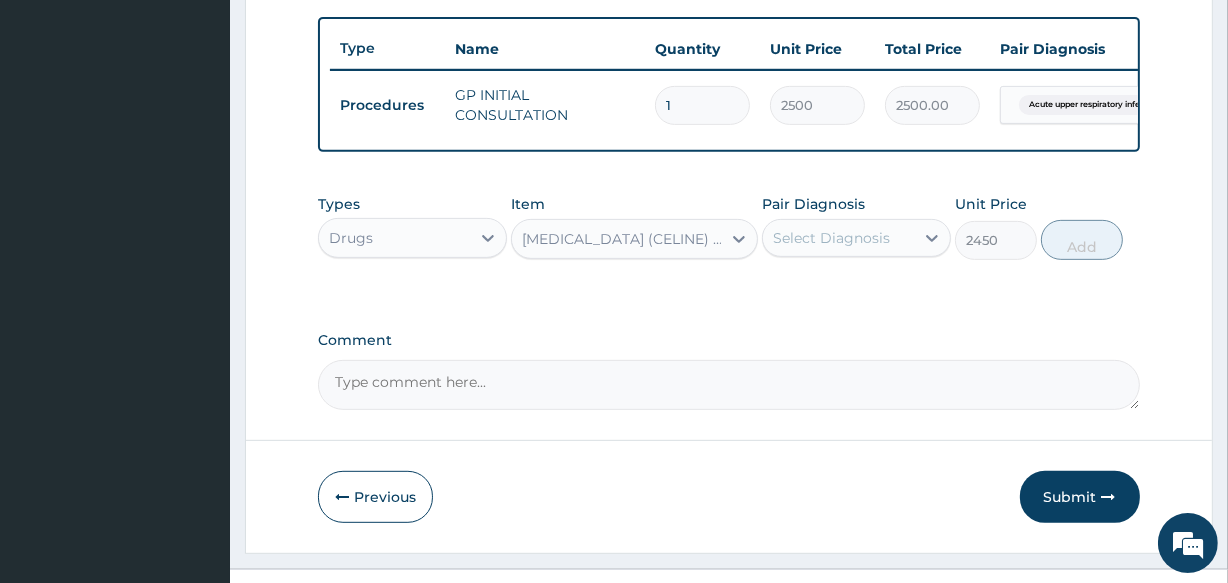drag, startPoint x: 888, startPoint y: 249, endPoint x: 879, endPoint y: 269, distance: 21.931713 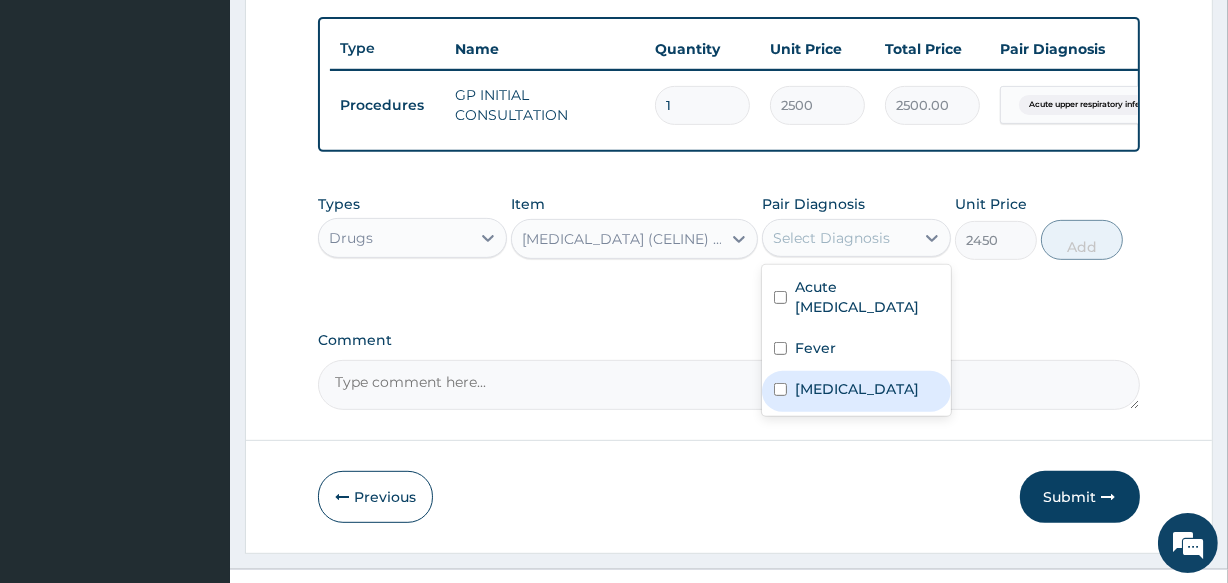 click on "Sepsis" at bounding box center (857, 389) 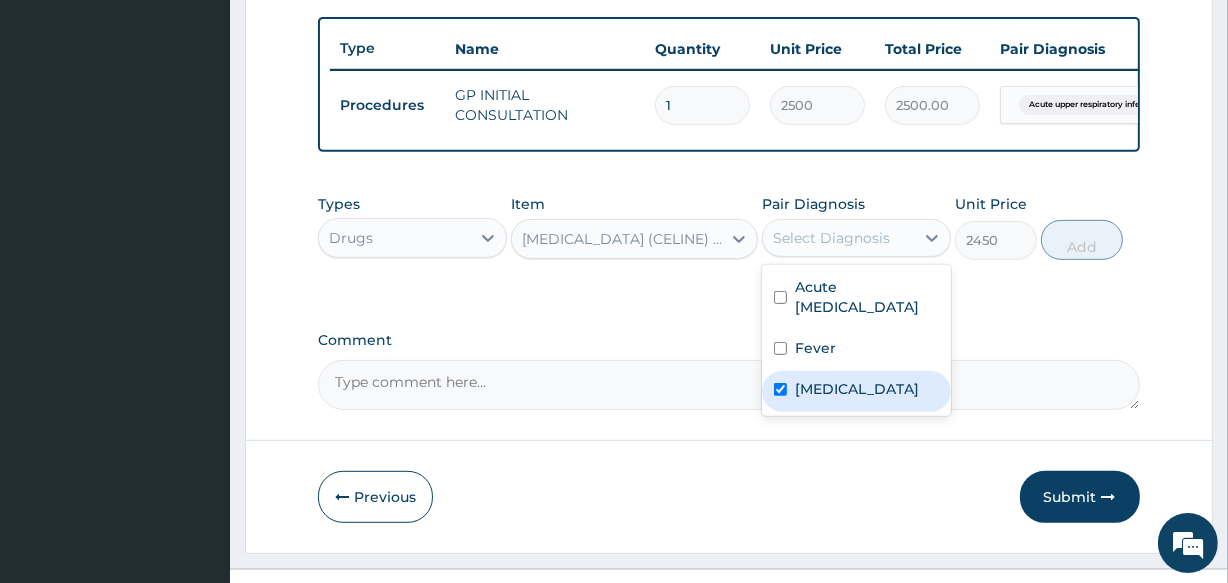 checkbox on "true" 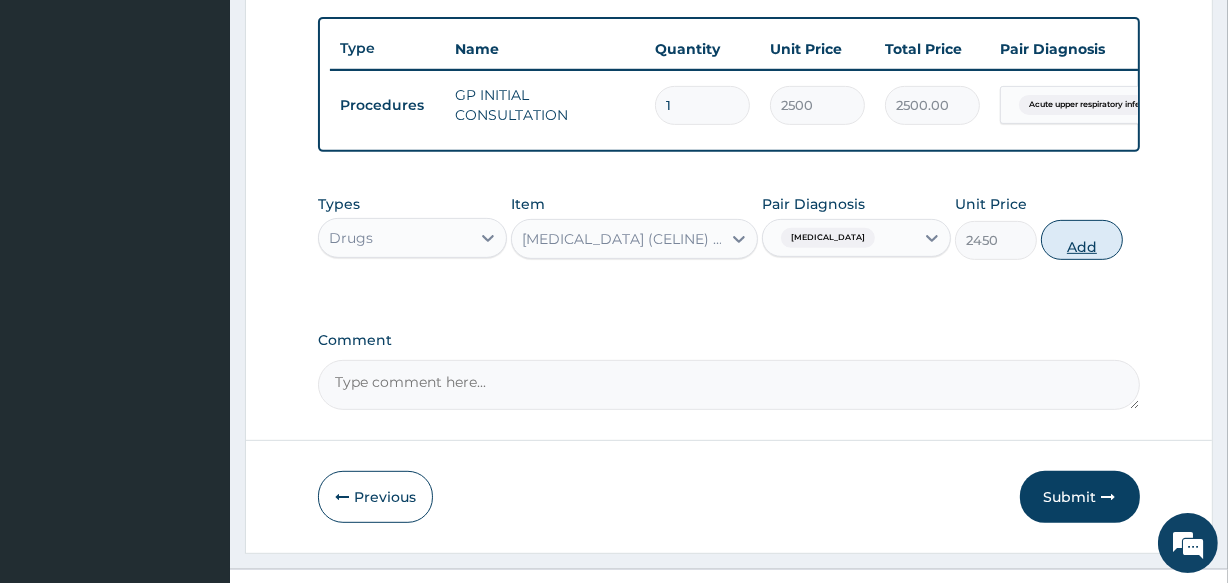 click on "Add" at bounding box center [1082, 240] 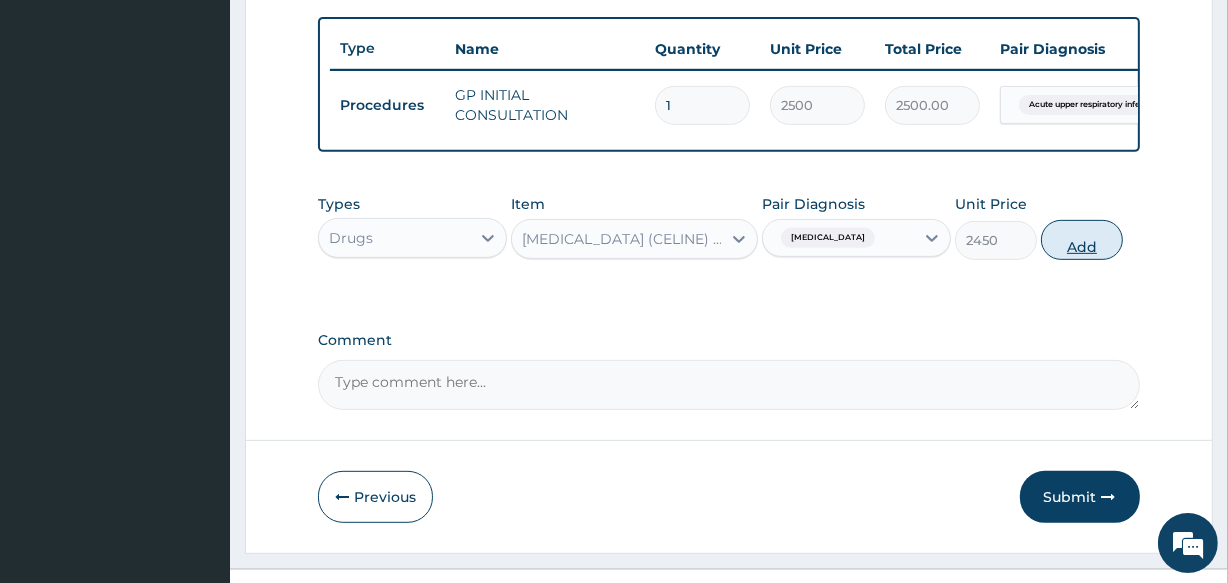 type on "0" 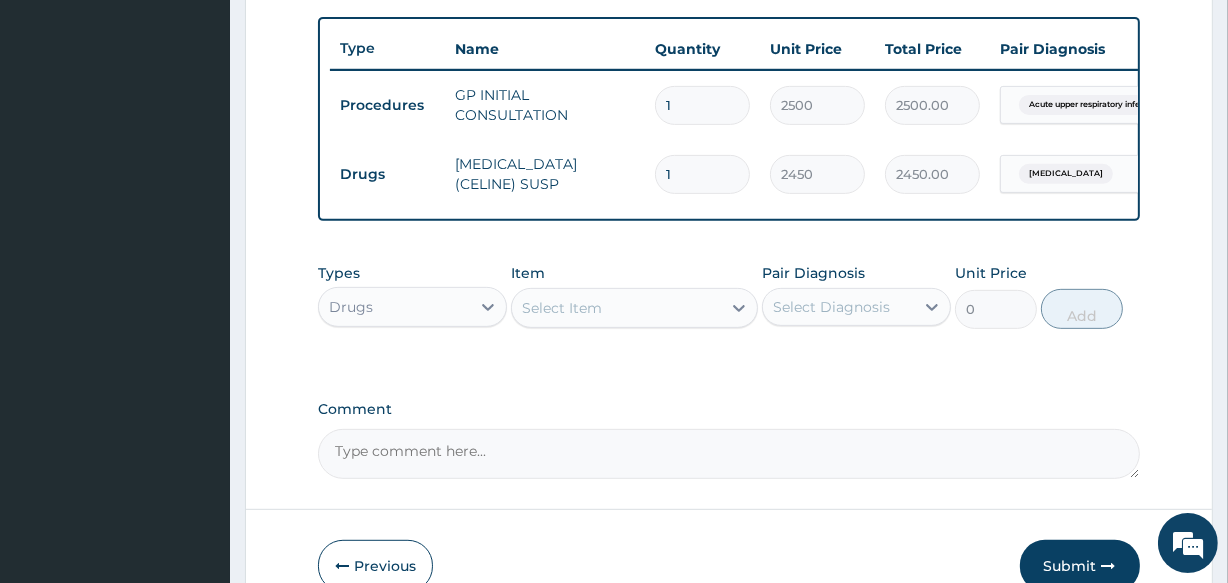 click on "Select Item" at bounding box center [562, 308] 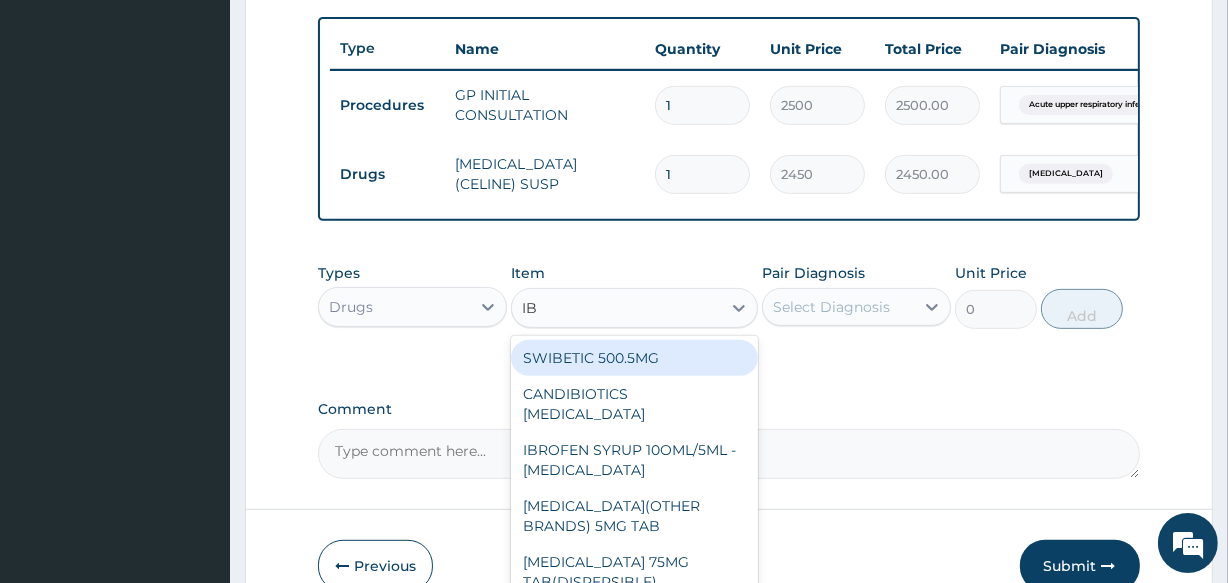 type on "IBU" 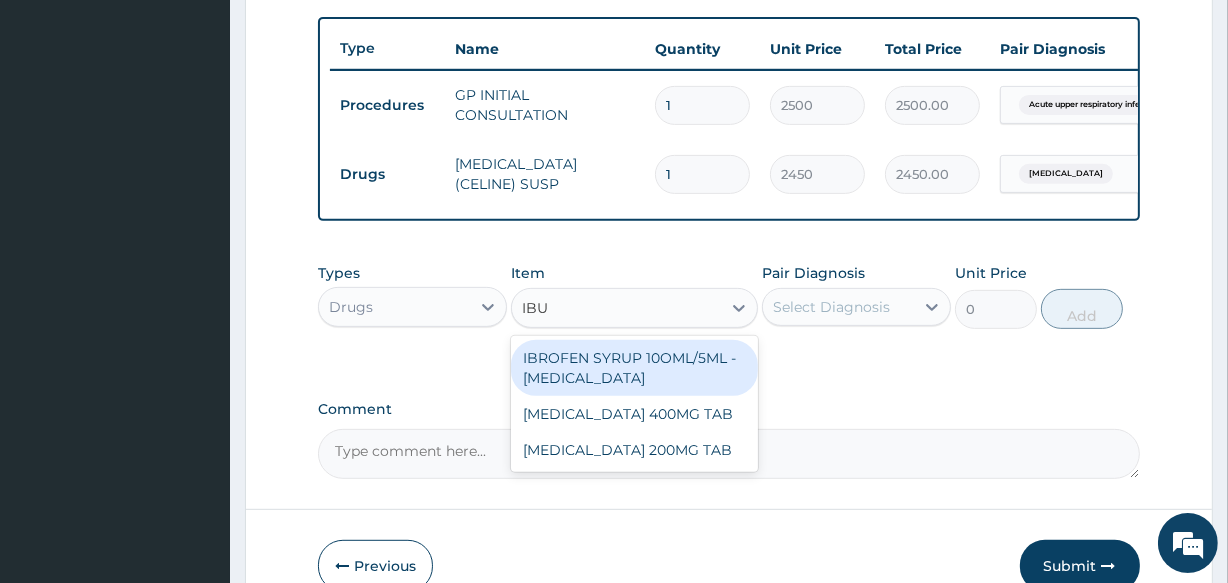 click on "IBROFEN SYRUP 10OML/5ML - IBUPROFEN" at bounding box center [634, 368] 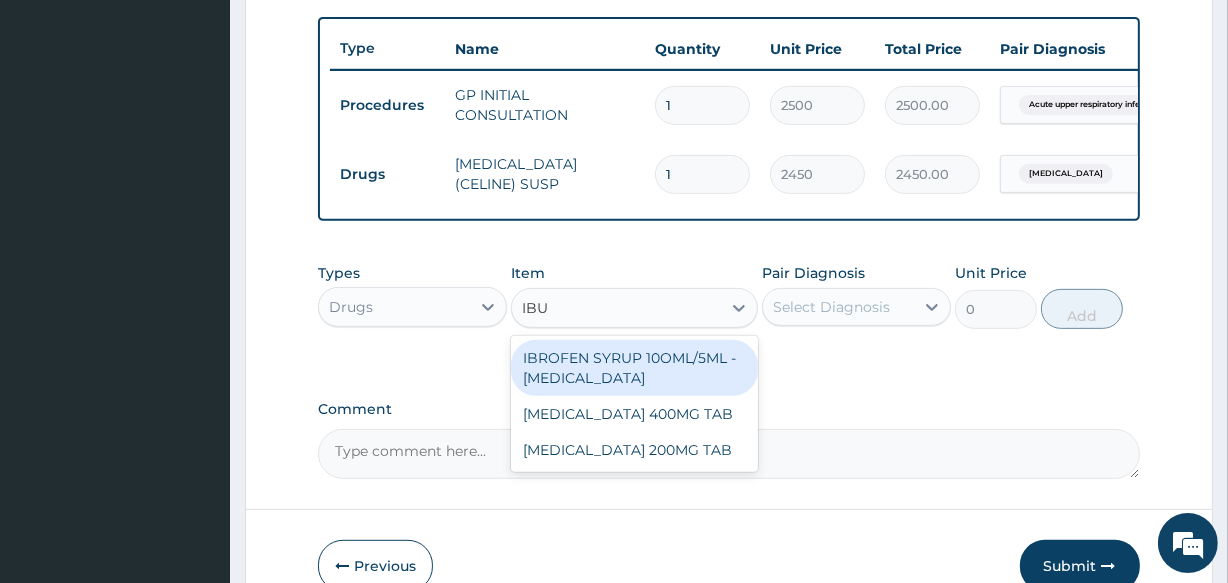 type 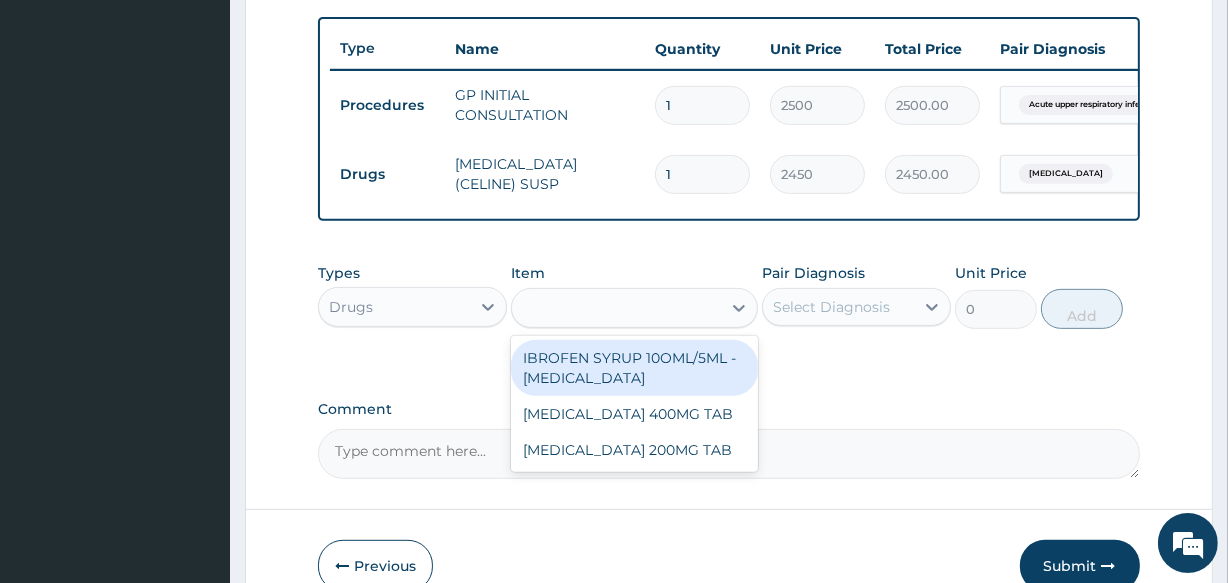 type on "630" 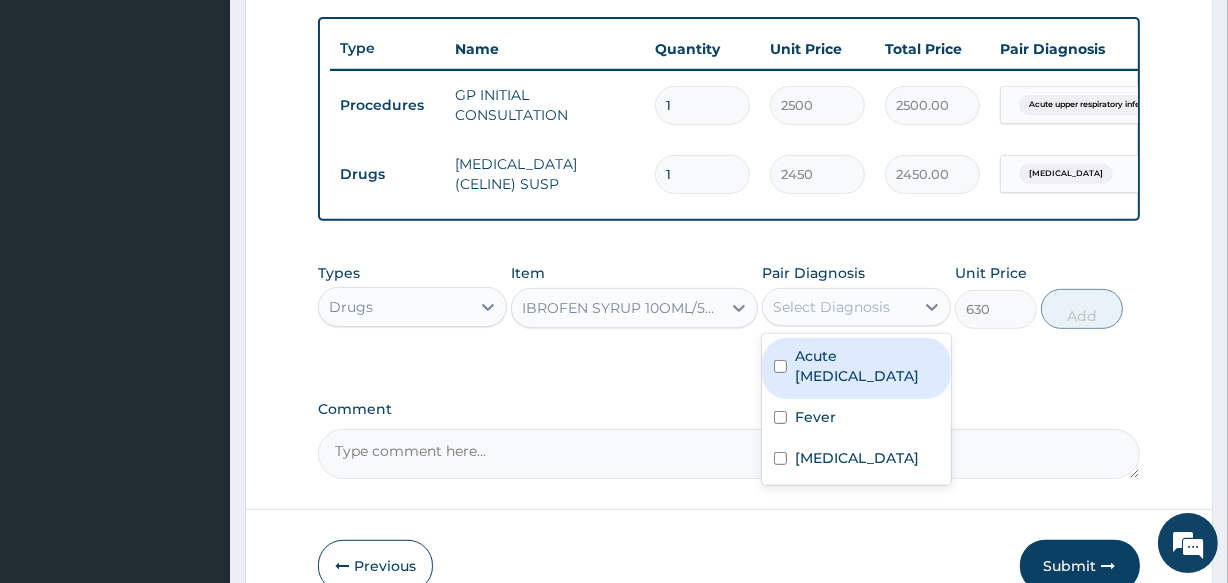 click on "Select Diagnosis" at bounding box center (831, 307) 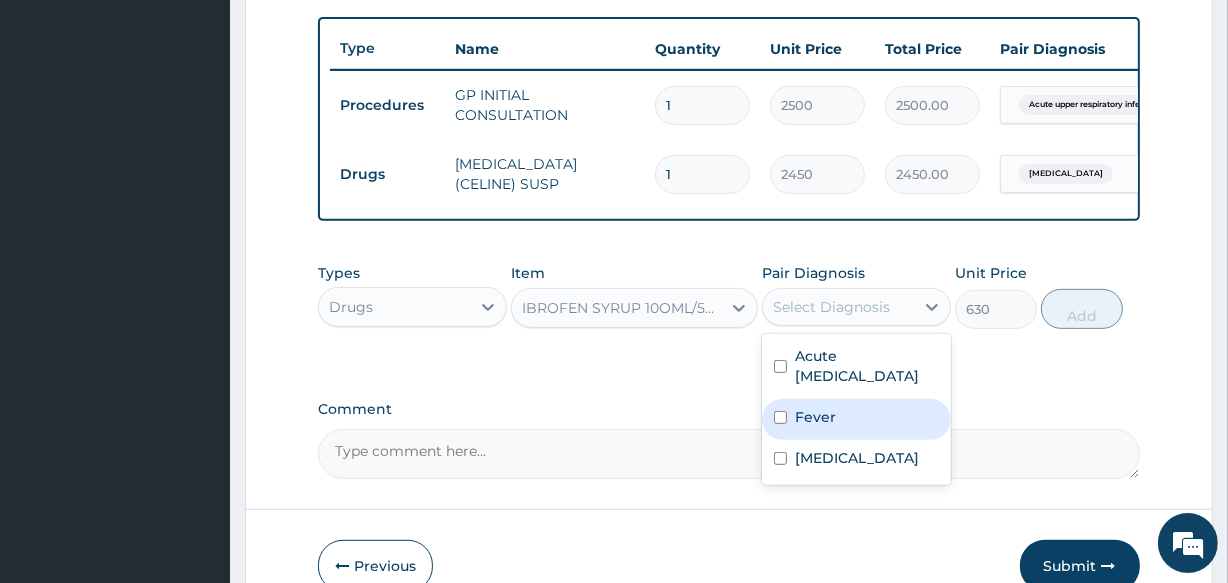 click on "Fever" at bounding box center (856, 419) 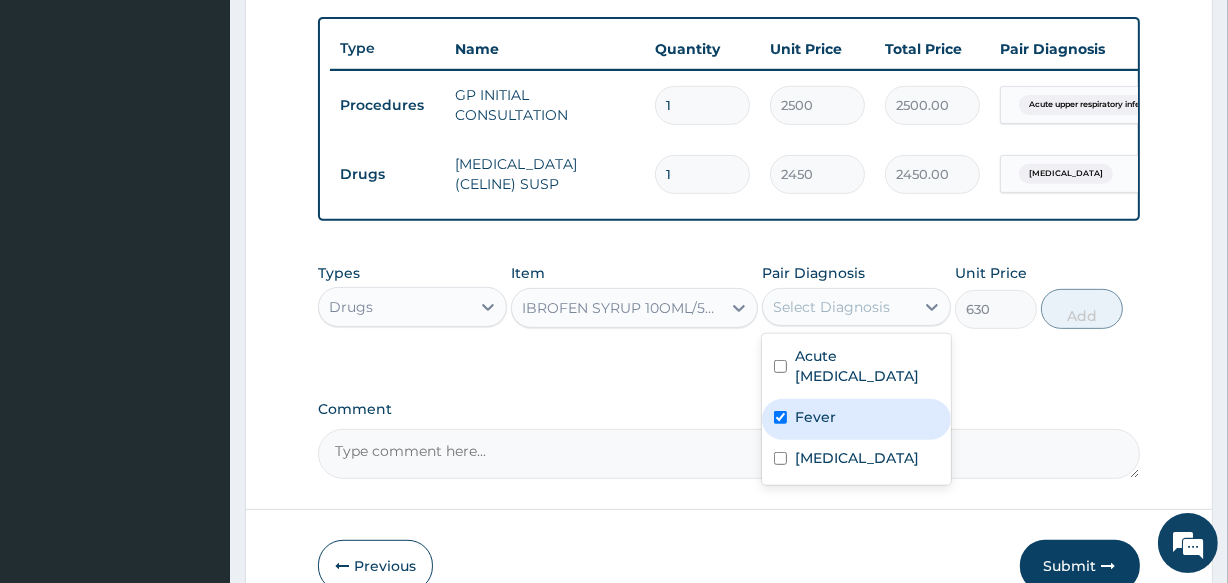 checkbox on "true" 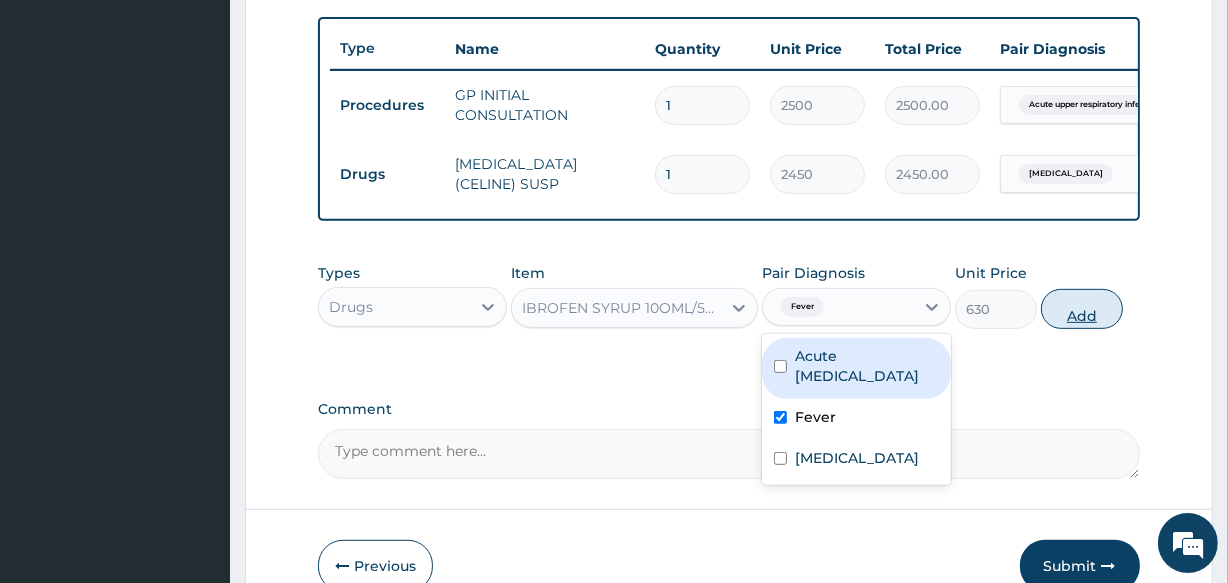click on "Add" at bounding box center (1082, 309) 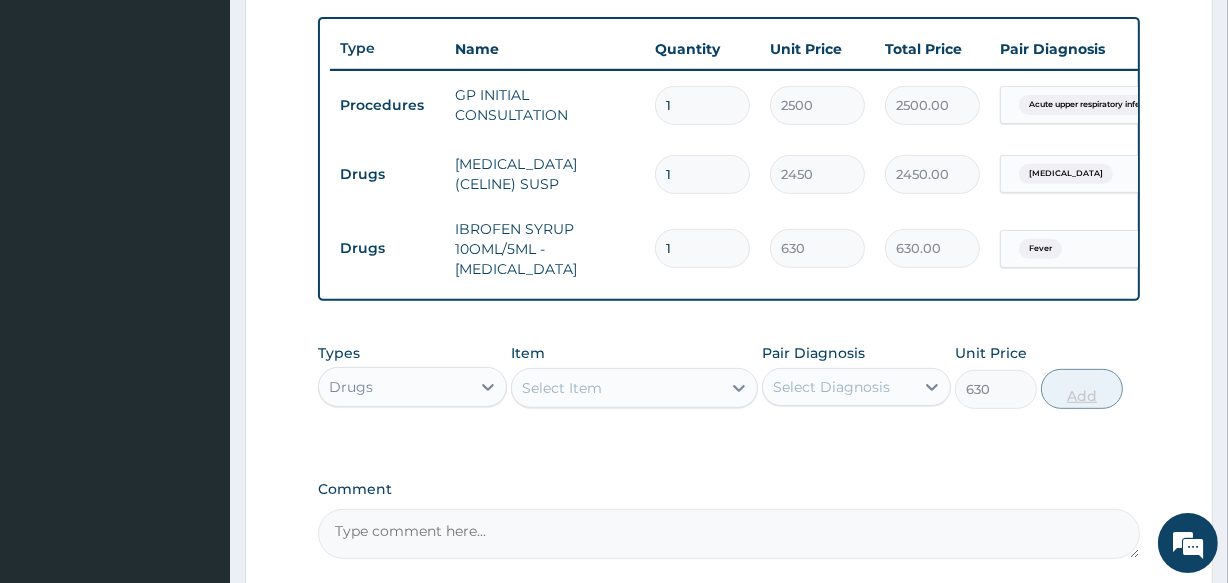 type on "0" 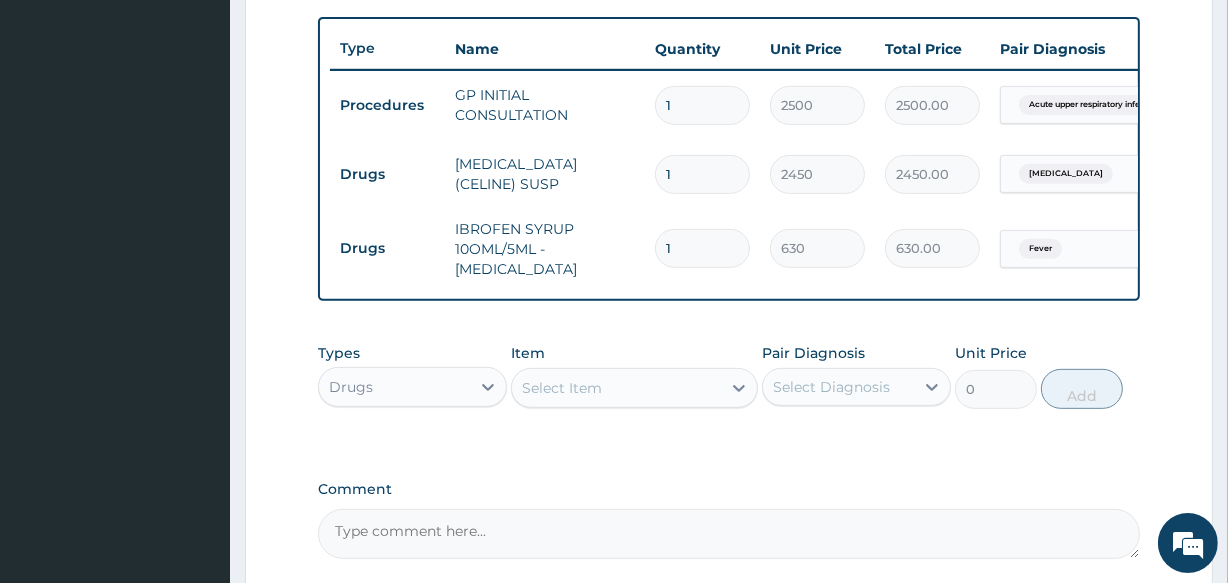 click on "Select Item" at bounding box center (616, 388) 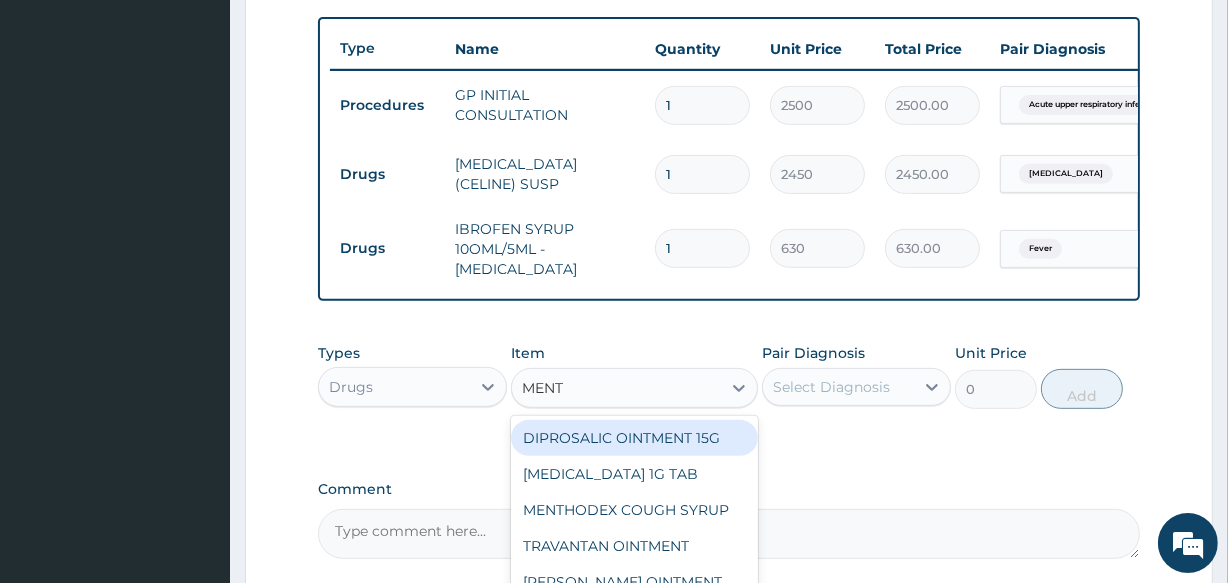 type on "MENTH" 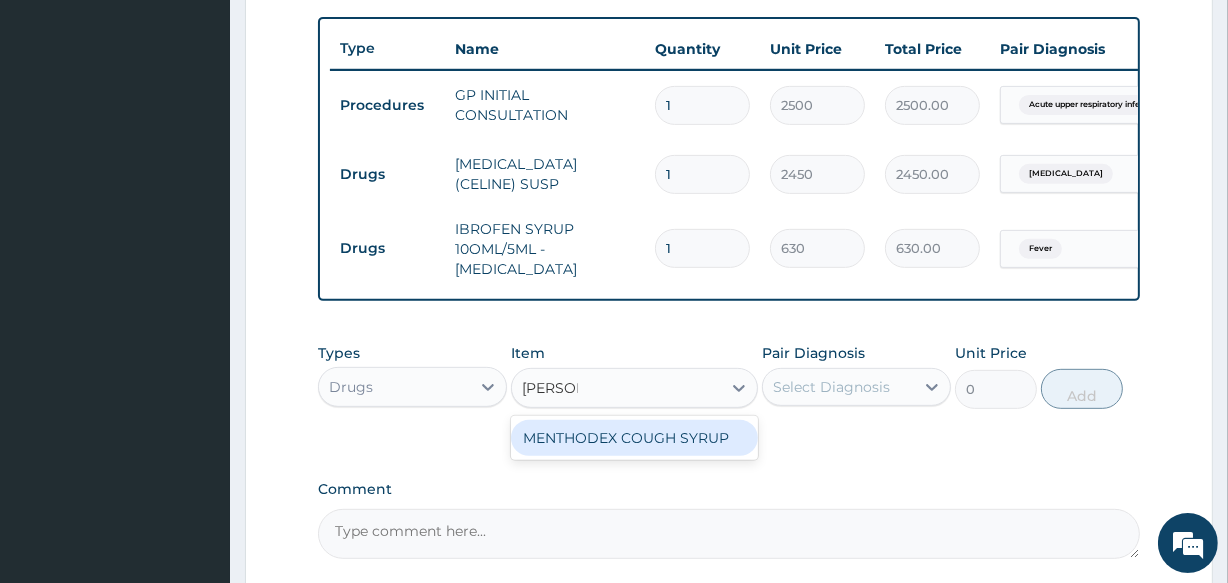 click on "MENTHODEX COUGH SYRUP" at bounding box center [634, 438] 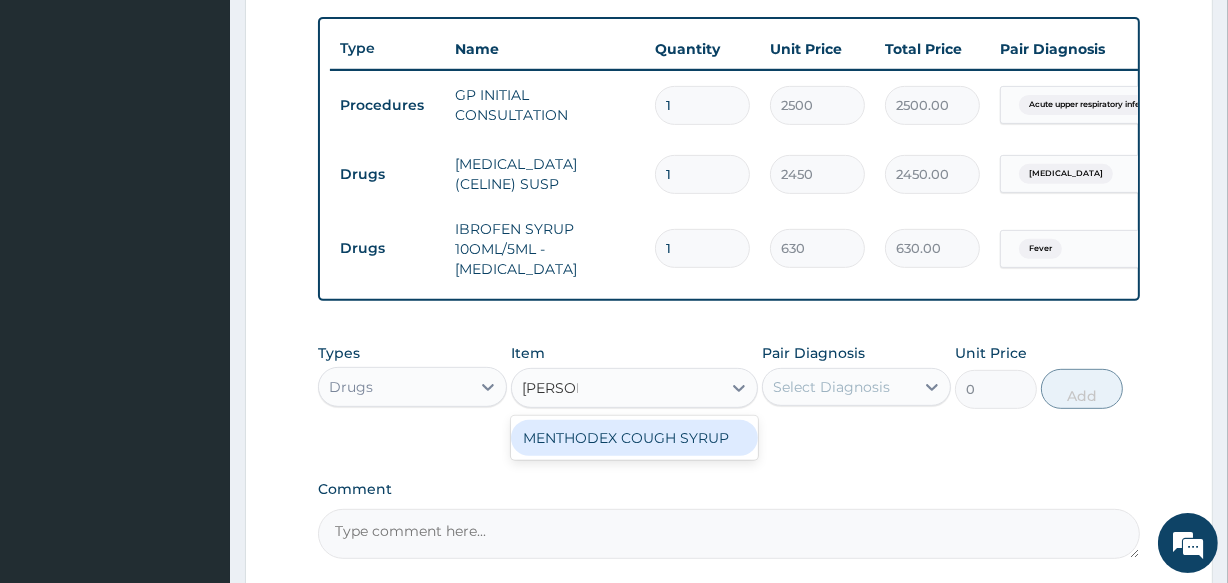 type 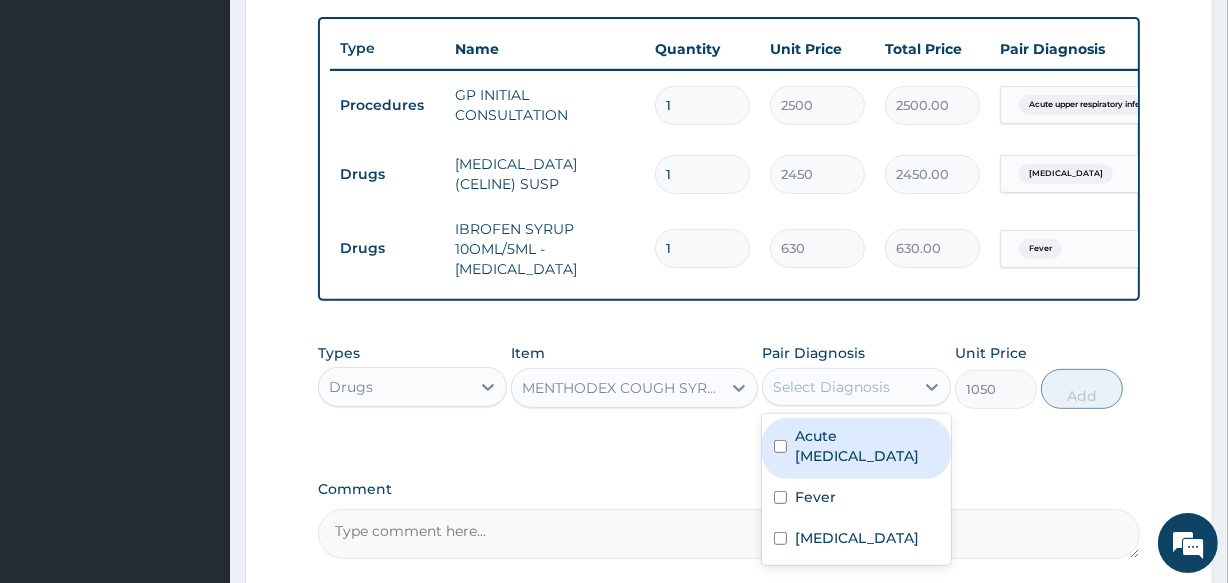 click on "Select Diagnosis" at bounding box center (838, 387) 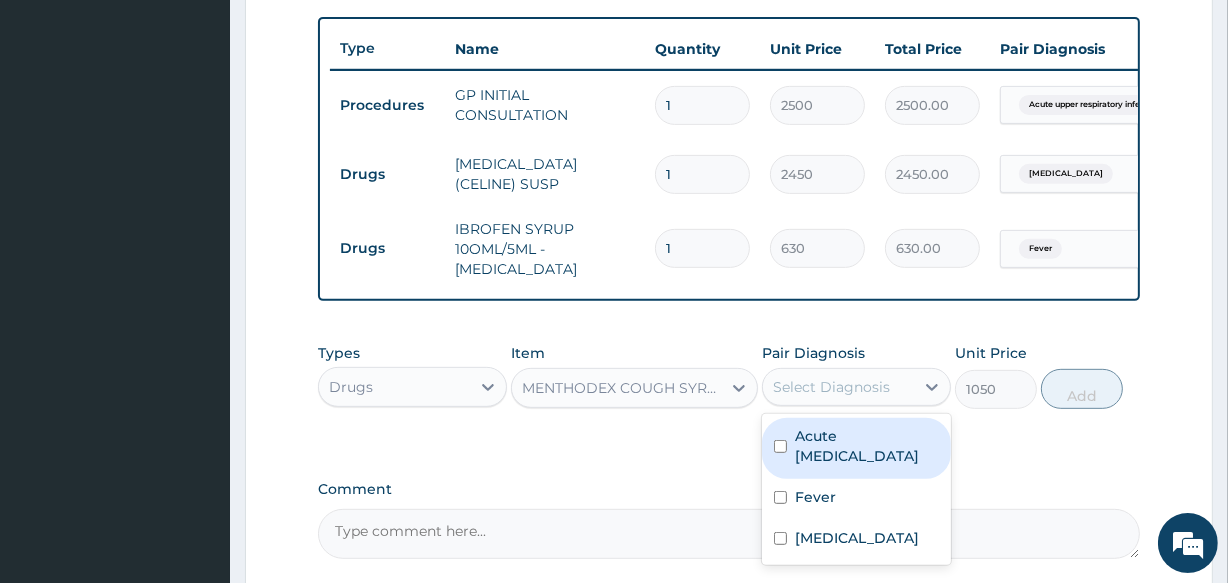click on "Acute [MEDICAL_DATA]" at bounding box center [867, 446] 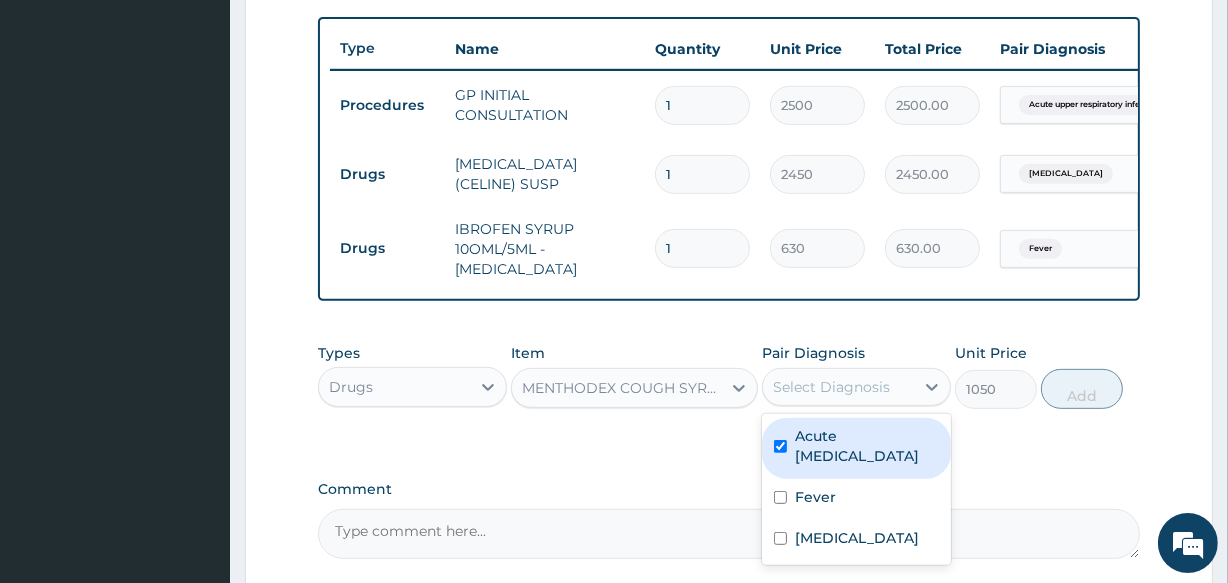 checkbox on "true" 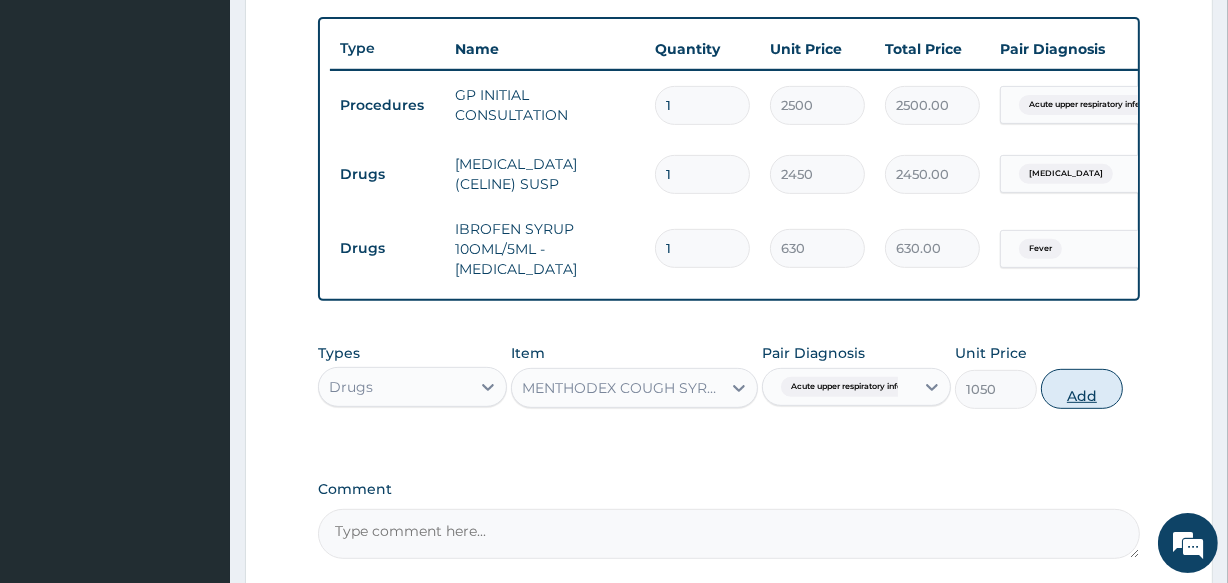 click on "Add" at bounding box center (1082, 389) 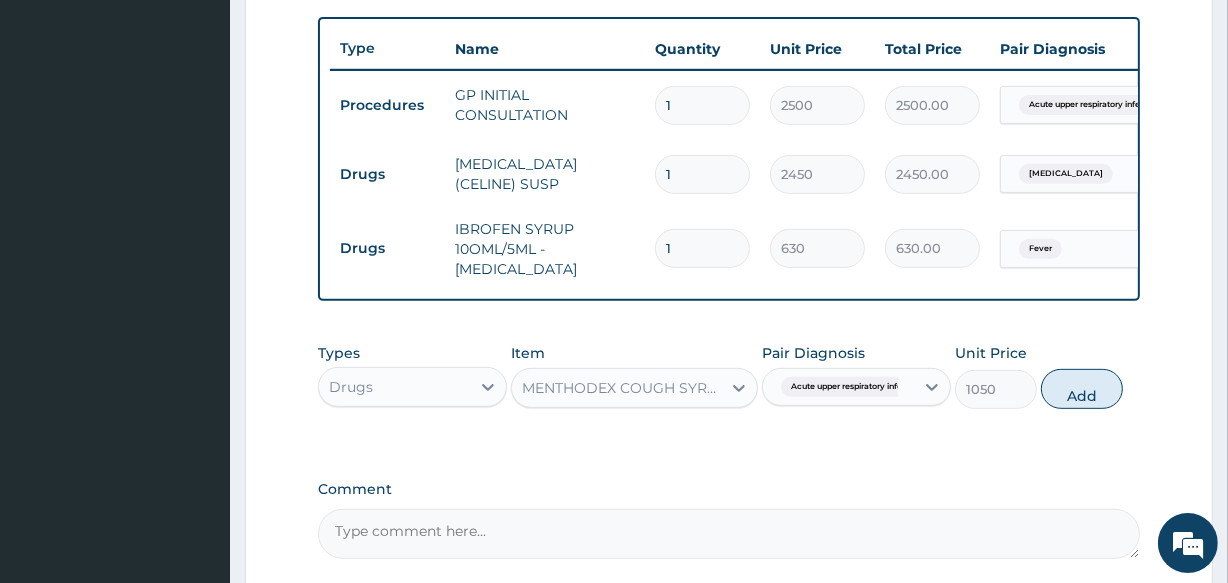 type on "0" 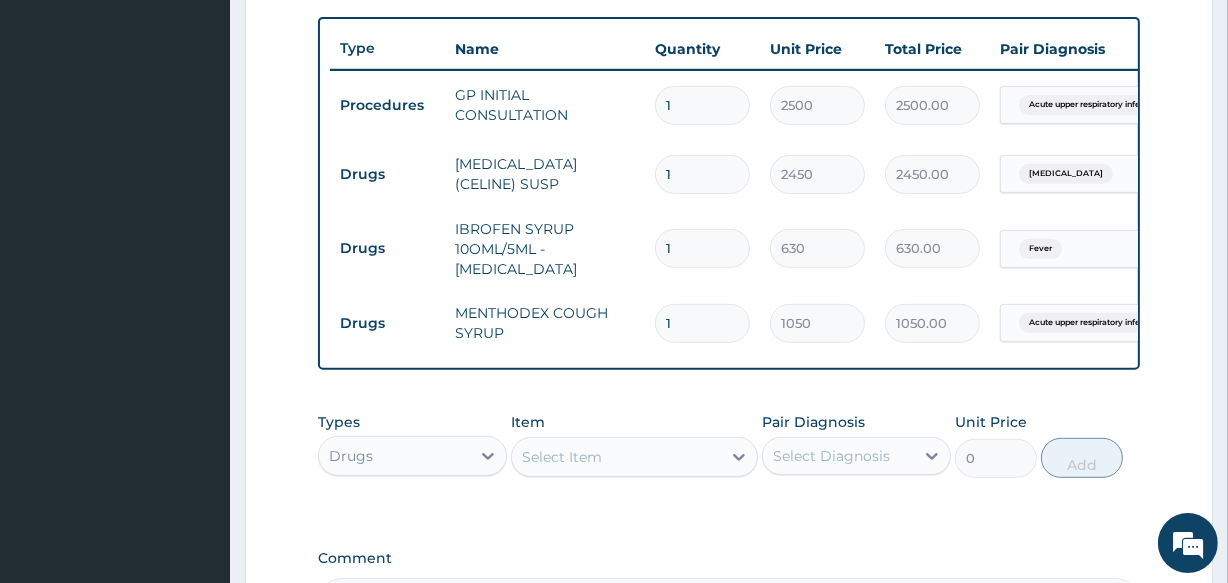 click on "Select Item" at bounding box center (616, 457) 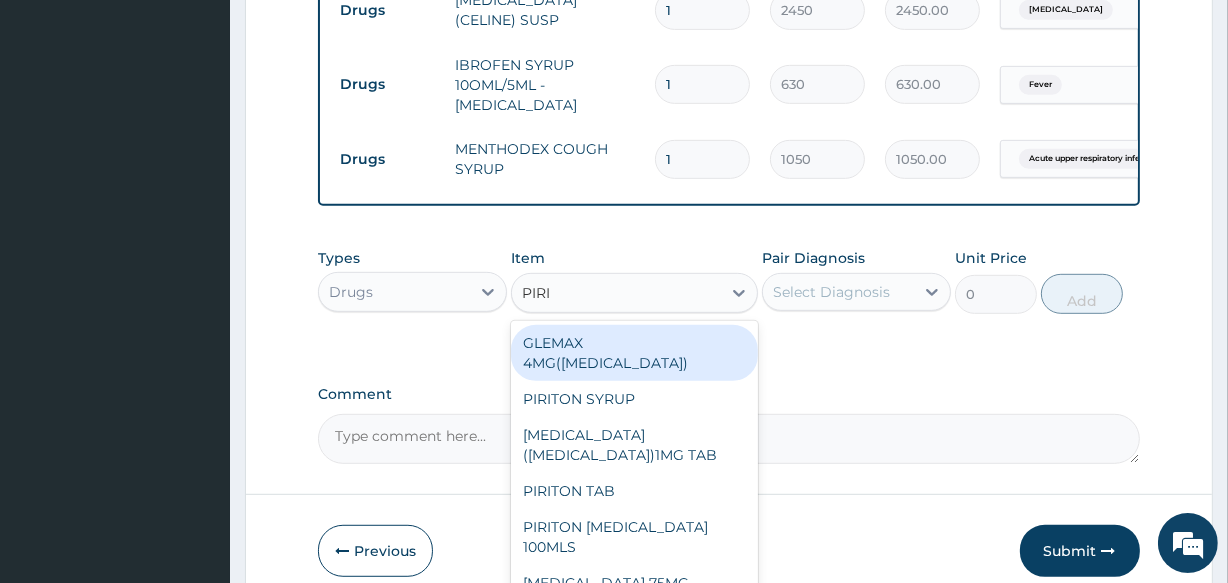 scroll, scrollTop: 909, scrollLeft: 0, axis: vertical 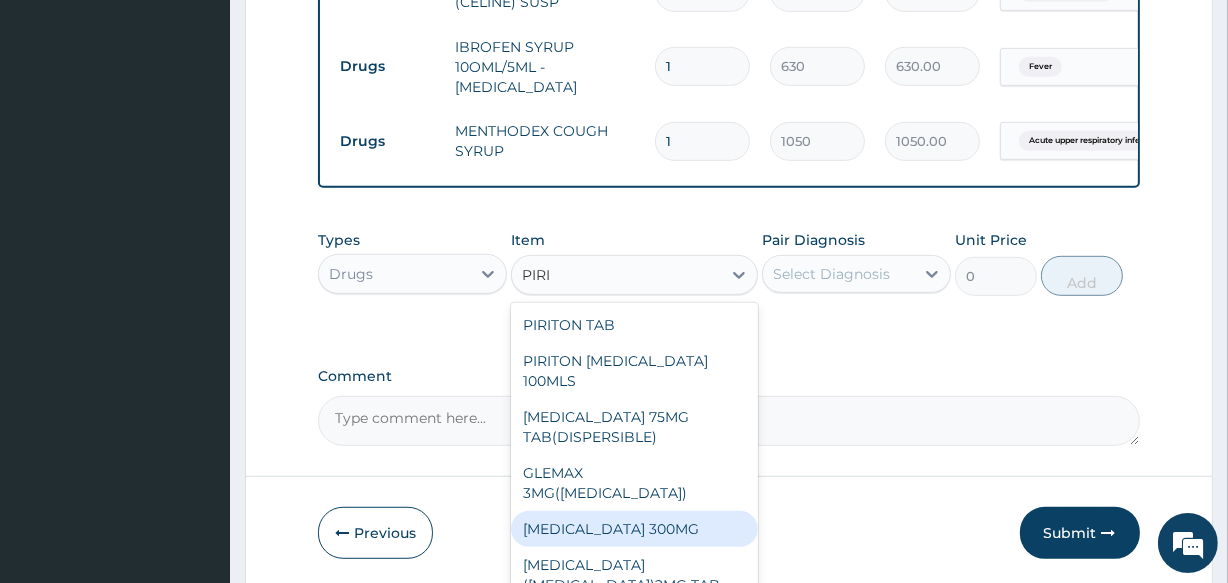 type on "PIRIT" 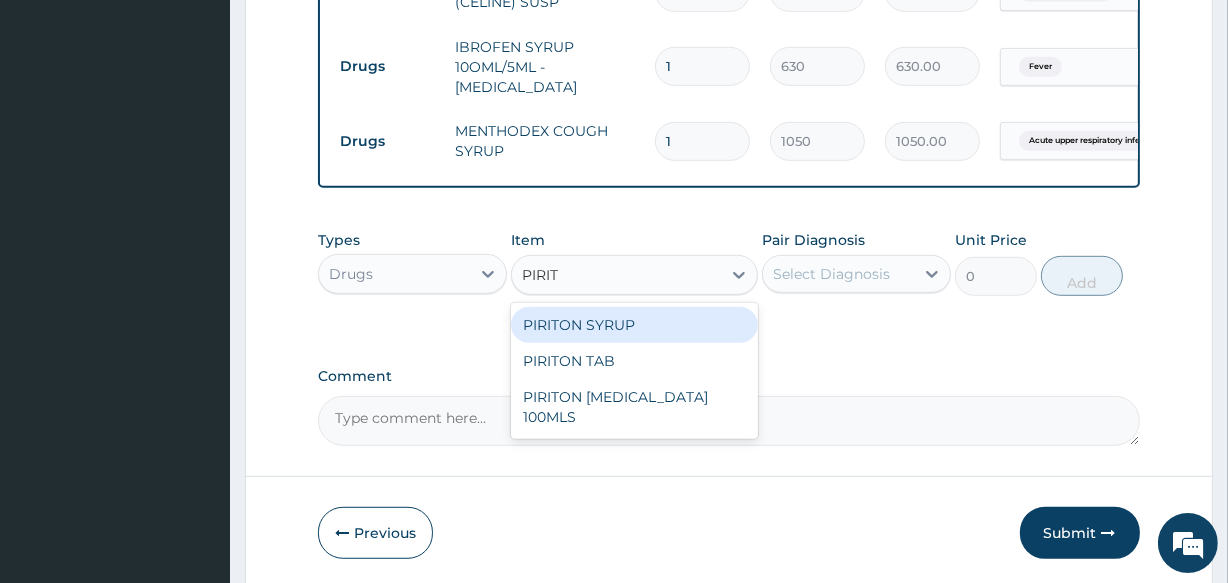 scroll, scrollTop: 0, scrollLeft: 0, axis: both 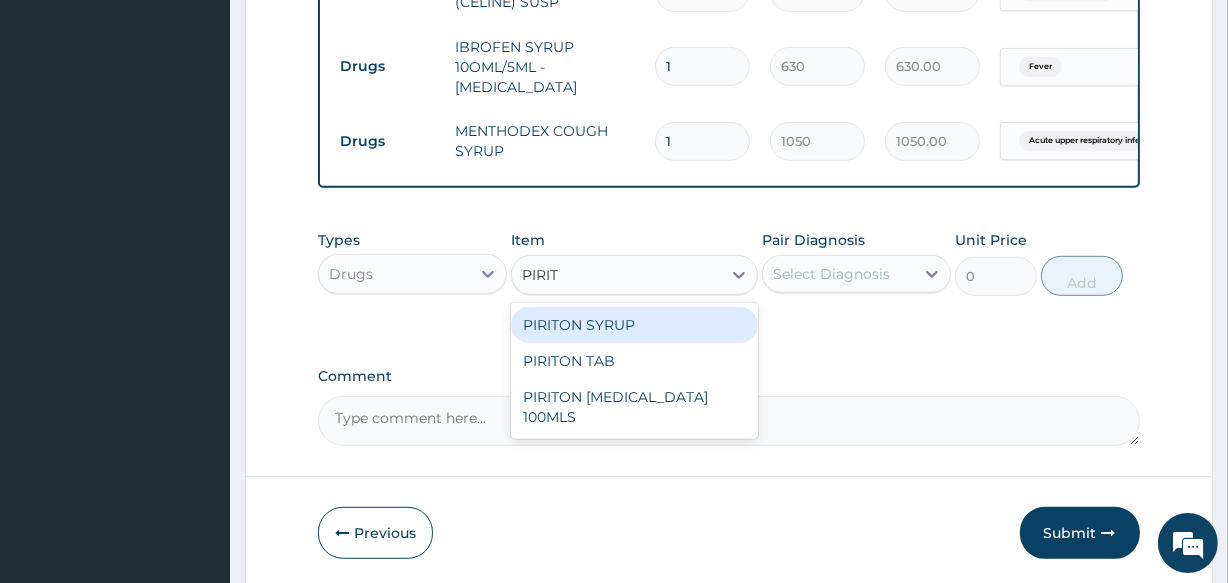 click on "PIRITON SYRUP" at bounding box center [634, 325] 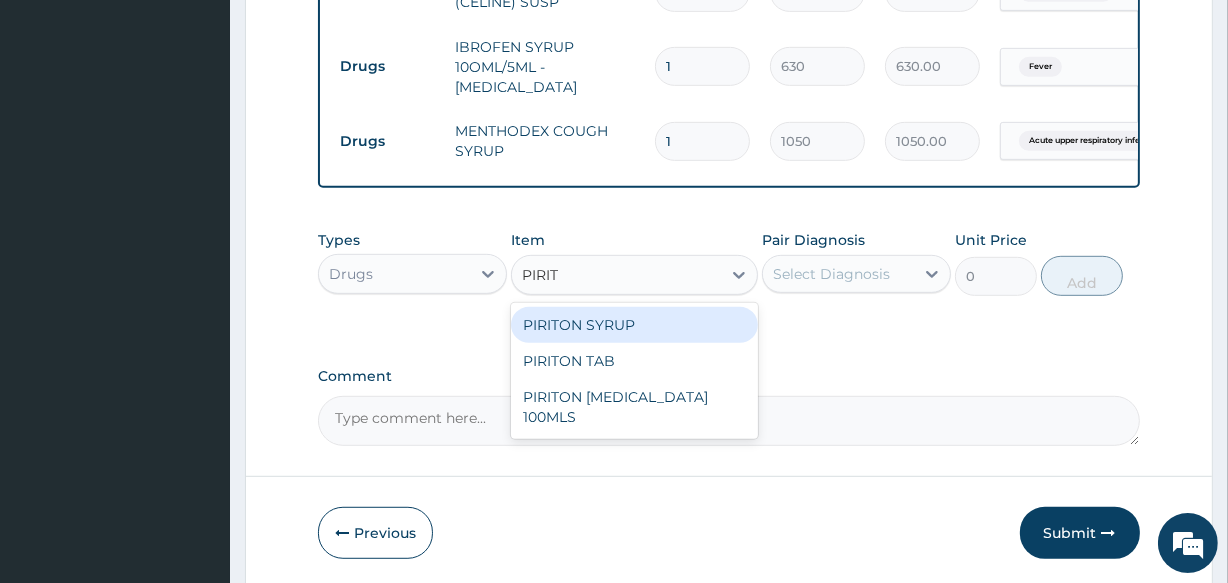 type 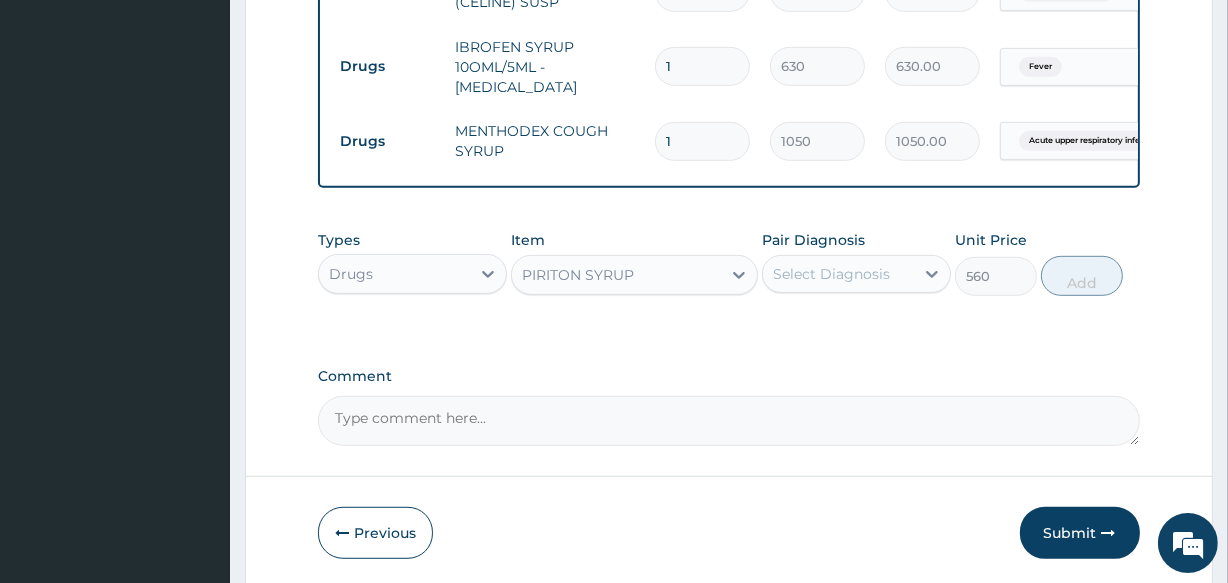 click on "Select Diagnosis" at bounding box center [831, 274] 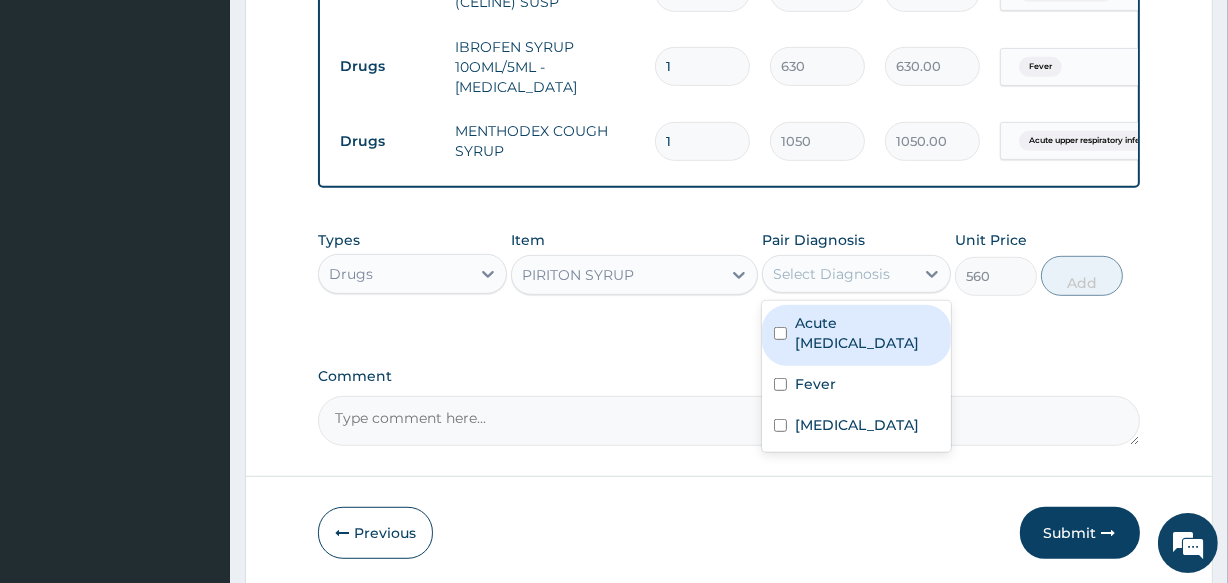 click on "Acute [MEDICAL_DATA]" at bounding box center [867, 333] 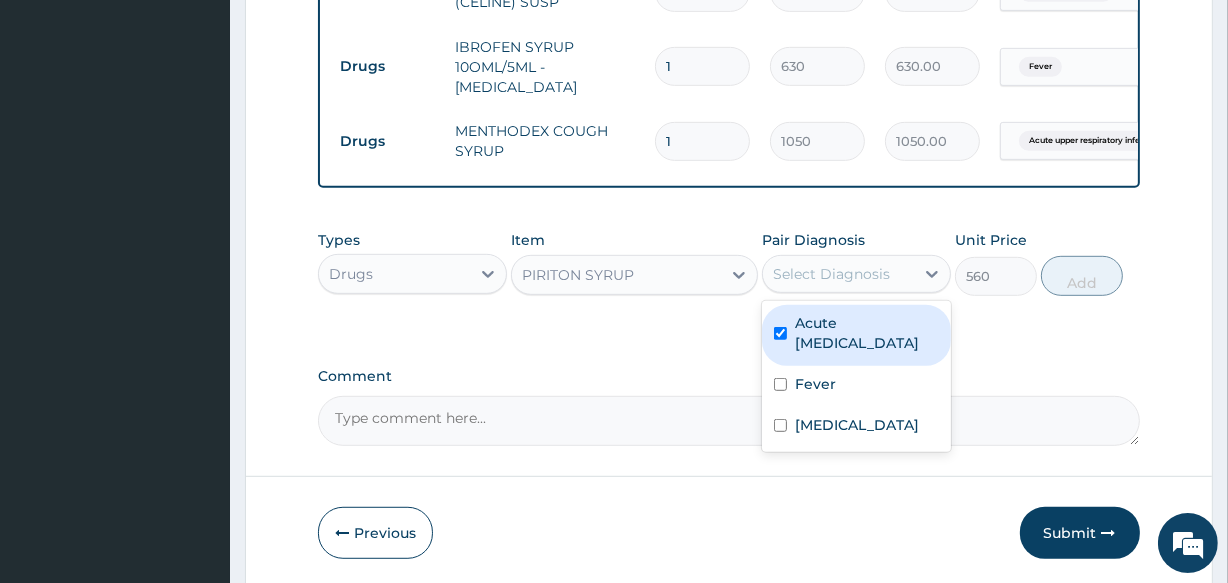 checkbox on "true" 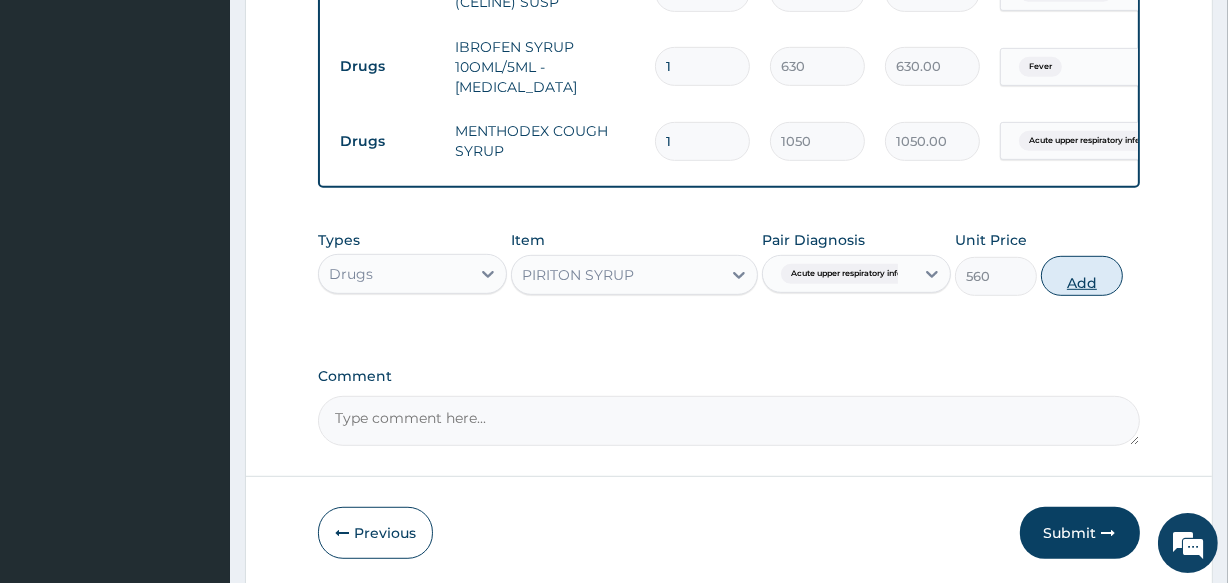 click on "Add" at bounding box center [1082, 276] 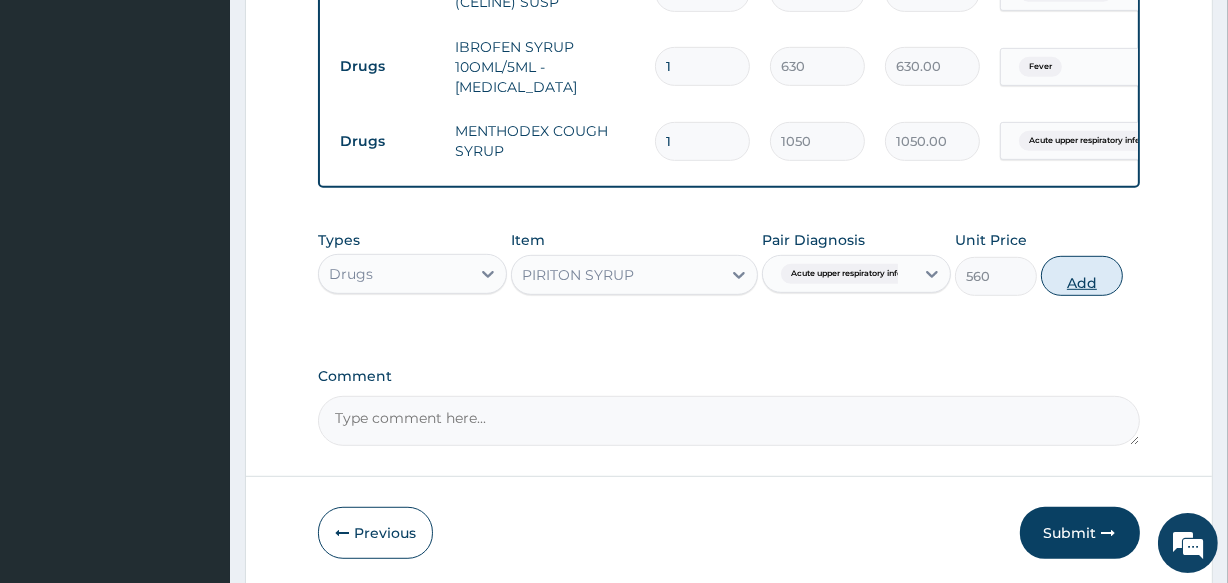 type on "0" 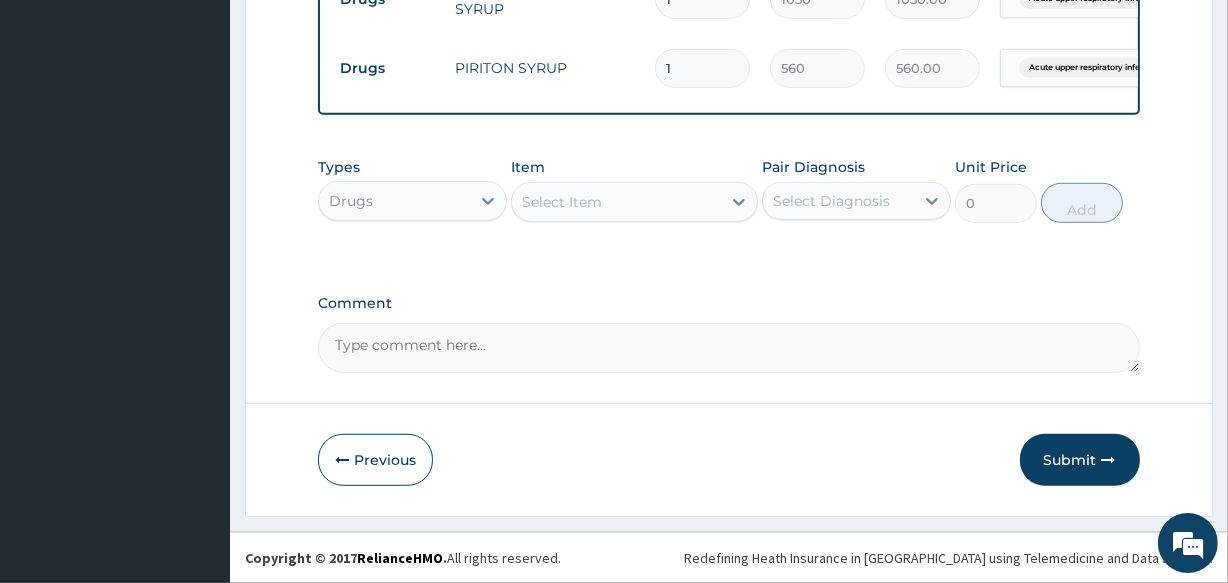 scroll, scrollTop: 1064, scrollLeft: 0, axis: vertical 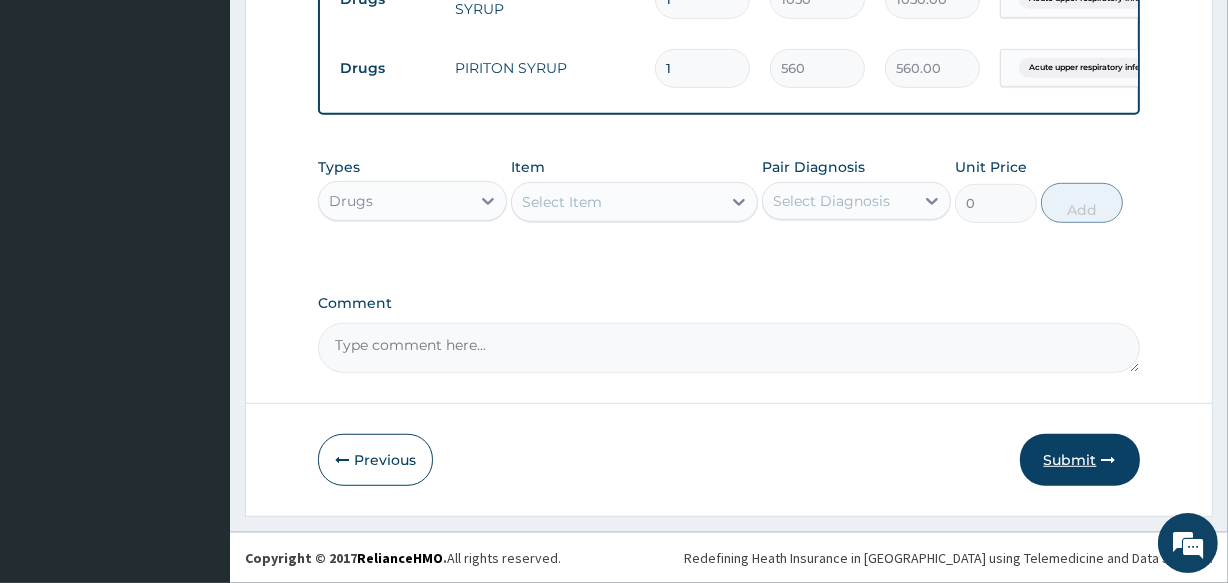 click on "Submit" at bounding box center [1080, 460] 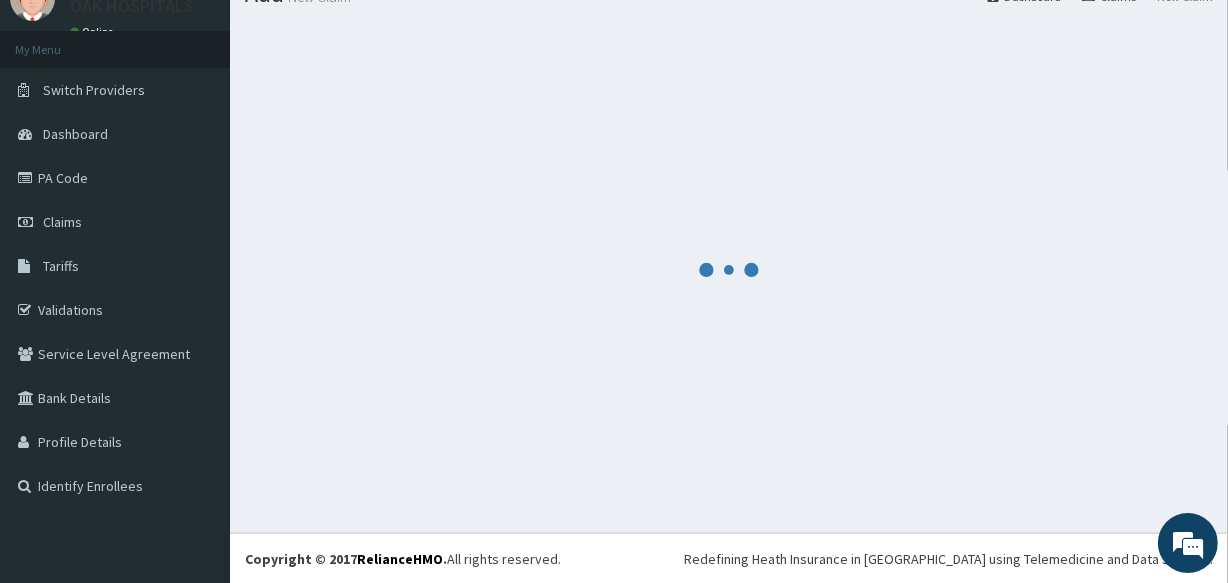scroll, scrollTop: 1064, scrollLeft: 0, axis: vertical 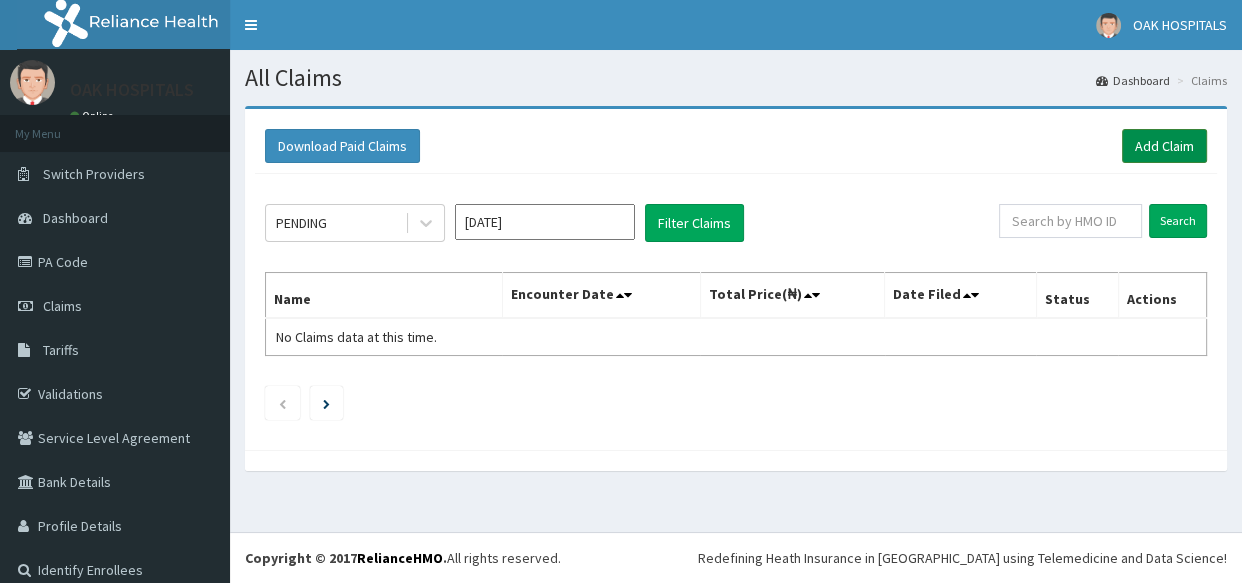 click on "Add Claim" at bounding box center (1164, 146) 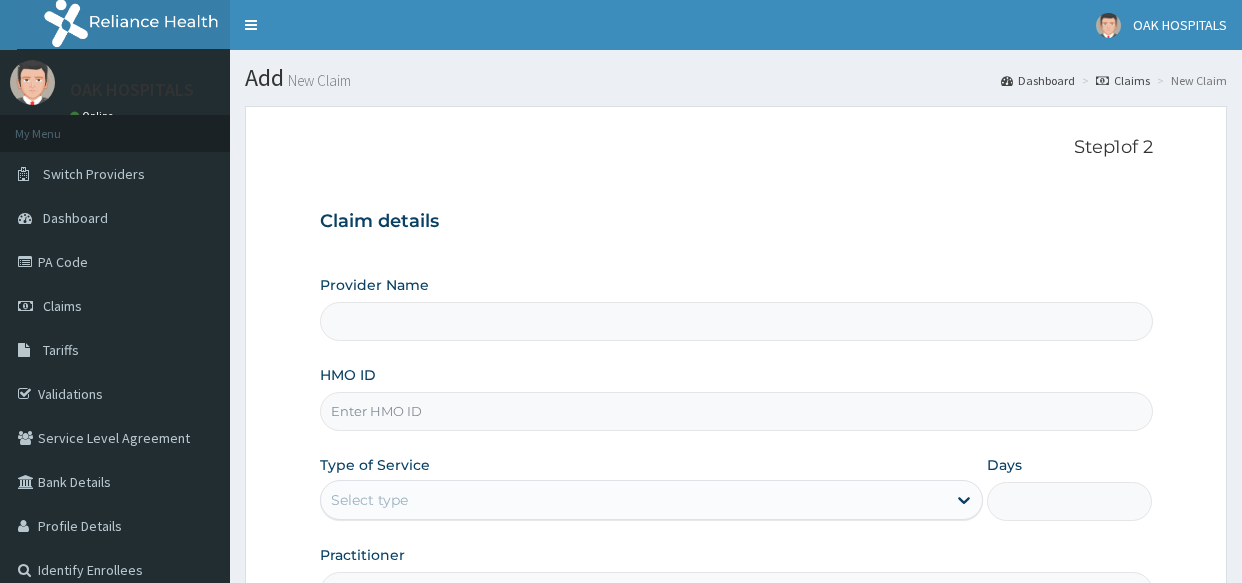 scroll, scrollTop: 0, scrollLeft: 0, axis: both 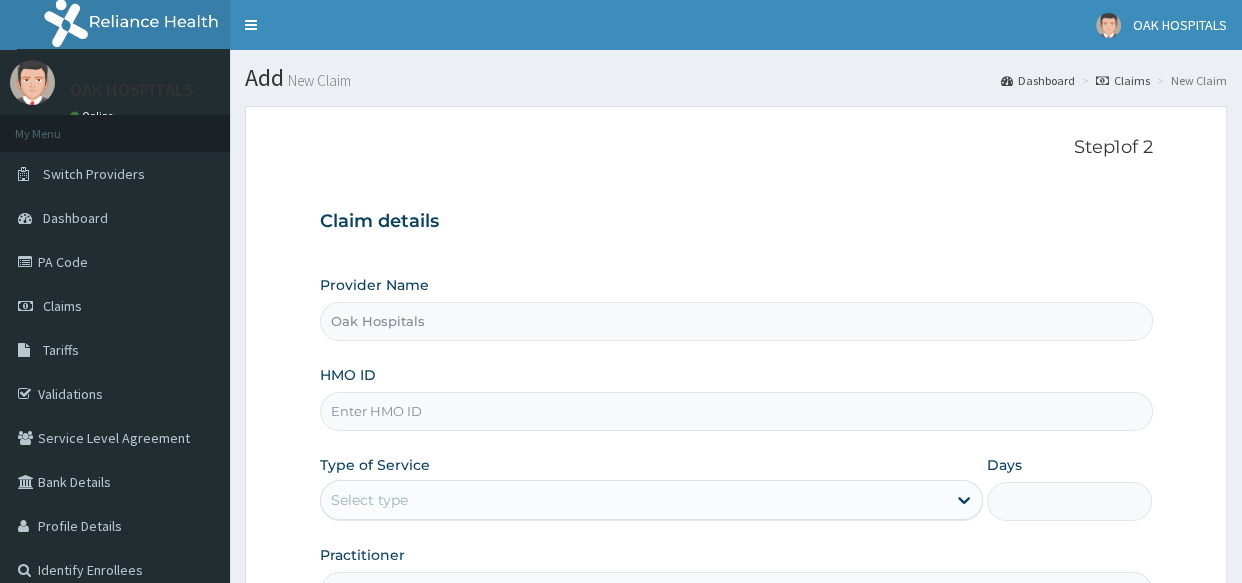 type on "Oak Hospitals" 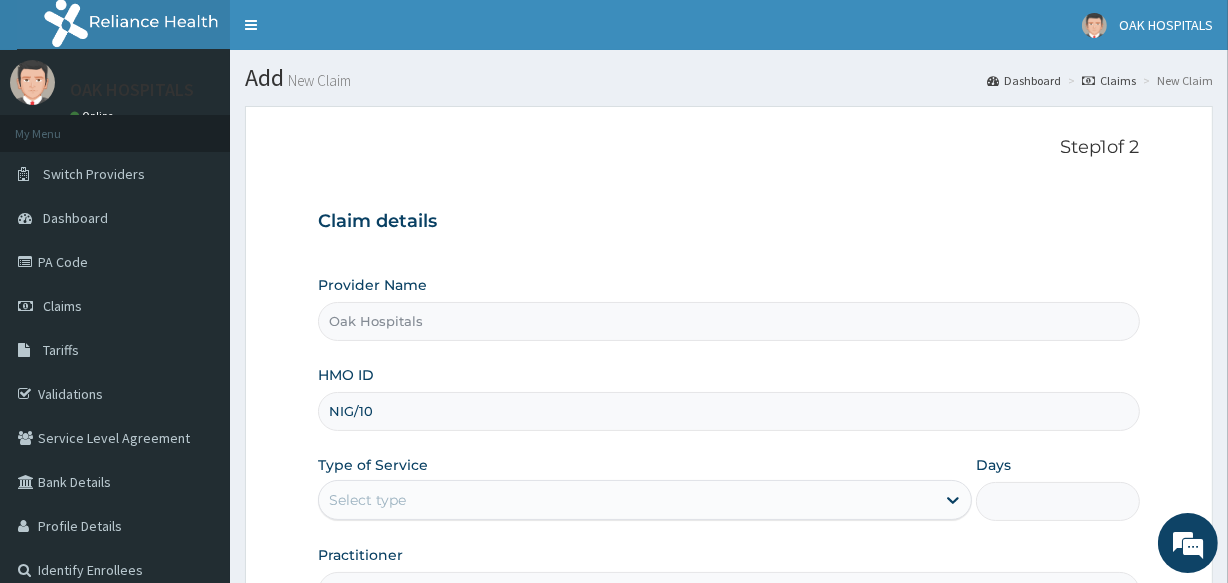 scroll, scrollTop: 0, scrollLeft: 0, axis: both 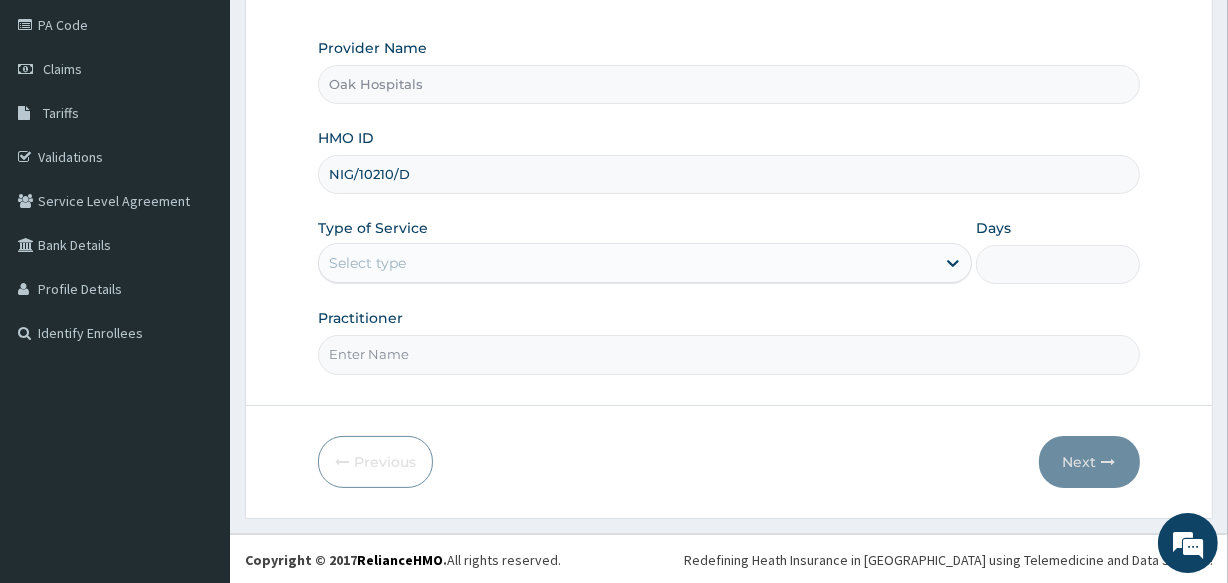 type on "NIG/10210/D" 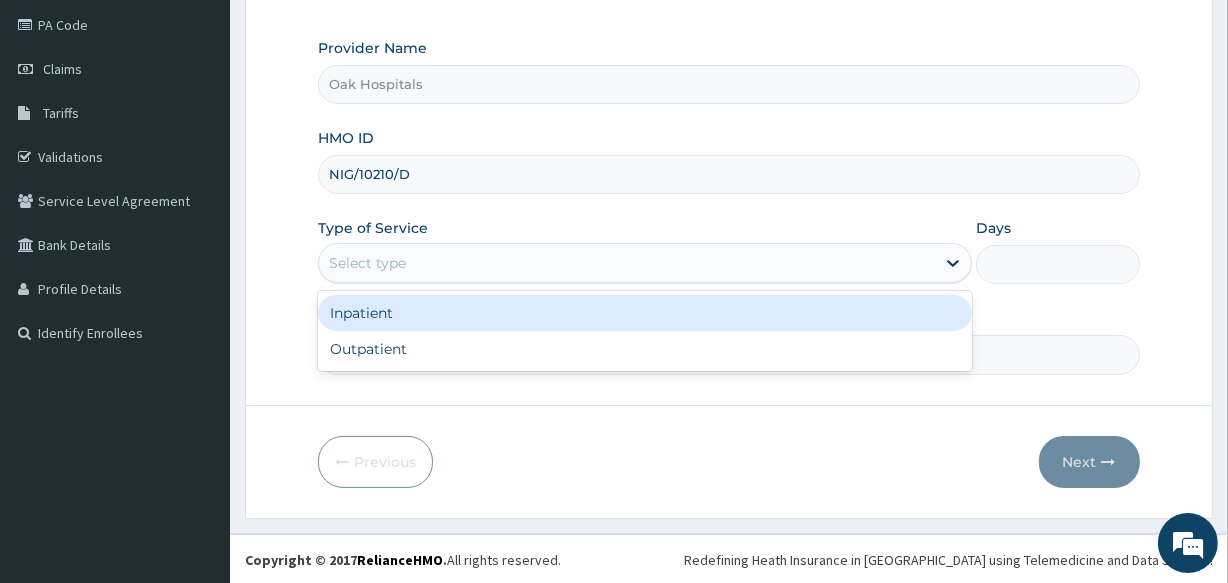 drag, startPoint x: 535, startPoint y: 260, endPoint x: 509, endPoint y: 288, distance: 38.209946 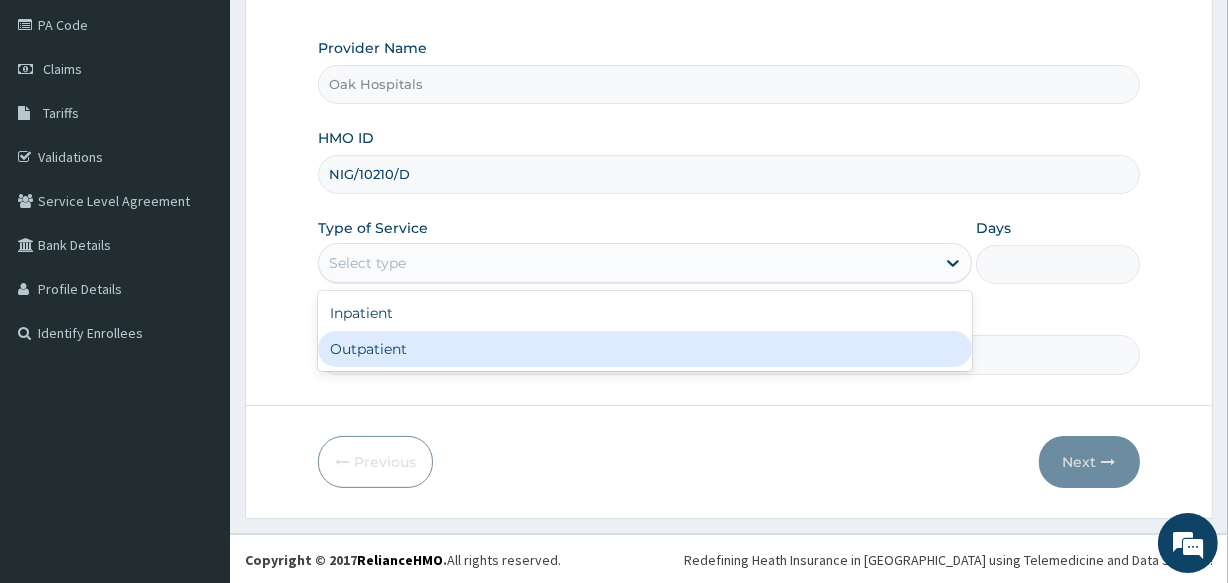 click on "Outpatient" at bounding box center (645, 349) 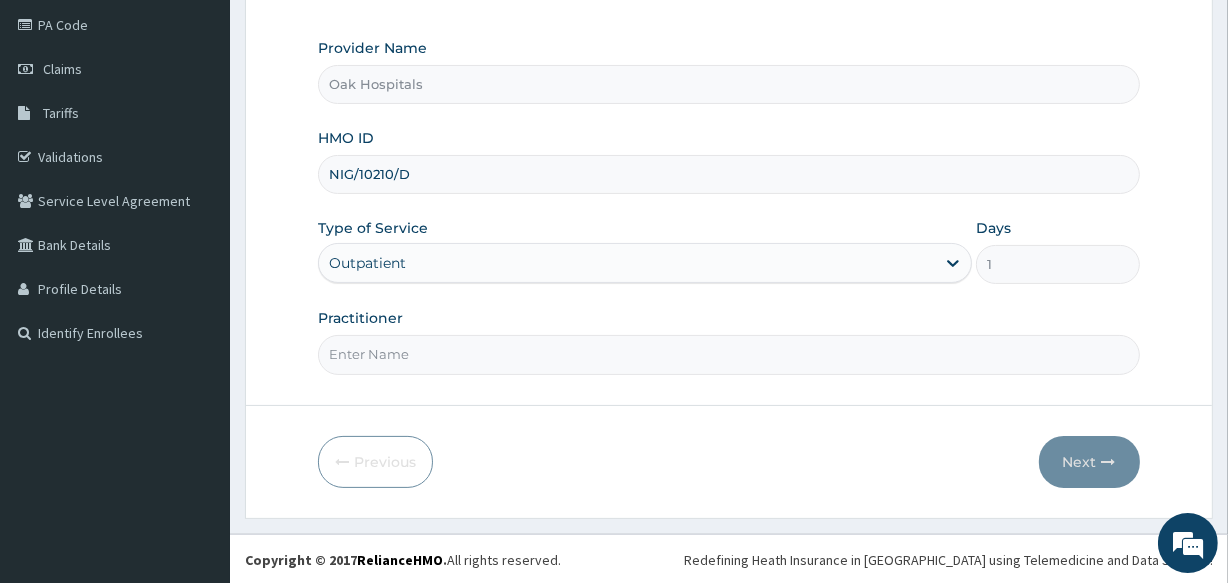 click on "Practitioner" at bounding box center [728, 354] 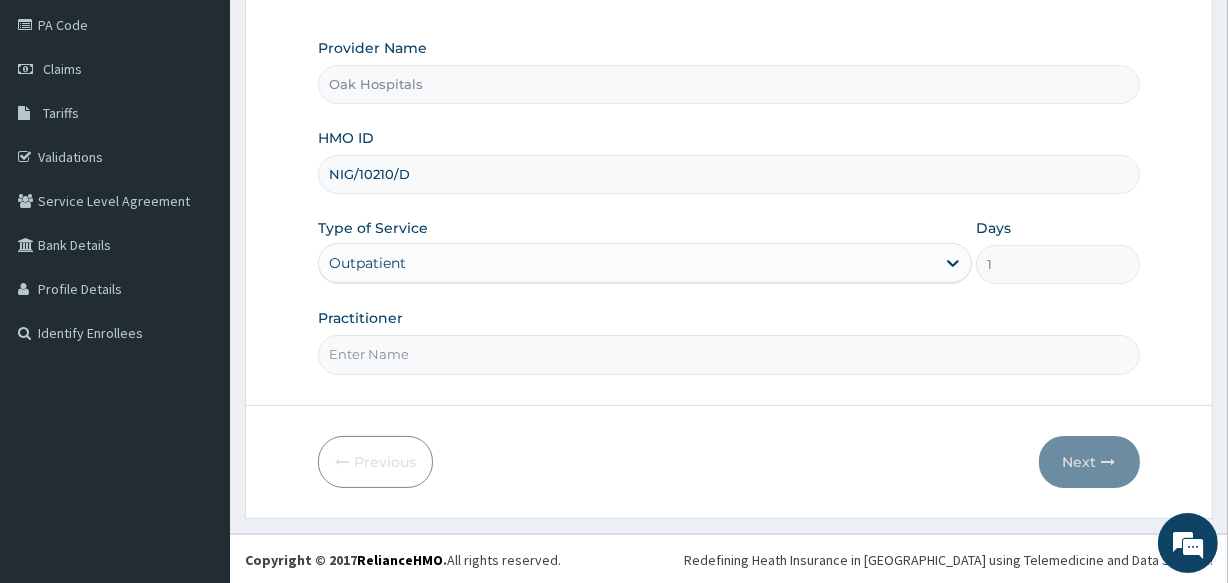 scroll, scrollTop: 0, scrollLeft: 0, axis: both 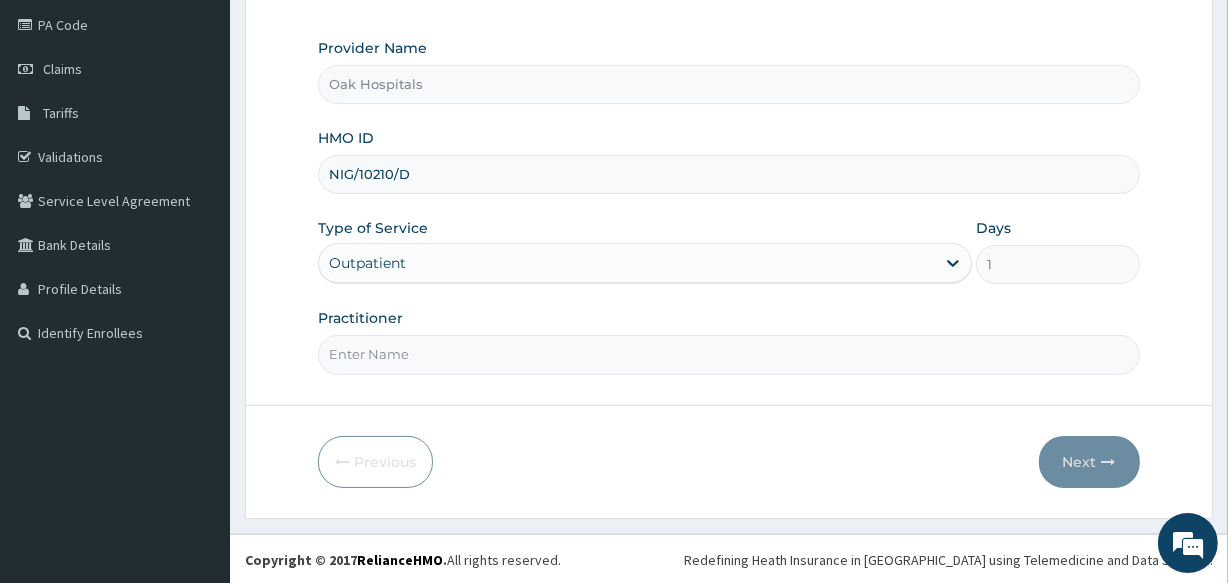 type on "[PERSON_NAME]" 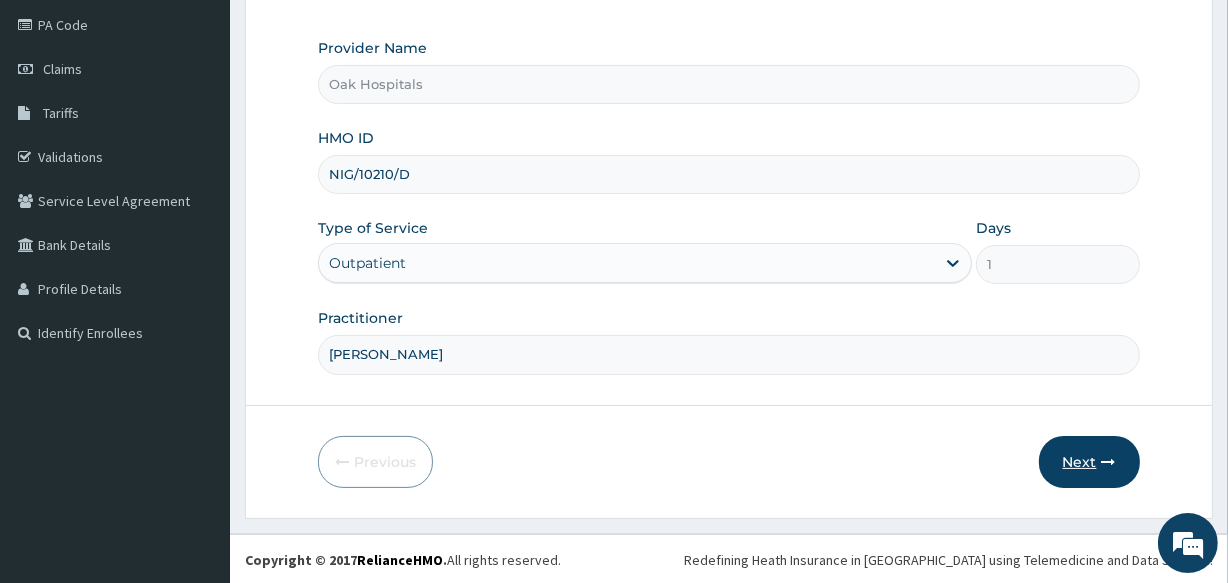 click on "Next" at bounding box center [1089, 462] 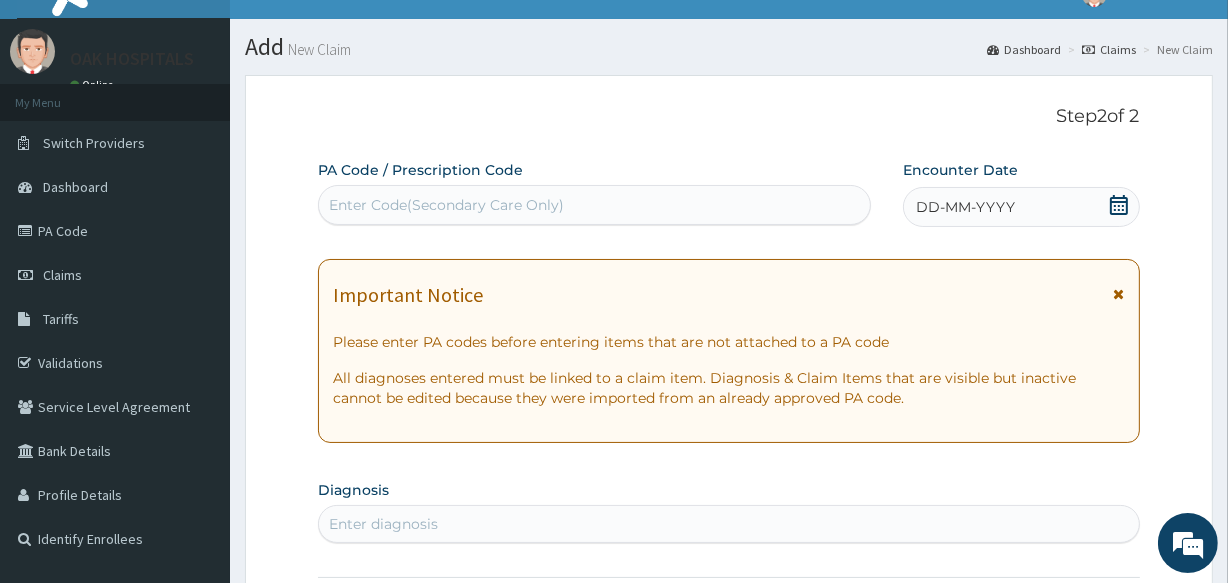scroll, scrollTop: 0, scrollLeft: 0, axis: both 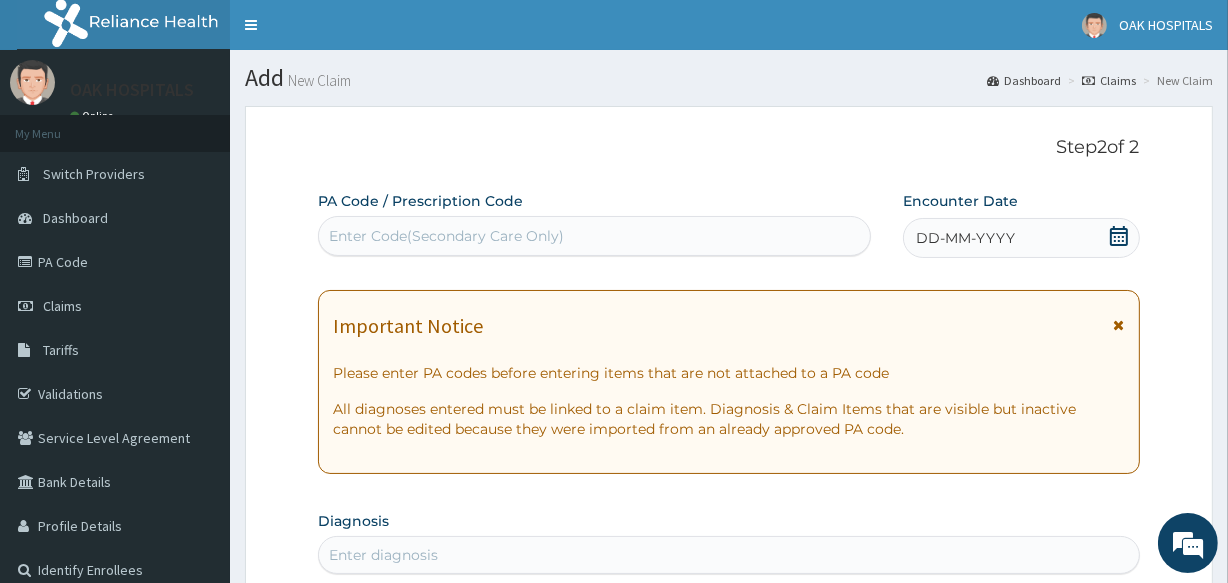 click 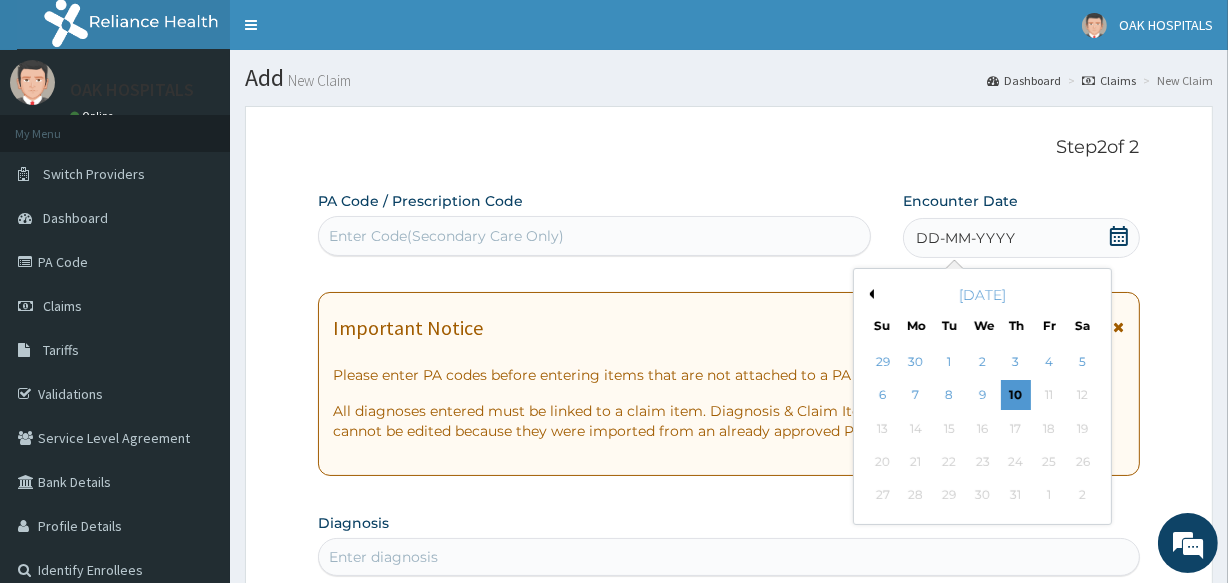 click on "Previous Month" at bounding box center (869, 294) 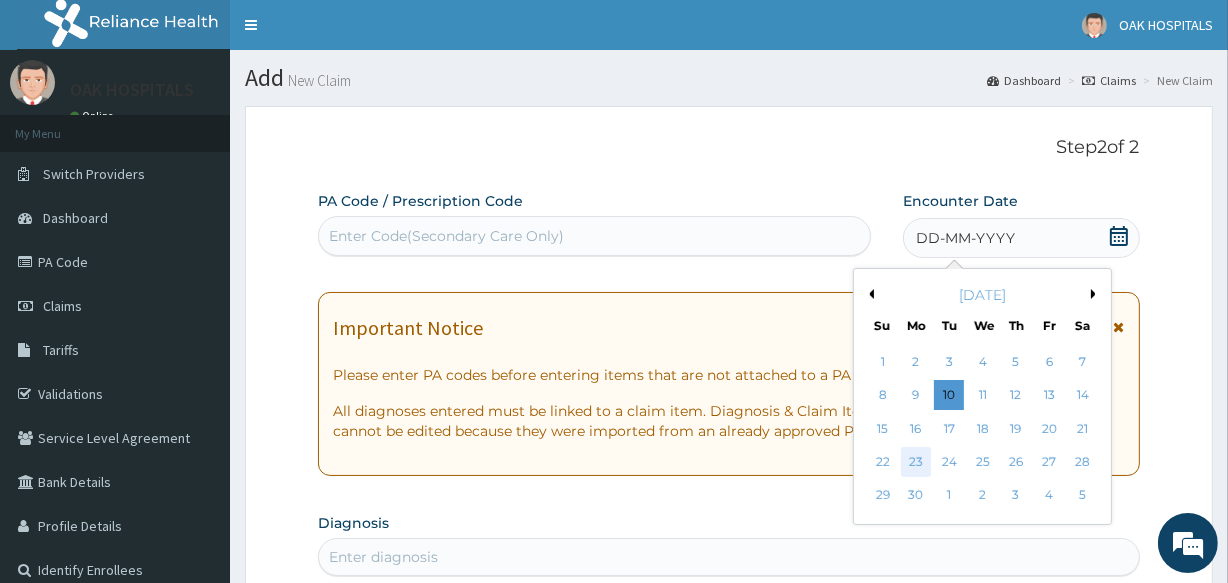 click on "23" at bounding box center [916, 462] 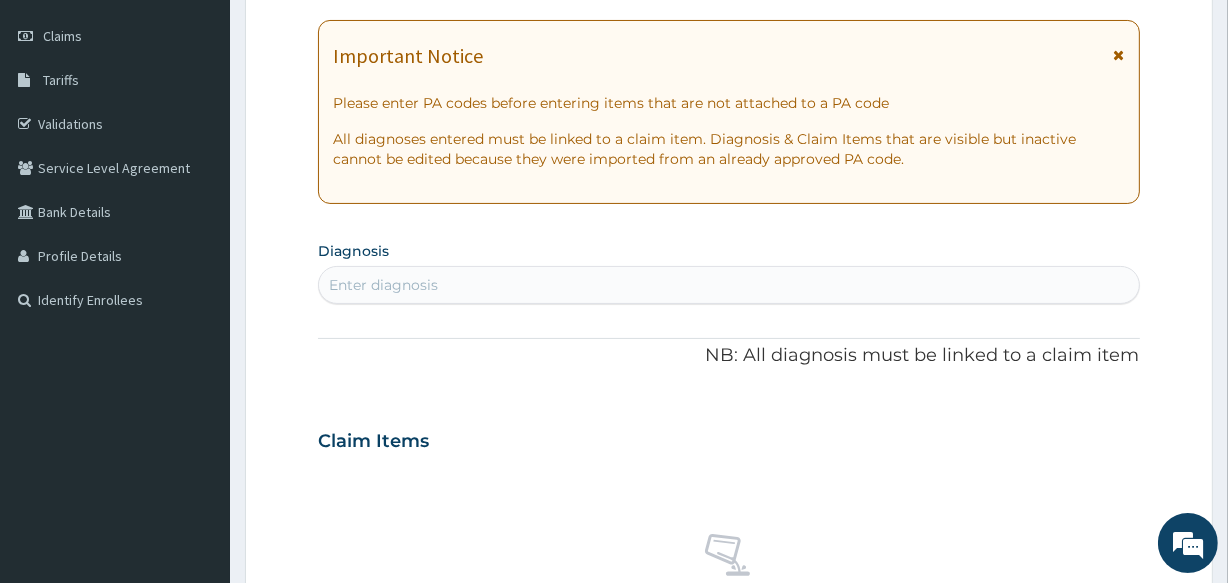 scroll, scrollTop: 272, scrollLeft: 0, axis: vertical 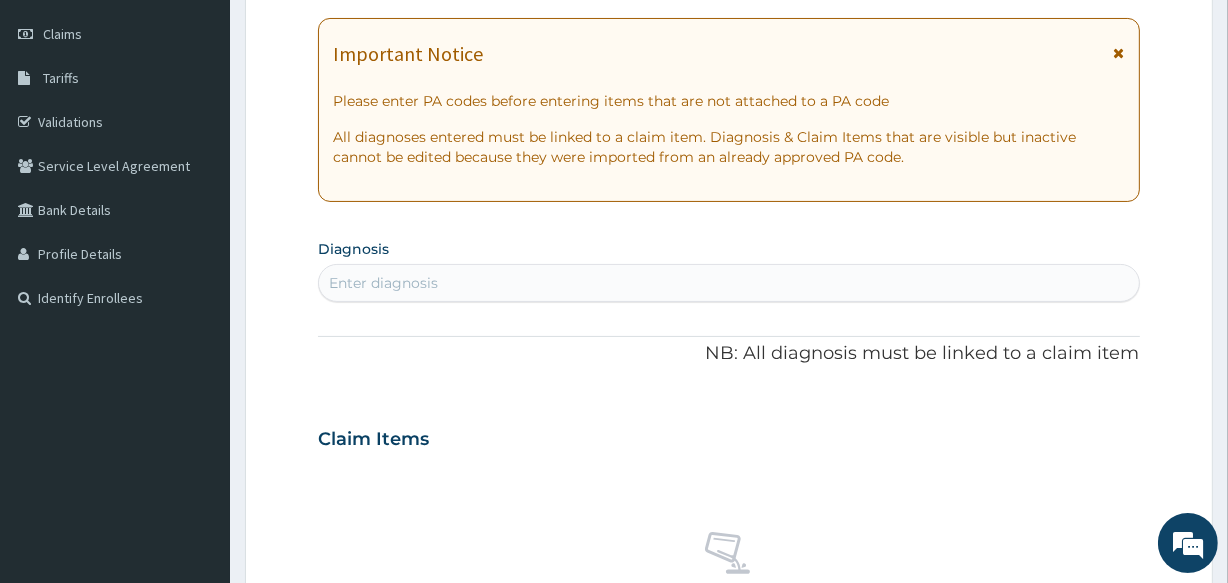 click on "Enter diagnosis" at bounding box center [728, 283] 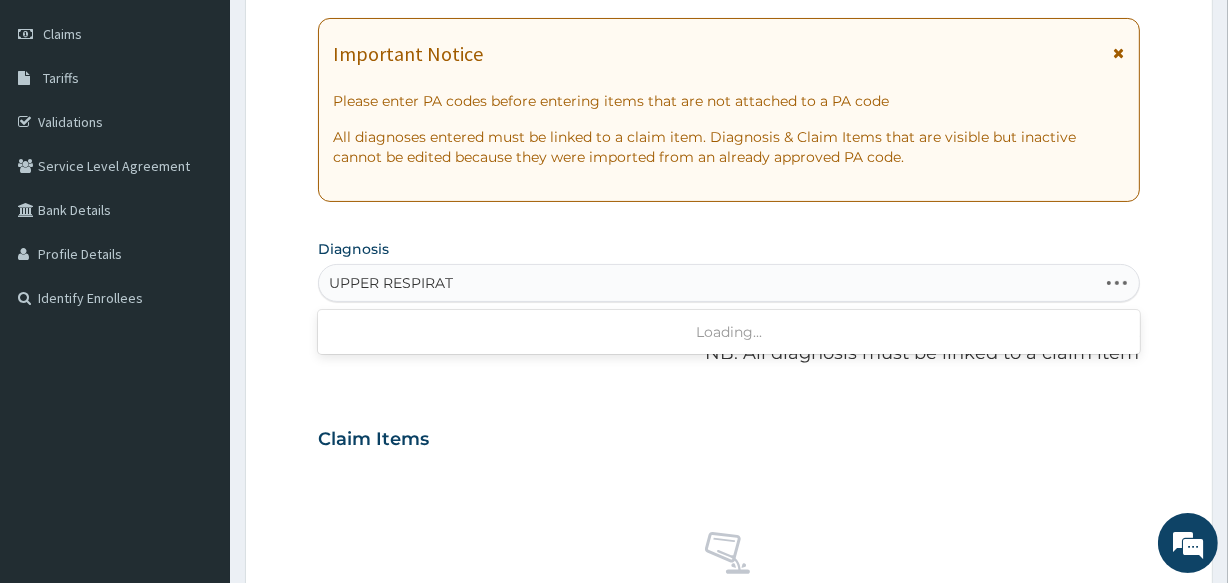 type on "UPPER RESPIRATO" 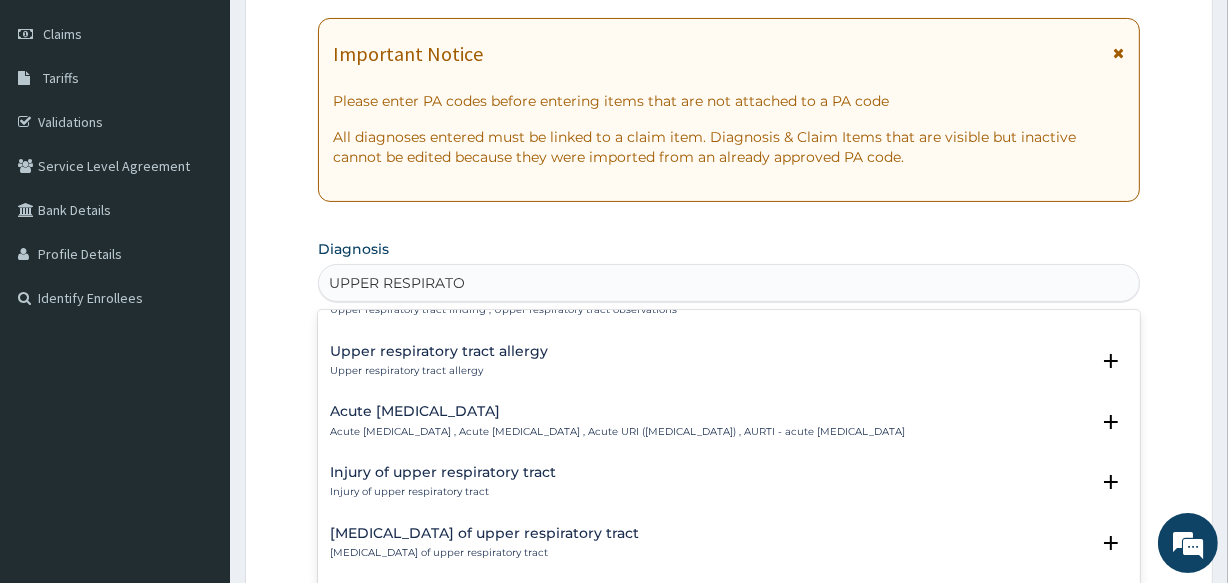 scroll, scrollTop: 181, scrollLeft: 0, axis: vertical 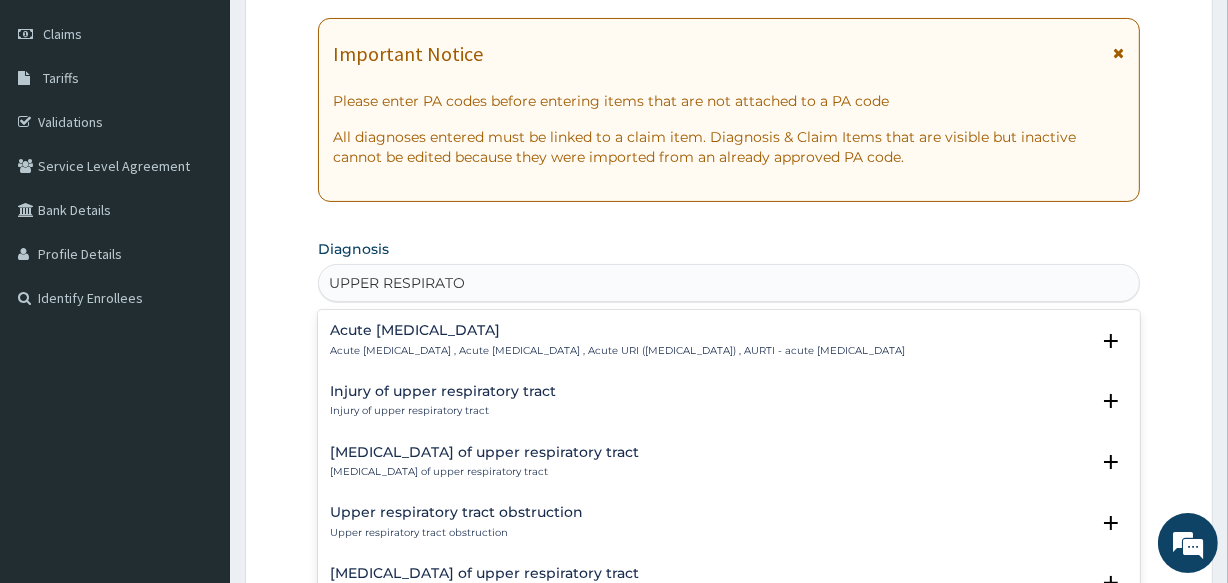 click on "Acute [MEDICAL_DATA] , Acute [MEDICAL_DATA] , Acute URI ([MEDICAL_DATA]) , AURTI - acute [MEDICAL_DATA]" at bounding box center (617, 351) 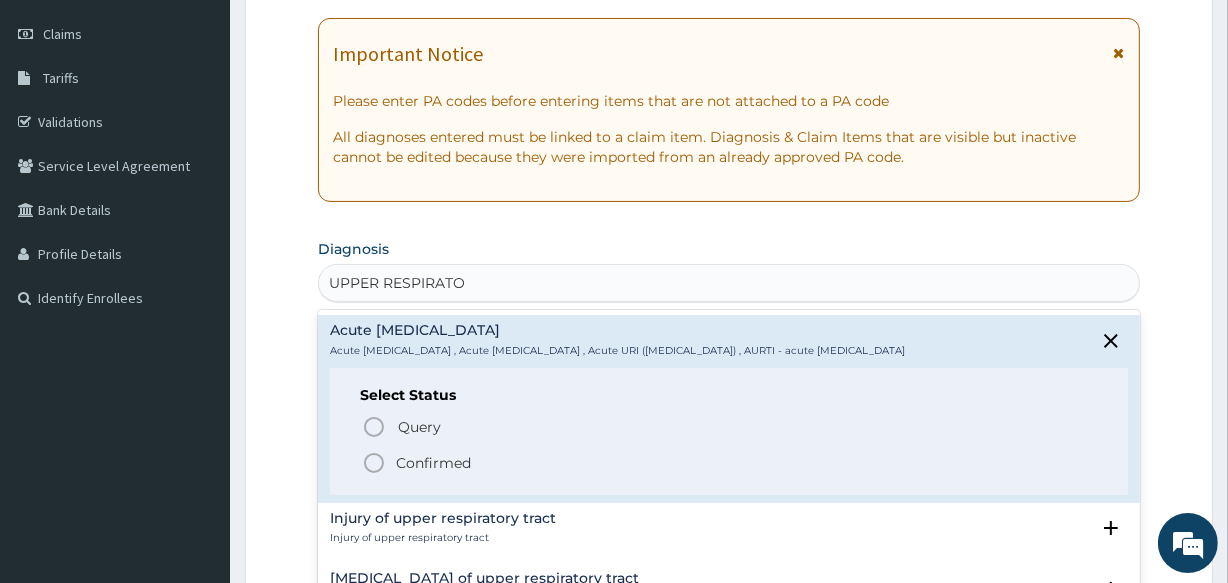 click 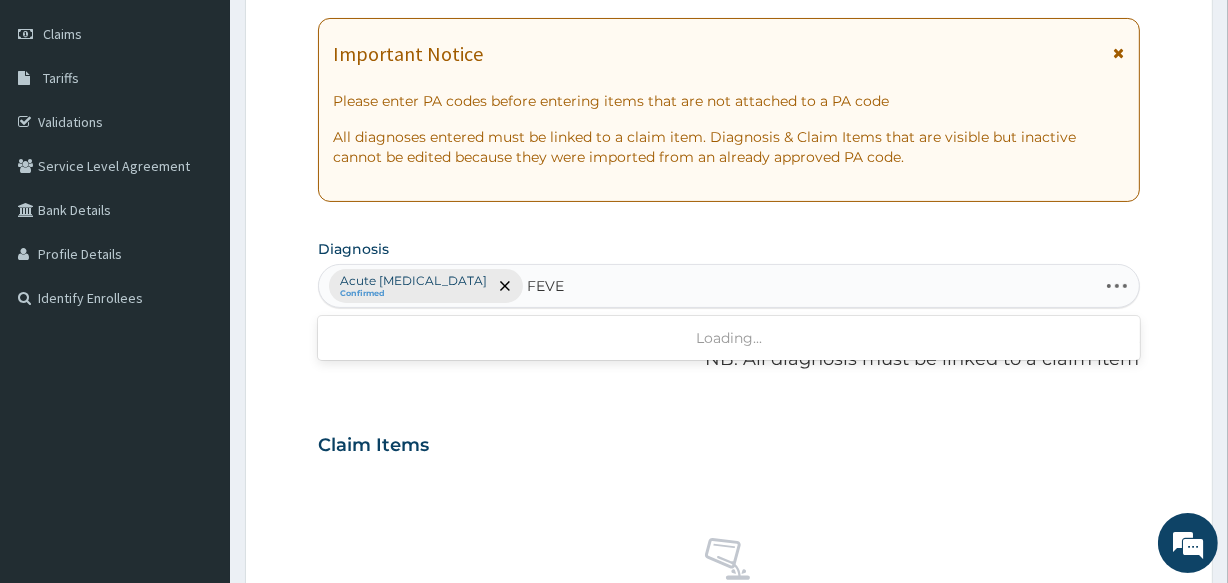 type on "FEVER" 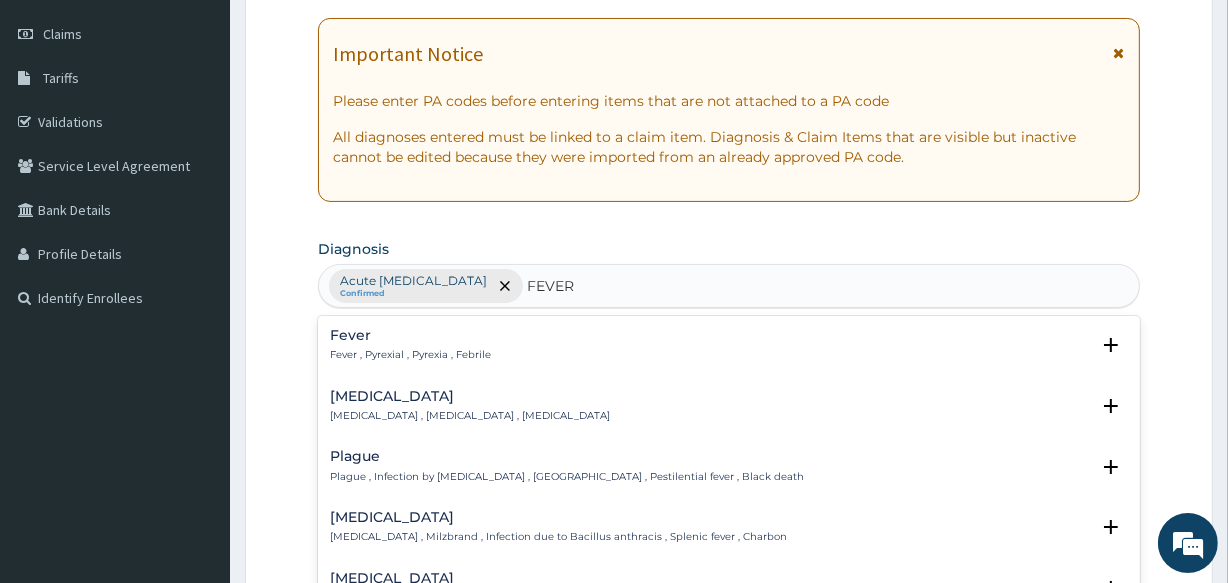 click on "Fever" at bounding box center (410, 335) 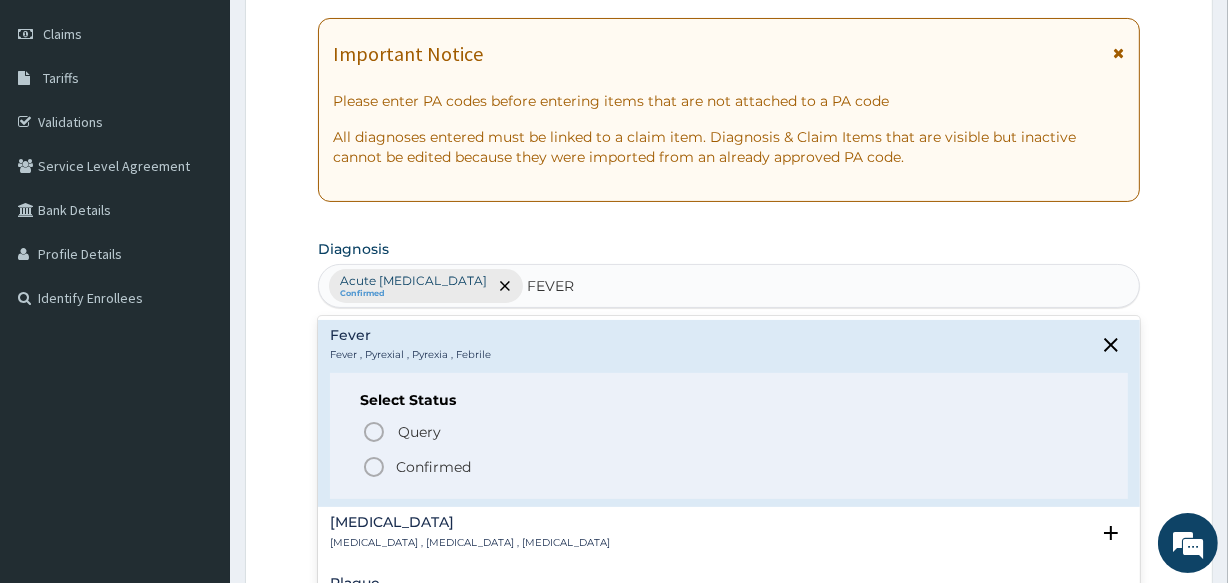 click 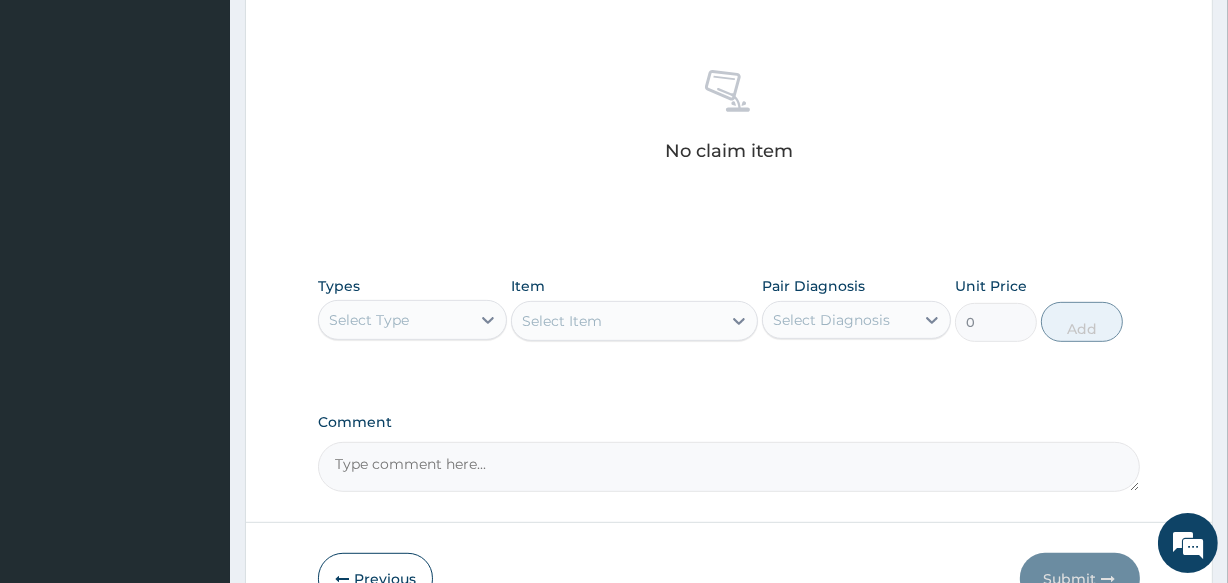 scroll, scrollTop: 818, scrollLeft: 0, axis: vertical 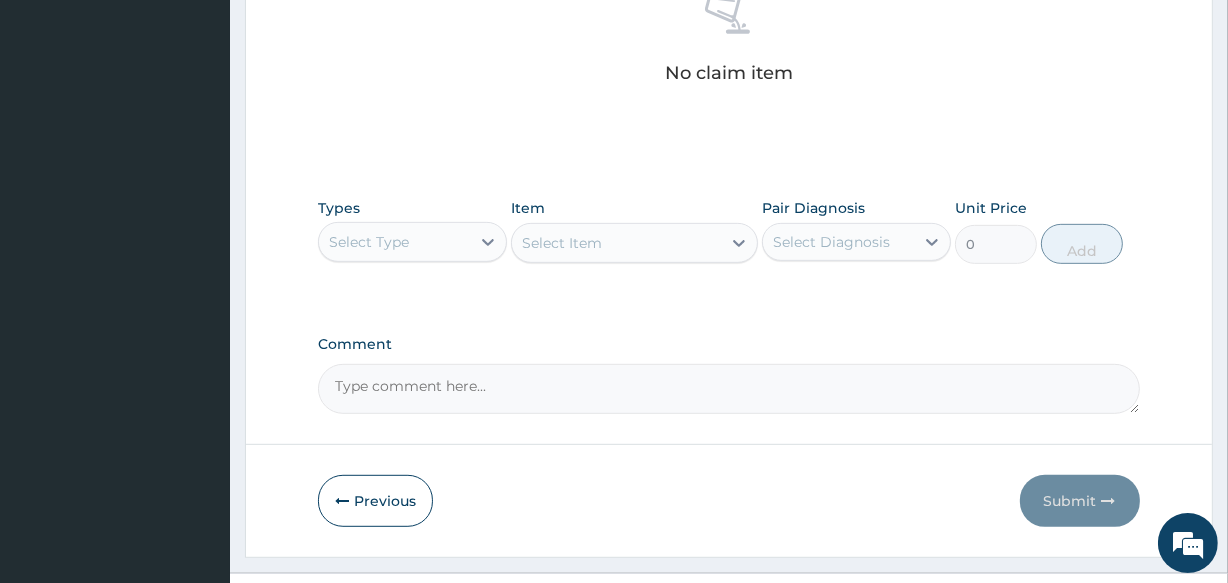 click on "Select Type" at bounding box center [369, 242] 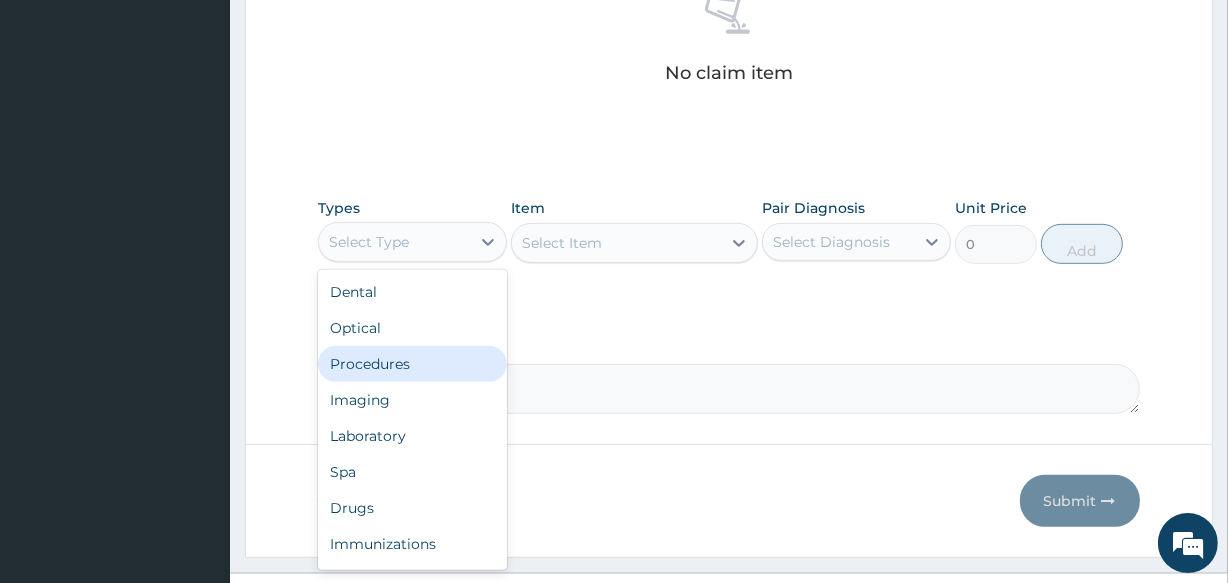 click on "Procedures" at bounding box center (412, 364) 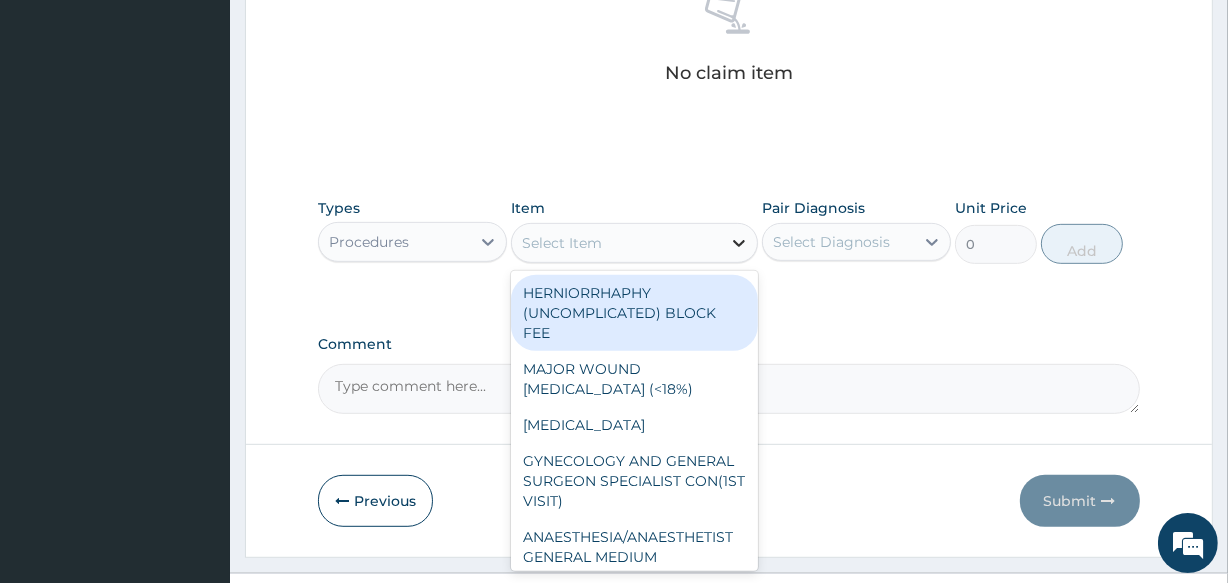 click 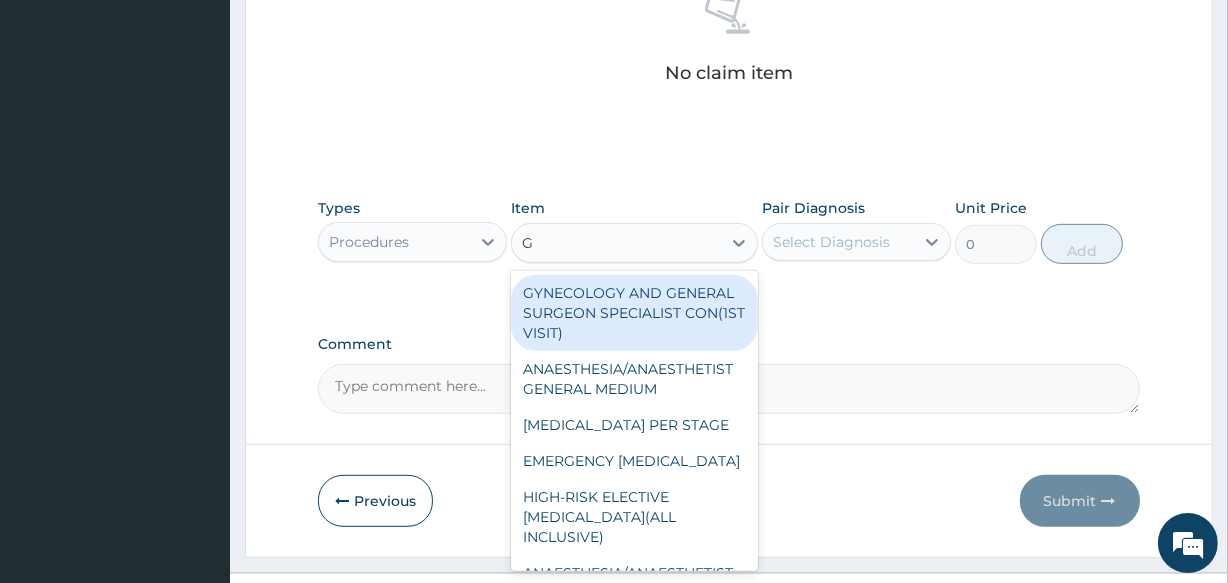type on "GP" 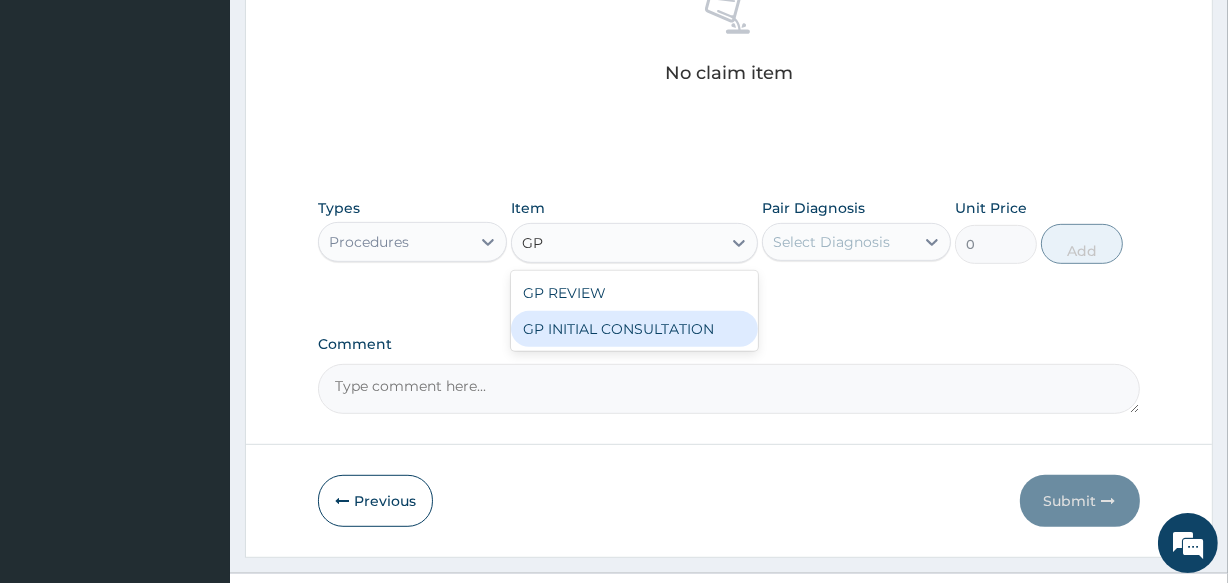 click on "GP INITIAL CONSULTATION" at bounding box center [634, 329] 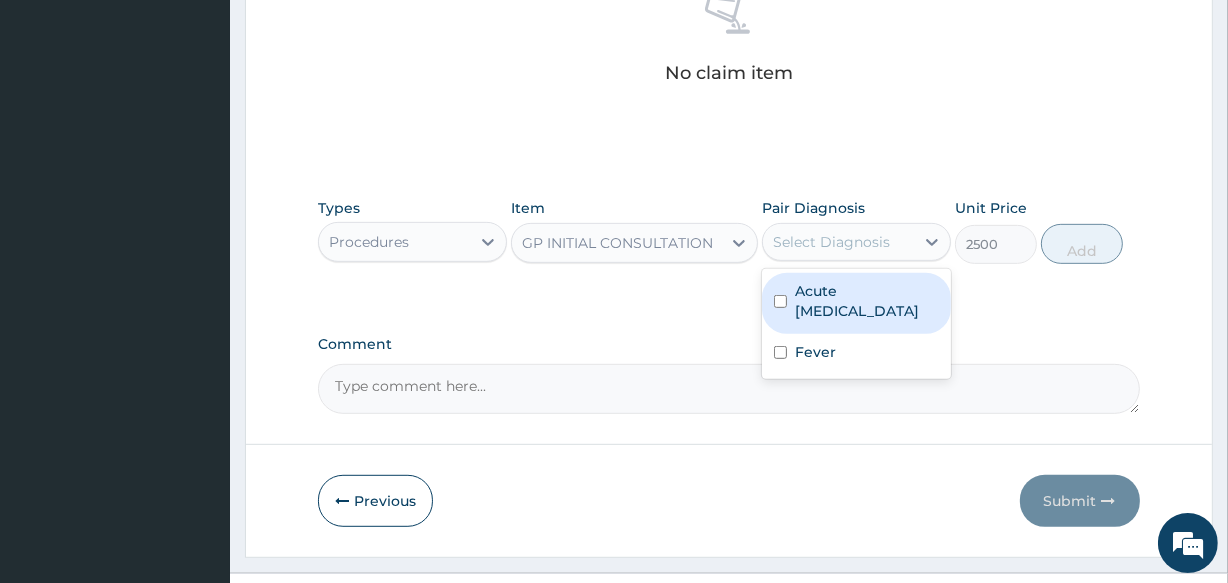 click on "Select Diagnosis" at bounding box center (831, 242) 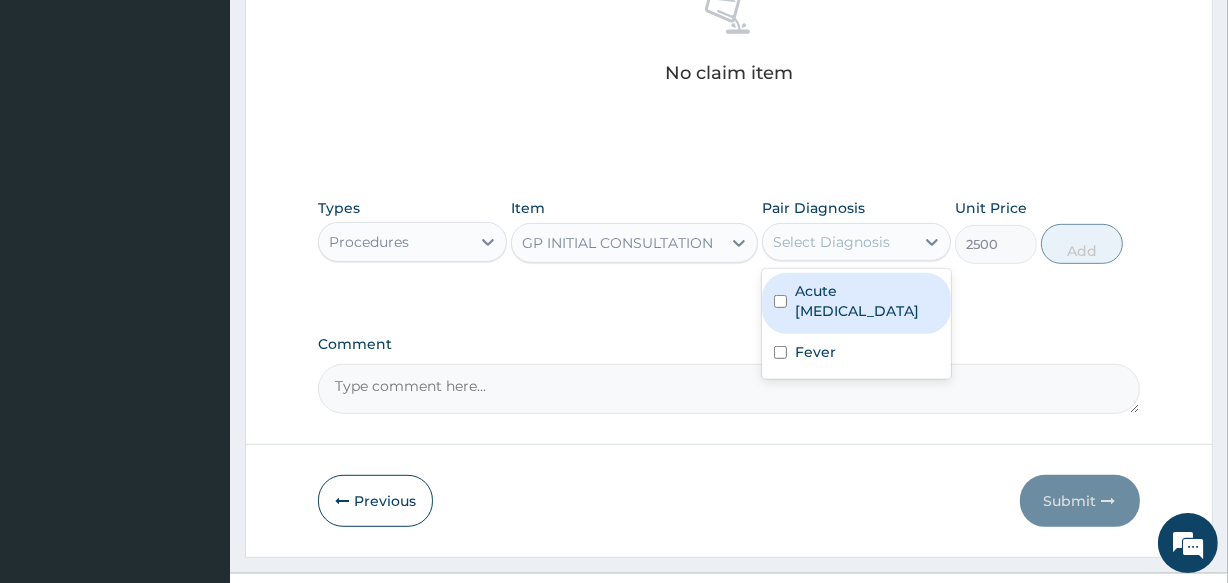 click on "Acute [MEDICAL_DATA]" at bounding box center (867, 301) 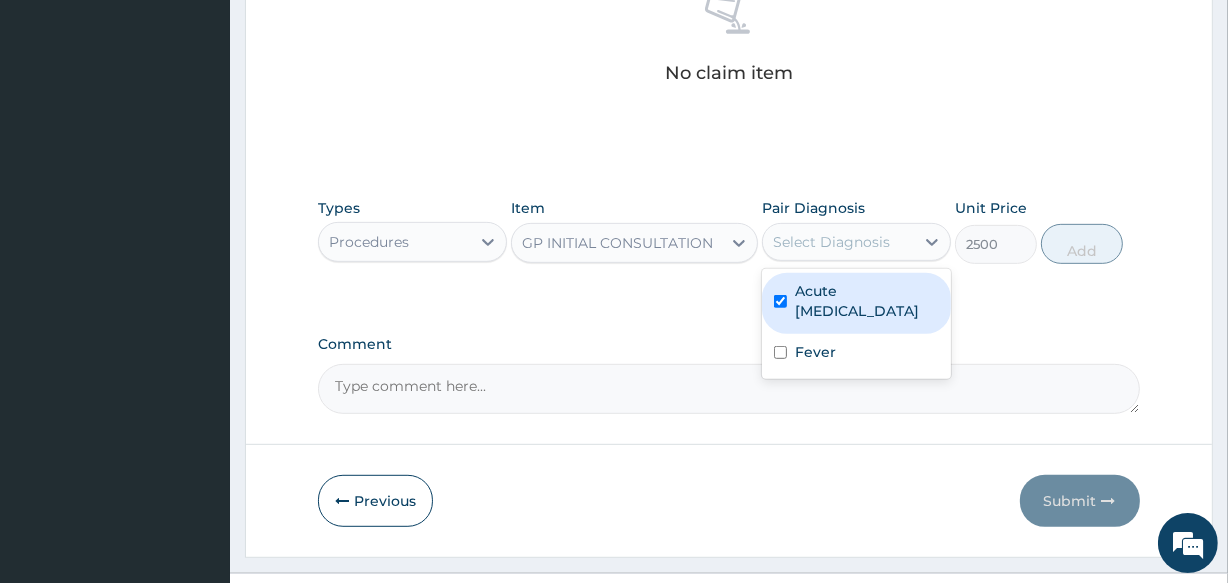 checkbox on "true" 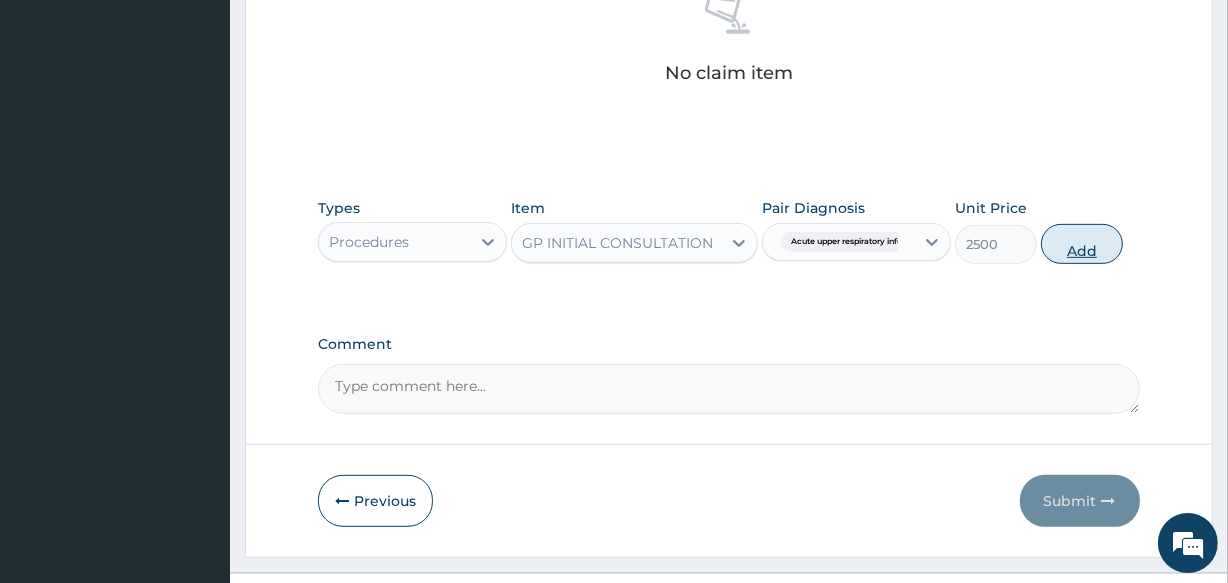 click on "Add" at bounding box center (1082, 244) 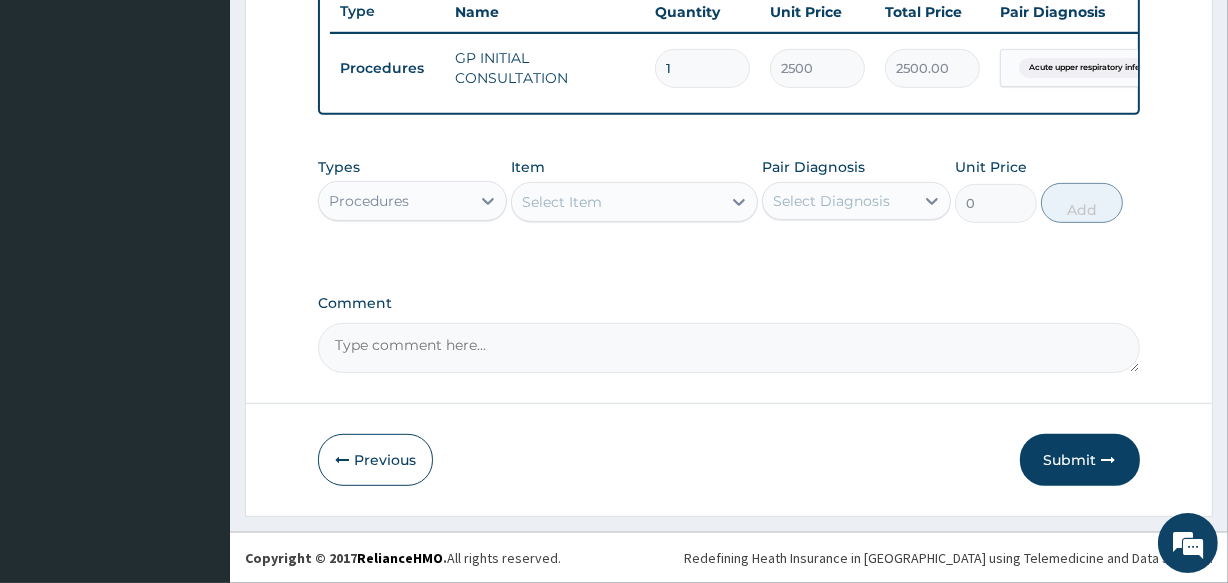 scroll, scrollTop: 776, scrollLeft: 0, axis: vertical 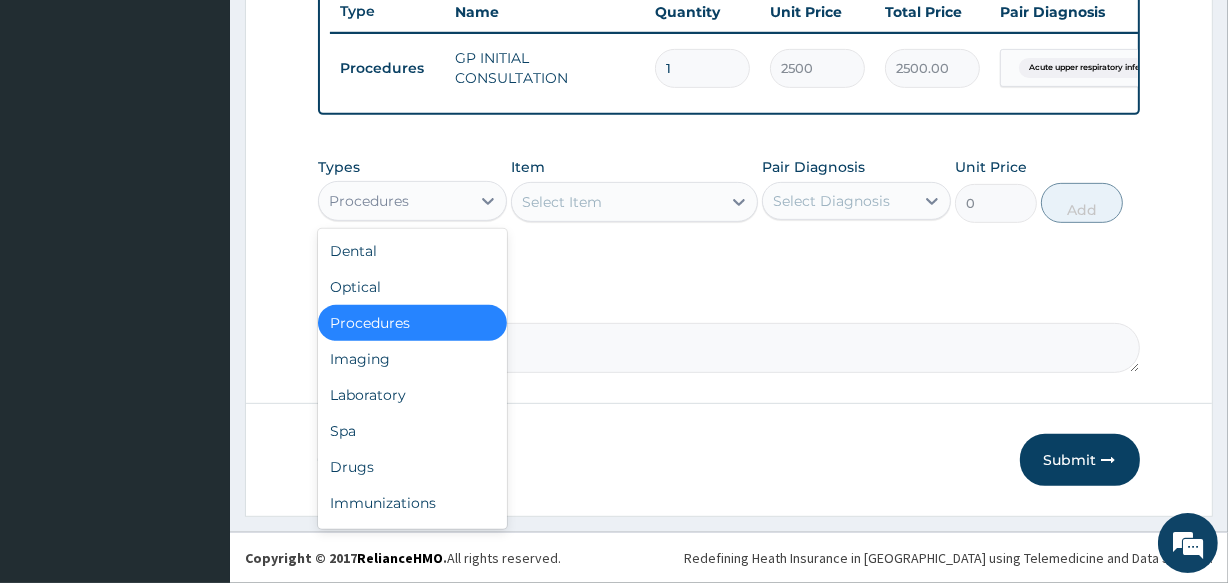 click on "Procedures" at bounding box center [412, 201] 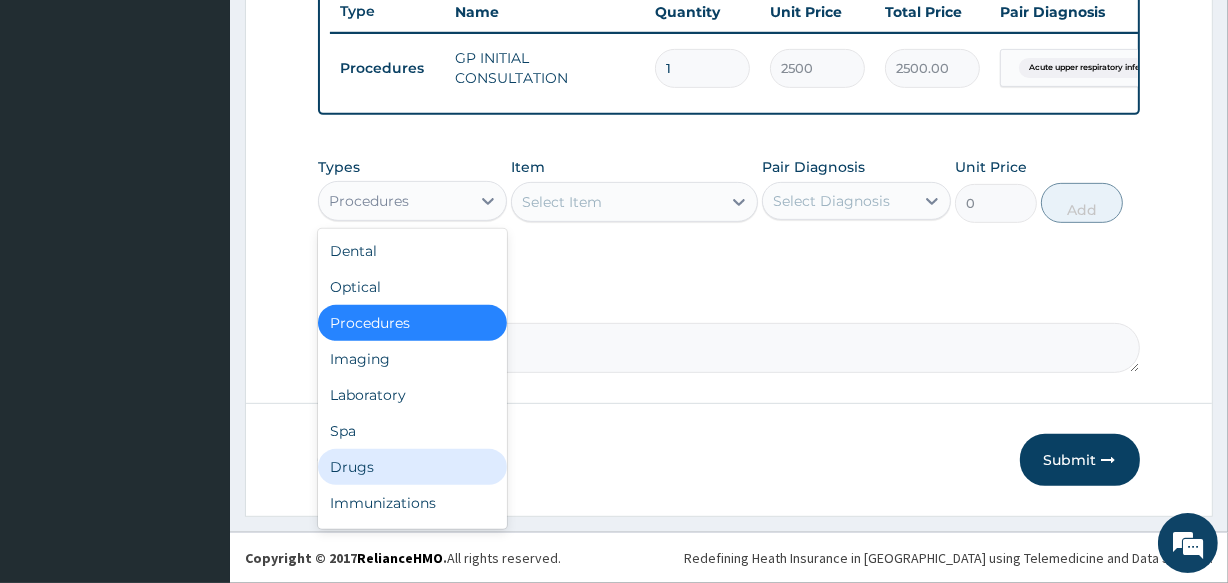 click on "Drugs" at bounding box center (412, 467) 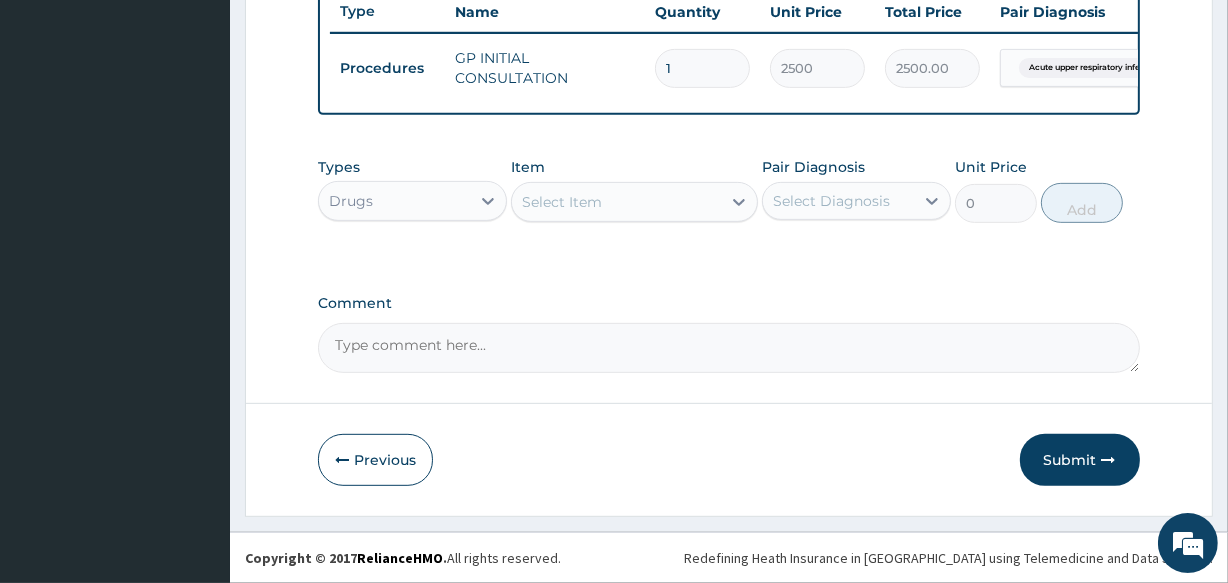 click on "Select Item" at bounding box center [616, 202] 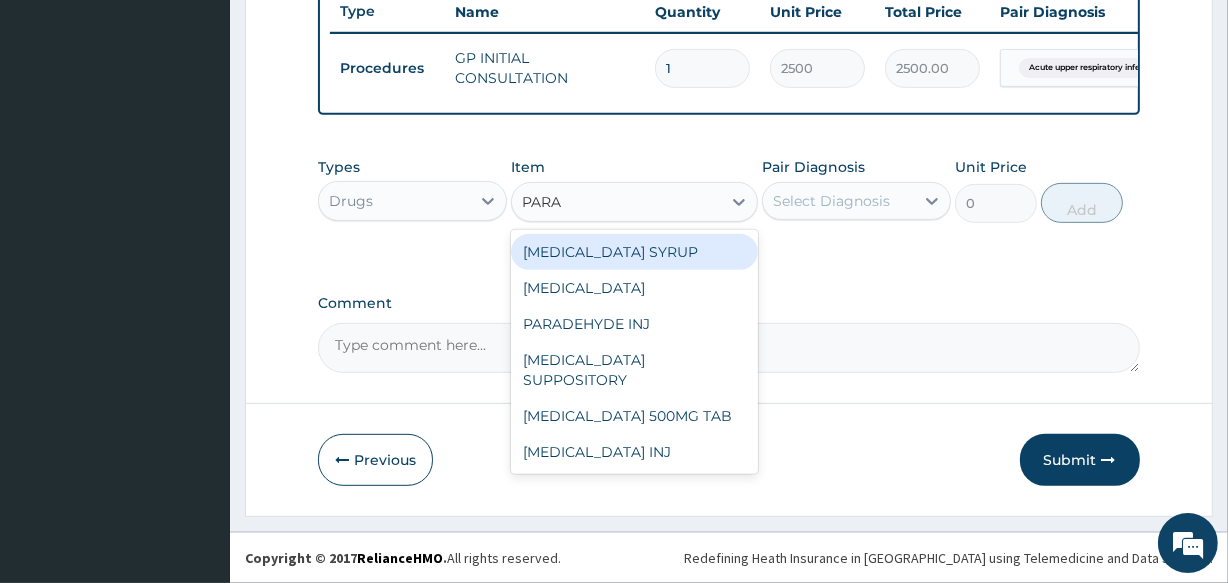 type on "PARAC" 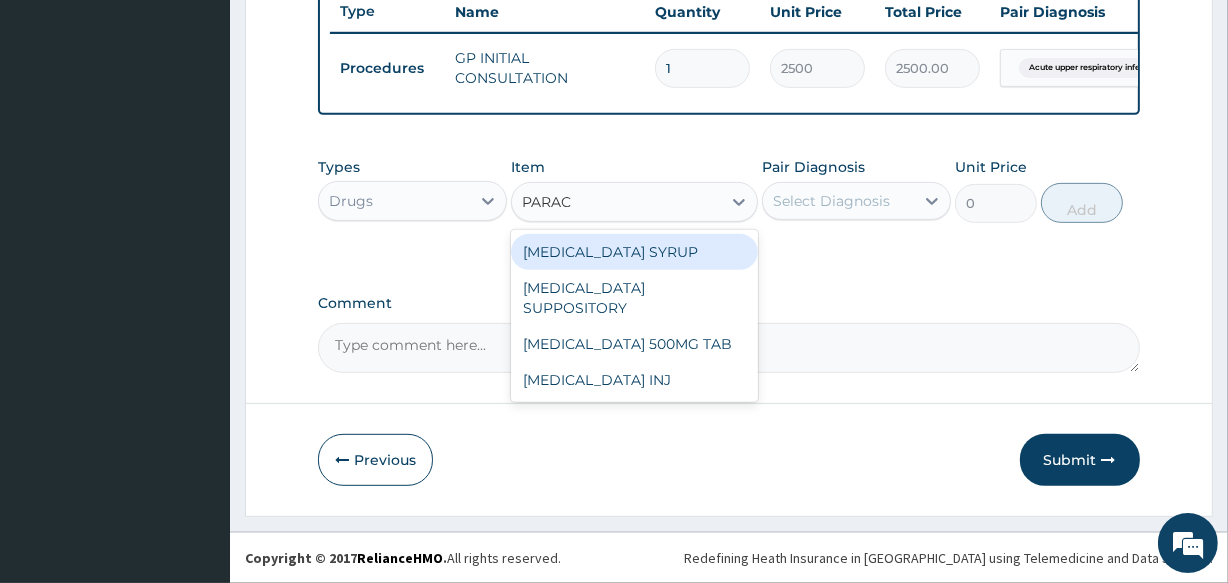 click on "[MEDICAL_DATA] SYRUP" at bounding box center [634, 252] 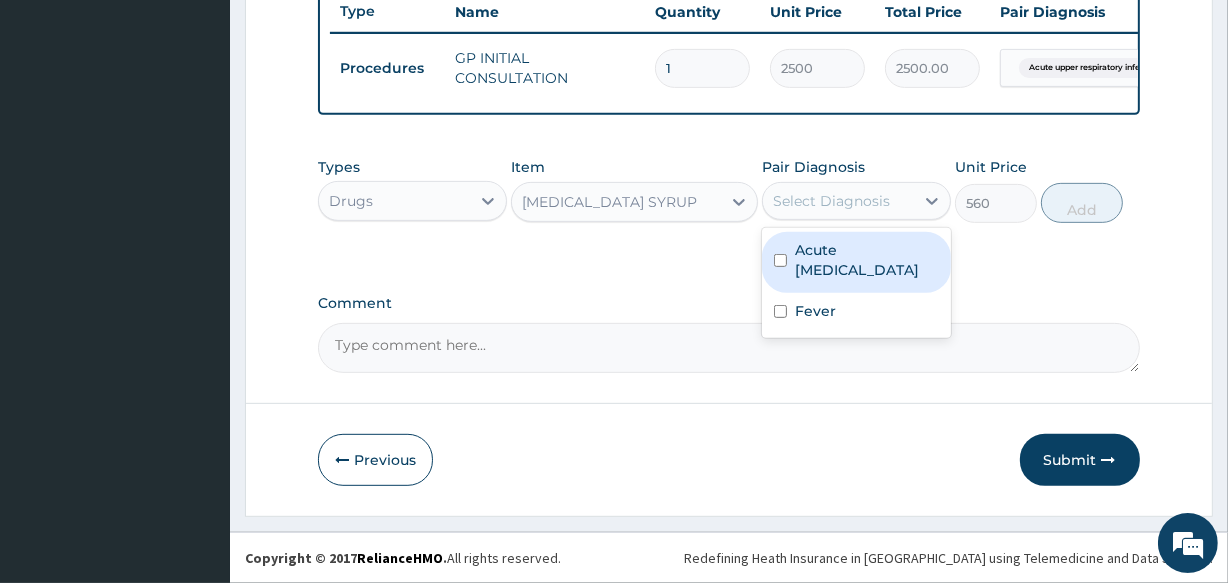 click on "Select Diagnosis" at bounding box center [831, 201] 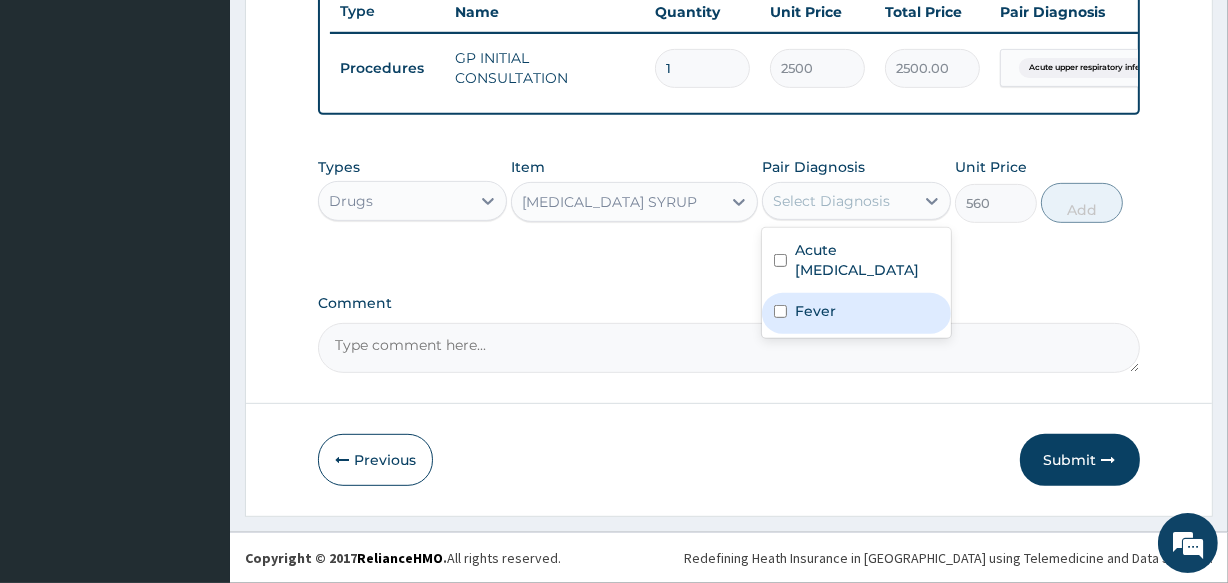 click on "Fever" at bounding box center (856, 313) 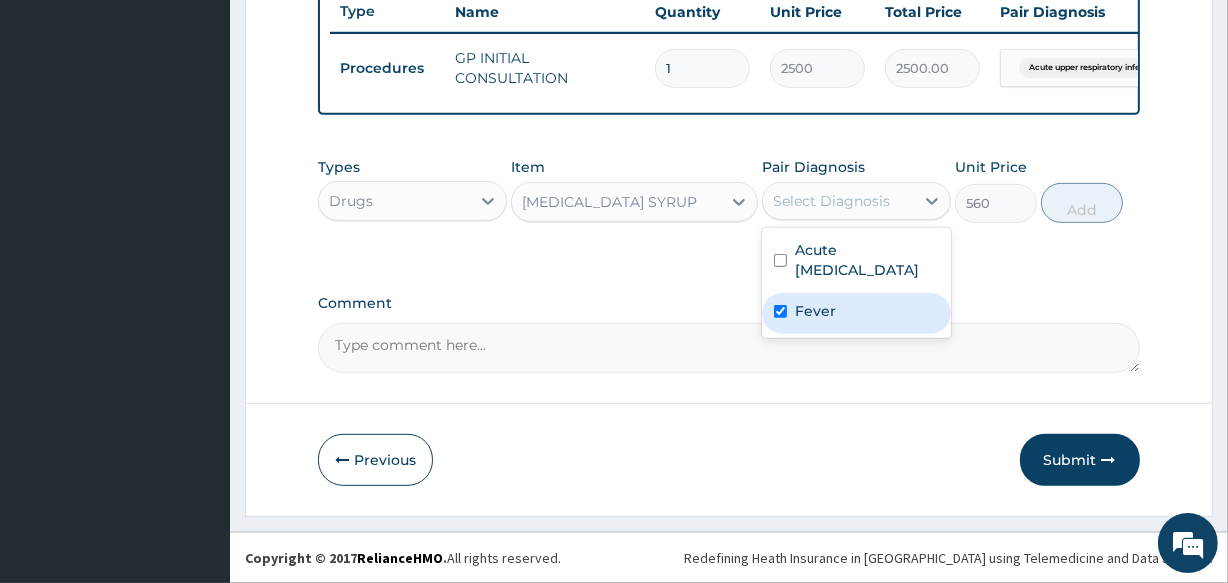 checkbox on "true" 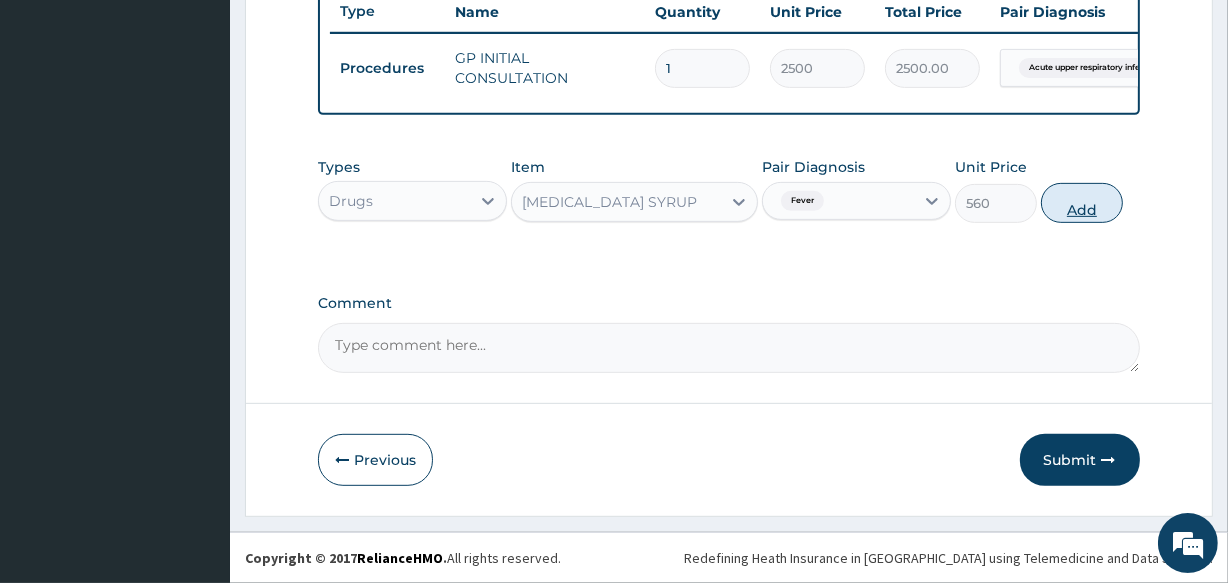 click on "Add" at bounding box center [1082, 203] 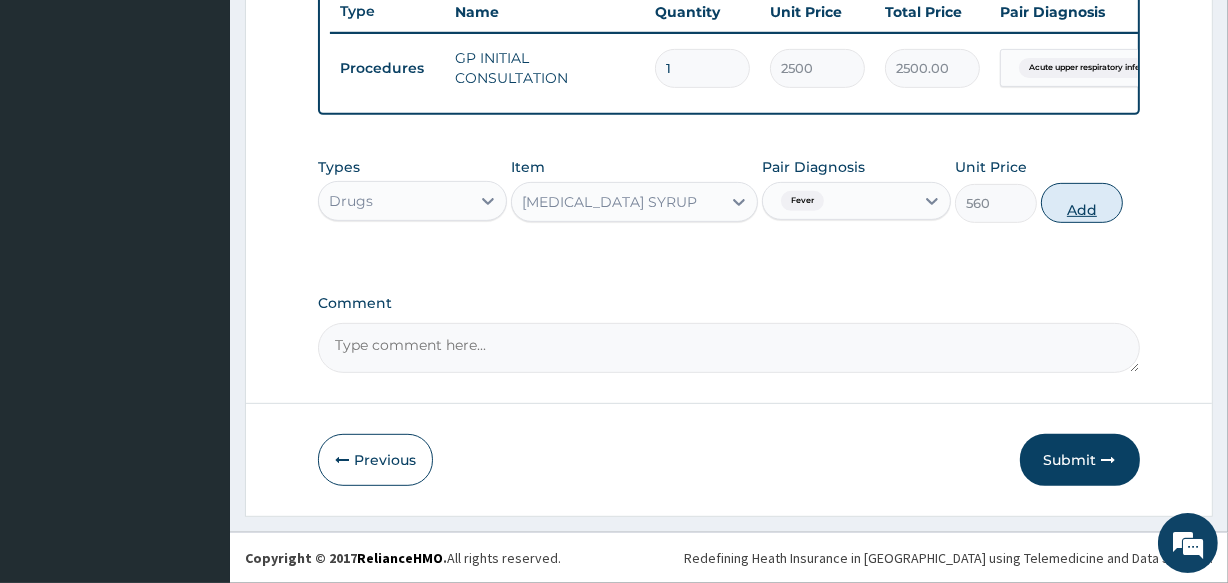 type on "0" 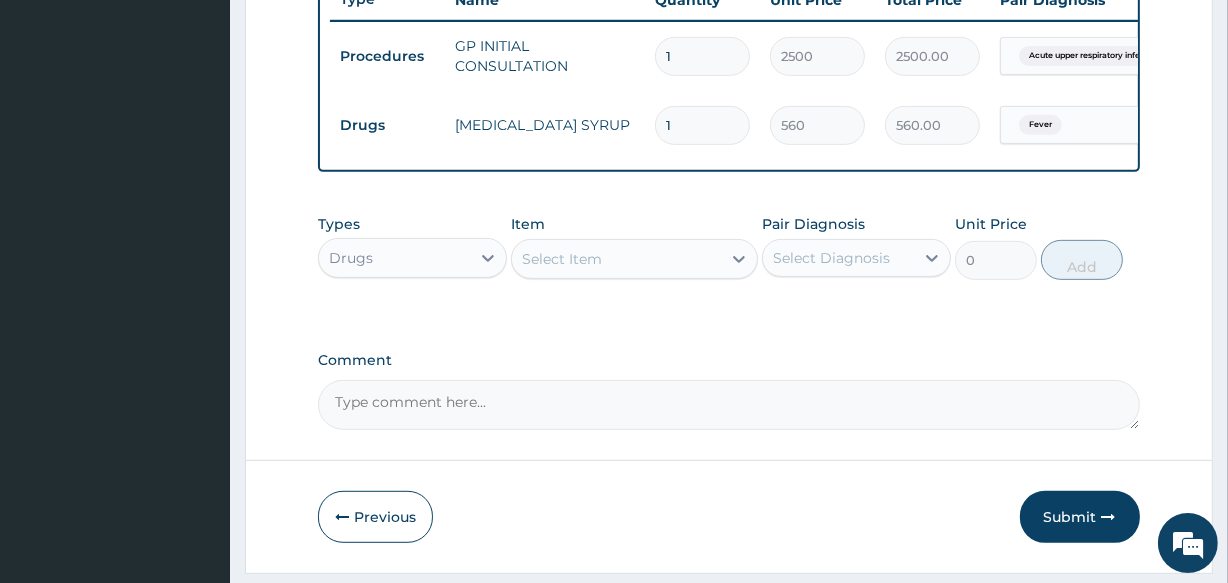 click on "Select Item" at bounding box center (616, 259) 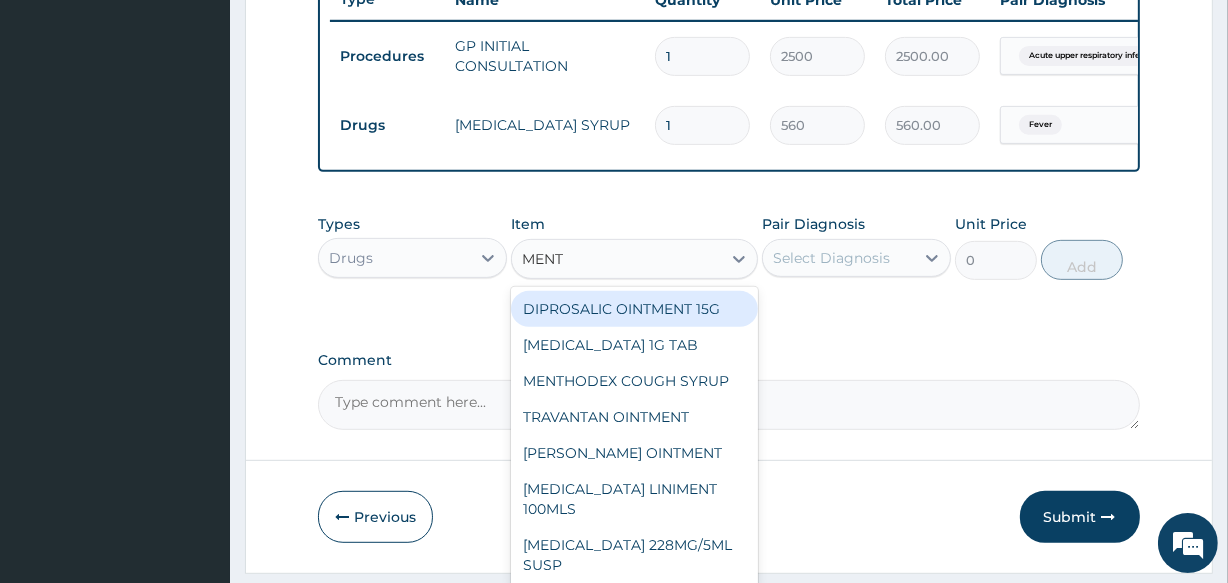 type on "MENTH" 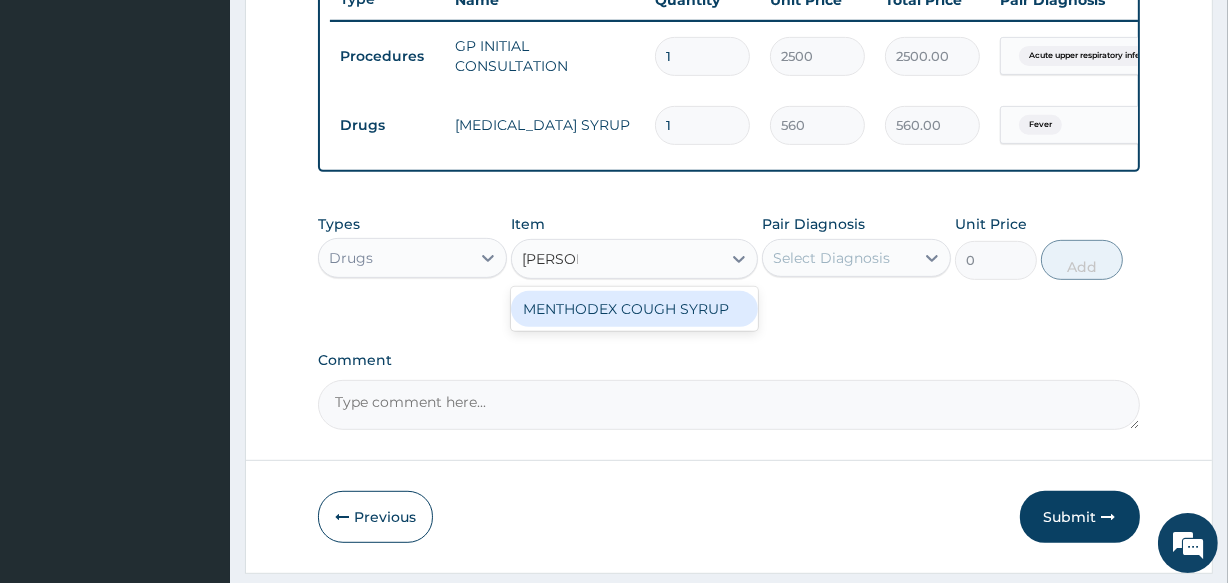 click on "MENTHODEX COUGH SYRUP" at bounding box center (634, 309) 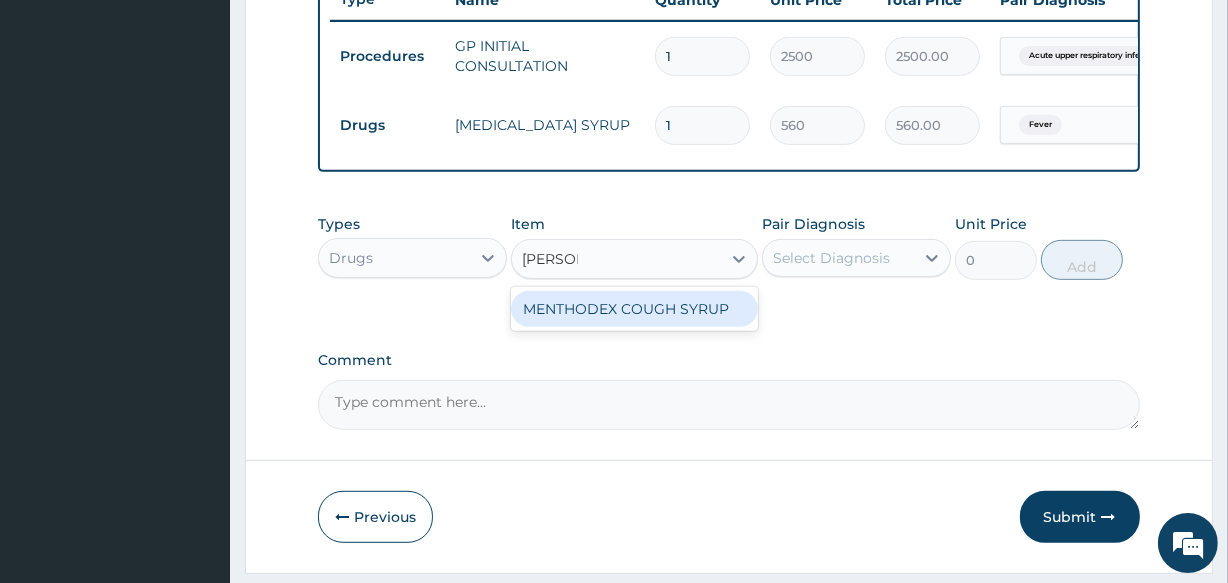 type 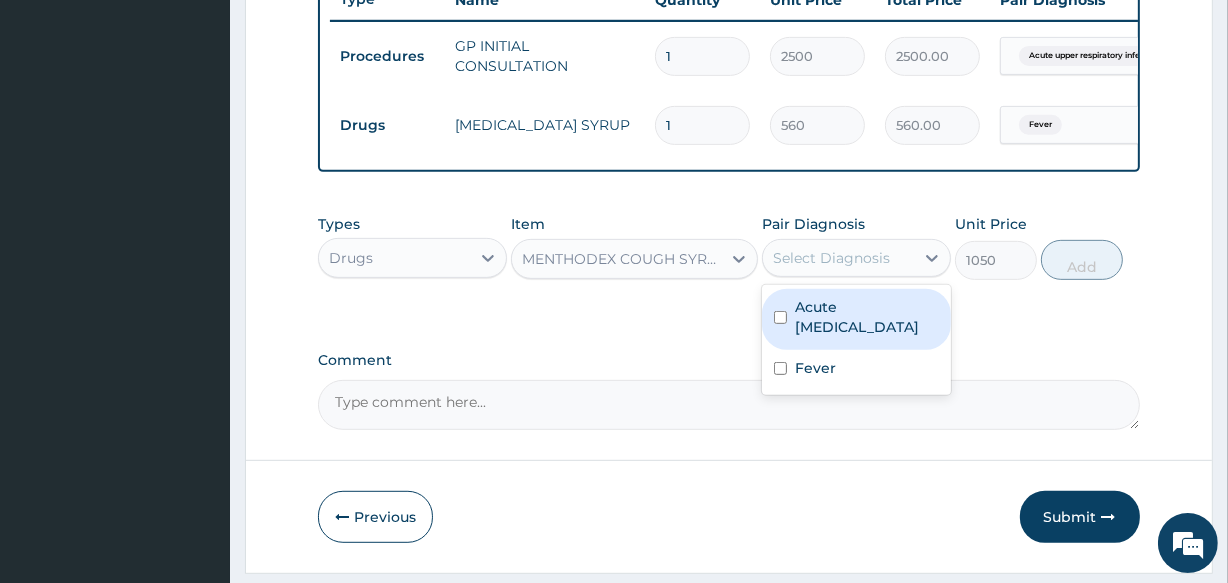 click on "Select Diagnosis" at bounding box center [831, 258] 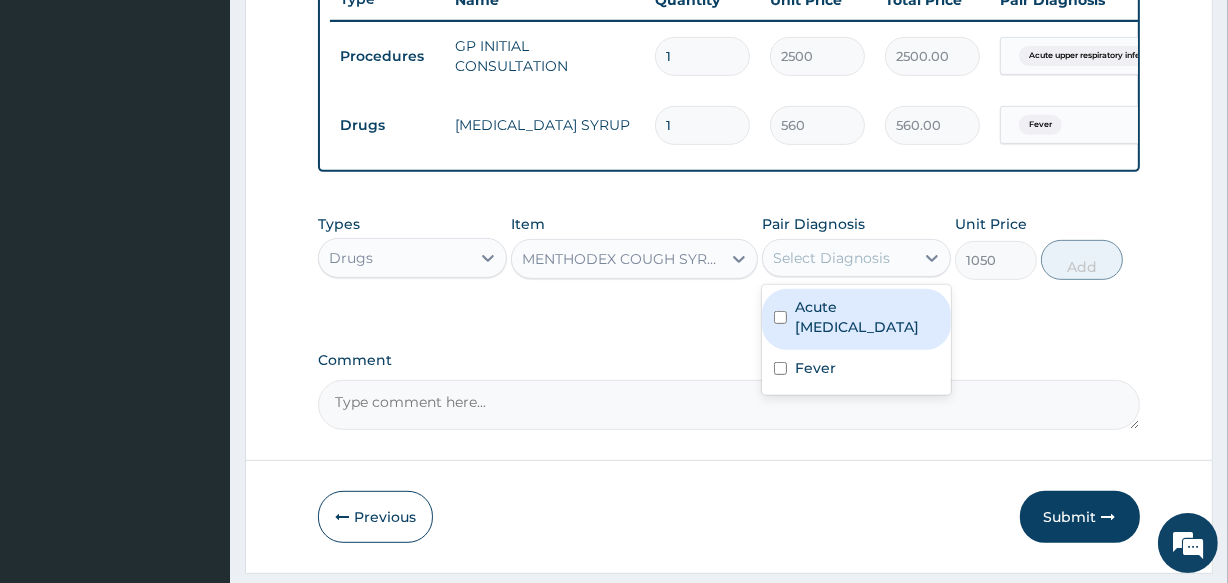 drag, startPoint x: 830, startPoint y: 345, endPoint x: 849, endPoint y: 330, distance: 24.207438 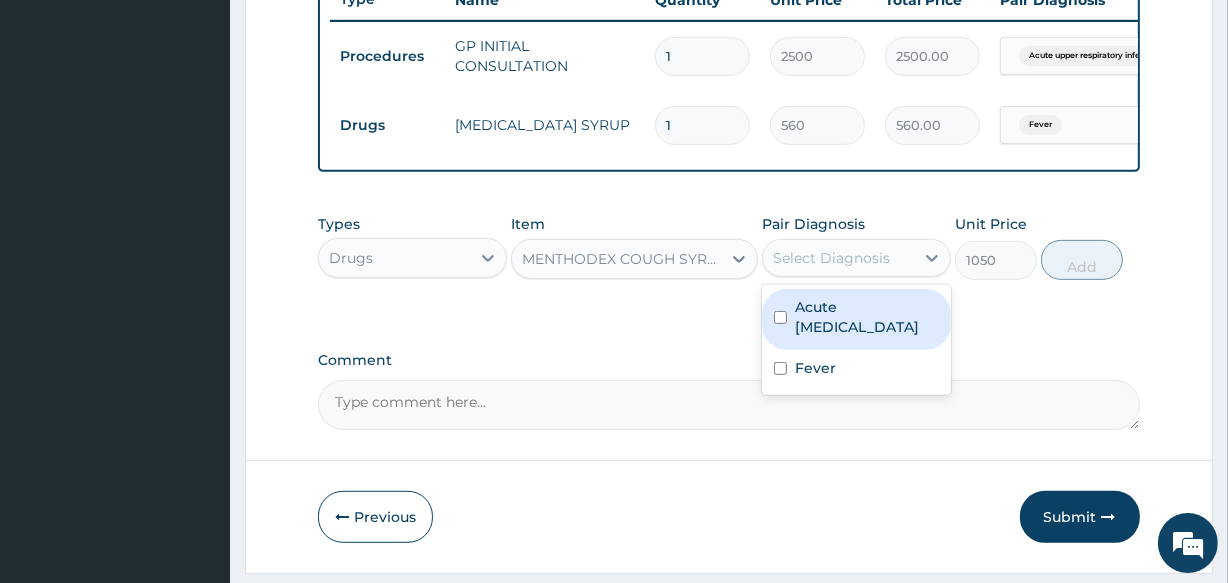 click on "Acute upper respiratory infection" at bounding box center [867, 317] 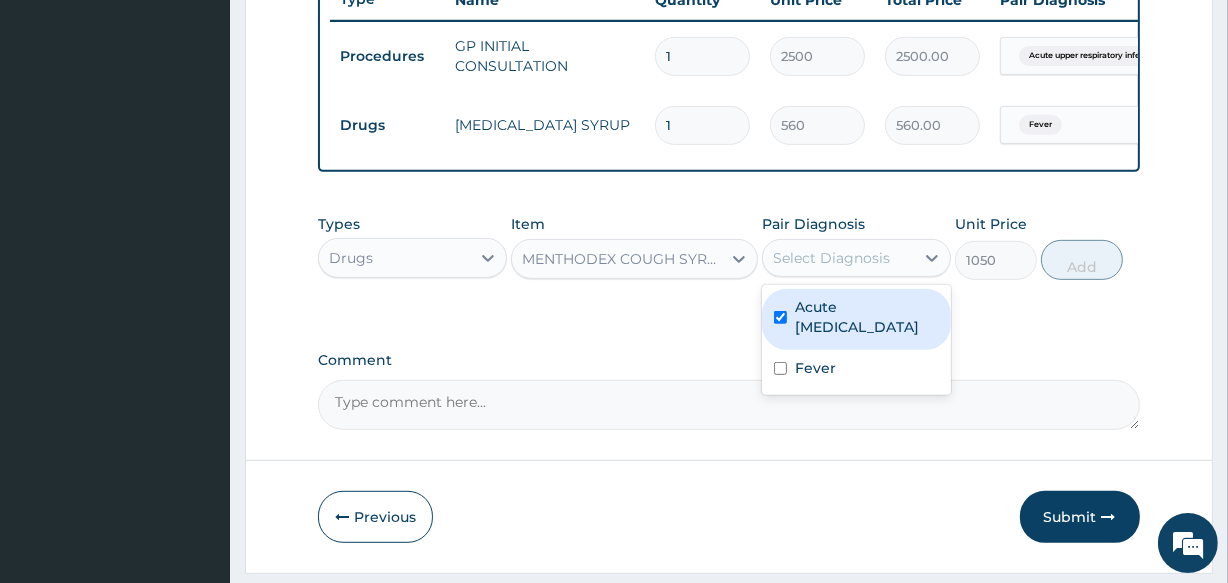checkbox on "true" 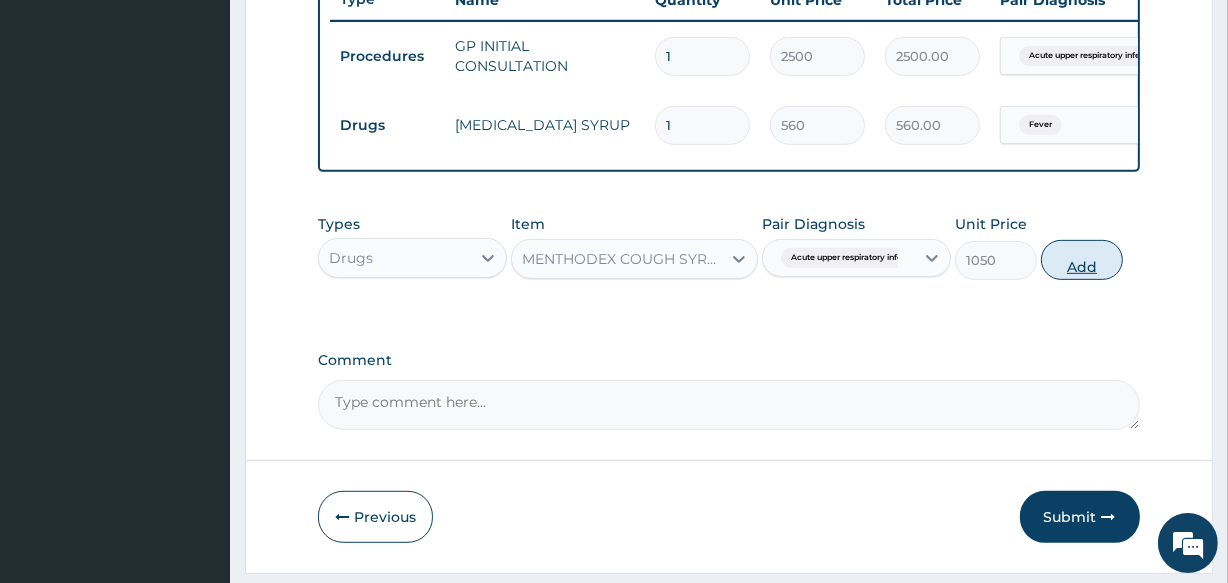 click on "Add" at bounding box center (1082, 260) 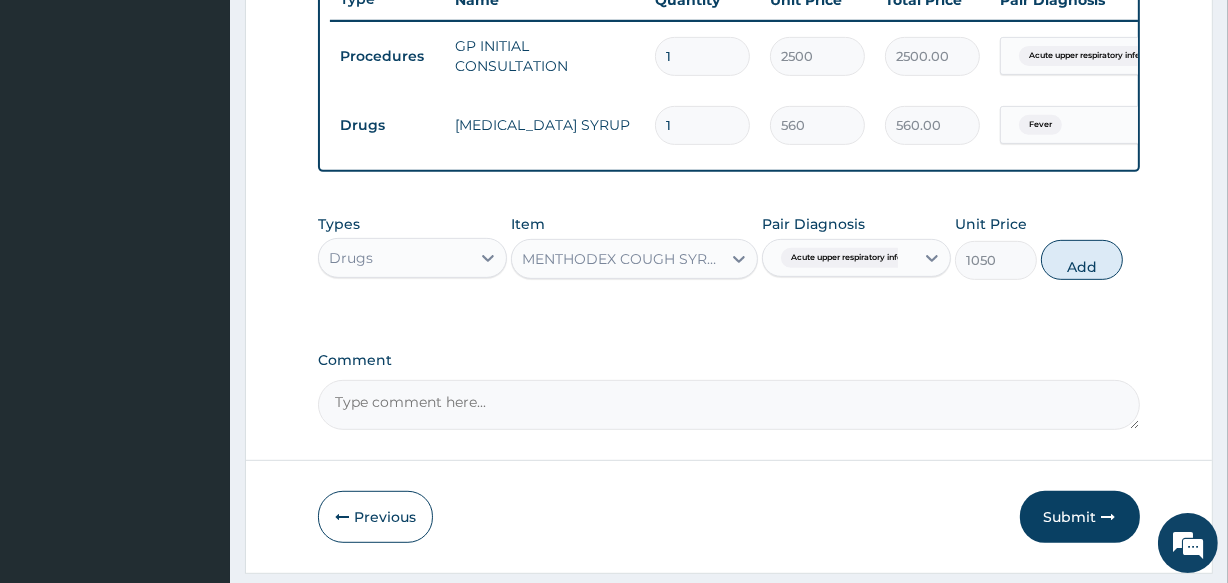 type on "0" 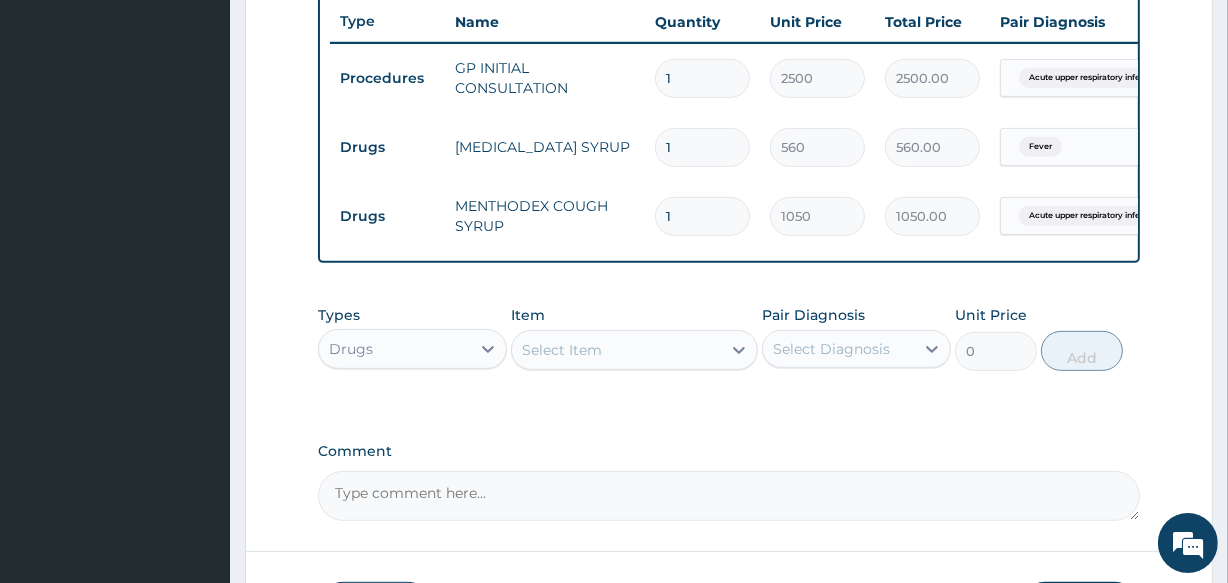 scroll, scrollTop: 915, scrollLeft: 0, axis: vertical 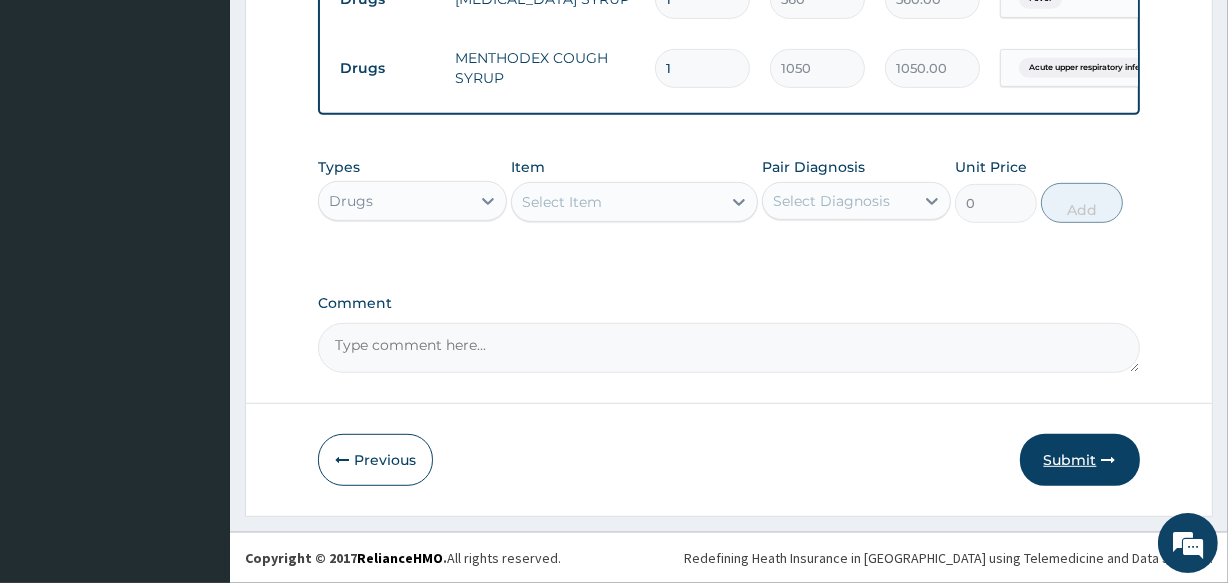 click on "Submit" at bounding box center [1080, 460] 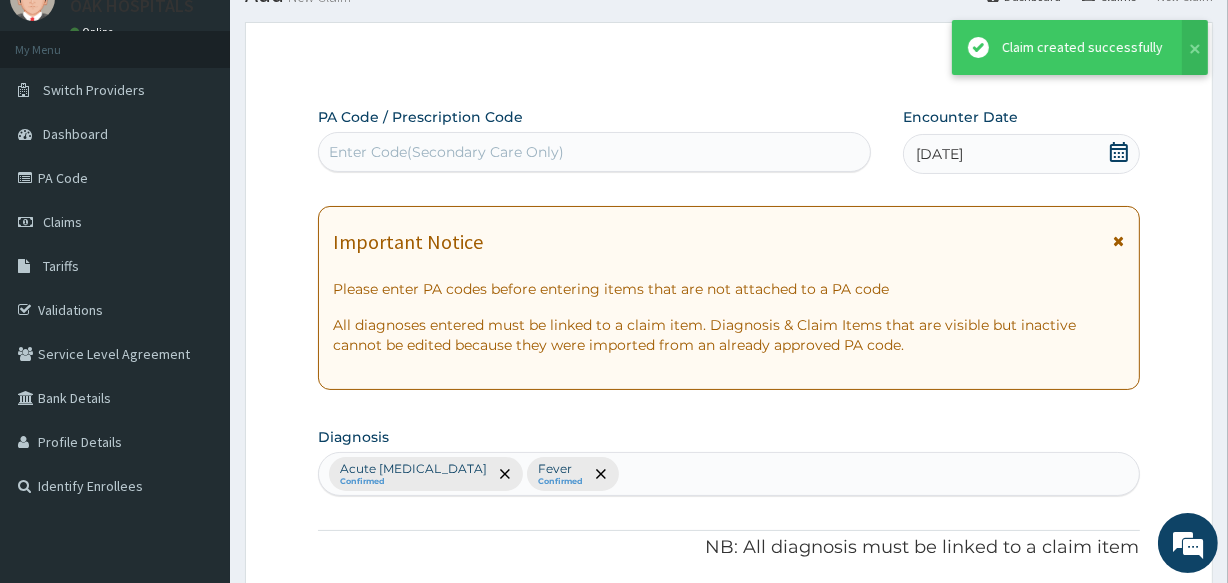 scroll, scrollTop: 915, scrollLeft: 0, axis: vertical 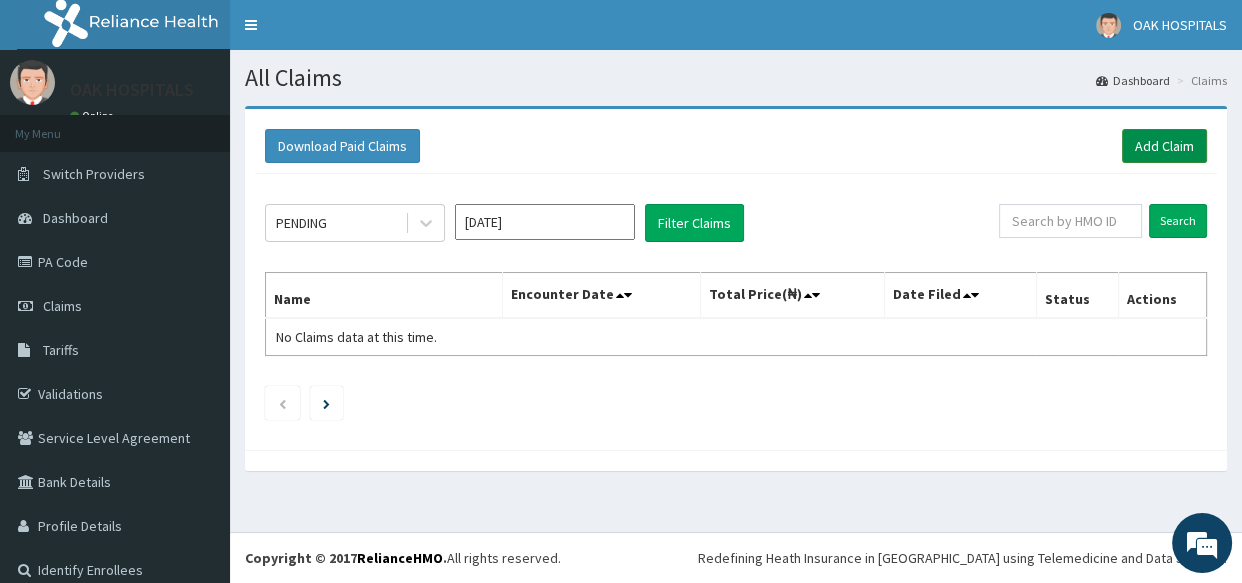 click on "Add Claim" at bounding box center [1164, 146] 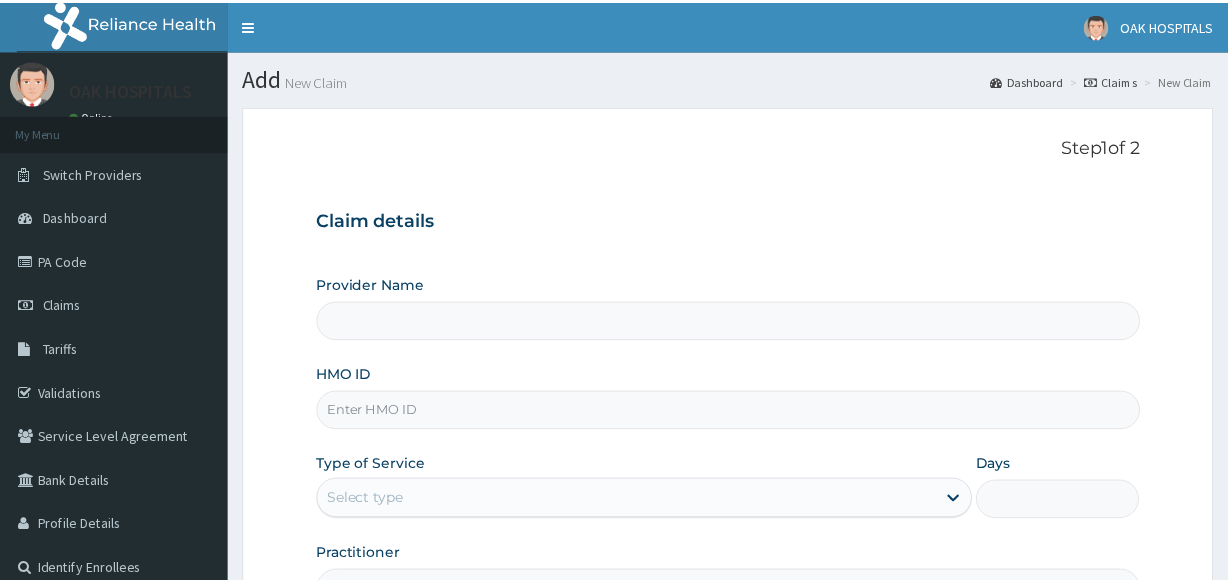 scroll, scrollTop: 0, scrollLeft: 0, axis: both 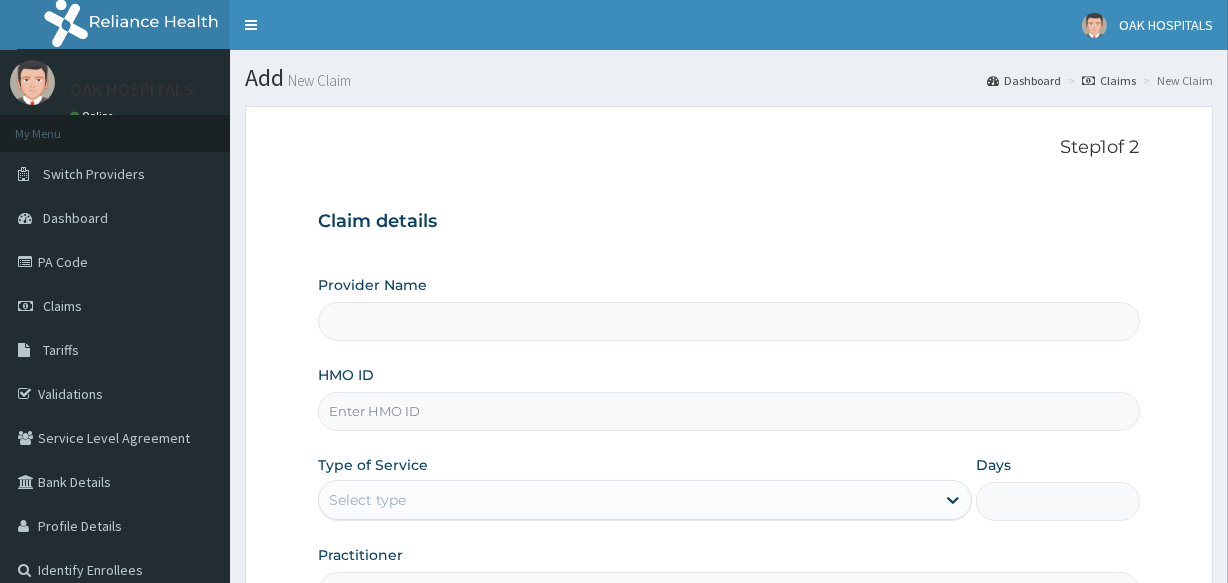 click on "HMO ID" at bounding box center (728, 411) 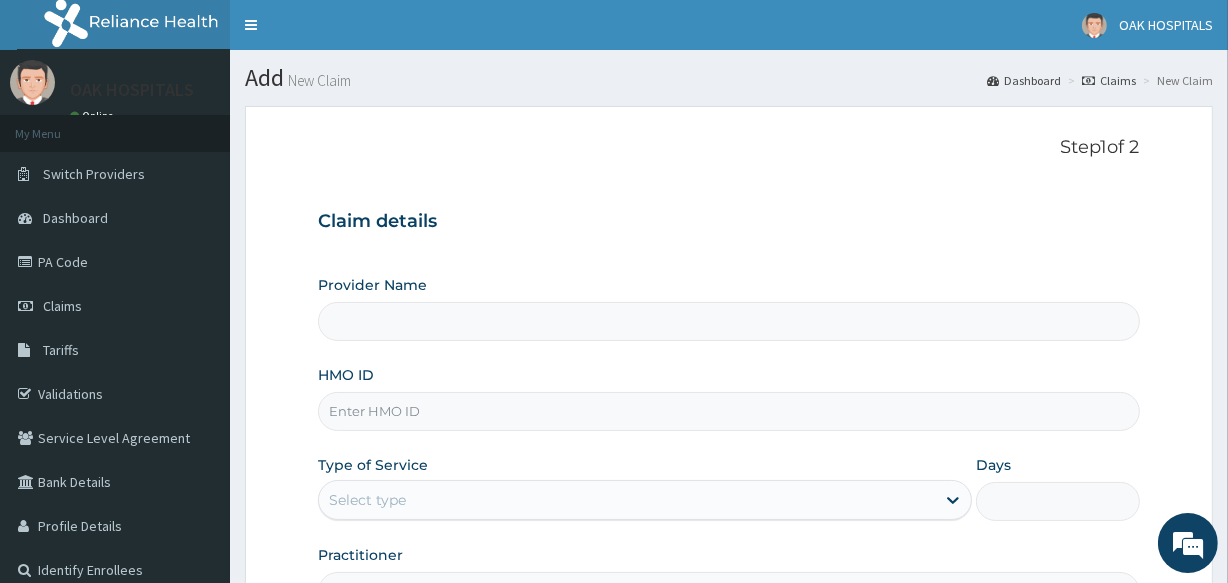 type on "Oak Hospitals" 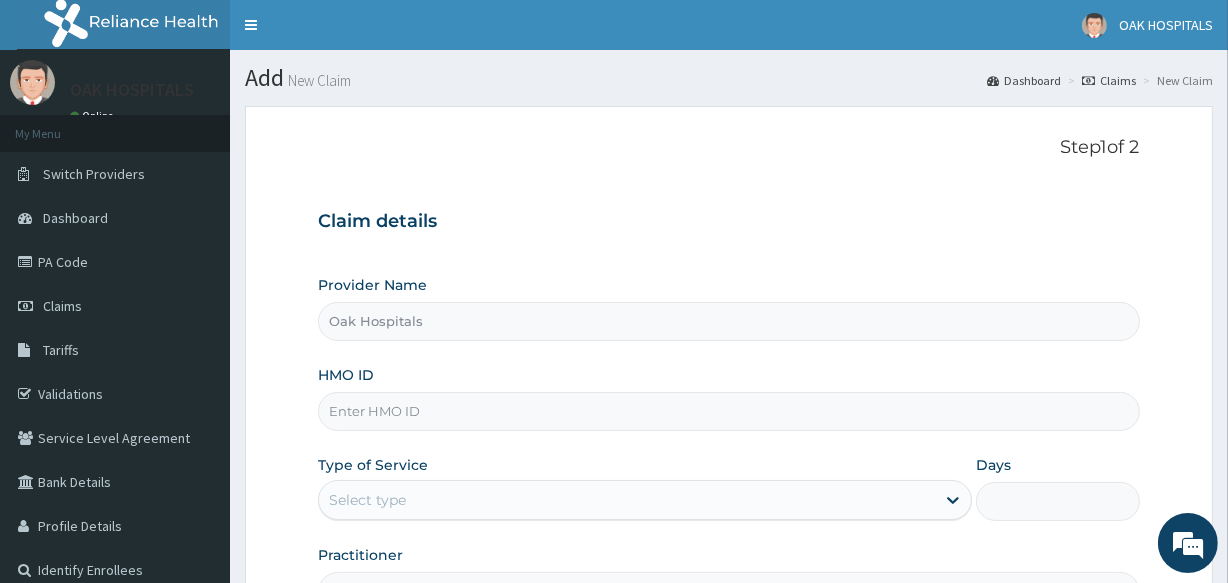 scroll, scrollTop: 0, scrollLeft: 0, axis: both 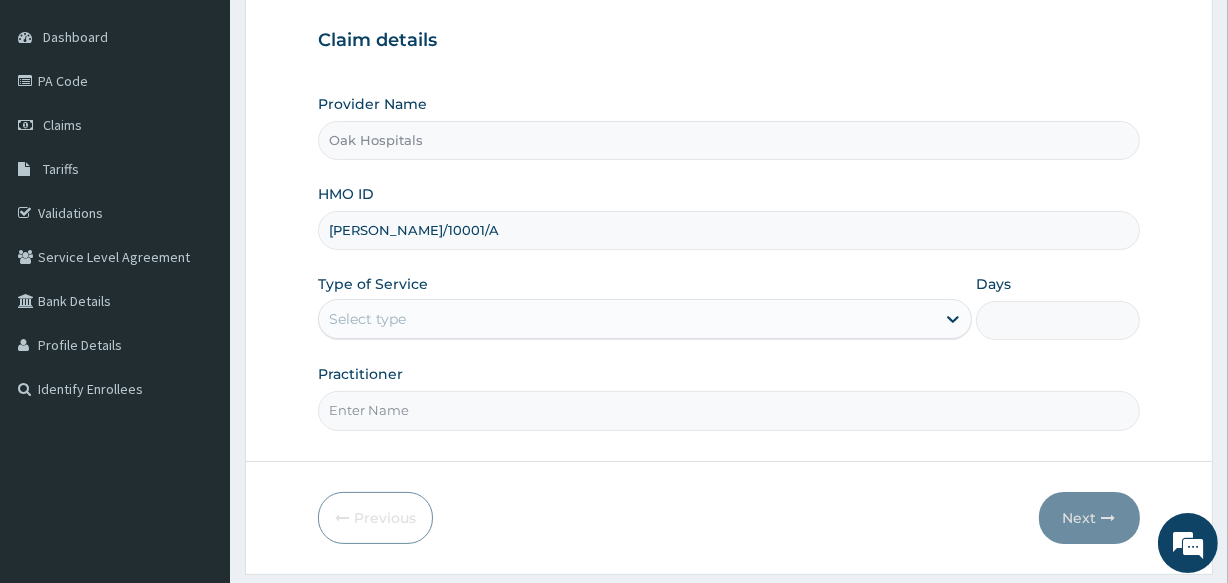 type on "[PERSON_NAME]/10001/A" 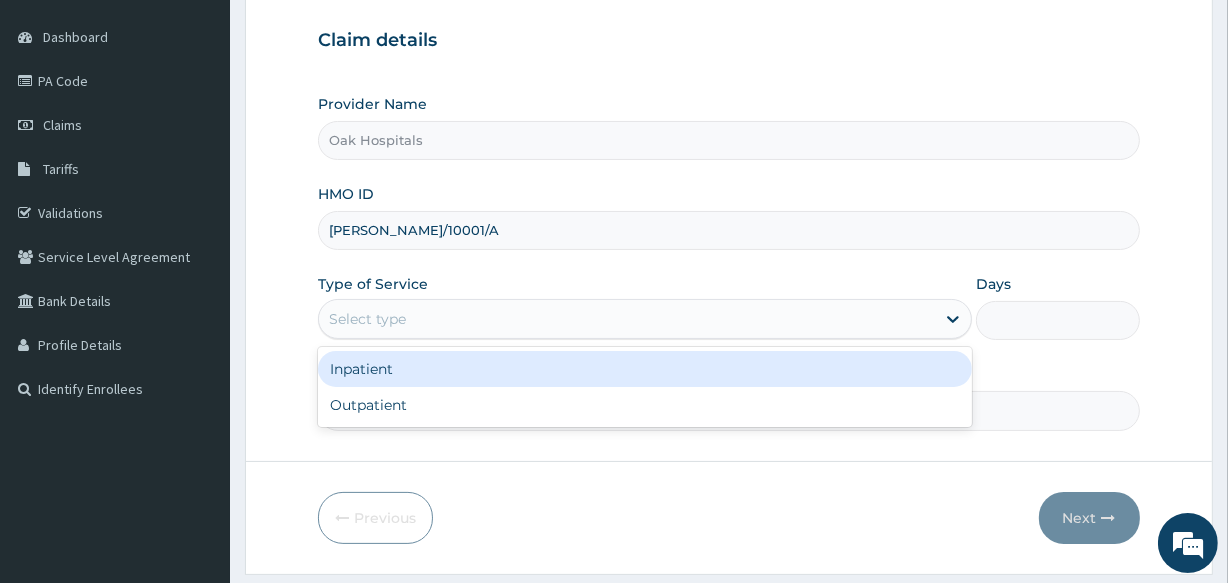 click on "Select type" at bounding box center [367, 319] 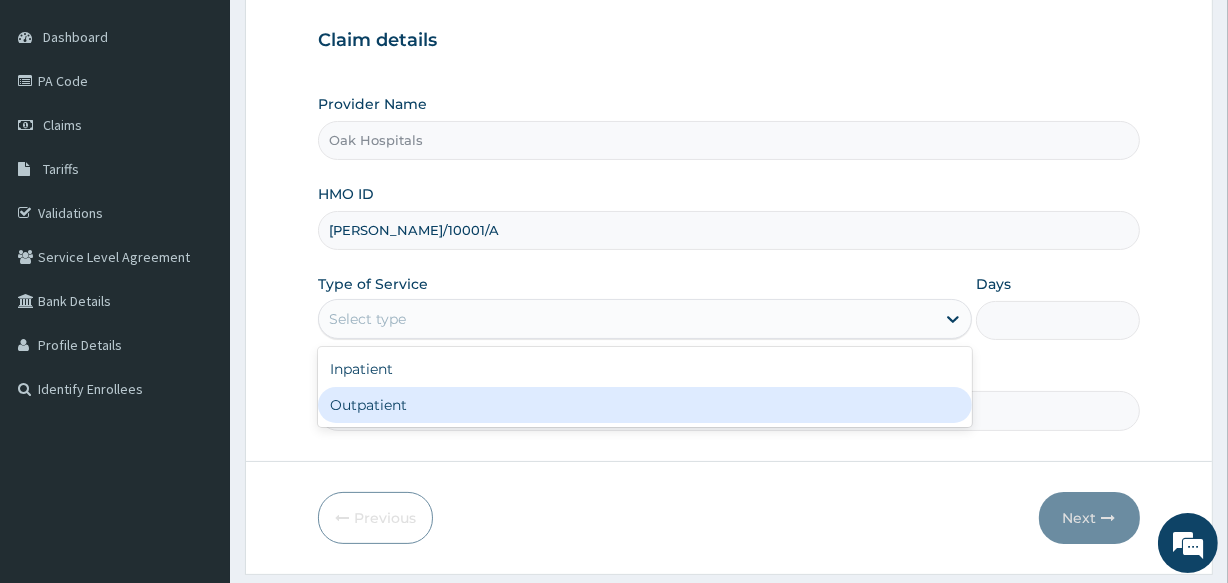 click on "Outpatient" at bounding box center [645, 405] 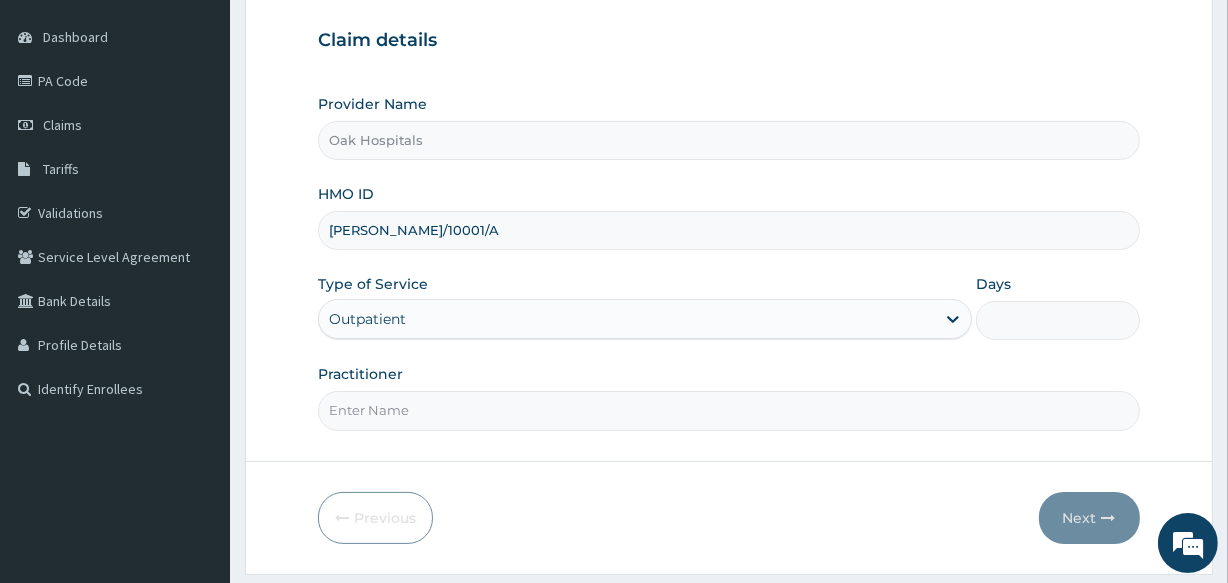 type on "1" 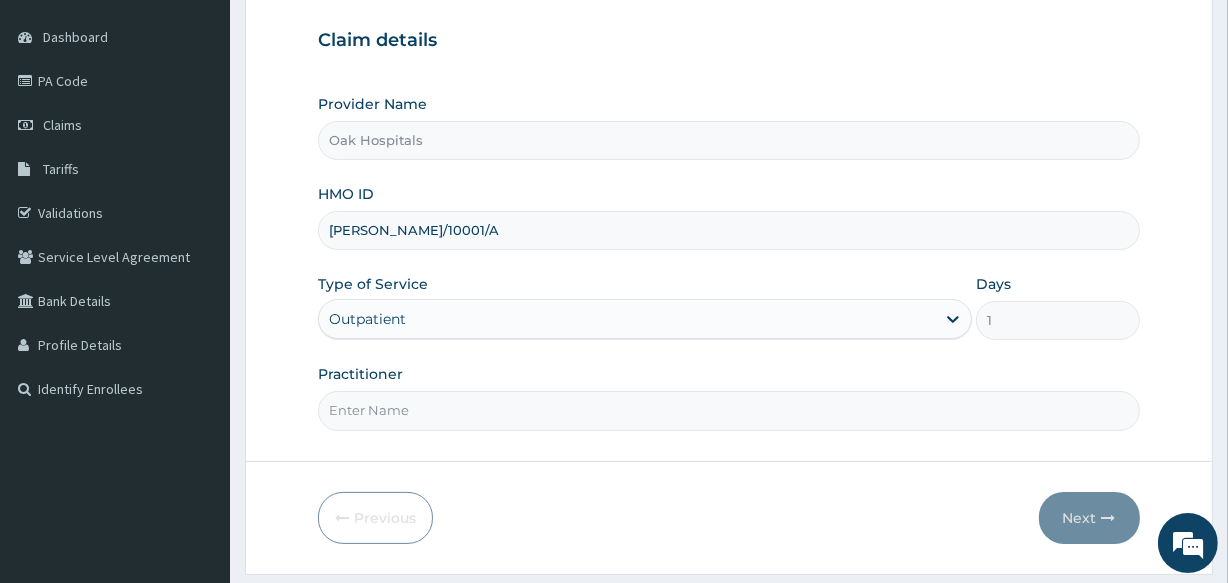 drag, startPoint x: 392, startPoint y: 401, endPoint x: 422, endPoint y: 445, distance: 53.25411 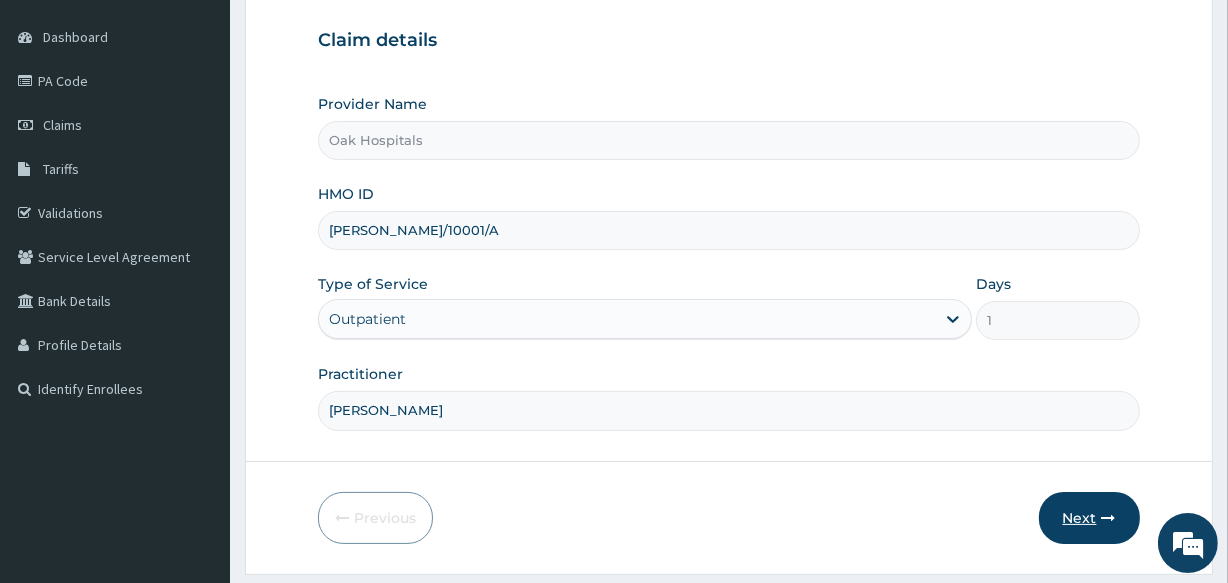 click on "Next" at bounding box center (1089, 518) 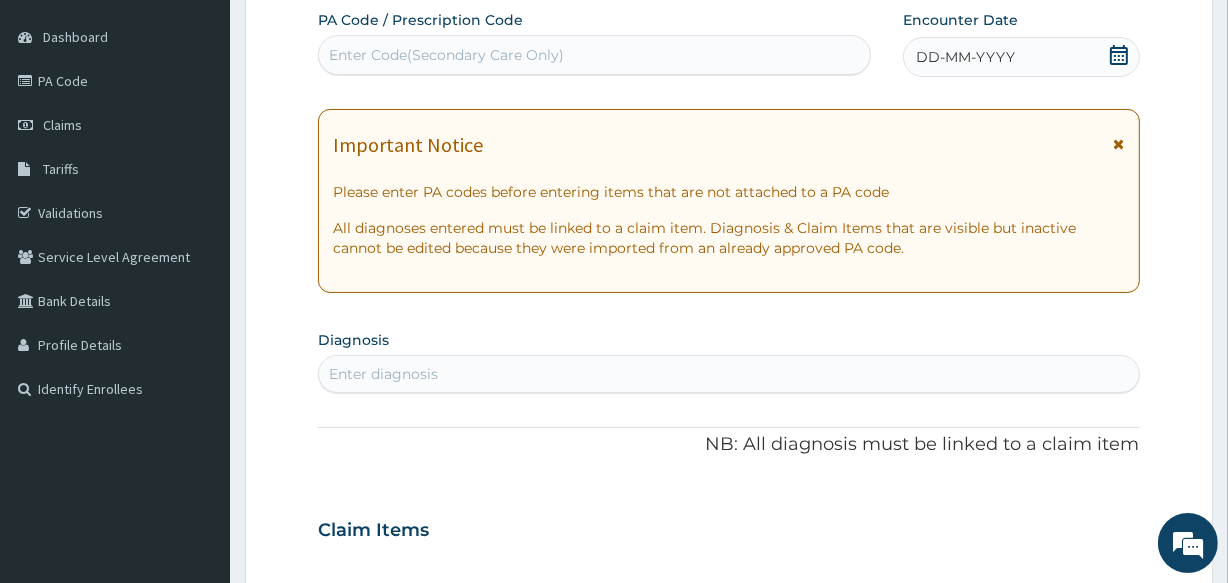 click 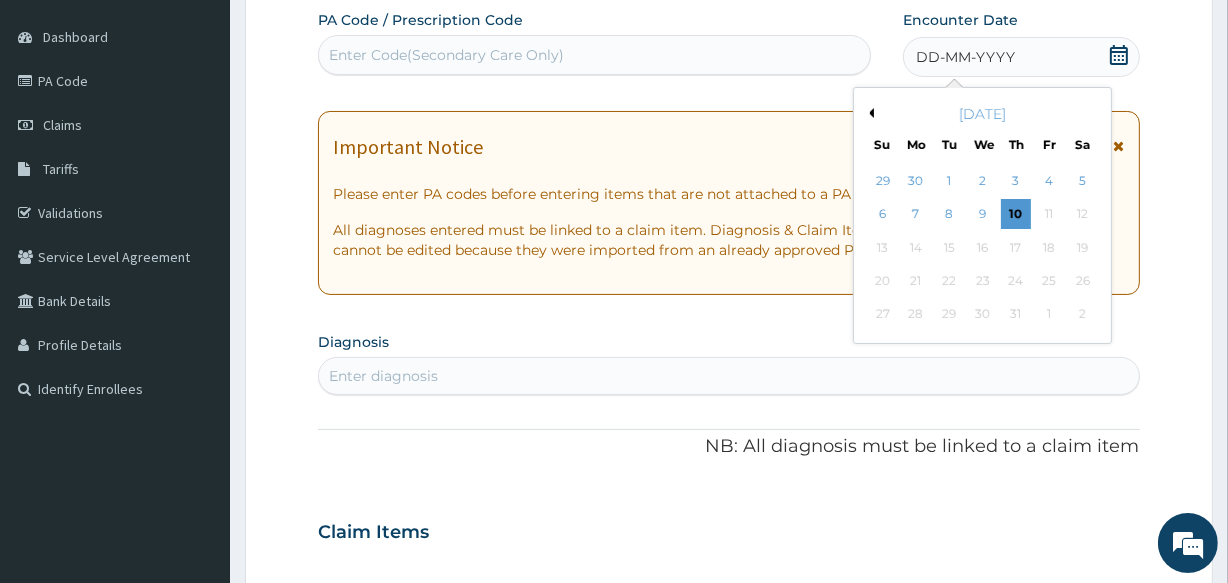 click on "Previous Month" at bounding box center (869, 113) 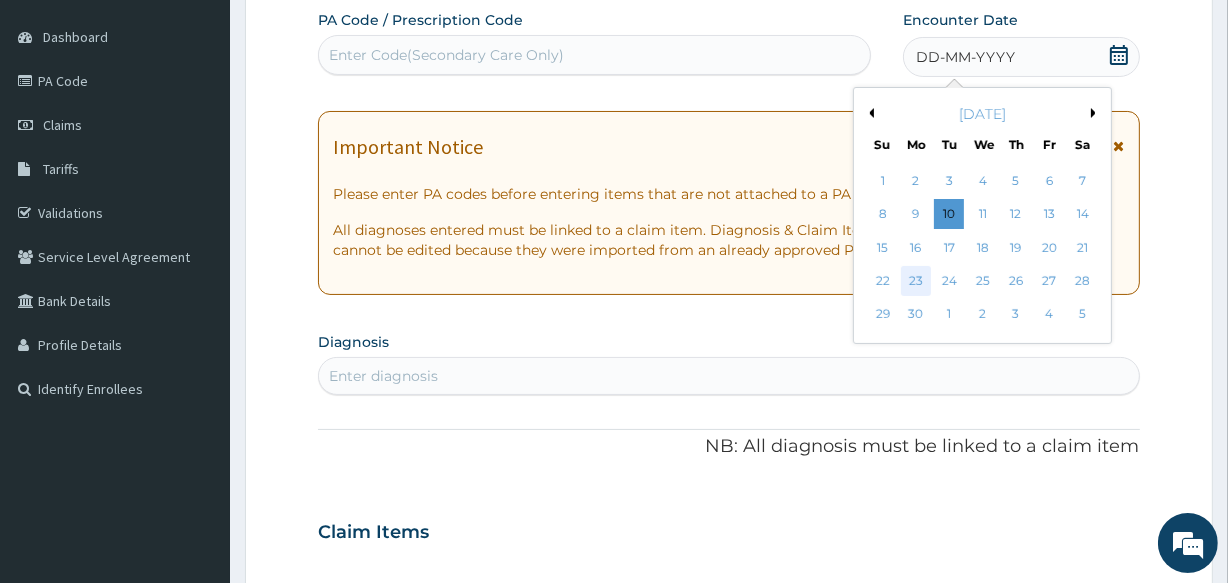 click on "23" at bounding box center (916, 281) 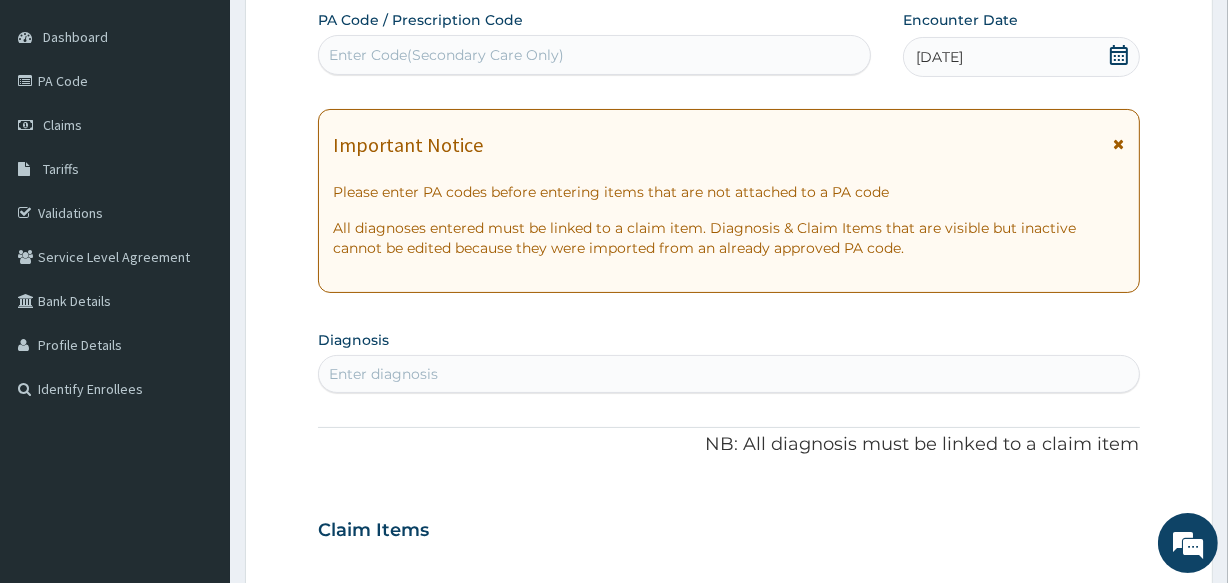 click on "Enter diagnosis" at bounding box center [728, 374] 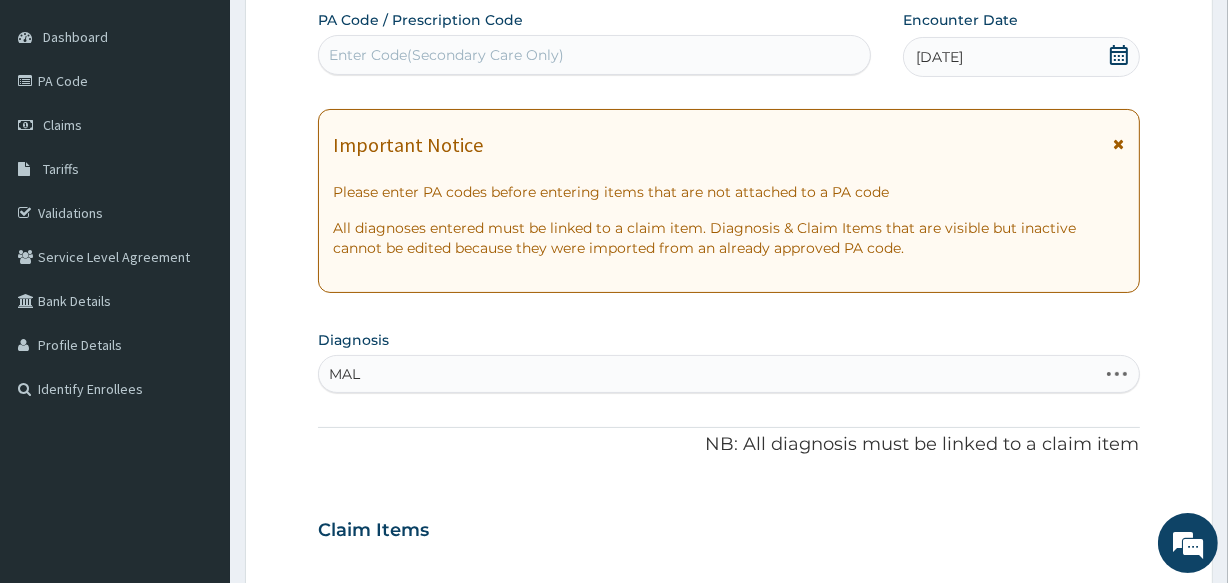 type on "MALA" 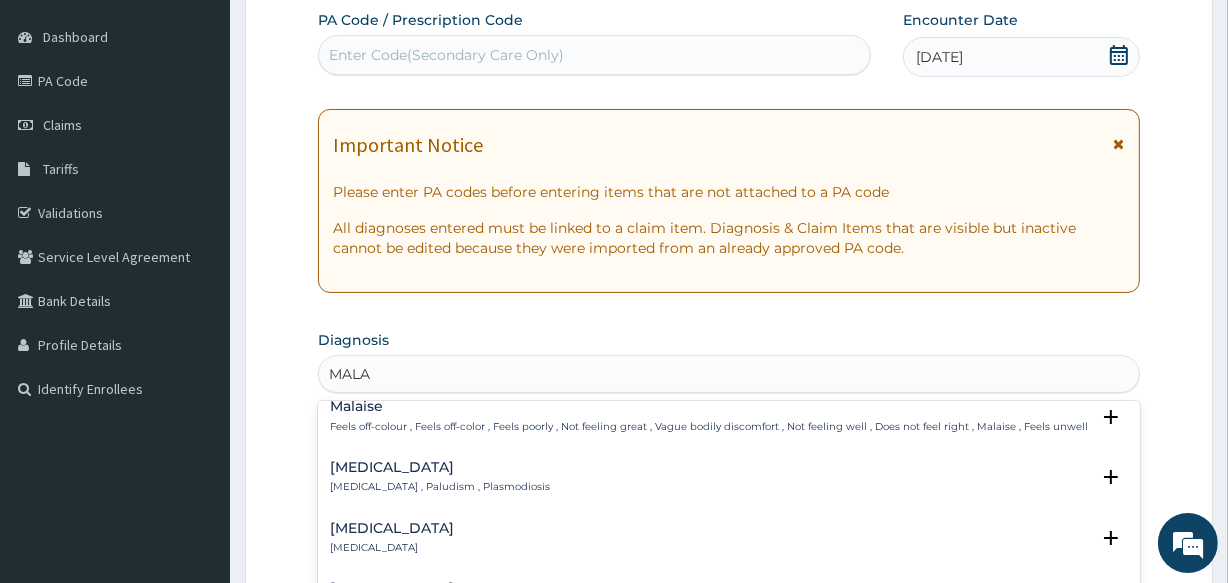 scroll, scrollTop: 0, scrollLeft: 0, axis: both 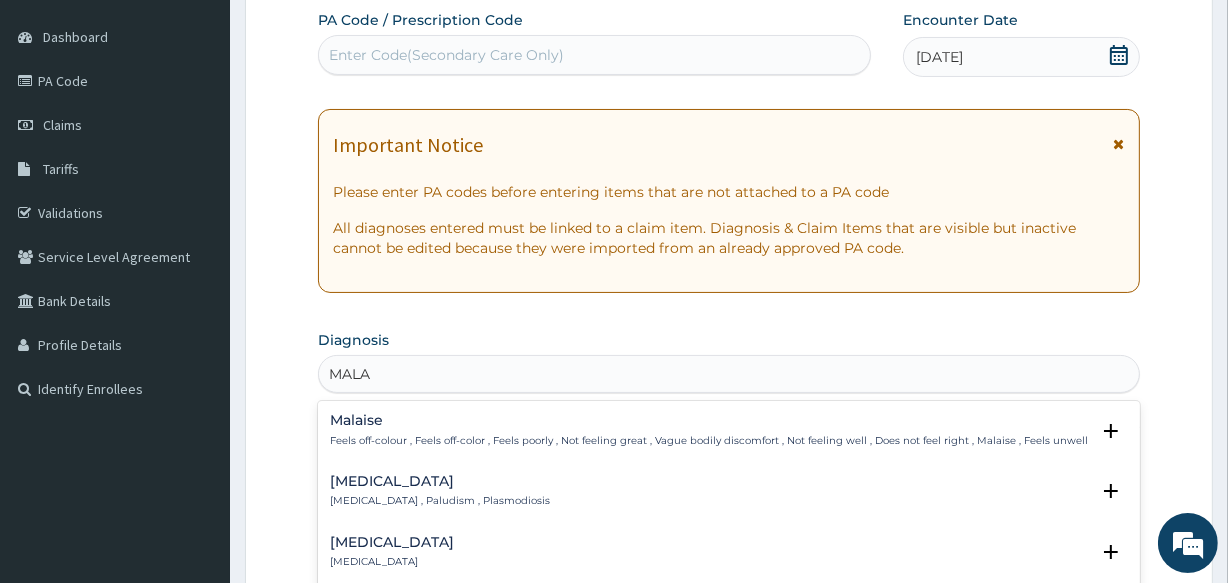 click on "[MEDICAL_DATA]" at bounding box center (440, 481) 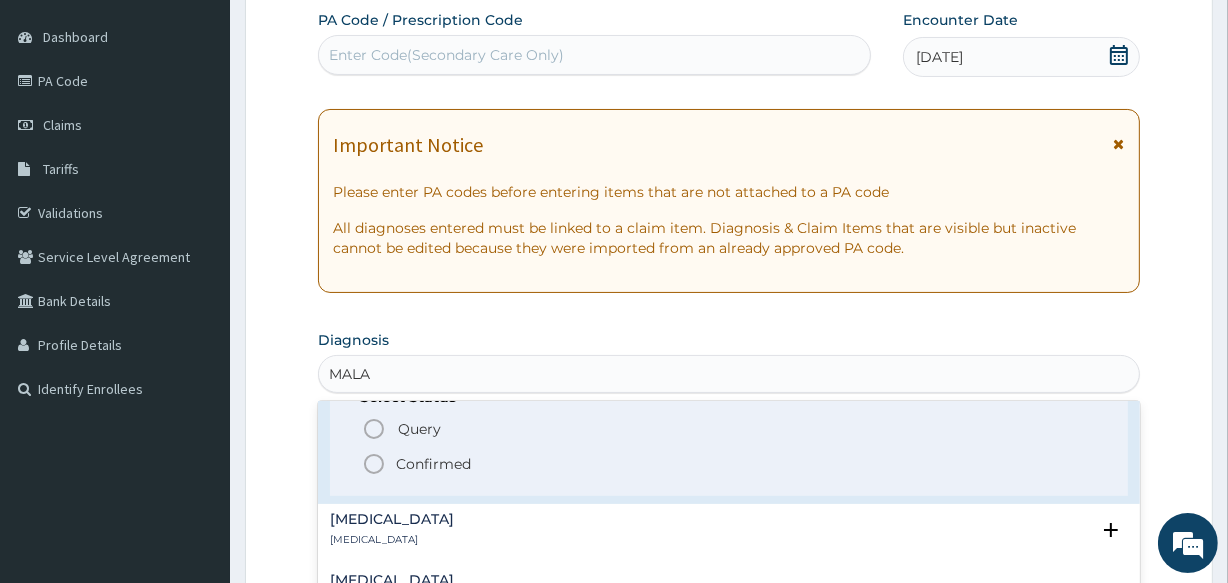 scroll, scrollTop: 181, scrollLeft: 0, axis: vertical 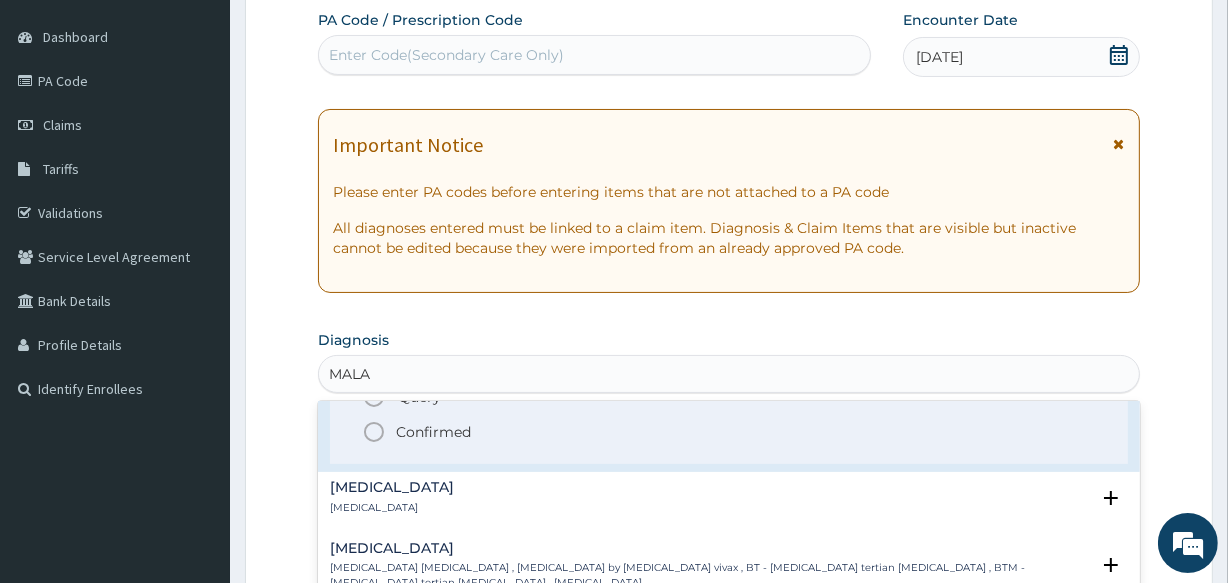 click 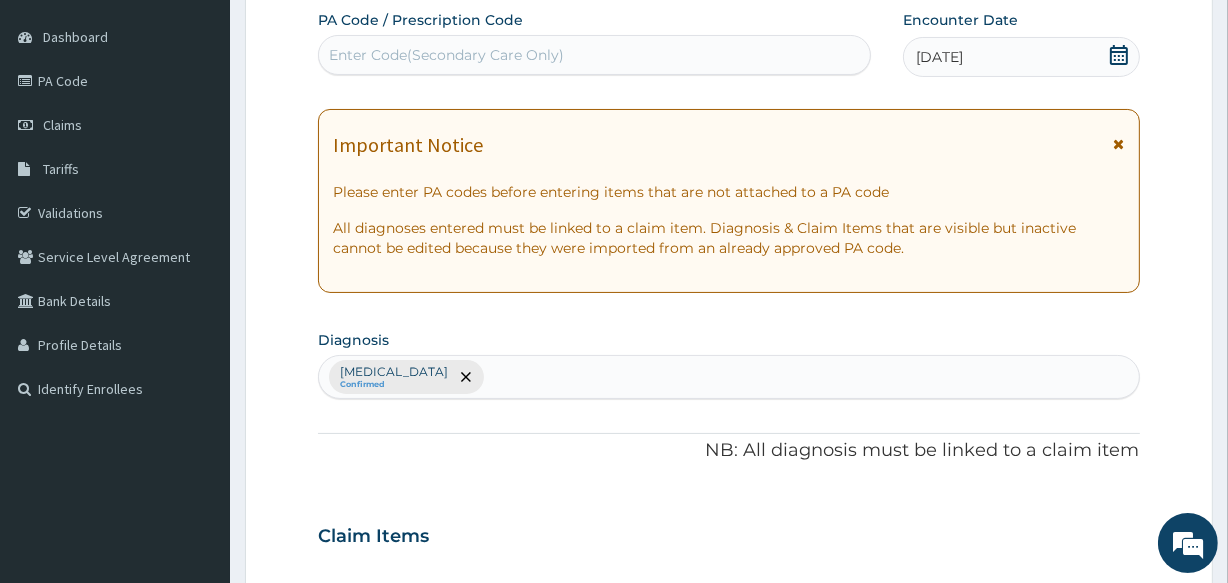 click on "[MEDICAL_DATA] Confirmed" at bounding box center (728, 377) 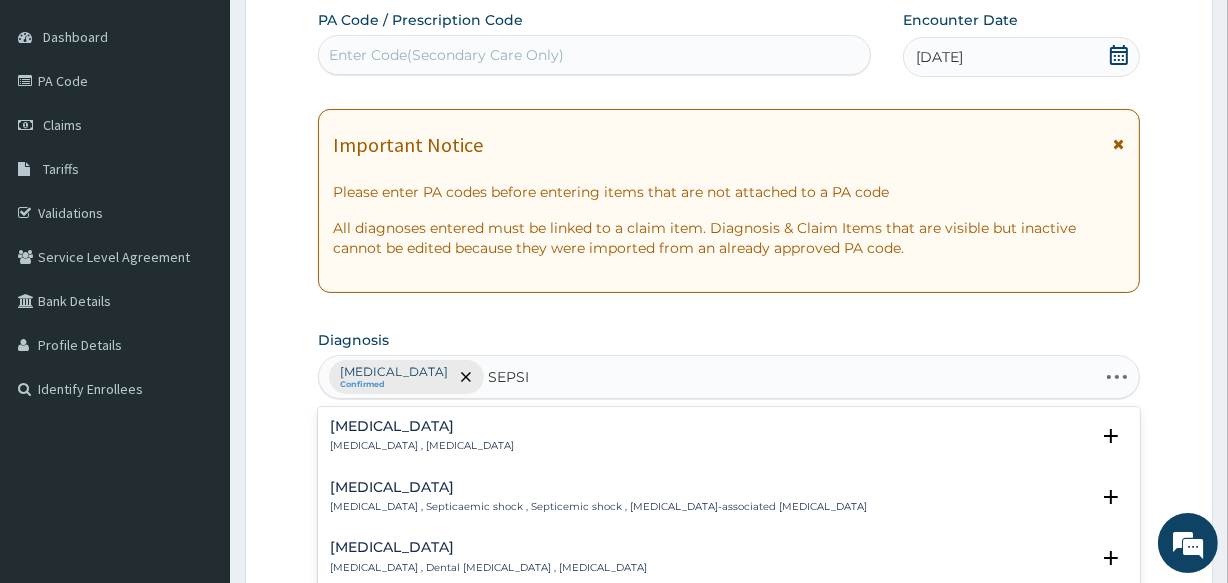 type on "SEPSIS" 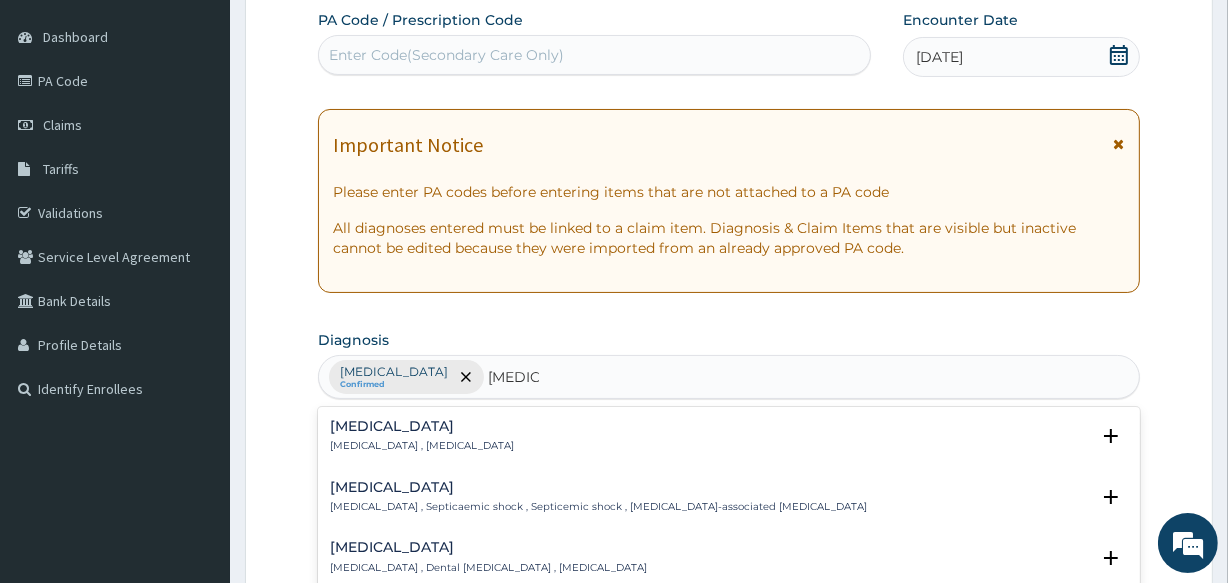 click on "Sepsis" at bounding box center (422, 426) 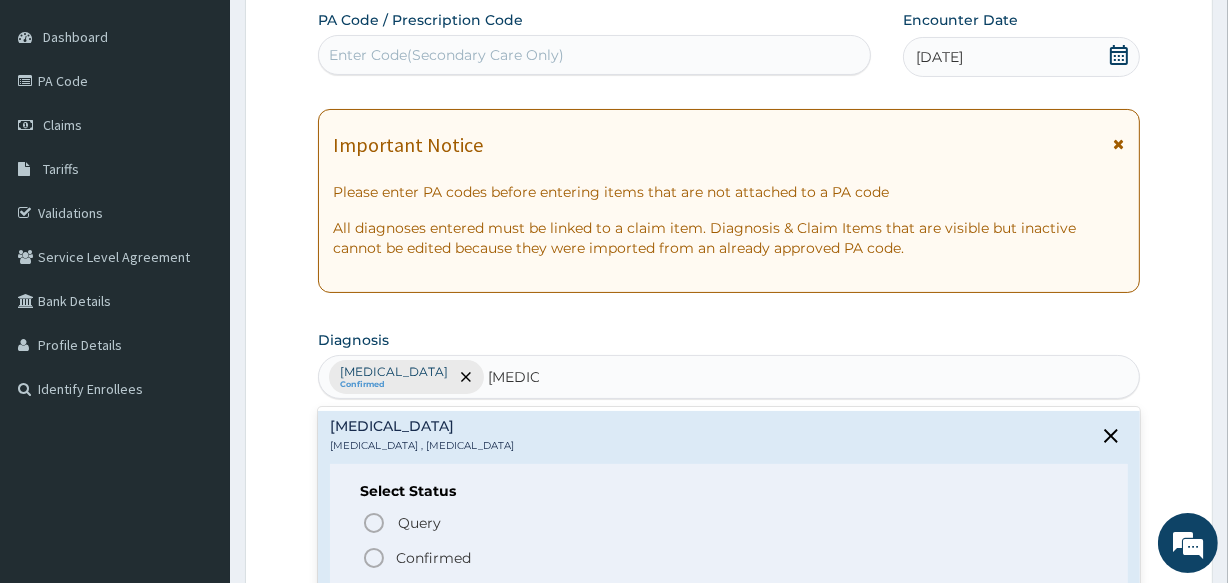 click 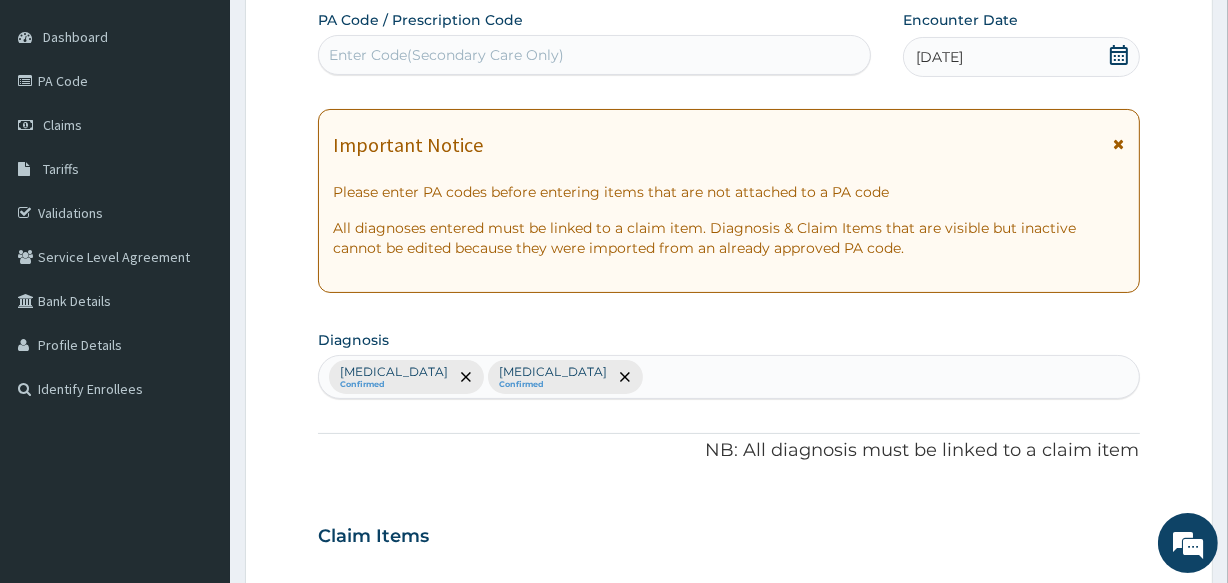 click on "Malaria Confirmed Sepsis Confirmed" at bounding box center (728, 377) 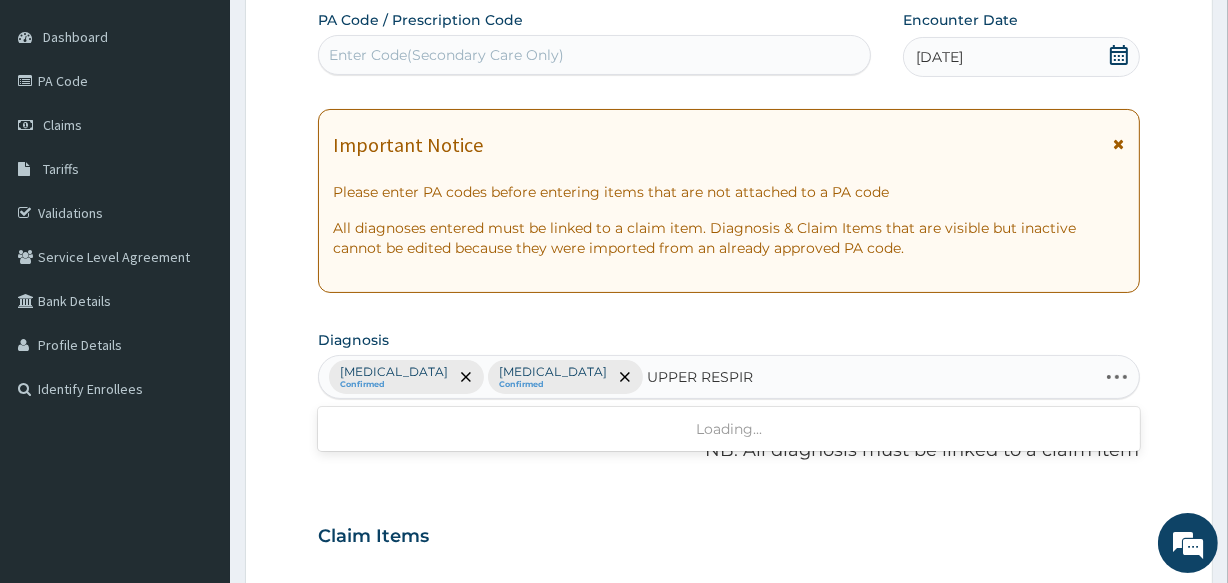 type on "UPPER RESPIRA" 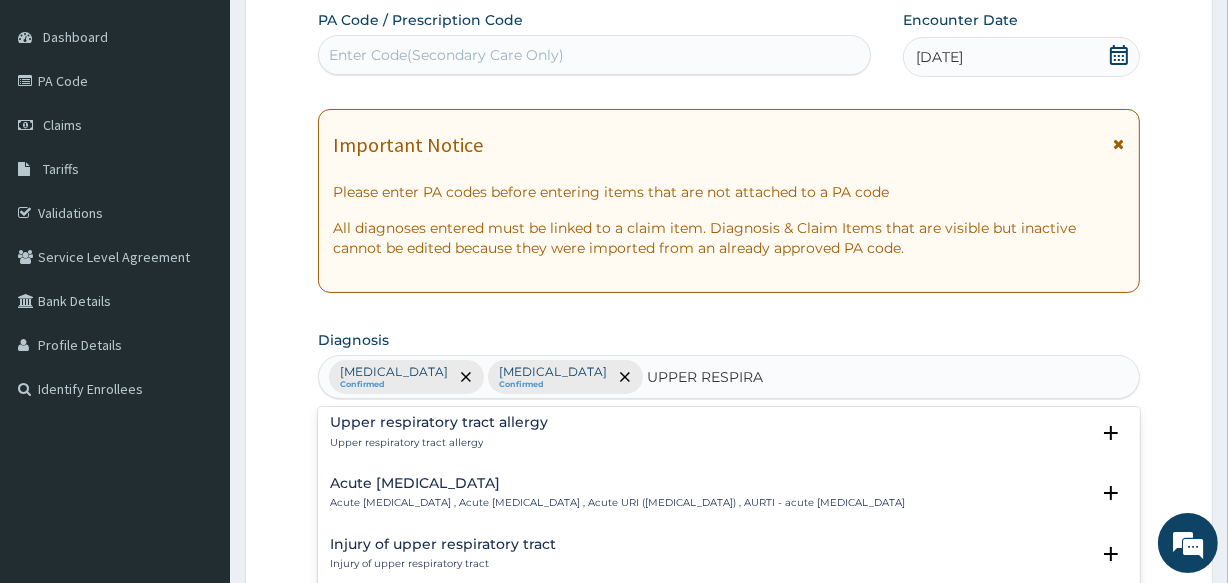 scroll, scrollTop: 181, scrollLeft: 0, axis: vertical 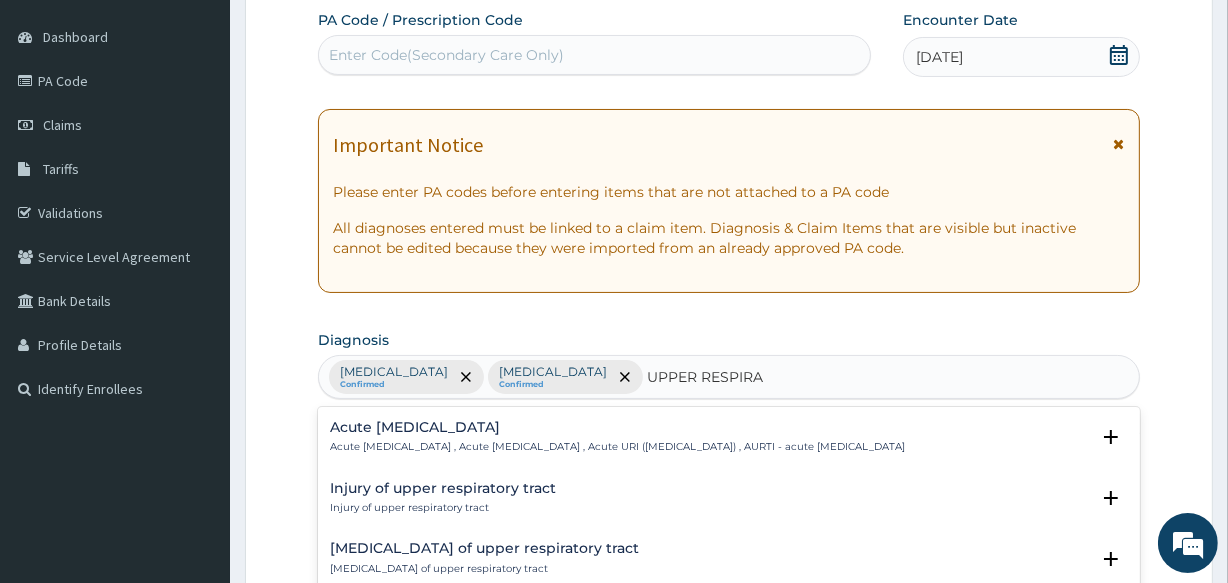 click on "Acute upper respiratory infection Acute upper respiratory infection , Acute upper respiratory tract infection , Acute URI (upper respiratory infection) , AURTI - acute upper respiratory tract infection" at bounding box center (617, 437) 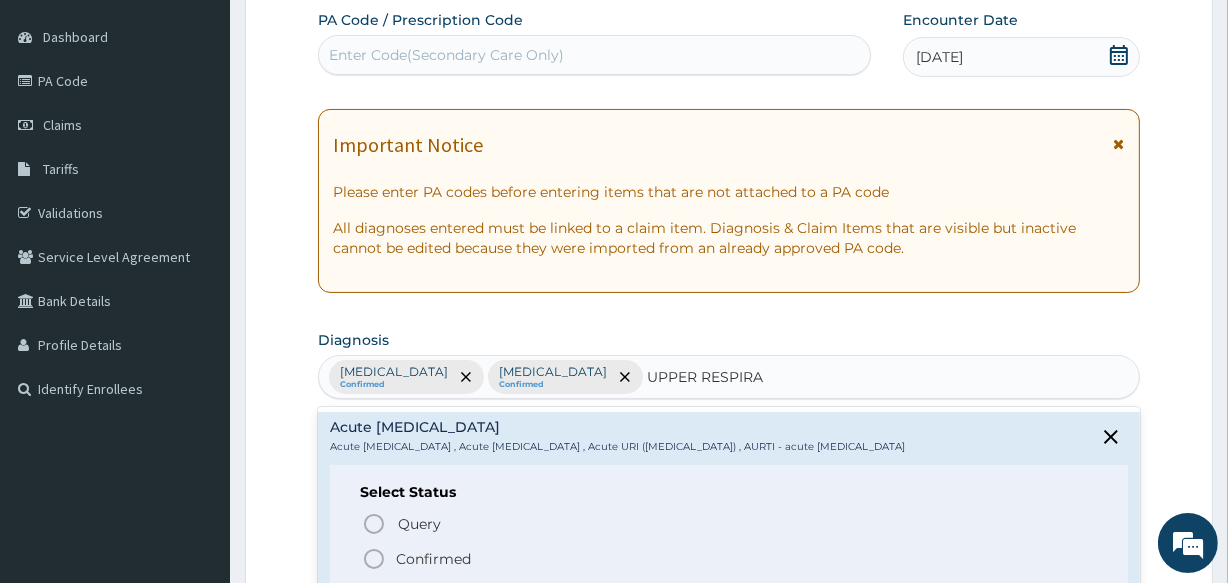 click 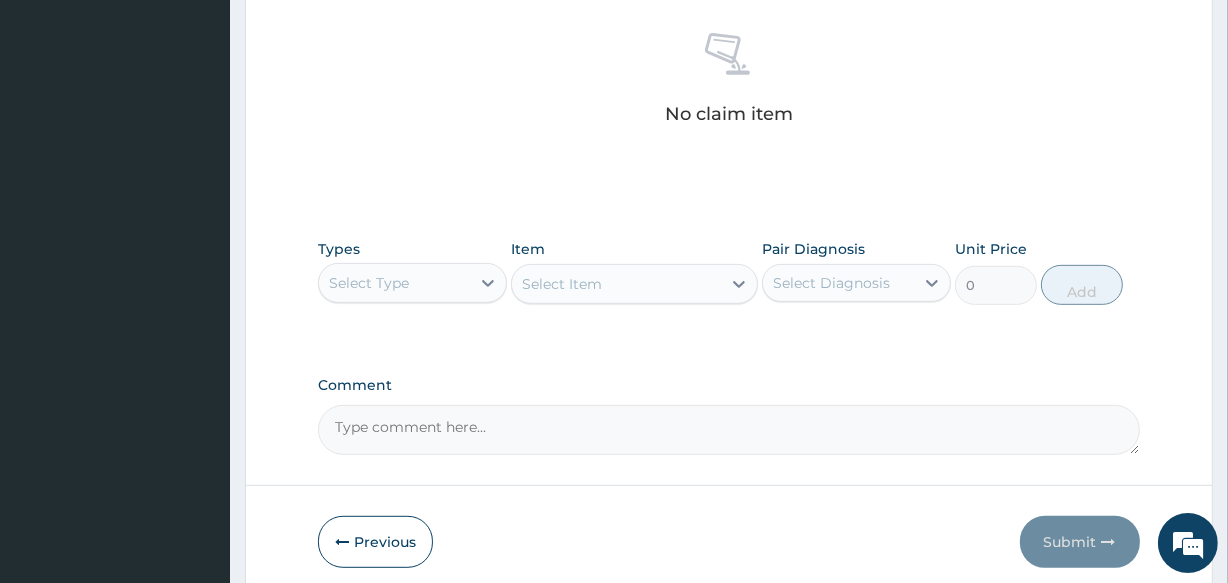 scroll, scrollTop: 858, scrollLeft: 0, axis: vertical 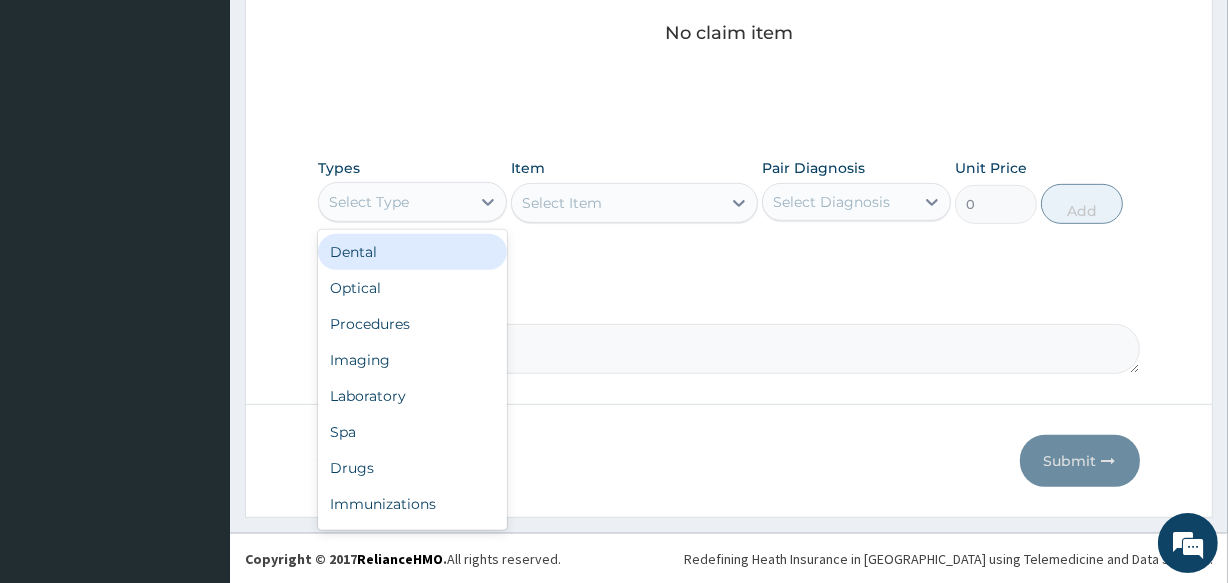 click on "Select Type" at bounding box center (394, 202) 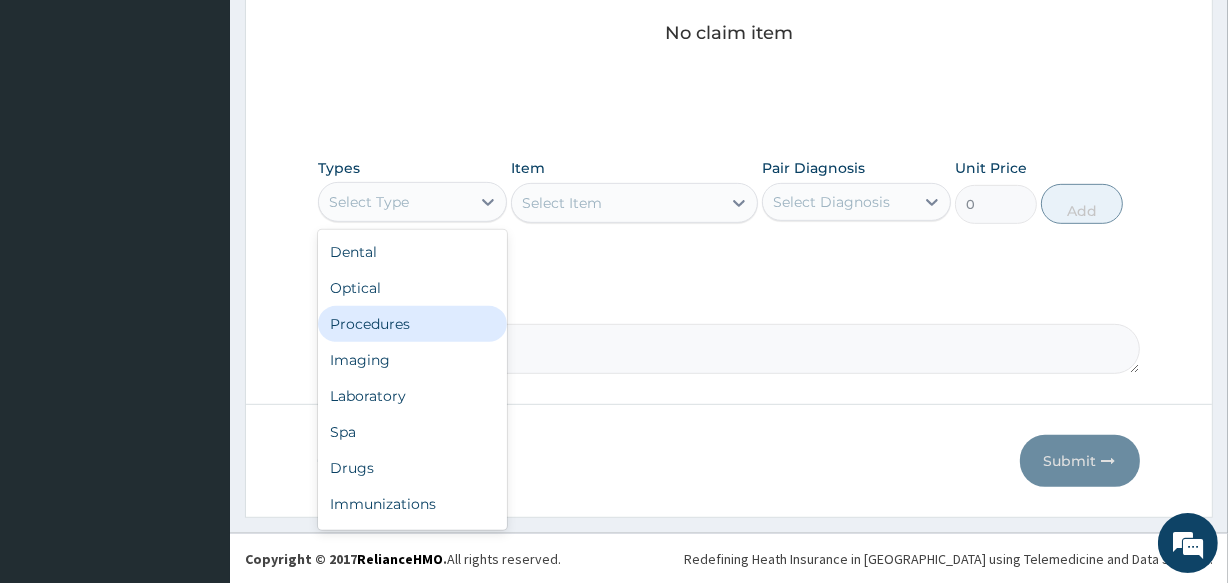click on "Procedures" at bounding box center (412, 324) 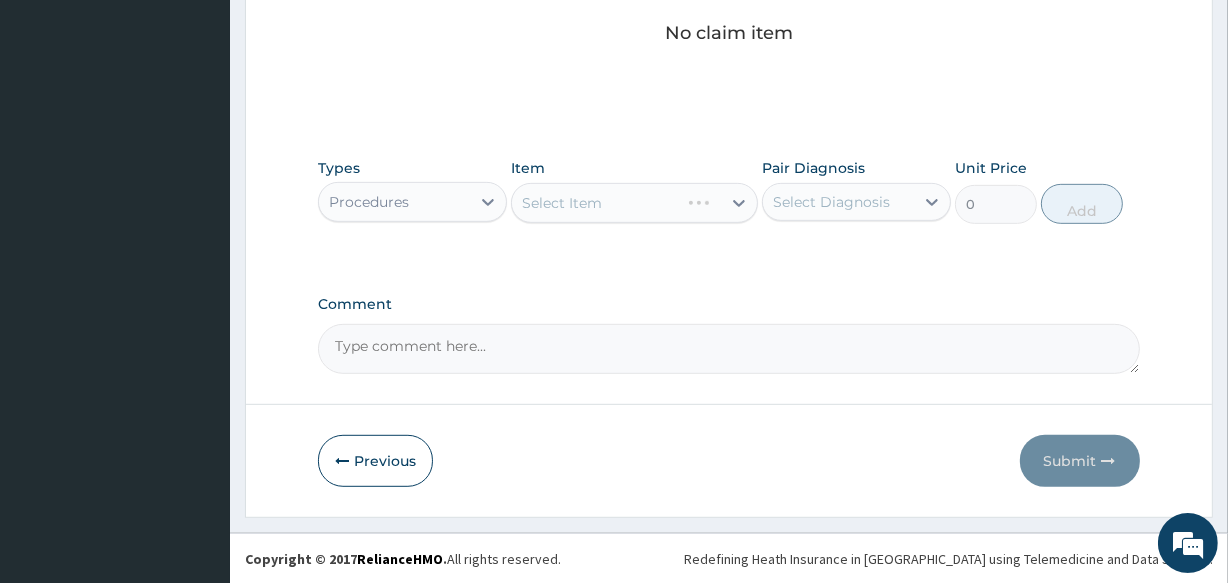 click on "Select Item" at bounding box center [634, 203] 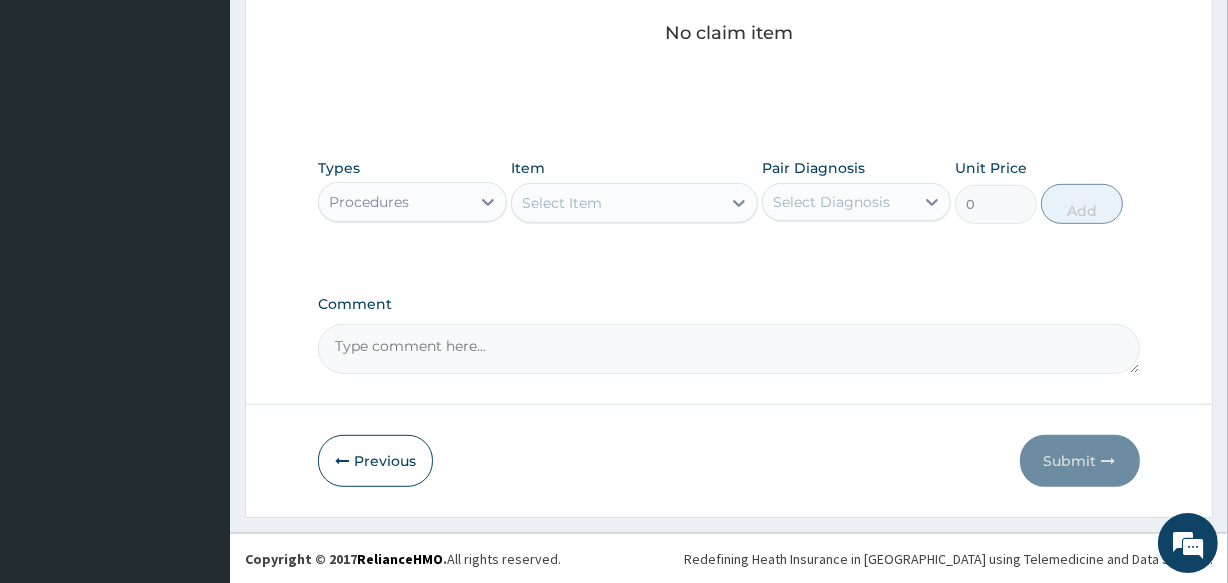 type on "1" 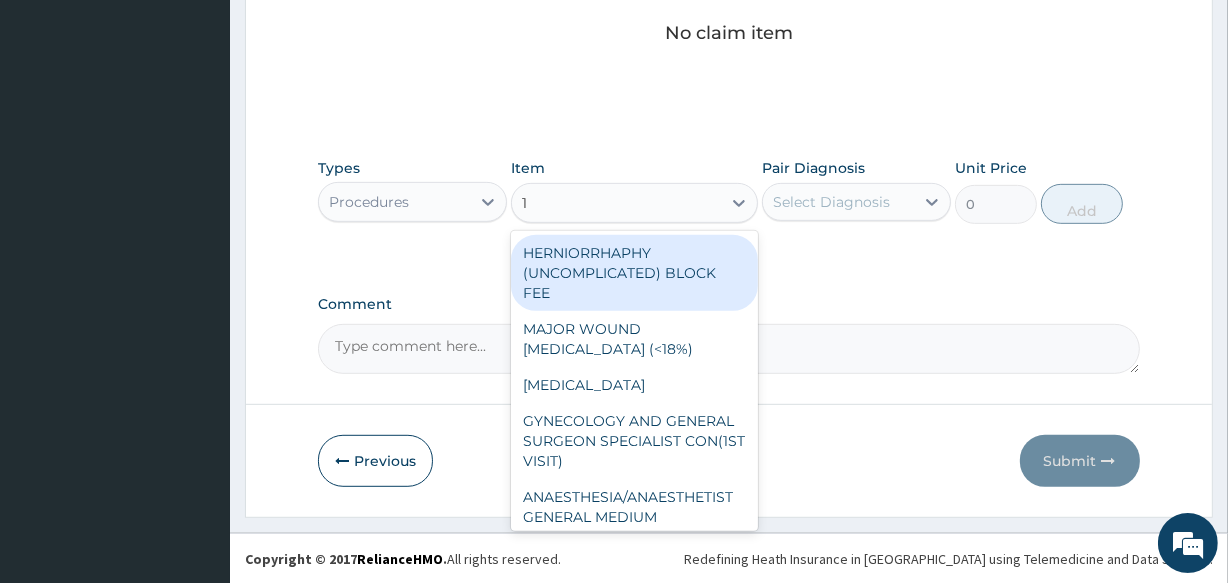 type 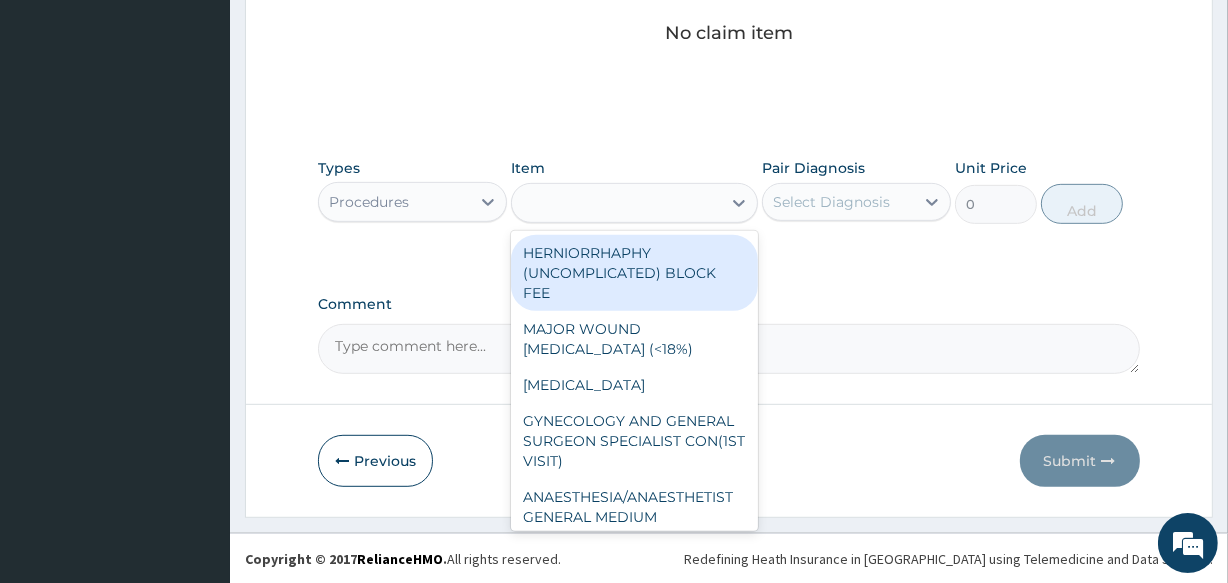 type on "180000" 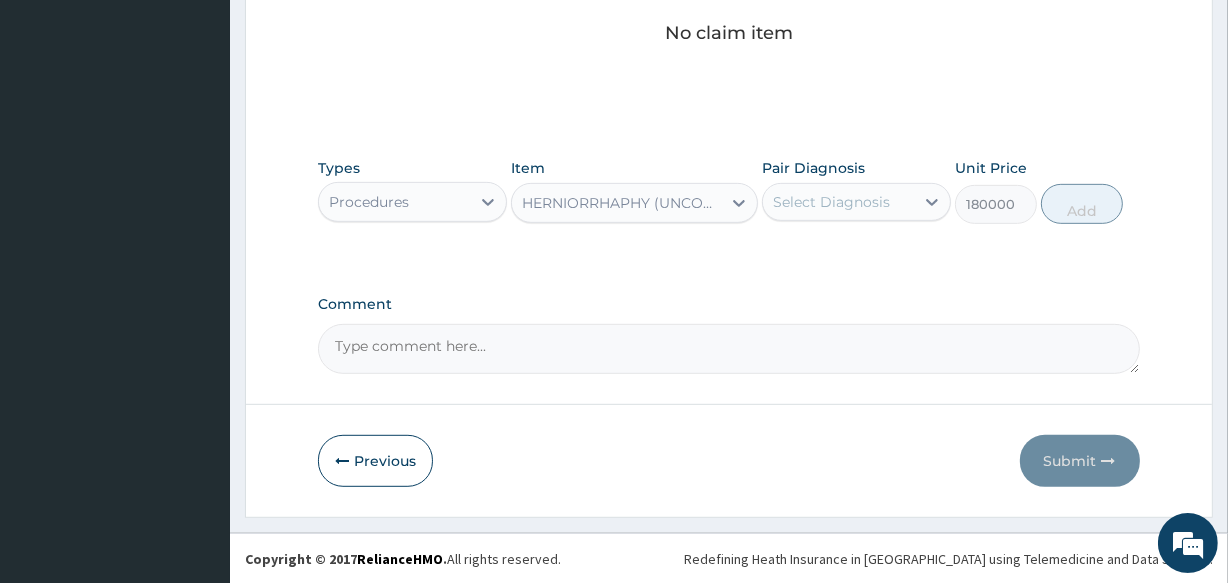 drag, startPoint x: 283, startPoint y: 90, endPoint x: 310, endPoint y: 96, distance: 27.658634 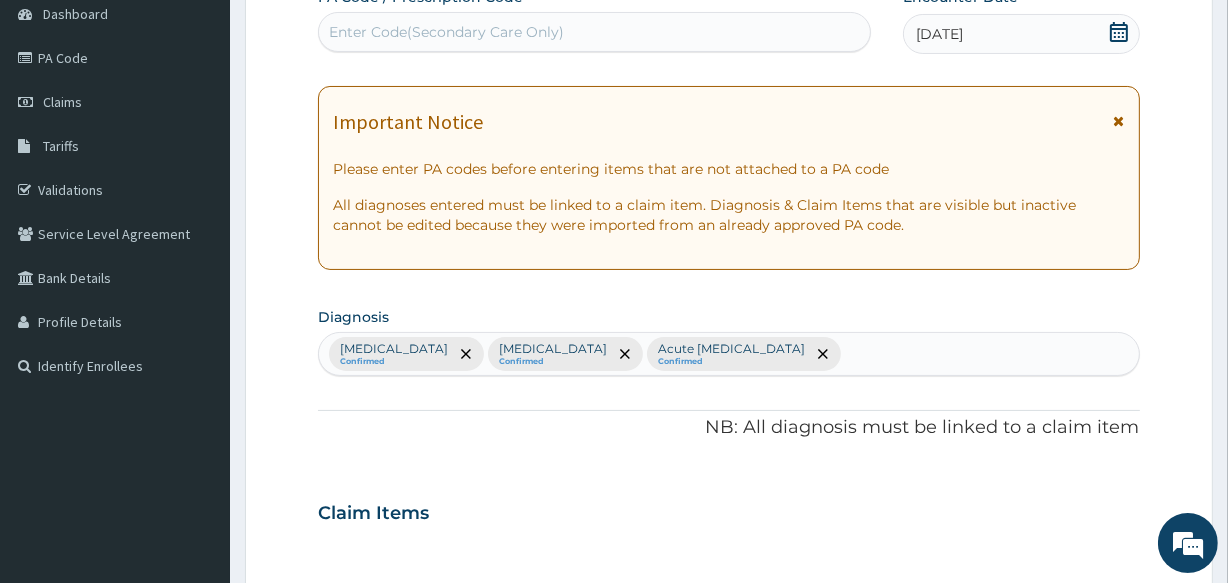 scroll, scrollTop: 272, scrollLeft: 0, axis: vertical 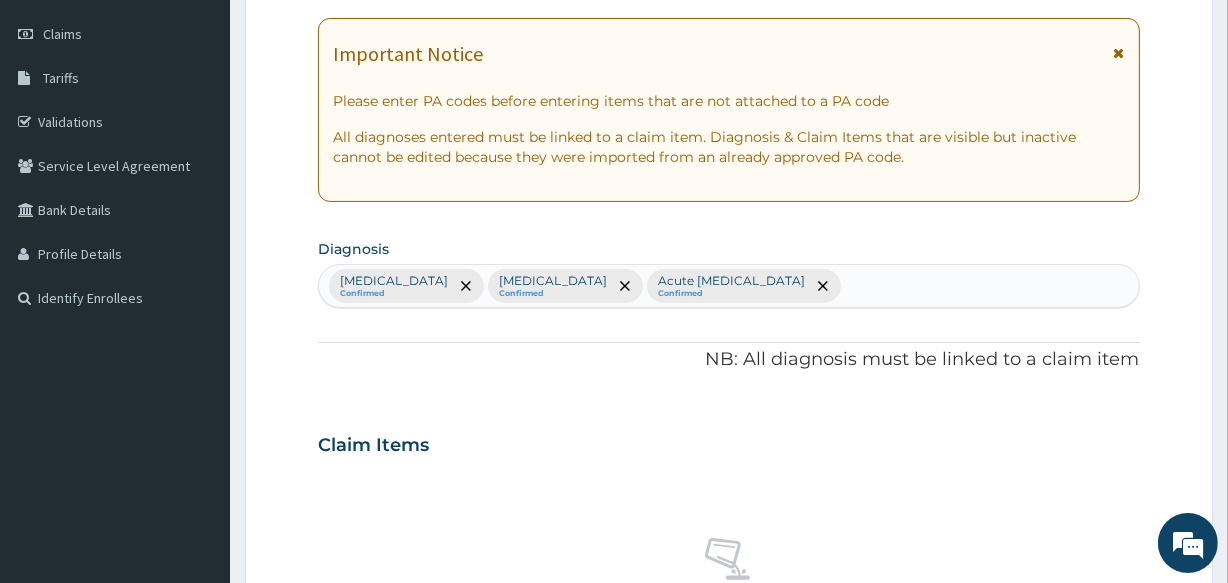 click on "Malaria Confirmed Sepsis Confirmed Acute upper respiratory infection Confirmed" at bounding box center [728, 286] 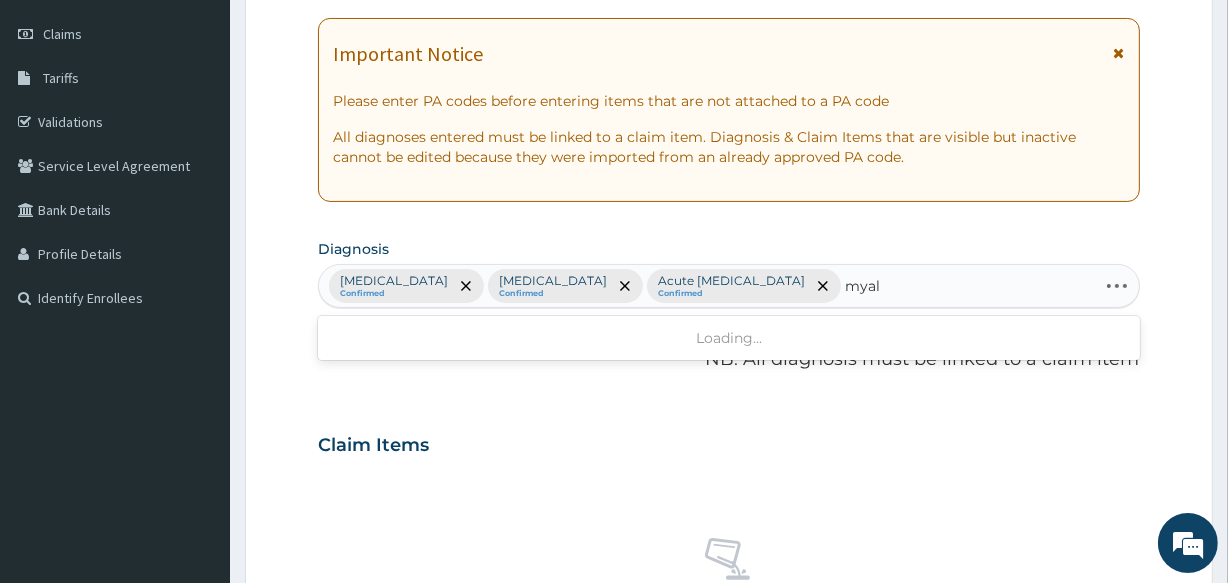 type on "myalg" 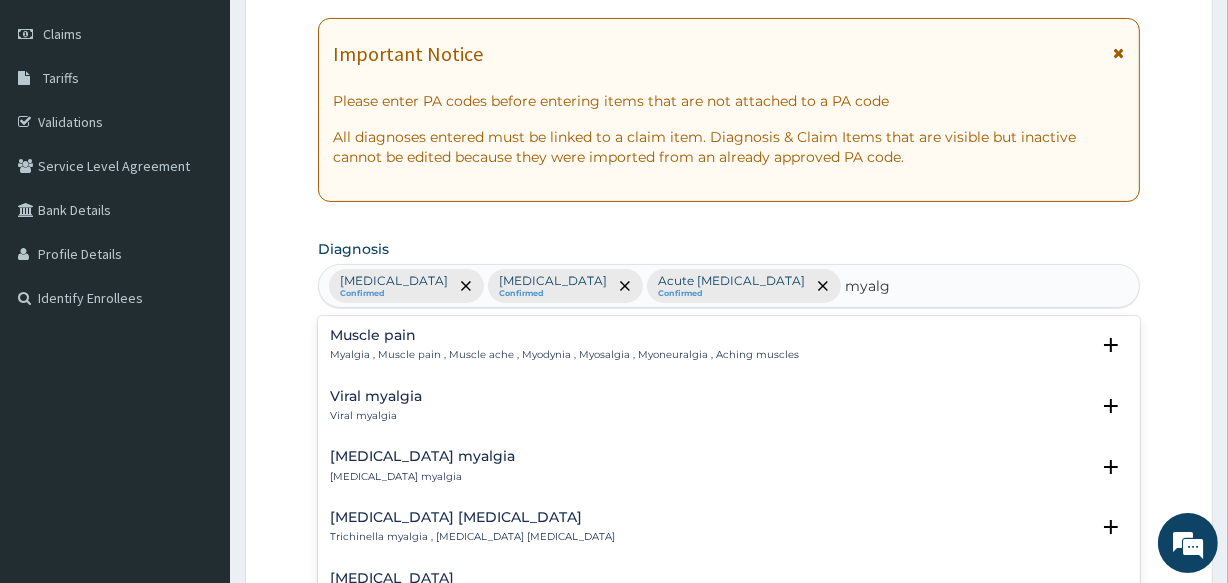 click on "Muscle pain" at bounding box center (564, 335) 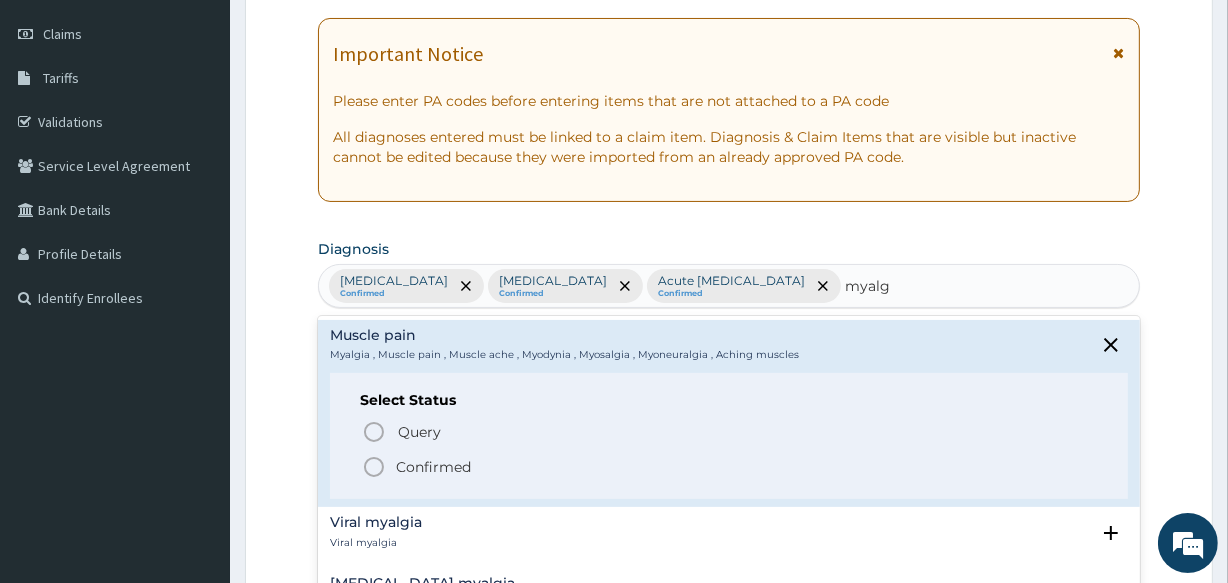 click 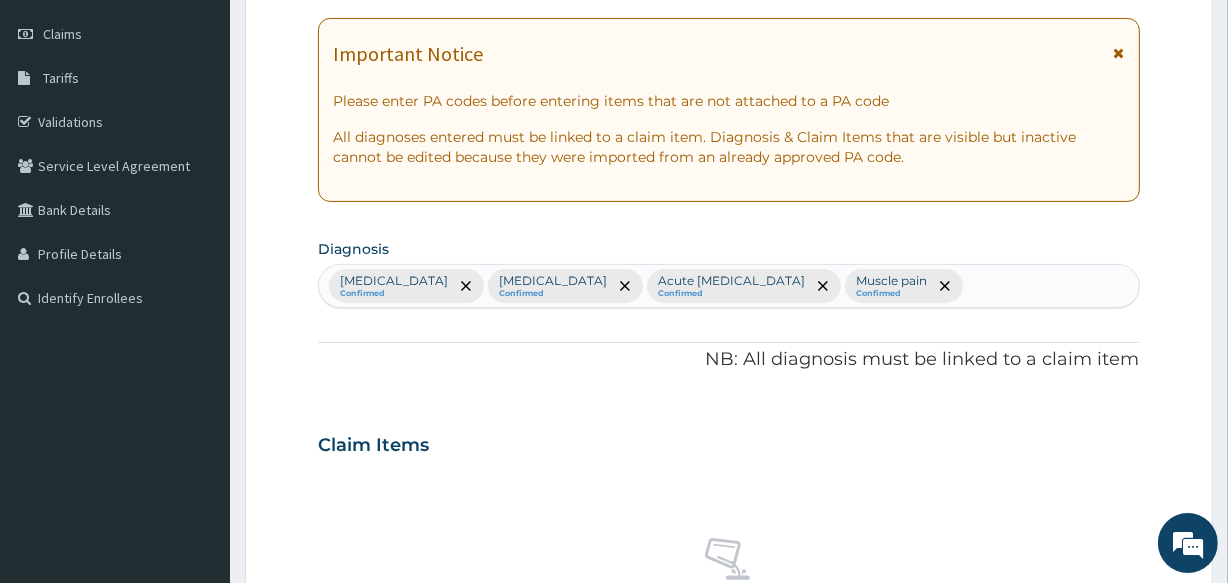 click on "Malaria Confirmed Sepsis Confirmed Acute upper respiratory infection Confirmed Muscle pain Confirmed" at bounding box center (728, 286) 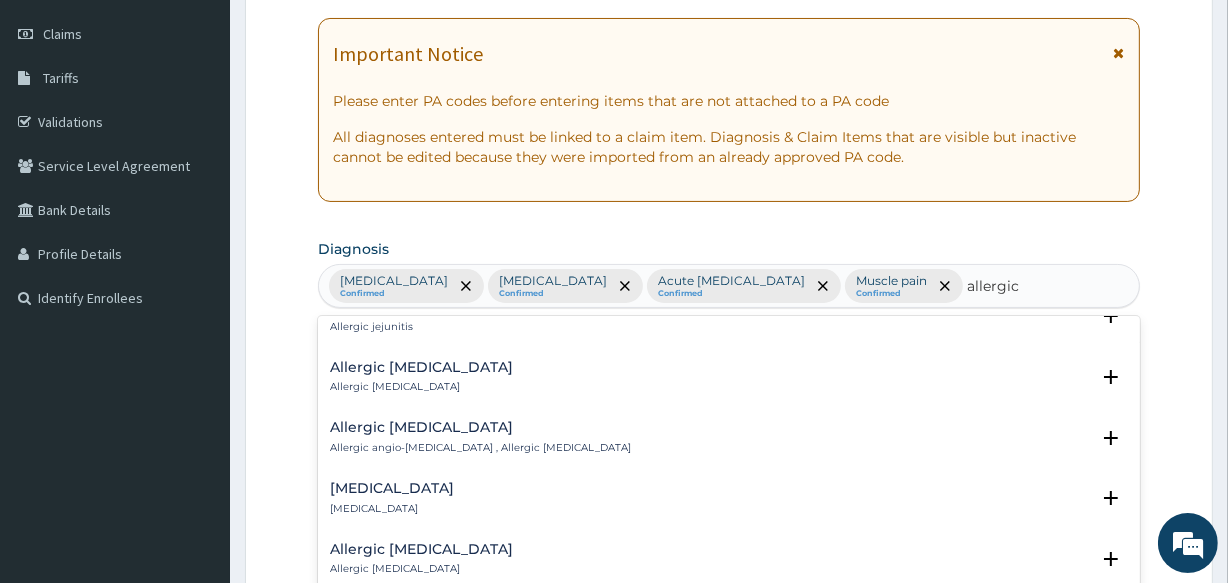scroll, scrollTop: 1391, scrollLeft: 0, axis: vertical 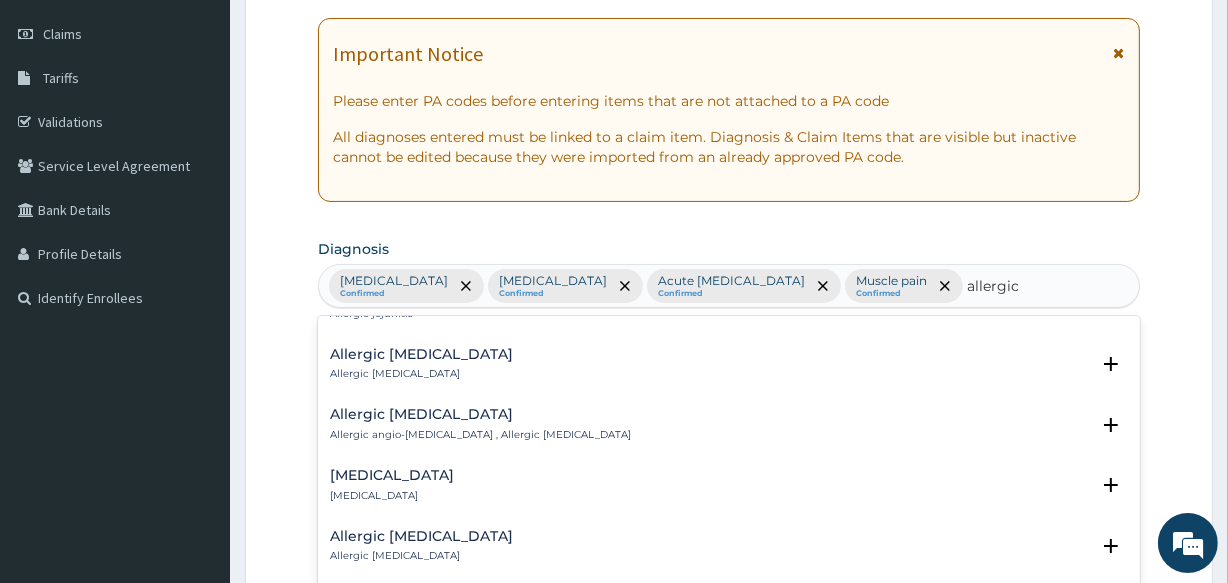 type on "allergic" 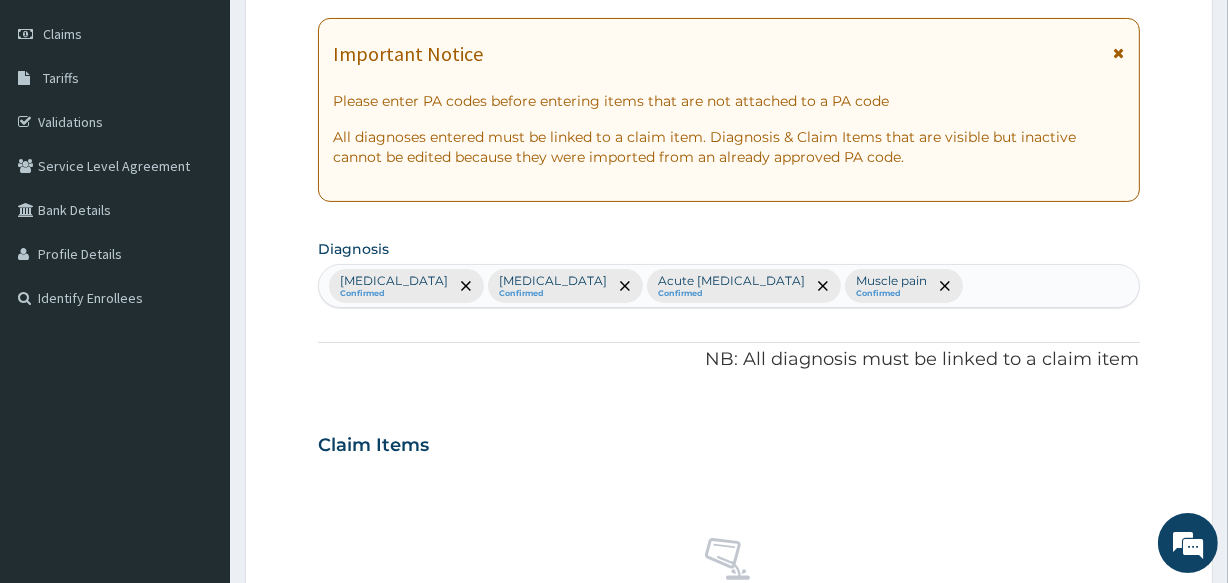 drag, startPoint x: 1159, startPoint y: 136, endPoint x: 1171, endPoint y: 165, distance: 31.38471 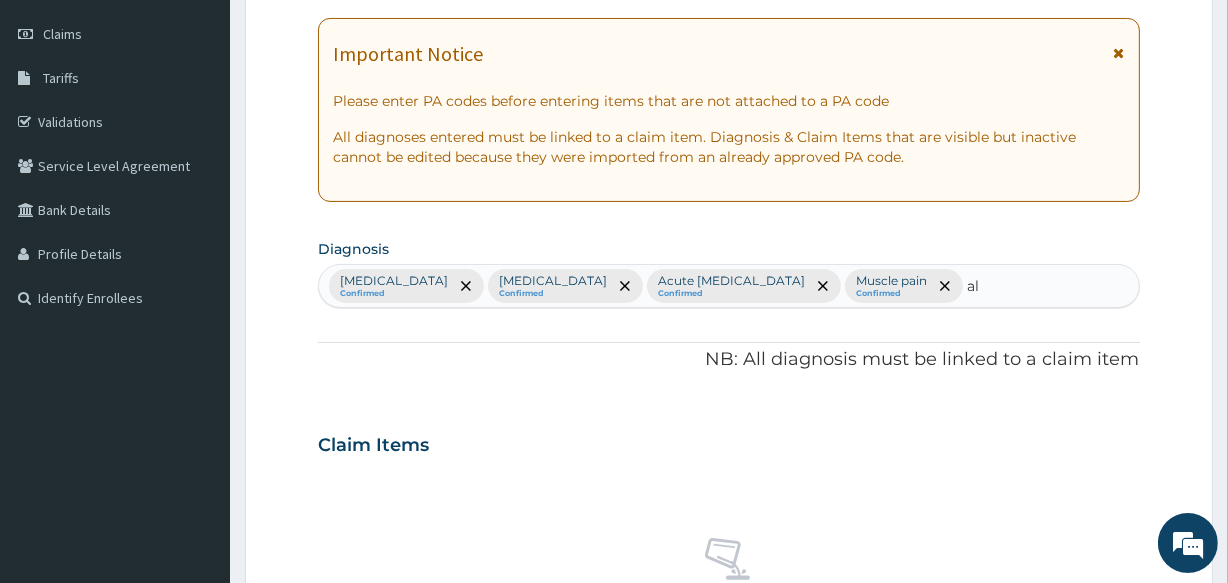 type on "a" 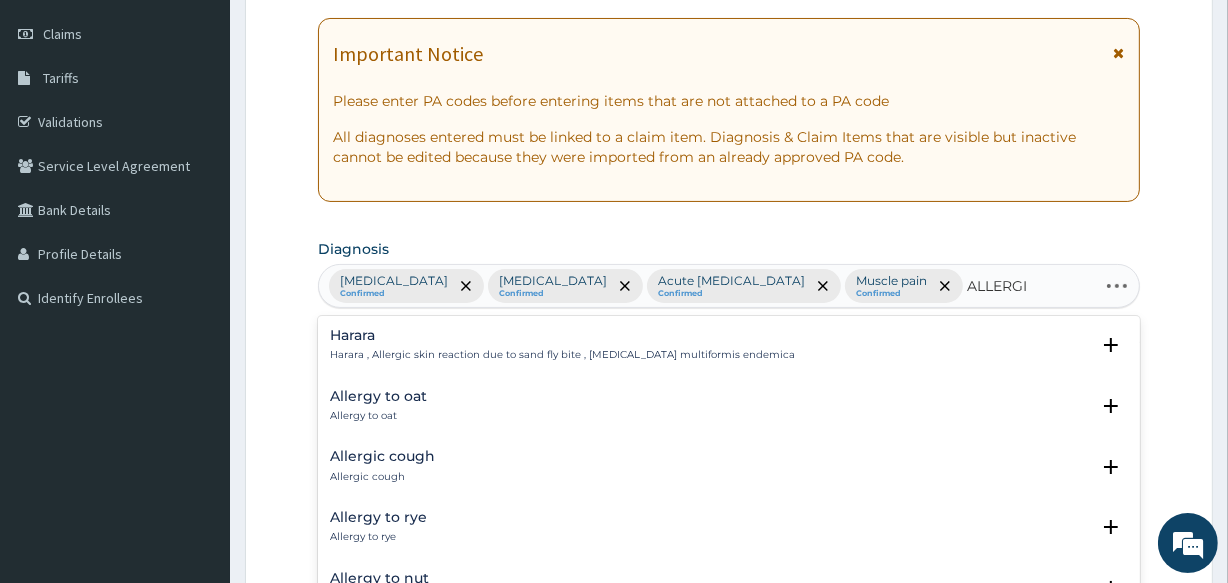 type on "ALLERGIC" 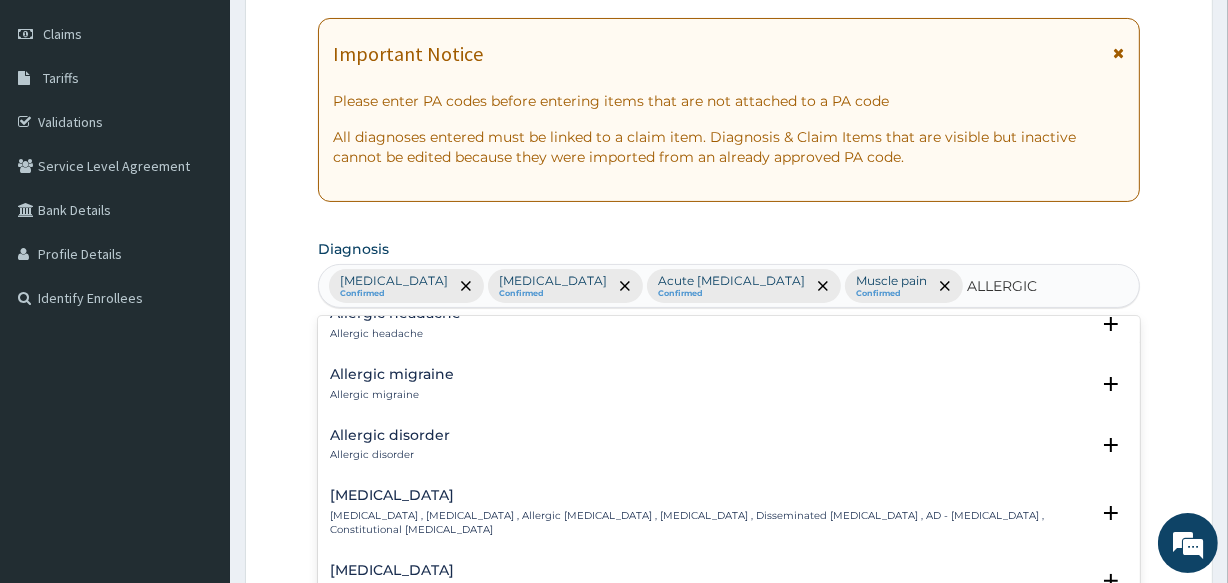 scroll, scrollTop: 545, scrollLeft: 0, axis: vertical 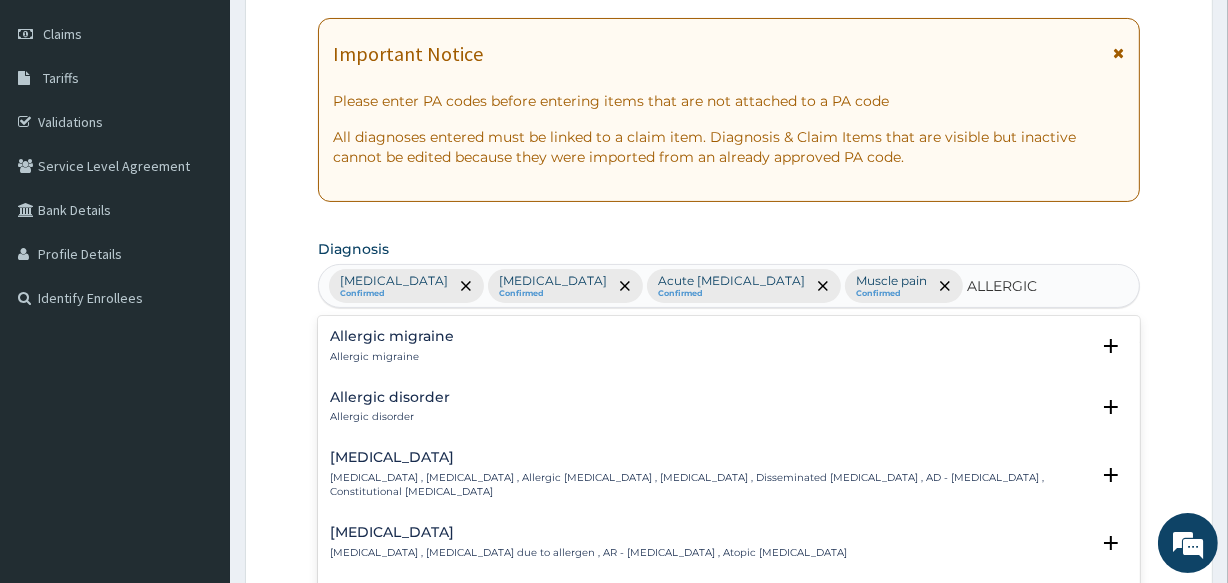 click on "Allergic disorder Allergic disorder" at bounding box center (390, 407) 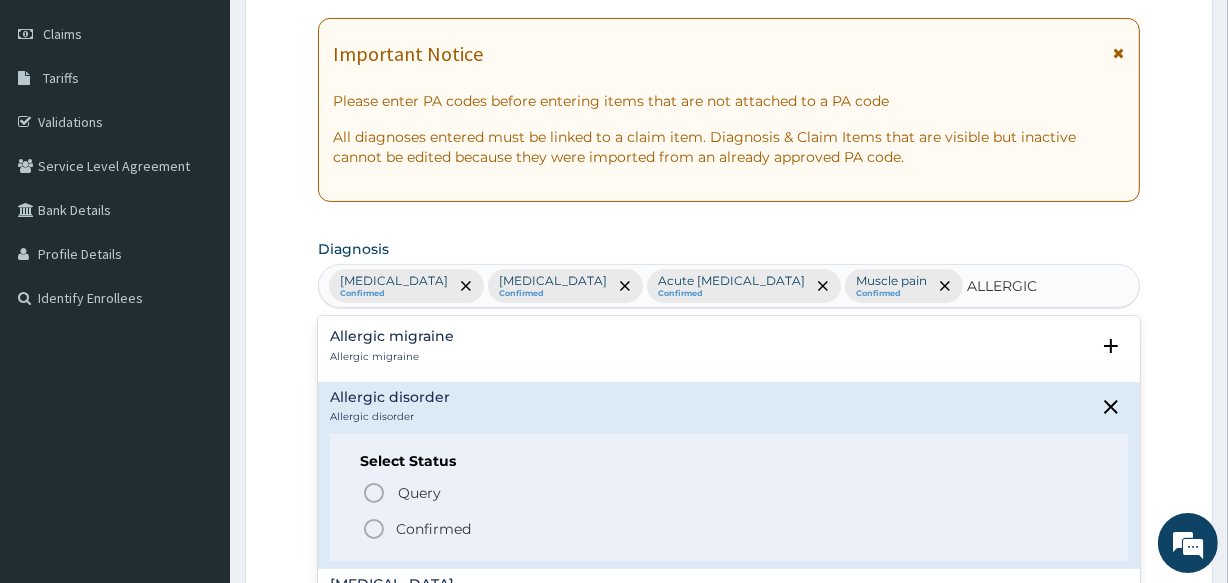 click 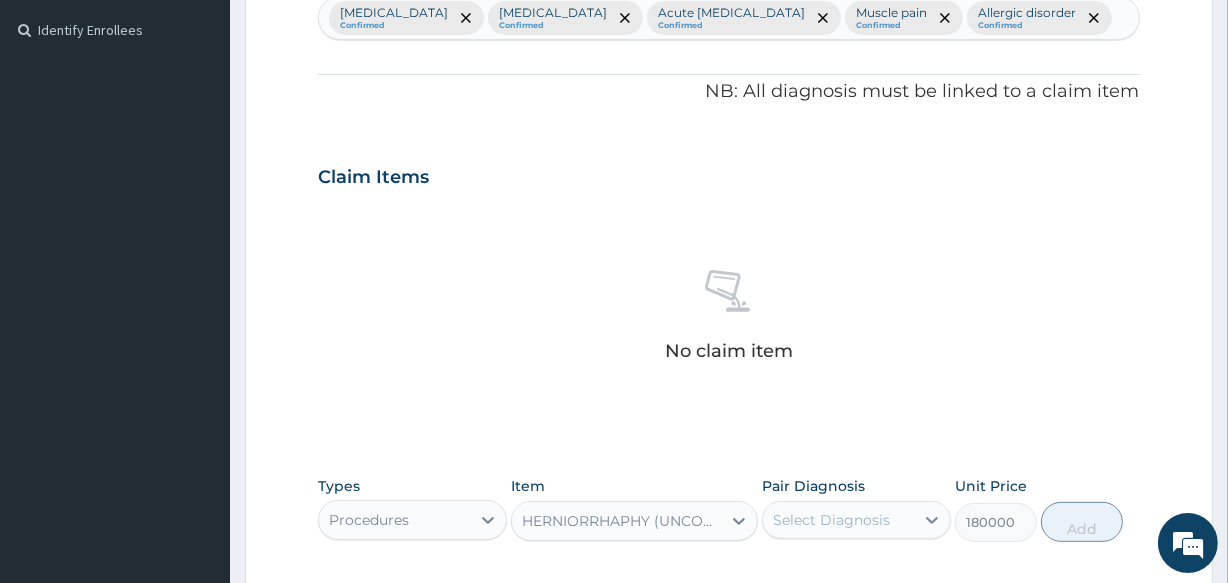 scroll, scrollTop: 636, scrollLeft: 0, axis: vertical 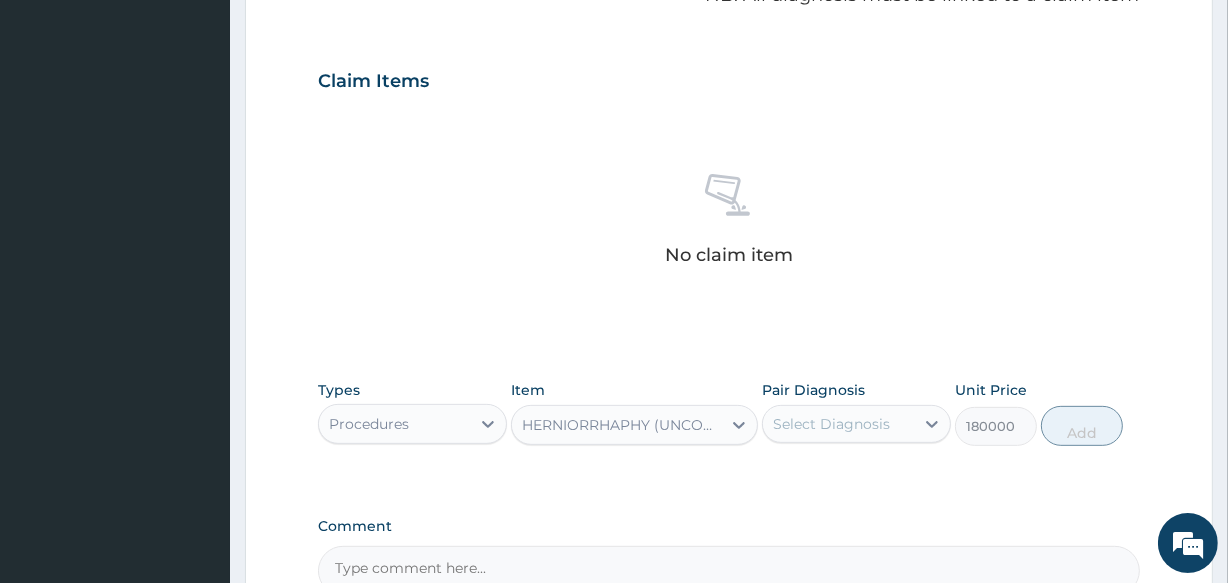 click on "HERNIORRHAPHY (UNCOMPLICATED)  BLOCK FEE" at bounding box center [622, 425] 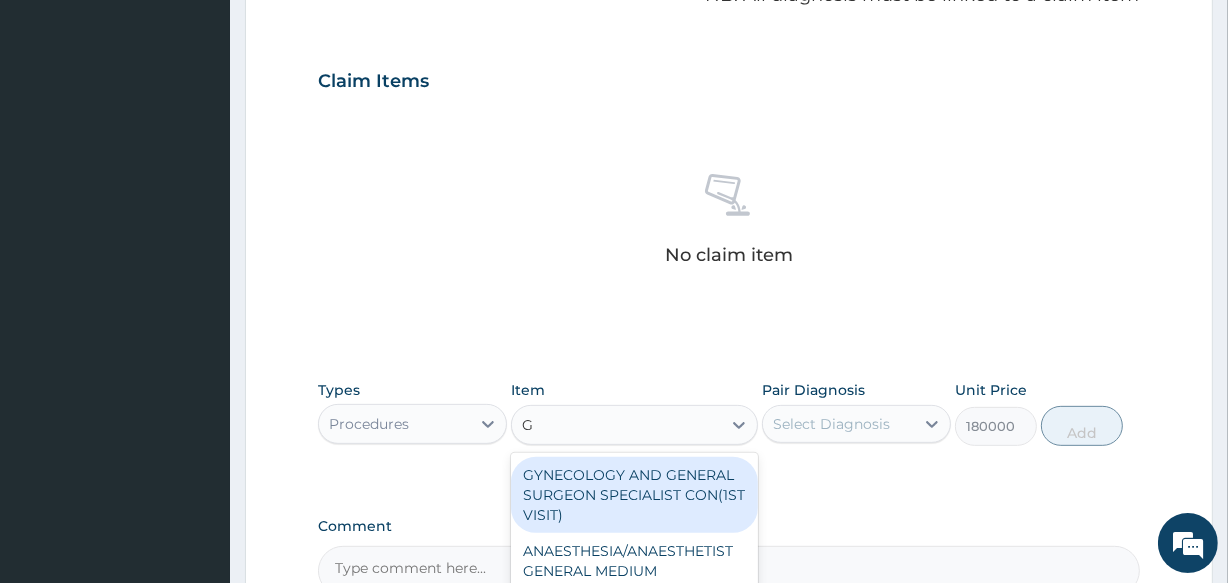 type on "GP" 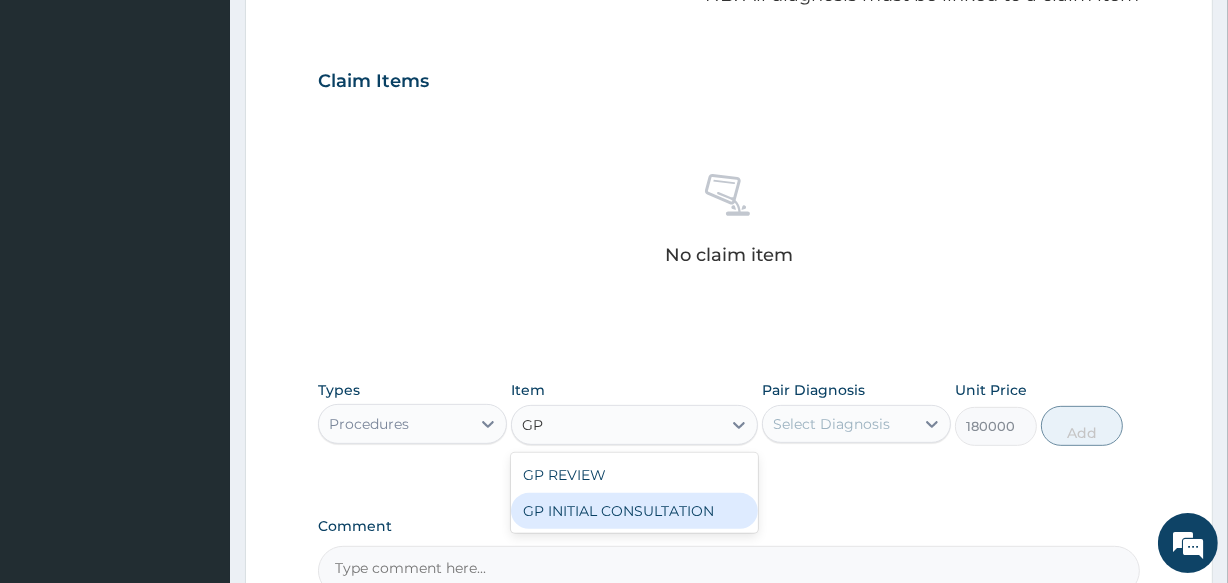 click on "GP INITIAL CONSULTATION" at bounding box center (634, 511) 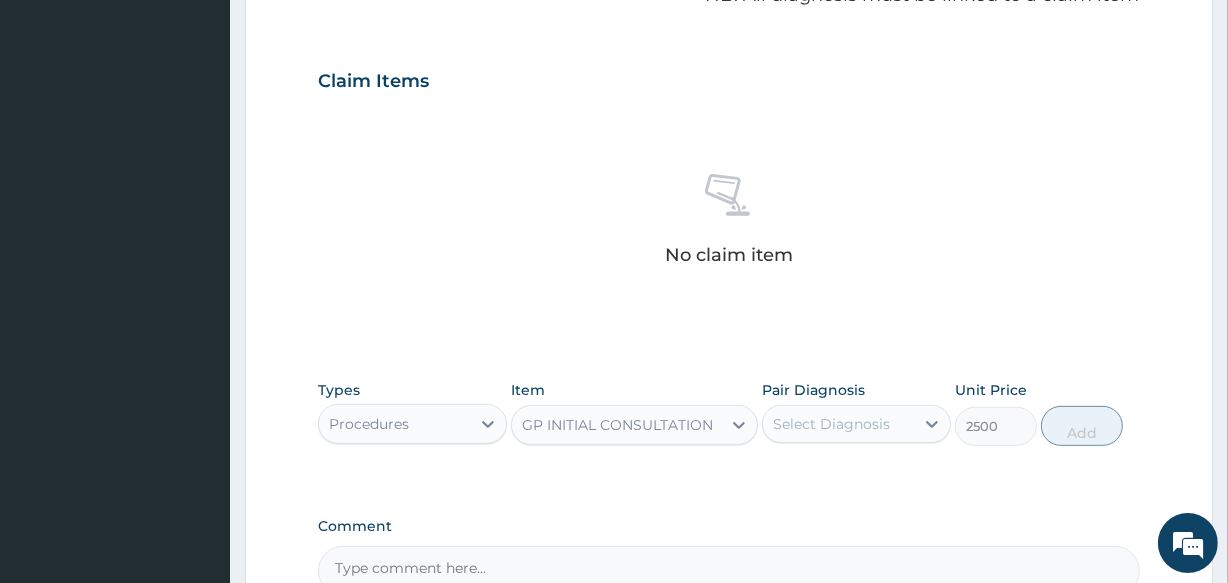 click on "Select Diagnosis" at bounding box center (831, 424) 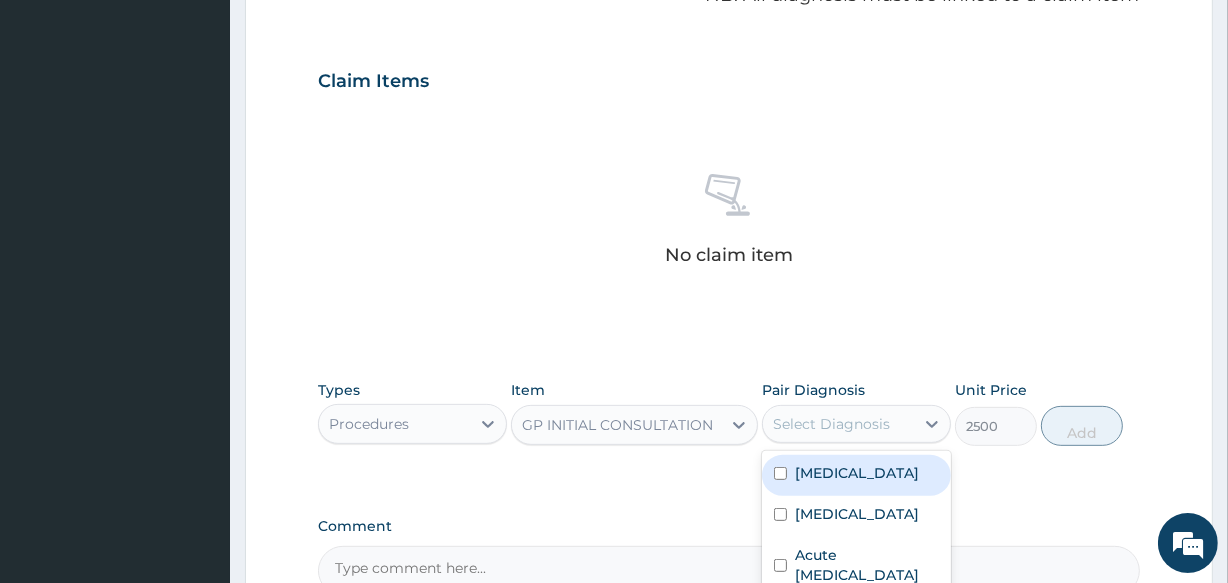 drag, startPoint x: 839, startPoint y: 483, endPoint x: 1028, endPoint y: 470, distance: 189.44656 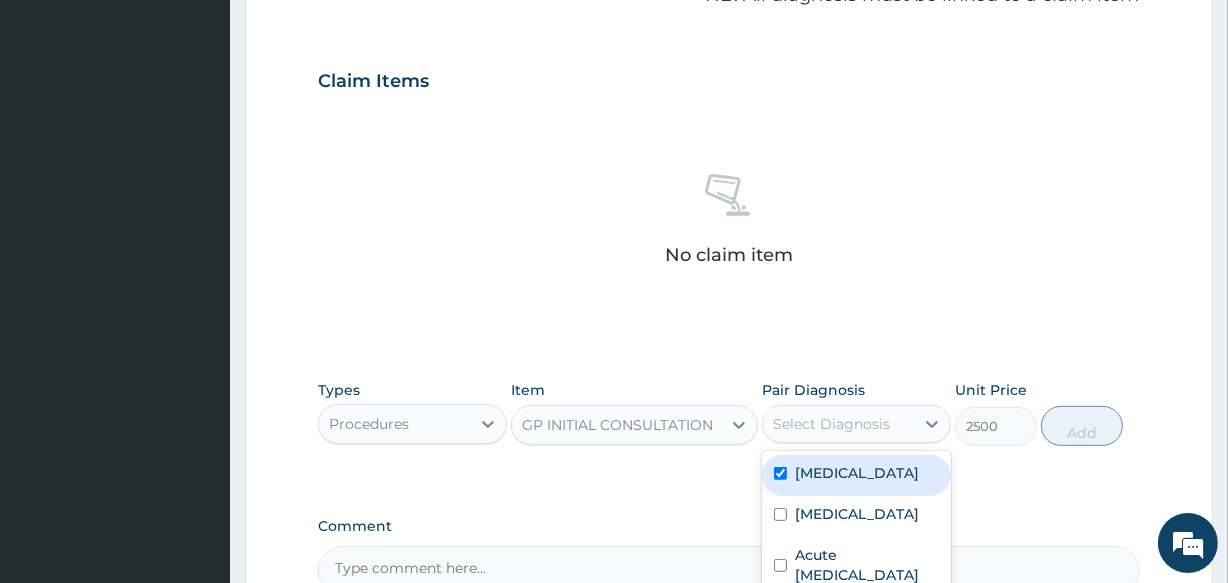 checkbox on "true" 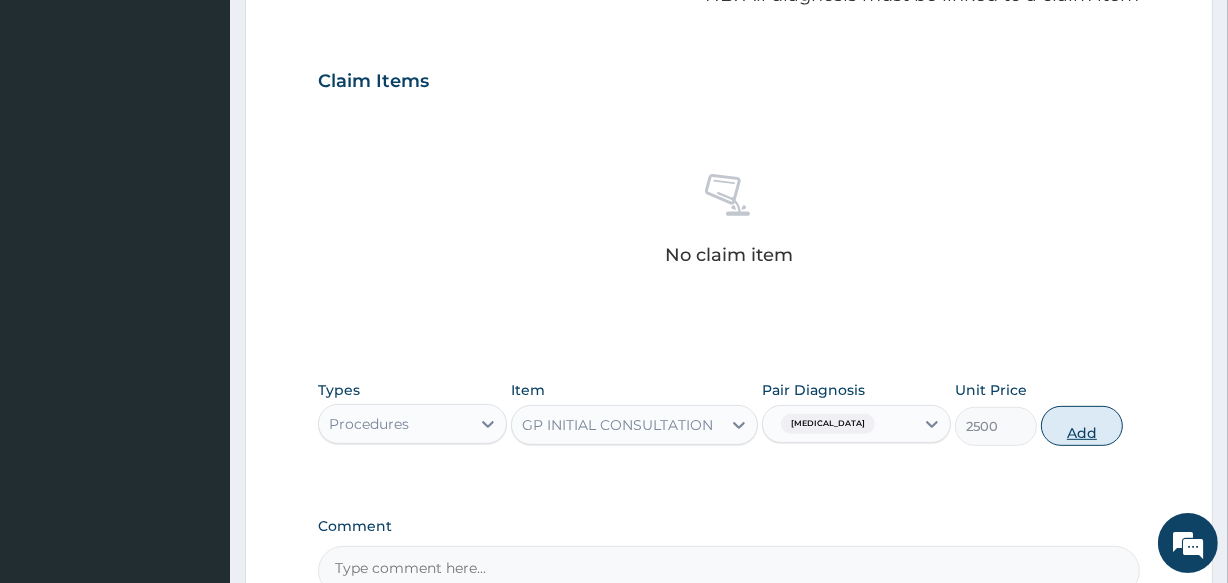 click on "Add" at bounding box center [1082, 426] 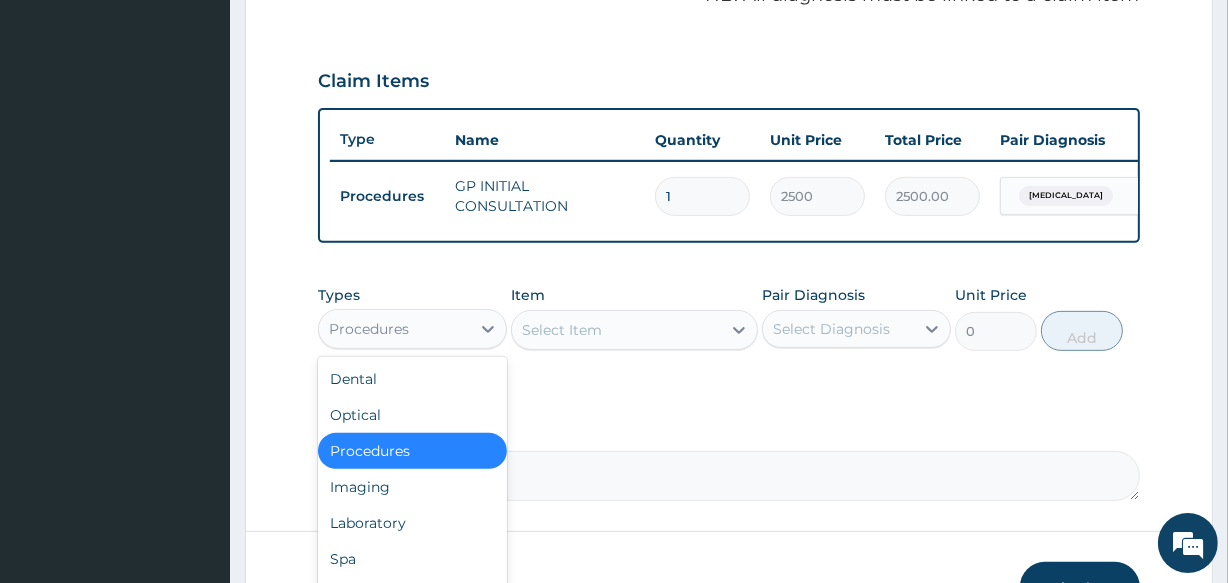 click on "Procedures" at bounding box center (394, 329) 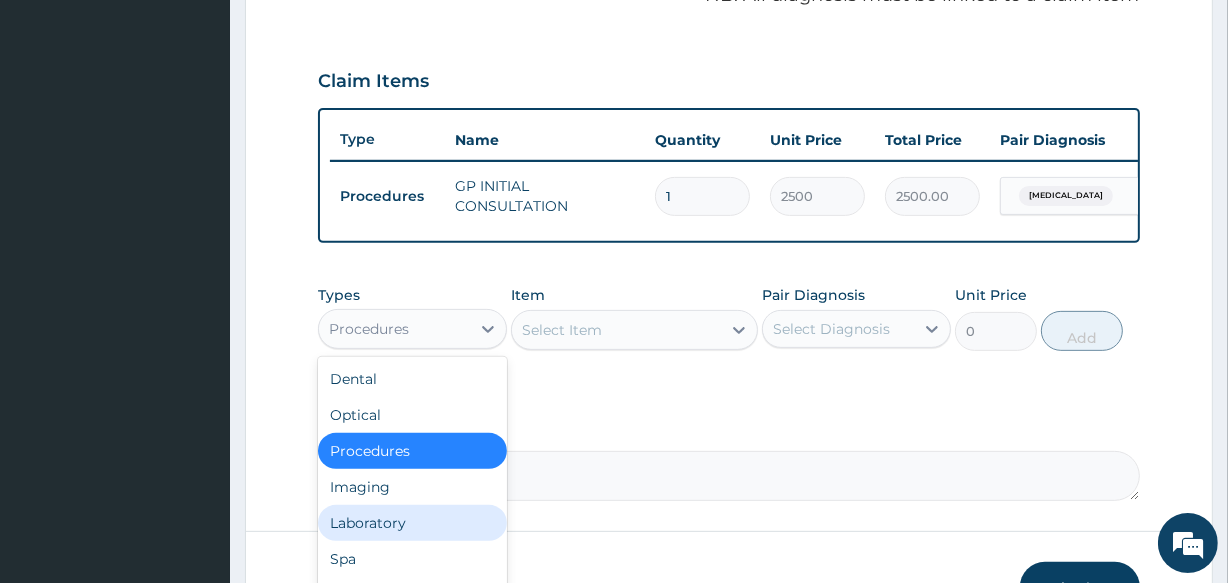 scroll, scrollTop: 68, scrollLeft: 0, axis: vertical 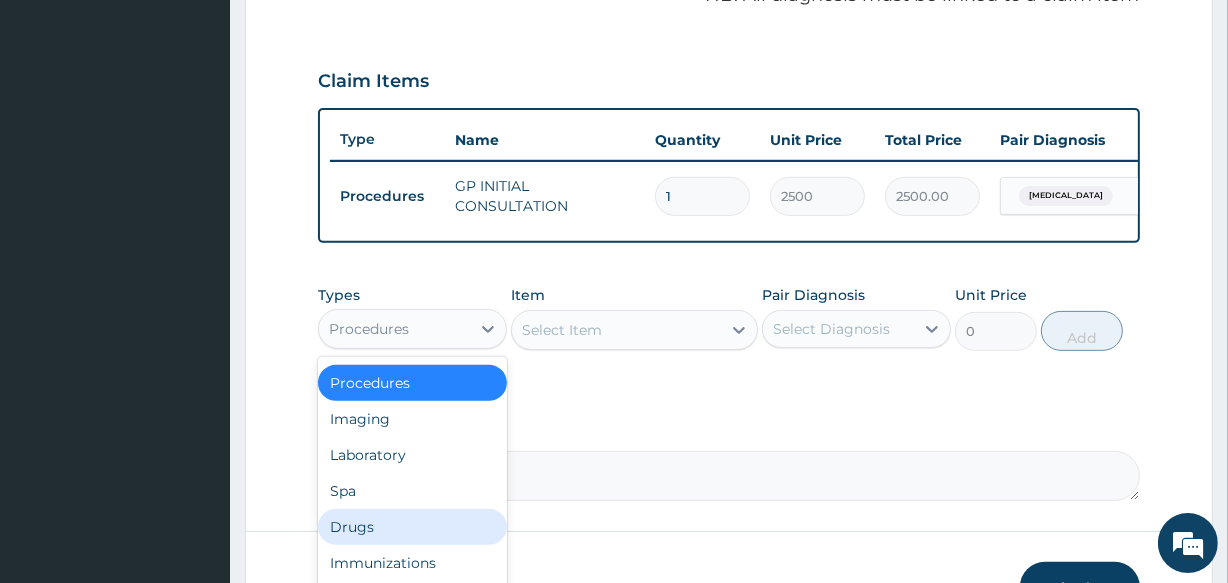 click on "Drugs" at bounding box center (412, 527) 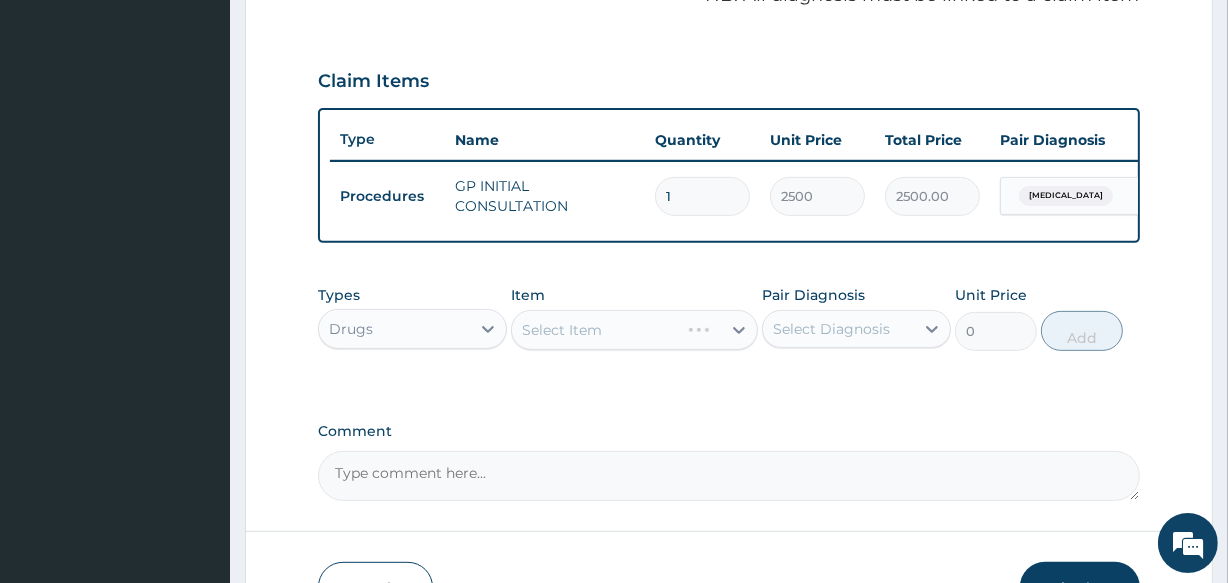 click on "Select Item" at bounding box center [634, 330] 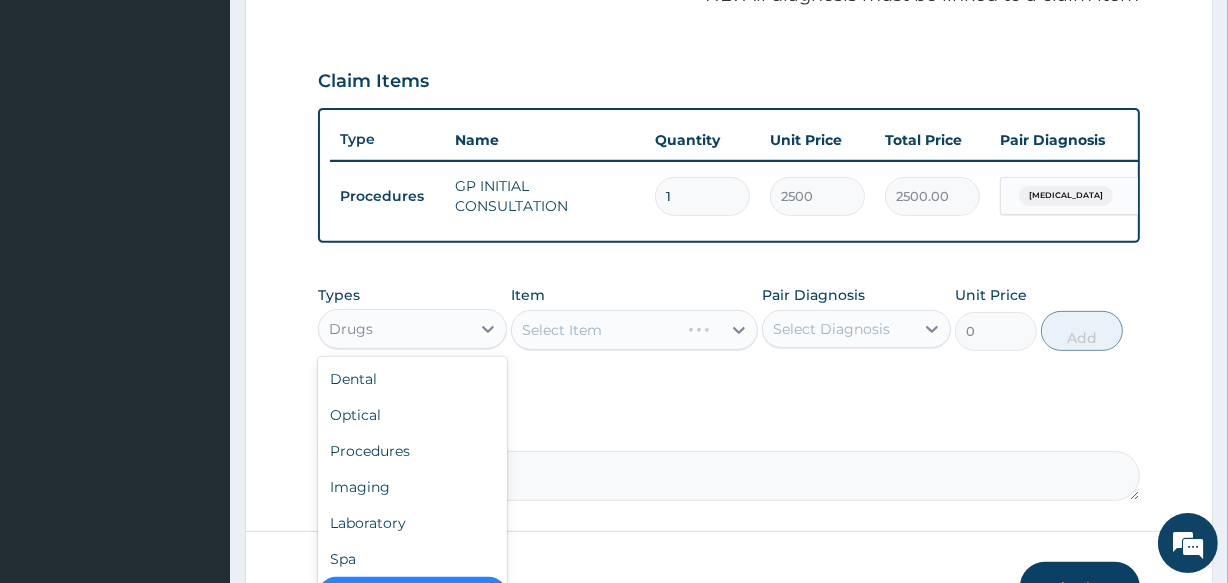 click on "Drugs" at bounding box center [394, 329] 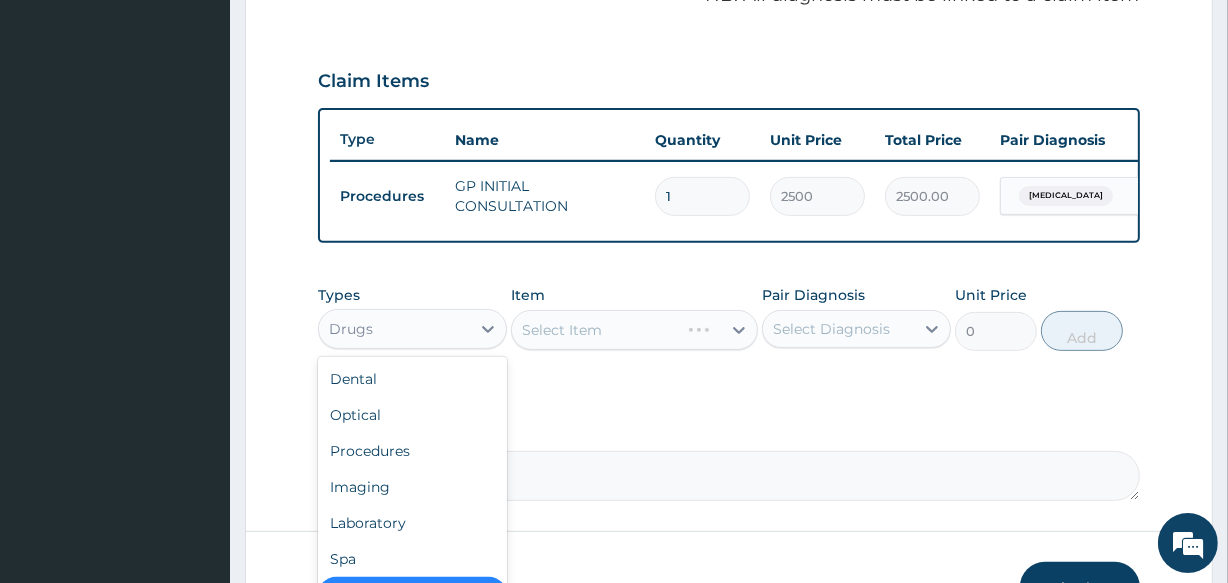scroll, scrollTop: 68, scrollLeft: 0, axis: vertical 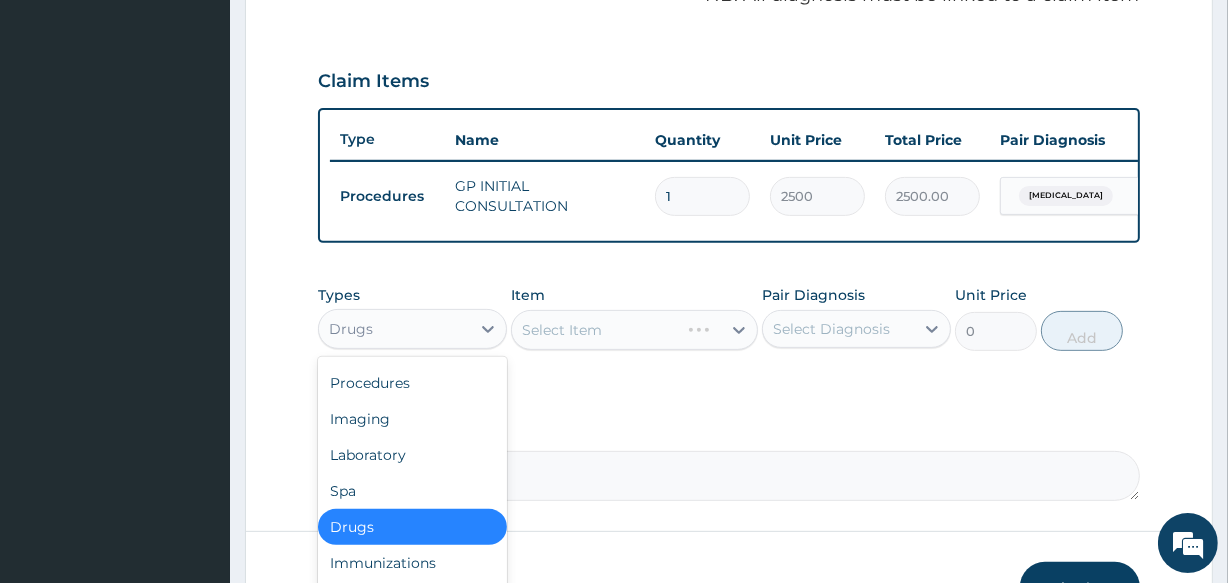 click on "Drugs" at bounding box center (412, 527) 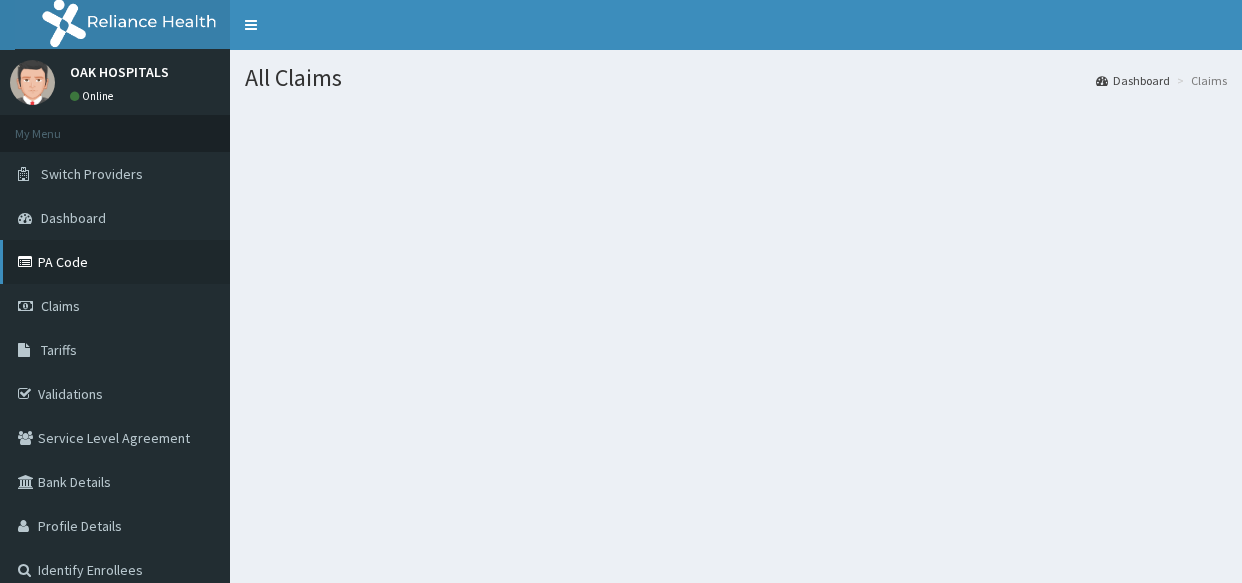 scroll, scrollTop: 0, scrollLeft: 0, axis: both 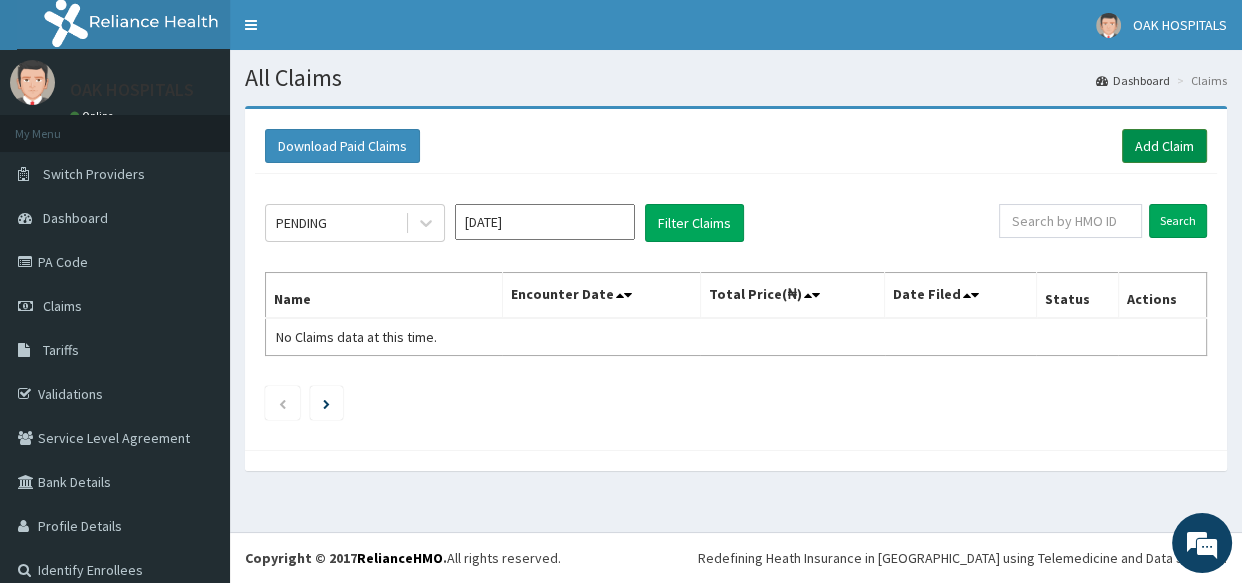 click on "Add Claim" at bounding box center (1164, 146) 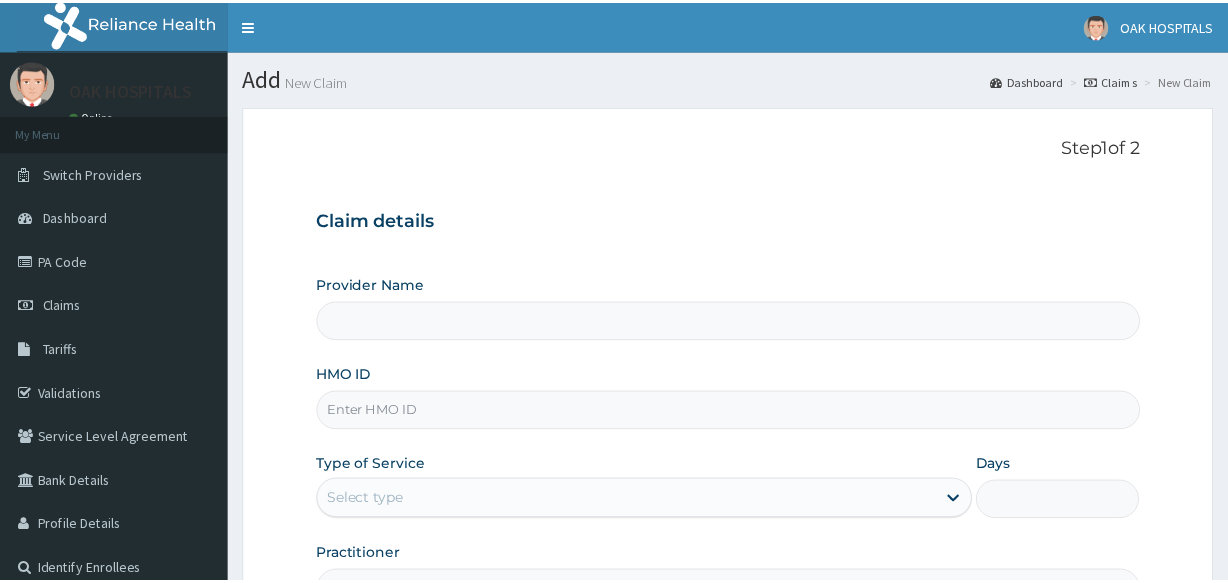 scroll, scrollTop: 0, scrollLeft: 0, axis: both 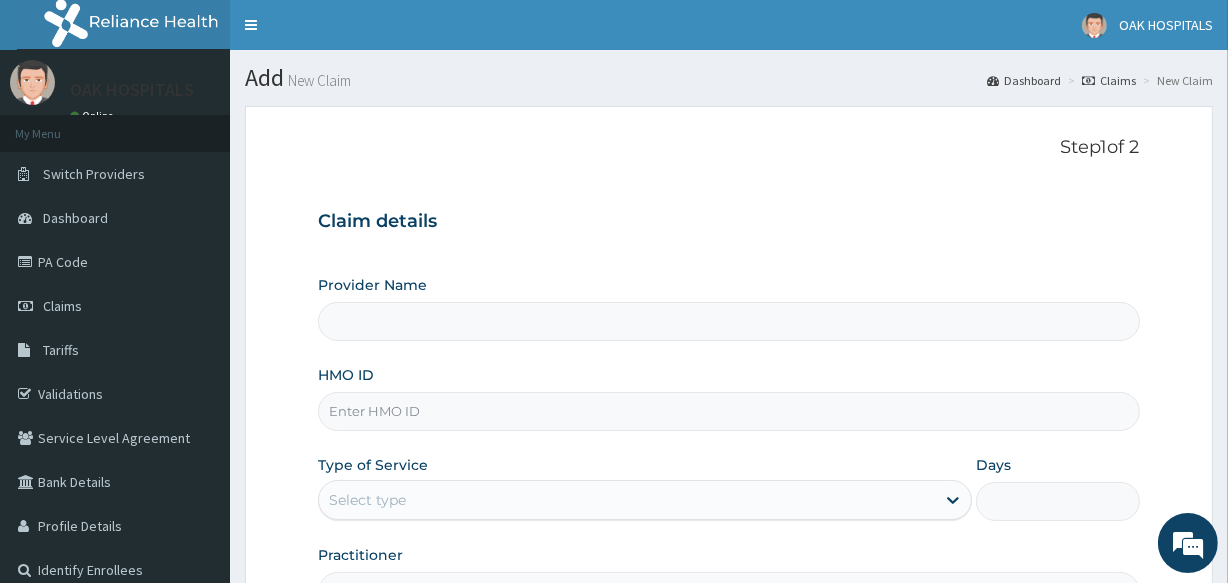 type on "Oak Hospitals" 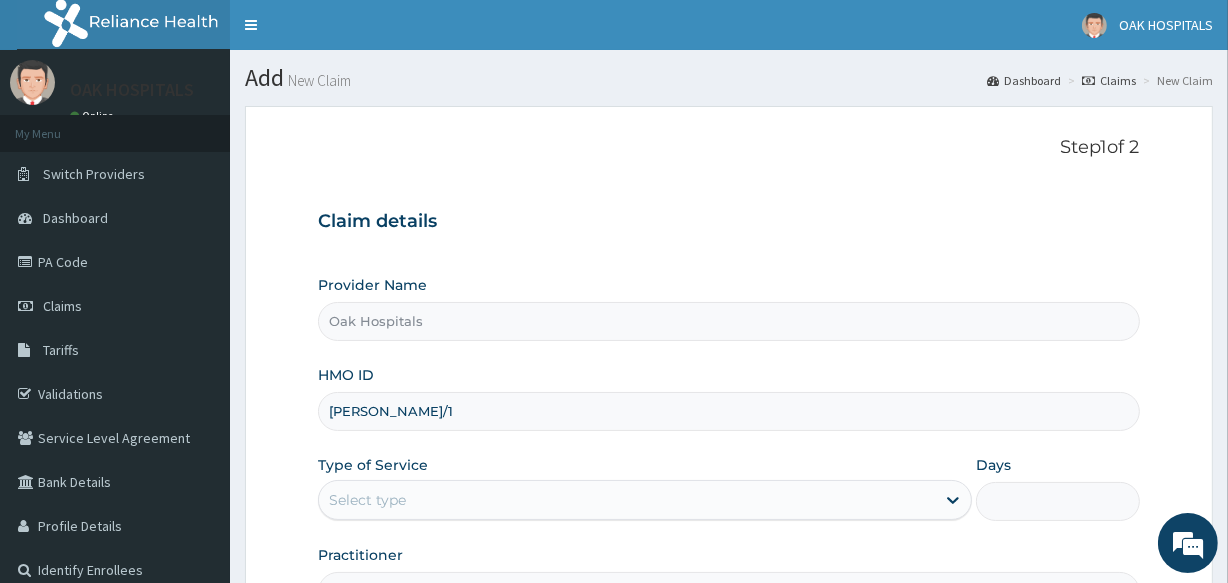 scroll, scrollTop: 0, scrollLeft: 0, axis: both 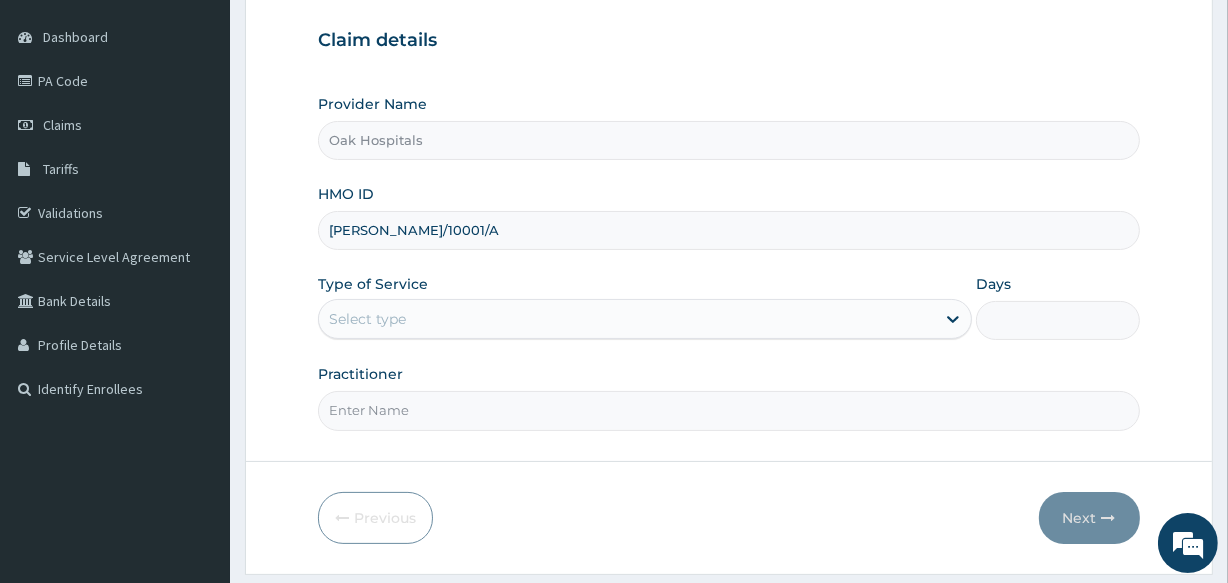type on "[PERSON_NAME]/10001/A" 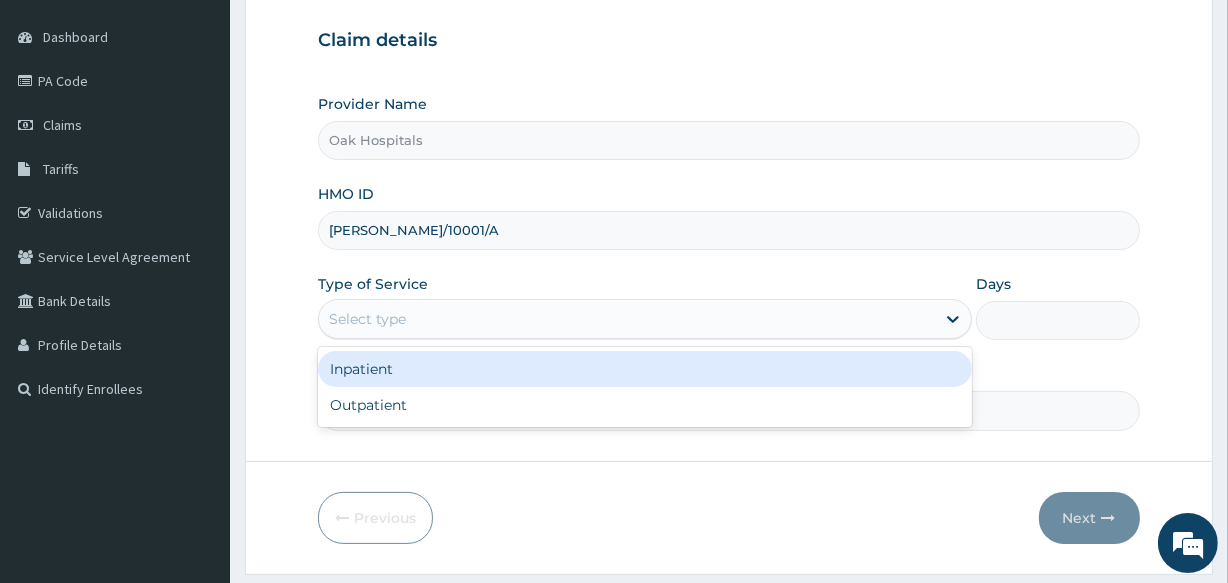 click on "Select type" at bounding box center (627, 319) 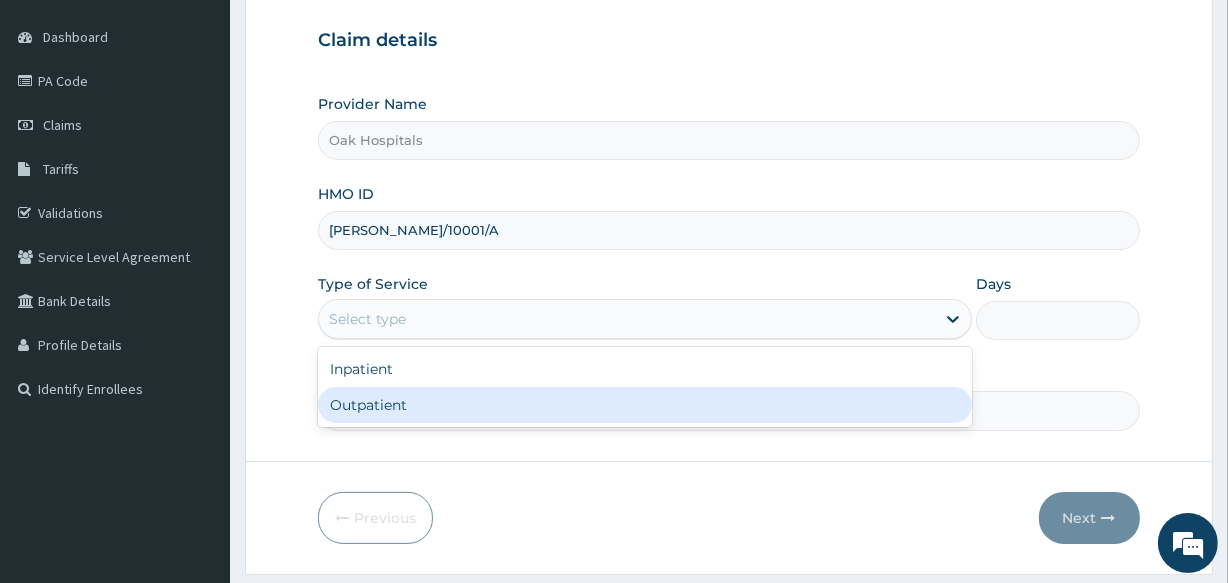 click on "Outpatient" at bounding box center [645, 405] 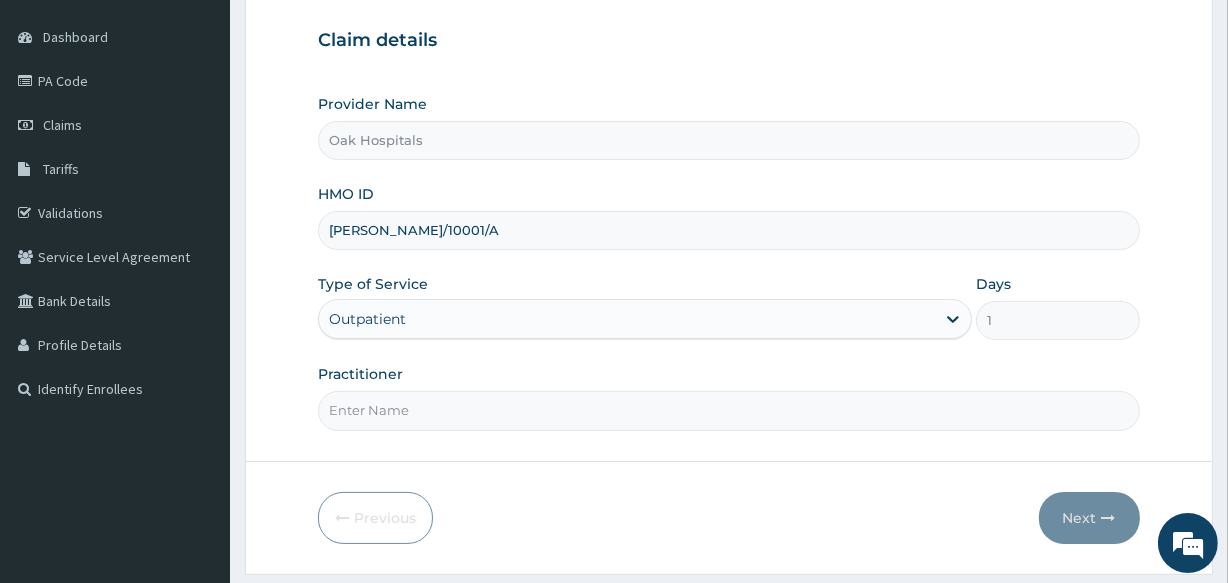 click on "Practitioner" at bounding box center (728, 410) 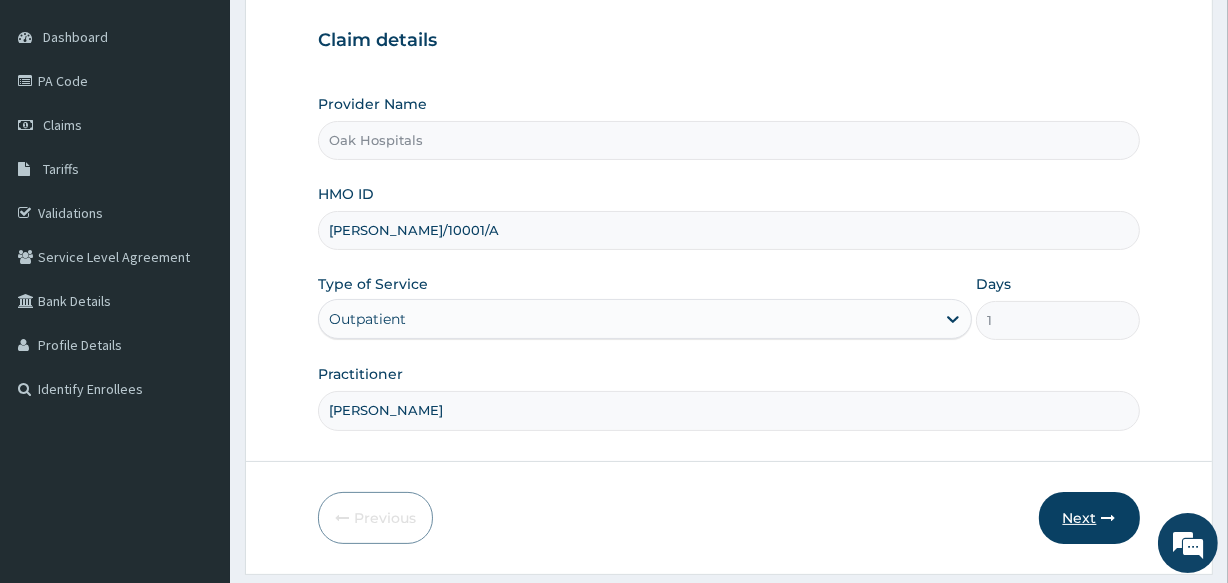 click on "Next" at bounding box center (1089, 518) 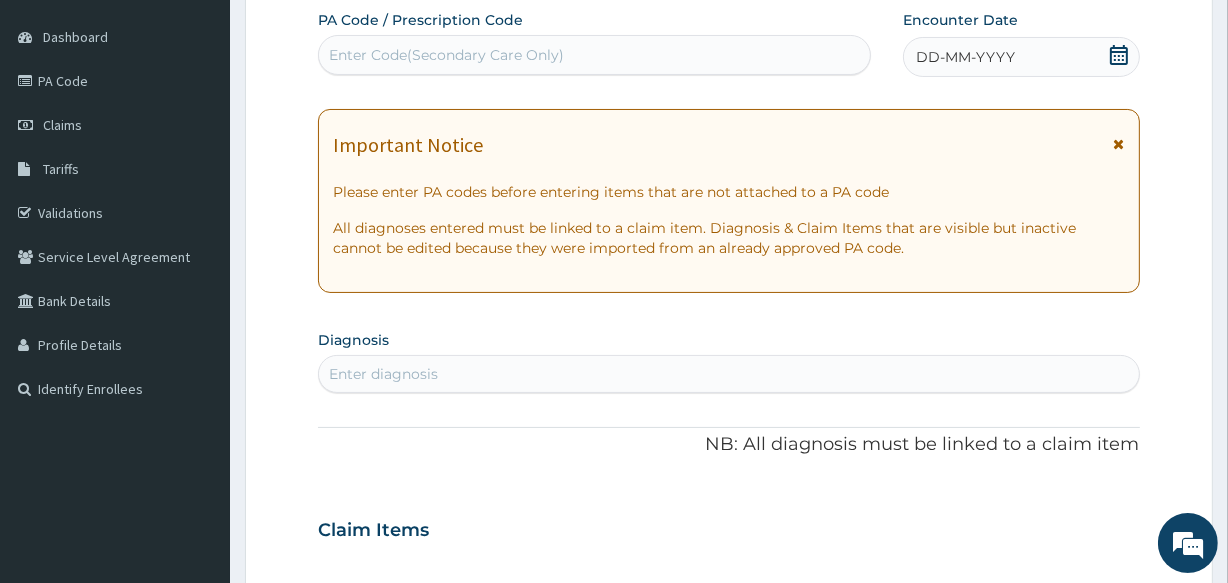 click 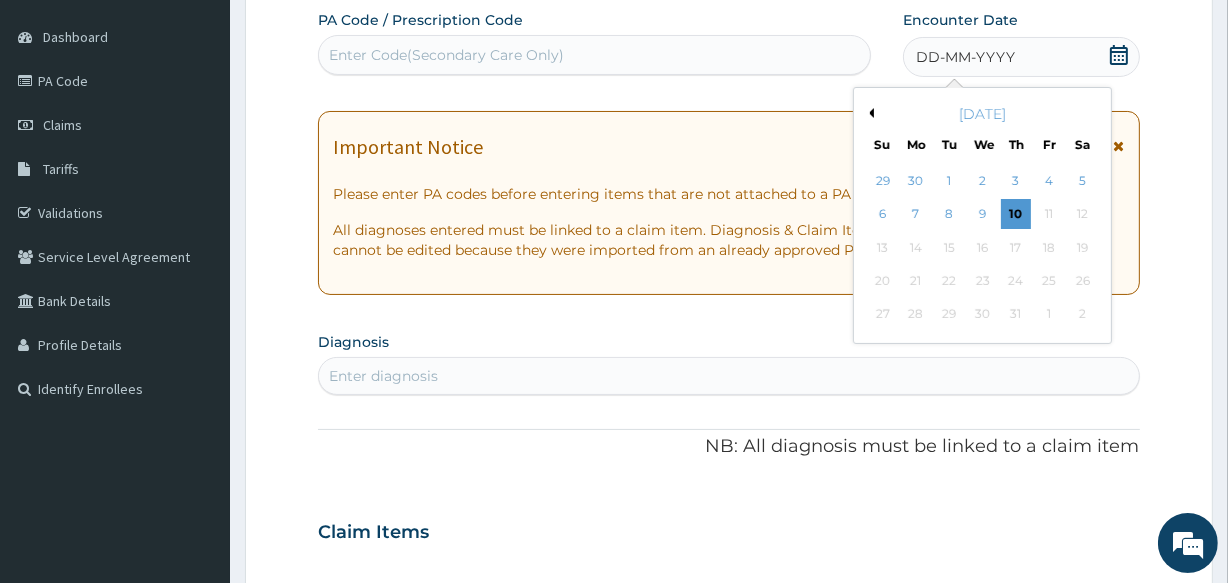 click on "Previous Month" at bounding box center [869, 113] 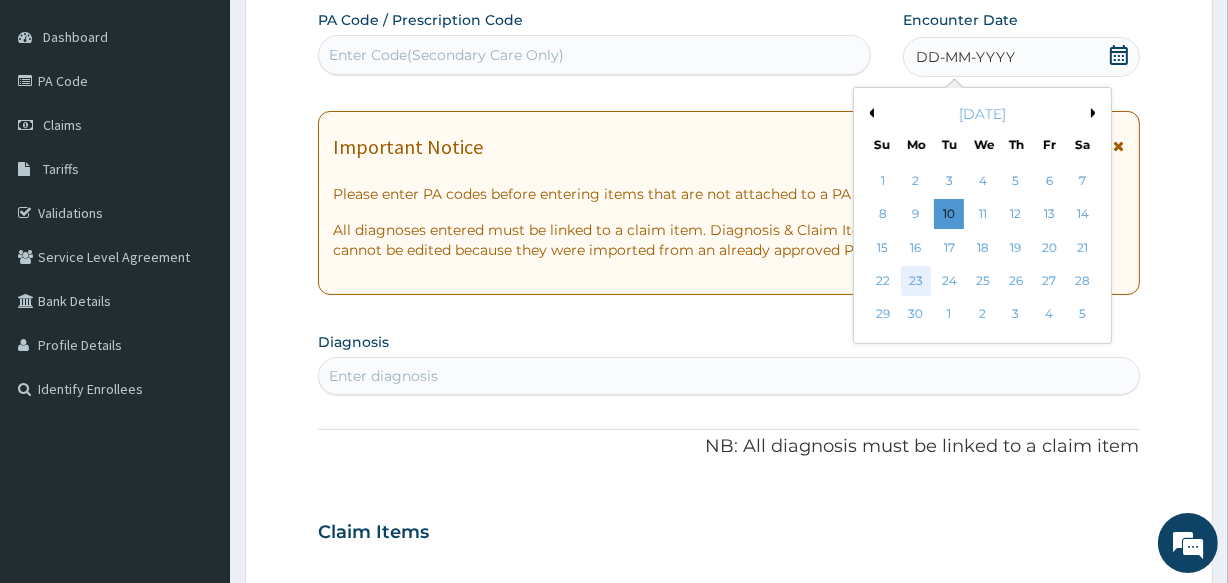 click on "23" at bounding box center (916, 281) 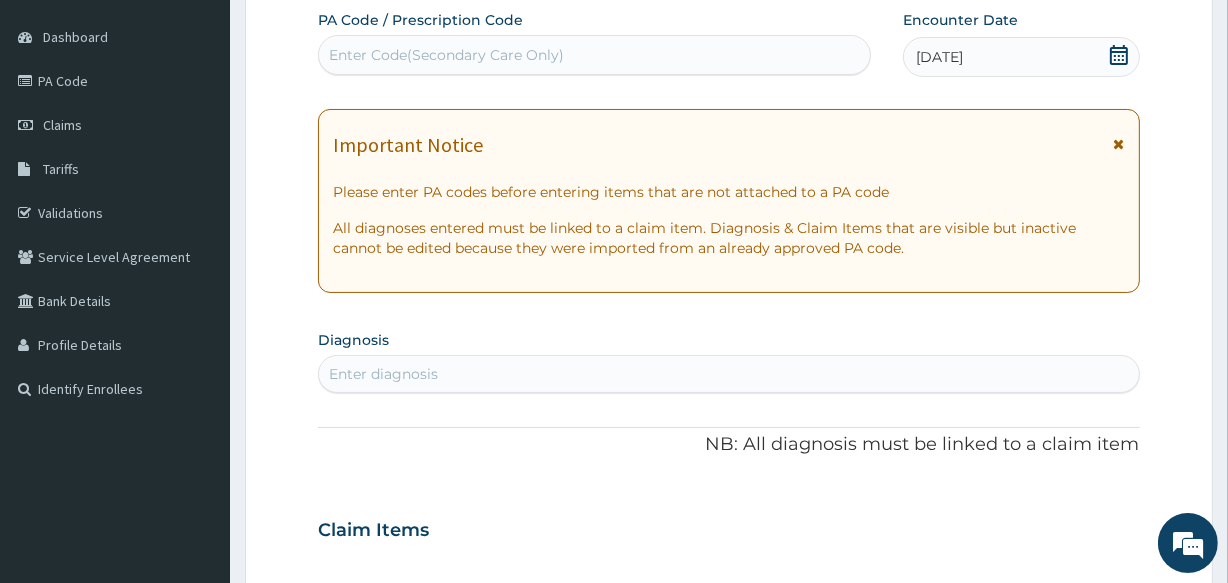 click on "Enter diagnosis" at bounding box center (728, 374) 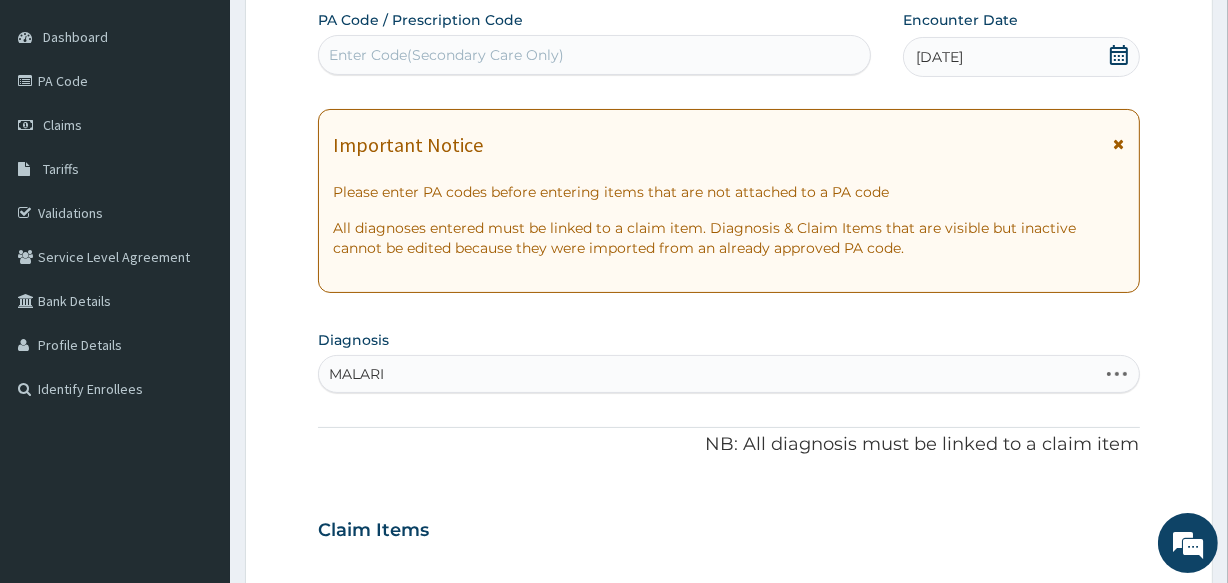 type on "[MEDICAL_DATA]" 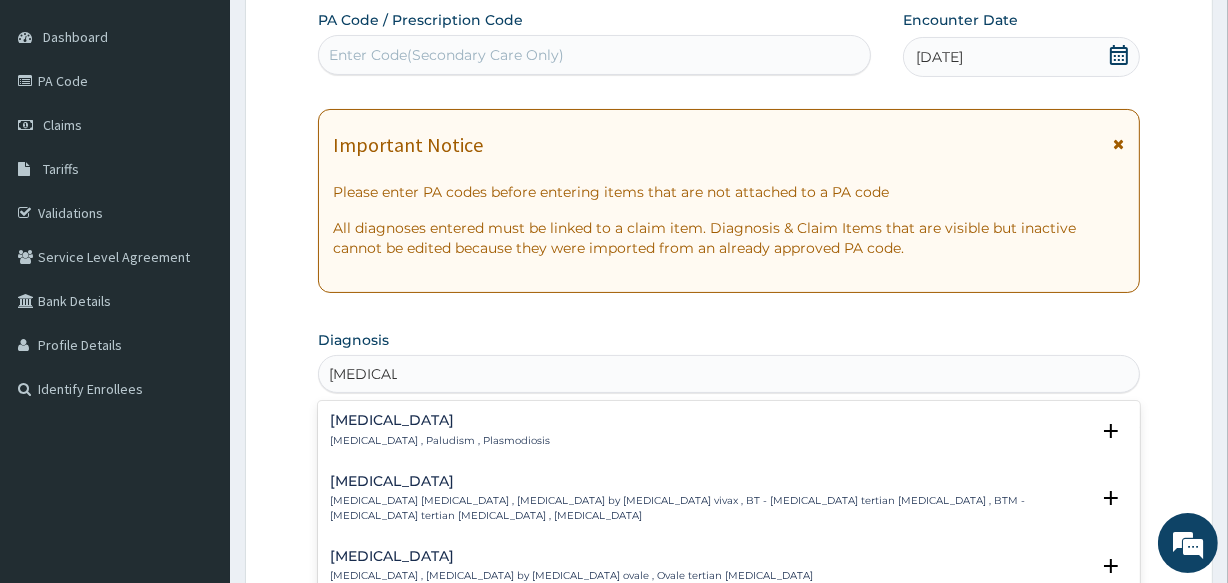 click on "[MEDICAL_DATA]" at bounding box center (440, 420) 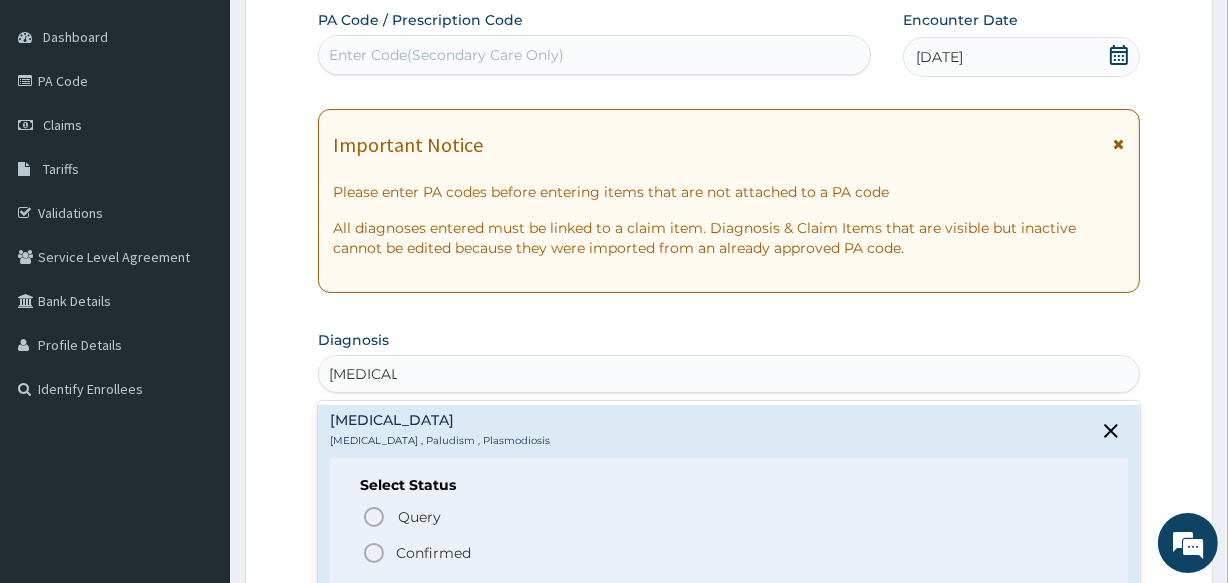 click 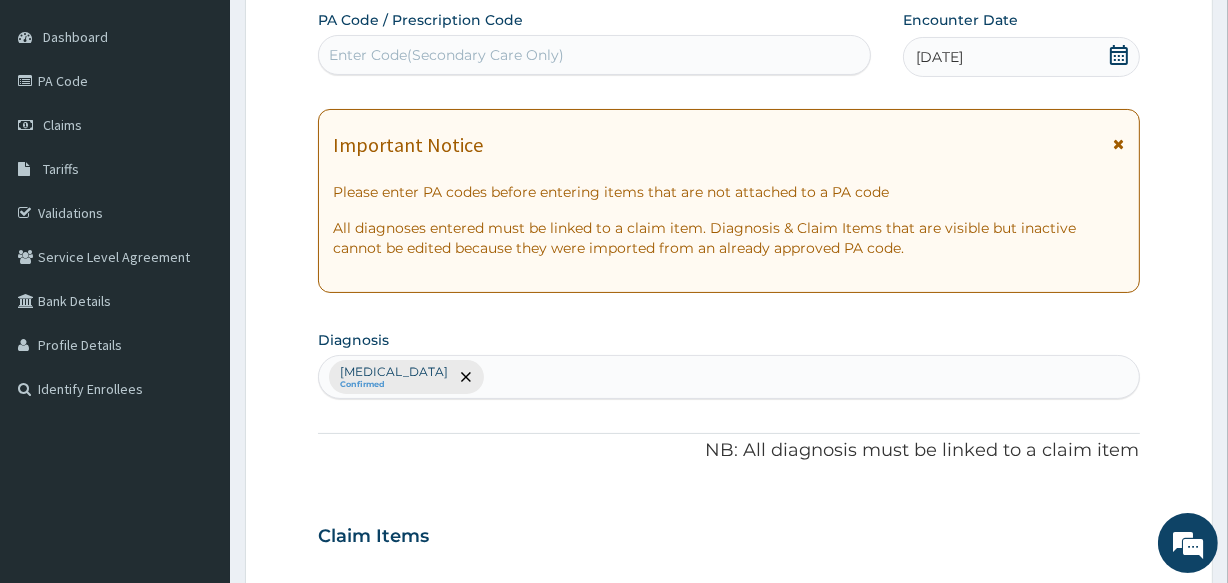 click on "[MEDICAL_DATA] Confirmed" at bounding box center [728, 377] 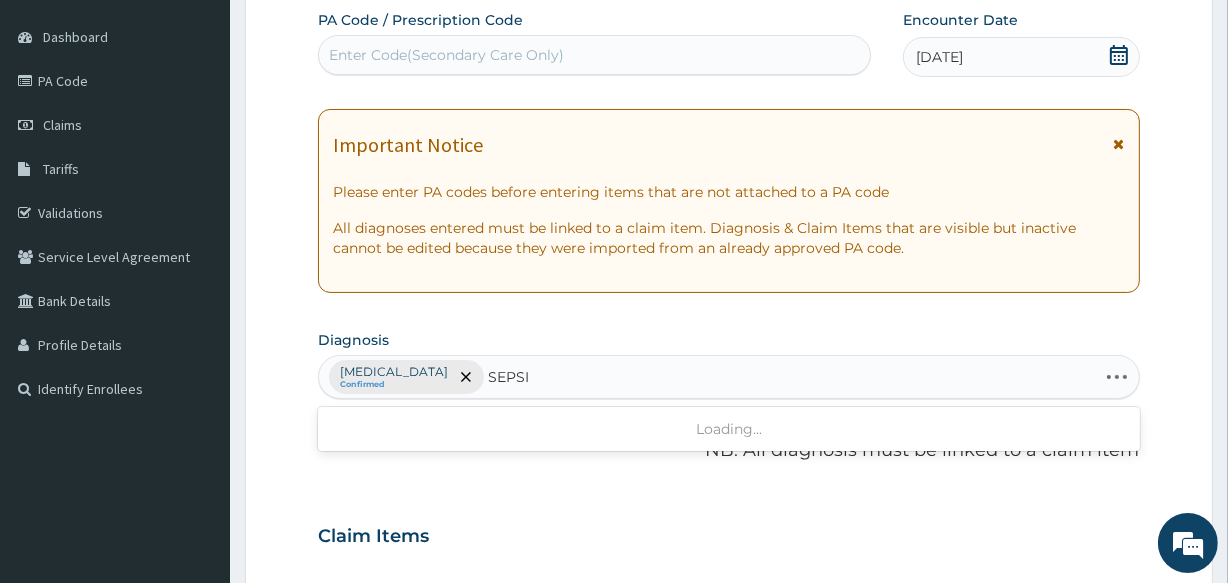 type on "[MEDICAL_DATA]" 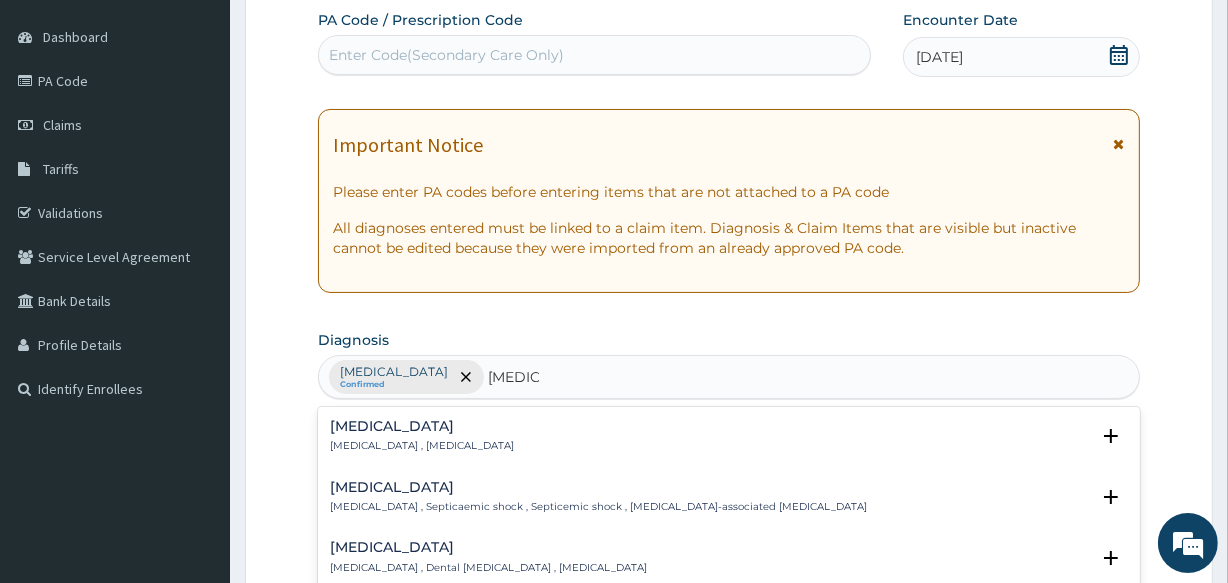 click on "[MEDICAL_DATA]" at bounding box center (422, 426) 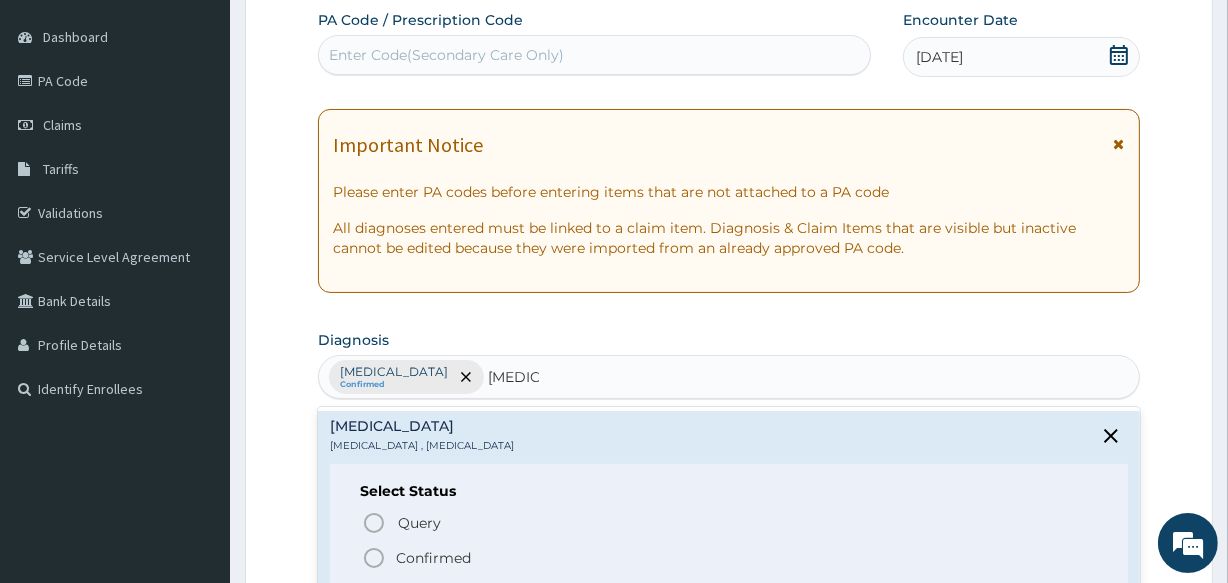 click 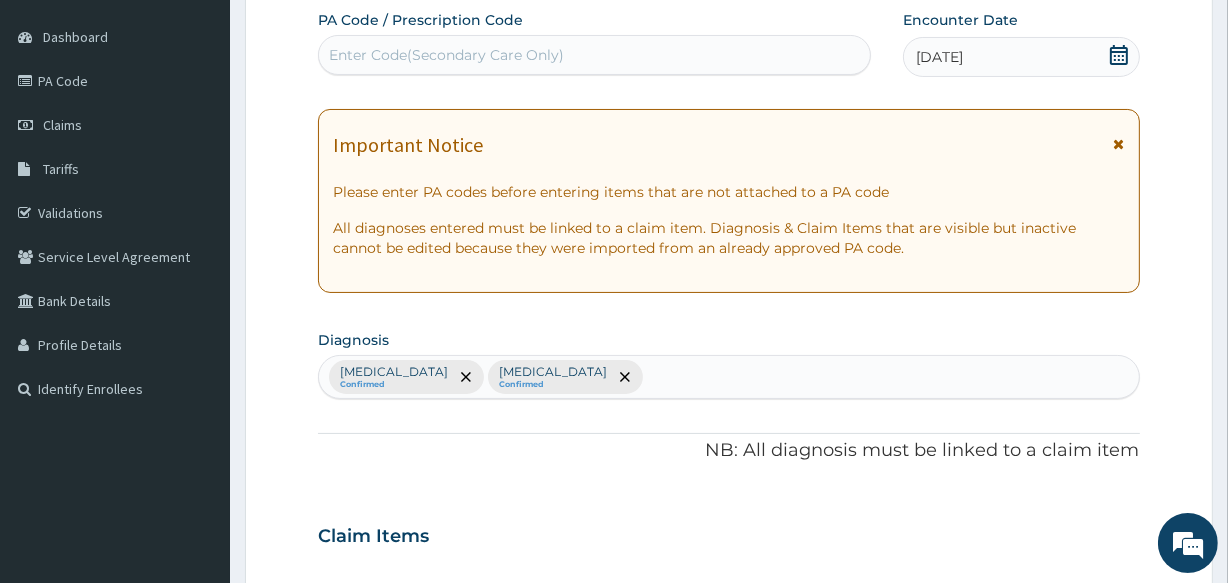 click on "Malaria Confirmed Sepsis Confirmed" at bounding box center (728, 377) 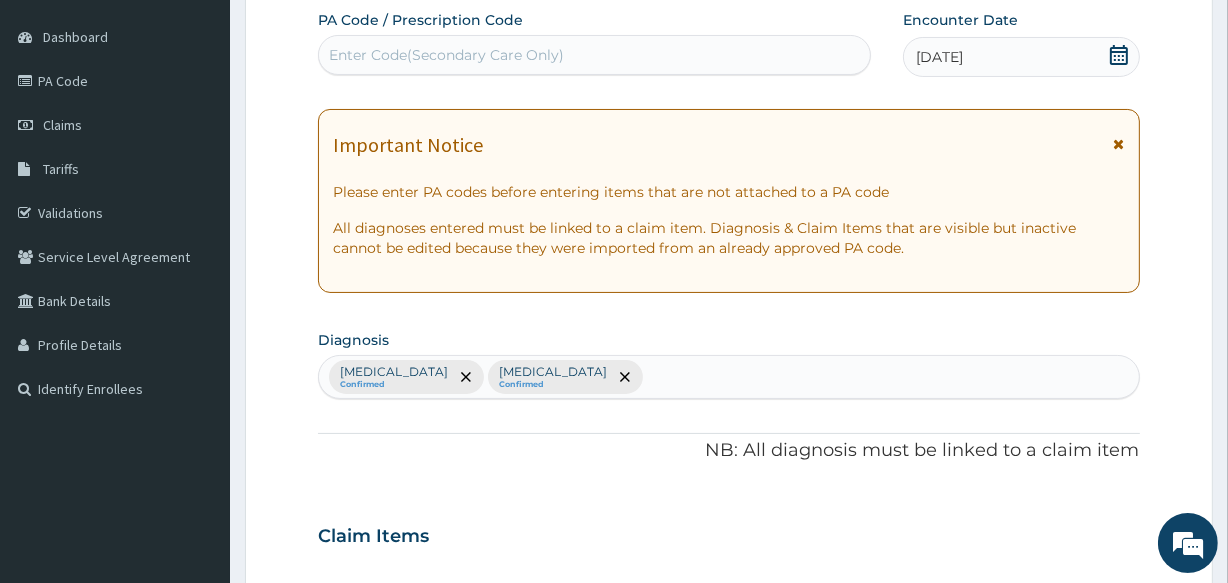 click on "Malaria Confirmed Sepsis Confirmed" at bounding box center (728, 377) 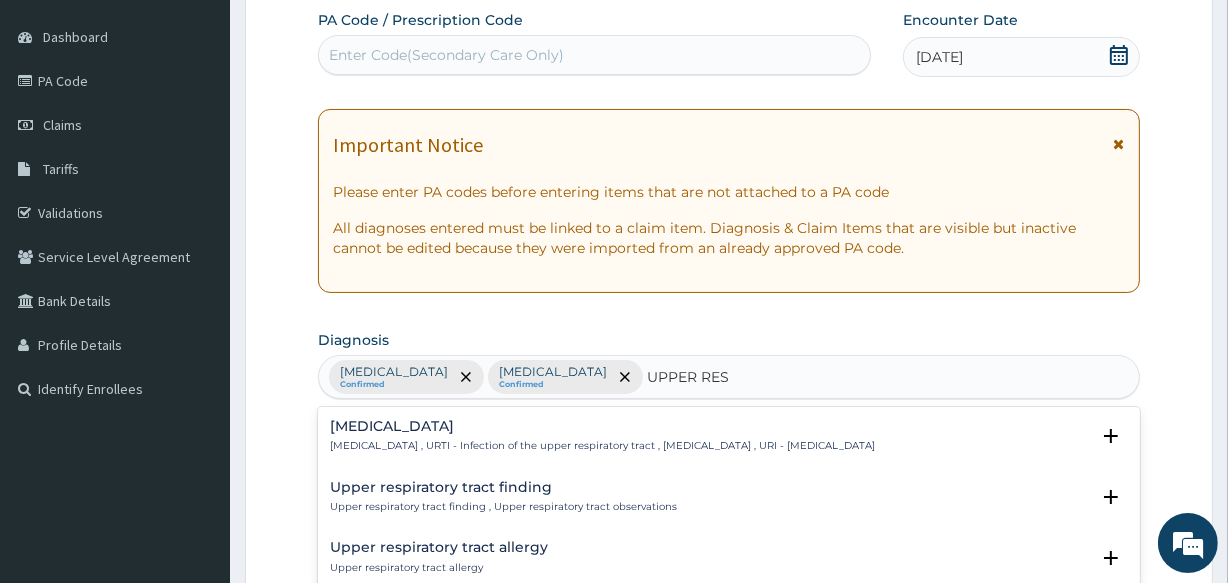 type on "UPPER RESP" 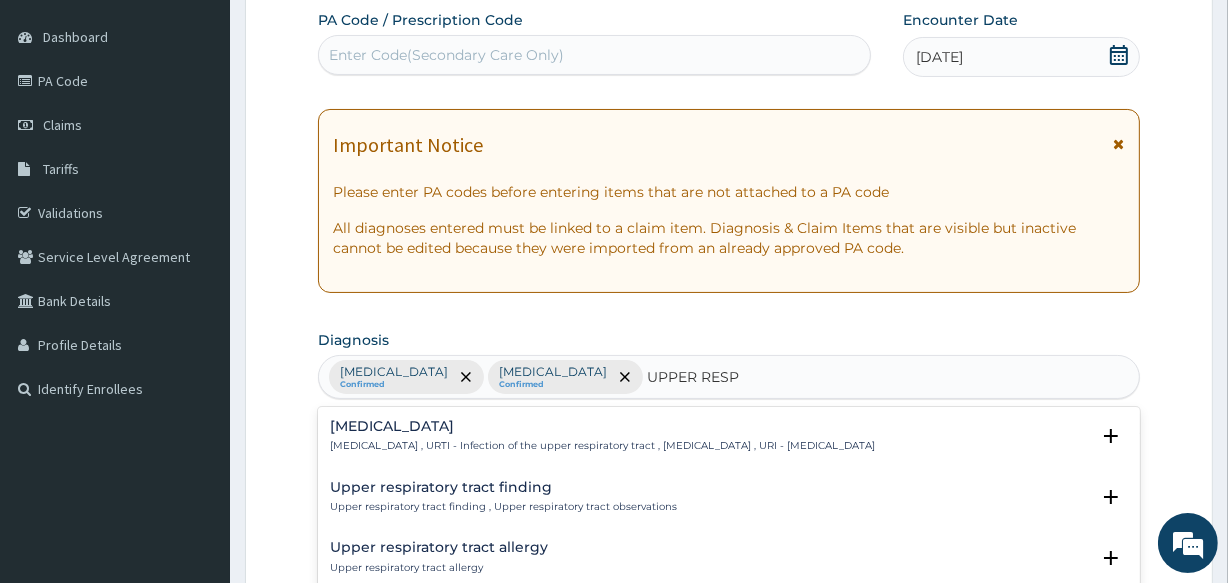 click on "Upper respiratory infection Upper respiratory infection , URTI - Infection of the upper respiratory tract , Upper respiratory tract infection , URI - Upper respiratory infection" at bounding box center [602, 436] 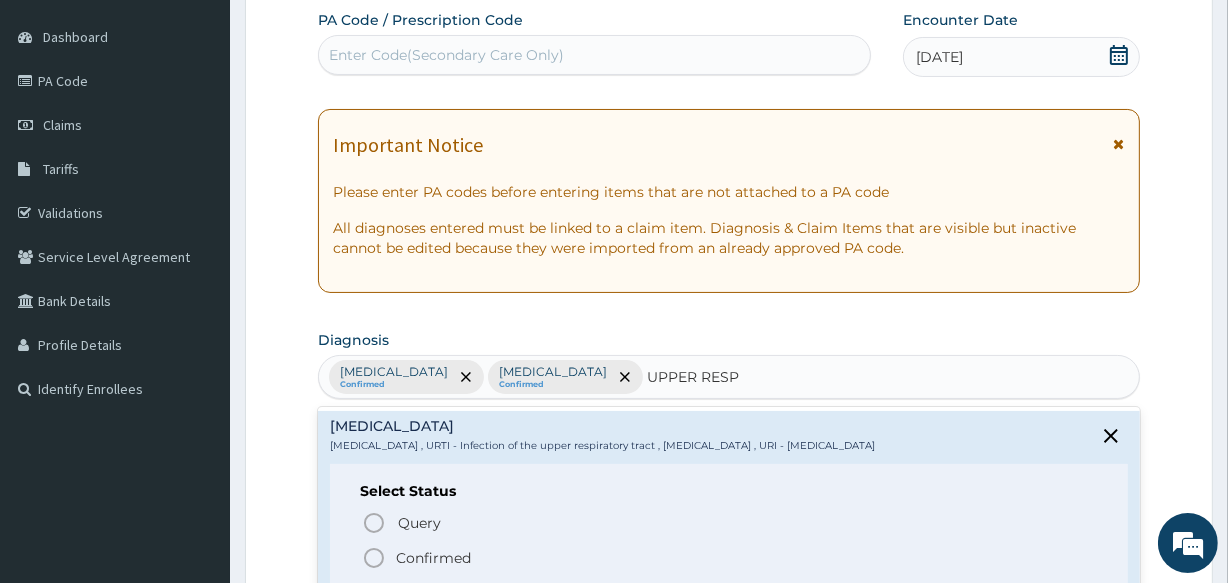click 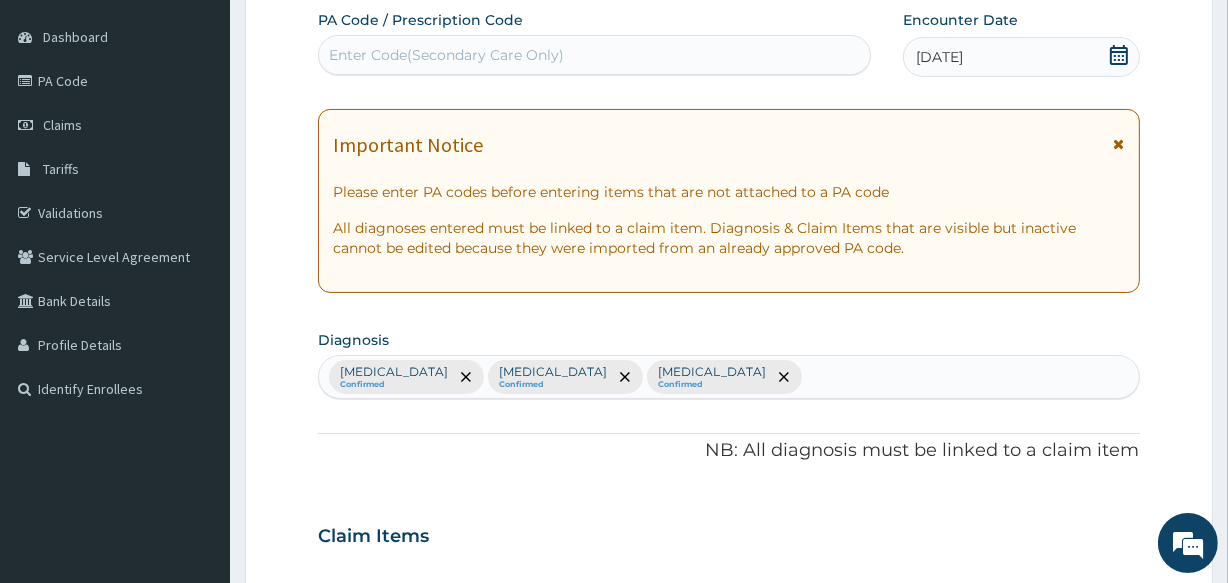 click on "Malaria Confirmed Sepsis Confirmed Upper respiratory infection Confirmed" at bounding box center [728, 377] 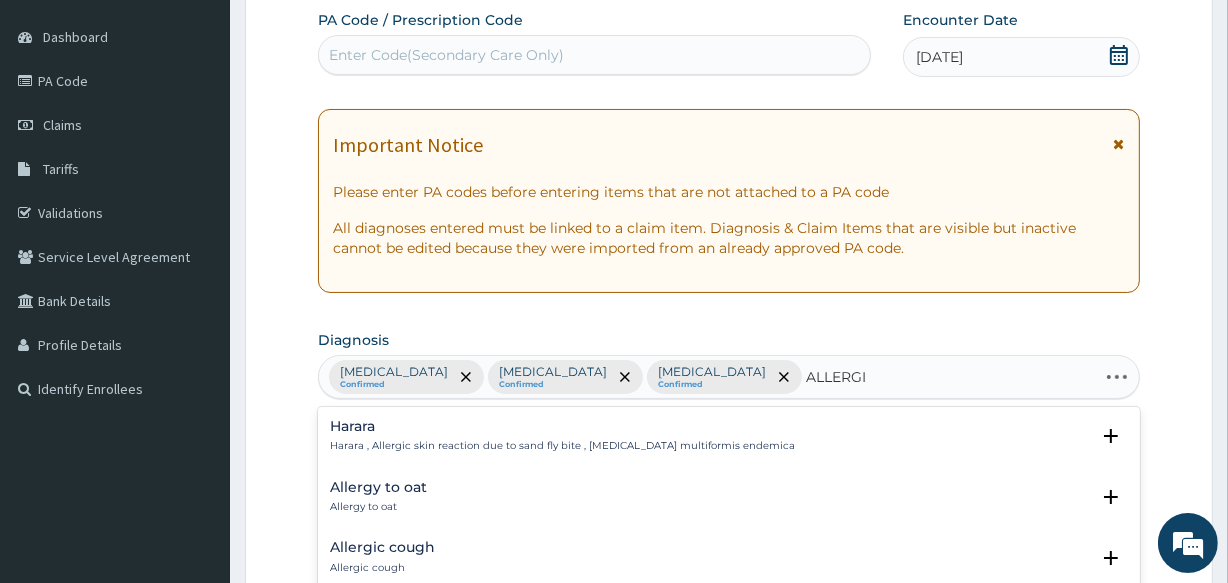 type on "ALLERGIC" 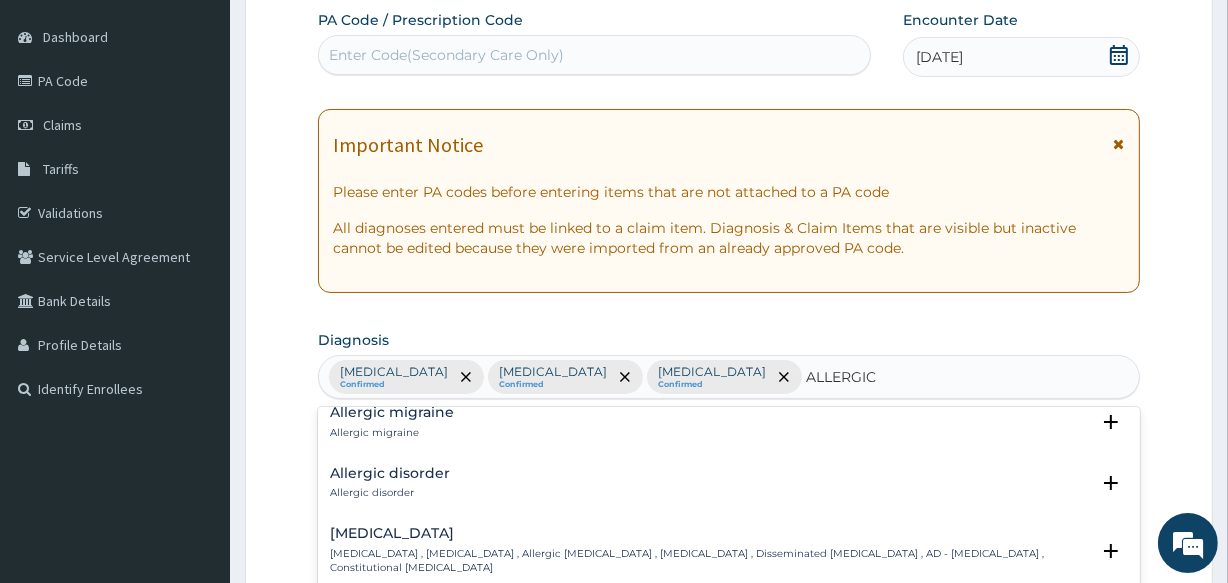 scroll, scrollTop: 545, scrollLeft: 0, axis: vertical 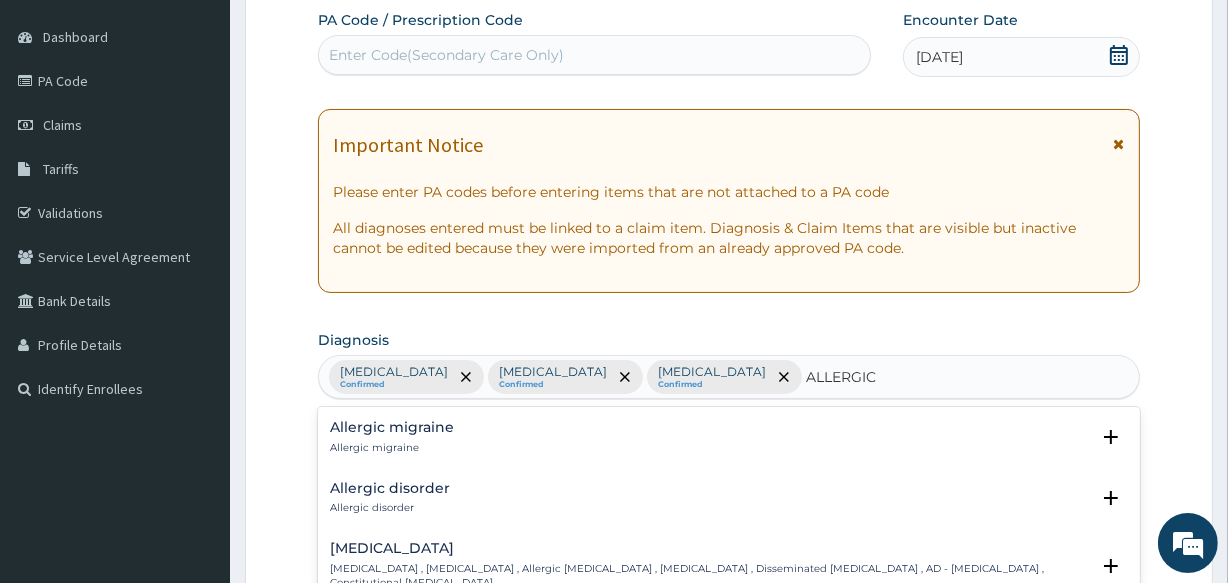 click on "Allergic disorder" at bounding box center [390, 488] 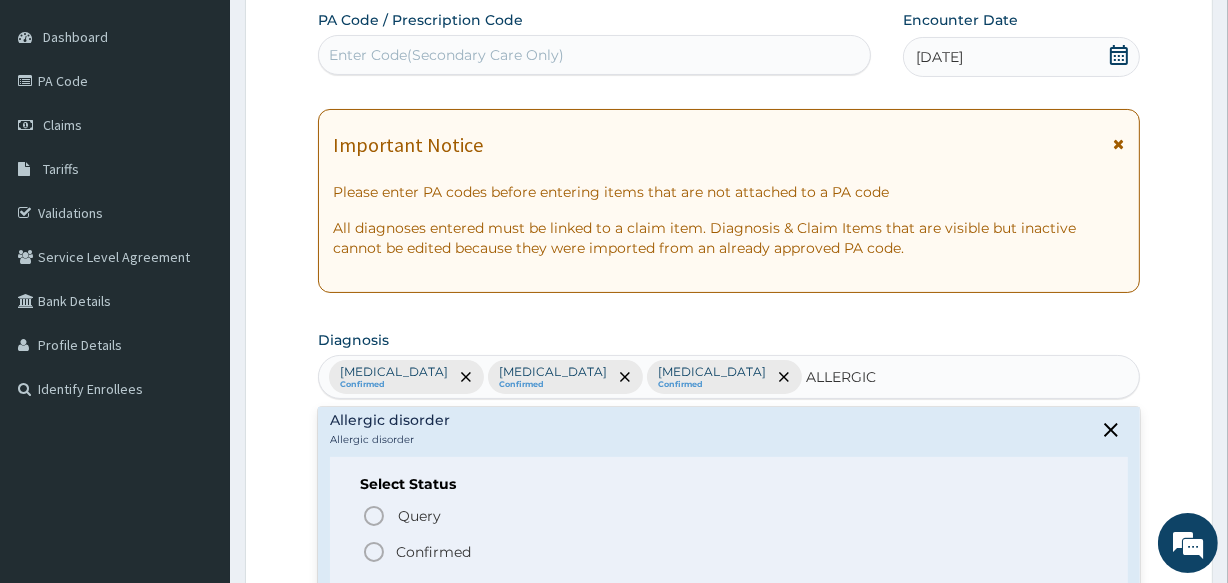 scroll, scrollTop: 636, scrollLeft: 0, axis: vertical 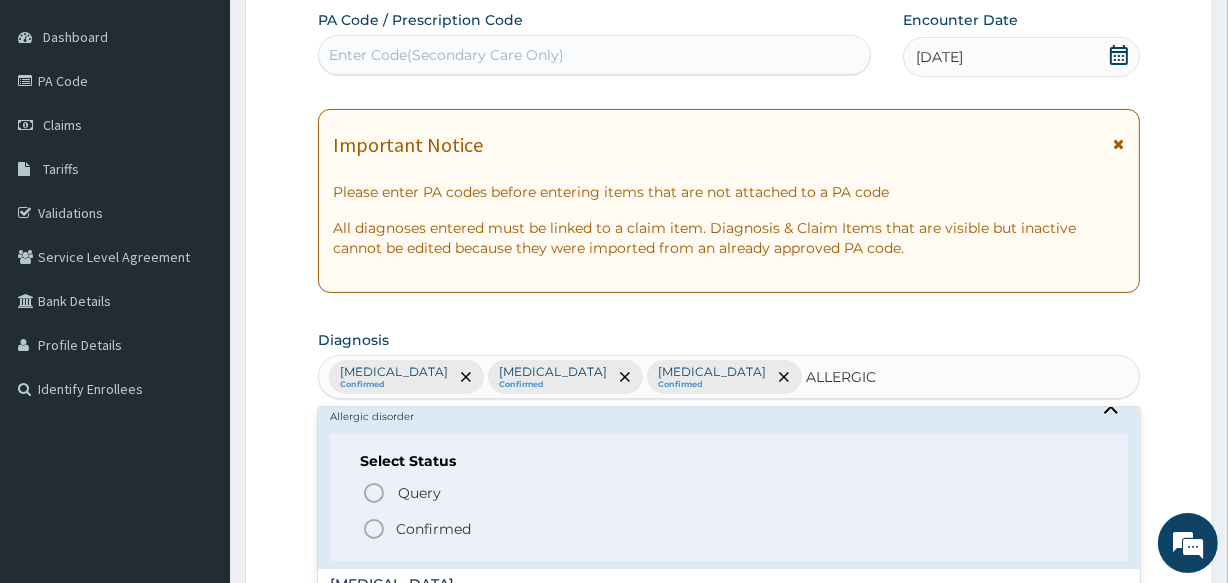 click 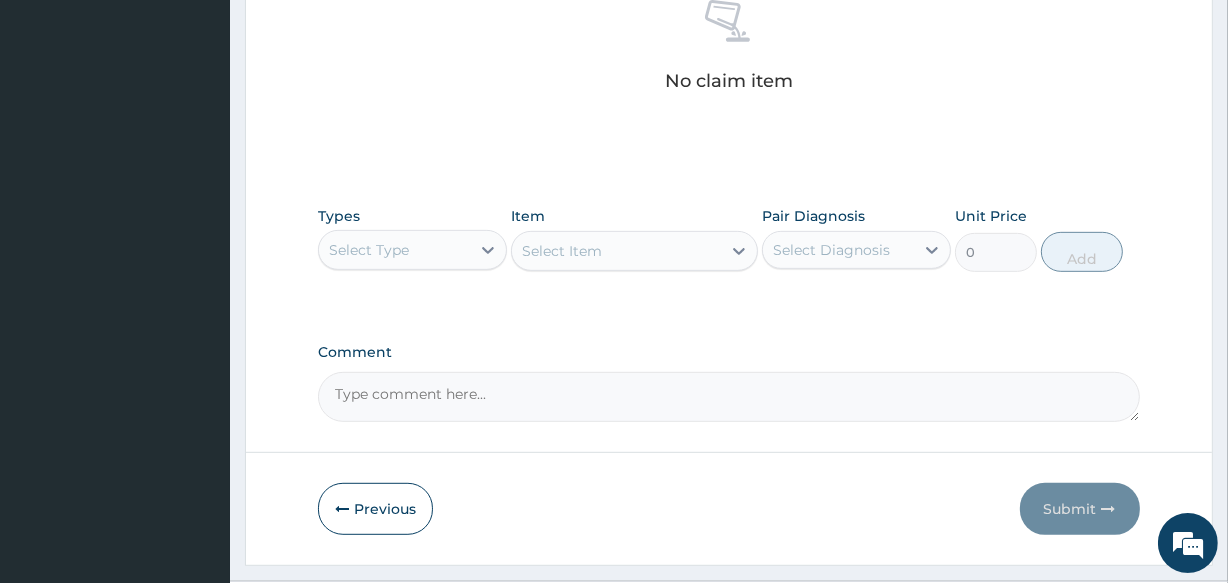 scroll, scrollTop: 818, scrollLeft: 0, axis: vertical 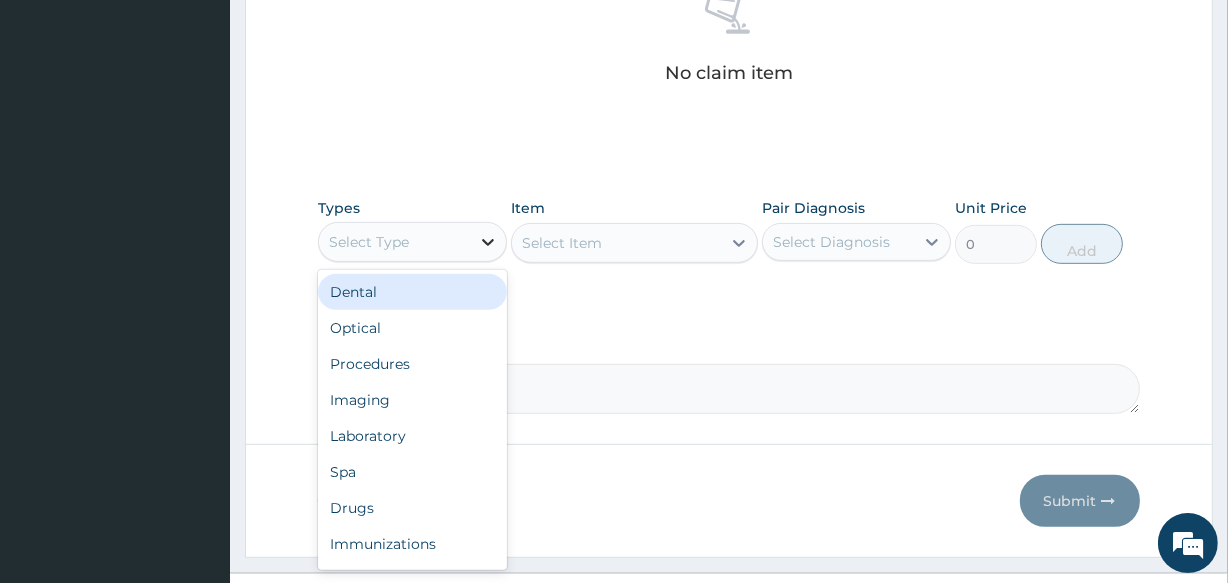 click 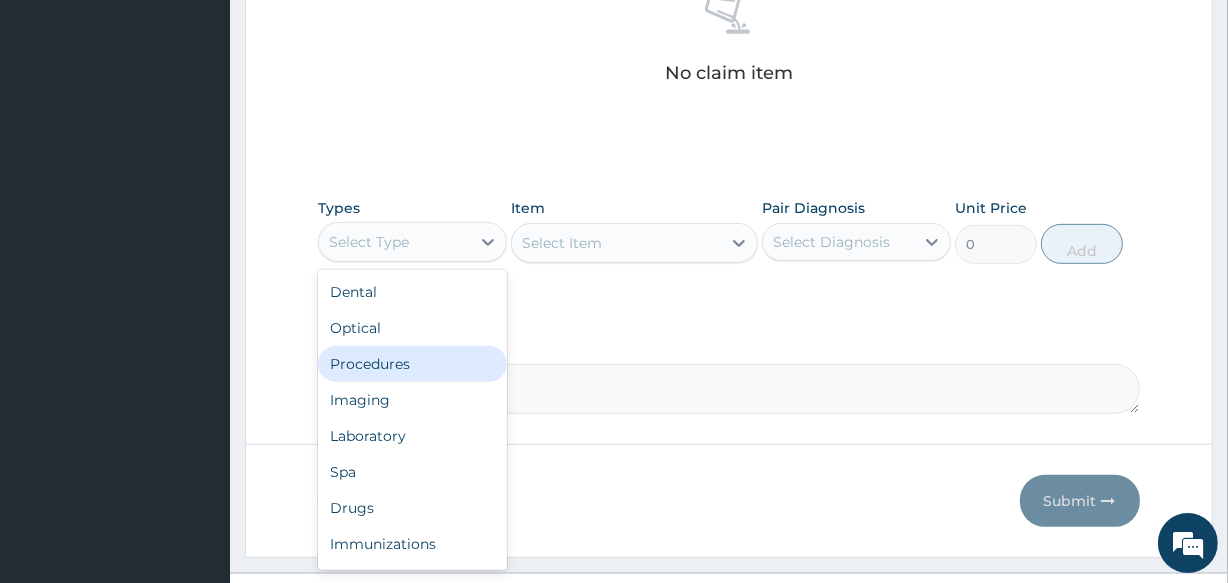 click on "Procedures" at bounding box center [412, 364] 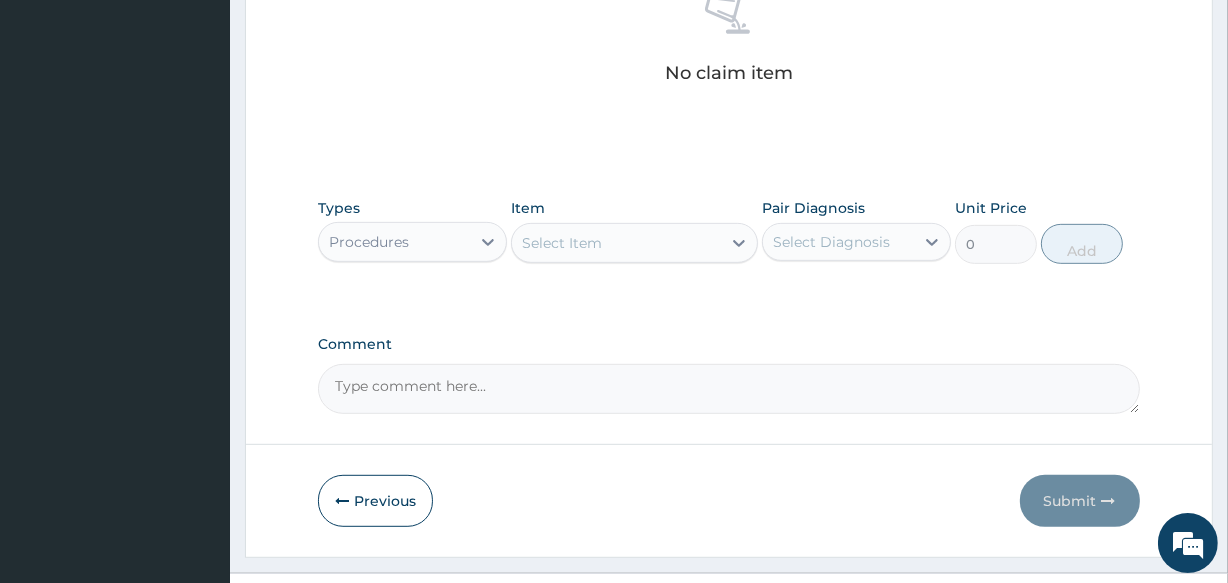 click on "Select Item" at bounding box center [616, 243] 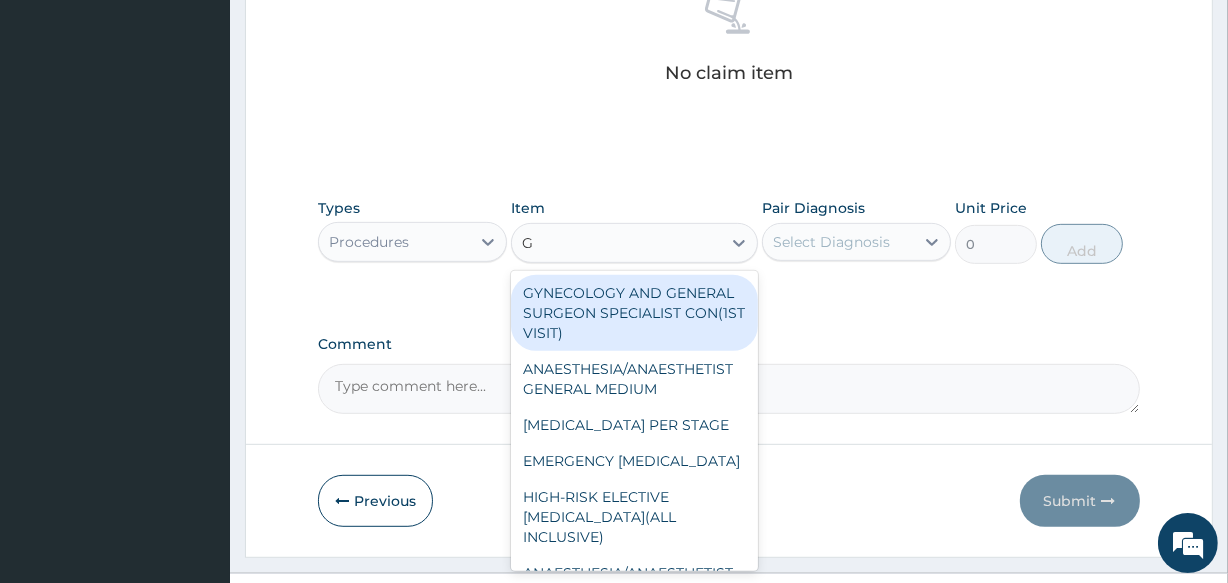 type on "GP" 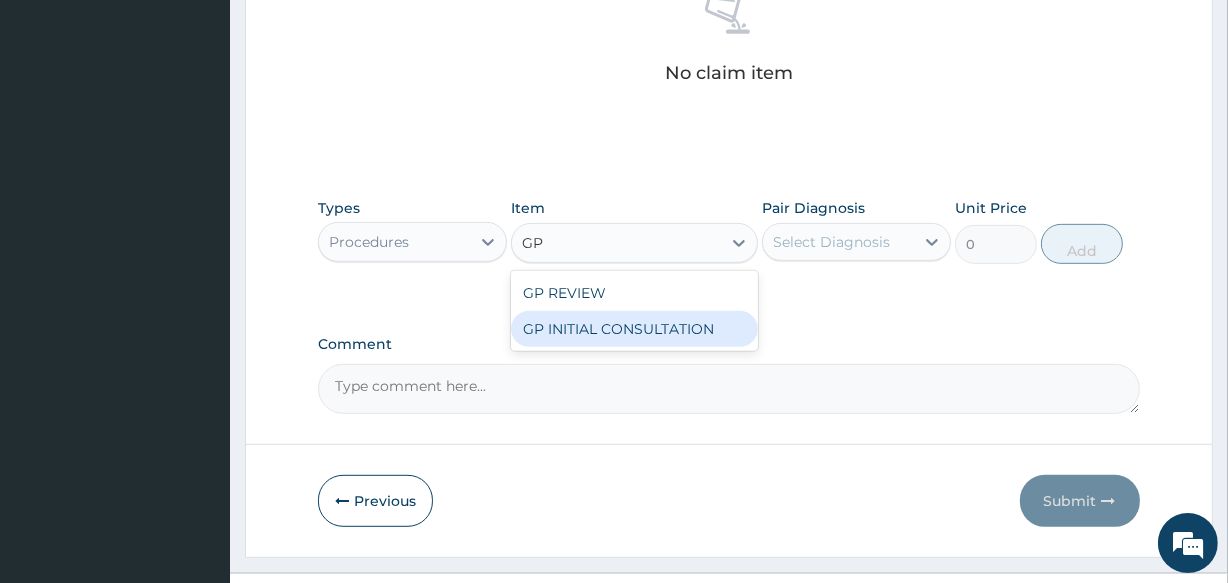 click on "GP INITIAL CONSULTATION" at bounding box center (634, 329) 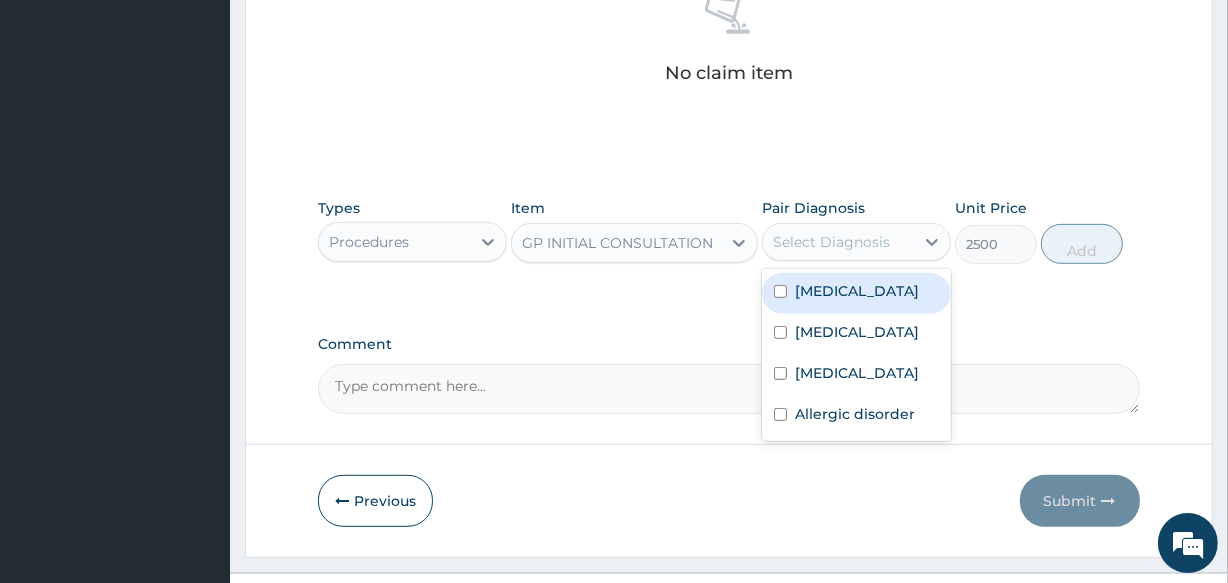 click on "Select Diagnosis" at bounding box center (831, 242) 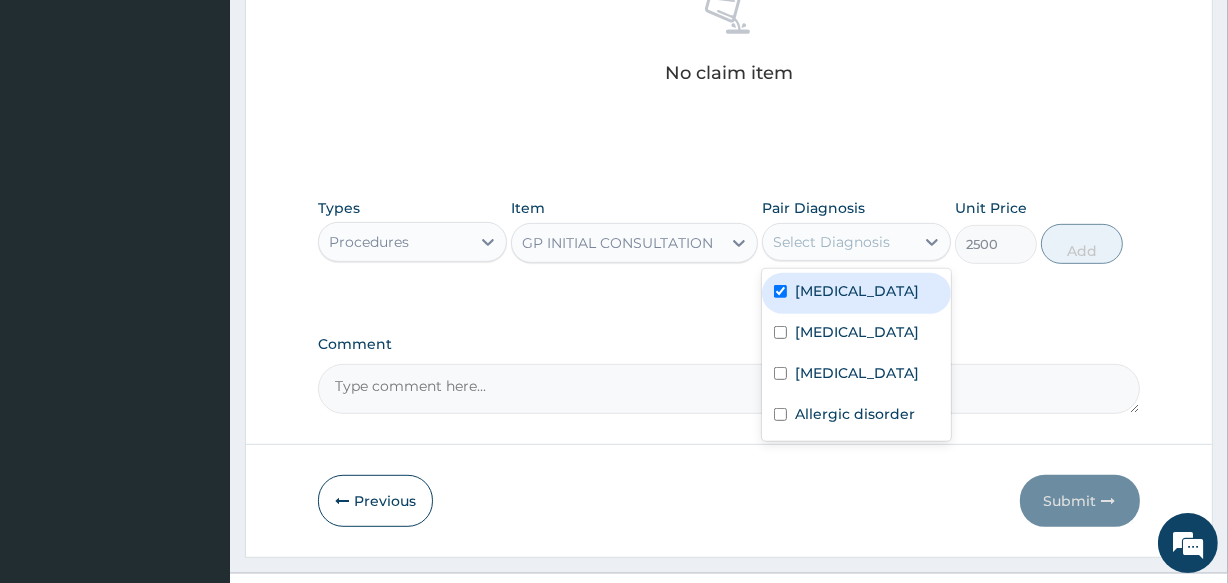checkbox on "true" 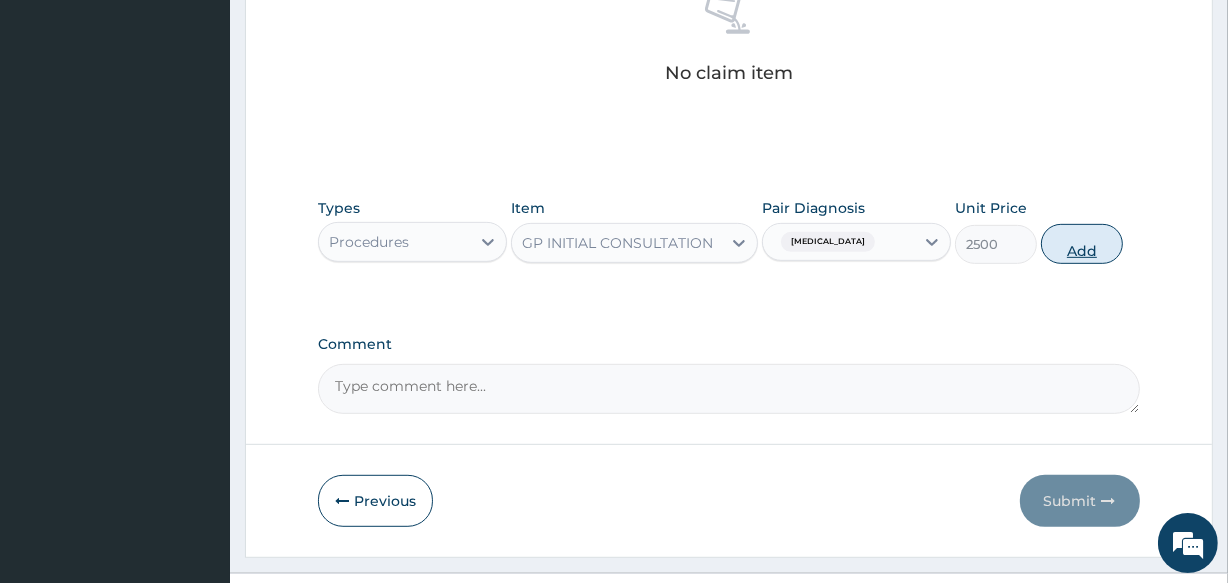 click on "Add" at bounding box center [1082, 244] 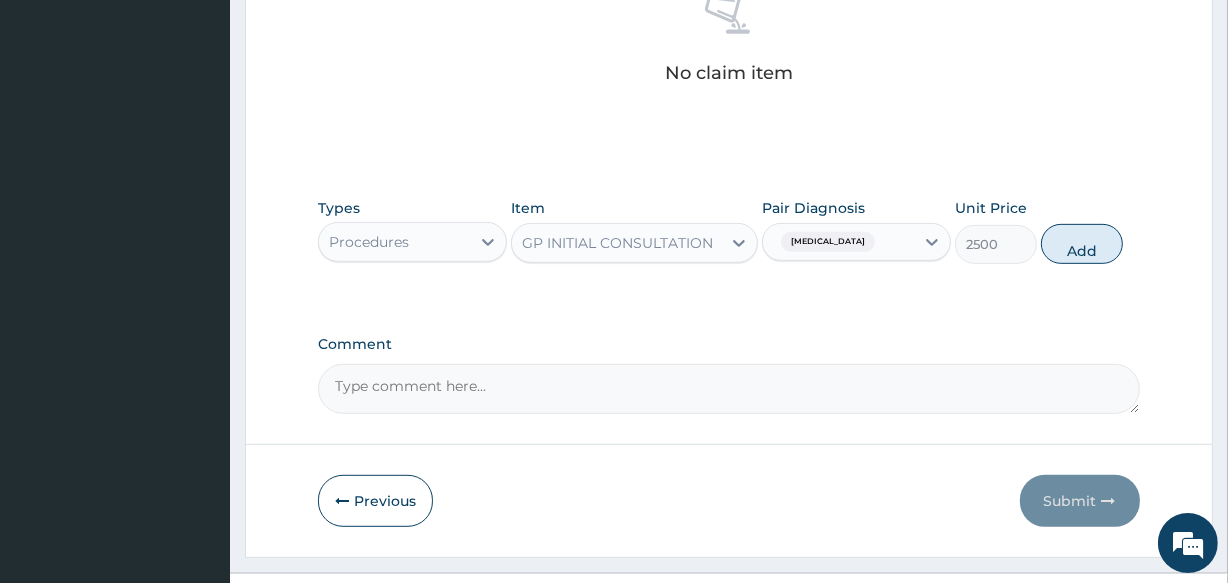 type on "0" 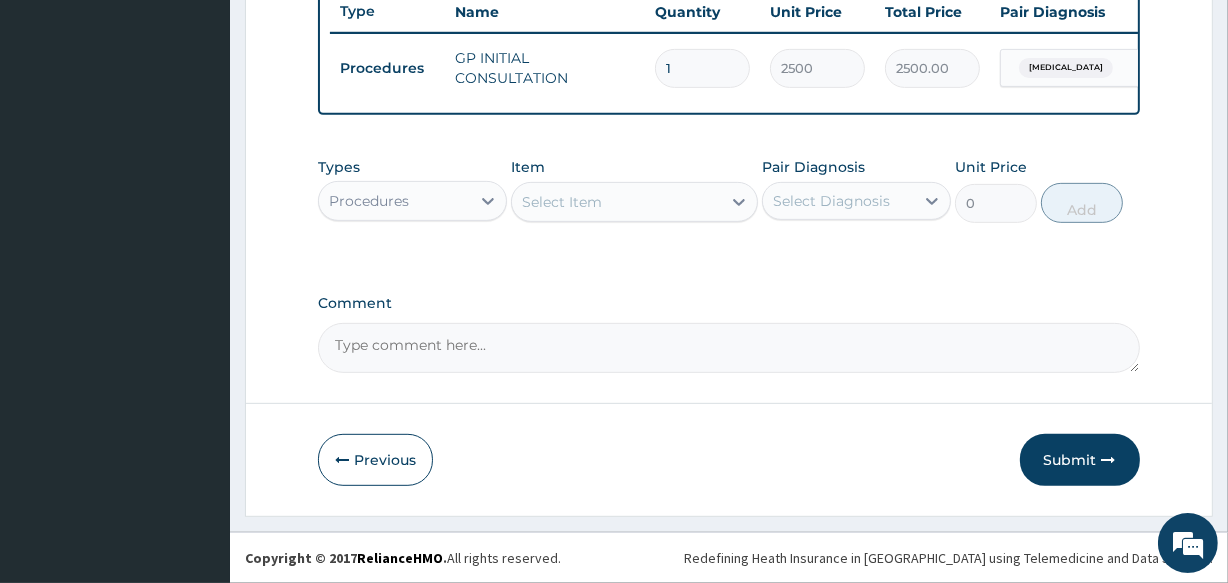 scroll, scrollTop: 776, scrollLeft: 0, axis: vertical 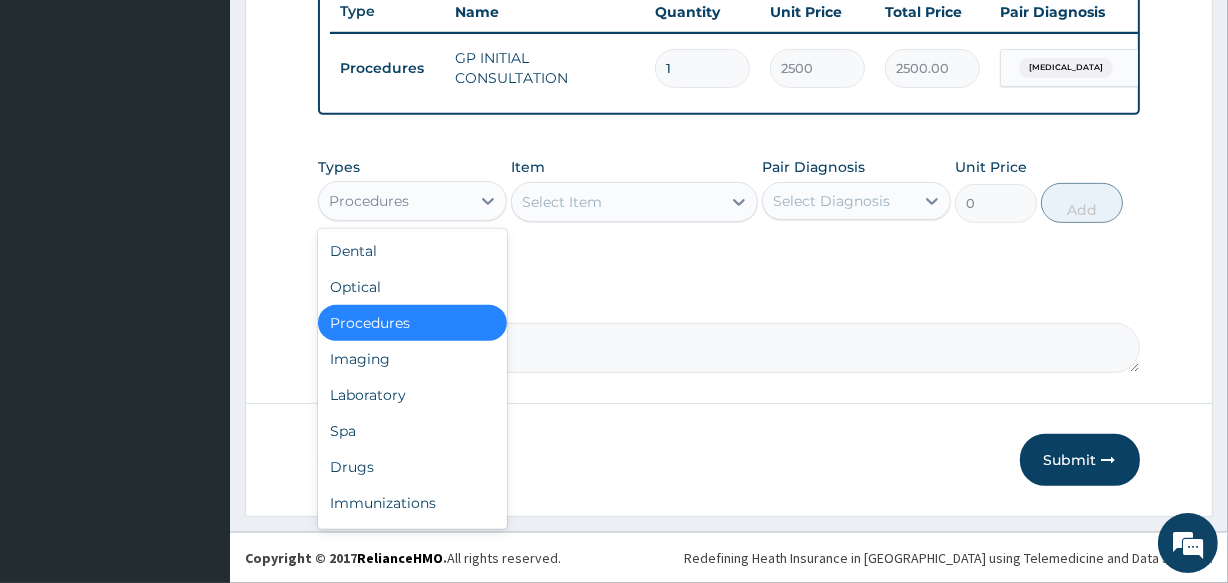 click on "Procedures" at bounding box center (394, 201) 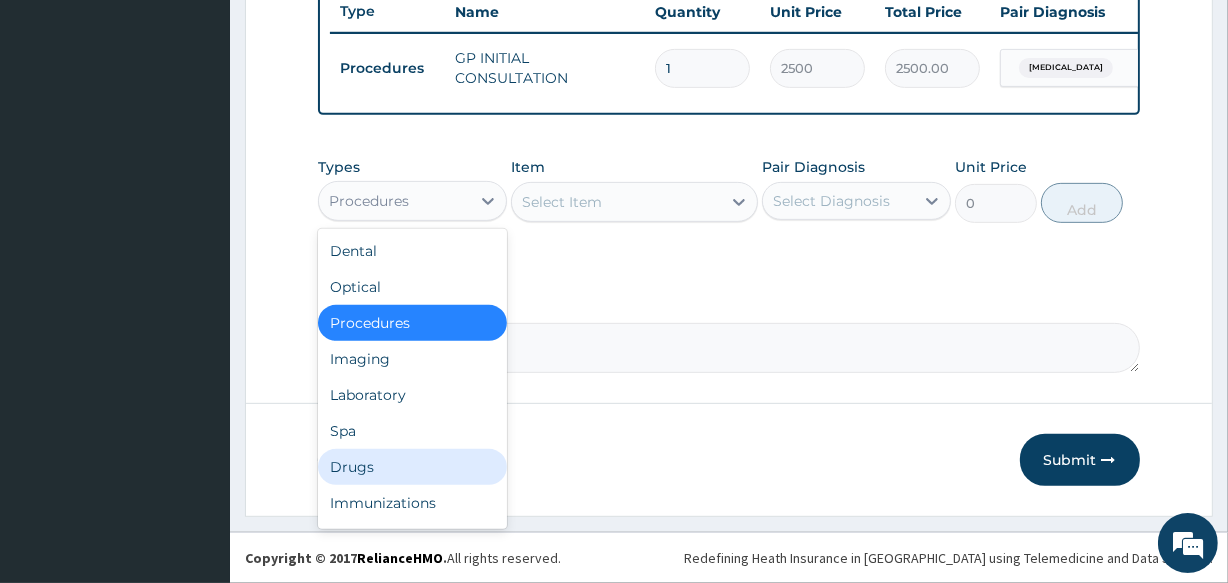 drag, startPoint x: 372, startPoint y: 459, endPoint x: 391, endPoint y: 451, distance: 20.615528 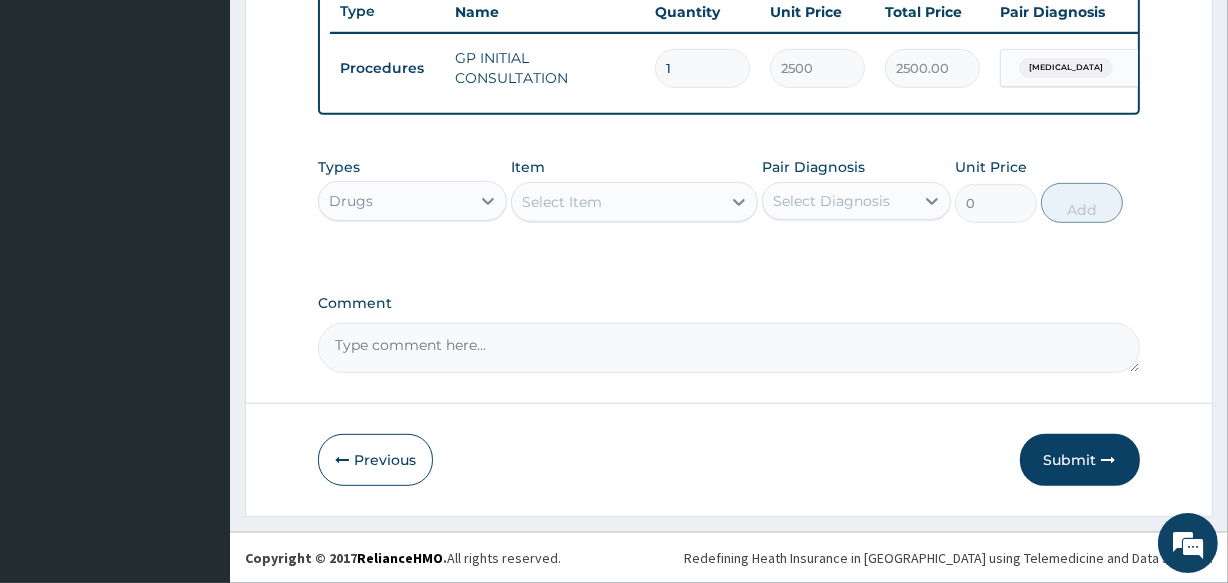 click on "Select Item" at bounding box center (616, 202) 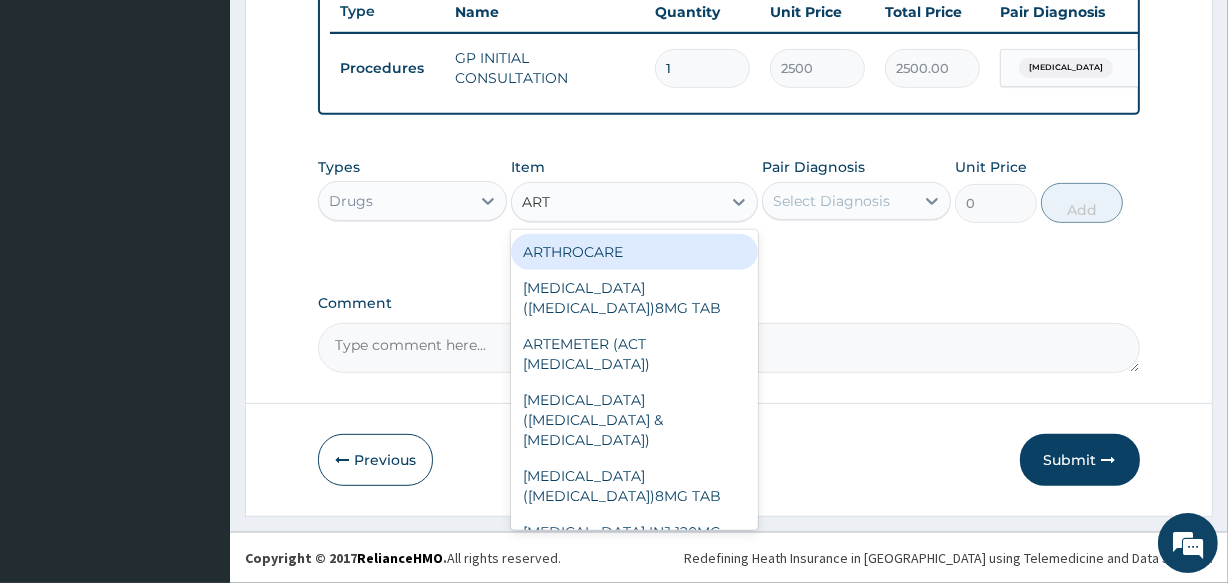 type on "ARTH" 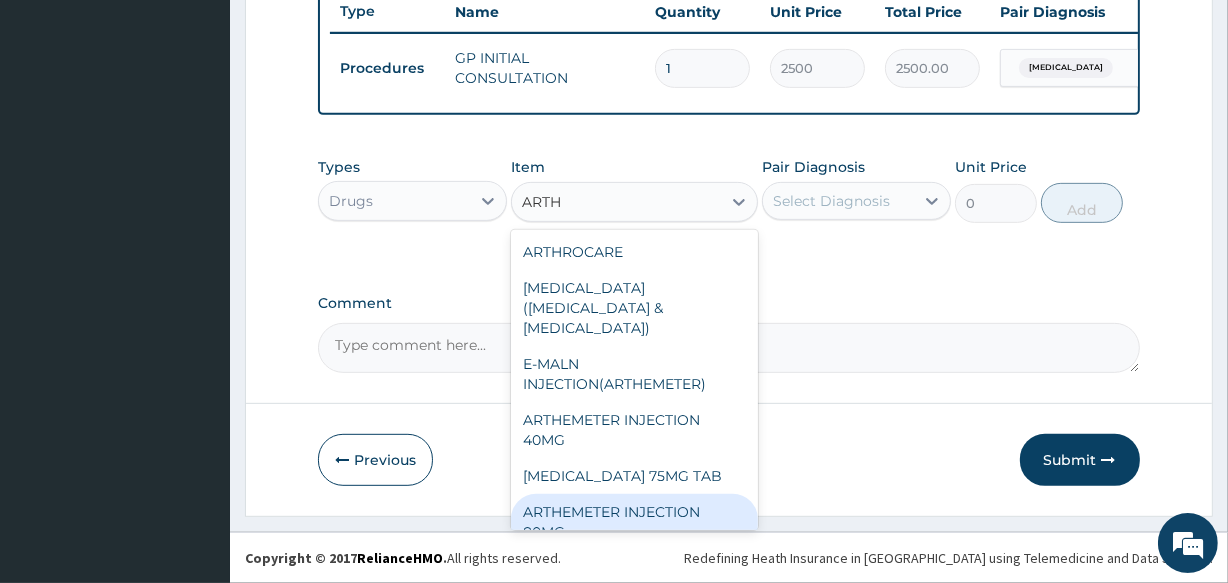 click on "ARTHEMETER INJECTION 80MG" at bounding box center [634, 522] 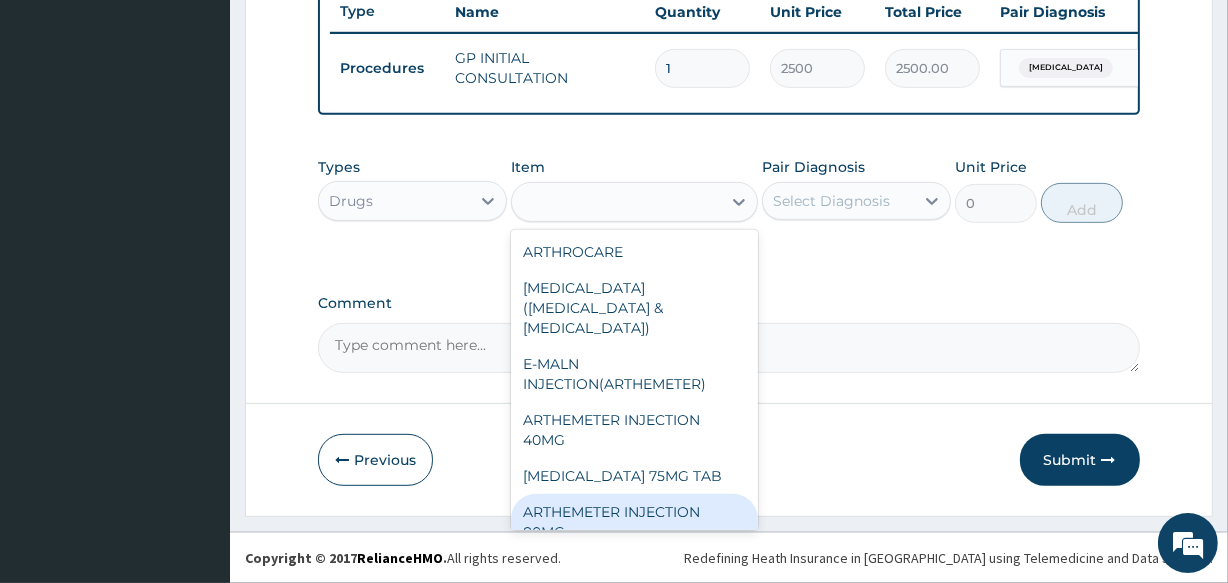 type on "700" 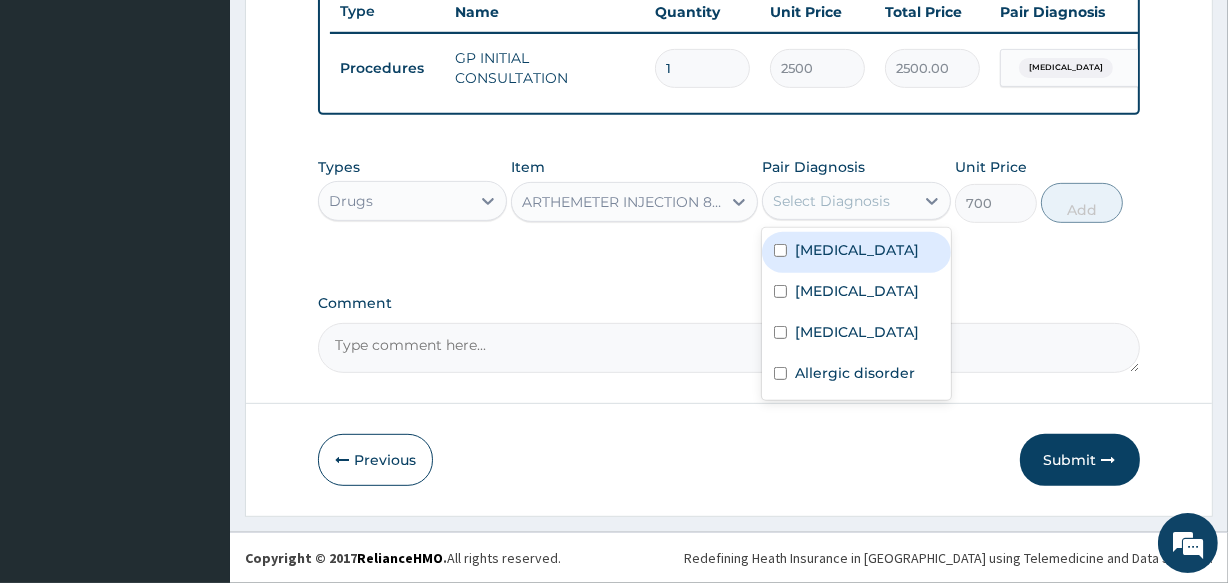 click on "Select Diagnosis" at bounding box center [838, 201] 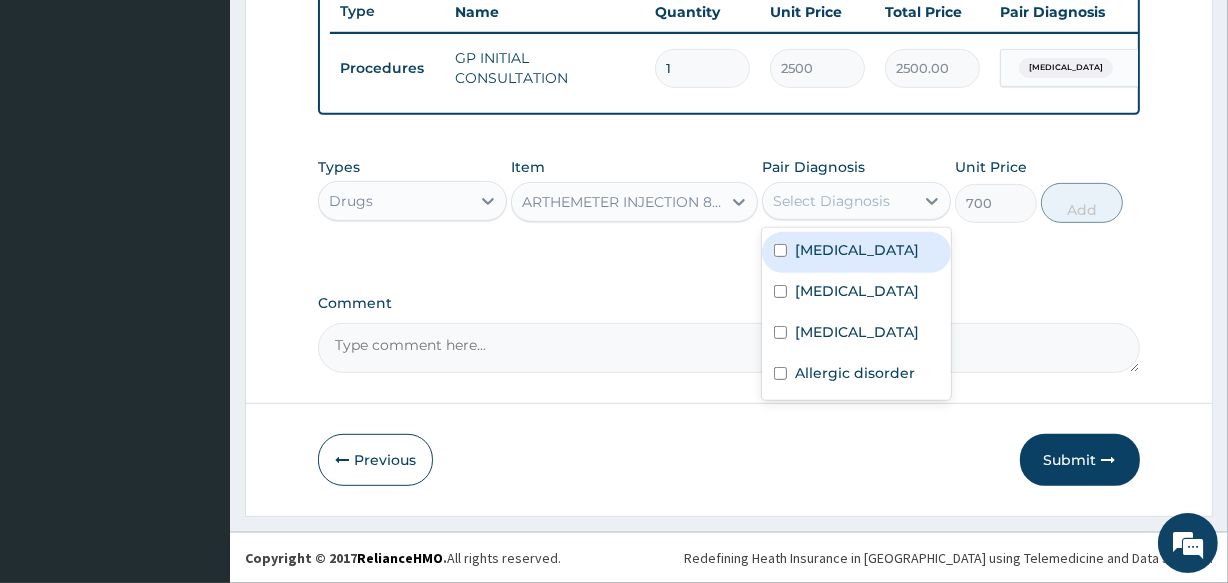 click on "Malaria" at bounding box center (857, 250) 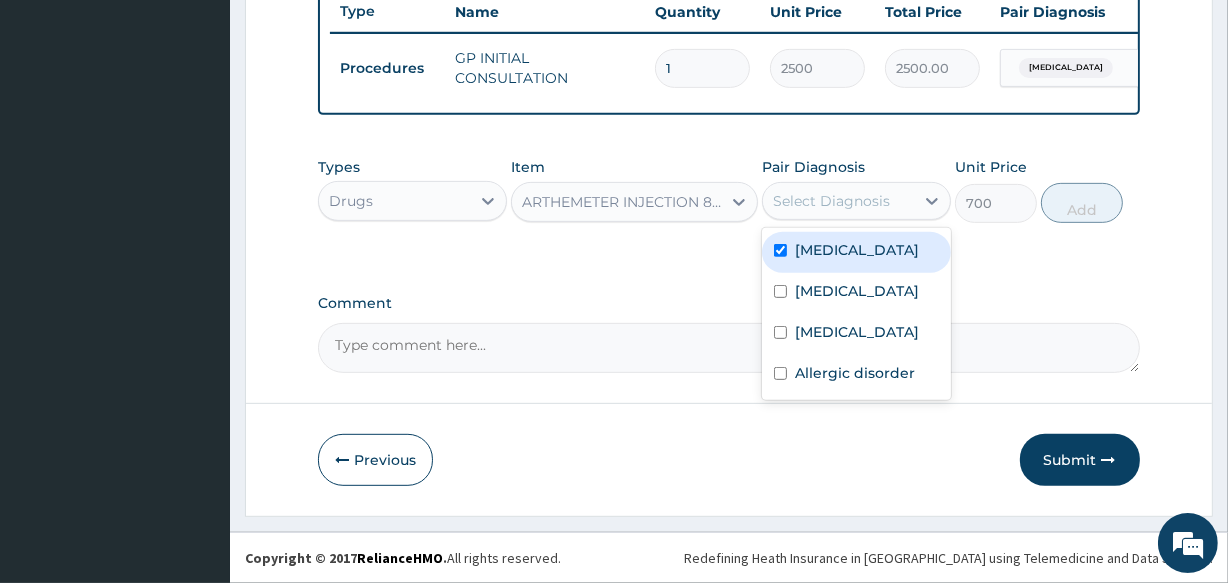 checkbox on "true" 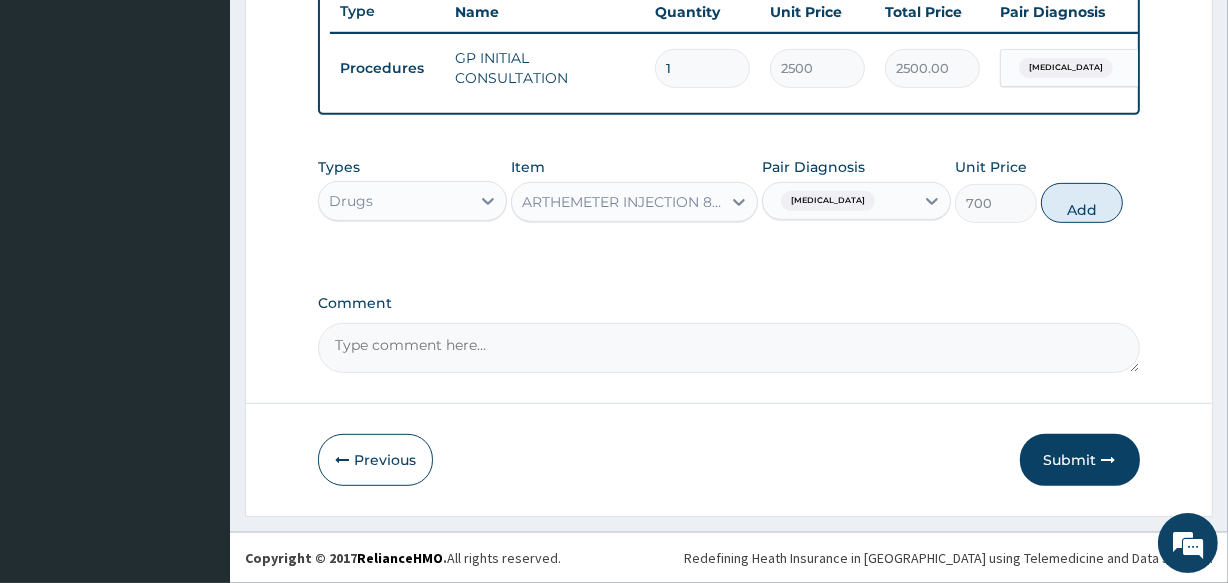 click on "Add" at bounding box center (1082, 203) 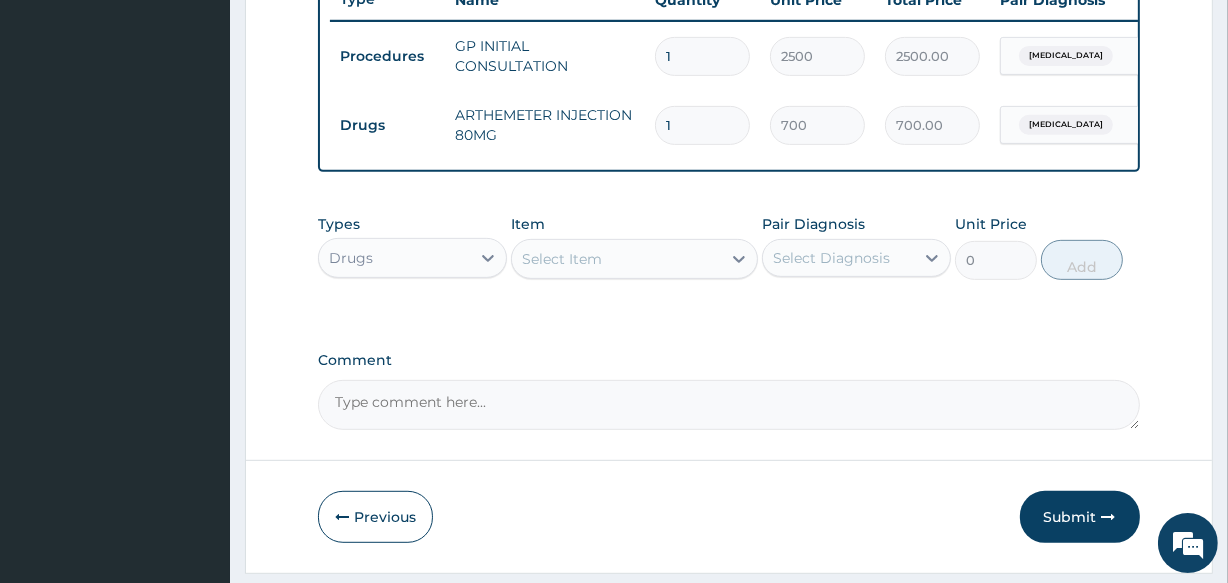 type 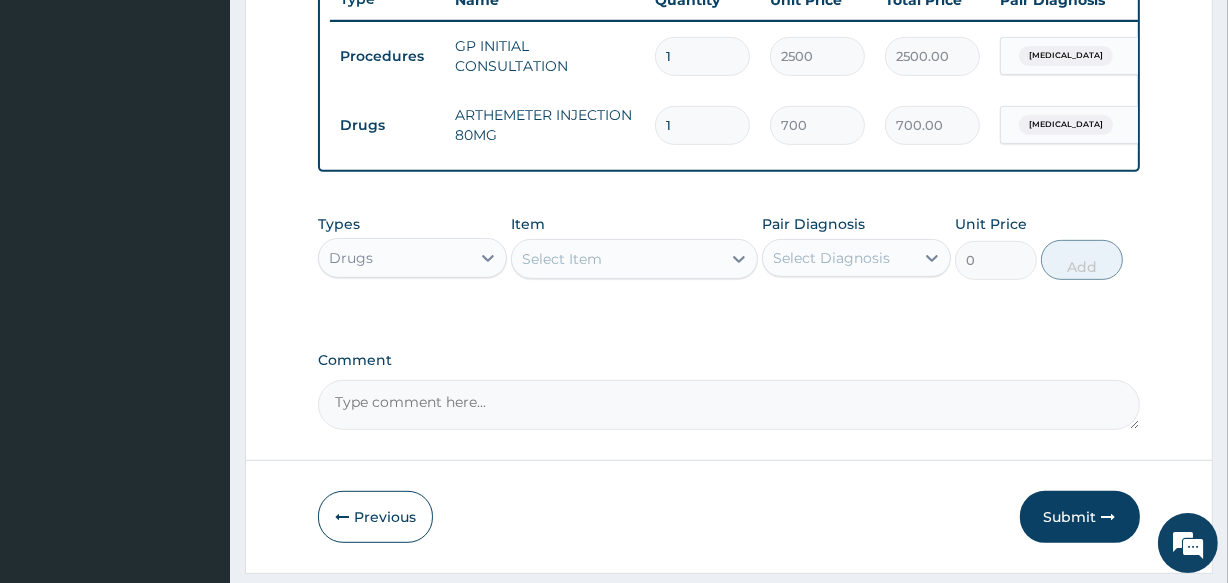 type on "0.00" 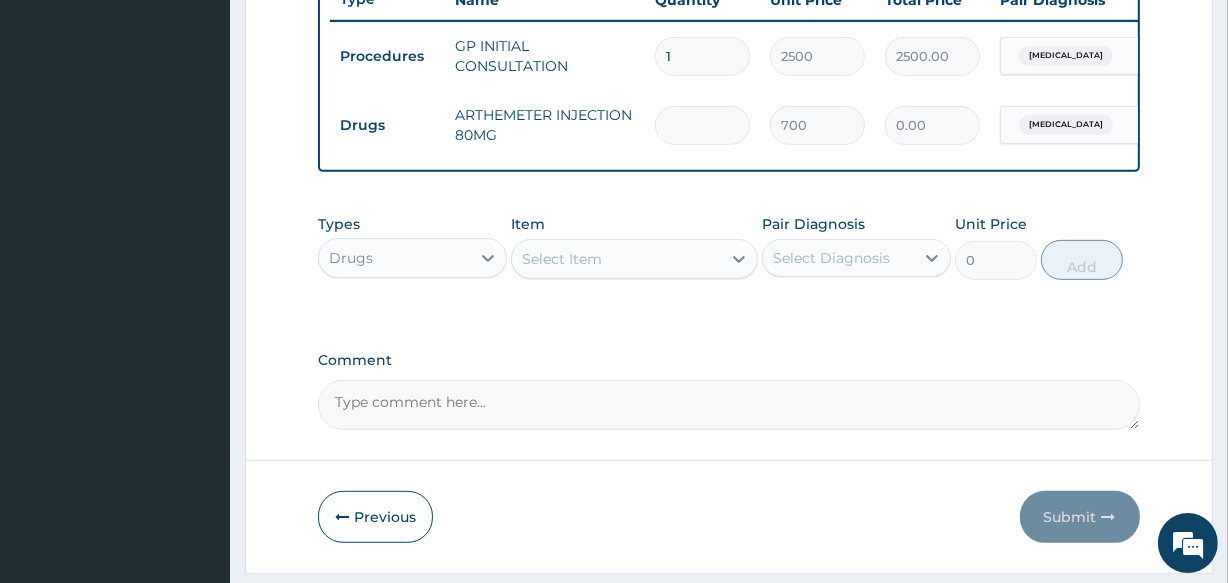 type on "6" 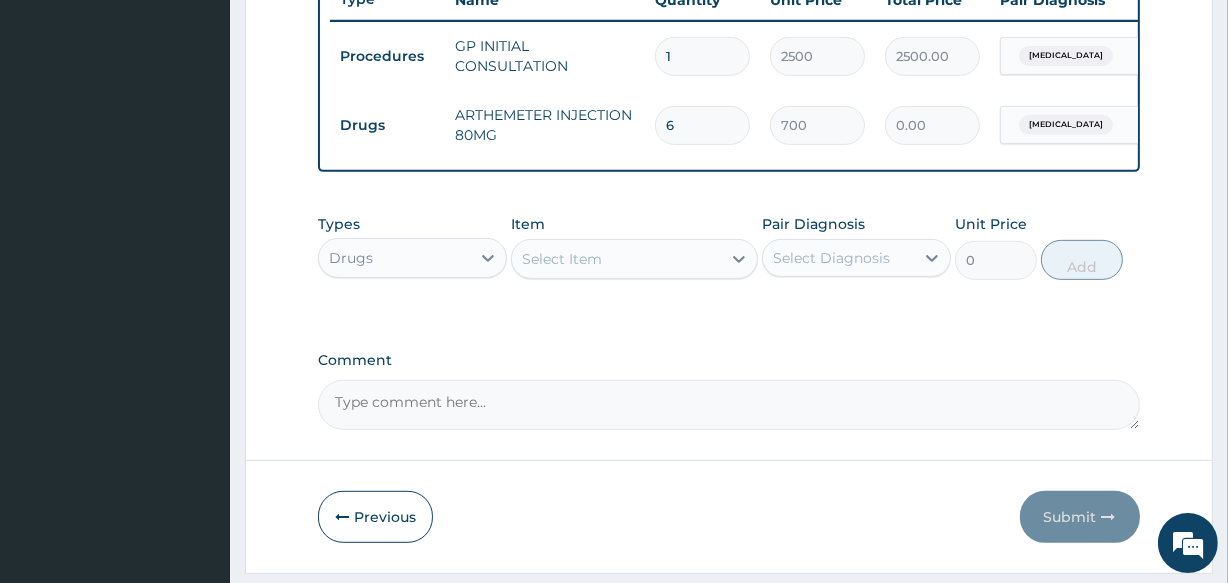 type on "4200.00" 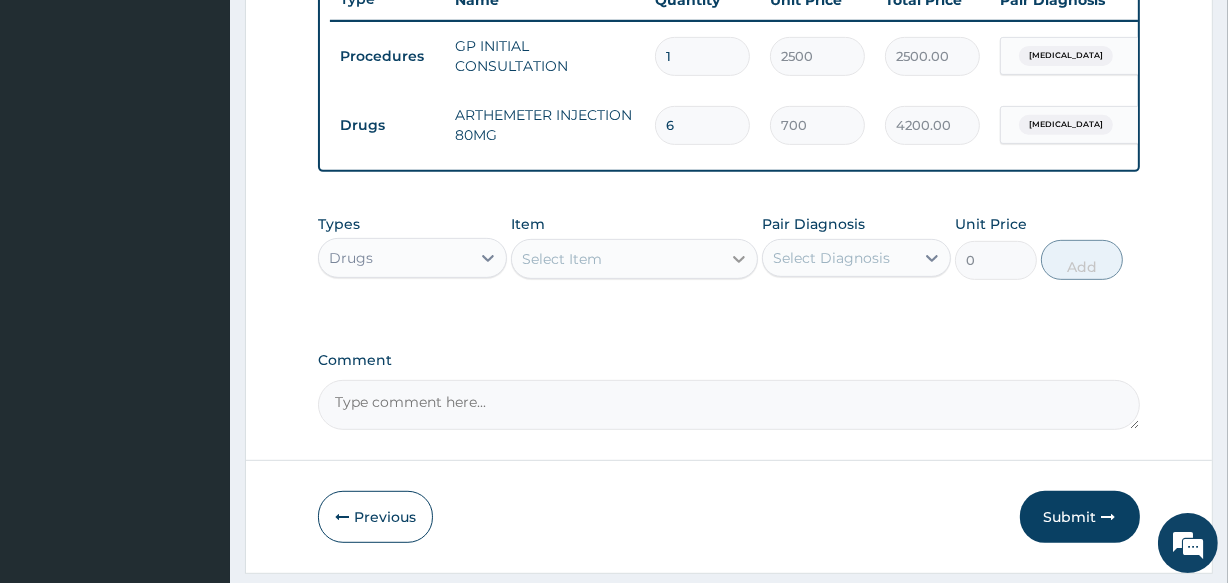 type on "6" 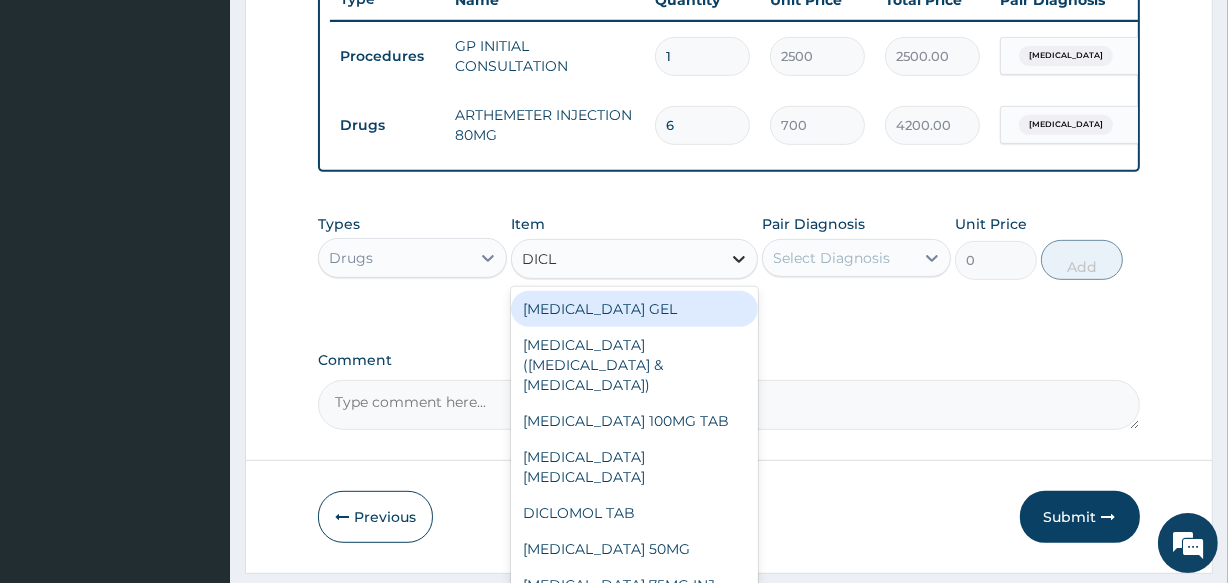 type on "DICLO" 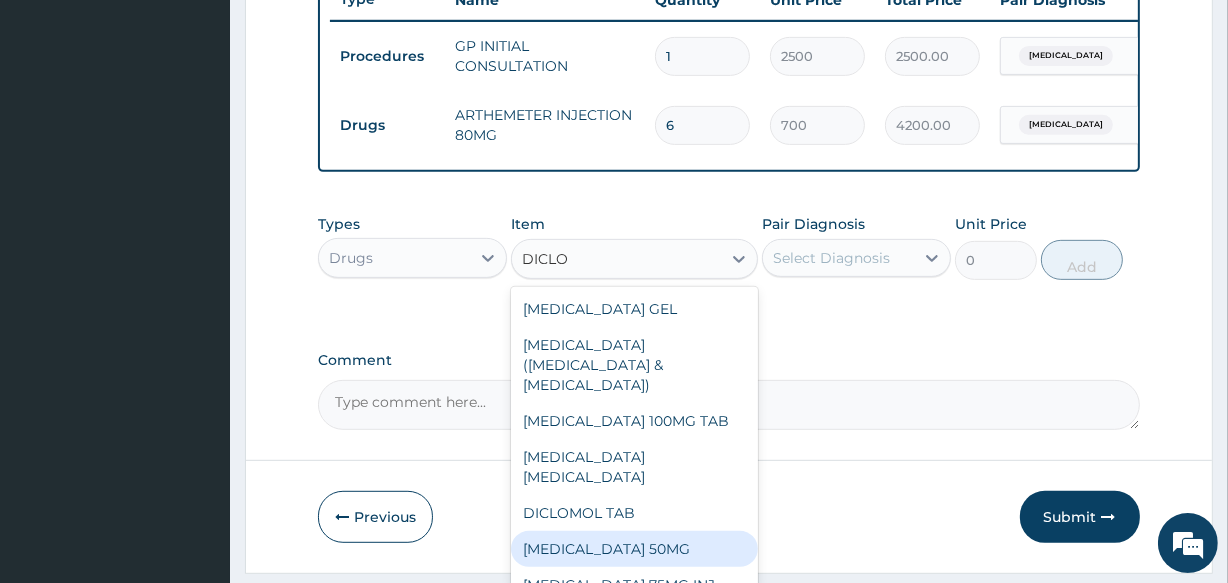 scroll, scrollTop: 90, scrollLeft: 0, axis: vertical 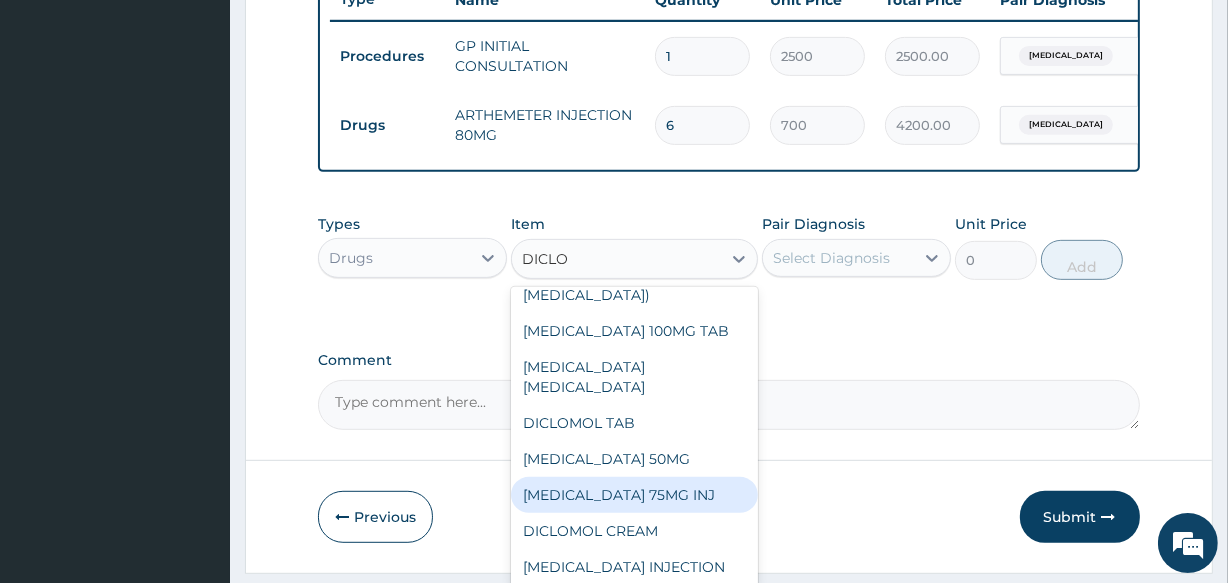 click on "DICLOFENAC SODIUM 75MG INJ" at bounding box center [634, 495] 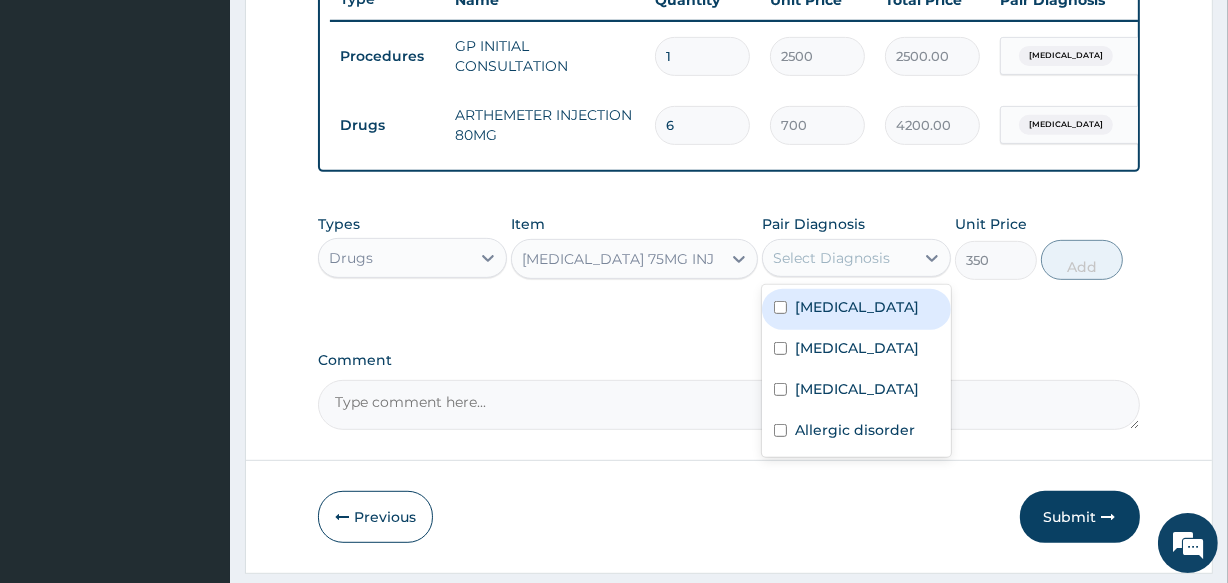 click on "Select Diagnosis" at bounding box center (838, 258) 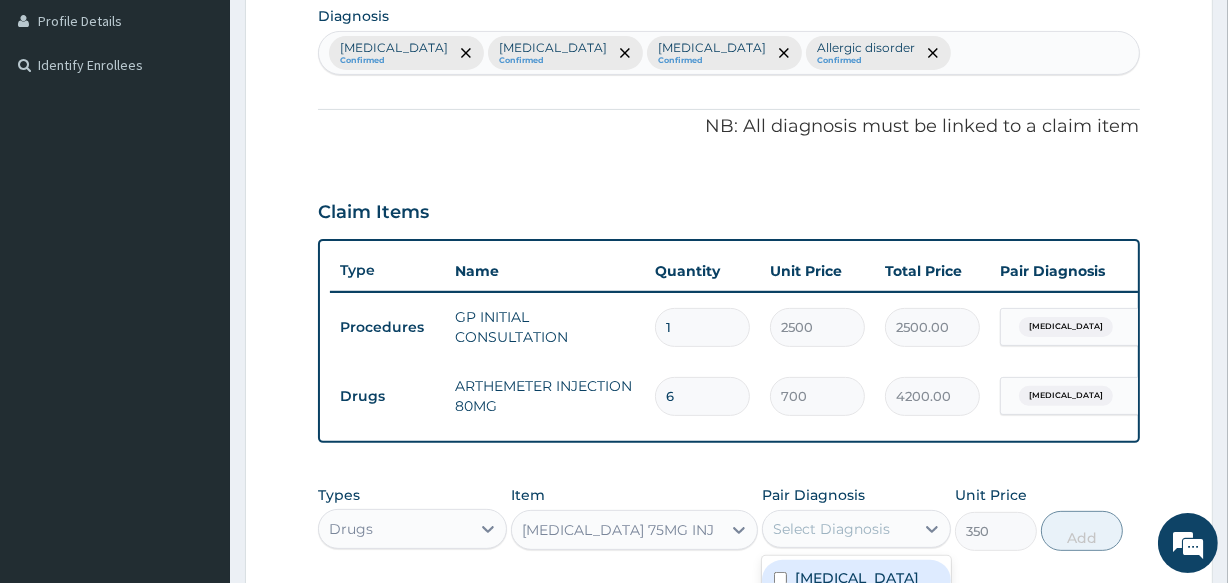 scroll, scrollTop: 503, scrollLeft: 0, axis: vertical 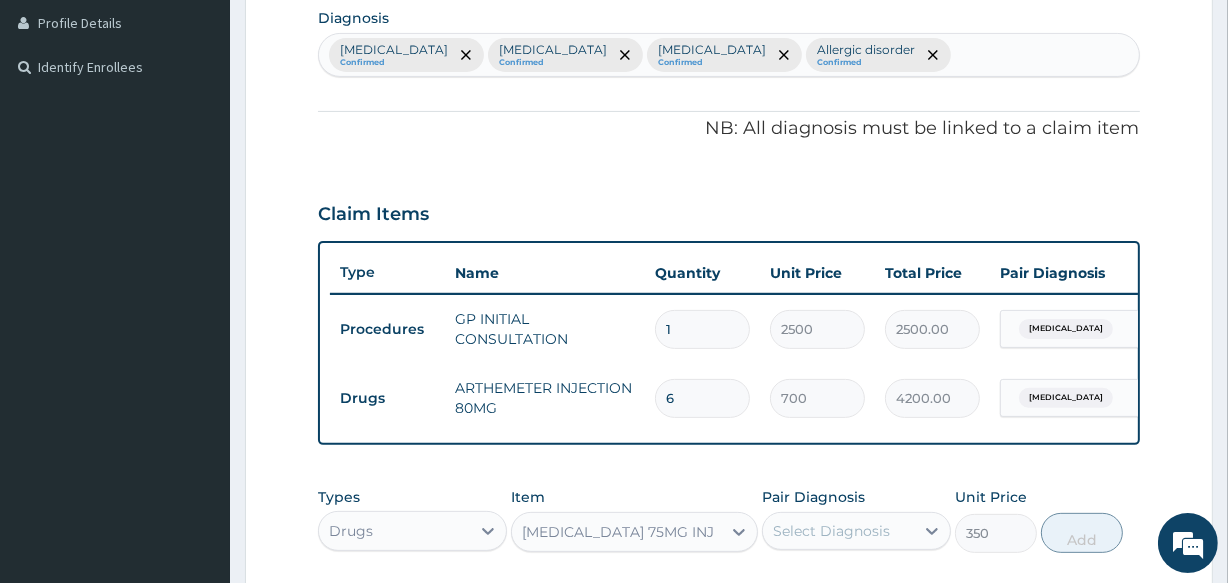 click on "Malaria Confirmed Sepsis Confirmed Upper respiratory infection Confirmed Allergic disorder Confirmed" at bounding box center (728, 55) 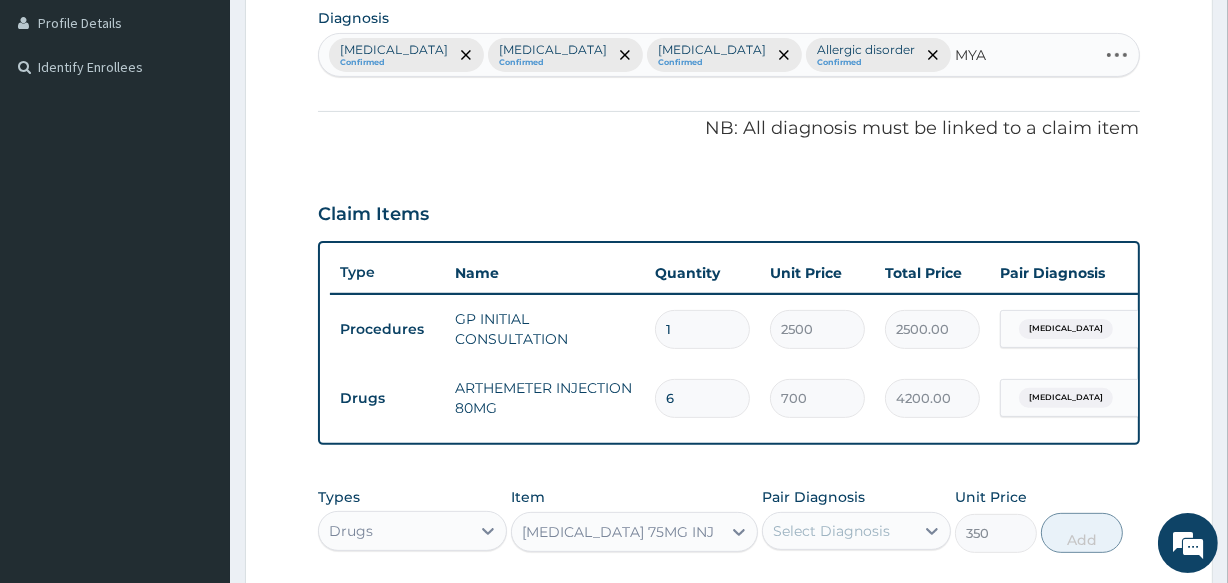 type on "MYAL" 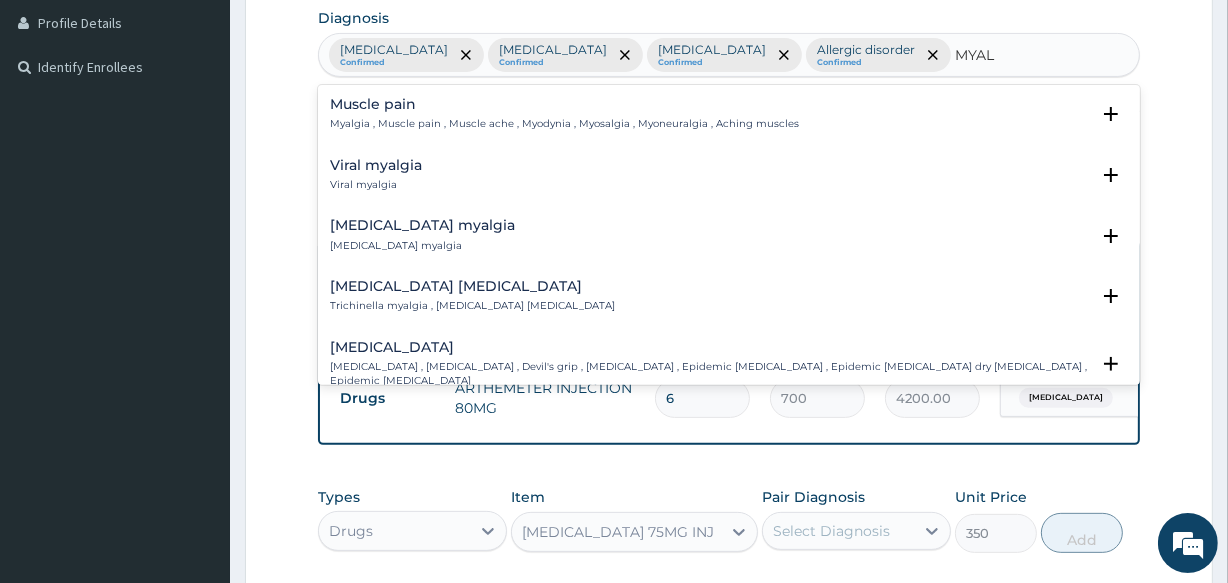 click on "Myalgia , Muscle pain , Muscle ache , Myodynia , Myosalgia , Myoneuralgia , Aching muscles" at bounding box center (564, 124) 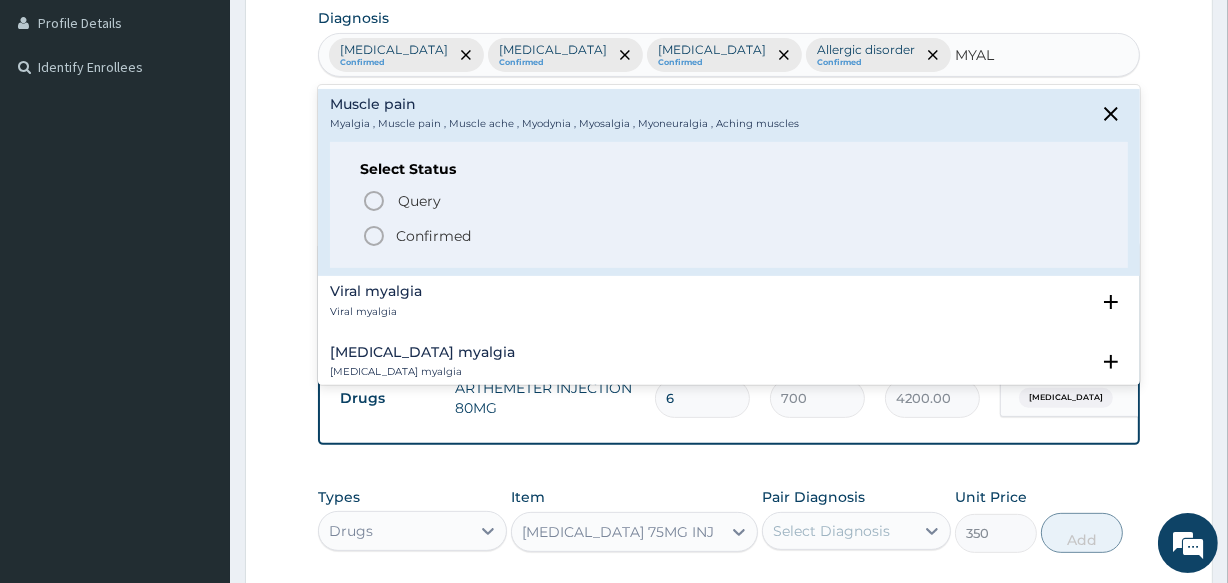 click 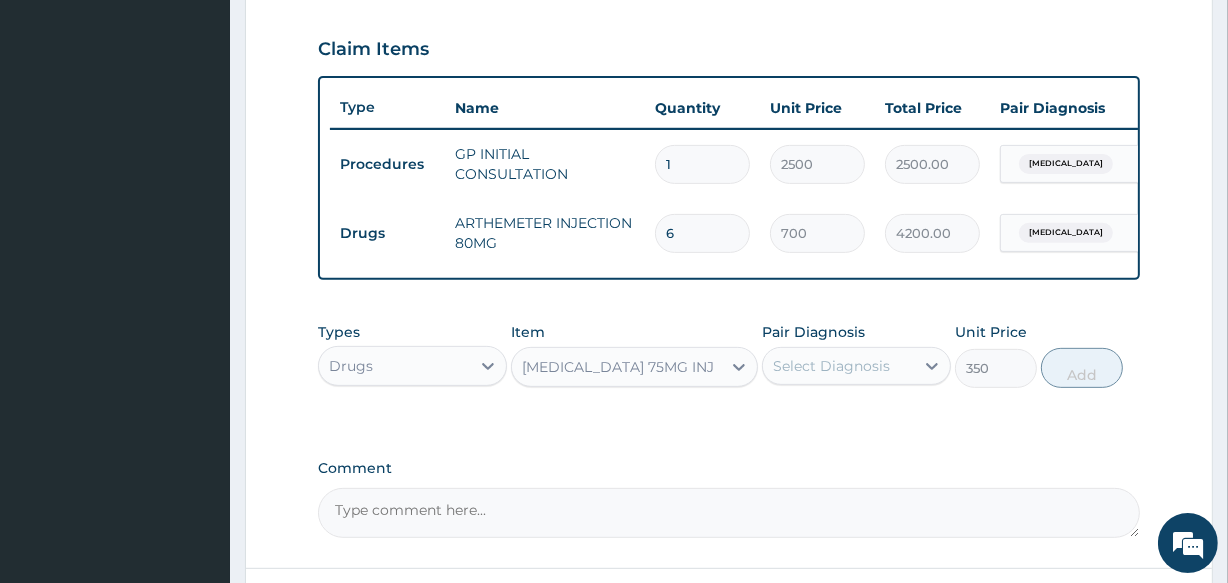 scroll, scrollTop: 685, scrollLeft: 0, axis: vertical 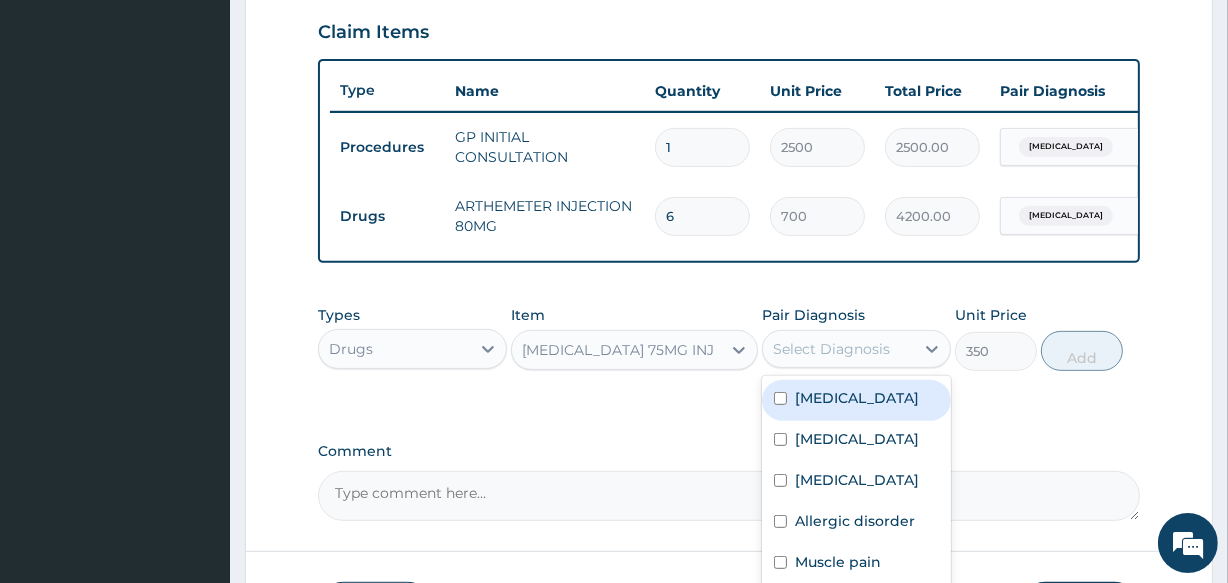 click on "Select Diagnosis" at bounding box center (831, 349) 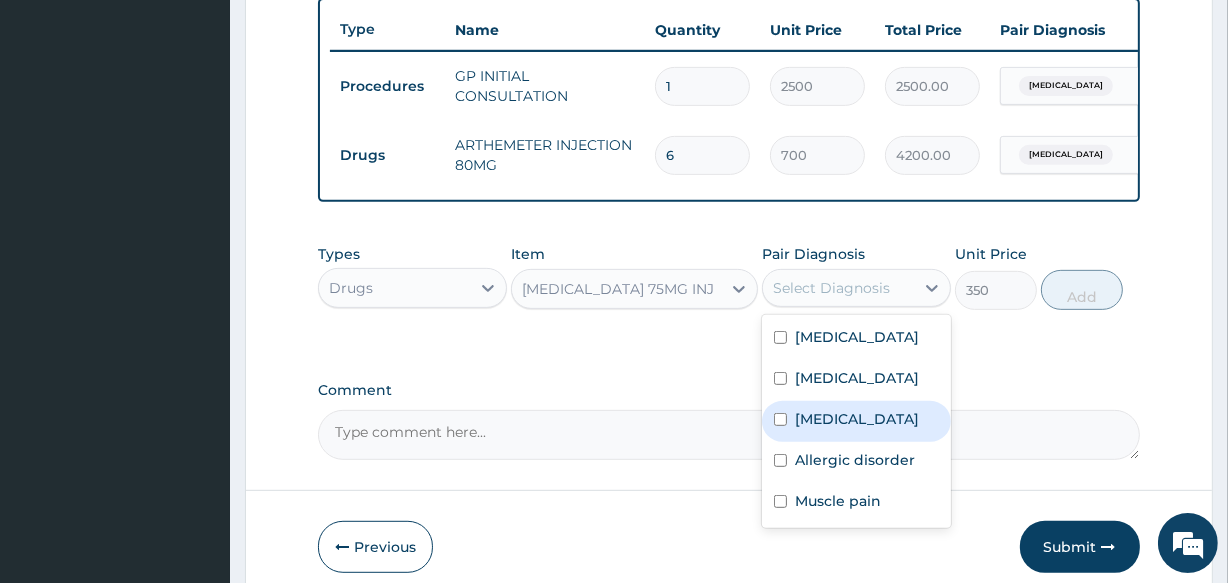 scroll, scrollTop: 846, scrollLeft: 0, axis: vertical 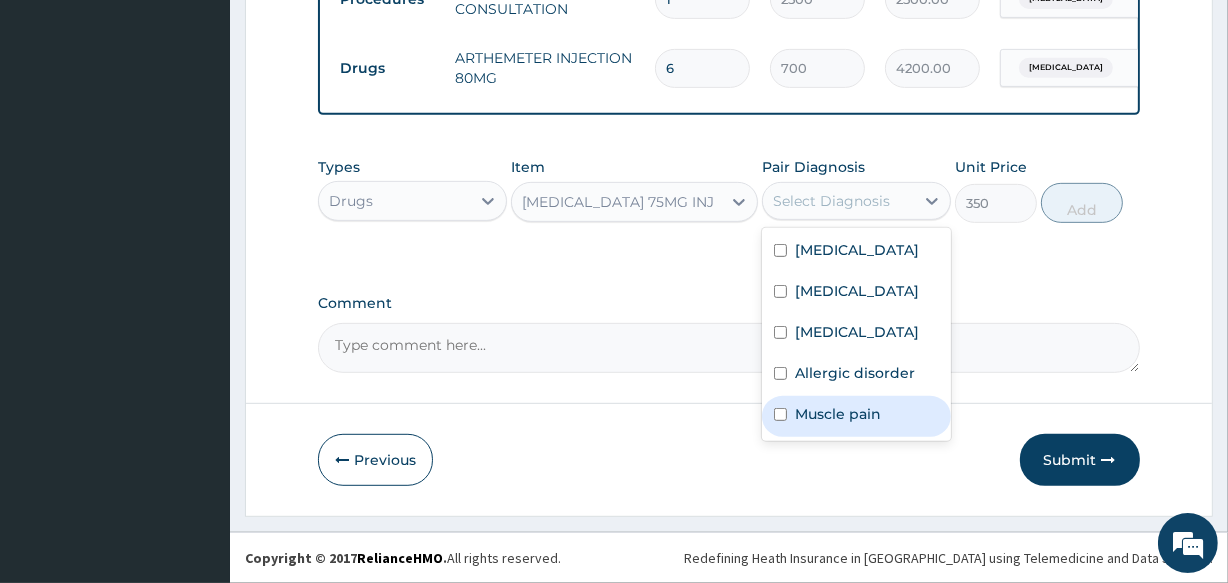 click on "Muscle pain" at bounding box center [838, 414] 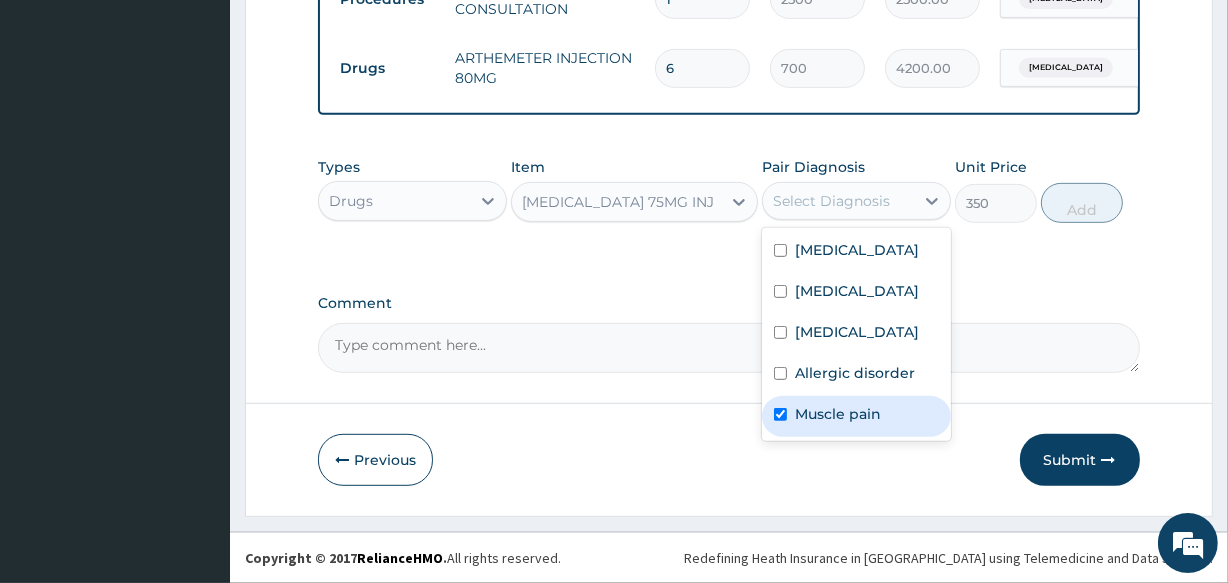 checkbox on "true" 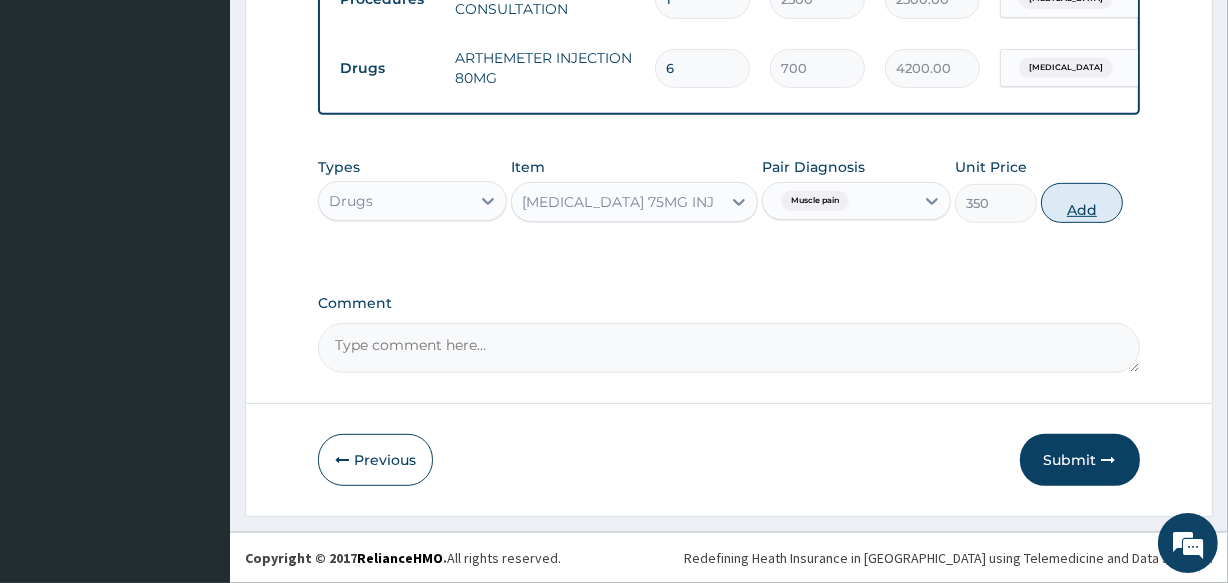click on "Add" at bounding box center [1082, 203] 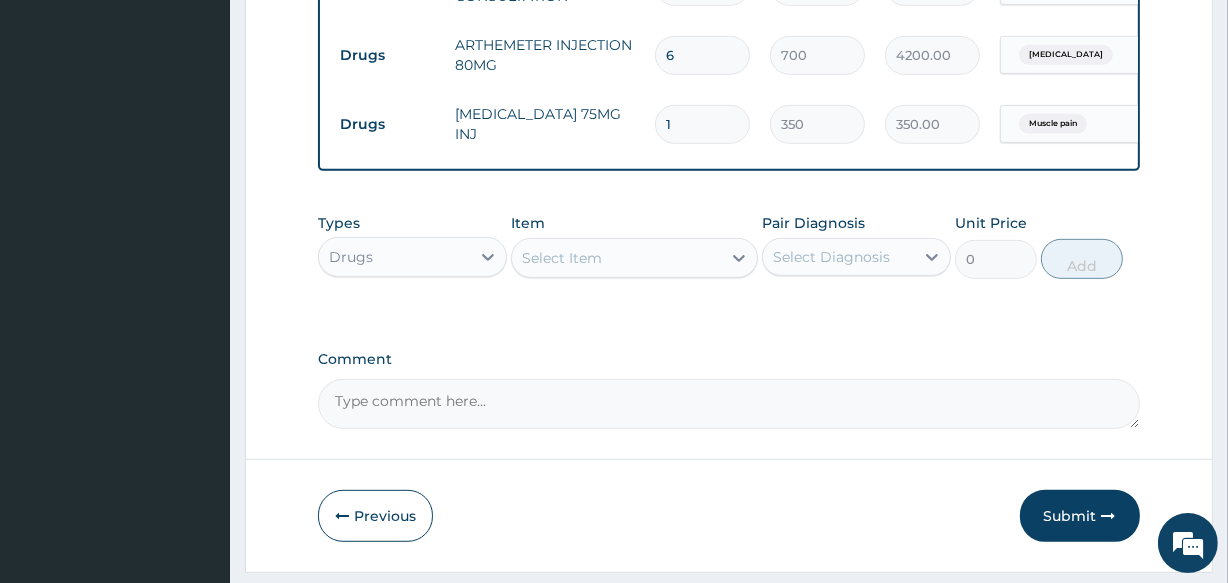 click on "Select Item" at bounding box center (616, 258) 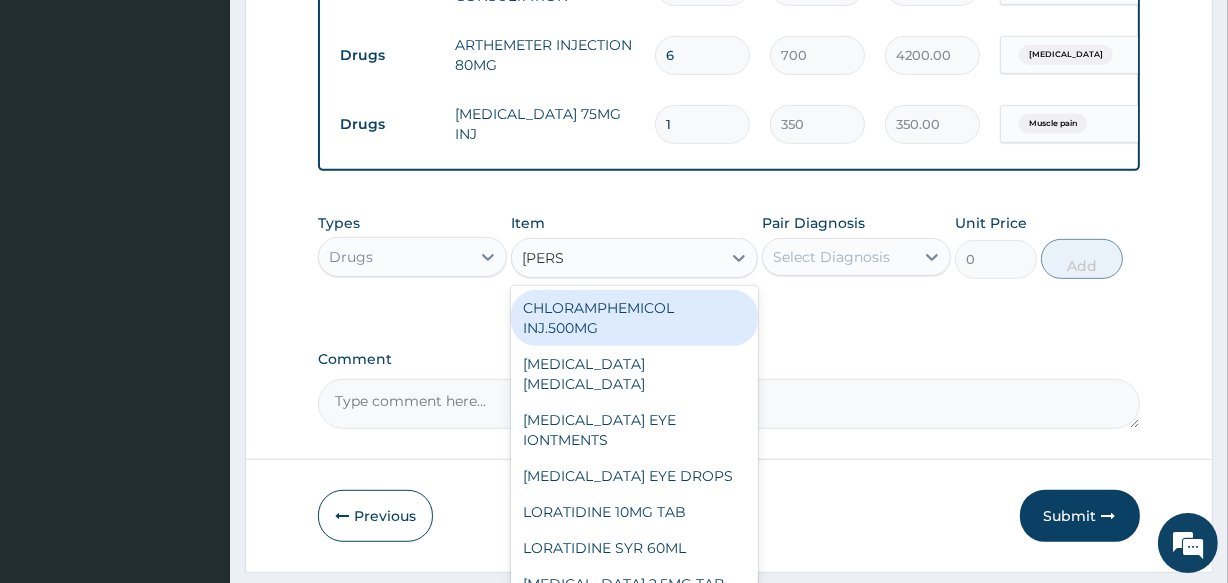 type on "LORAT" 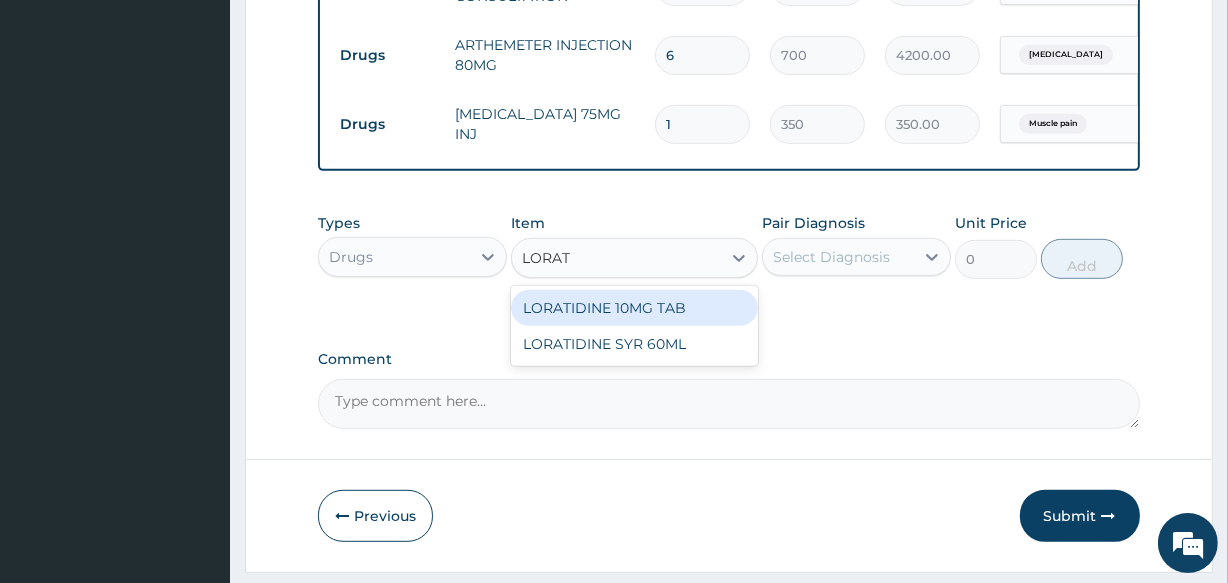 click on "LORATIDINE 10MG TAB" at bounding box center [634, 308] 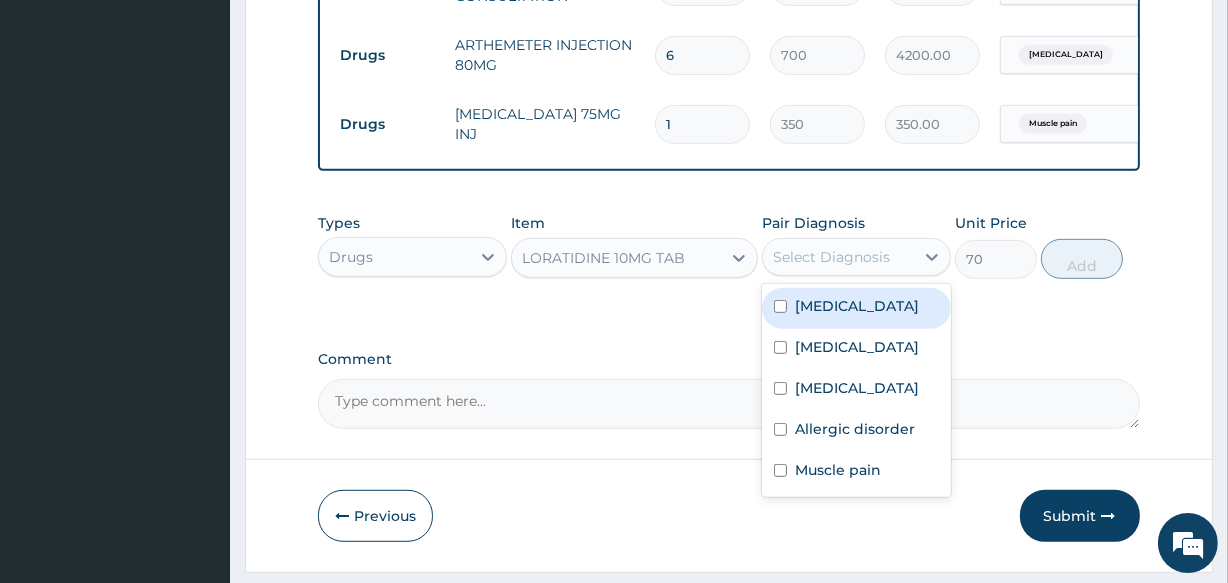 click on "Select Diagnosis" at bounding box center (831, 257) 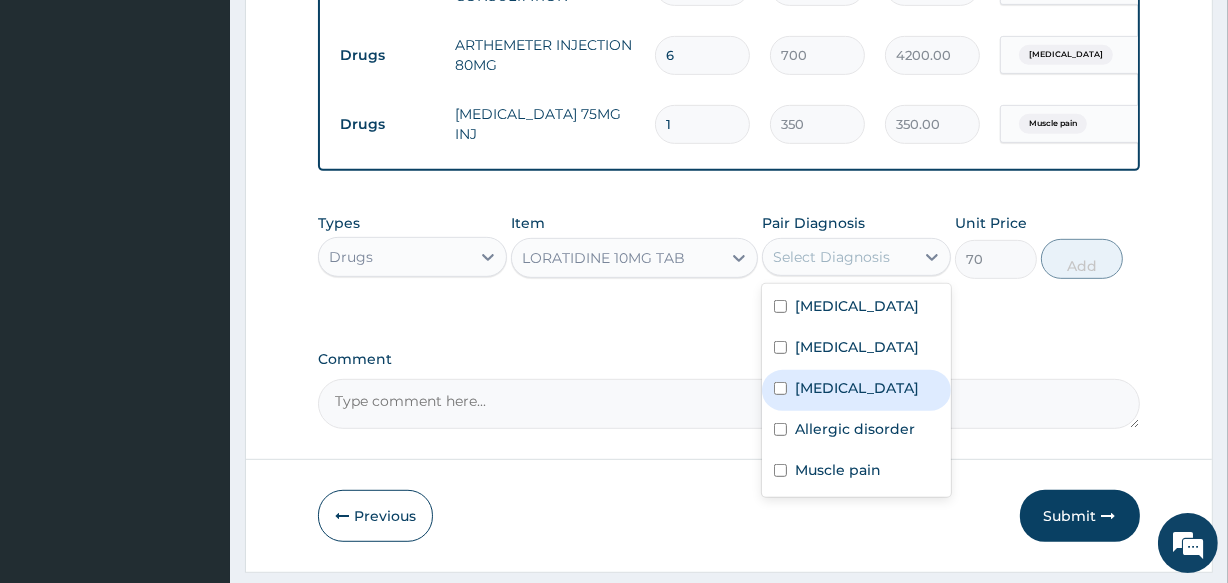 click on "Upper respiratory infection" at bounding box center (857, 388) 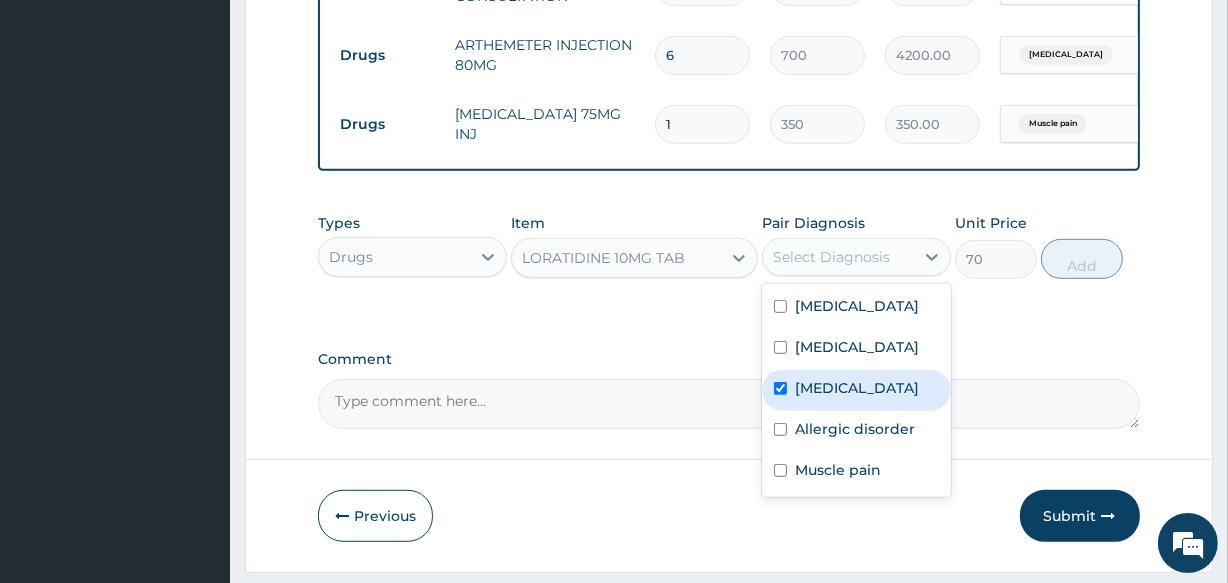 checkbox on "true" 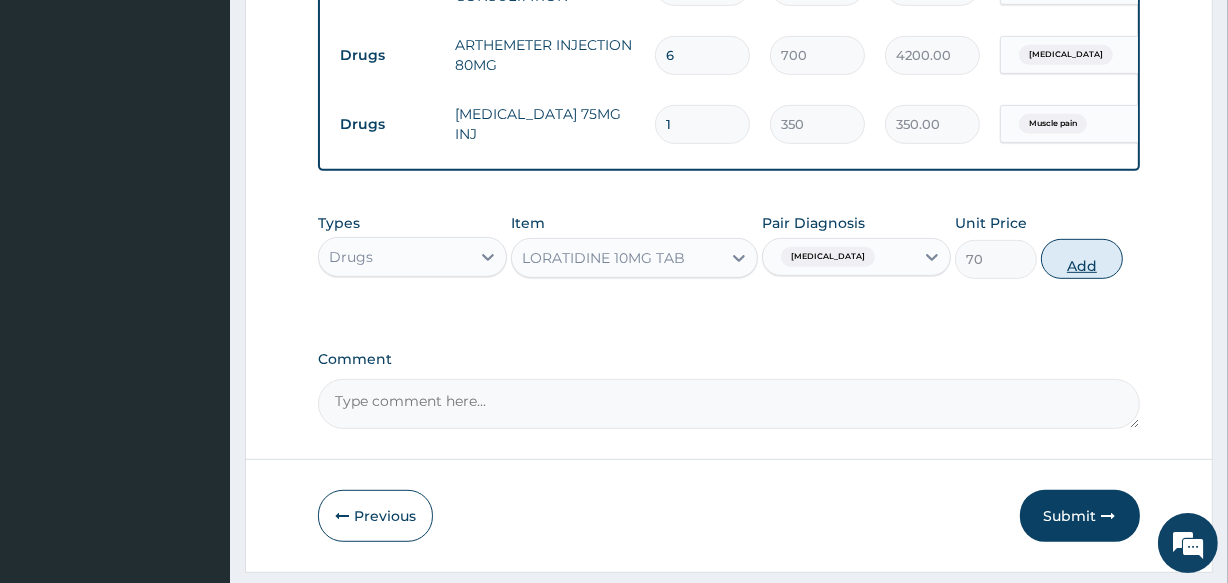 click on "Add" at bounding box center [1082, 259] 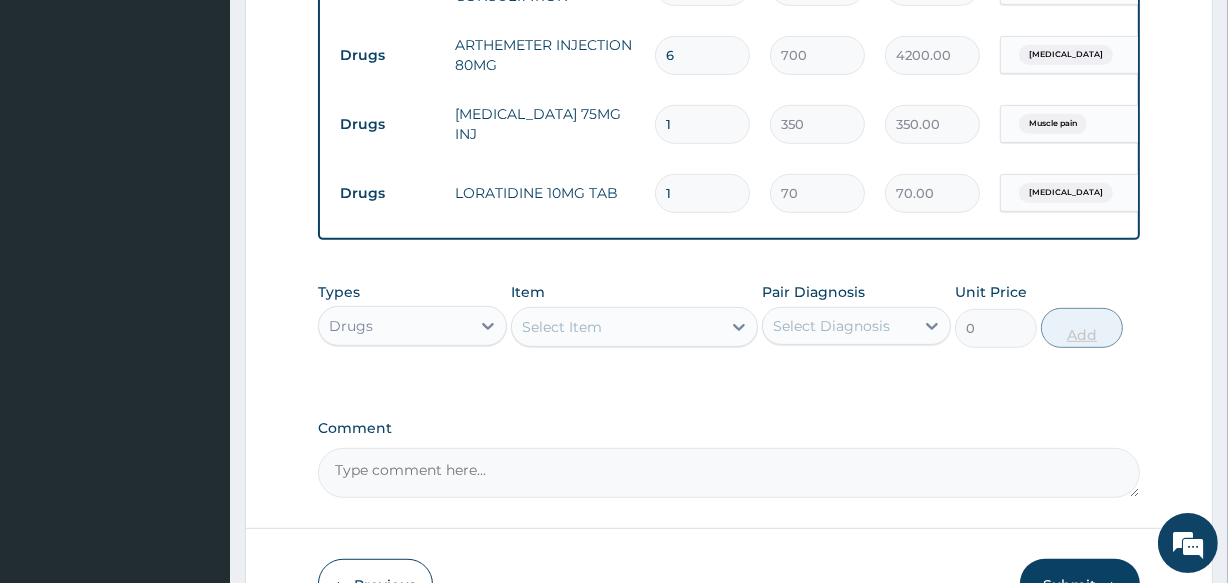 type 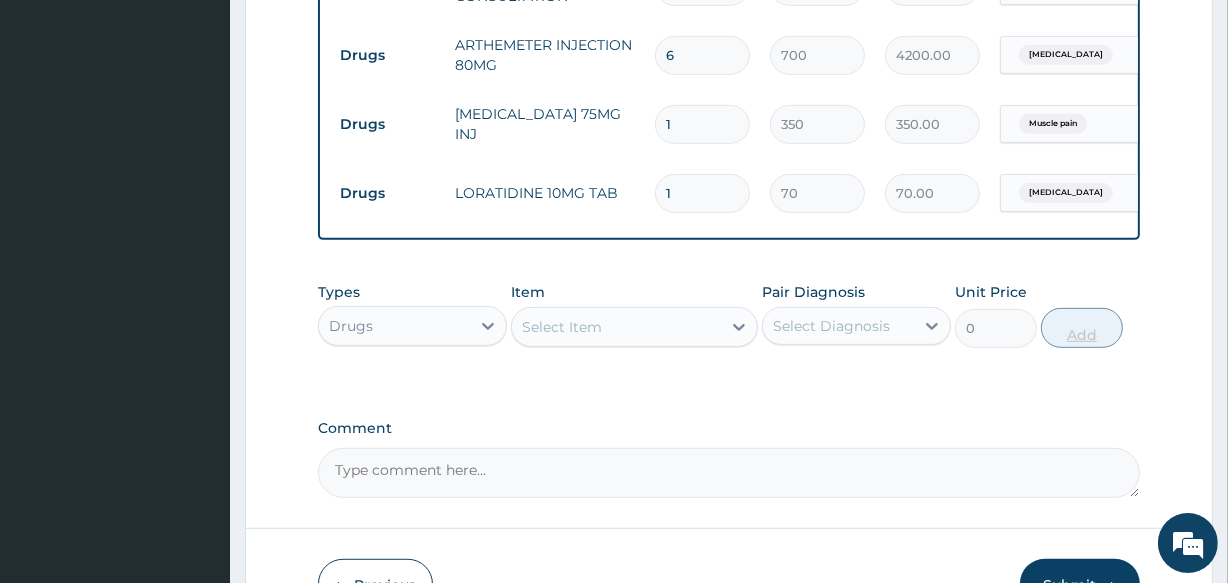 type on "0.00" 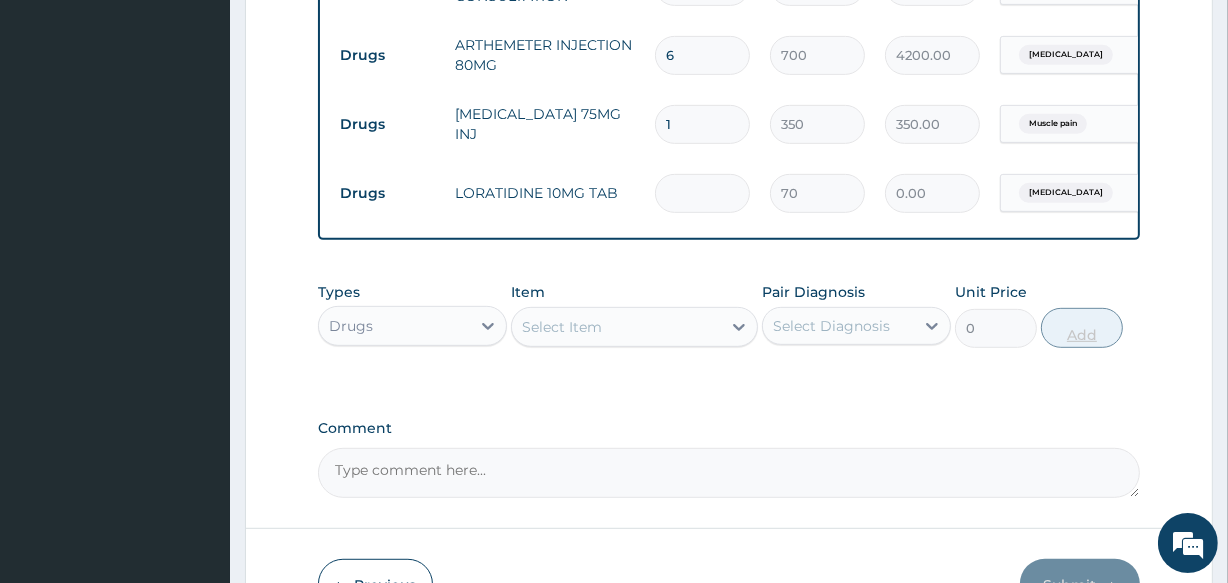 type on "5" 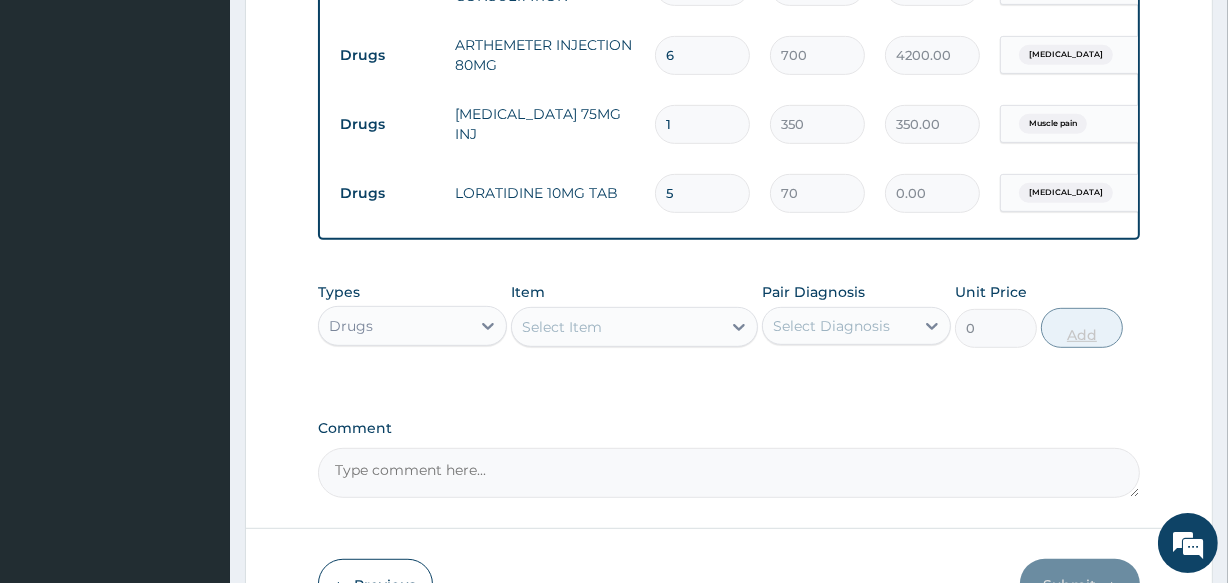 type on "350.00" 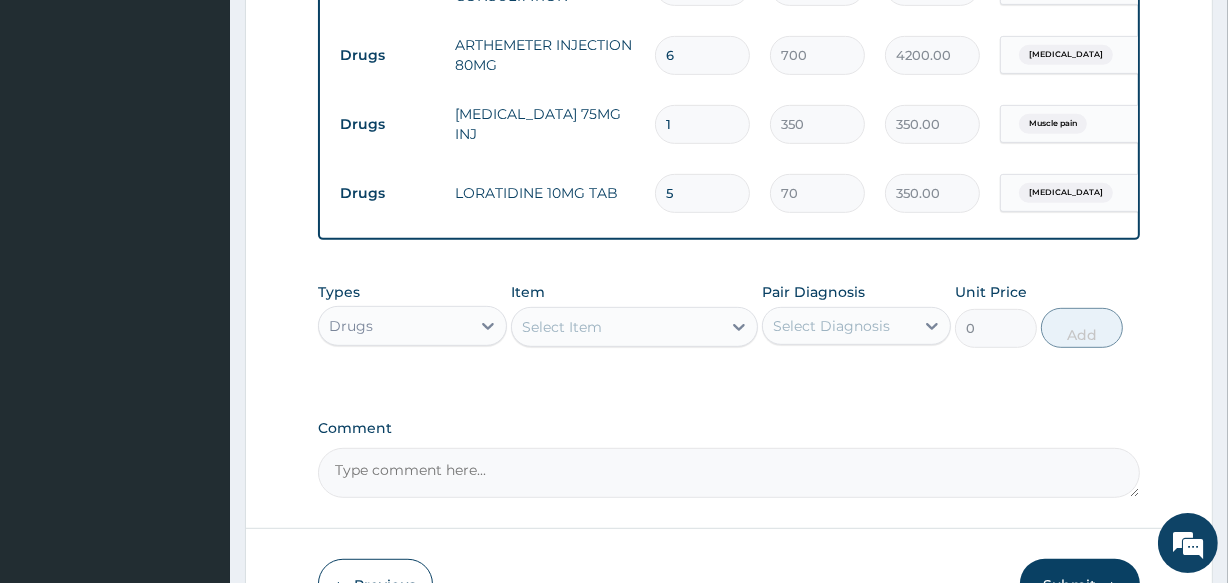 type on "5" 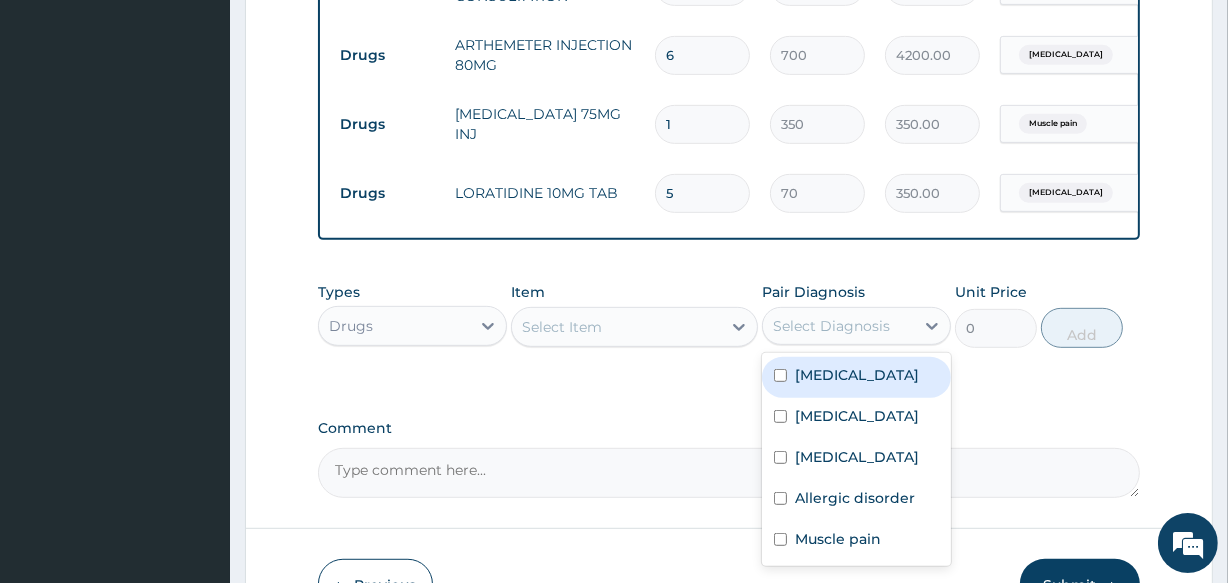 click on "Select Item" at bounding box center [616, 327] 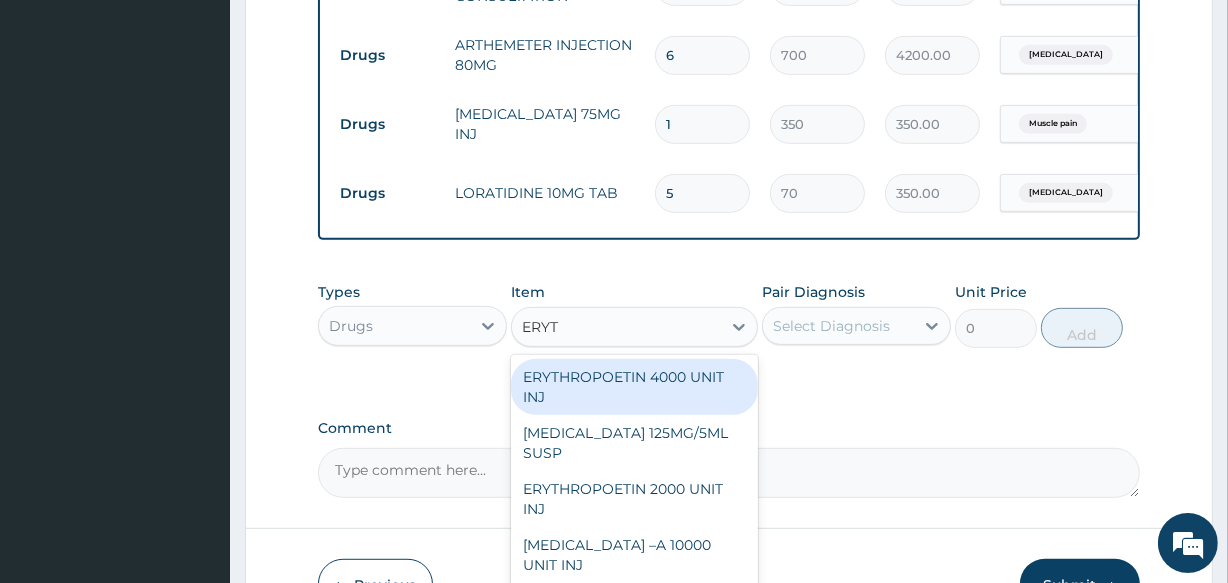 type on "ERYTH" 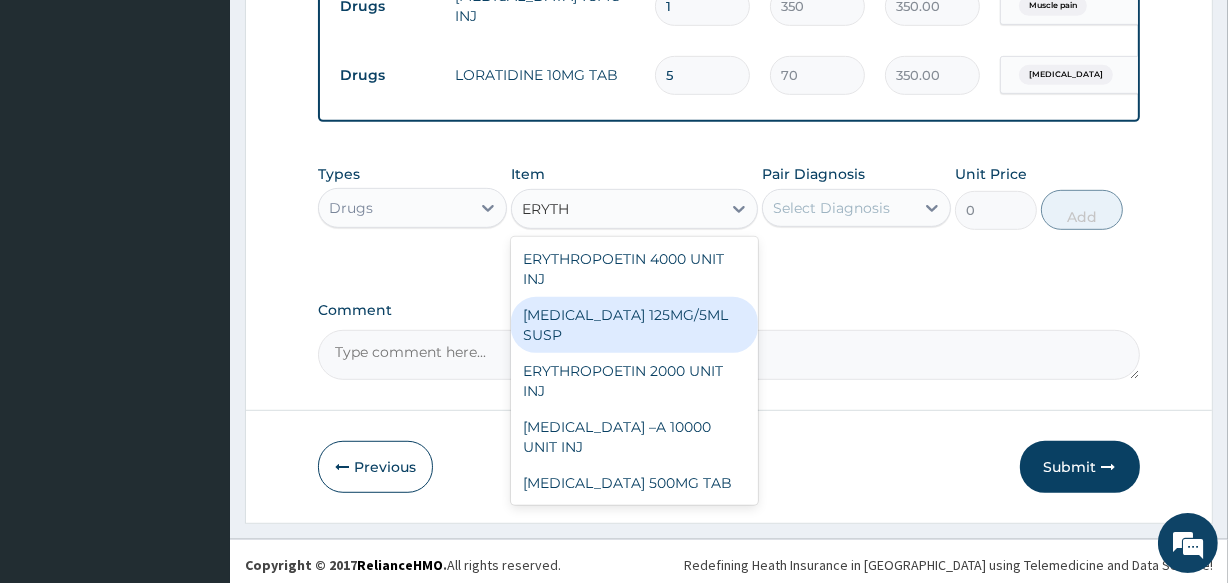 scroll, scrollTop: 984, scrollLeft: 0, axis: vertical 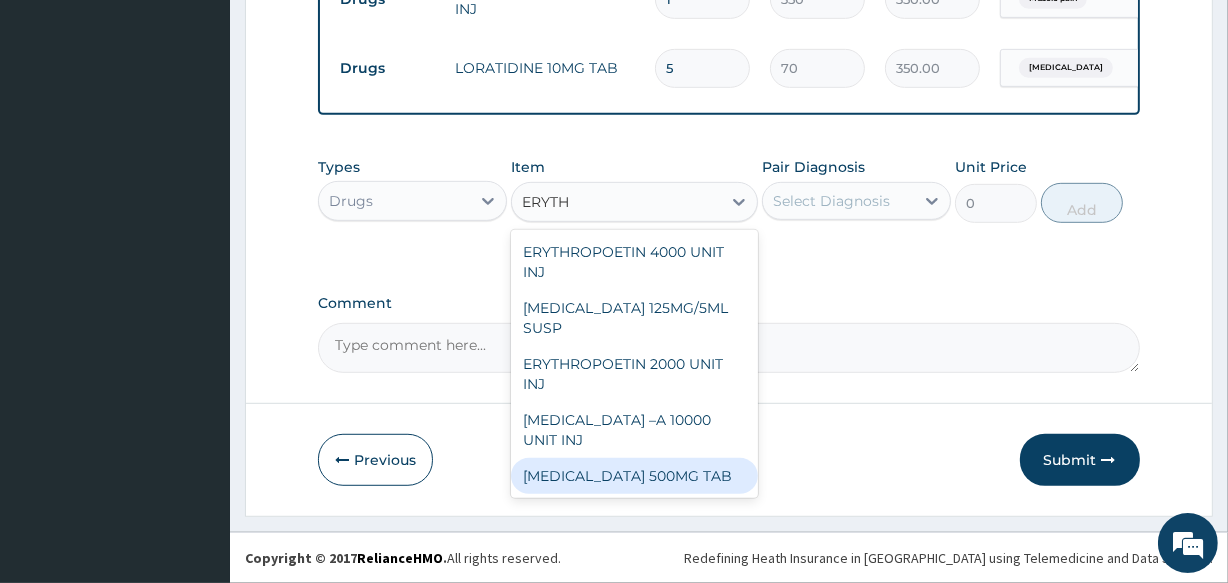 click on "ERYTHROMYCIN 500MG TAB" at bounding box center (634, 476) 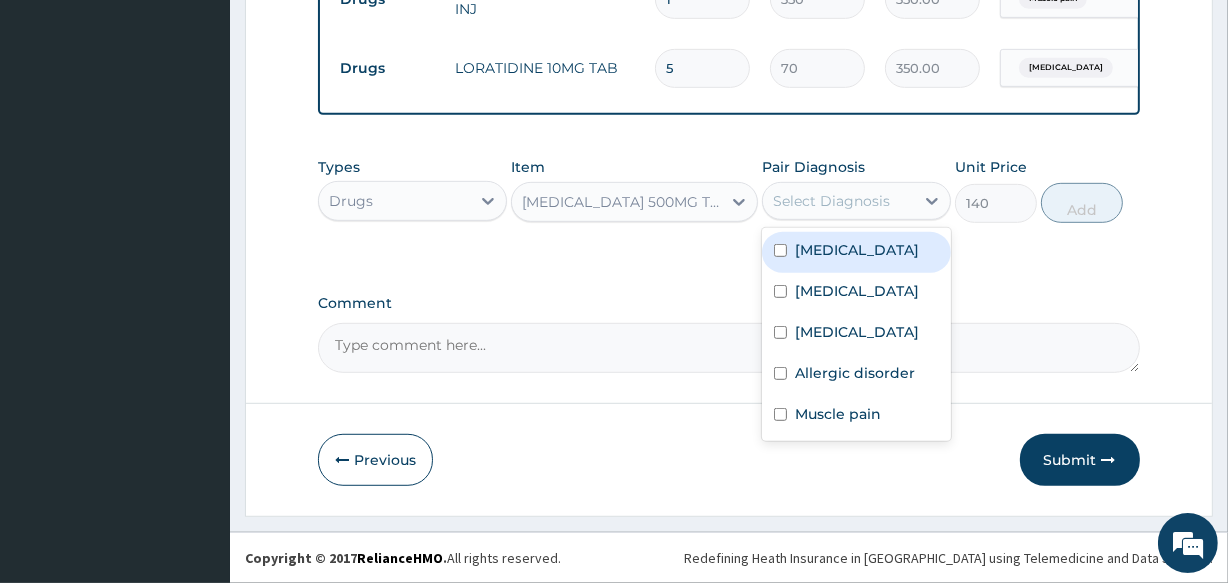 click on "Select Diagnosis" at bounding box center (831, 201) 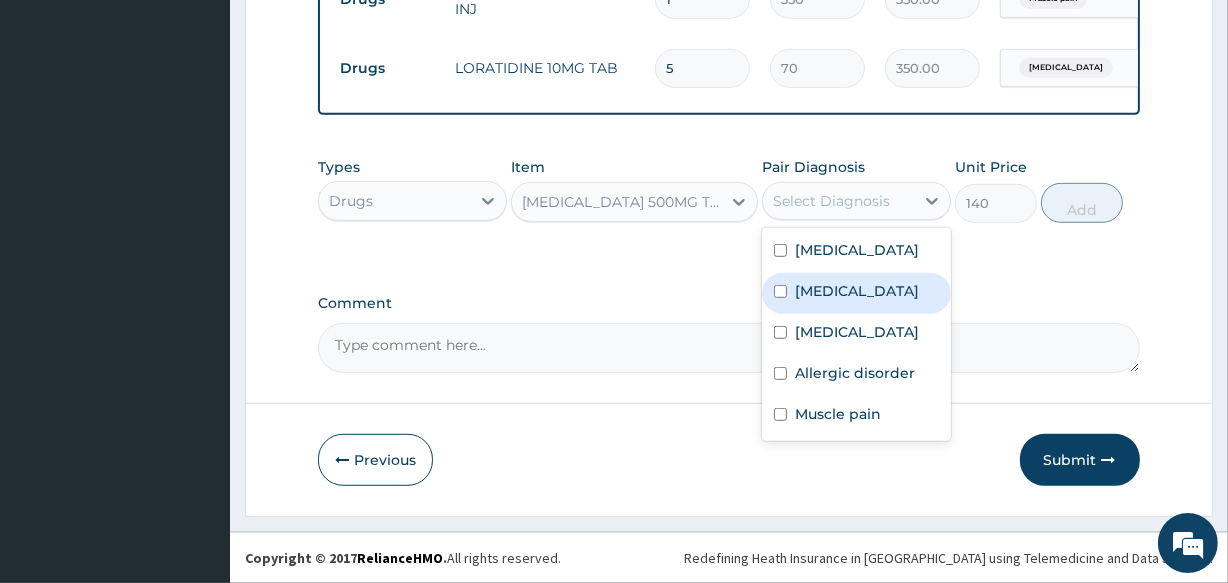 click on "Sepsis" at bounding box center (857, 291) 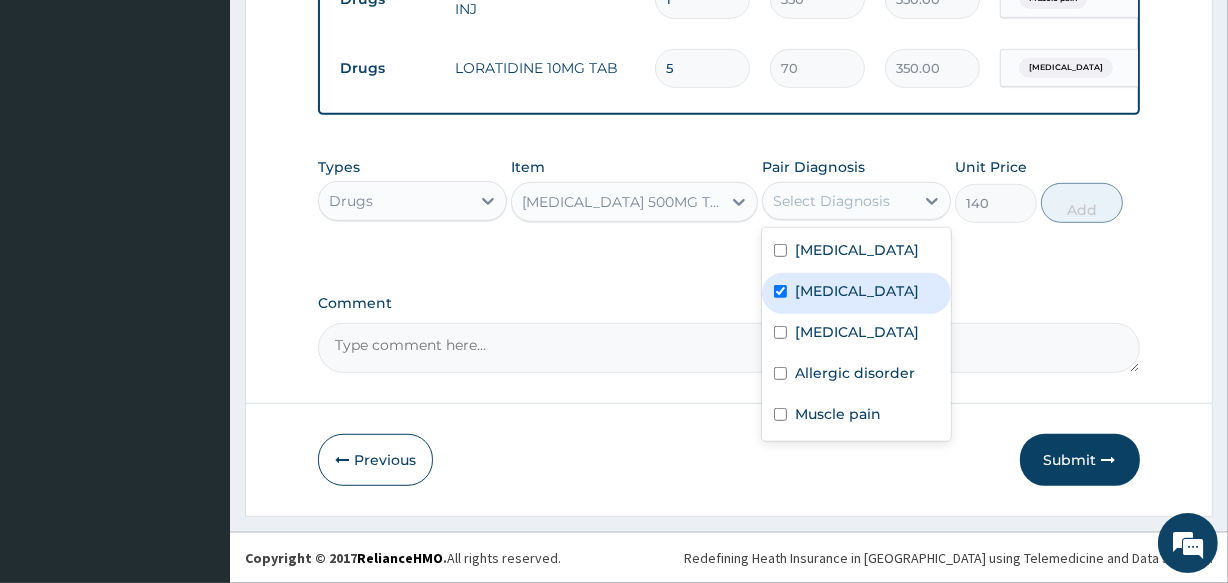 checkbox on "true" 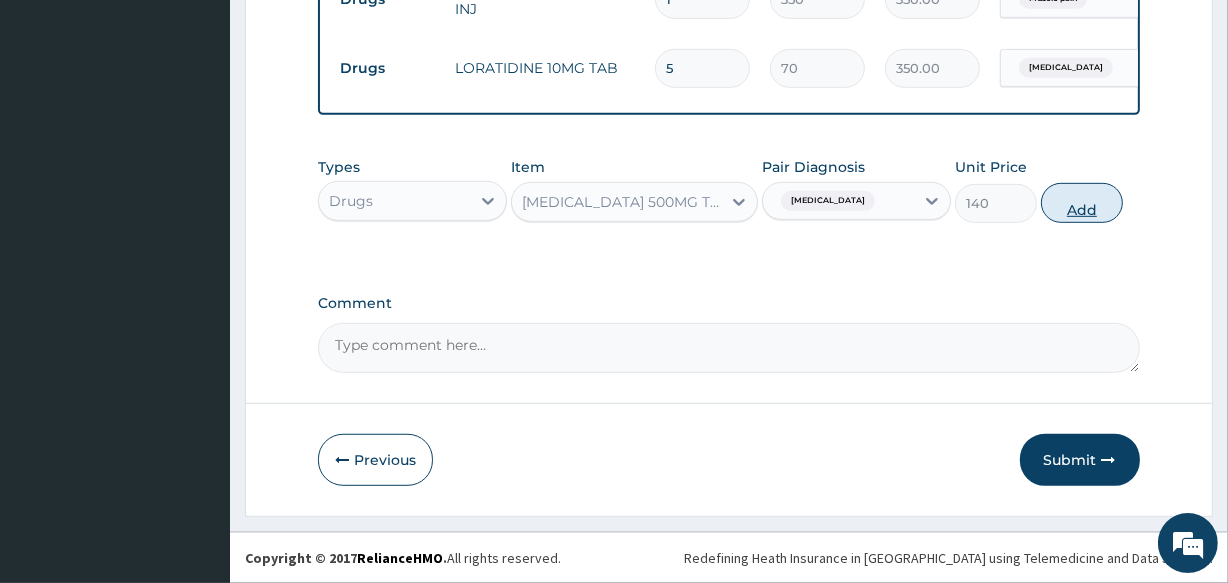 click on "Add" at bounding box center [1082, 203] 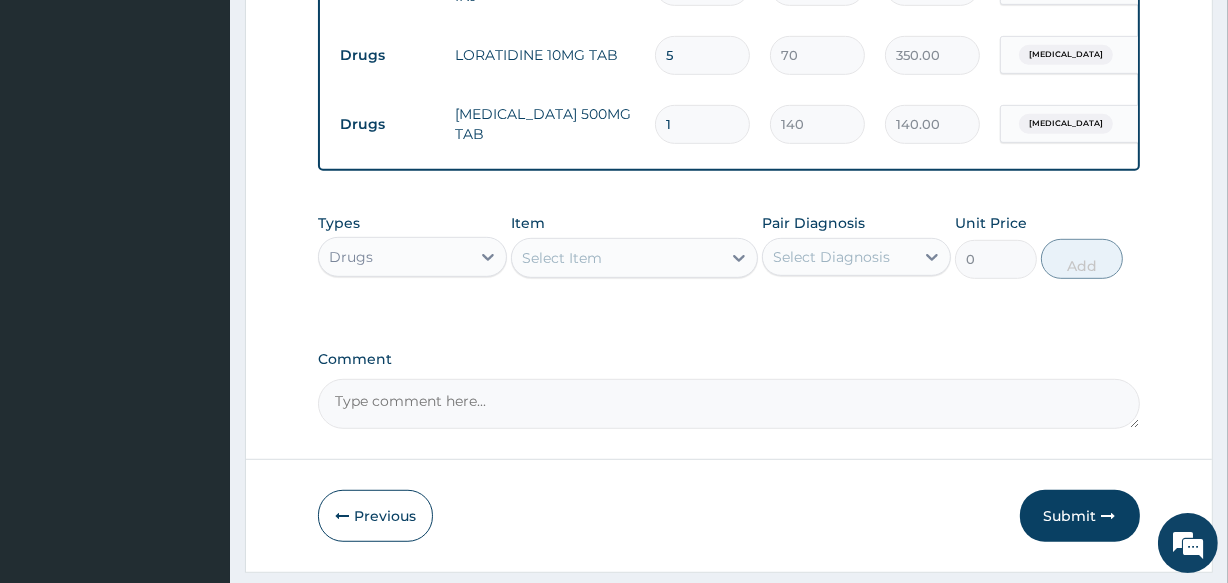 click on "1" at bounding box center (702, 124) 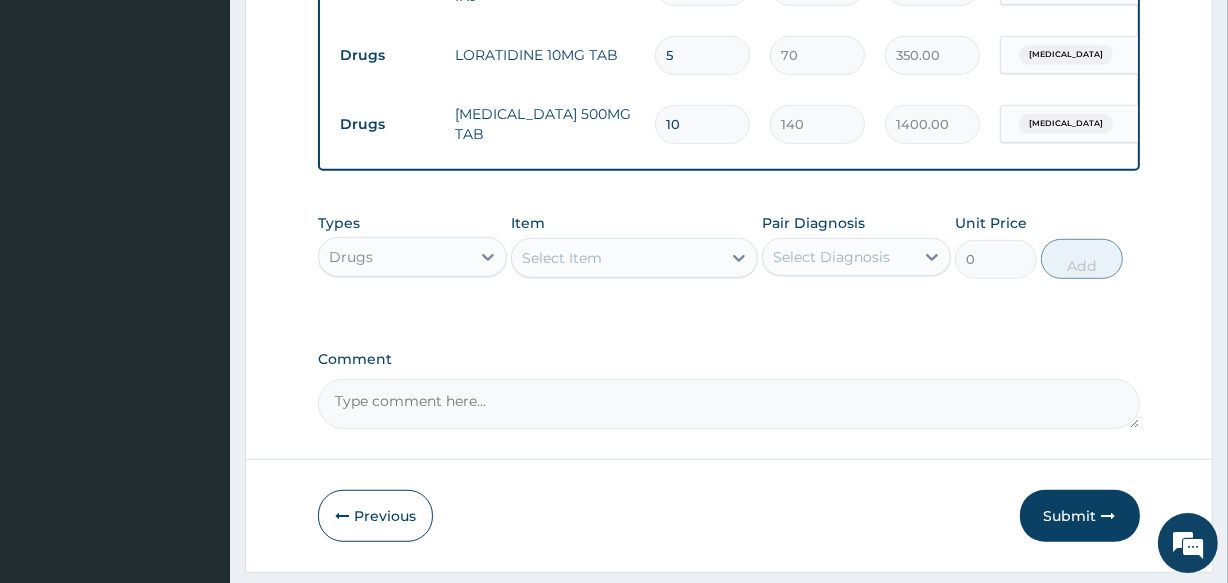 type on "10" 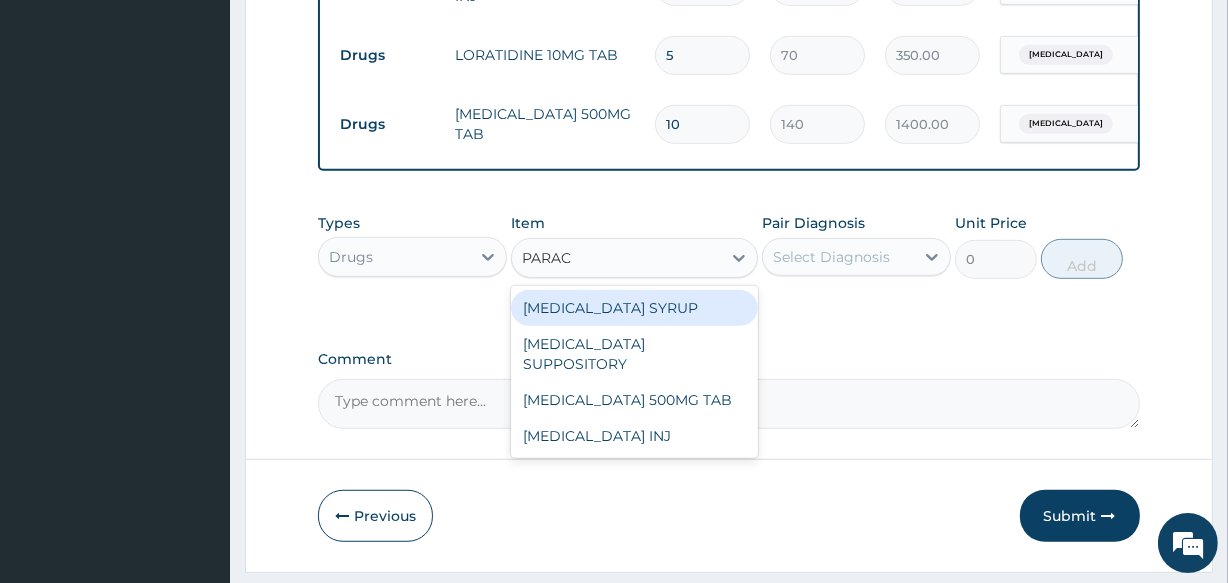type on "PARACE" 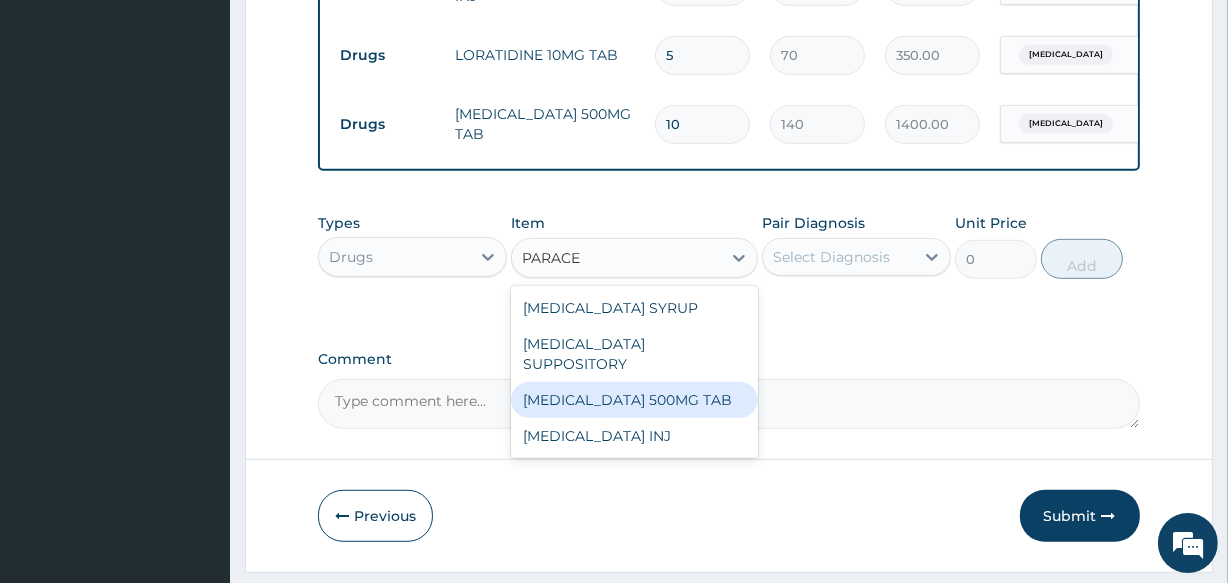 click on "PARACETAMOL 500MG TAB" at bounding box center (634, 400) 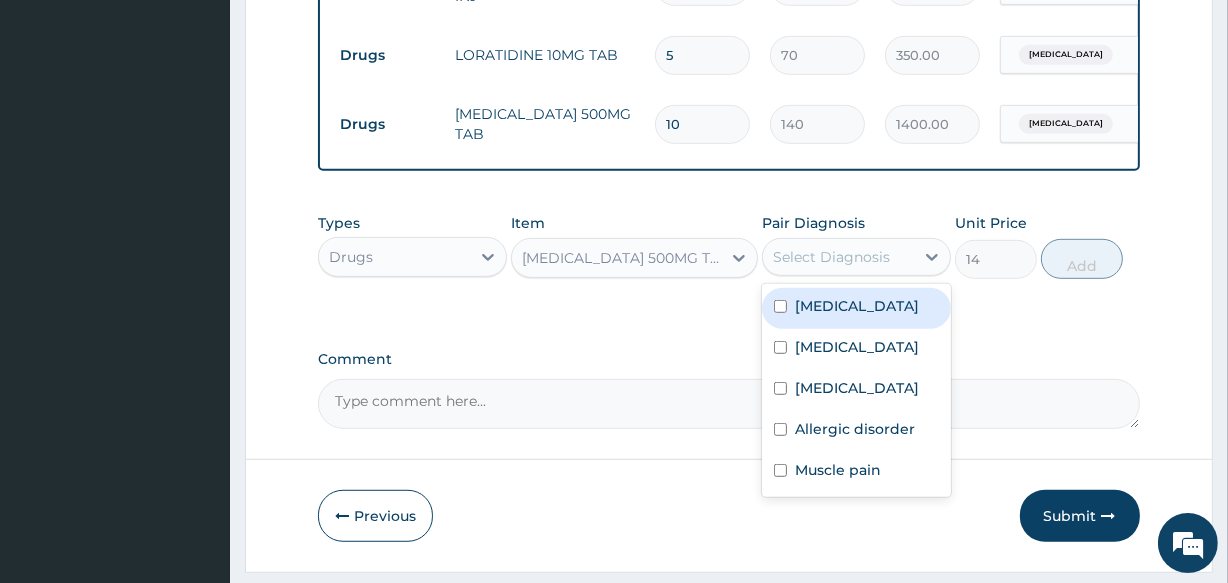 click on "Select Diagnosis" at bounding box center [831, 257] 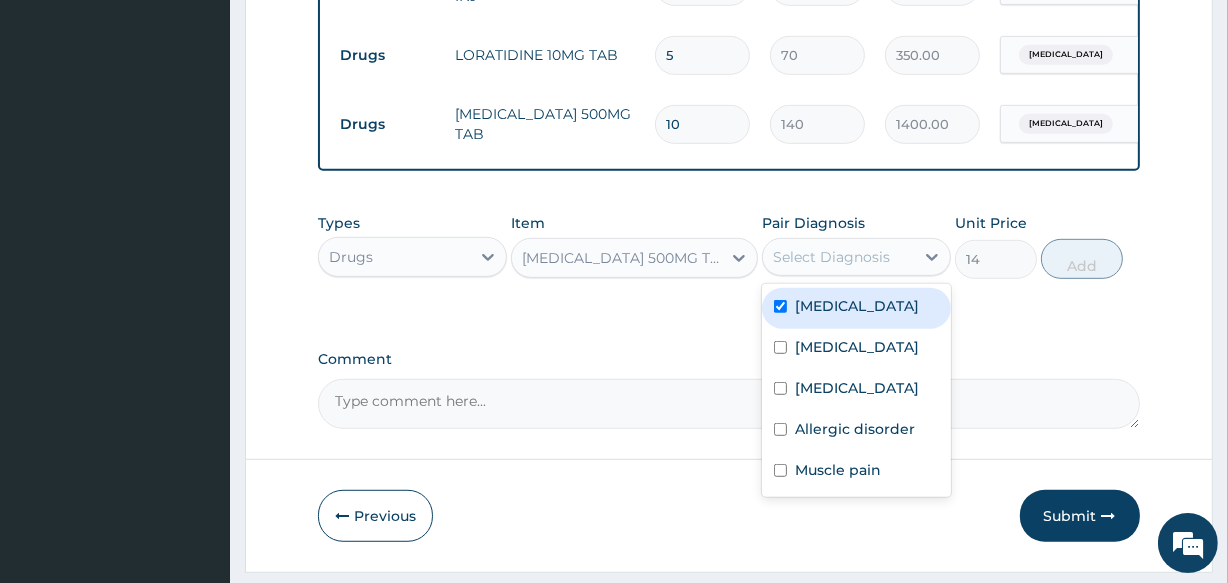 checkbox on "true" 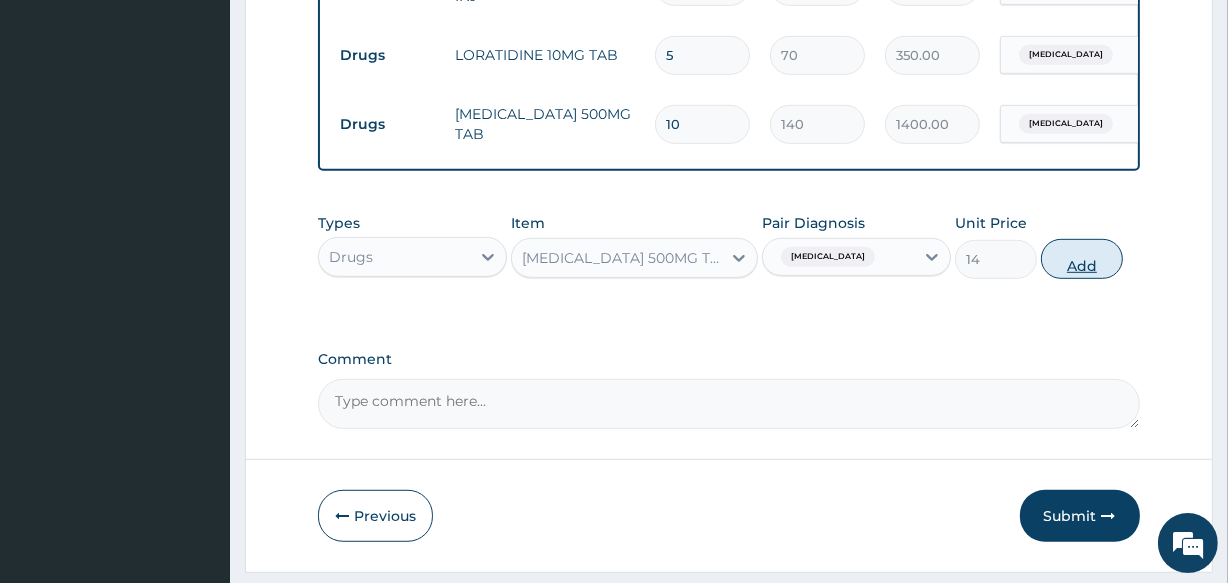 click on "Add" at bounding box center (1082, 259) 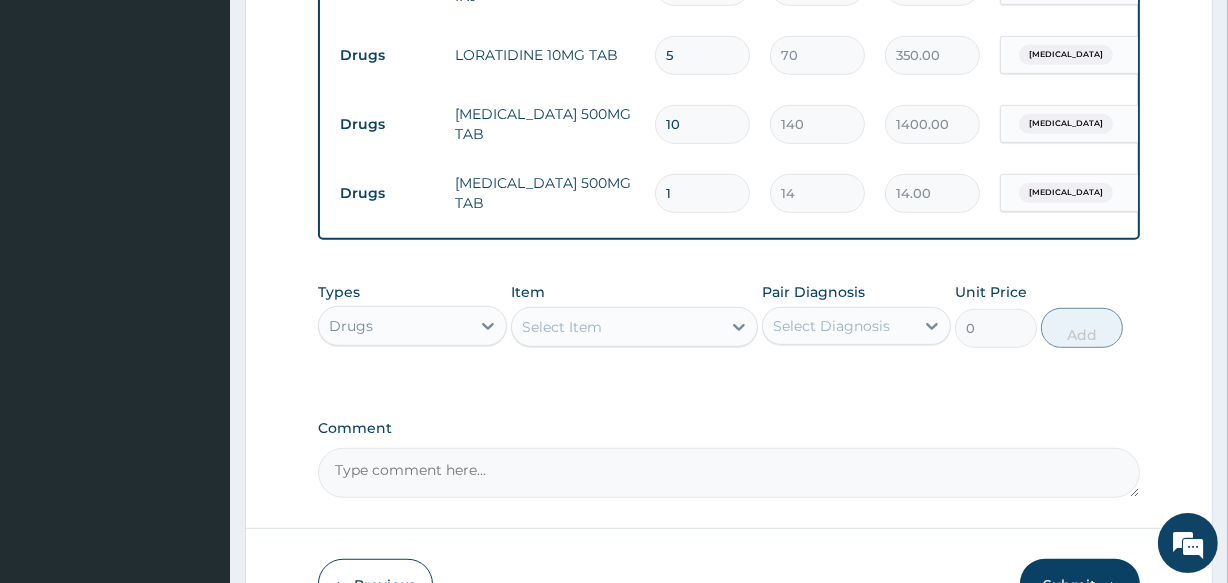 type 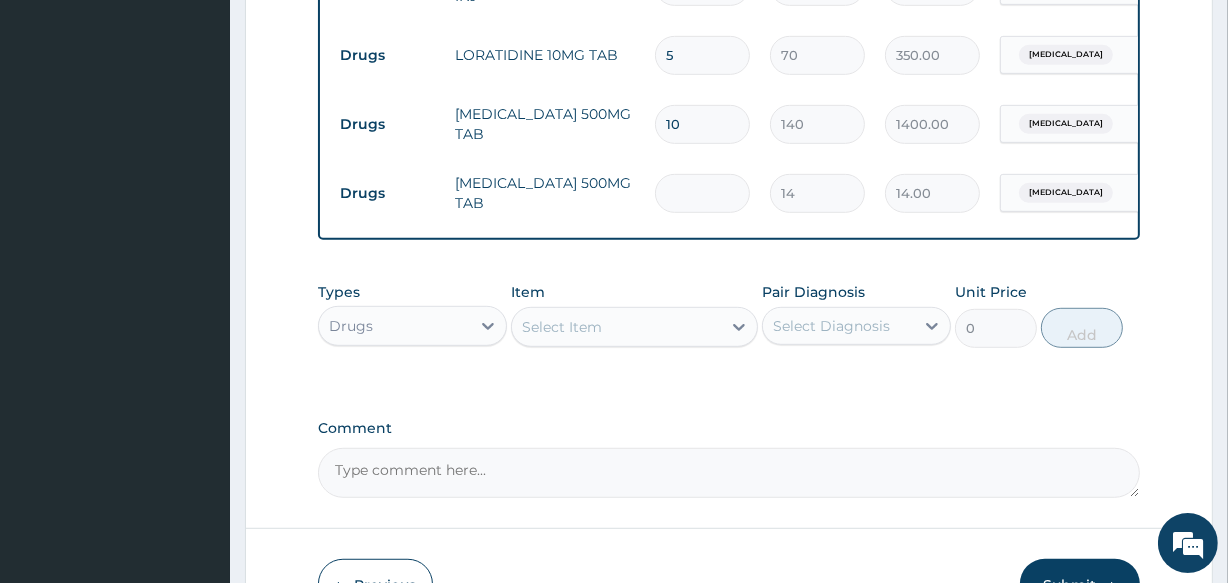 type on "0.00" 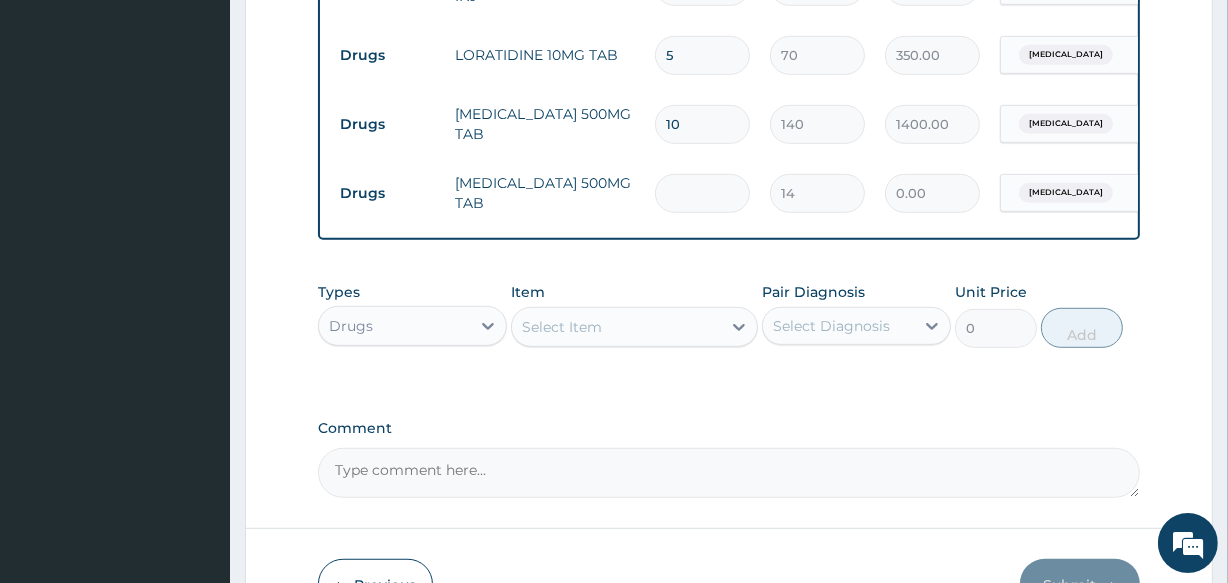 type on "3" 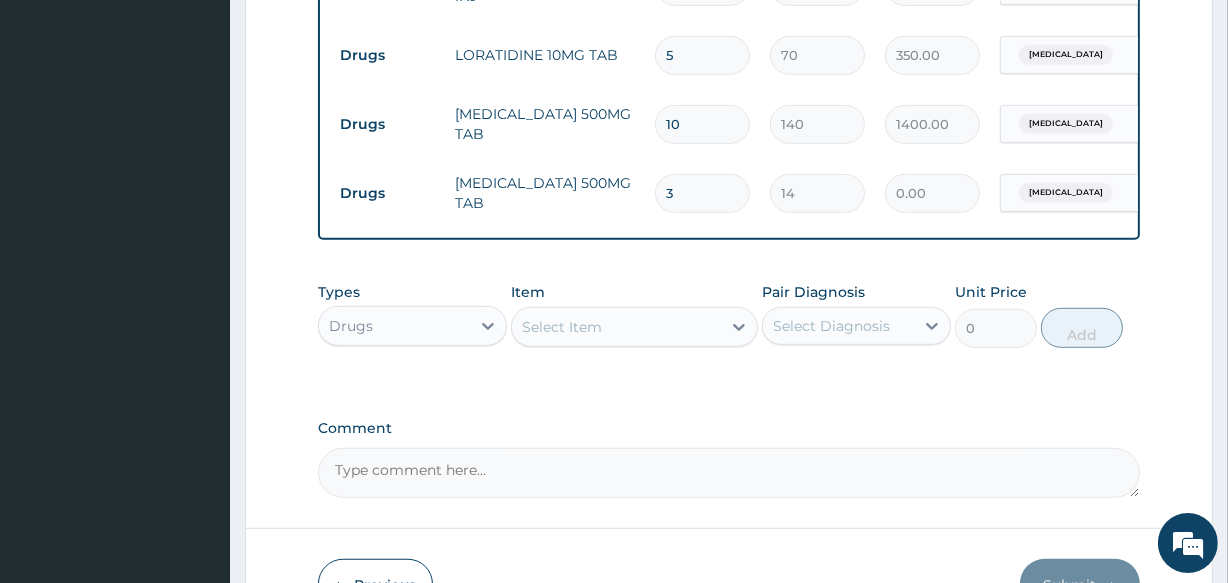 type on "42.00" 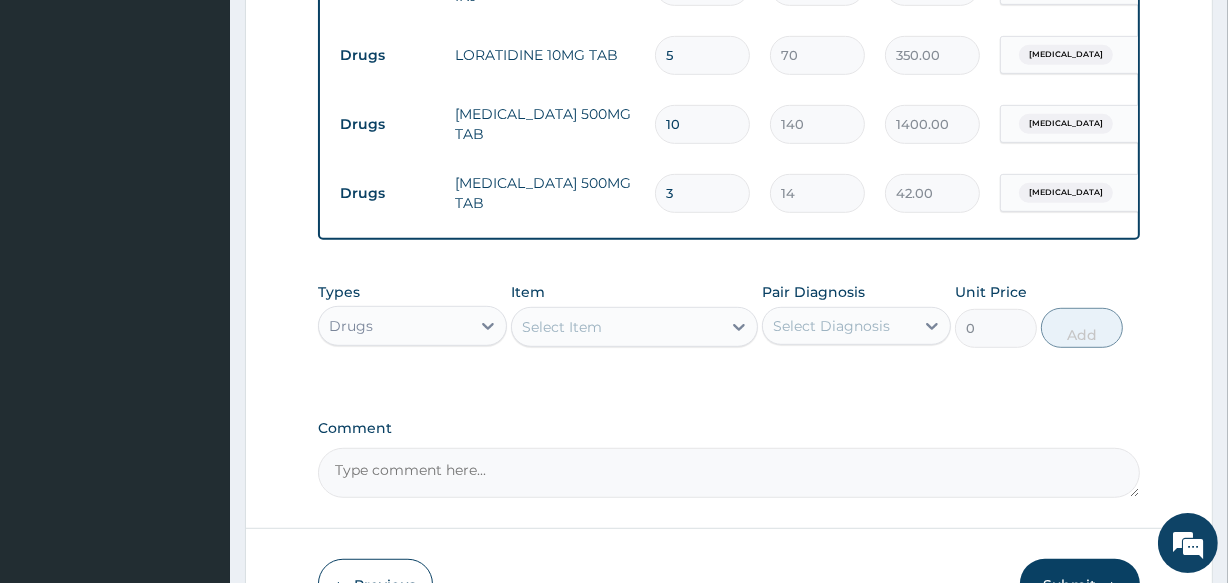type on "30" 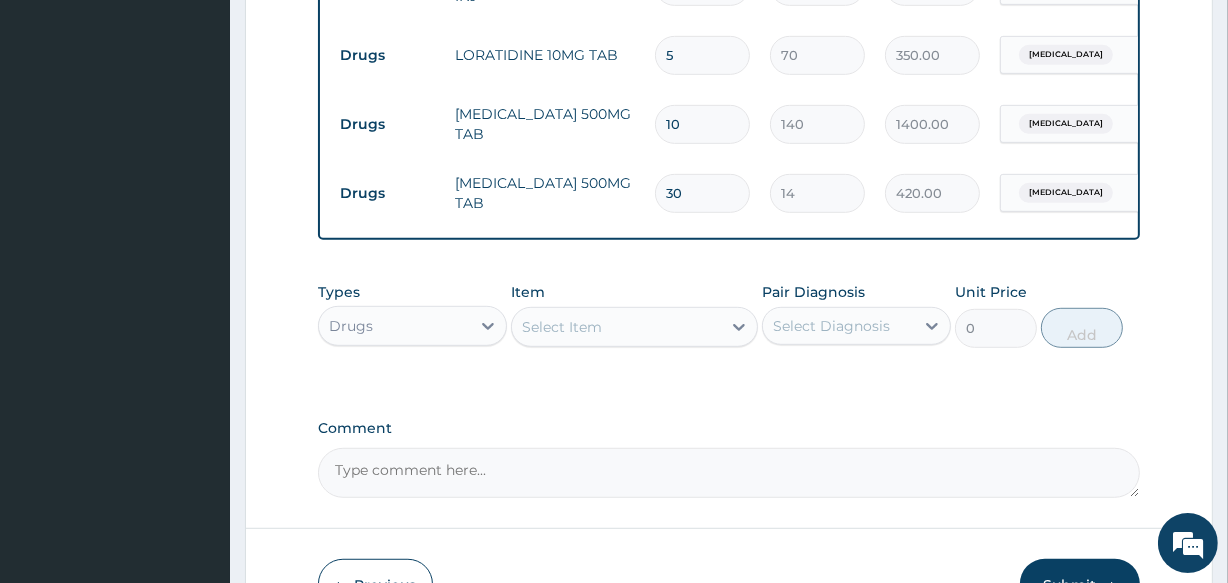 type on "30" 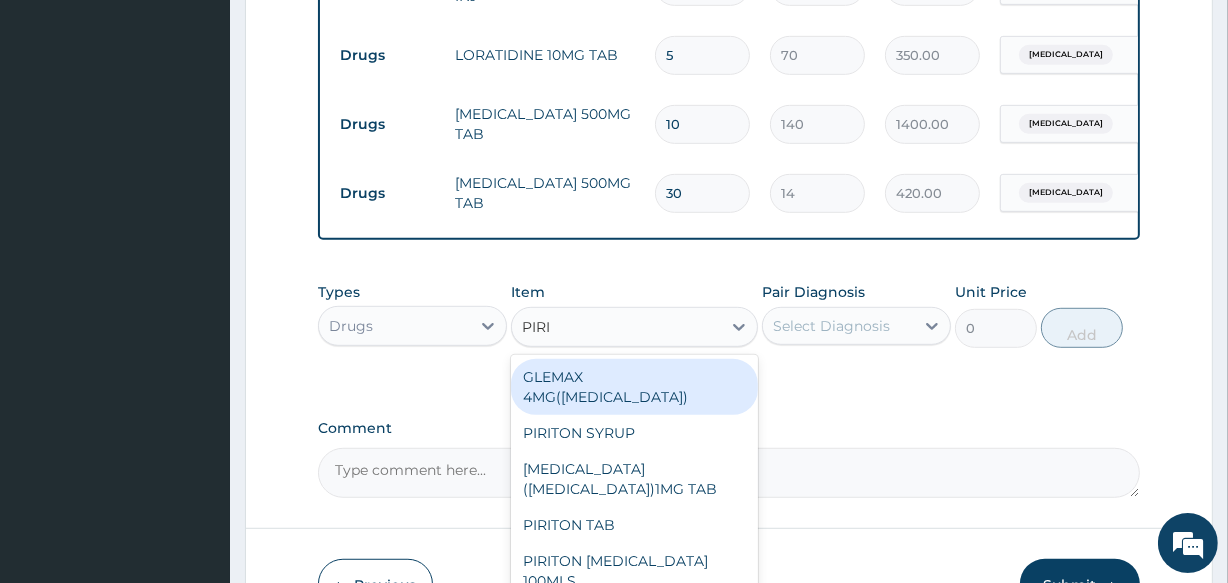 type on "PIRIT" 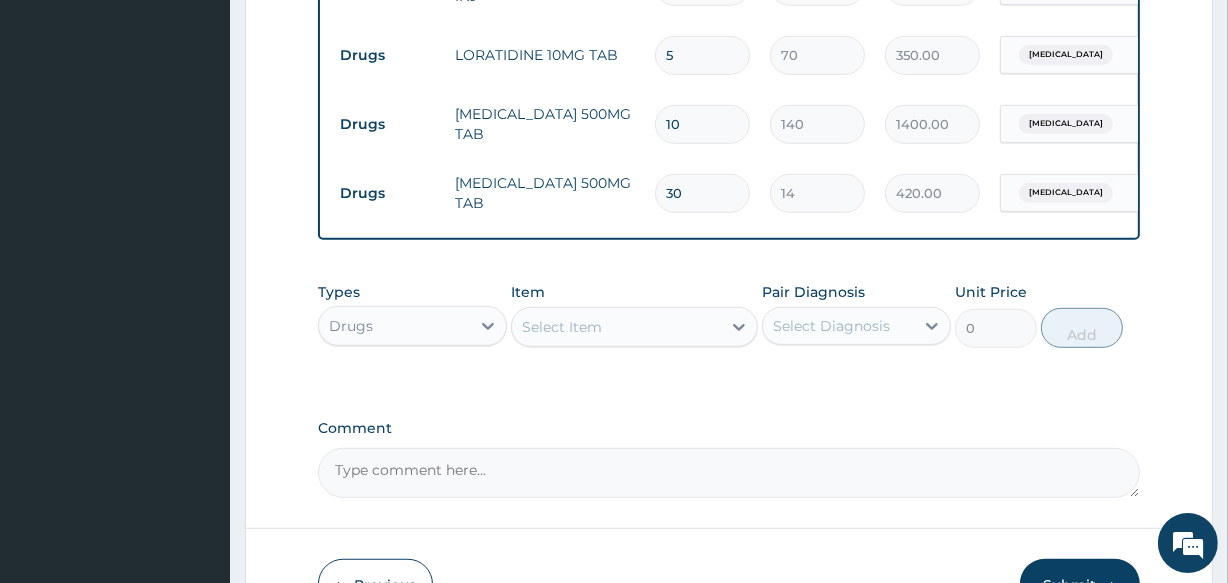 click on "Select Item" at bounding box center (616, 327) 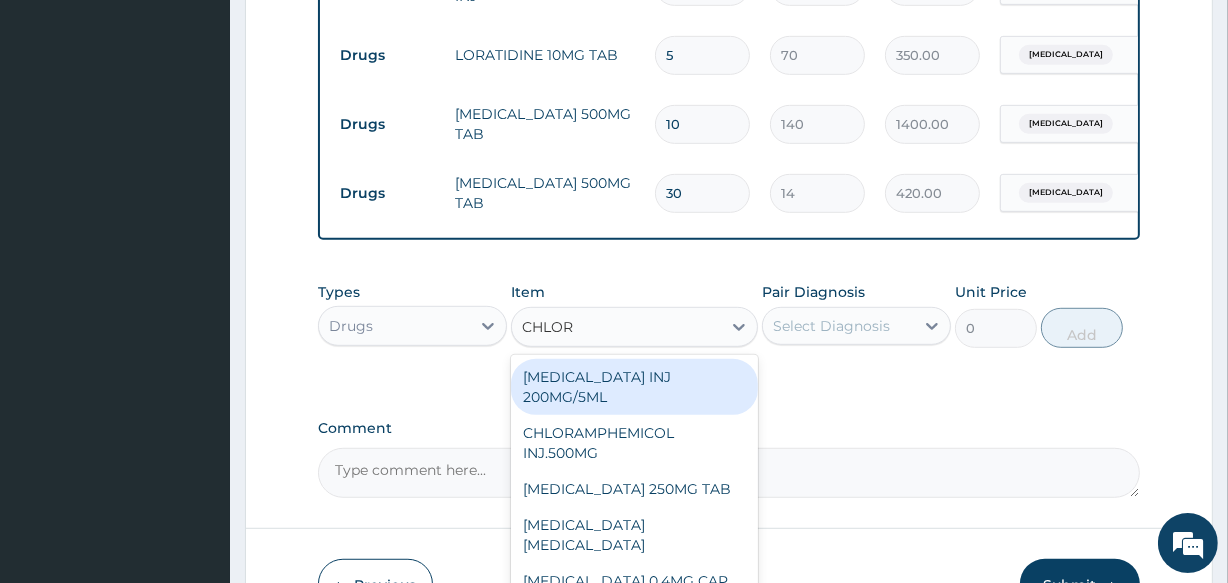 type on "CHLORP" 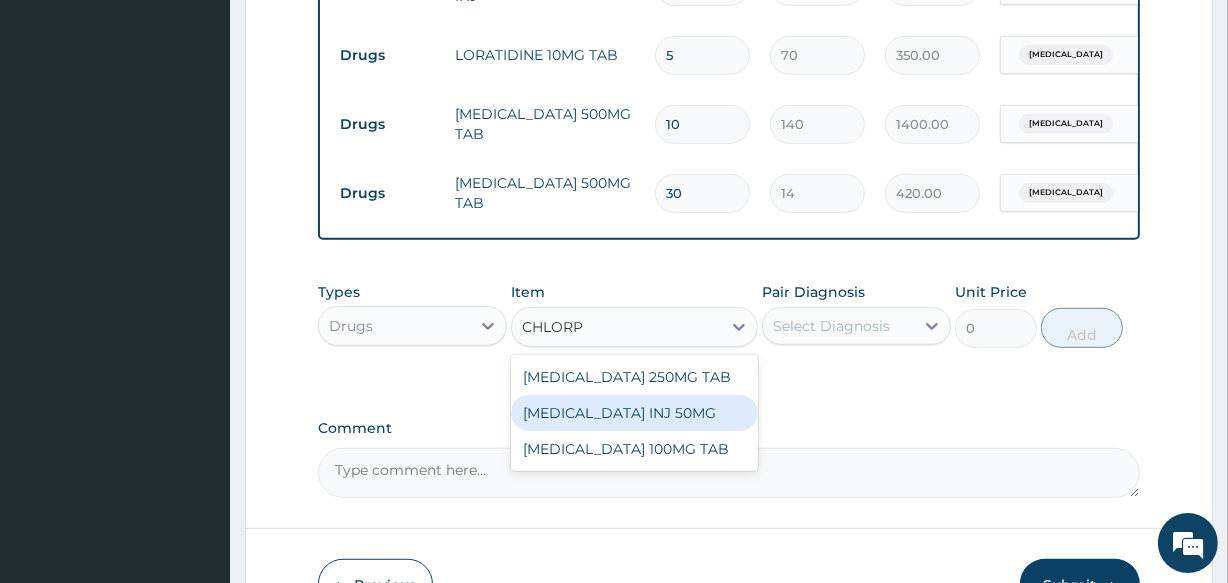 click on "CHLORPROMAZINE INJ 50MG" at bounding box center [634, 413] 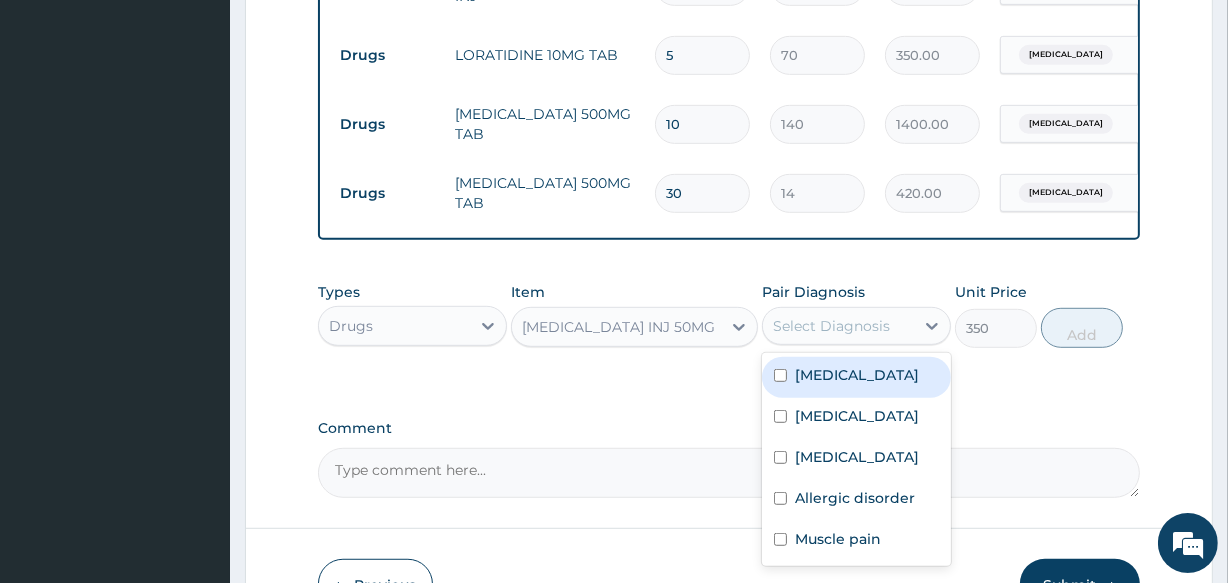 click on "Select Diagnosis" at bounding box center (831, 326) 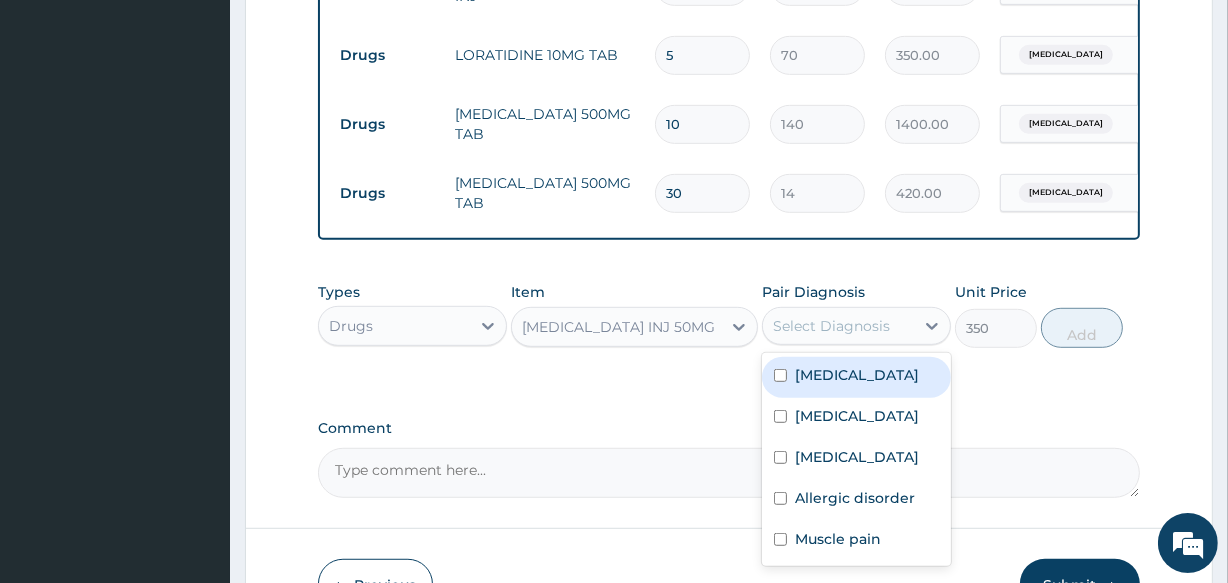 click on "CHLORPROMAZINE INJ 50MG" at bounding box center (616, 327) 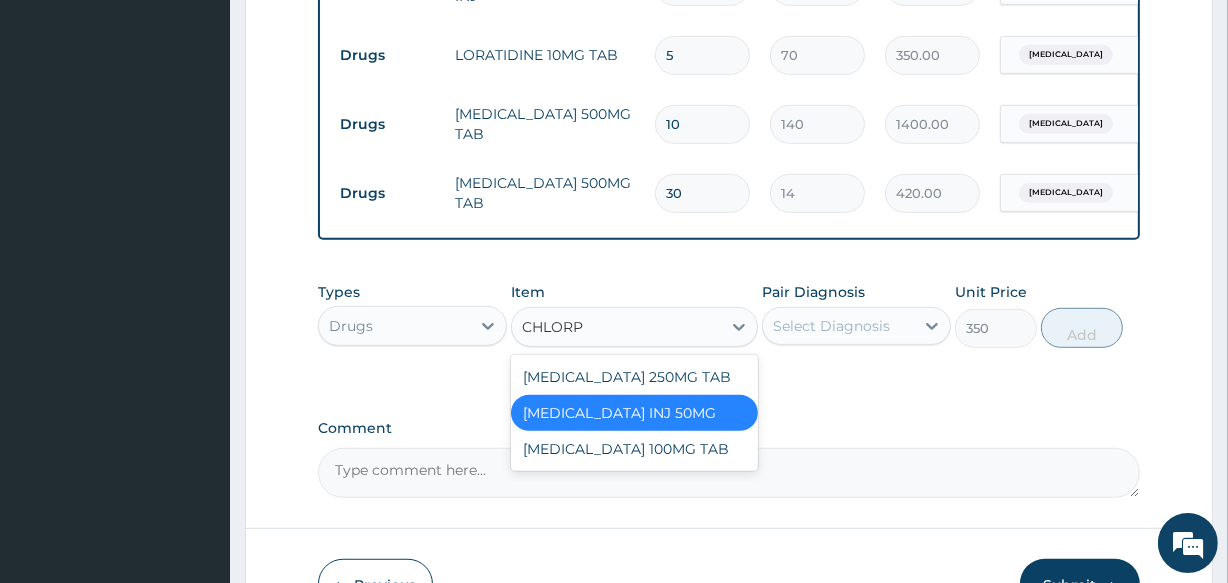 scroll, scrollTop: 0, scrollLeft: 0, axis: both 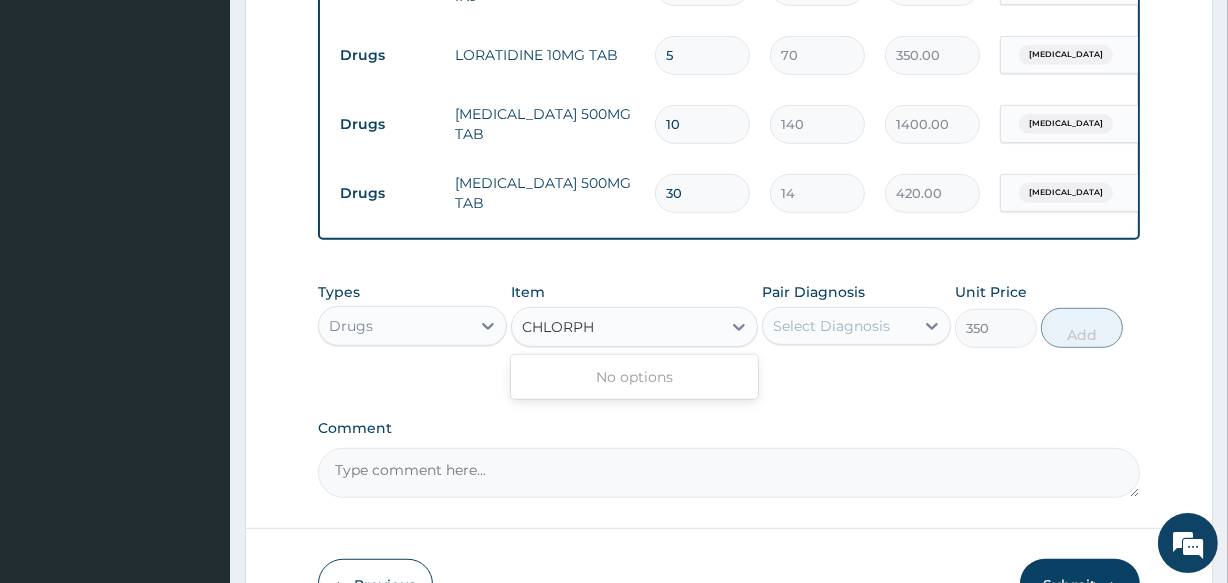 type on "CHLORP" 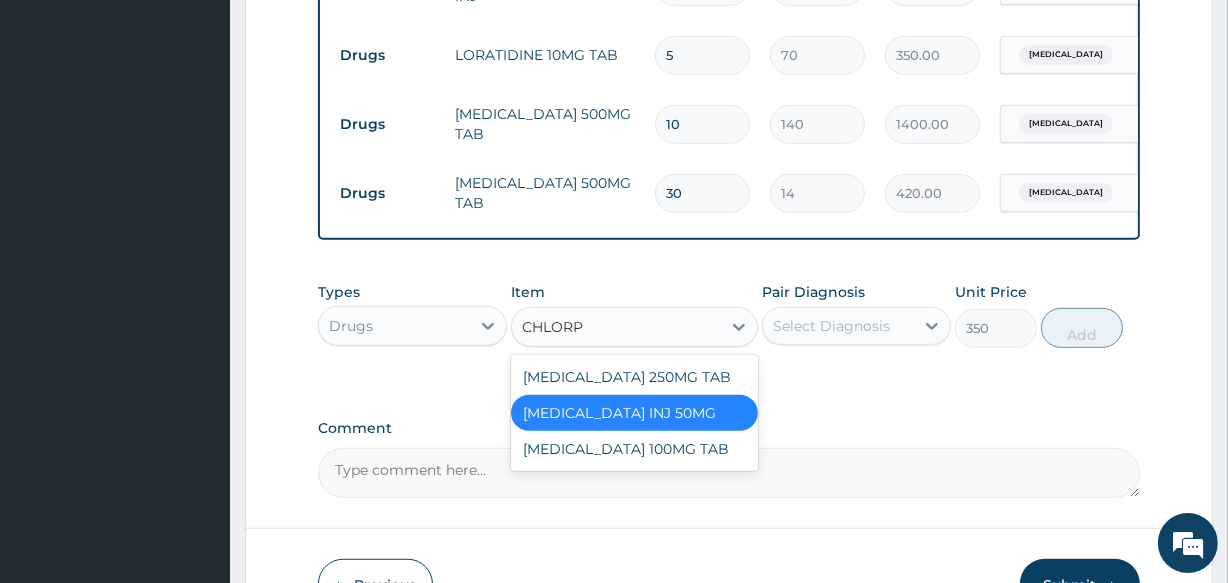click on "CHLORPROMAZINE INJ 50MG" at bounding box center [634, 413] 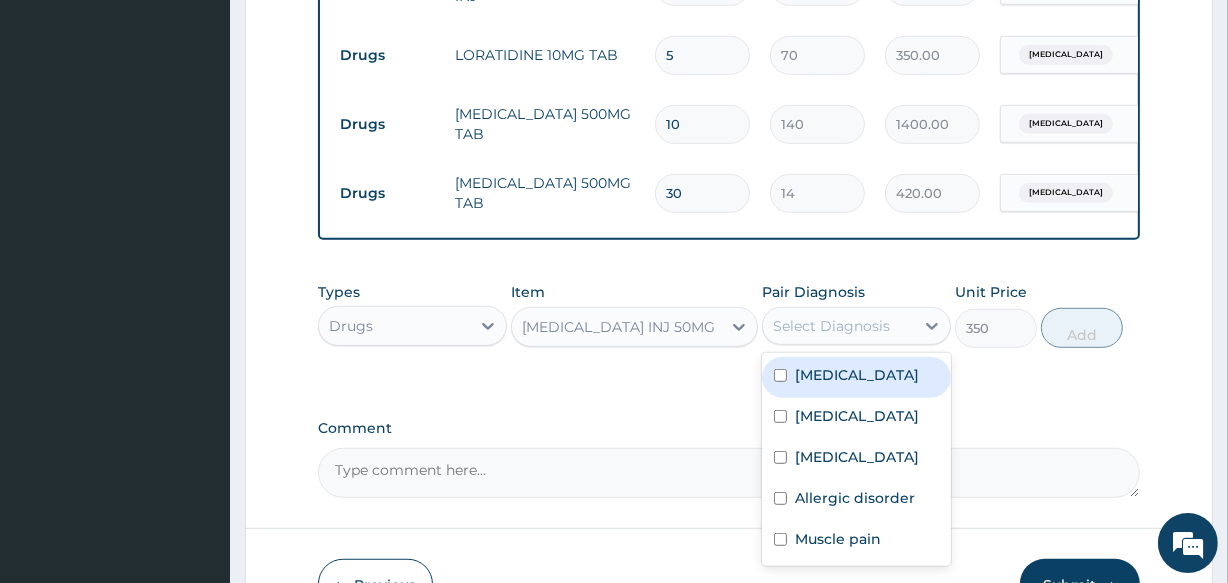 click on "Select Diagnosis" at bounding box center (831, 326) 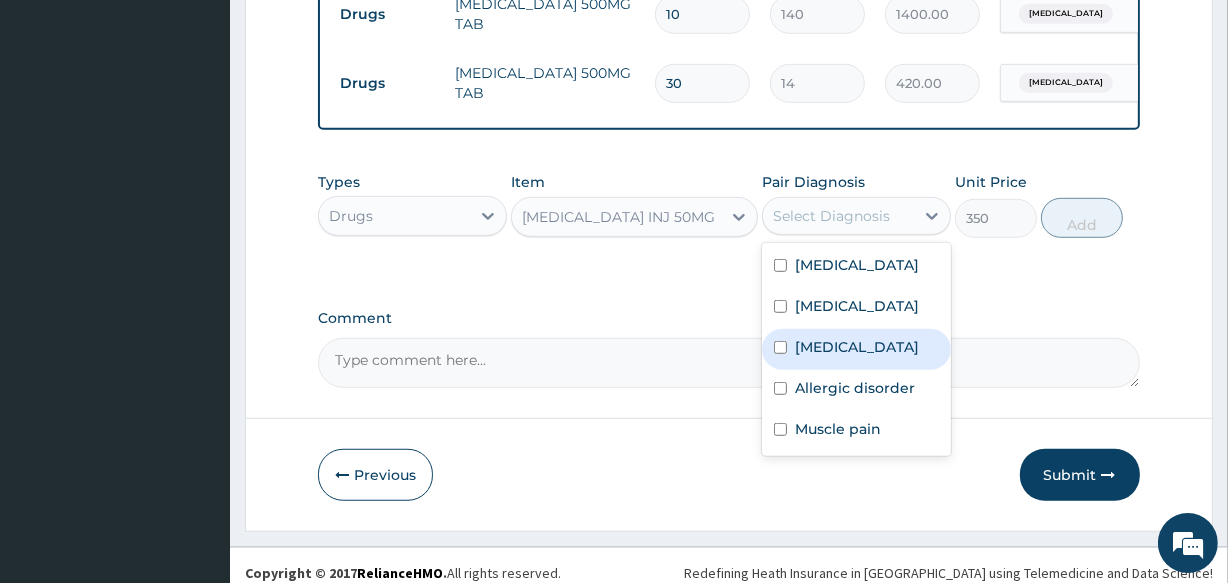 scroll, scrollTop: 1123, scrollLeft: 0, axis: vertical 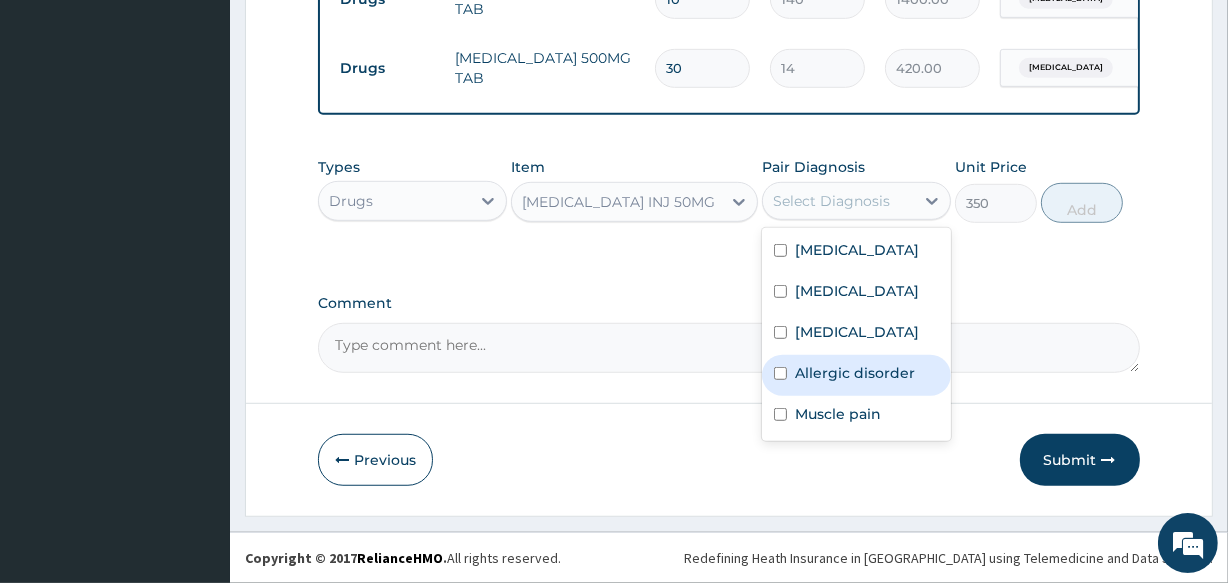 click on "Allergic disorder" at bounding box center [855, 373] 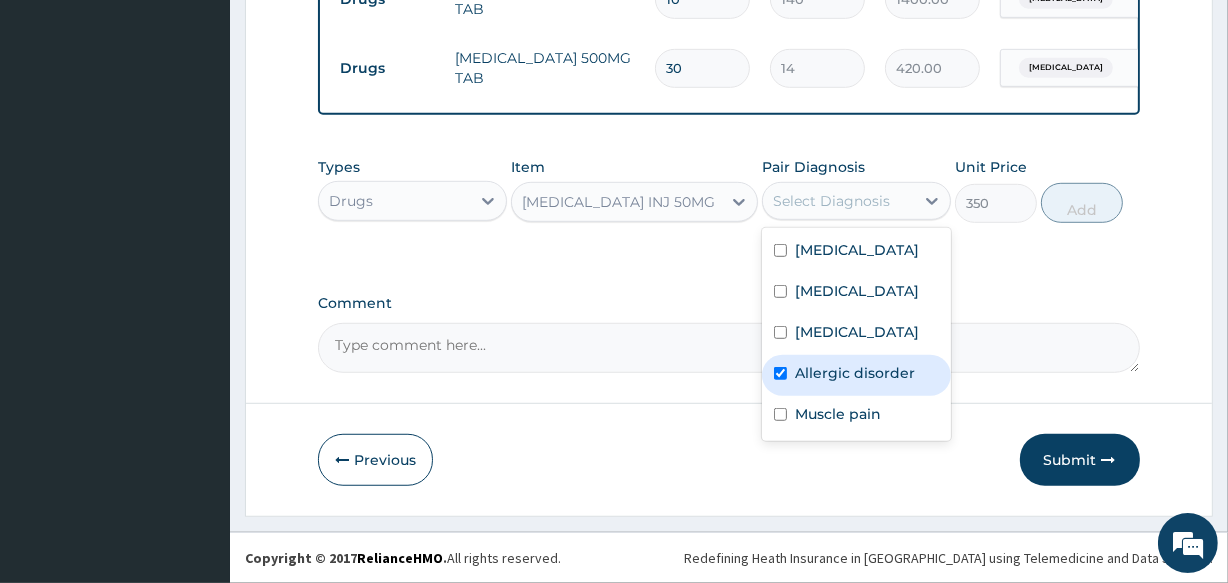 checkbox on "true" 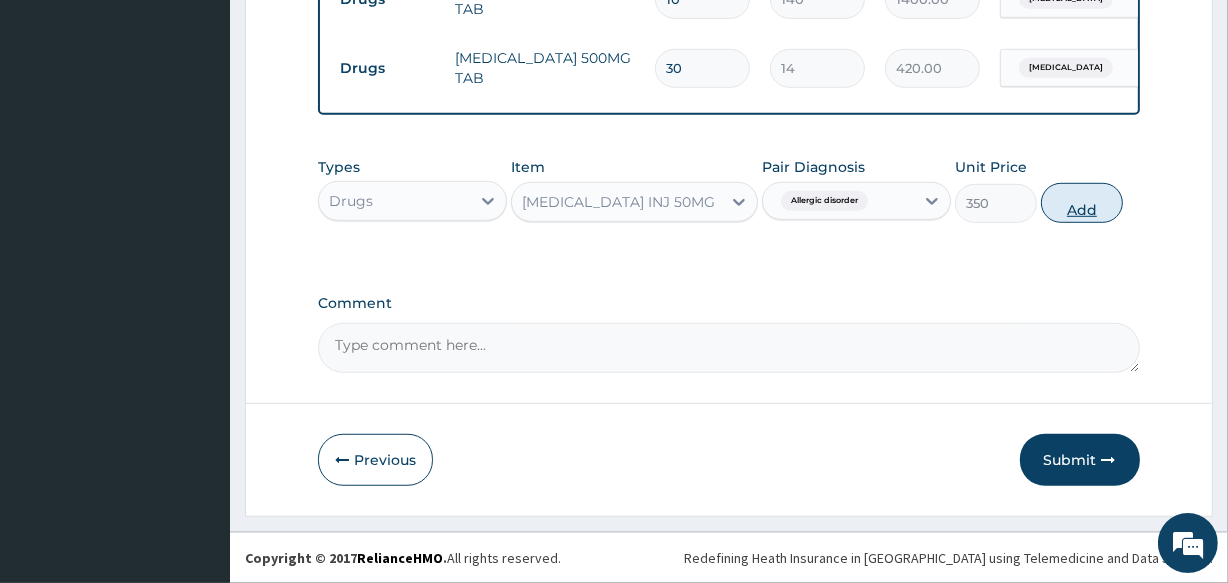 click on "Add" at bounding box center [1082, 203] 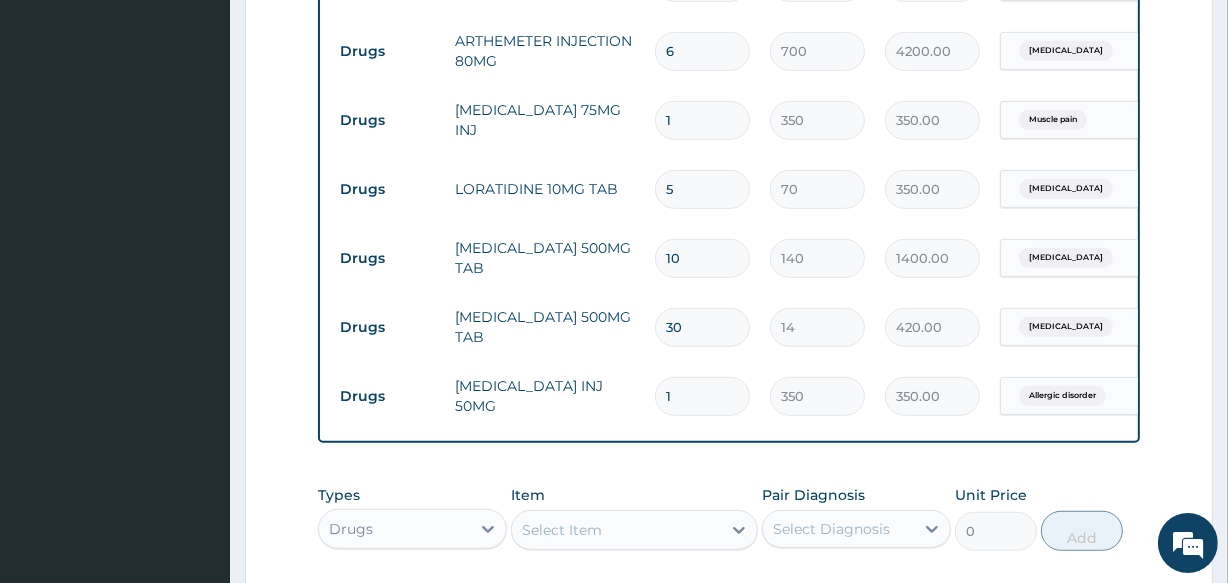 scroll, scrollTop: 1123, scrollLeft: 0, axis: vertical 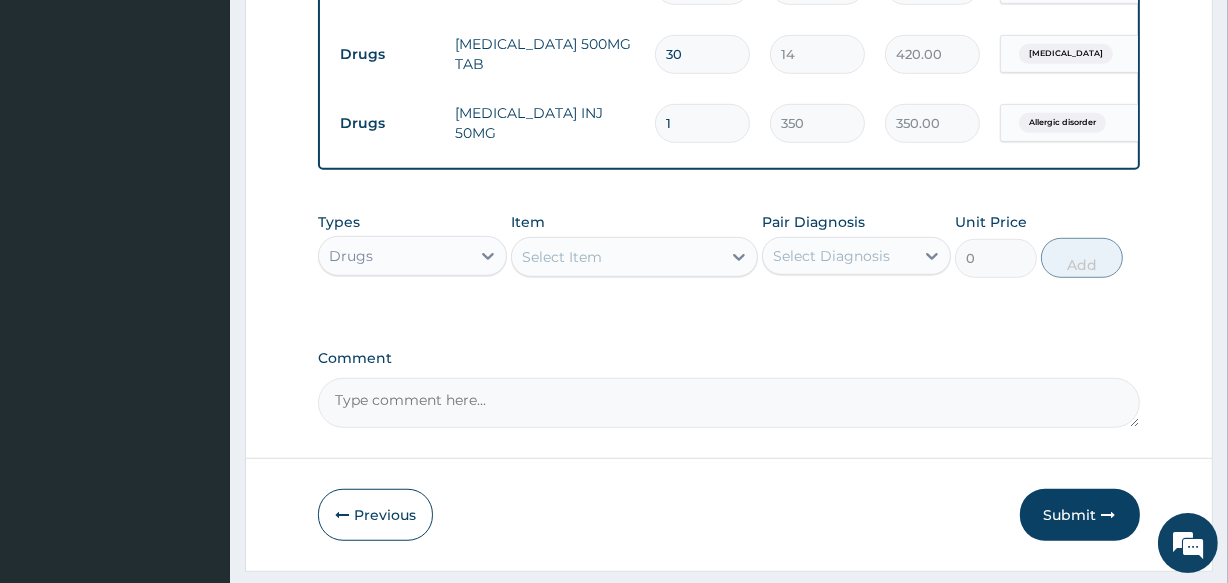 drag, startPoint x: 1061, startPoint y: 525, endPoint x: 1076, endPoint y: 524, distance: 15.033297 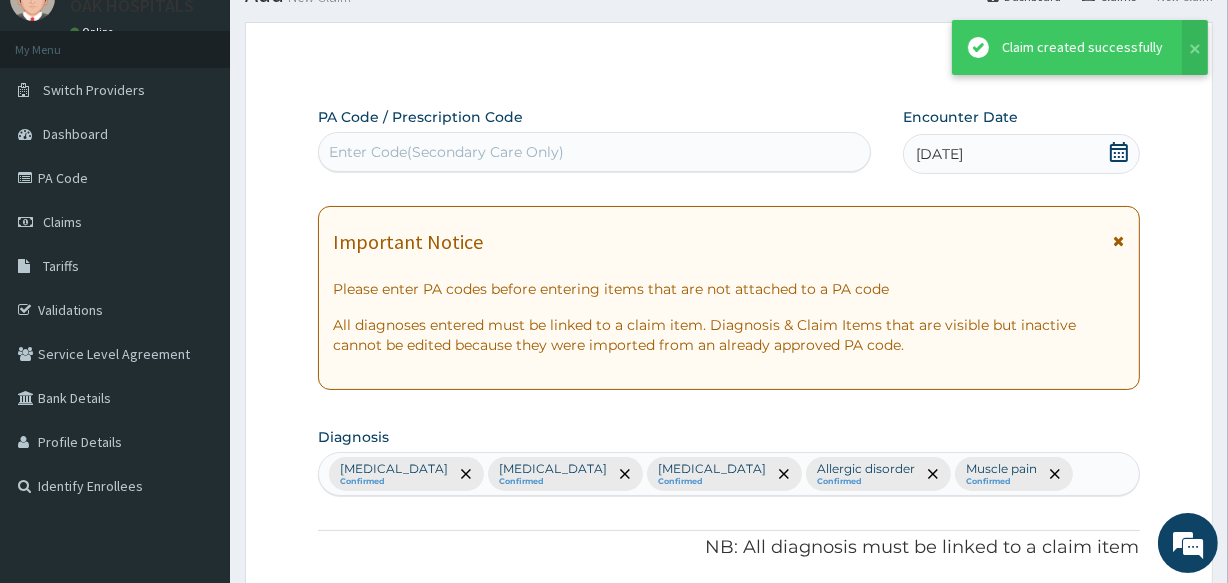 scroll, scrollTop: 1123, scrollLeft: 0, axis: vertical 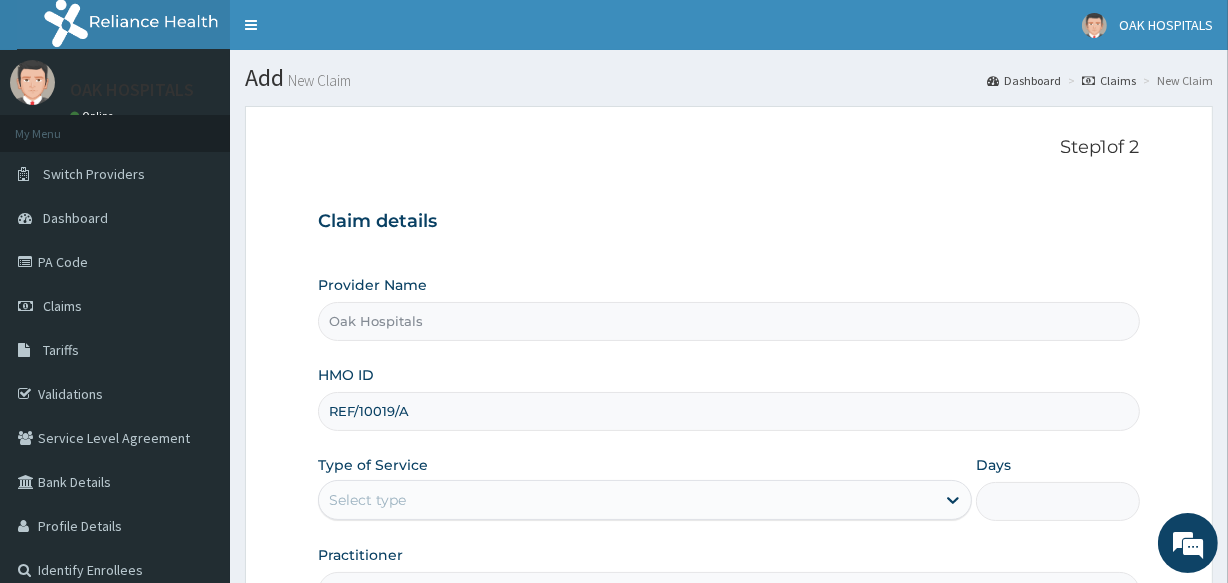 type on "REF/10019/A" 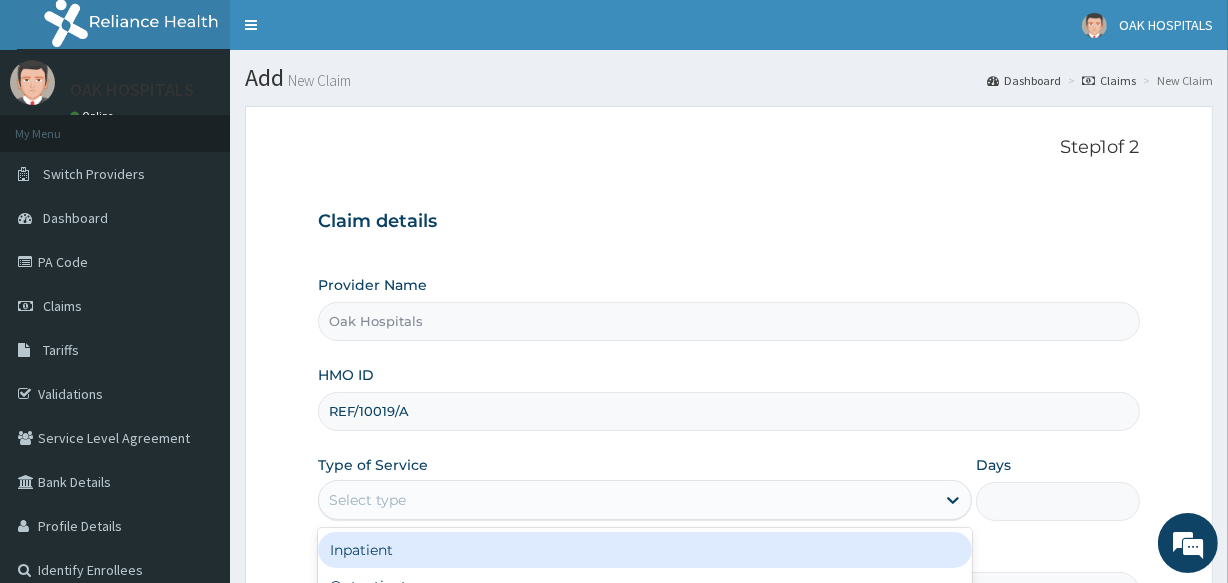 click on "Select type" at bounding box center [627, 500] 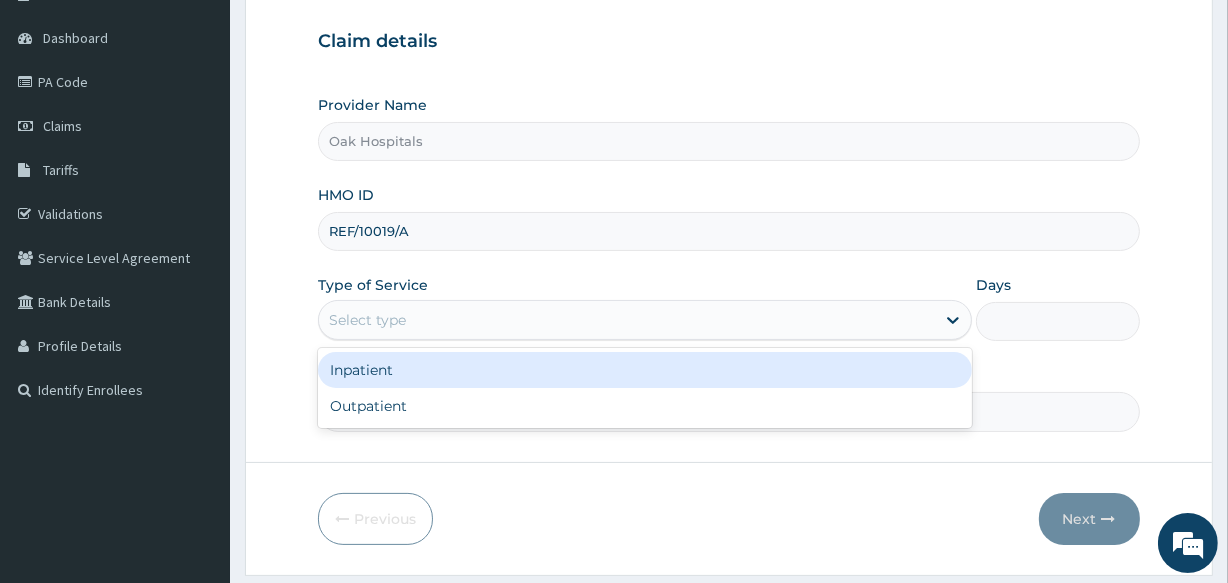 scroll, scrollTop: 181, scrollLeft: 0, axis: vertical 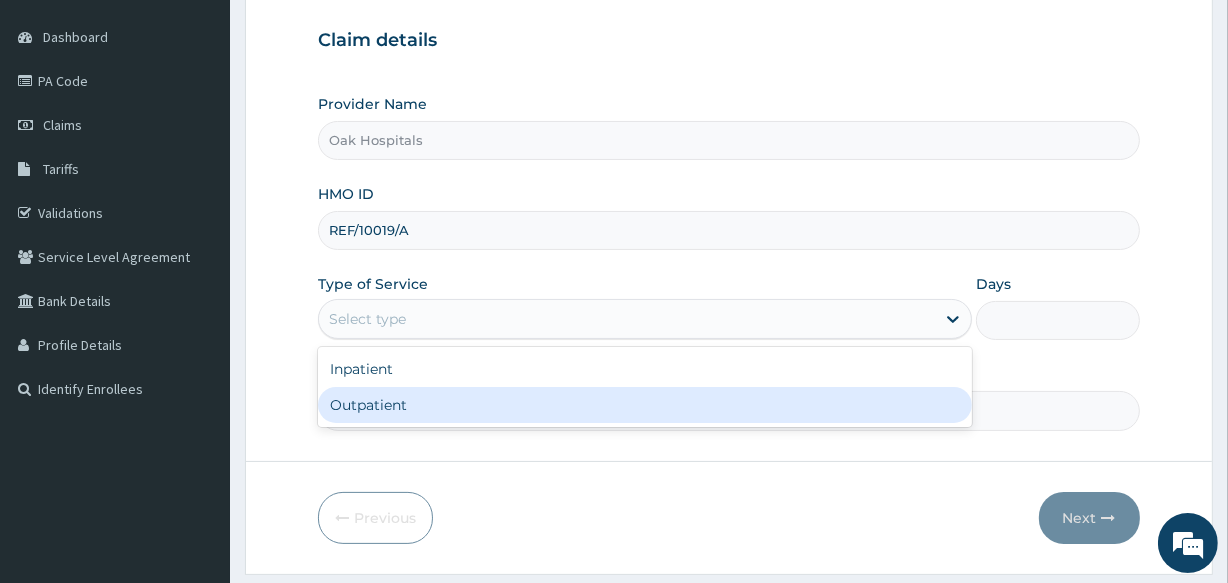 click on "Outpatient" at bounding box center (645, 405) 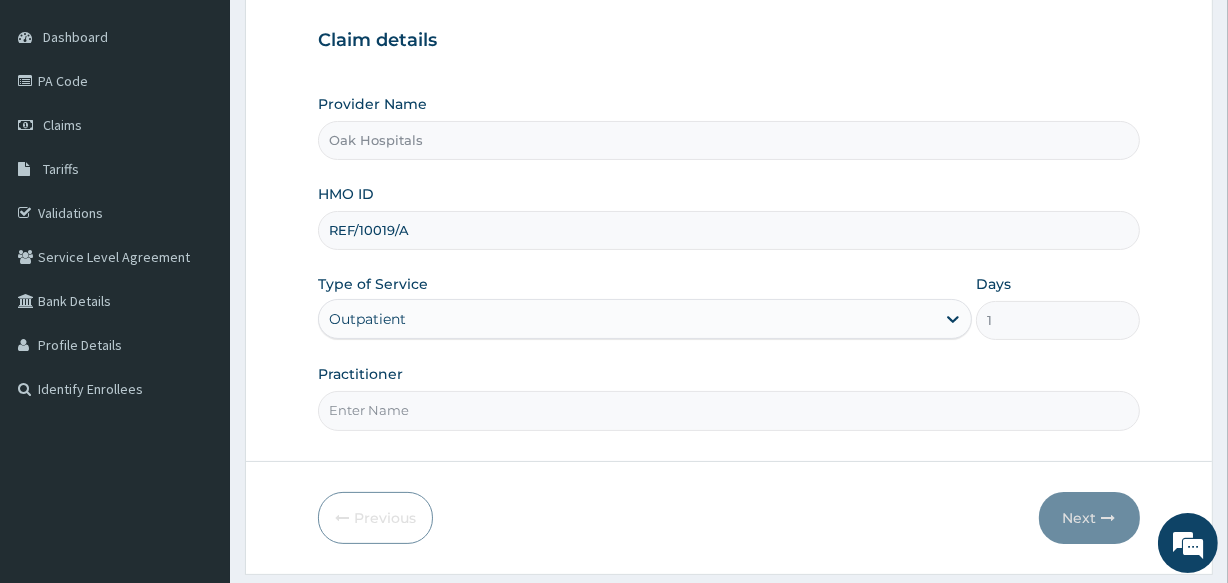 drag, startPoint x: 397, startPoint y: 403, endPoint x: 401, endPoint y: 429, distance: 26.305893 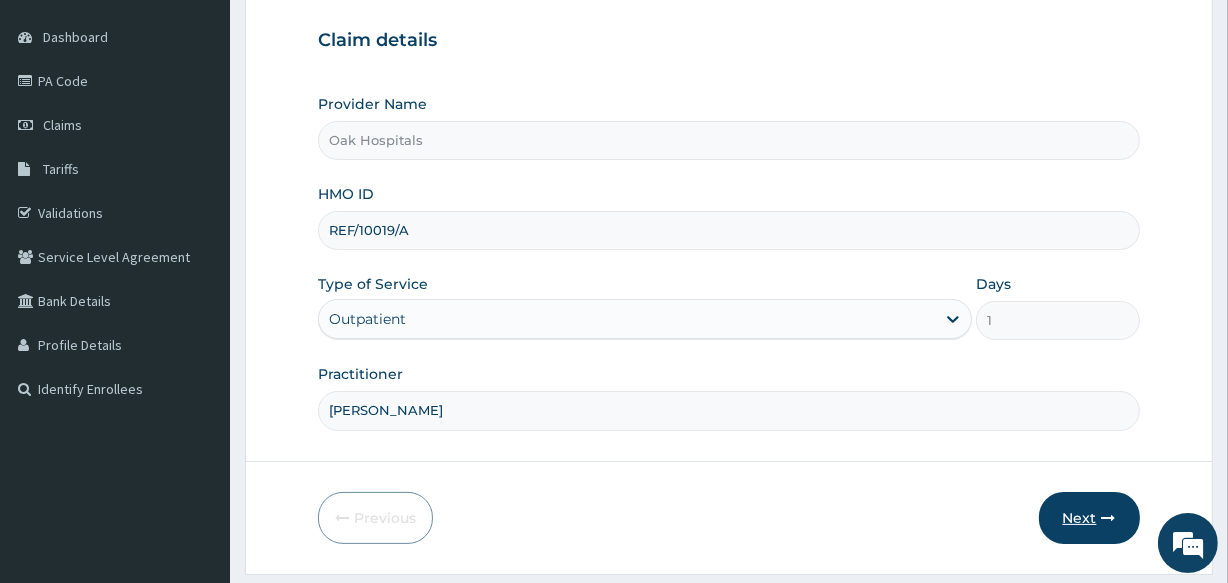click on "Next" at bounding box center [1089, 518] 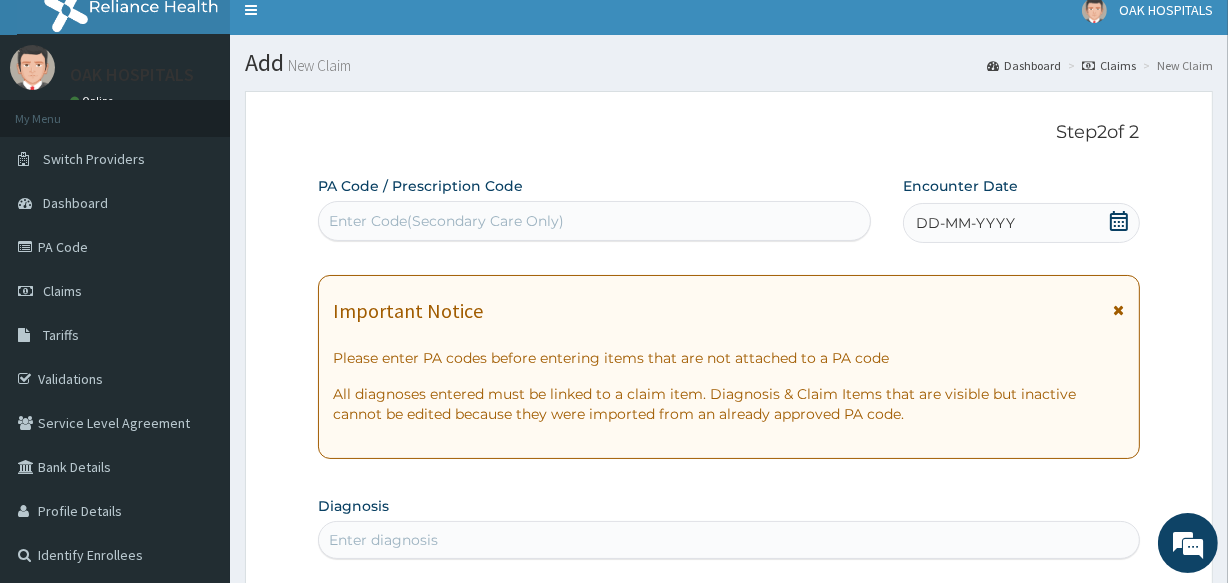scroll, scrollTop: 0, scrollLeft: 0, axis: both 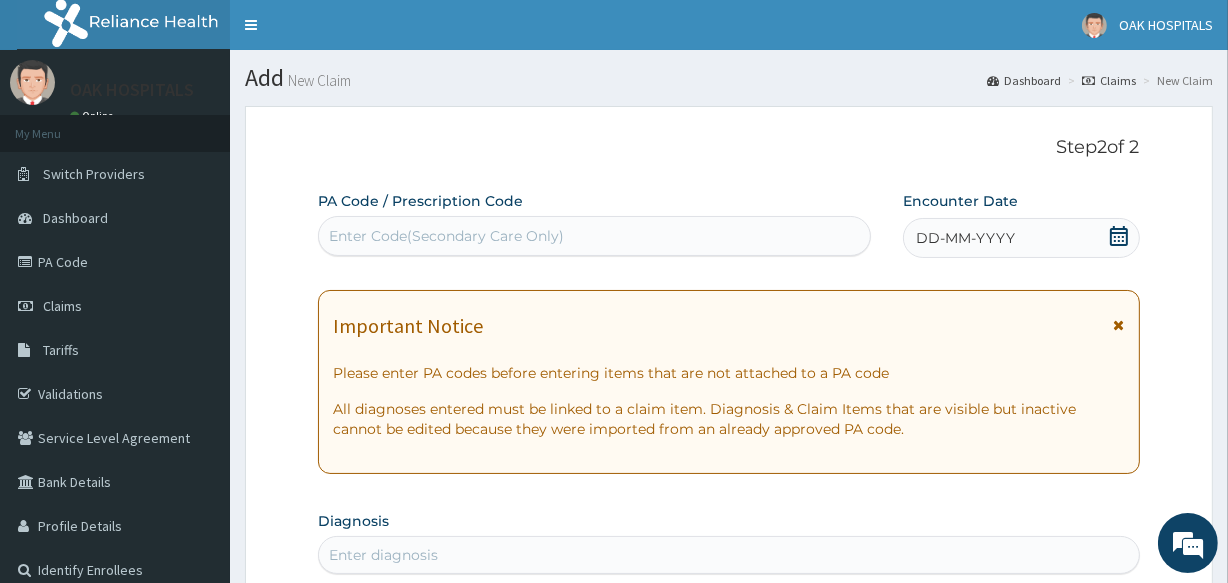 click 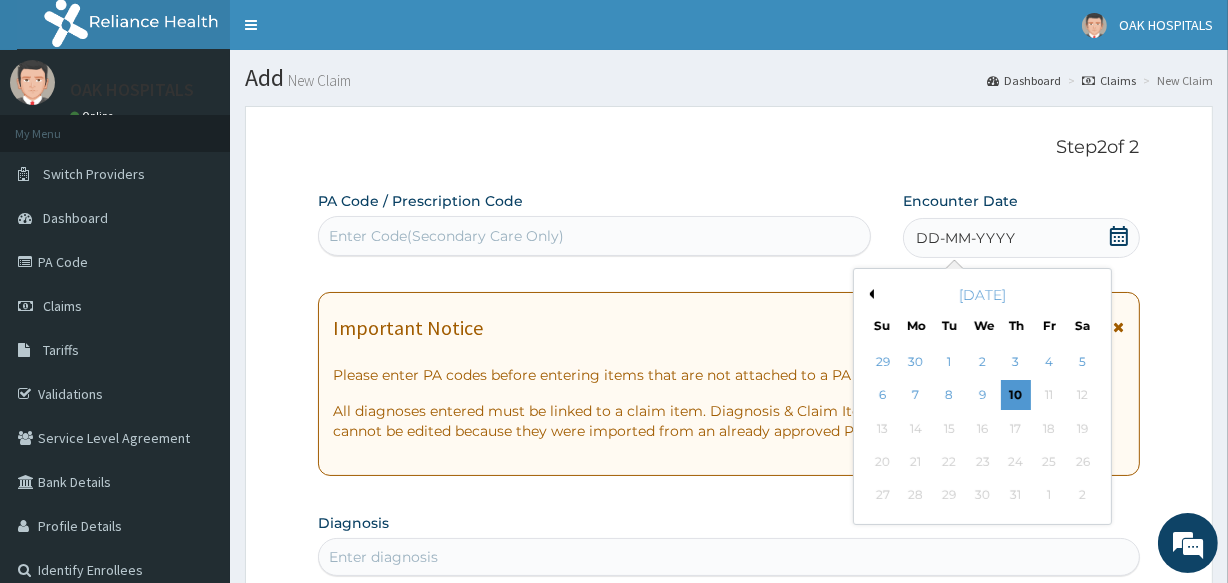 click on "Previous Month" at bounding box center [869, 294] 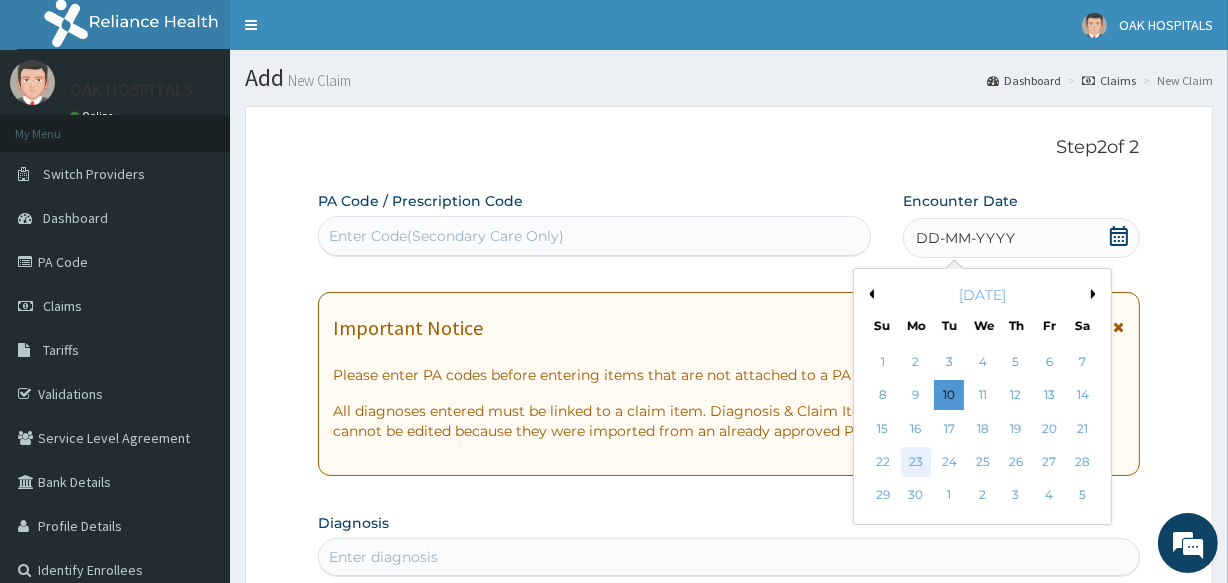 click on "23" at bounding box center (916, 462) 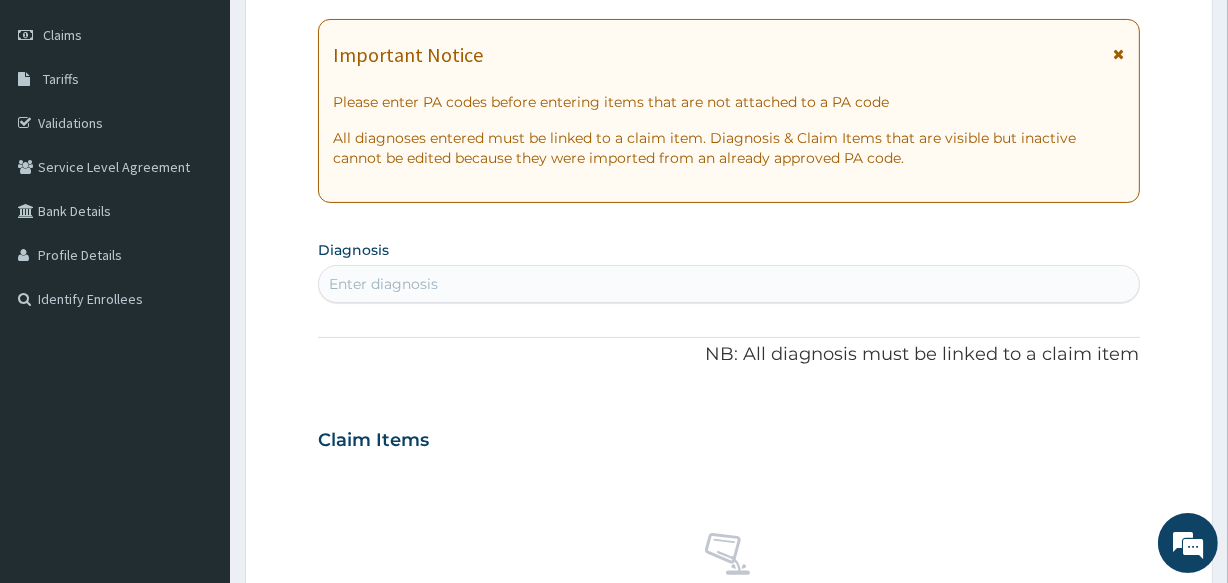 scroll, scrollTop: 272, scrollLeft: 0, axis: vertical 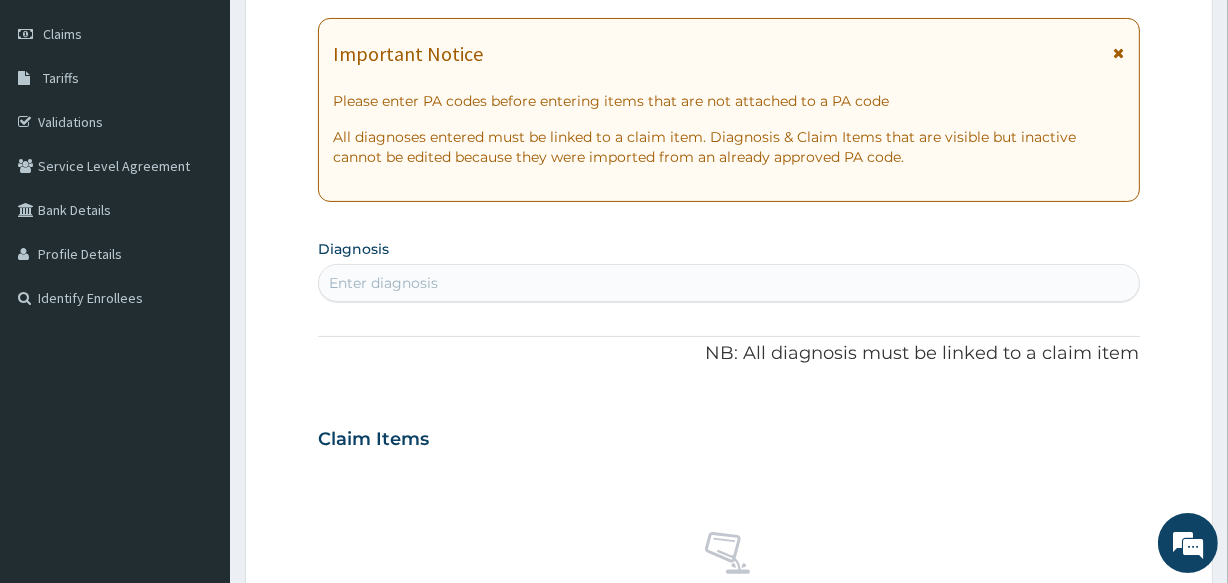 click on "Enter diagnosis" at bounding box center (728, 283) 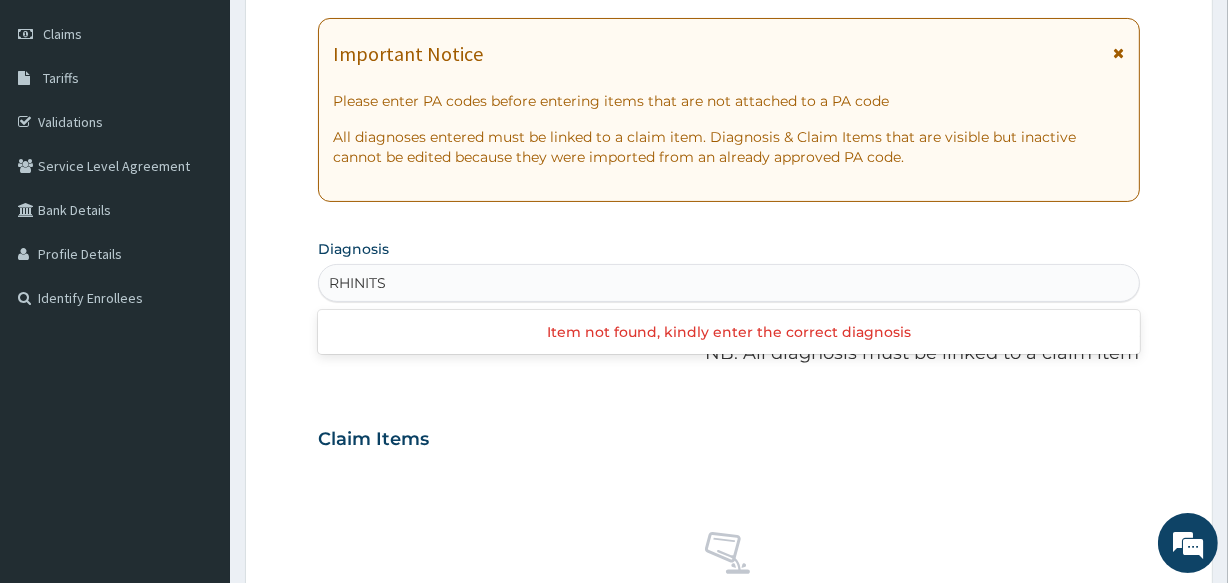 type on "RHINIT" 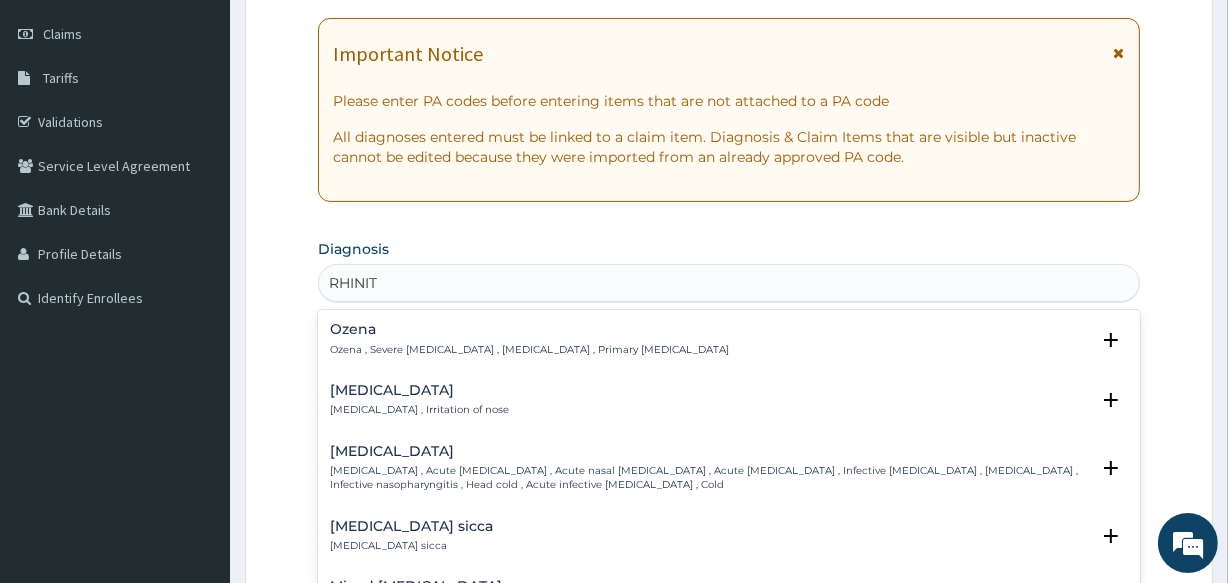 click on "Rhinitis" at bounding box center [419, 390] 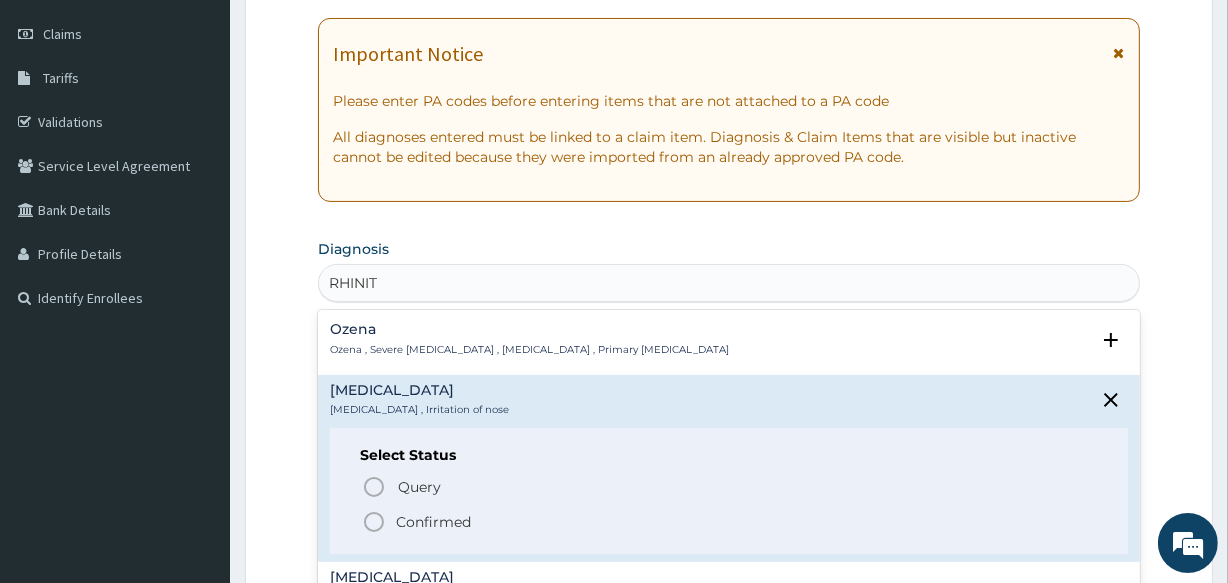 click 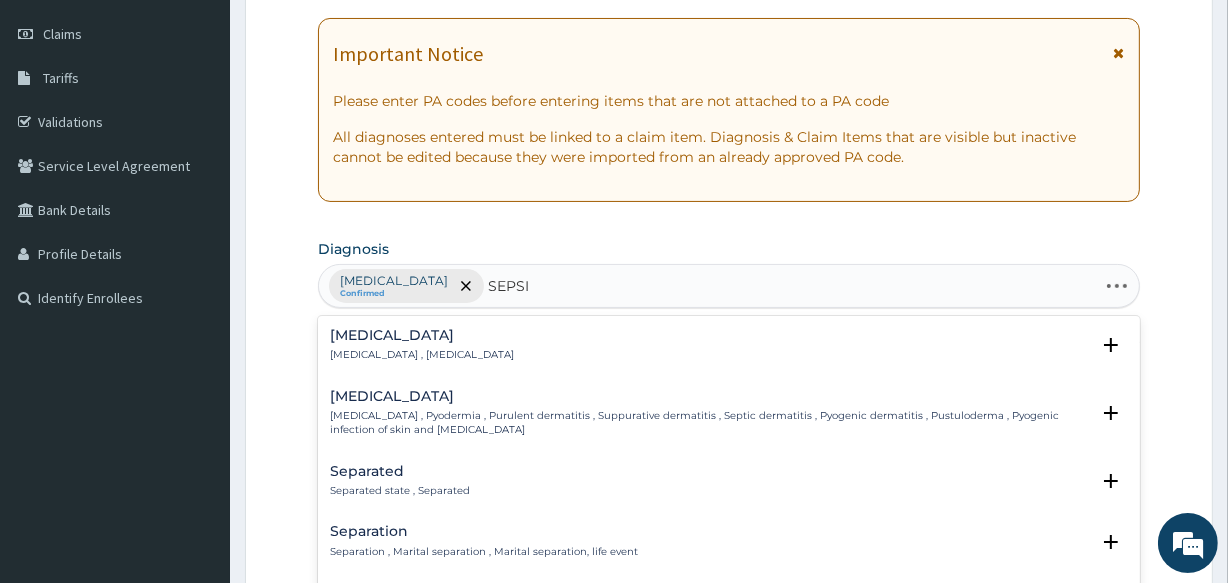 type on "SEPSIS" 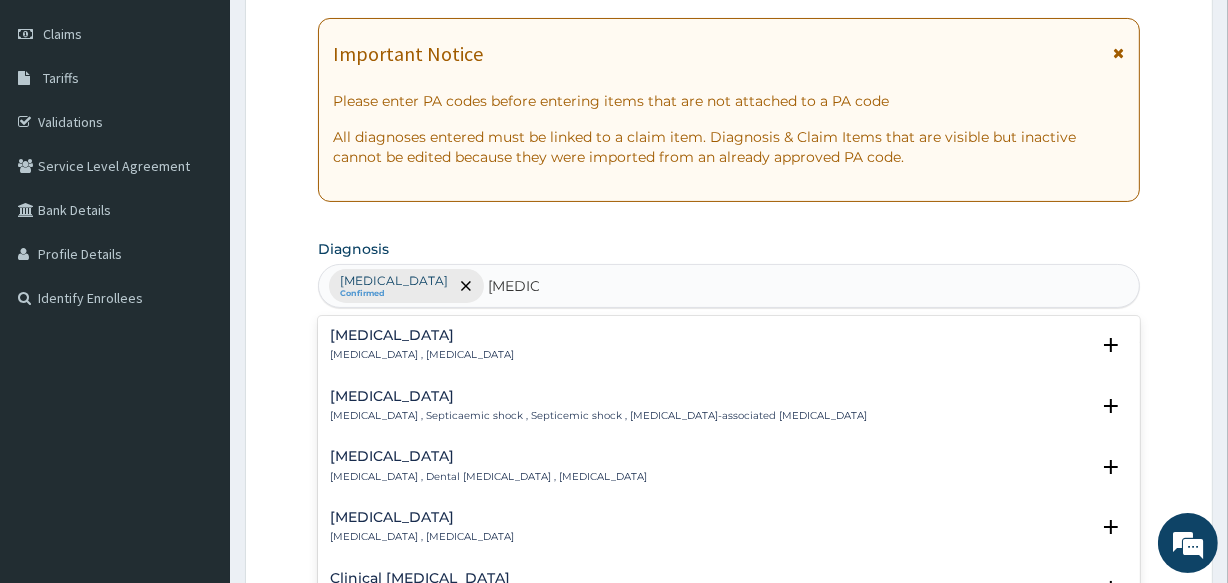 click on "Sepsis Systemic infection , Sepsis" at bounding box center (422, 345) 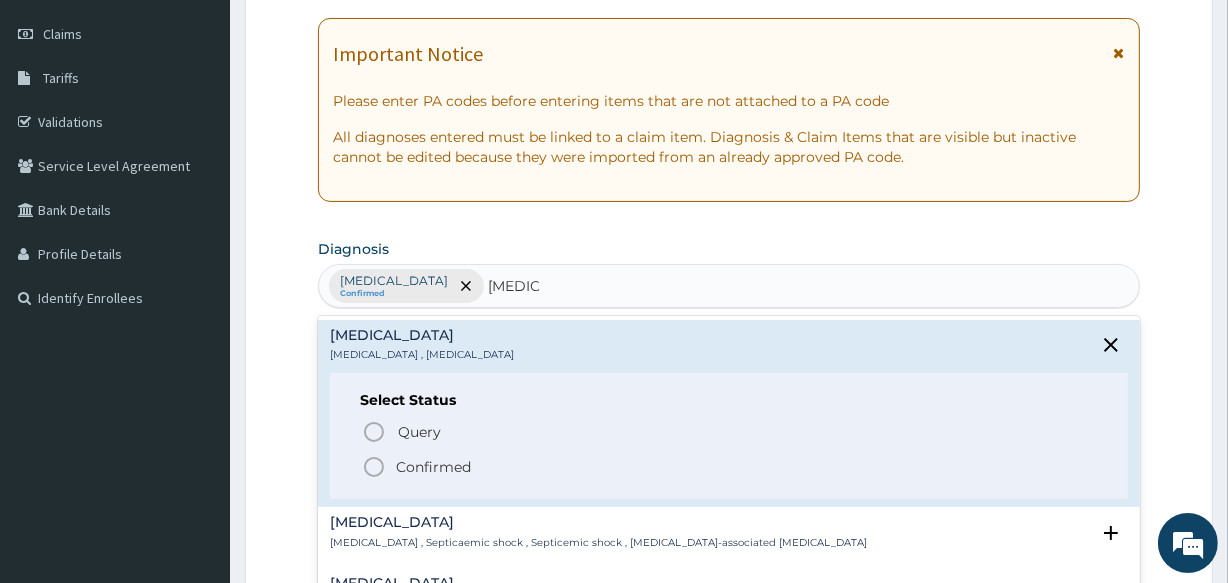 click 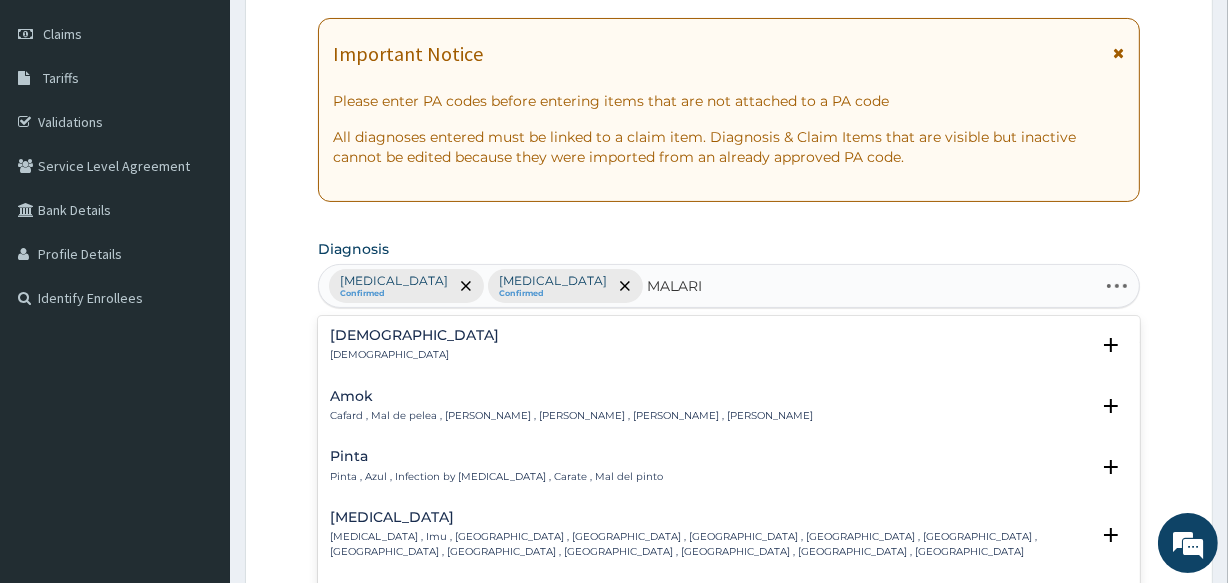 type on "MALARIA" 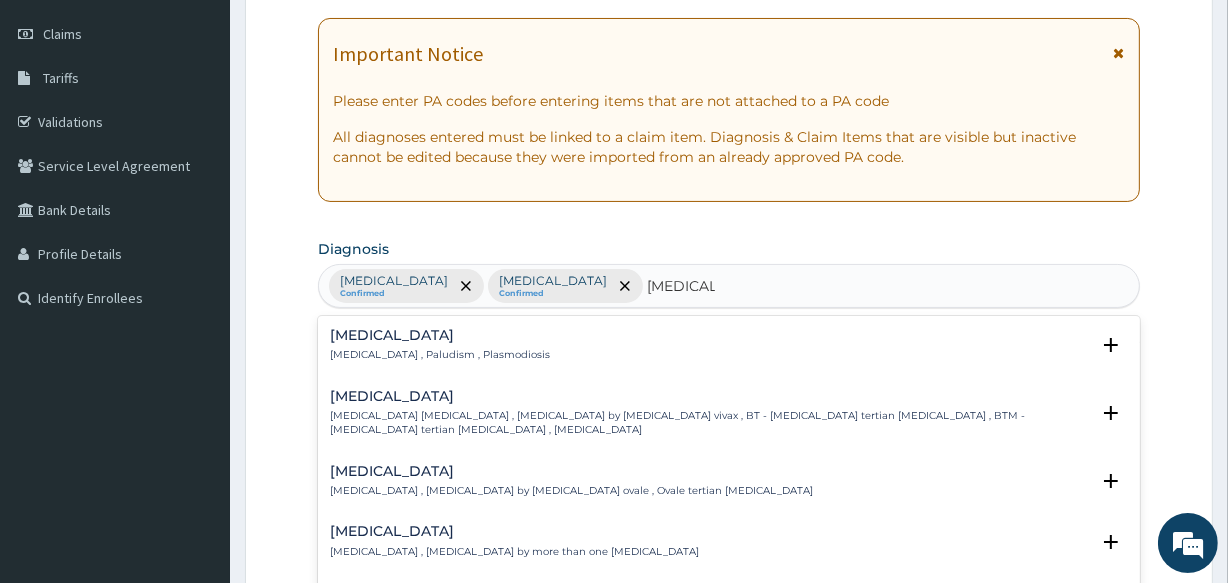 click on "Malaria" at bounding box center (440, 335) 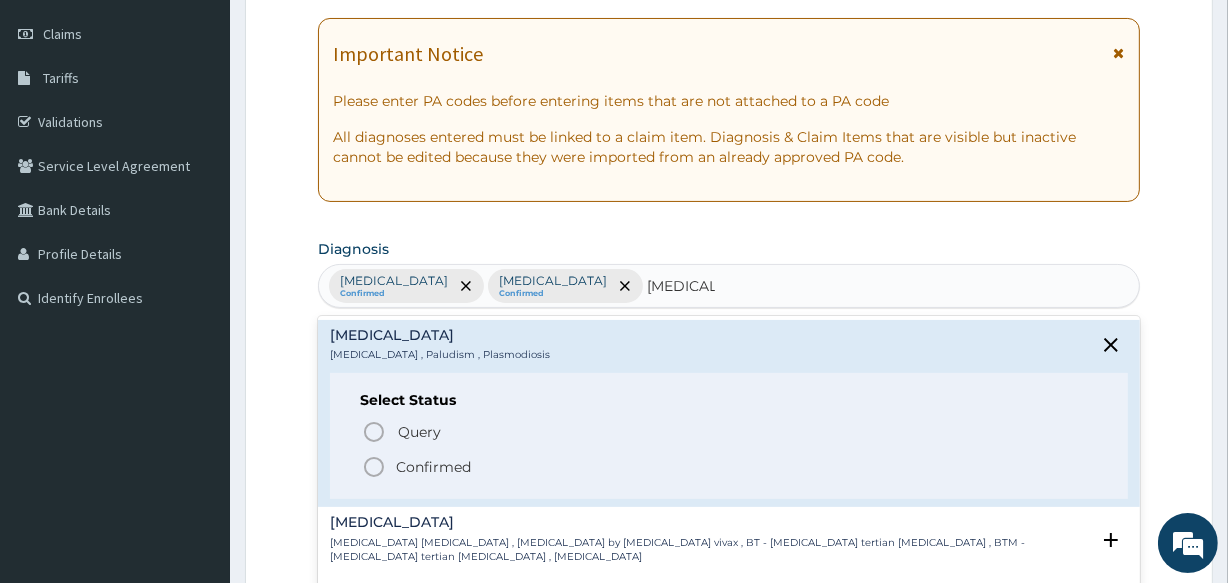 click 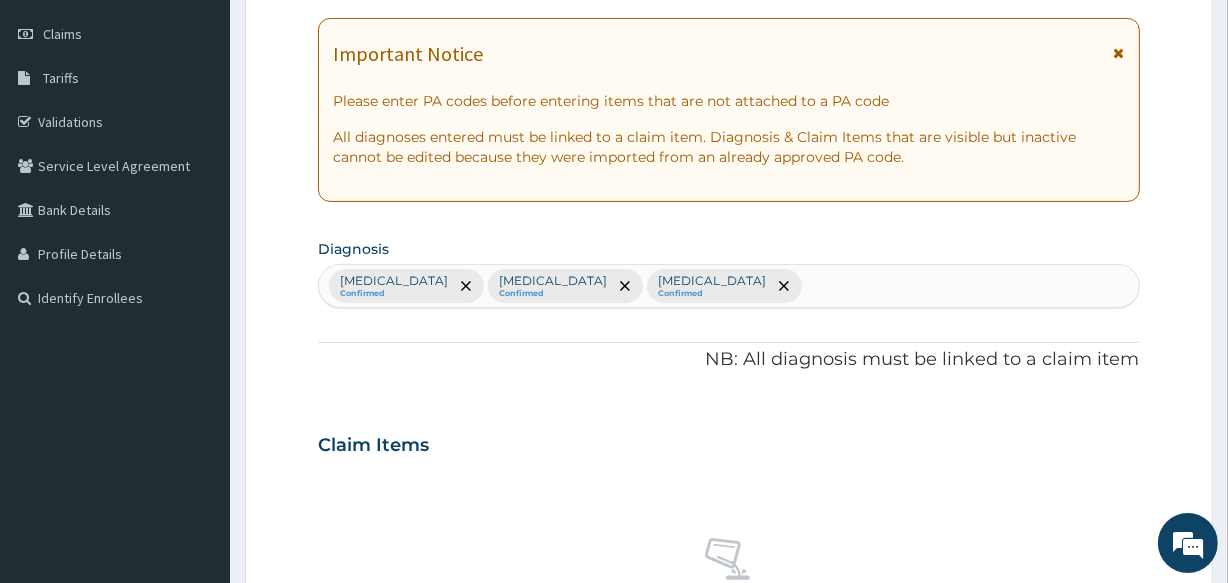 click on "Rhinitis Confirmed Sepsis Confirmed Malaria Confirmed" at bounding box center (728, 286) 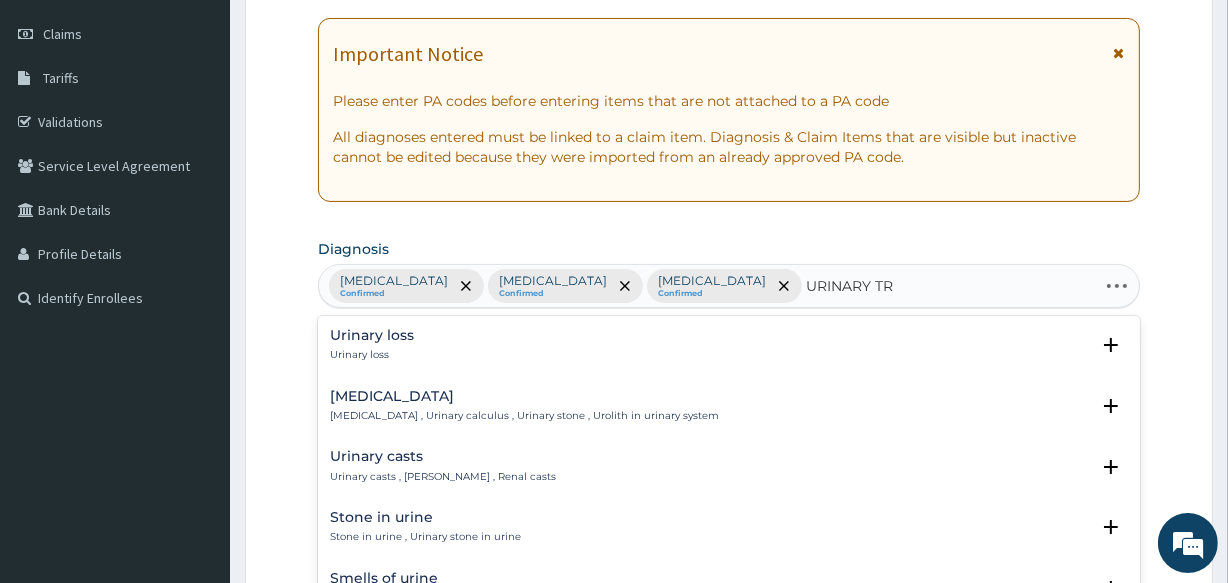 type on "URINARY TRA" 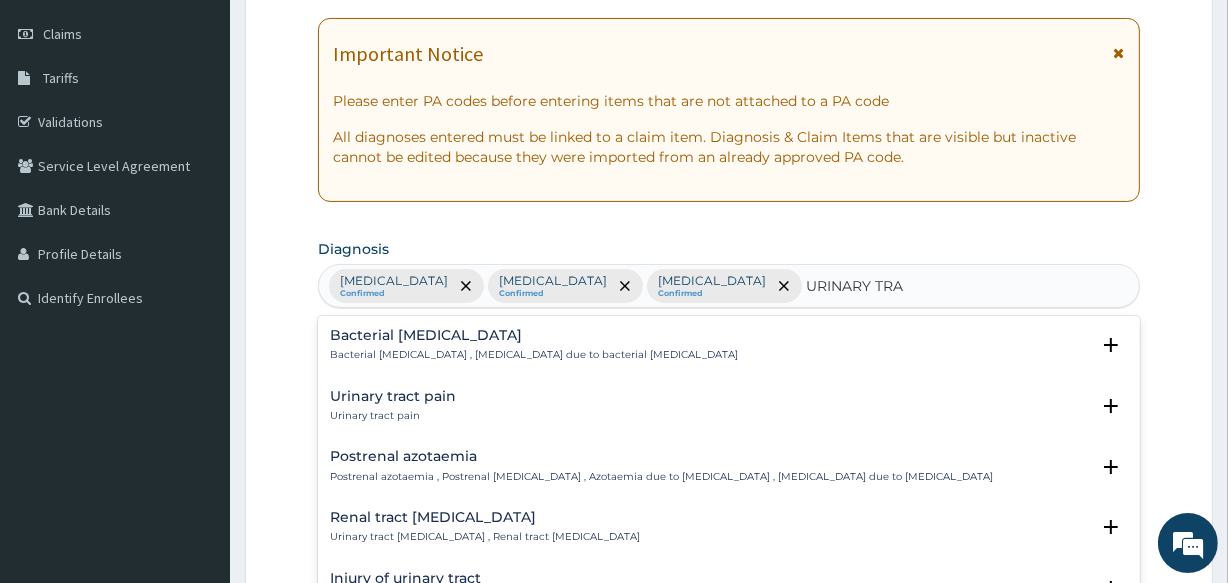 click on "Urinary tract pain Urinary tract pain" at bounding box center [393, 406] 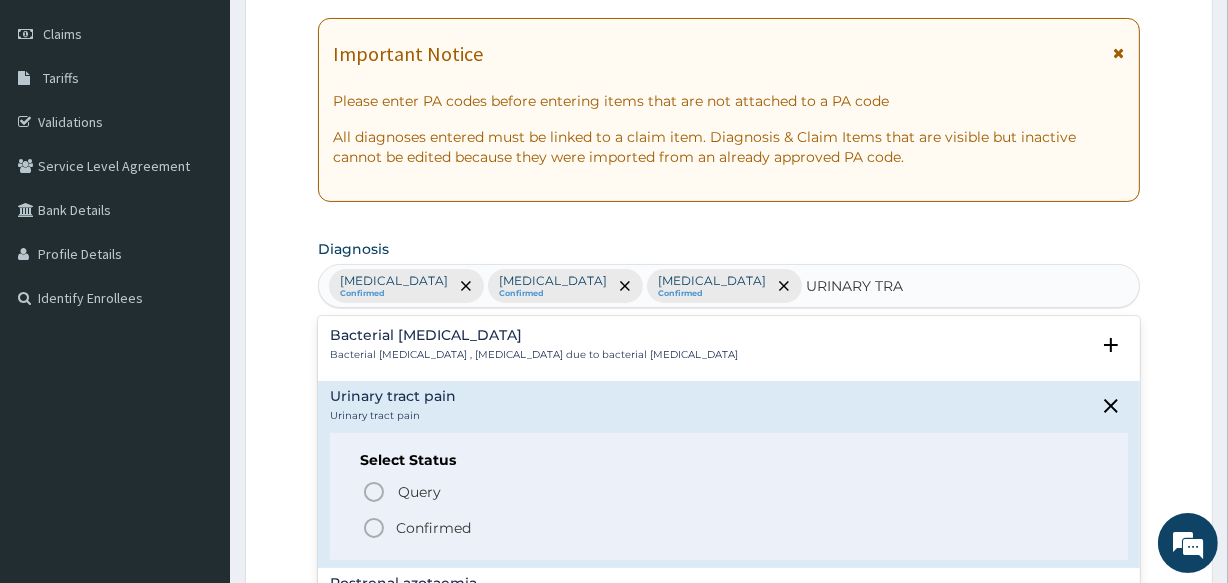 click 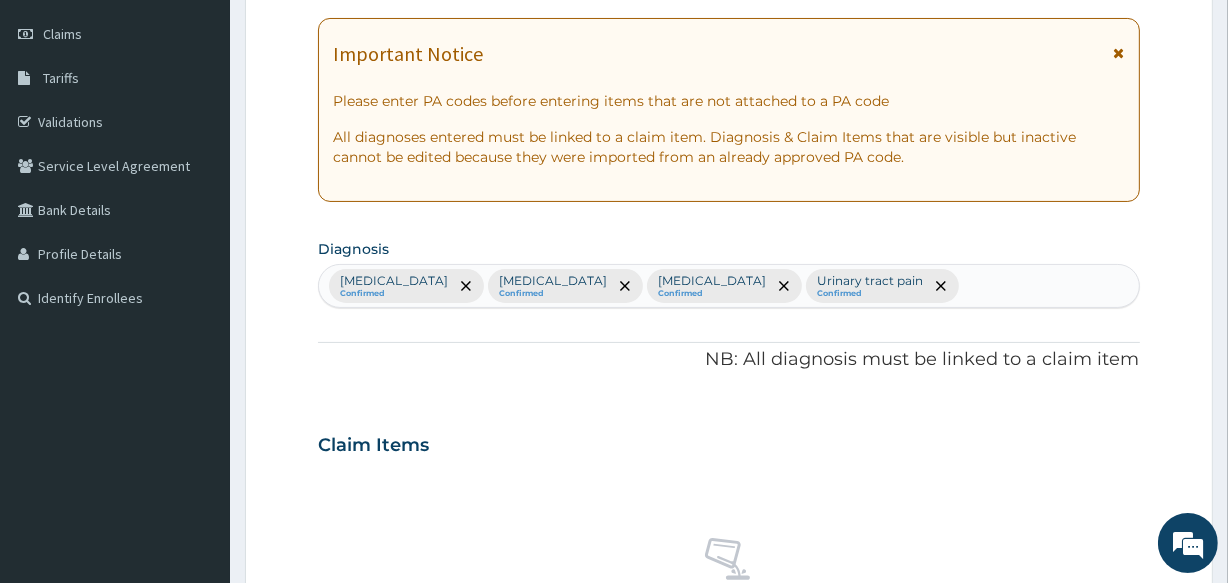 click on "Rhinitis Confirmed Sepsis Confirmed Malaria Confirmed Urinary tract pain Confirmed" at bounding box center (728, 286) 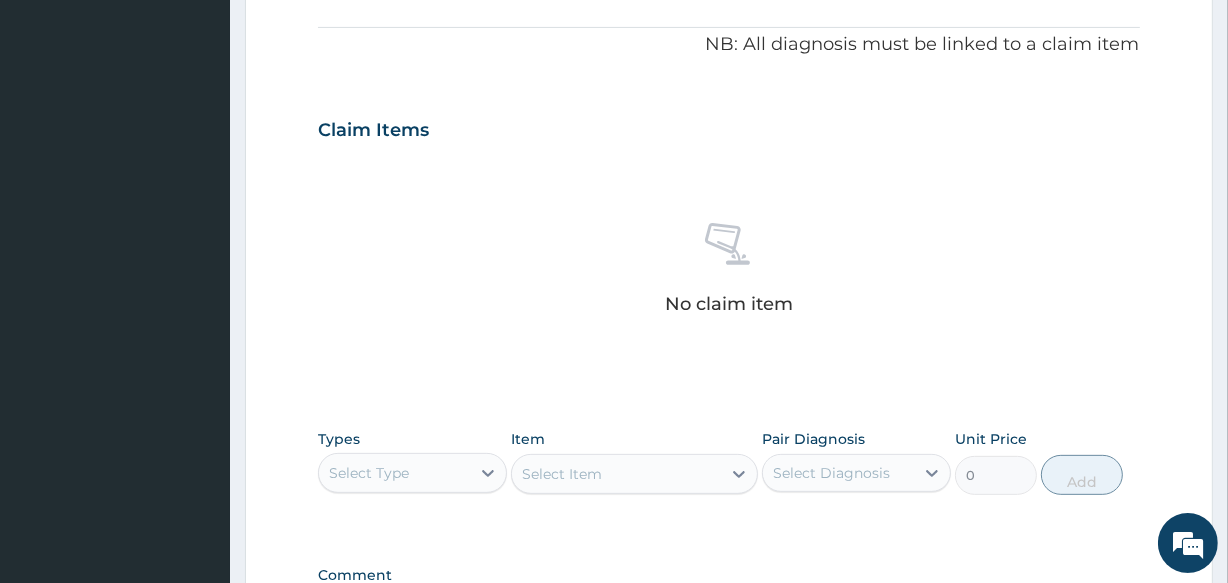 scroll, scrollTop: 636, scrollLeft: 0, axis: vertical 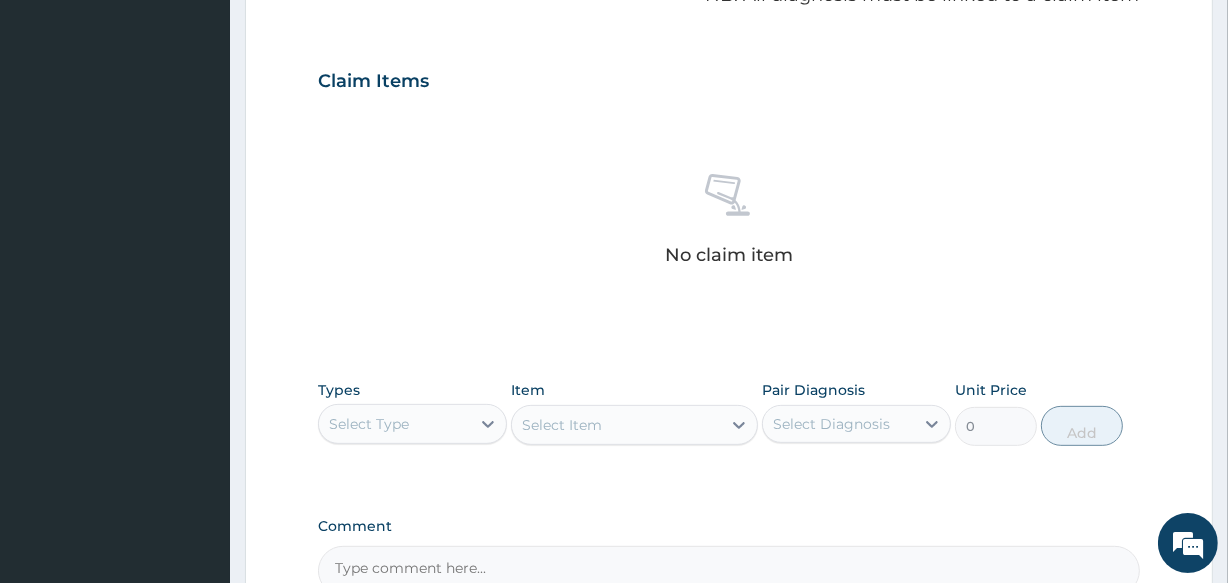 click on "Types Select Type" at bounding box center (412, 413) 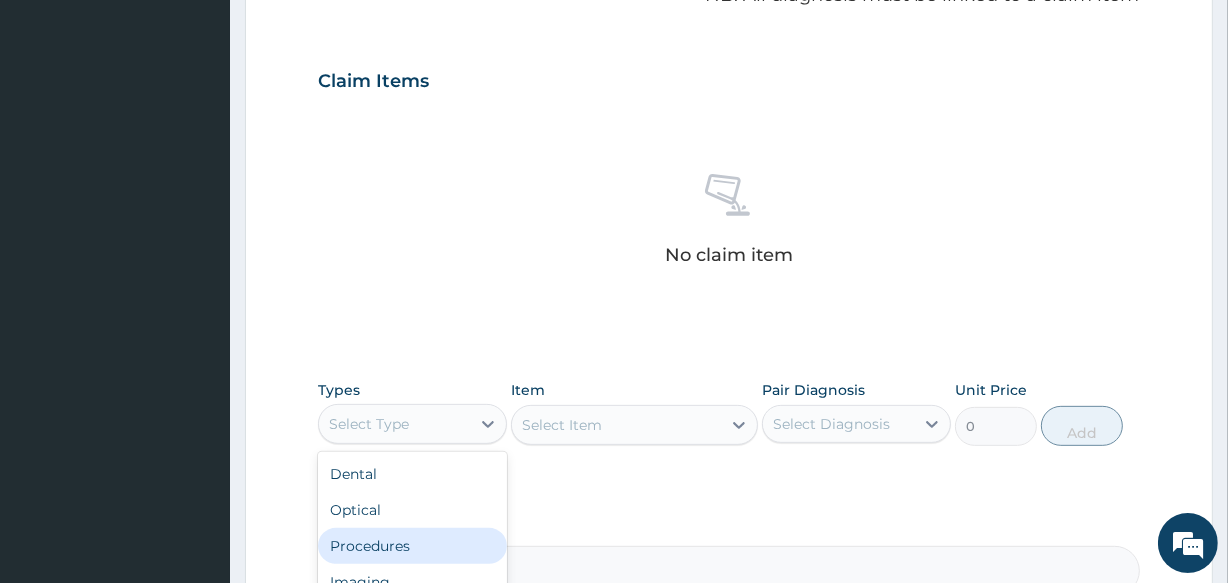 click on "Procedures" at bounding box center [412, 546] 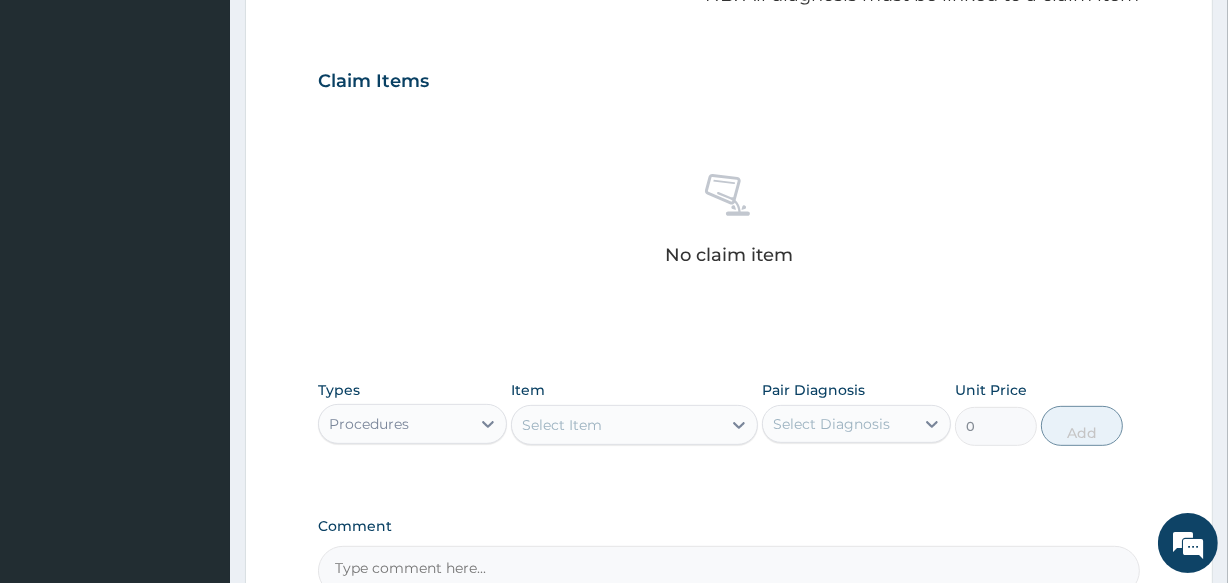 click on "Select Item" at bounding box center [562, 425] 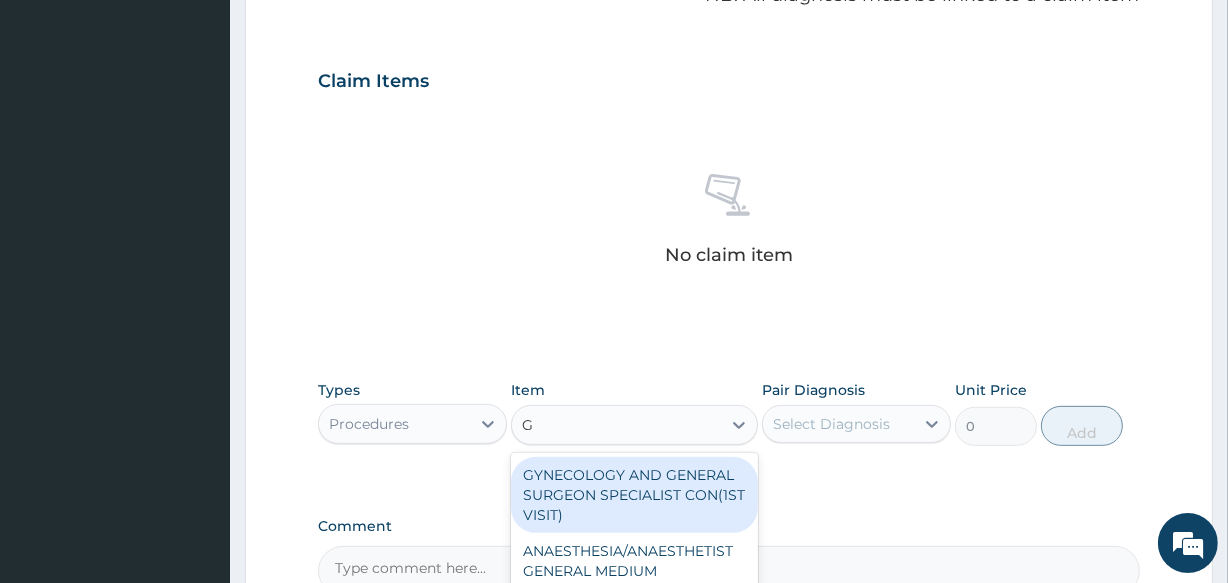 type on "GP" 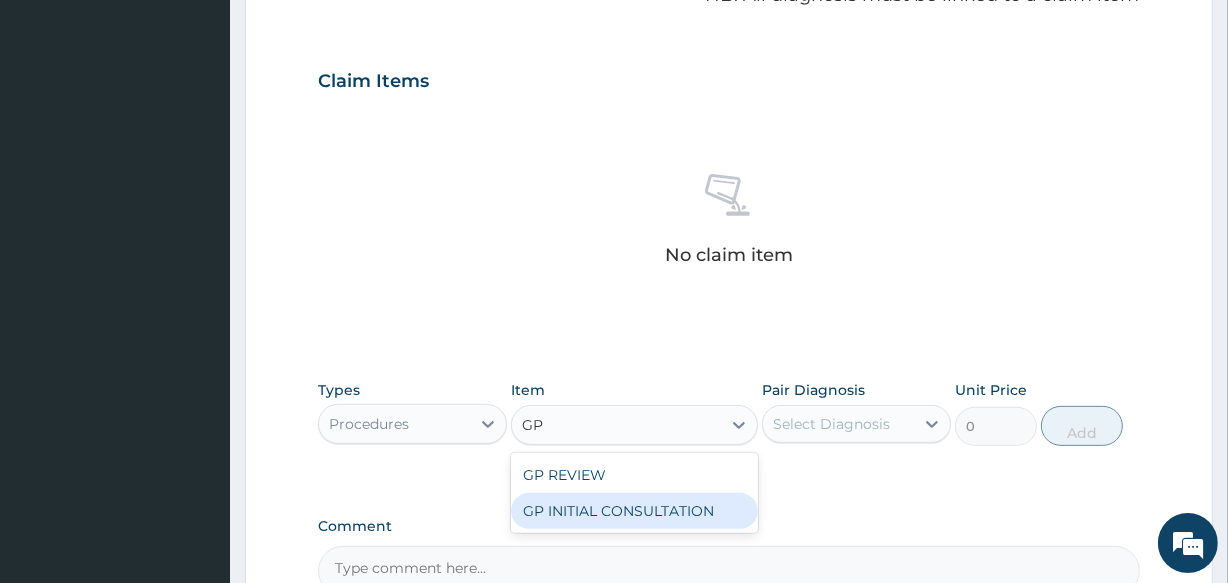 click on "GP INITIAL CONSULTATION" at bounding box center (634, 511) 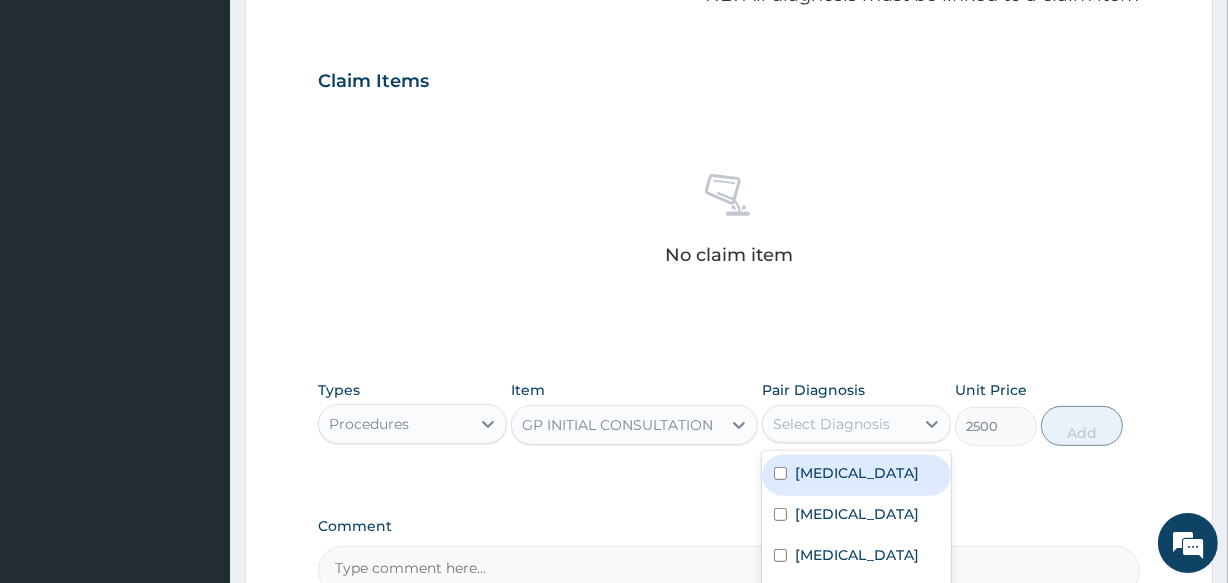 click on "Select Diagnosis" at bounding box center [831, 424] 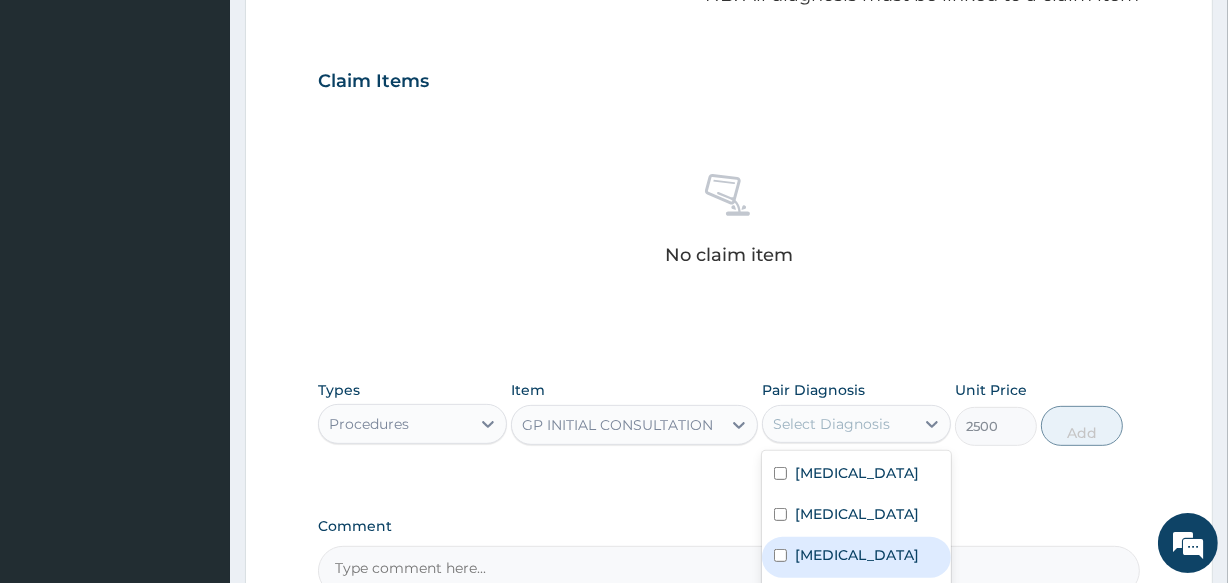 drag, startPoint x: 827, startPoint y: 549, endPoint x: 929, endPoint y: 495, distance: 115.41231 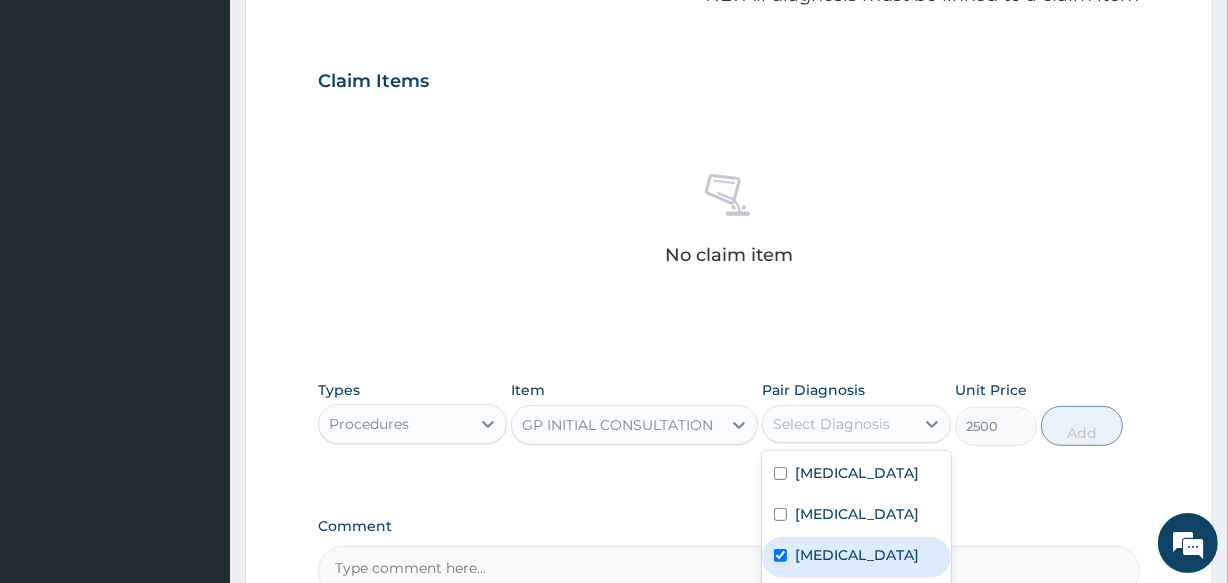 checkbox on "true" 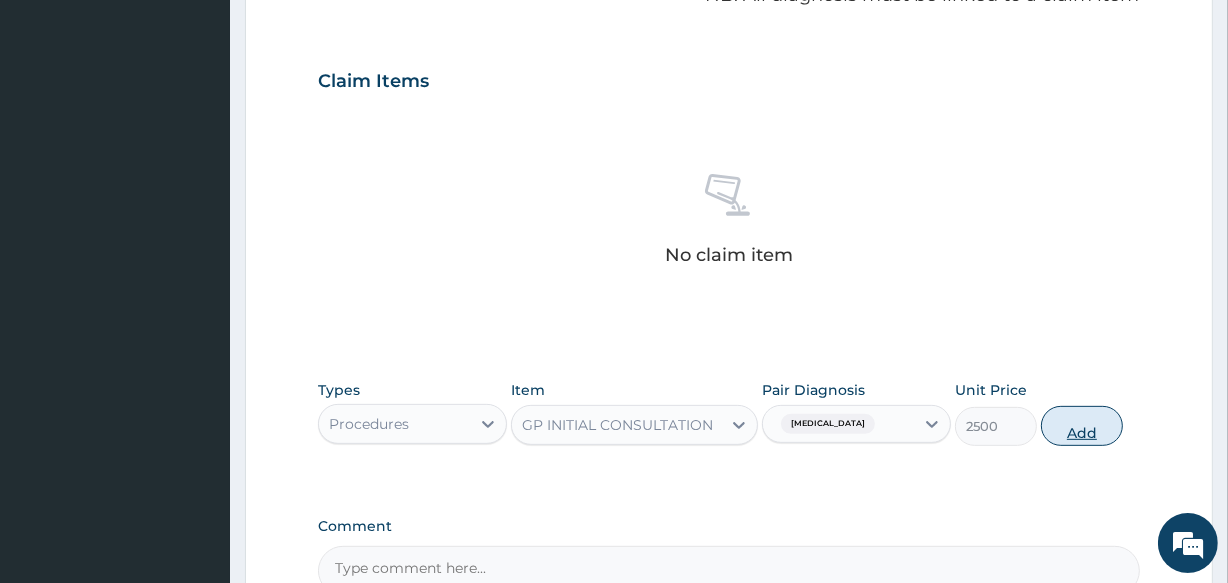 click on "Add" at bounding box center [1082, 426] 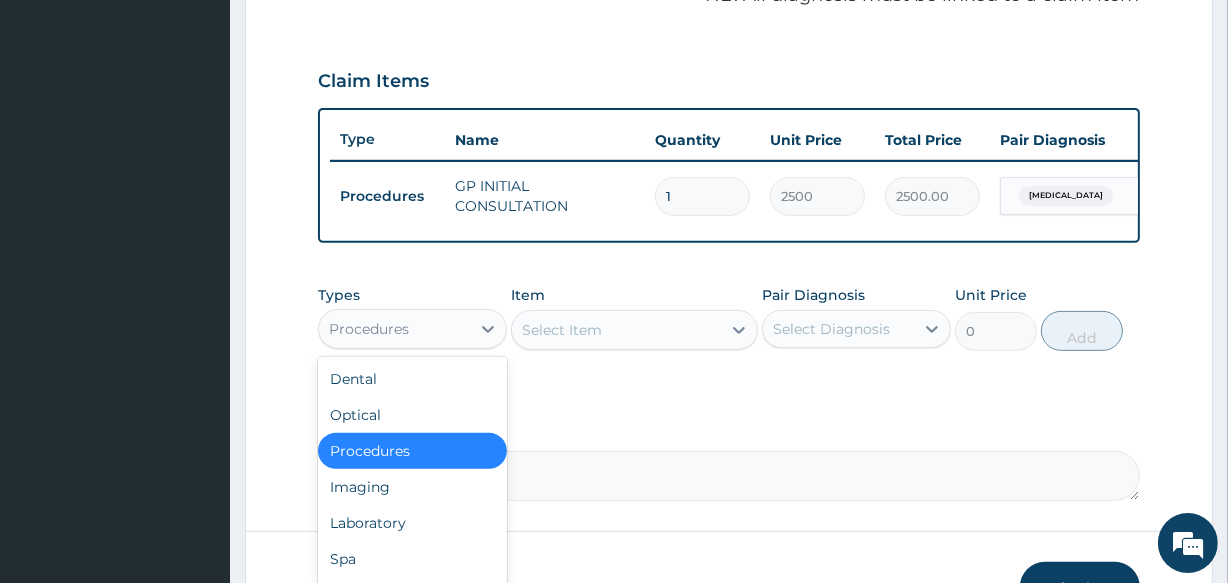click on "Procedures" at bounding box center [394, 329] 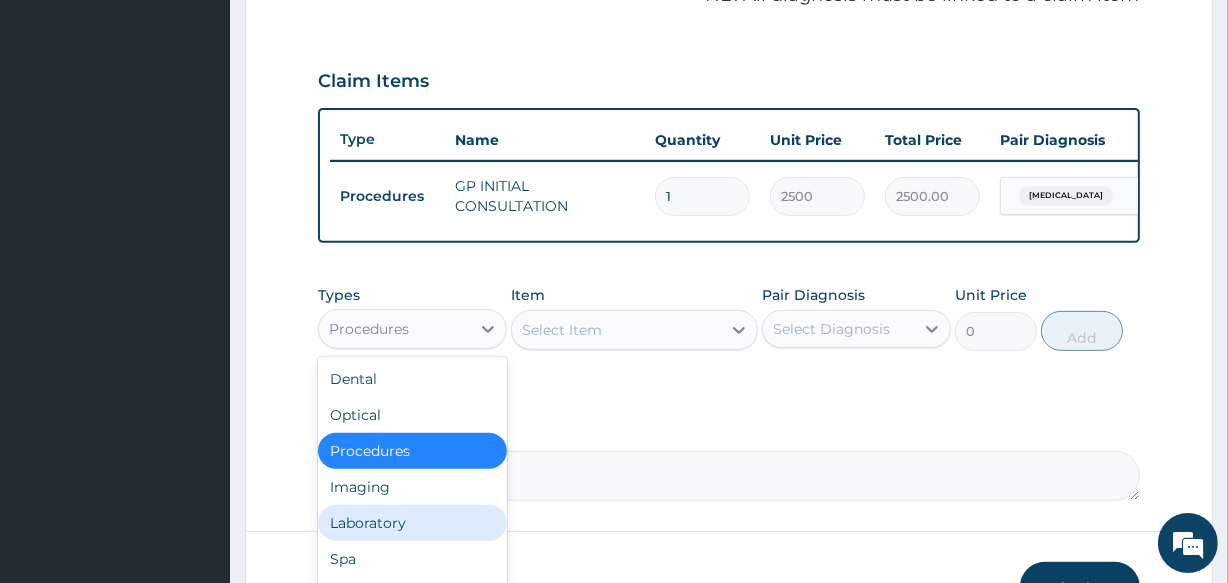 click on "Laboratory" at bounding box center (412, 523) 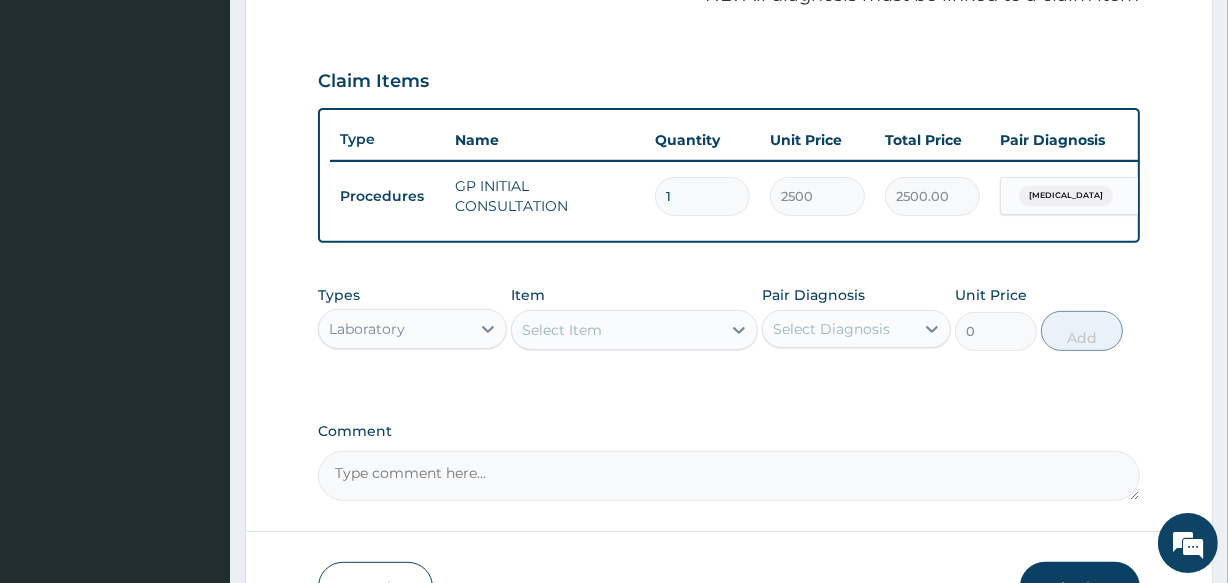 click on "Select Item" at bounding box center (616, 330) 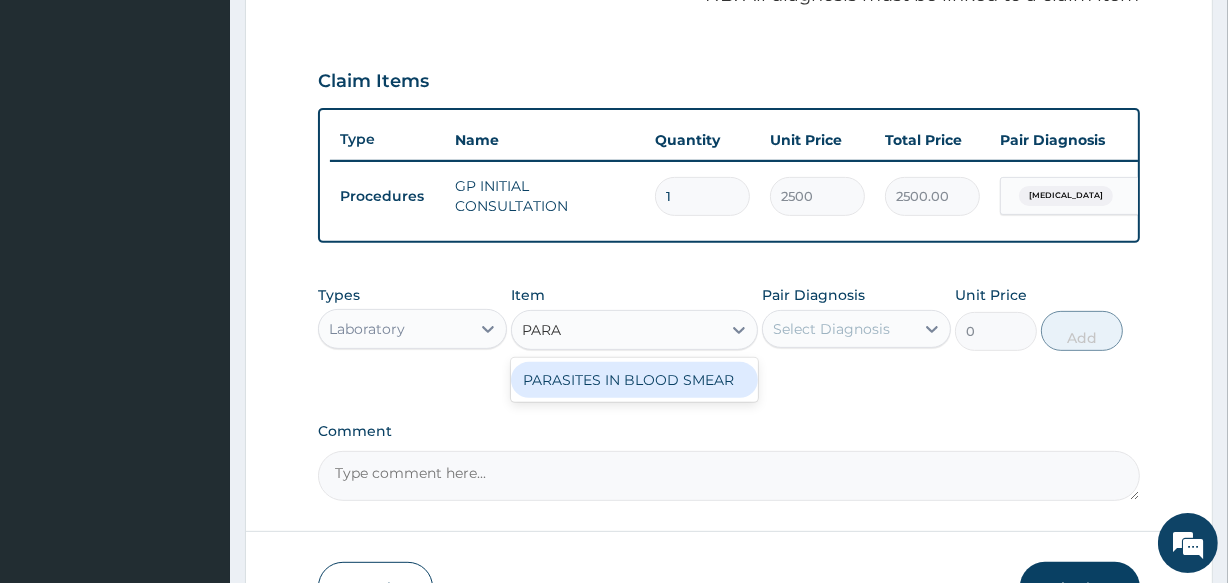 type on "PARAS" 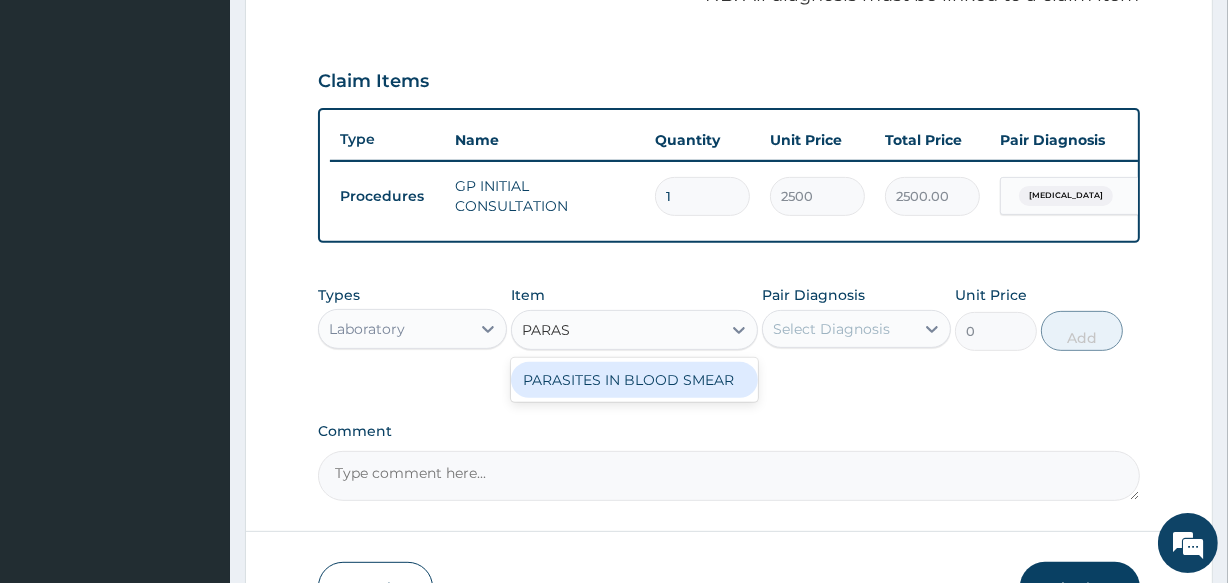 click on "PARASITES IN BLOOD SMEAR" at bounding box center (634, 380) 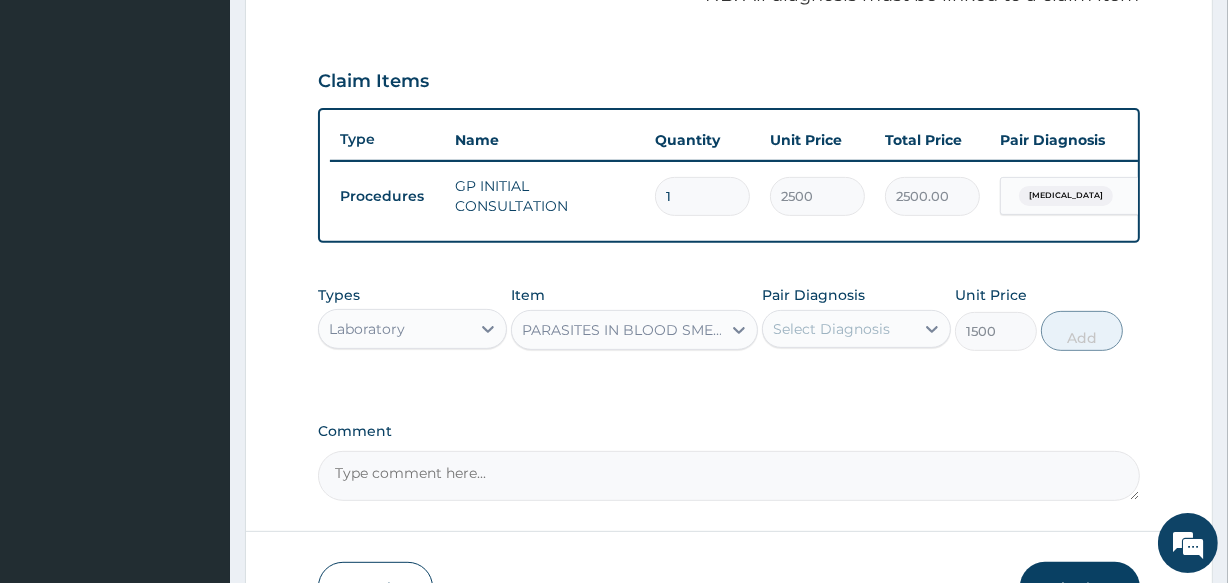 click on "Select Diagnosis" at bounding box center (831, 329) 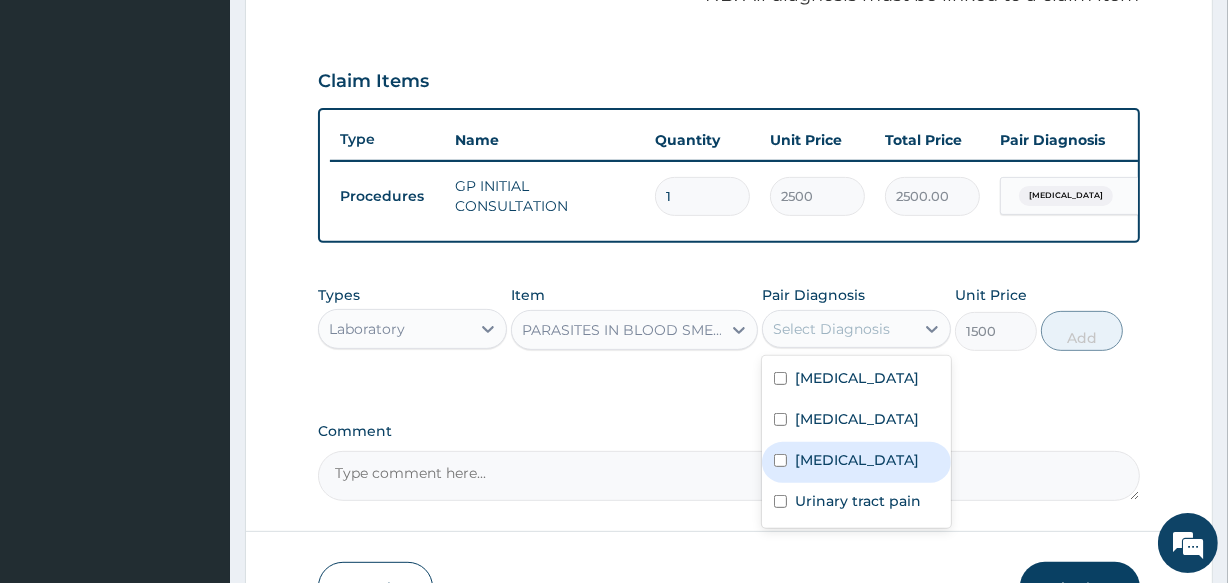 click on "Malaria" at bounding box center [856, 462] 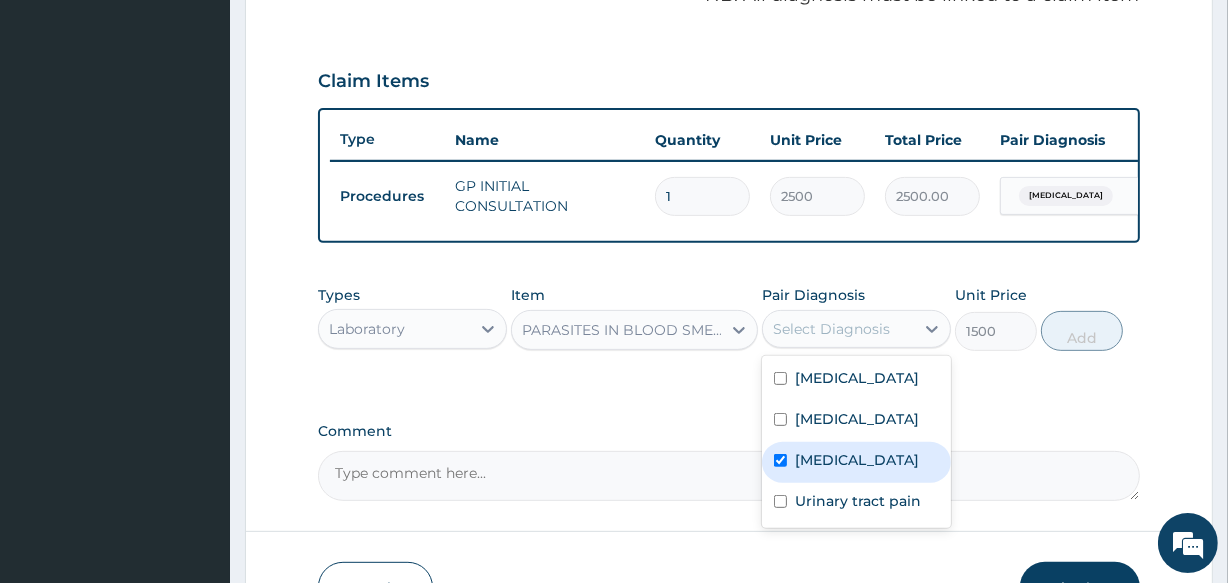 checkbox on "true" 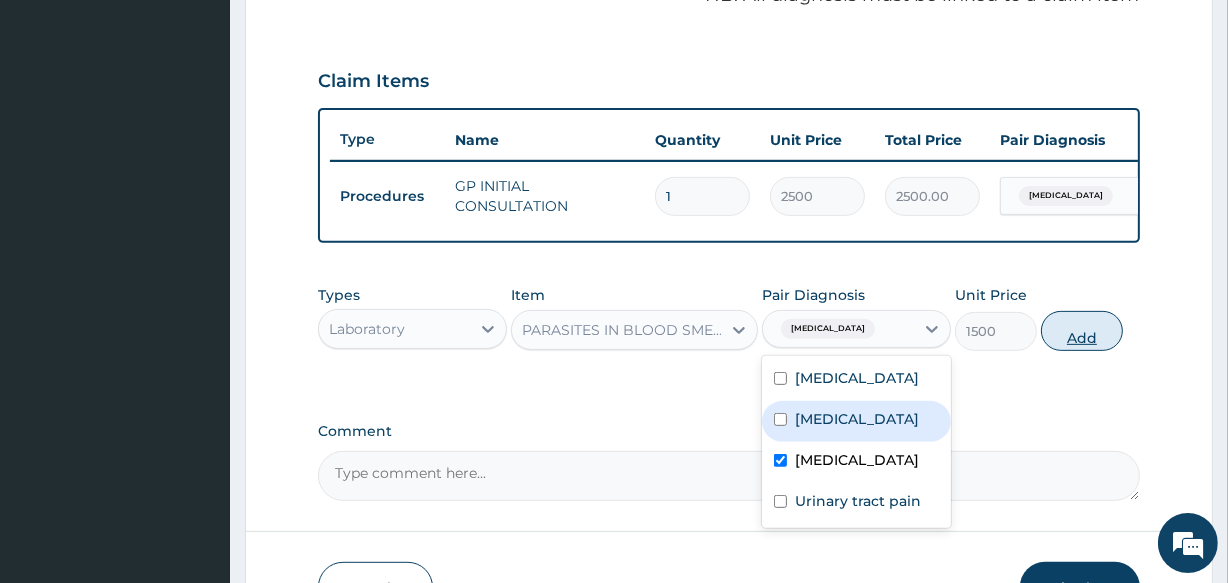 click on "Add" at bounding box center (1082, 331) 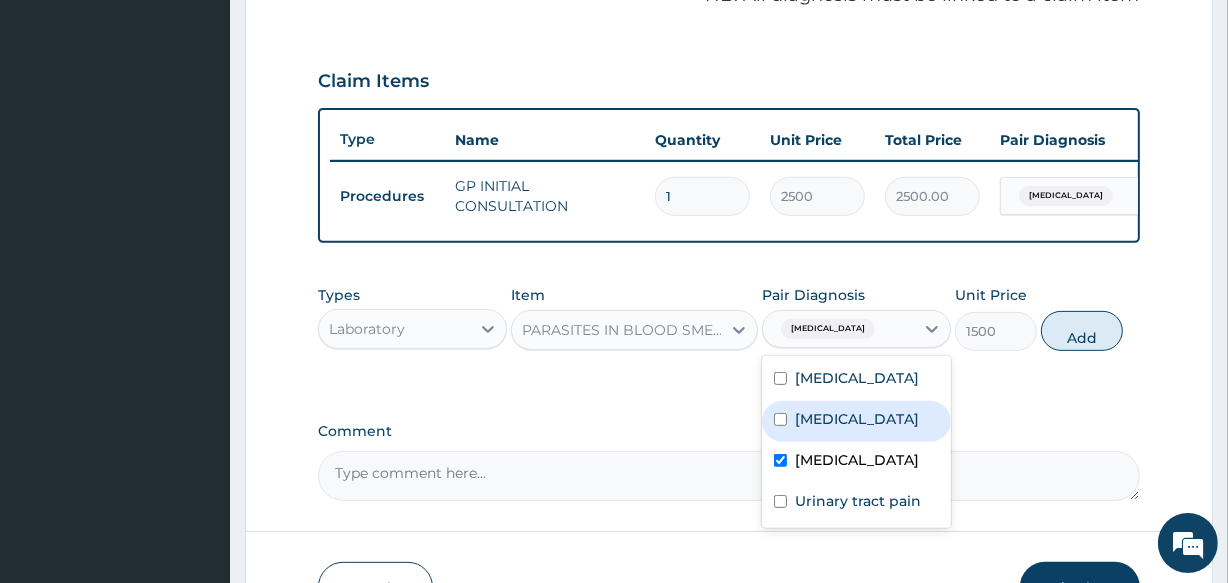type on "0" 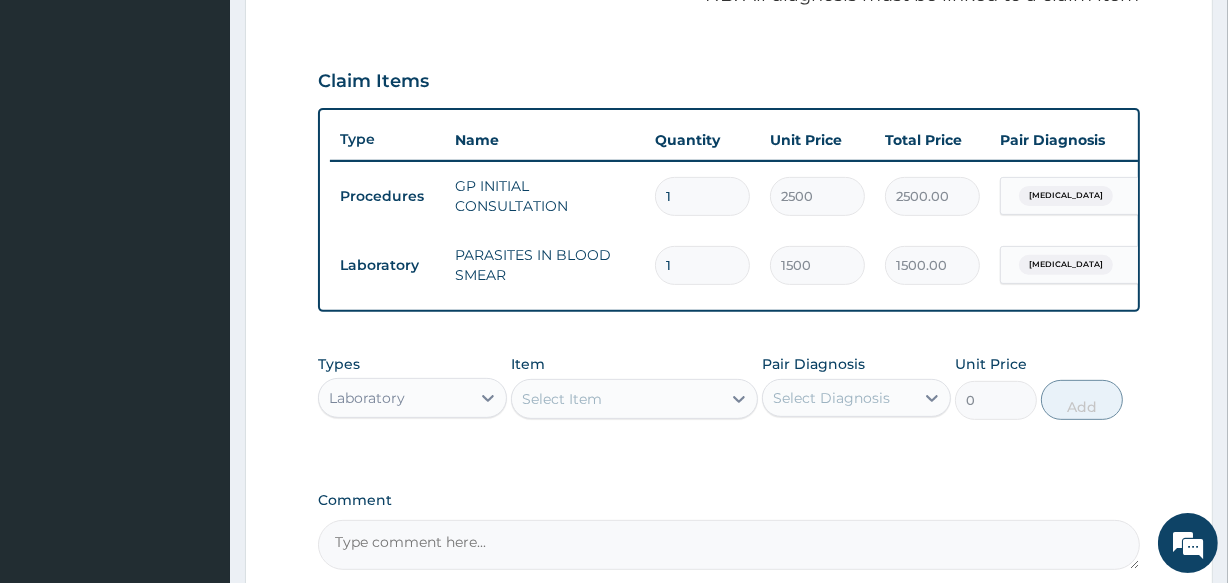 click on "Select Item" at bounding box center [616, 399] 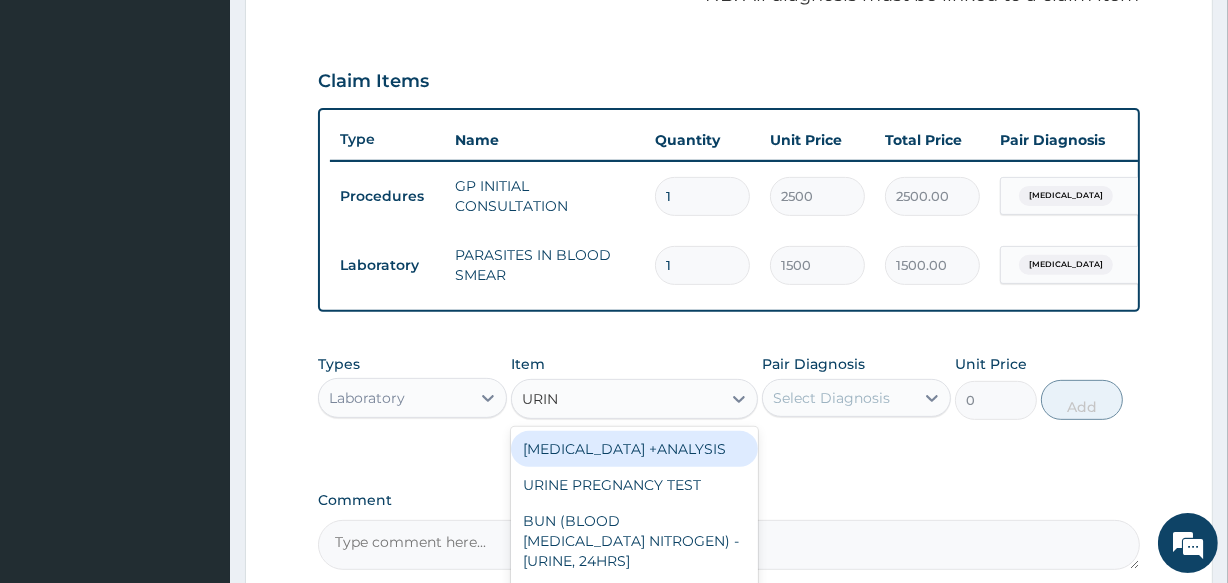 type on "URINA" 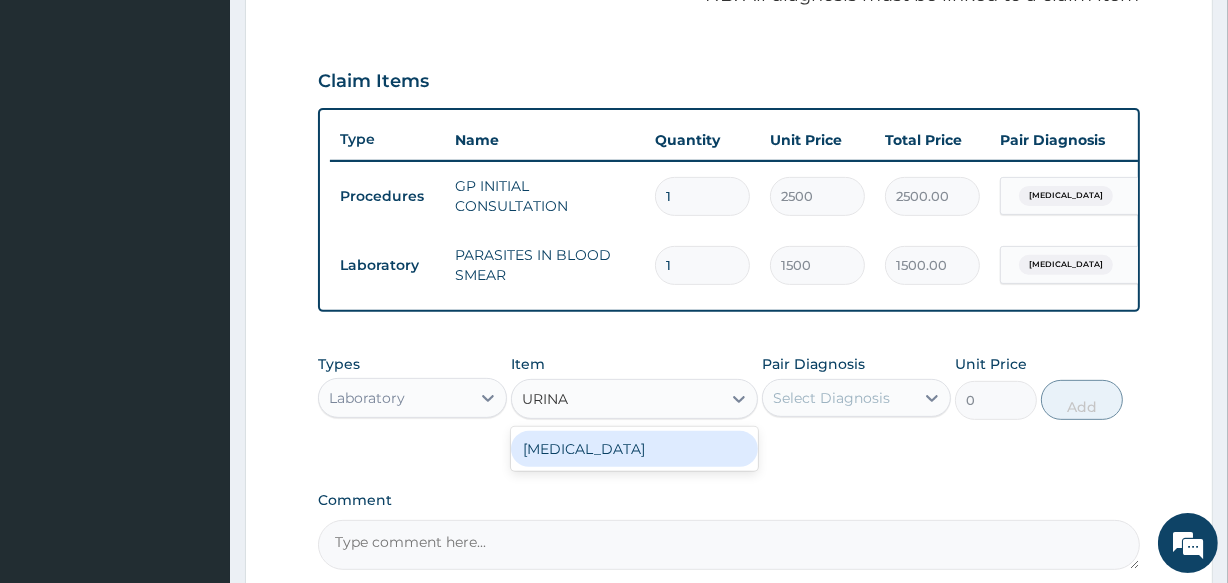 click on "URINALYSIS" at bounding box center [634, 449] 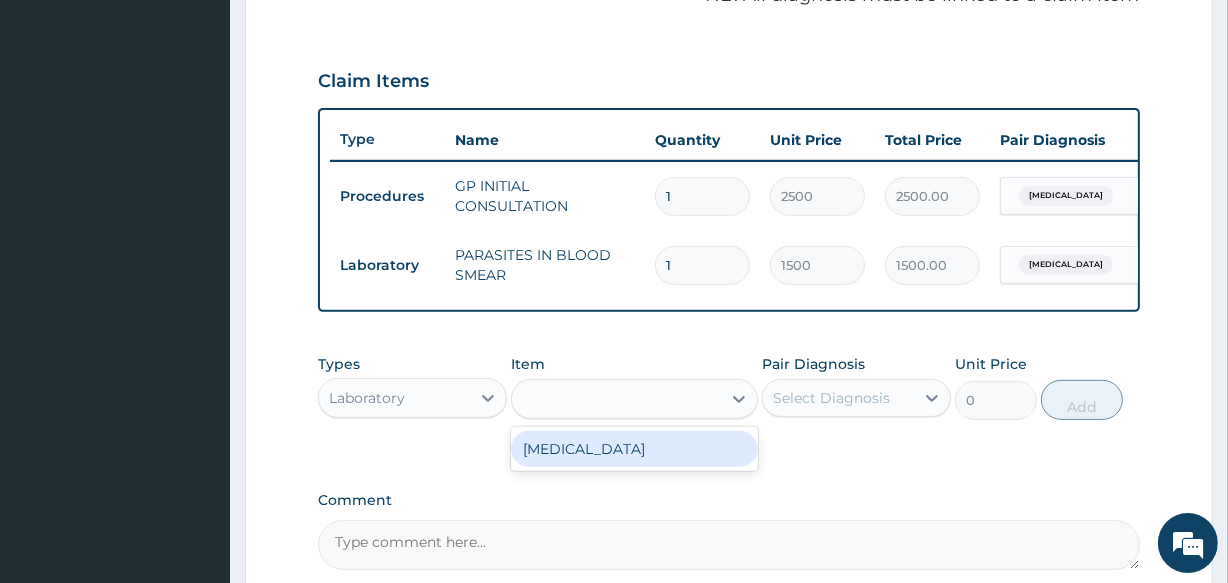 type on "1000" 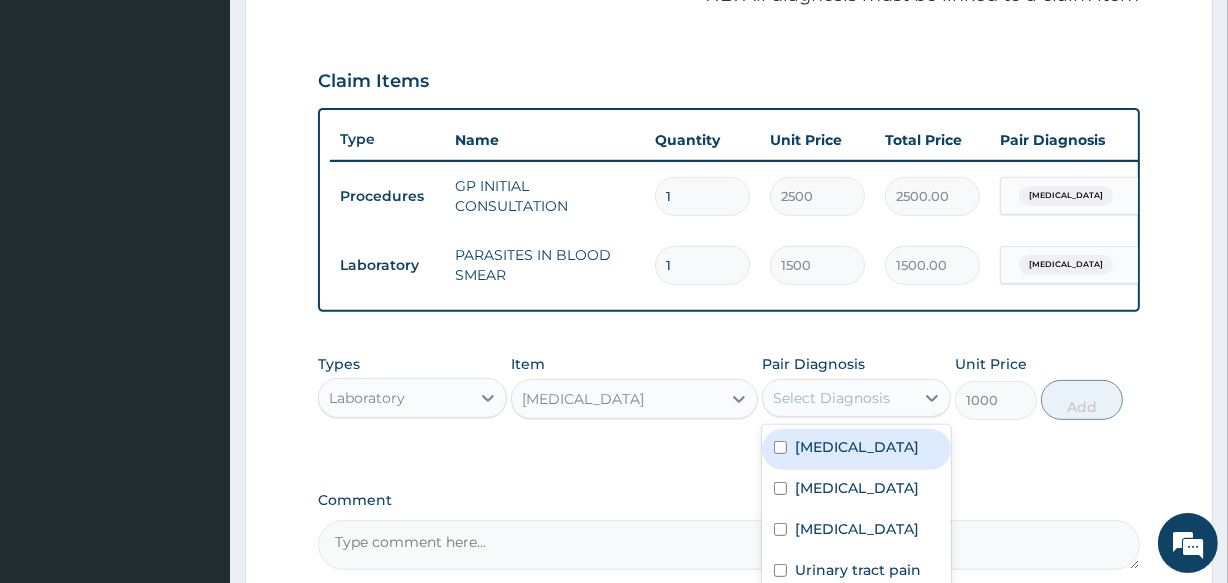 click on "Select Diagnosis" at bounding box center [831, 398] 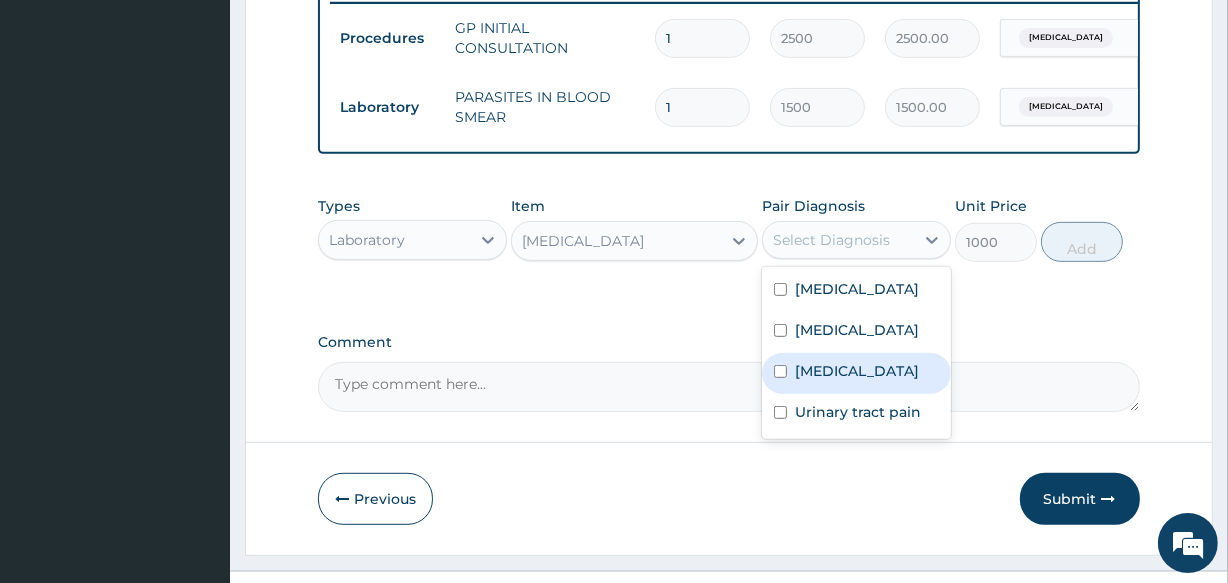 scroll, scrollTop: 818, scrollLeft: 0, axis: vertical 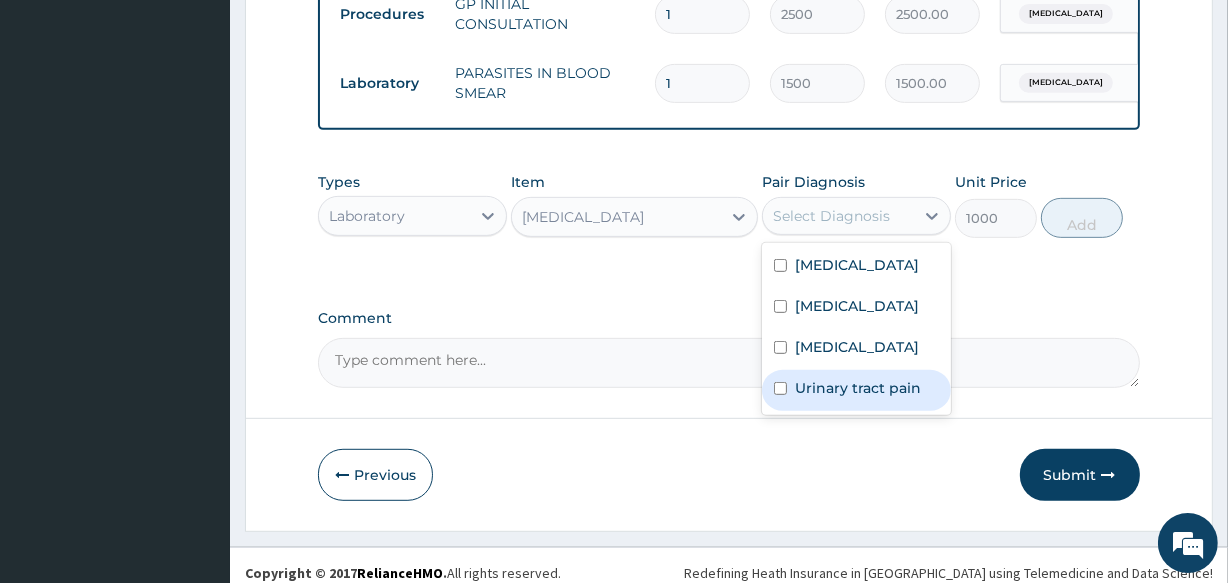 click on "Urinary tract pain" at bounding box center [858, 388] 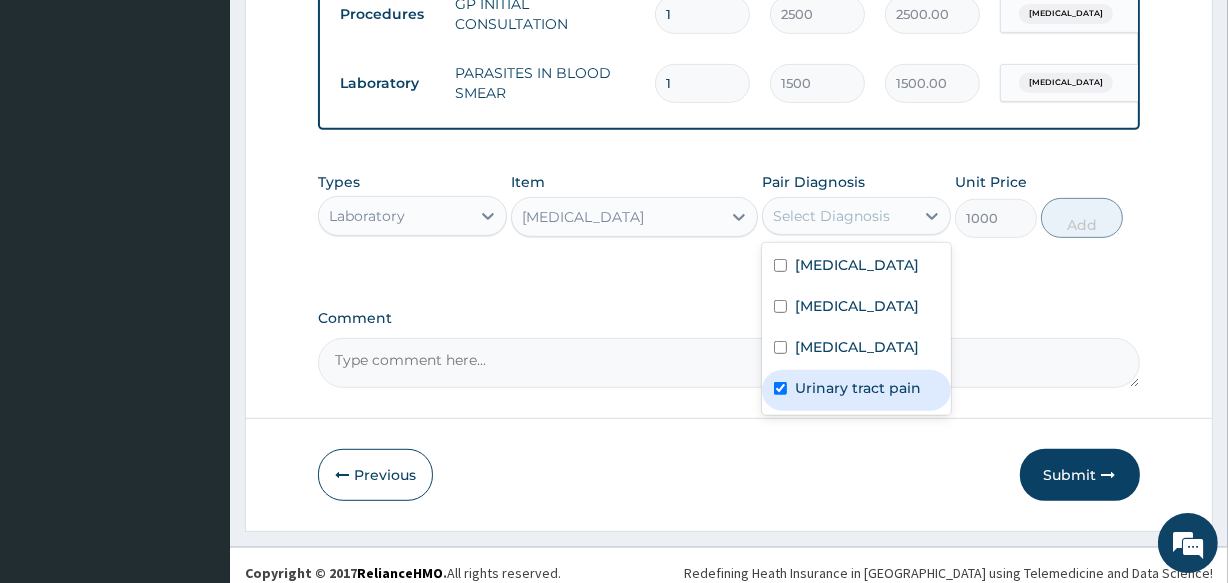 checkbox on "true" 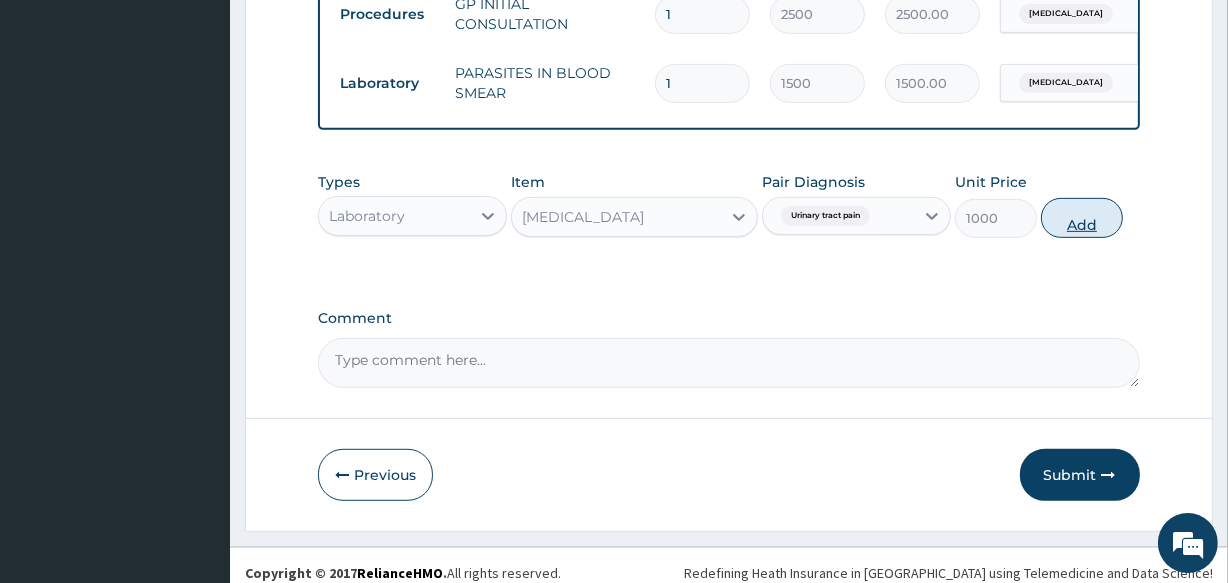 click on "Add" at bounding box center [1082, 218] 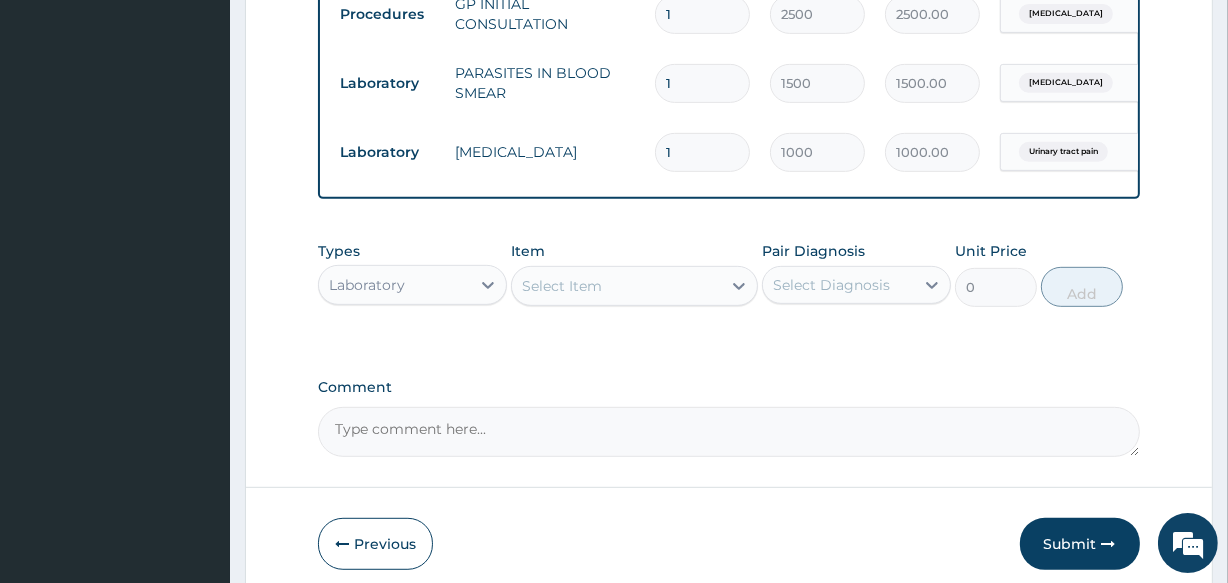 click on "Select Item" at bounding box center [616, 286] 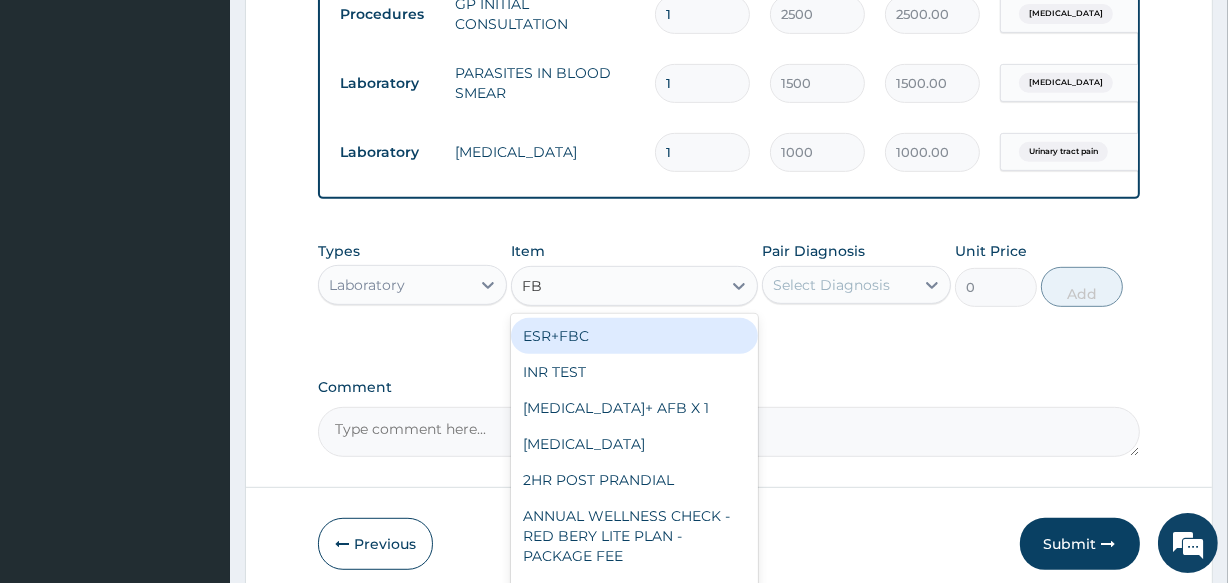 type on "FBC" 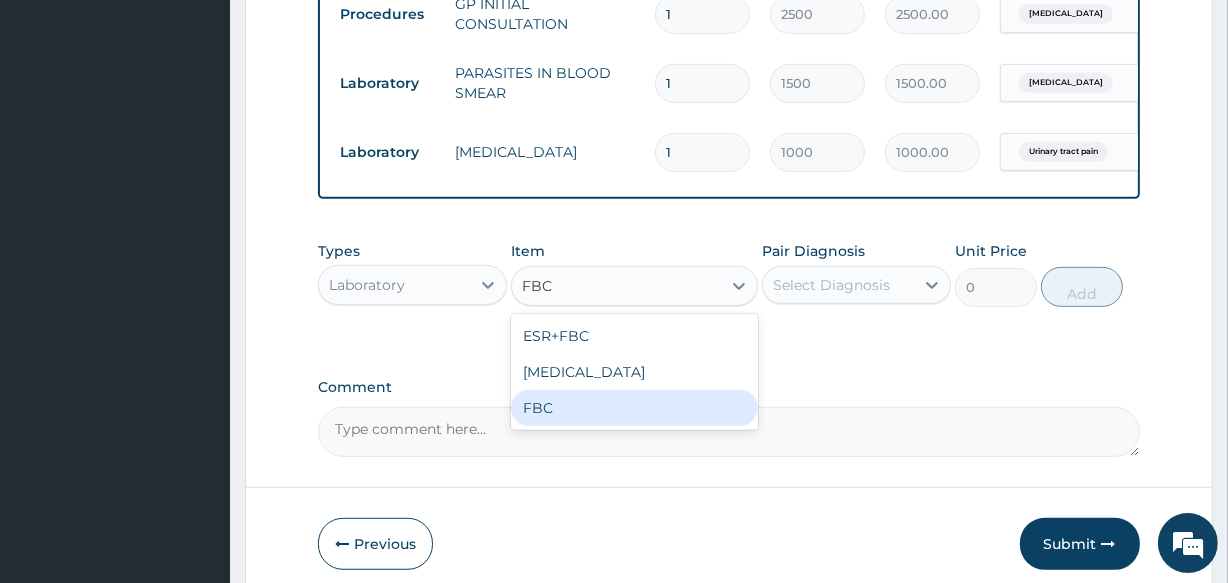 click on "FBC" at bounding box center [634, 408] 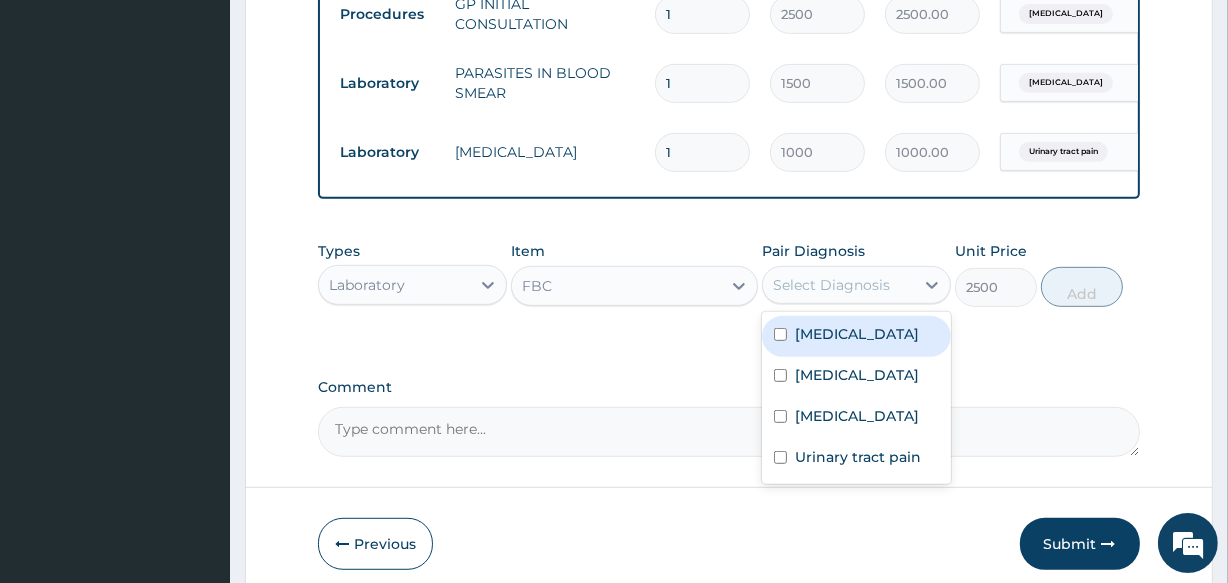 click on "Select Diagnosis" at bounding box center [838, 285] 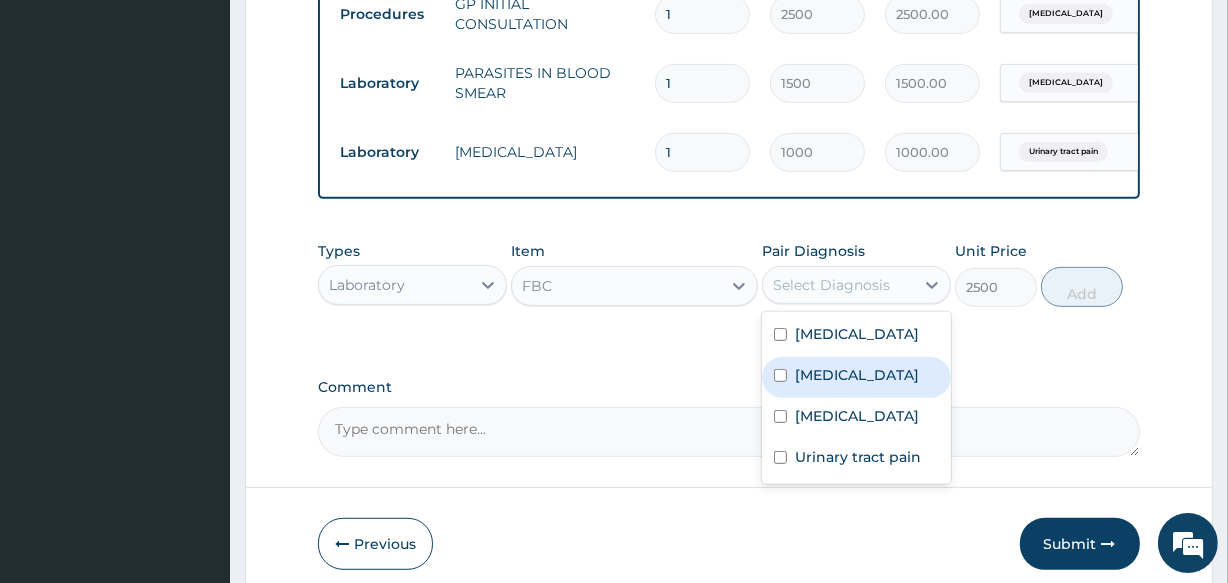 click on "Sepsis" at bounding box center (857, 375) 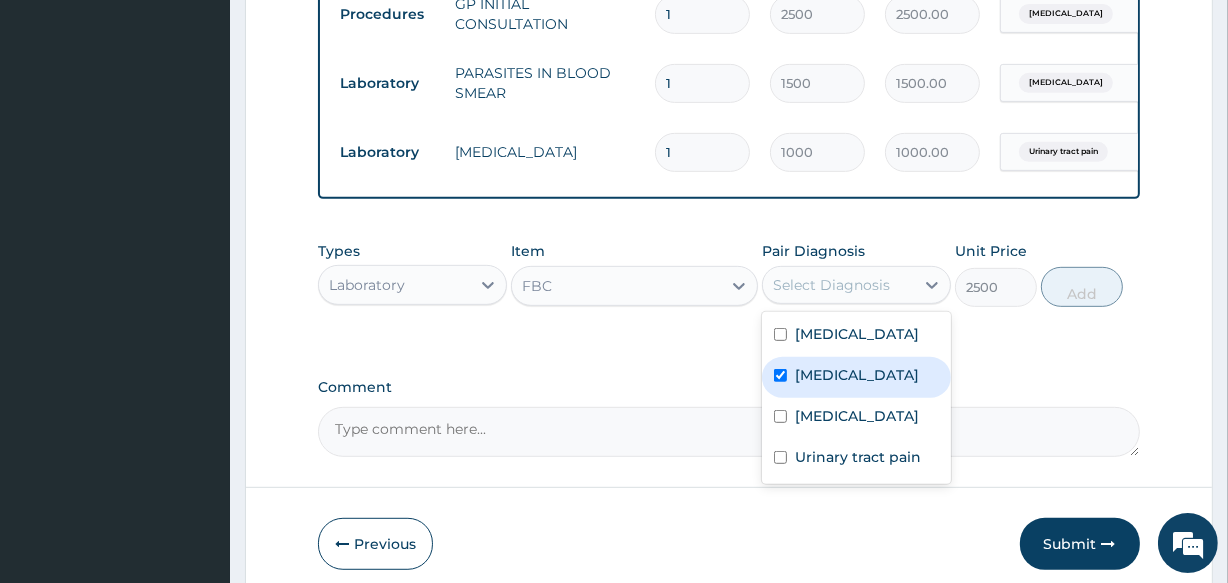 checkbox on "true" 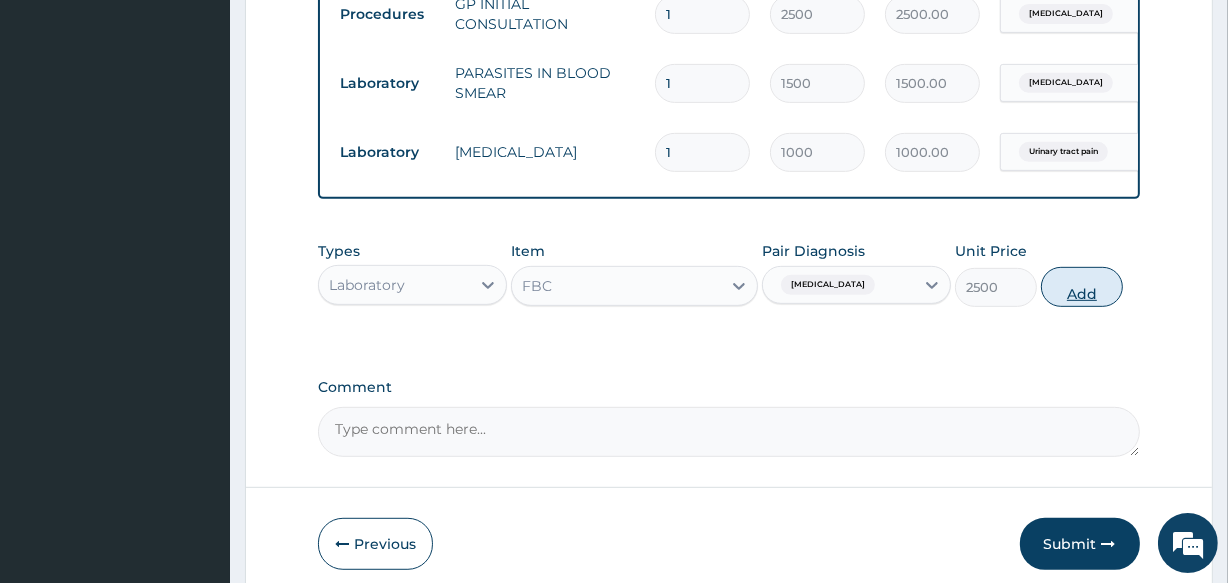 click on "Add" at bounding box center [1082, 287] 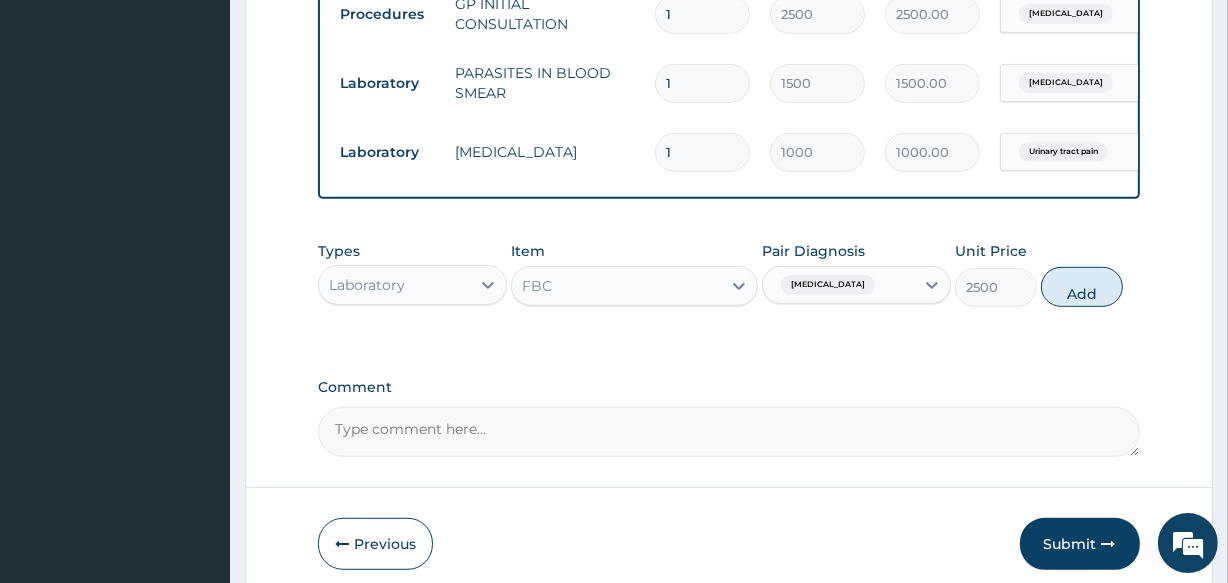 type on "0" 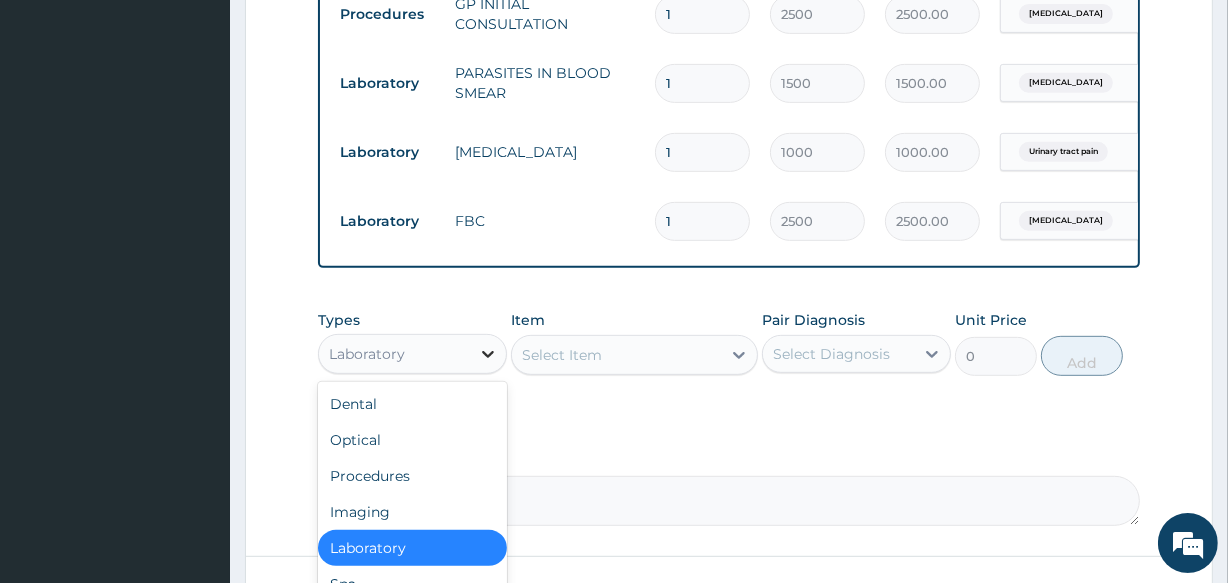 click at bounding box center (488, 354) 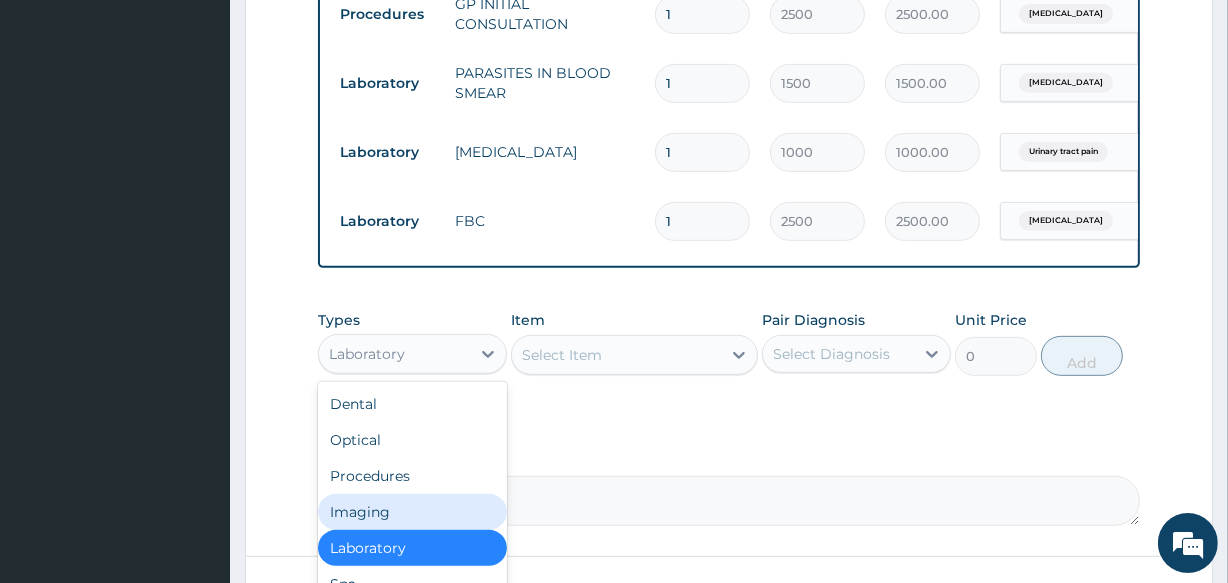 scroll, scrollTop: 68, scrollLeft: 0, axis: vertical 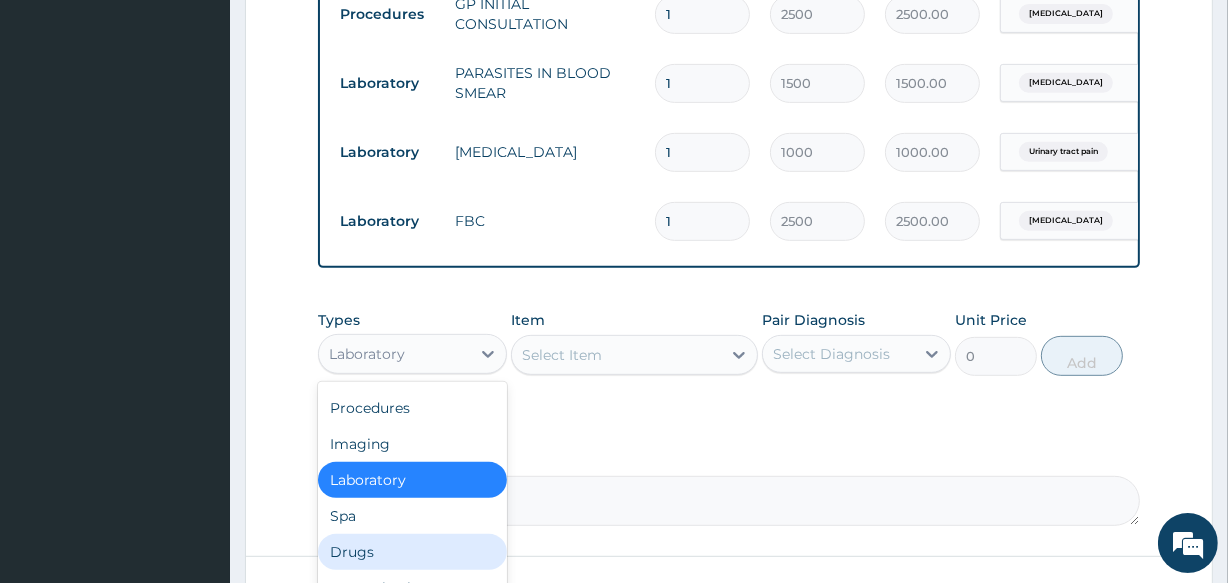 click on "Drugs" at bounding box center [412, 552] 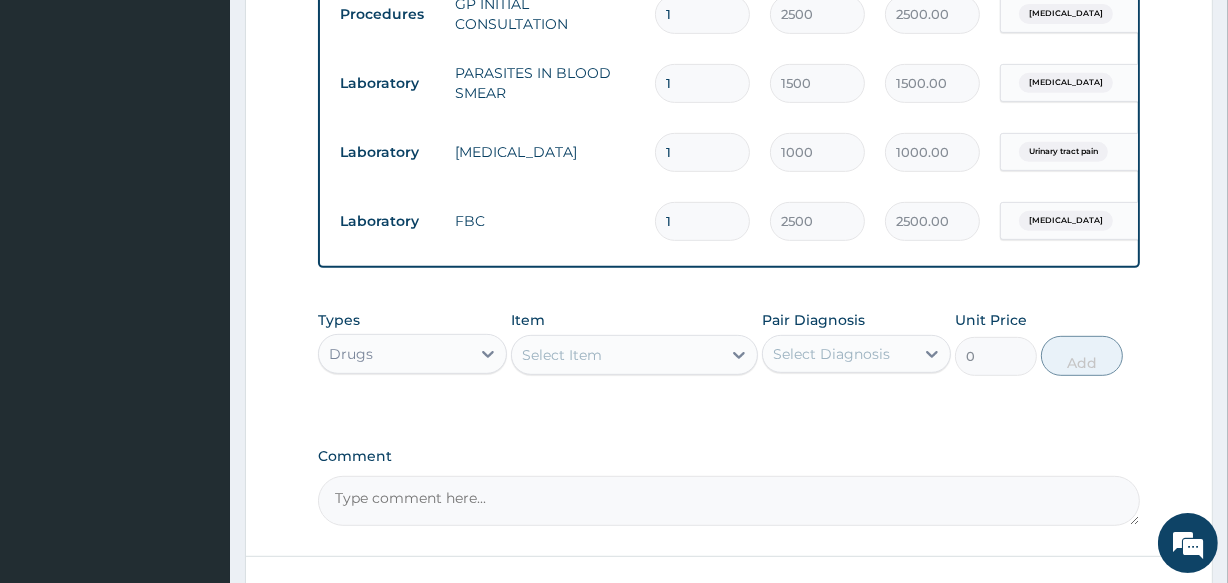 click on "Select Item" at bounding box center (616, 355) 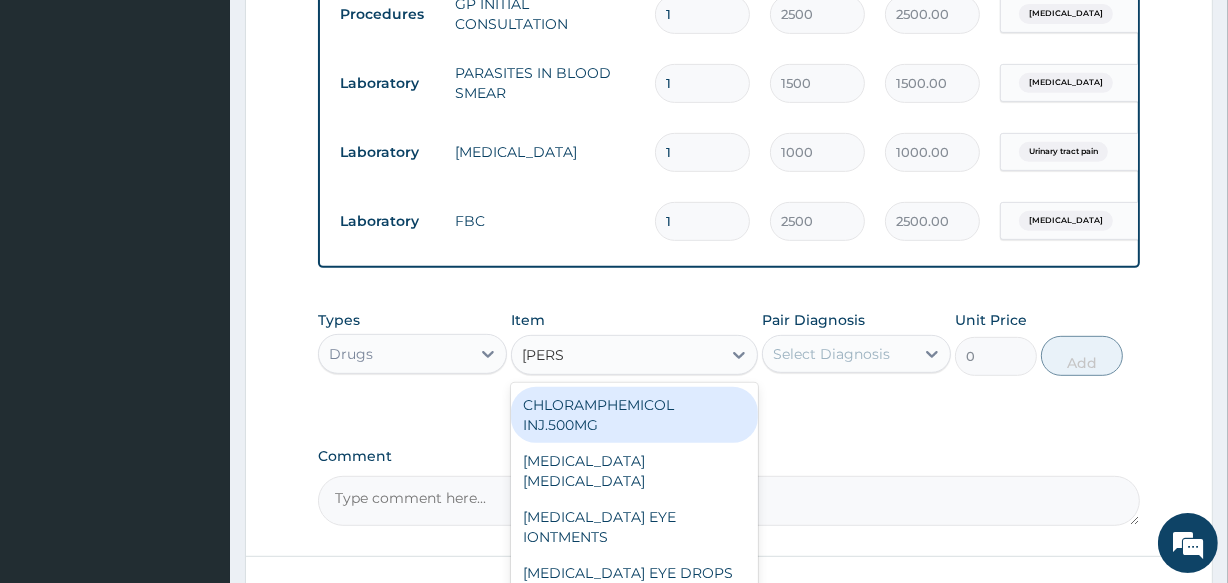 type on "LORAT" 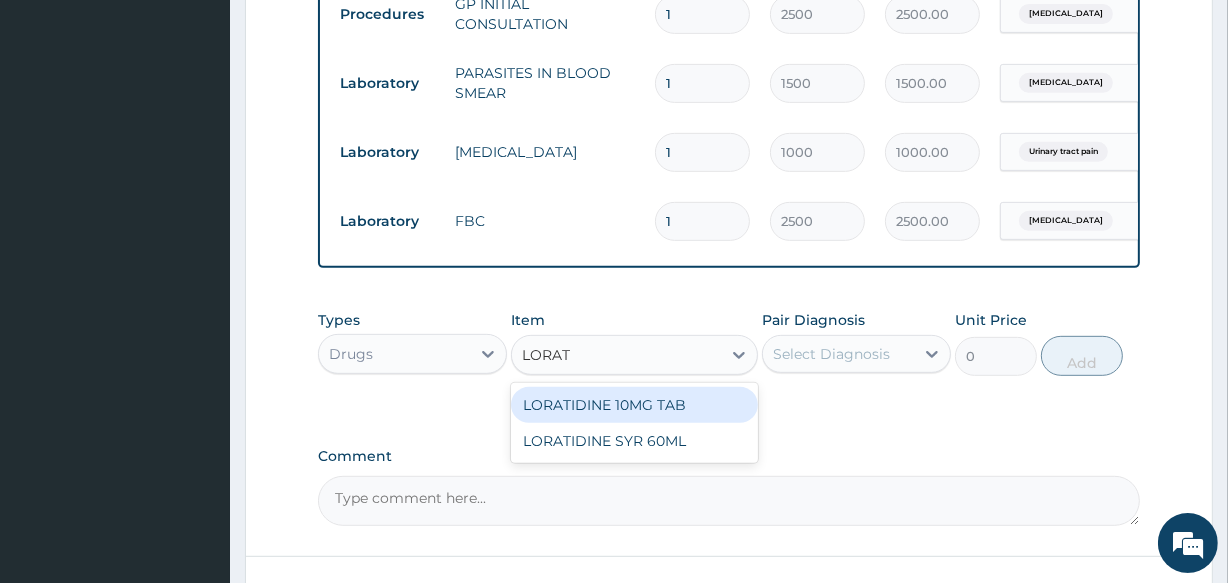 drag, startPoint x: 691, startPoint y: 415, endPoint x: 712, endPoint y: 408, distance: 22.135944 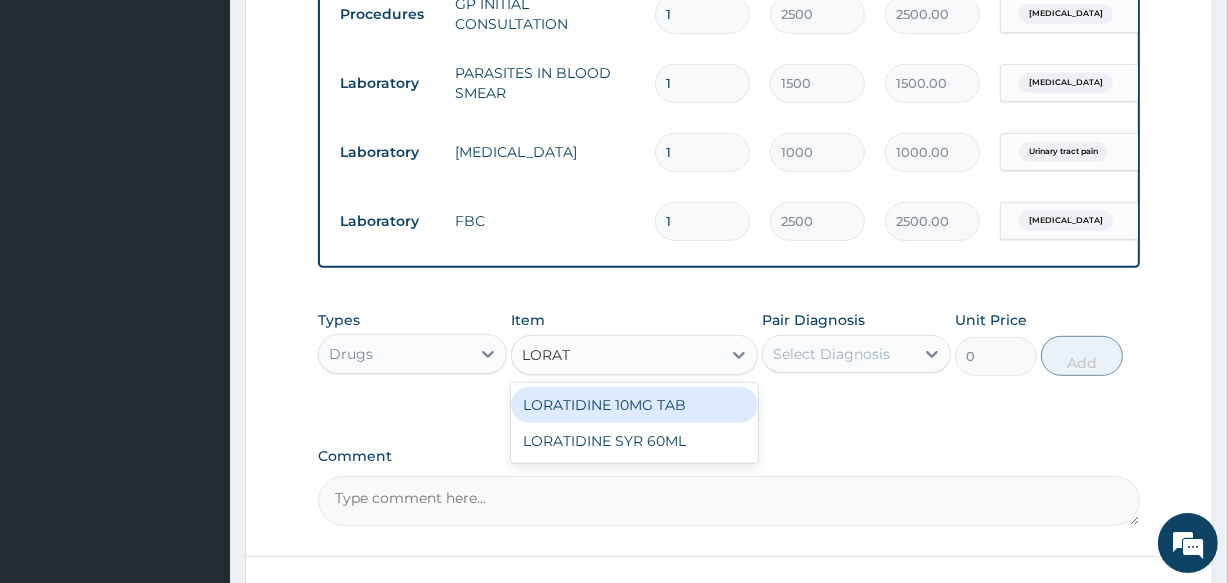 click on "LORATIDINE 10MG TAB" at bounding box center [634, 405] 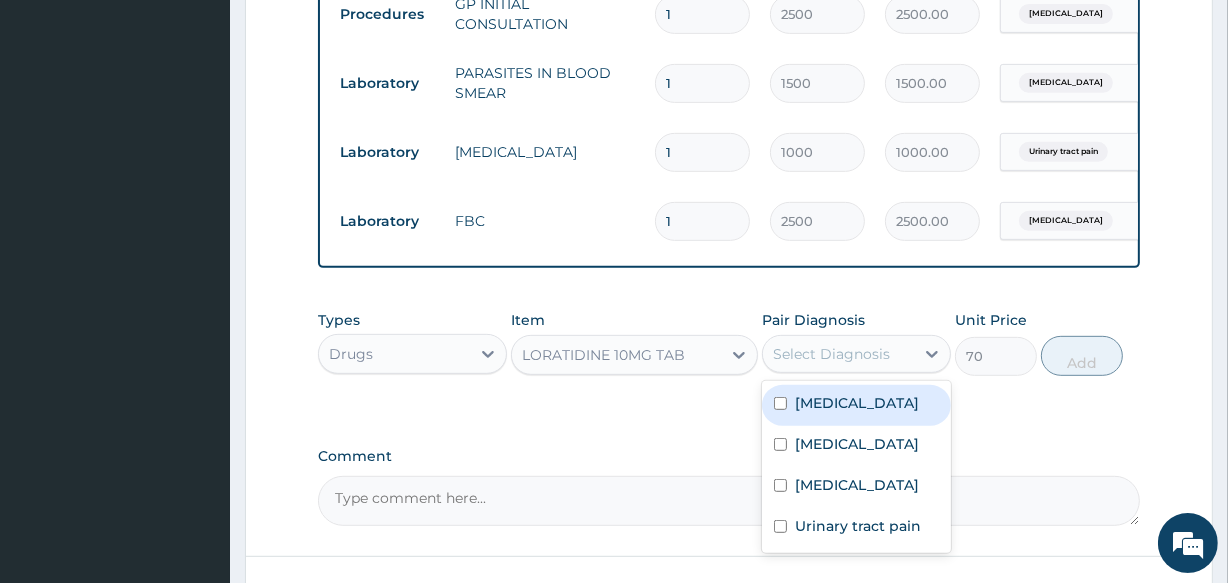 click on "Select Diagnosis" at bounding box center [831, 354] 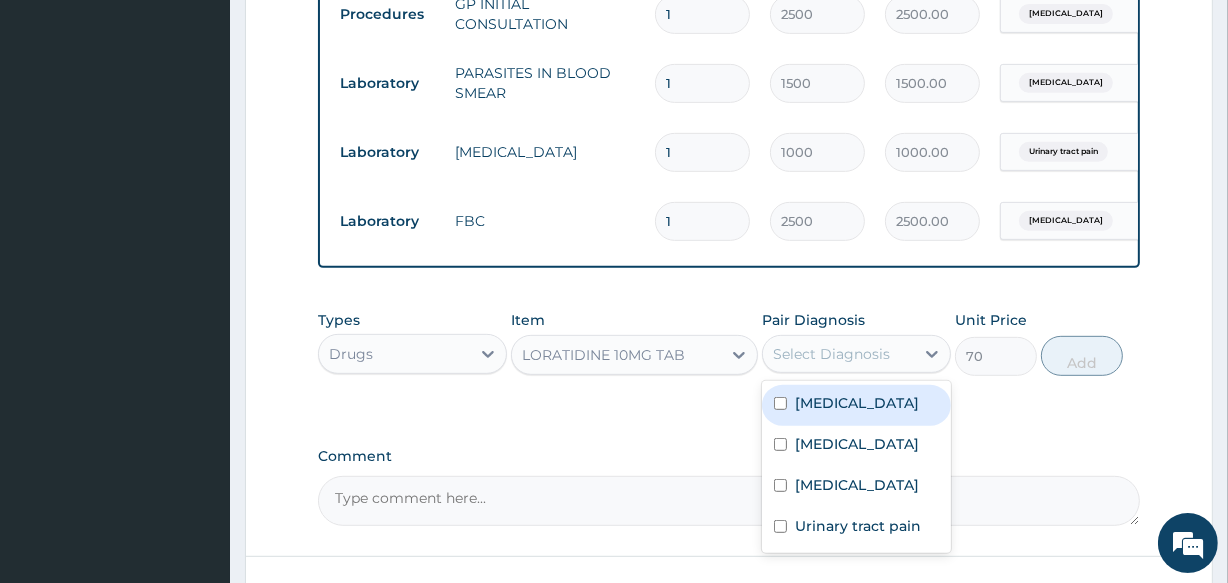 click on "Rhinitis" at bounding box center [857, 403] 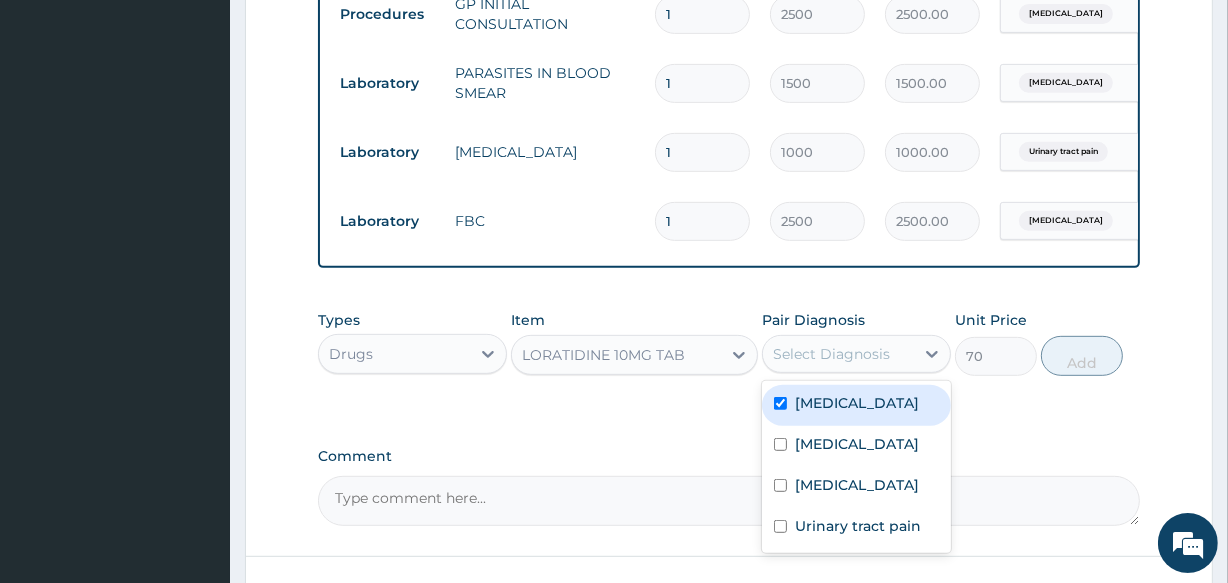 checkbox on "true" 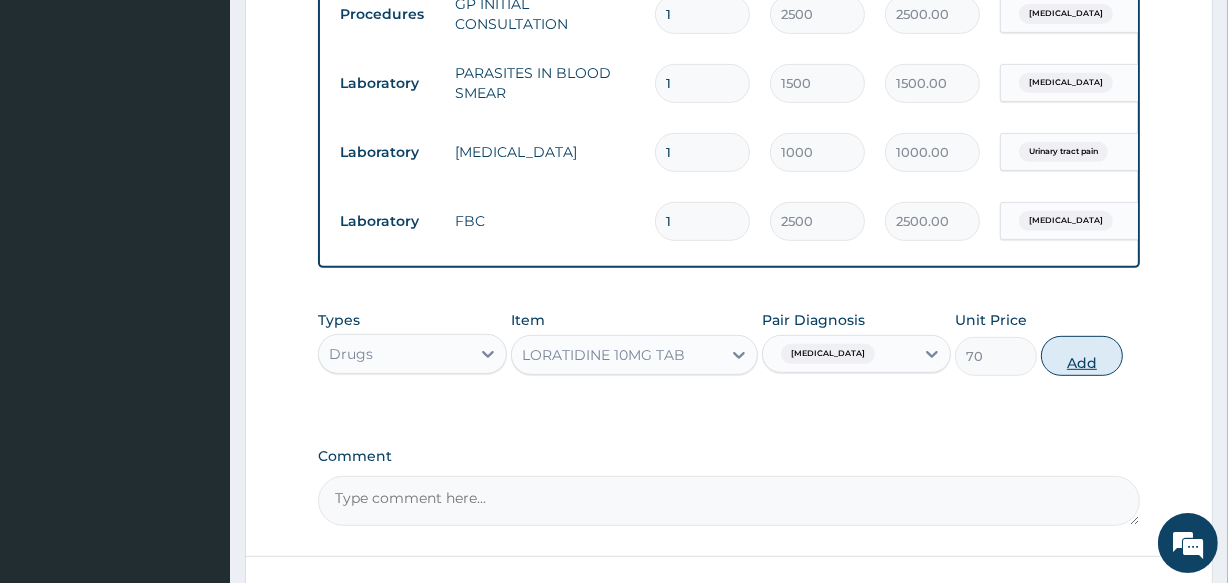 click on "Add" at bounding box center (1082, 356) 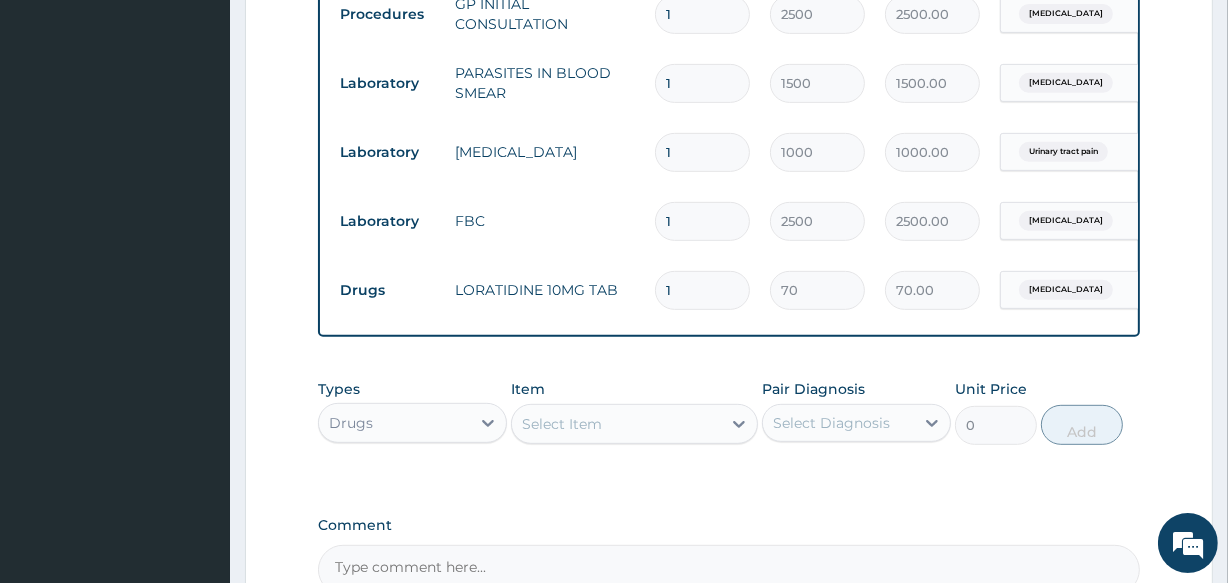 type 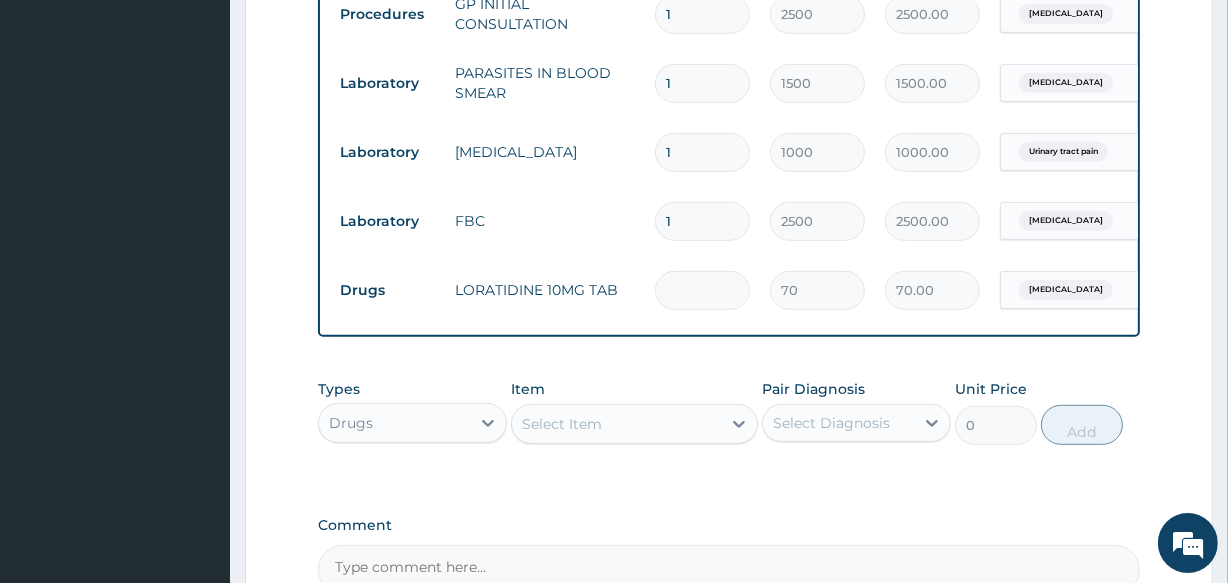 type on "0.00" 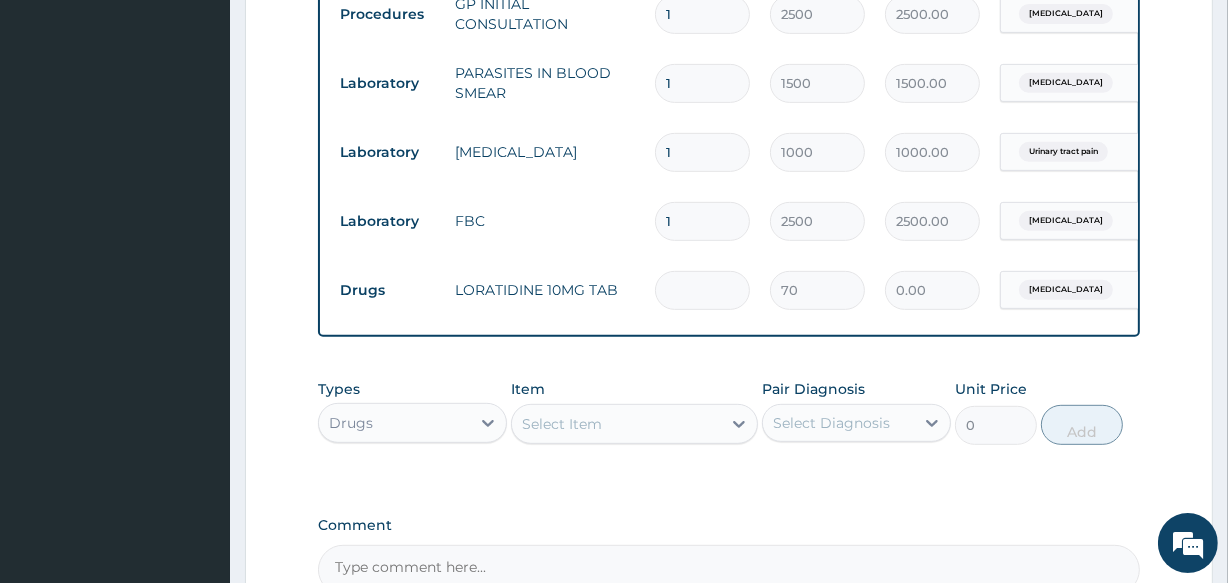 type on "5" 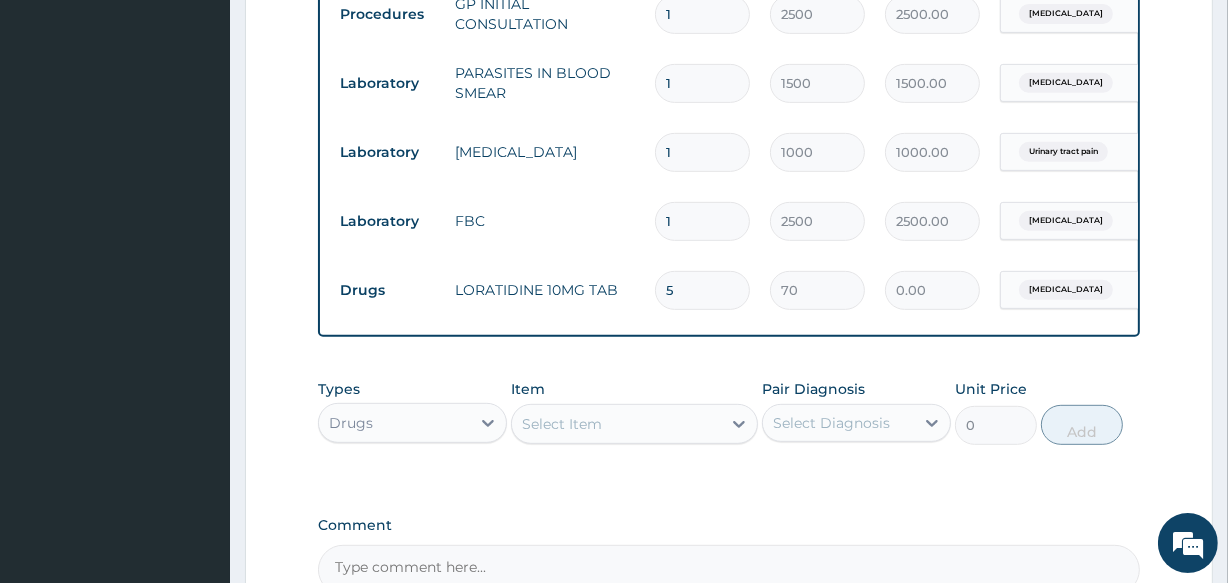 type on "350.00" 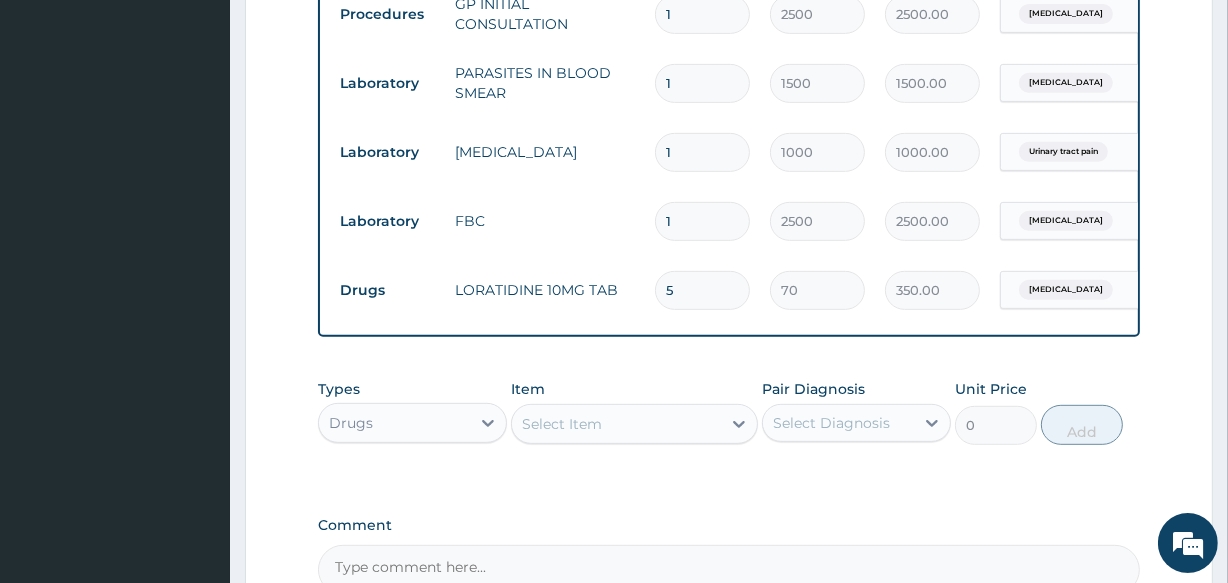 type on "5" 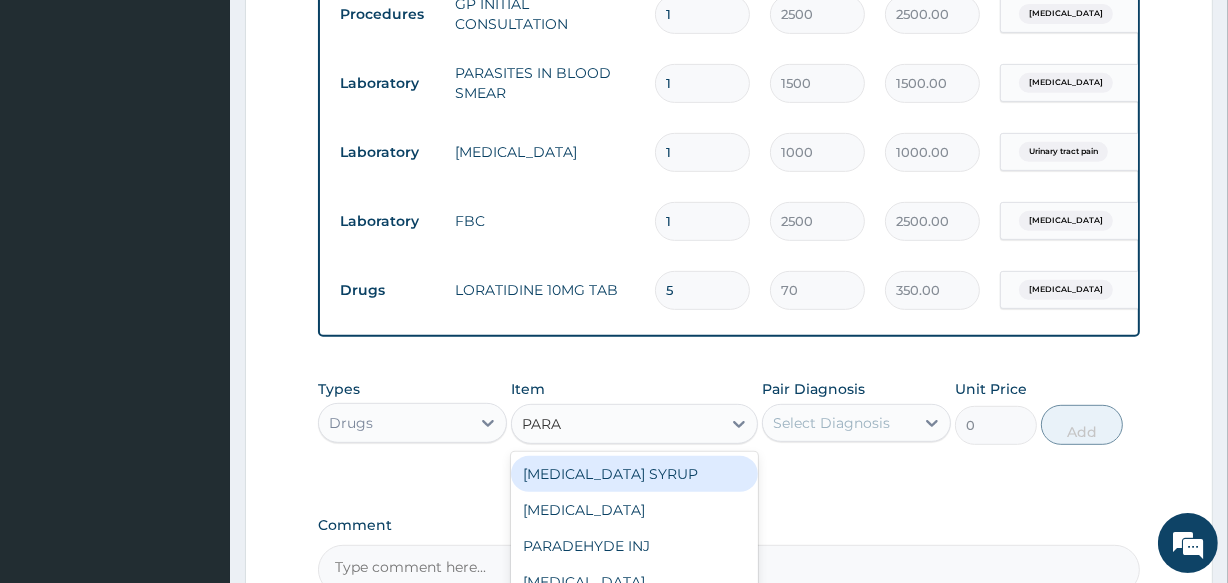 type on "PARAC" 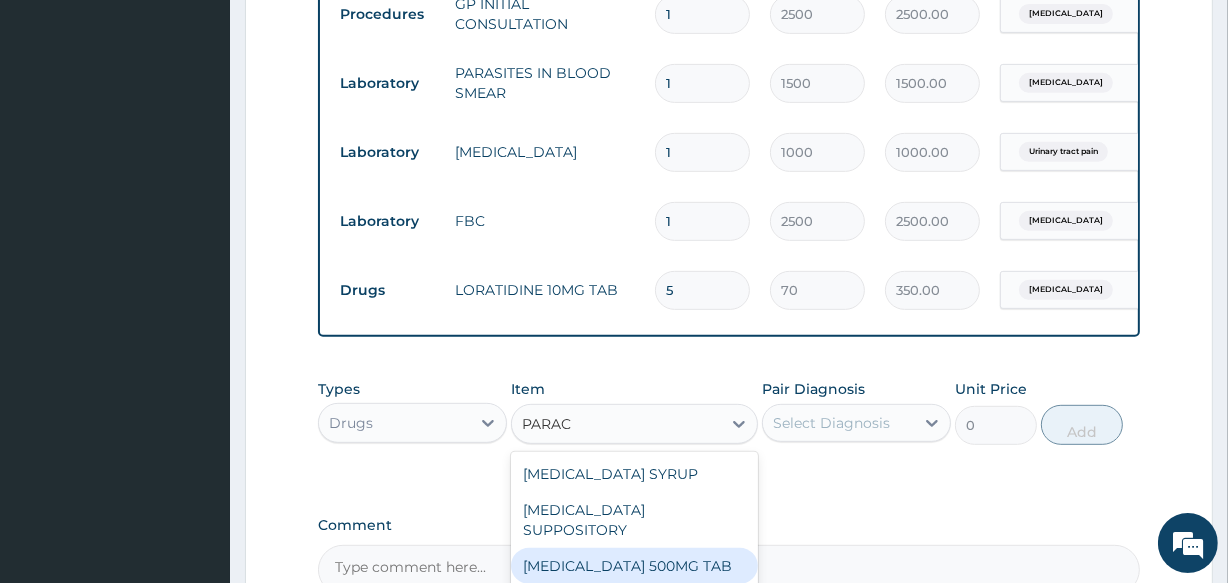 click on "PARACETAMOL 500MG TAB" at bounding box center (634, 566) 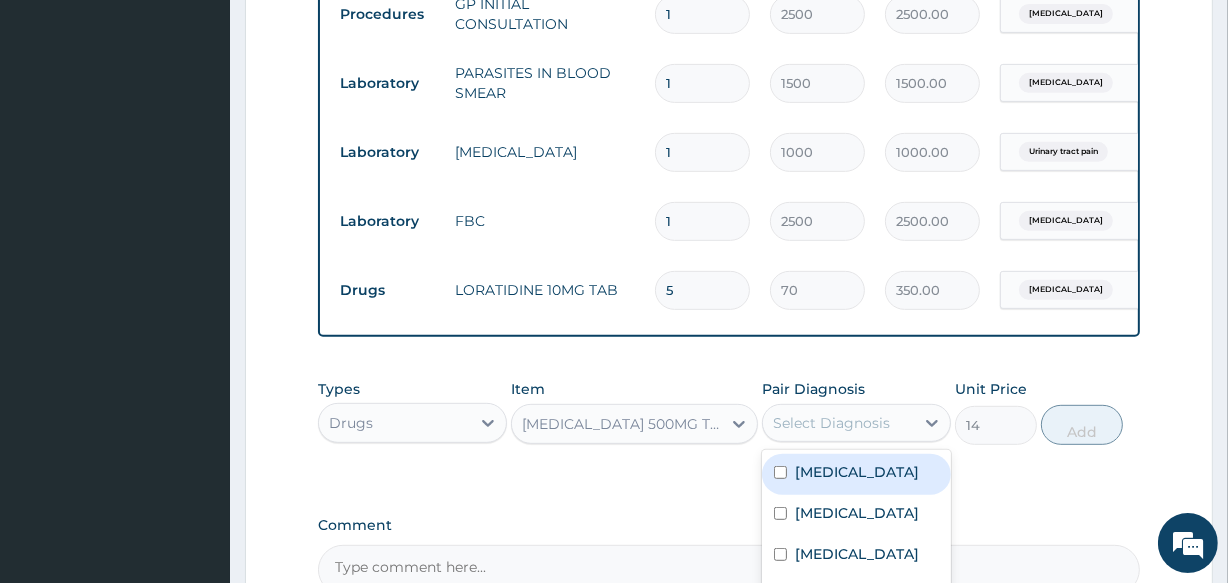 click on "Select Diagnosis" at bounding box center (831, 423) 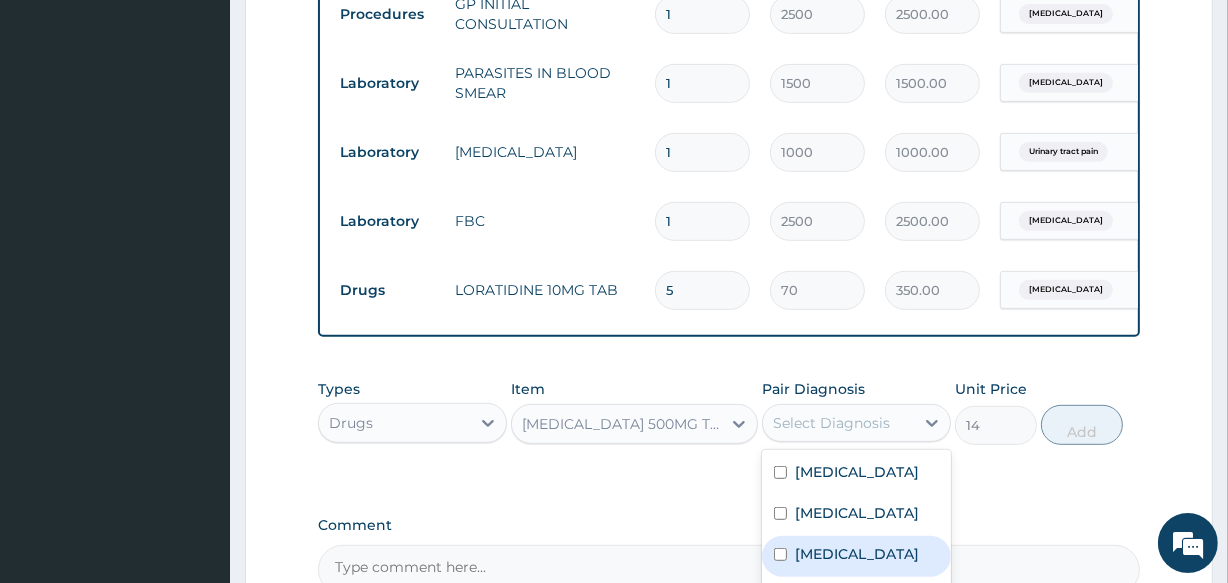 click on "Malaria" at bounding box center (856, 556) 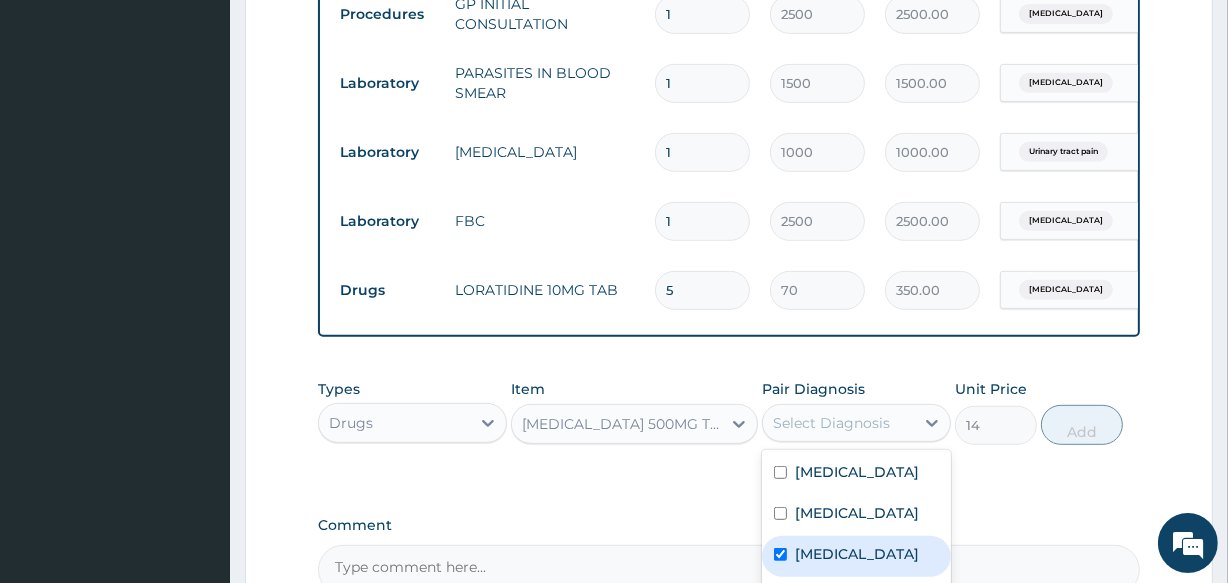 checkbox on "true" 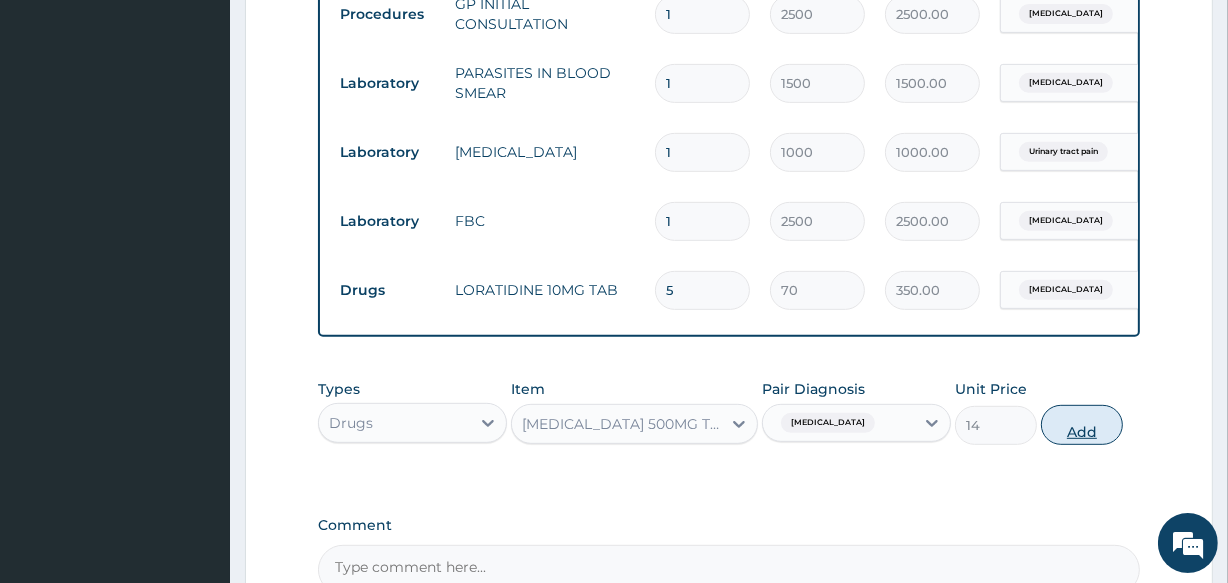 click on "Add" at bounding box center (1082, 425) 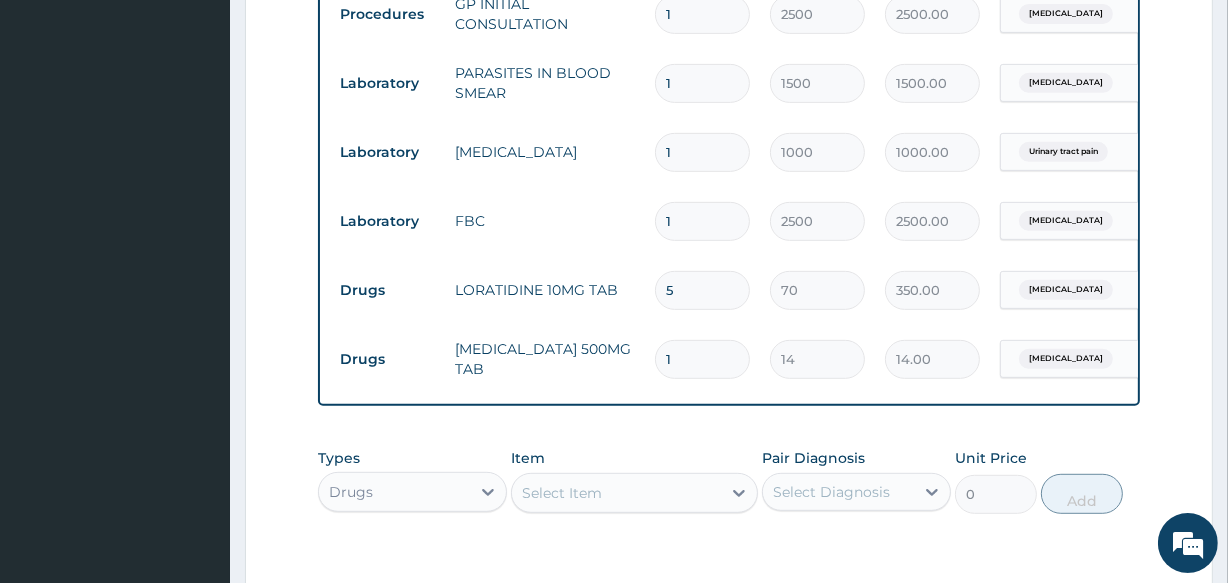 click on "1" at bounding box center (702, 359) 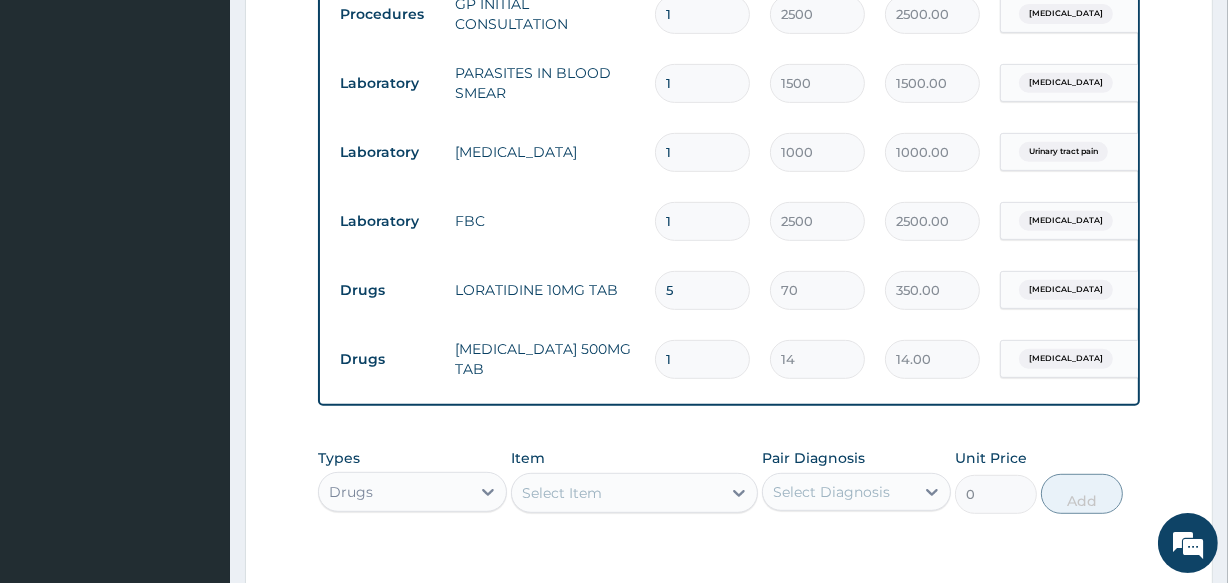 type on "18" 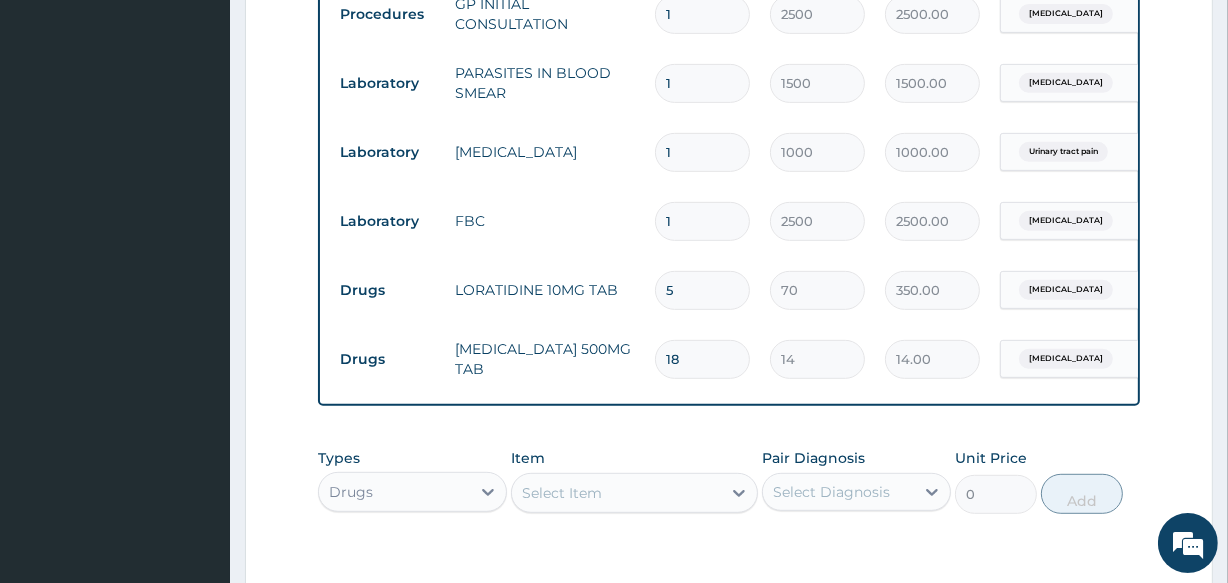 type on "252.00" 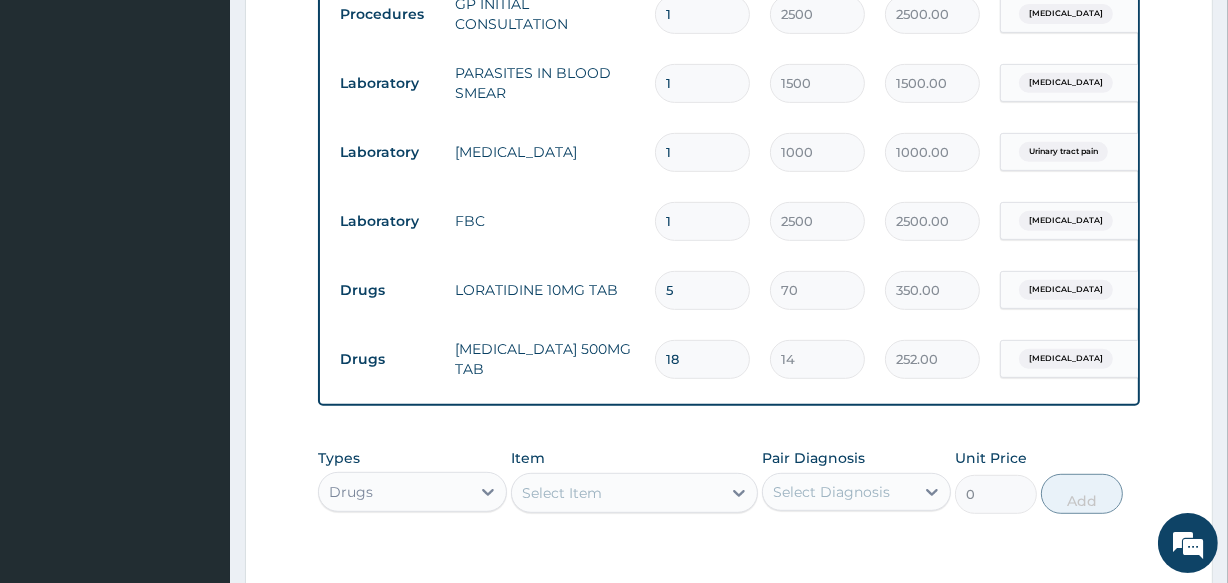 type on "18" 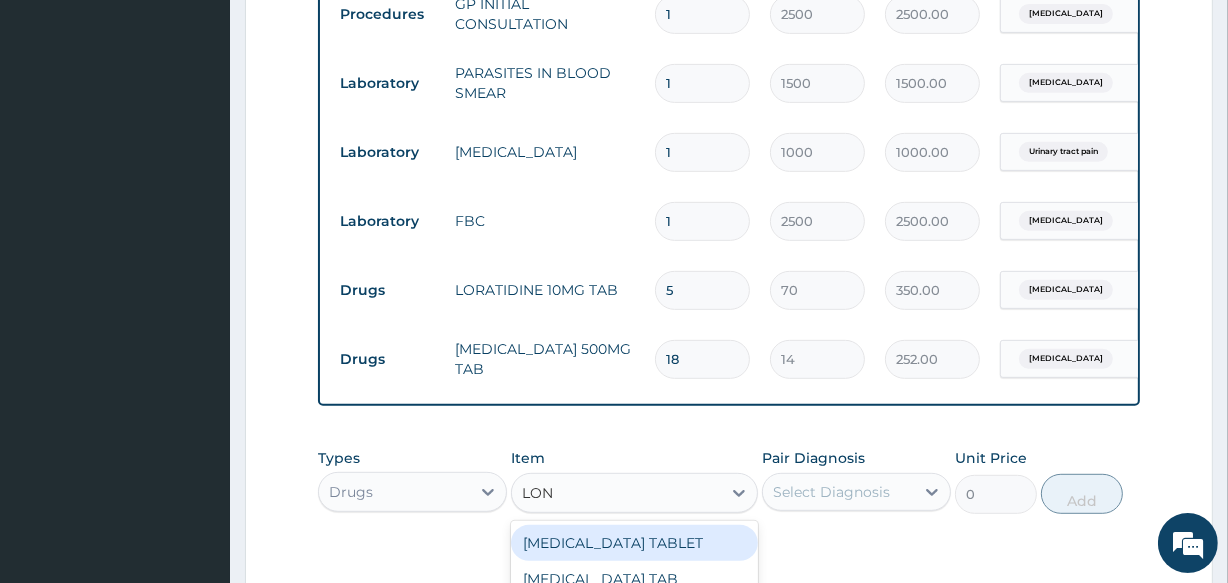 type on "LONA" 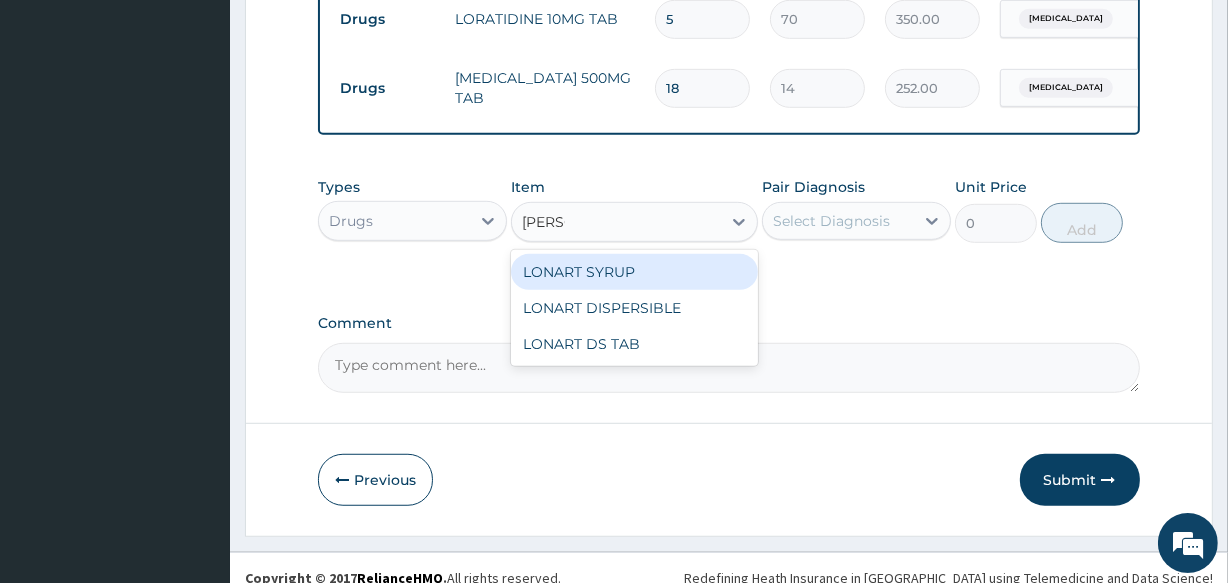 scroll, scrollTop: 1090, scrollLeft: 0, axis: vertical 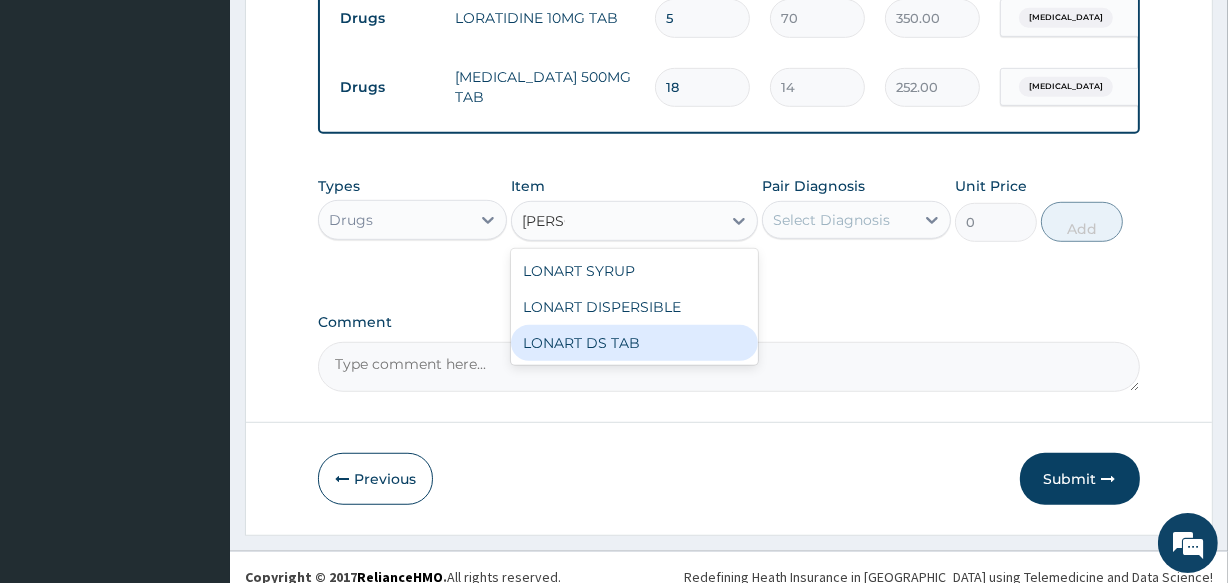 click on "LONART DS TAB" at bounding box center (634, 343) 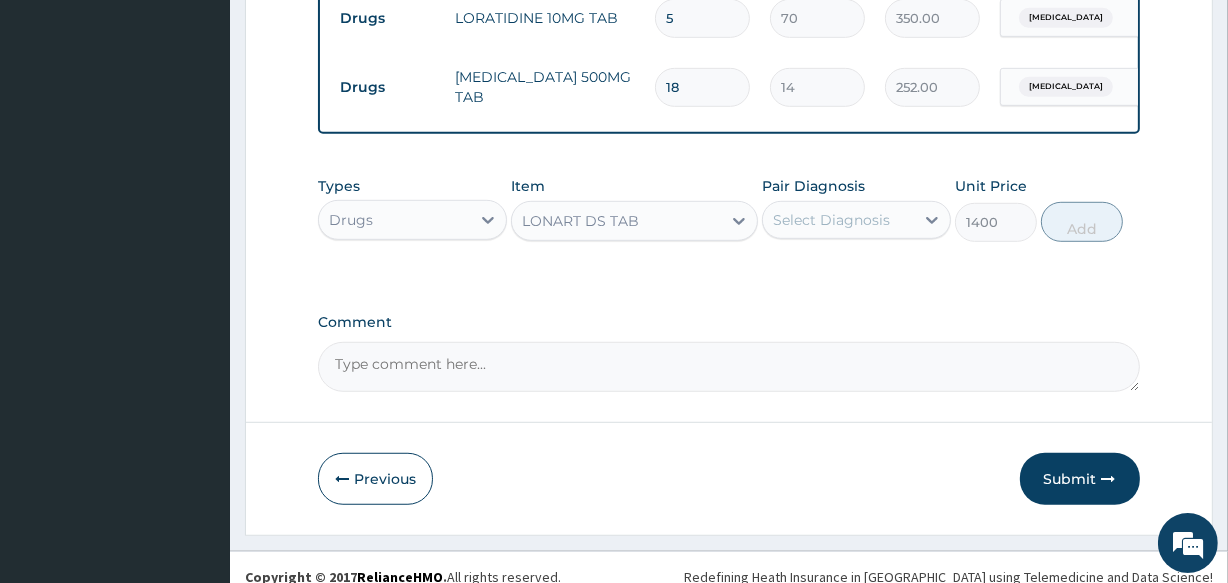 click on "Select Diagnosis" at bounding box center [838, 220] 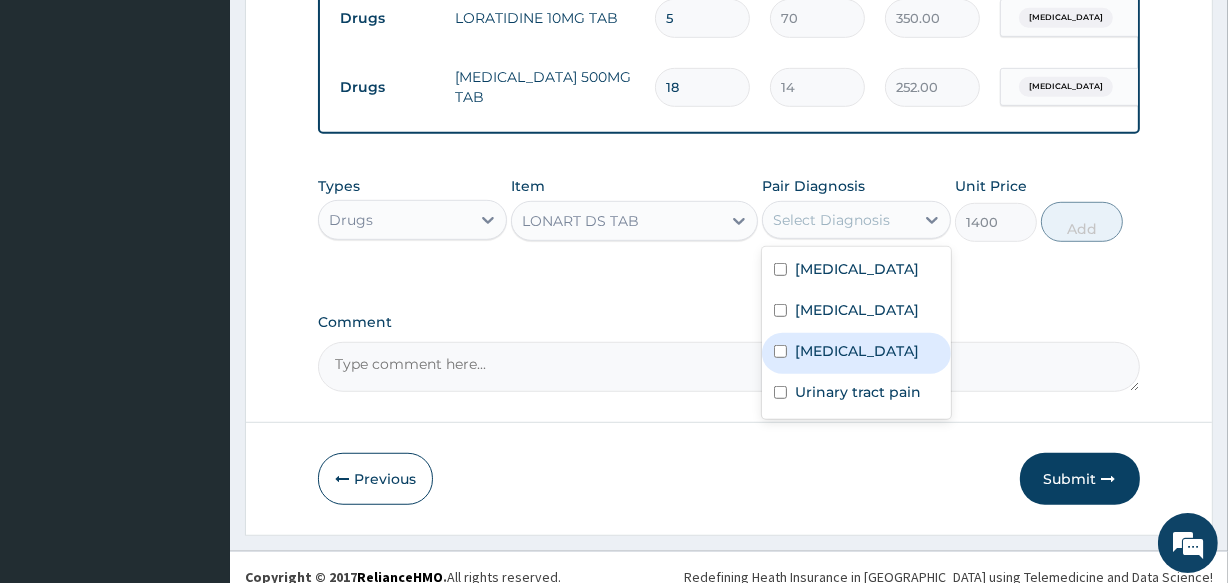 click on "Malaria" at bounding box center (857, 351) 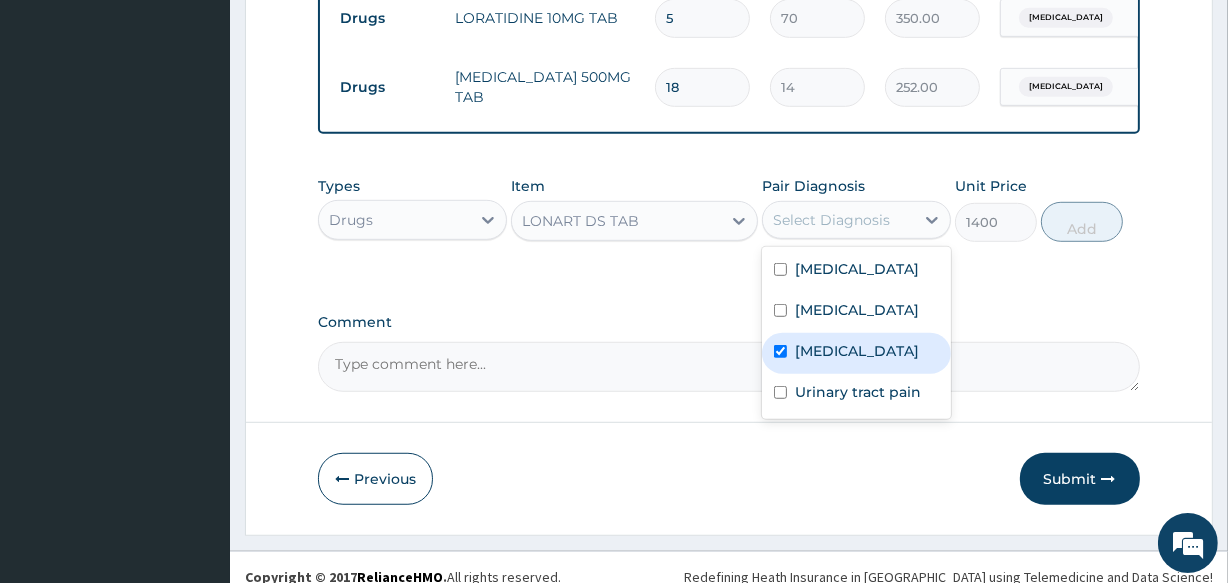 checkbox on "true" 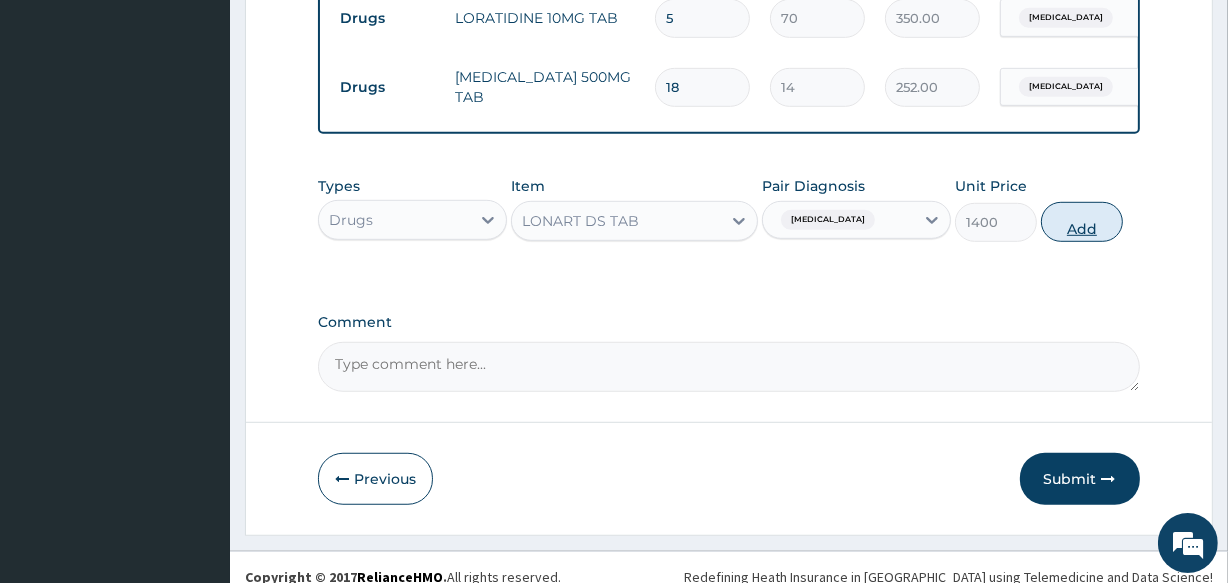 click on "Add" at bounding box center (1082, 222) 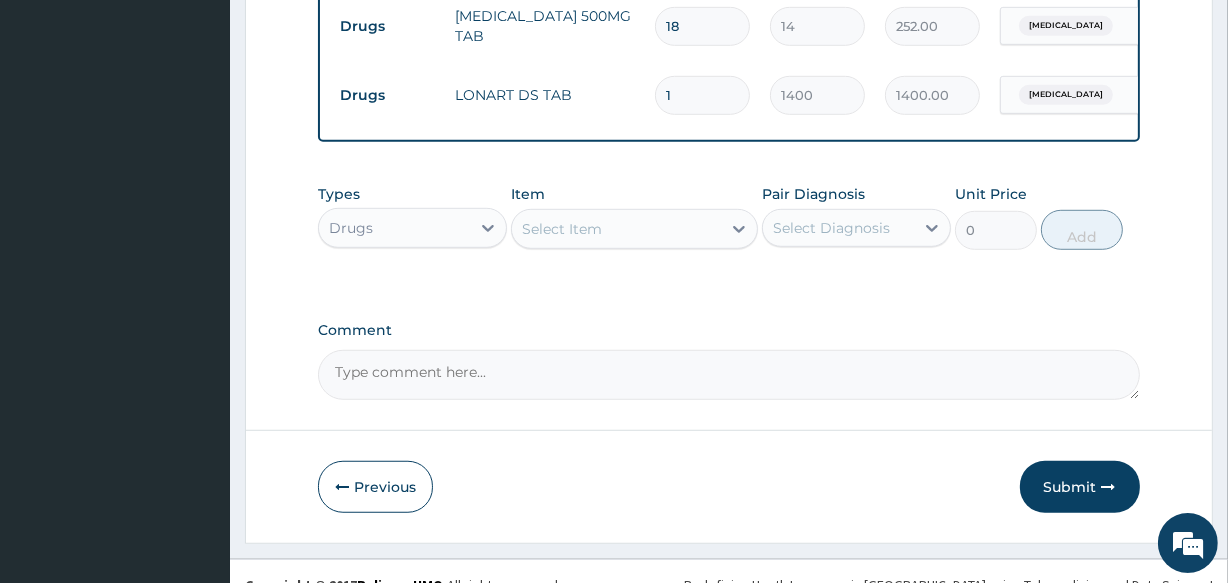 scroll, scrollTop: 1193, scrollLeft: 0, axis: vertical 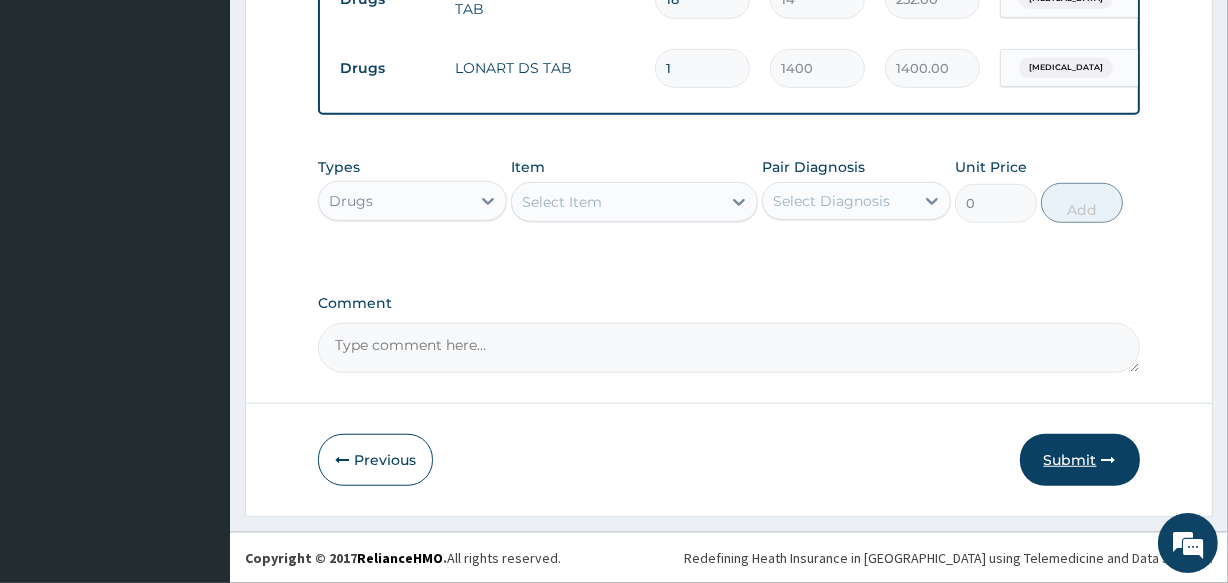 click on "Submit" at bounding box center [1080, 460] 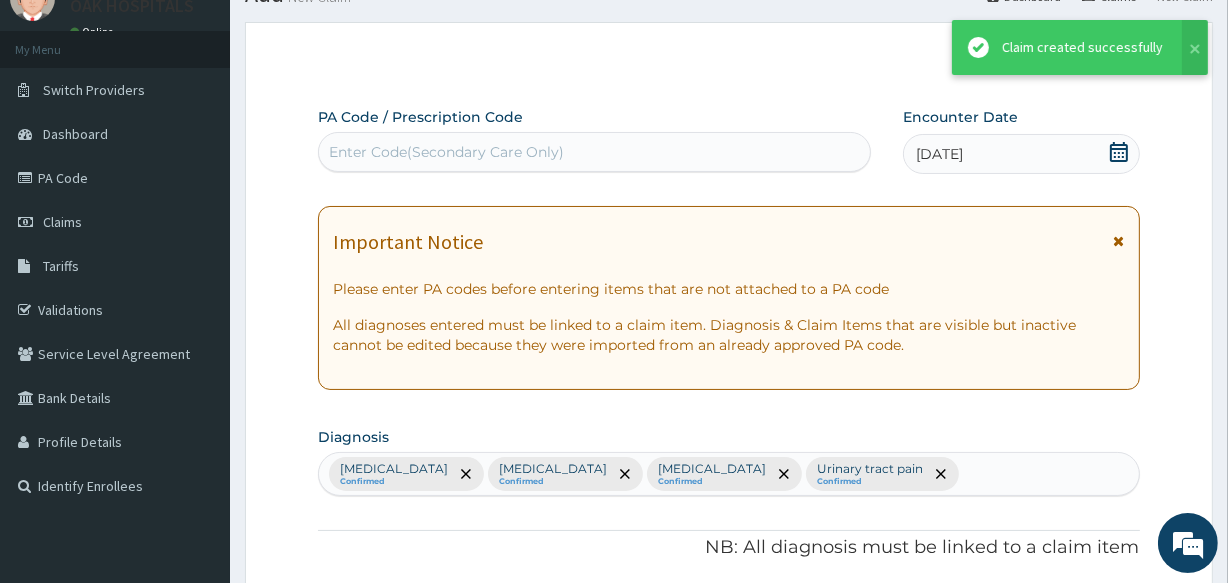 scroll, scrollTop: 1193, scrollLeft: 0, axis: vertical 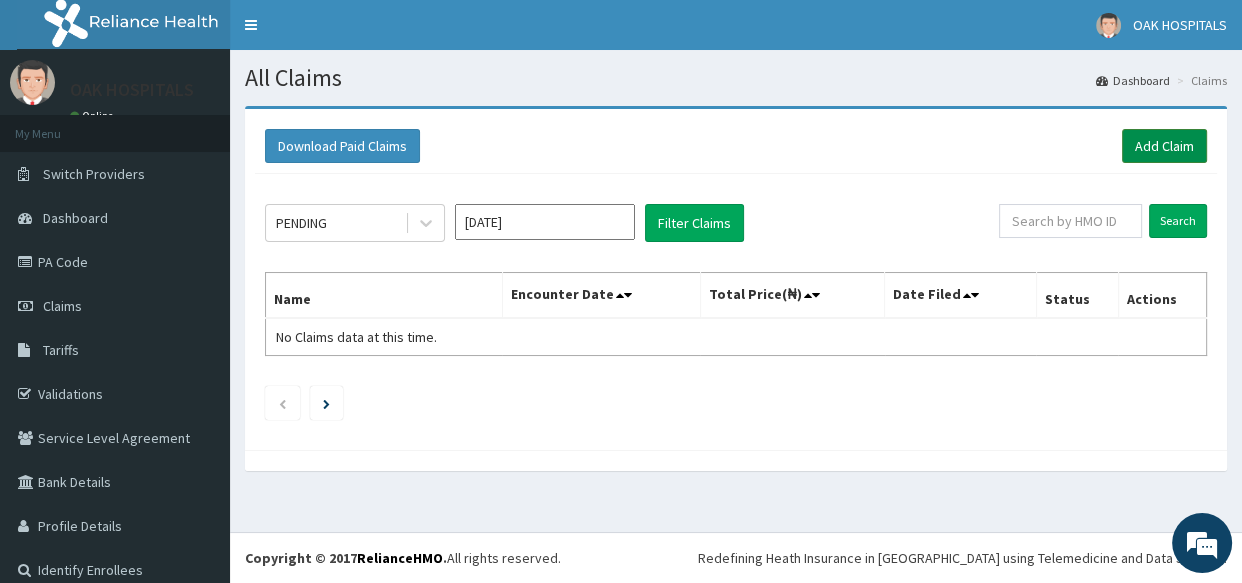 click on "Add Claim" at bounding box center (1164, 146) 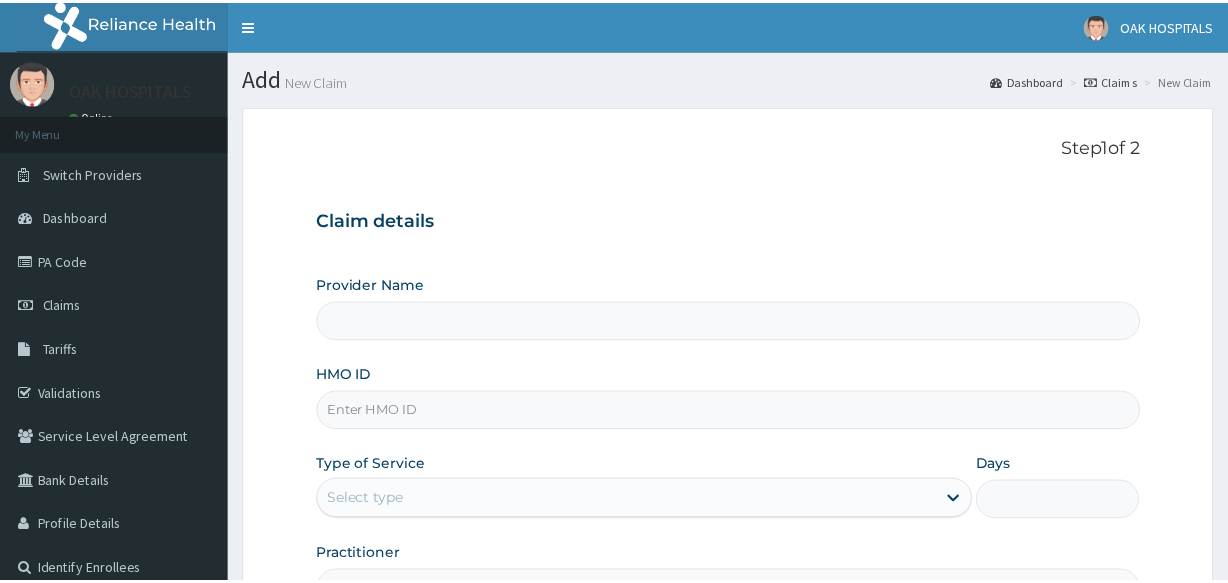 scroll, scrollTop: 0, scrollLeft: 0, axis: both 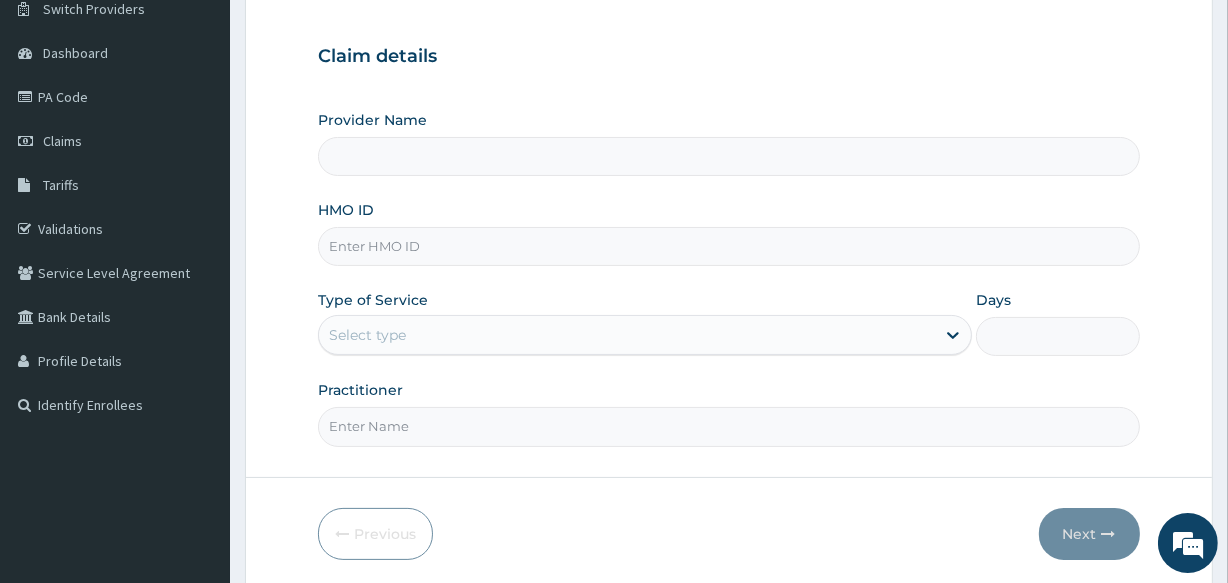 type on "Oak Hospitals" 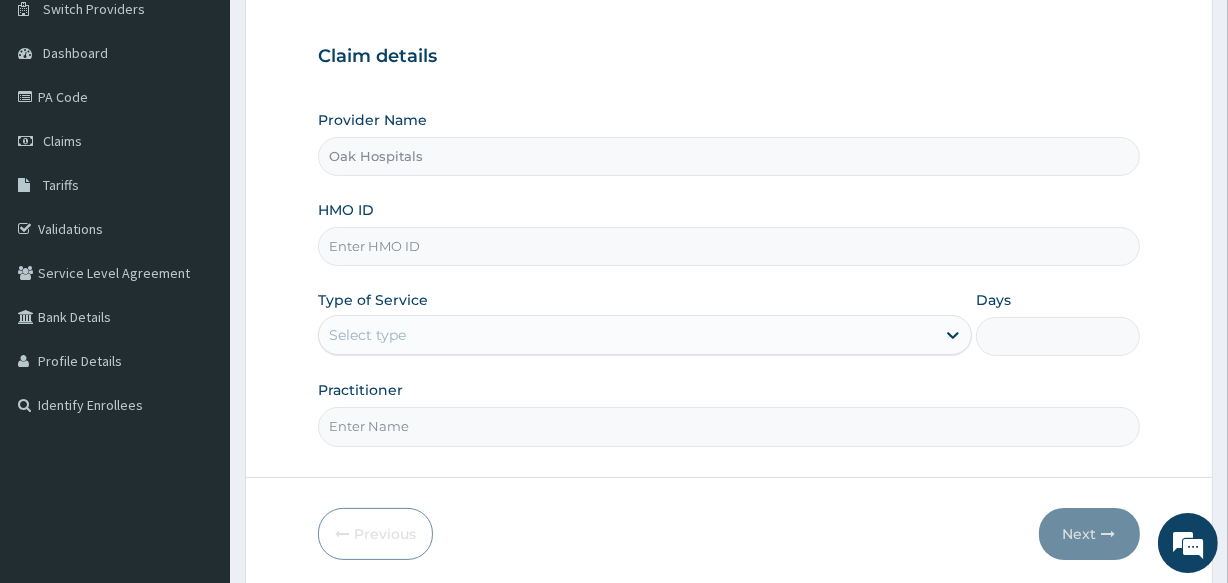 scroll, scrollTop: 181, scrollLeft: 0, axis: vertical 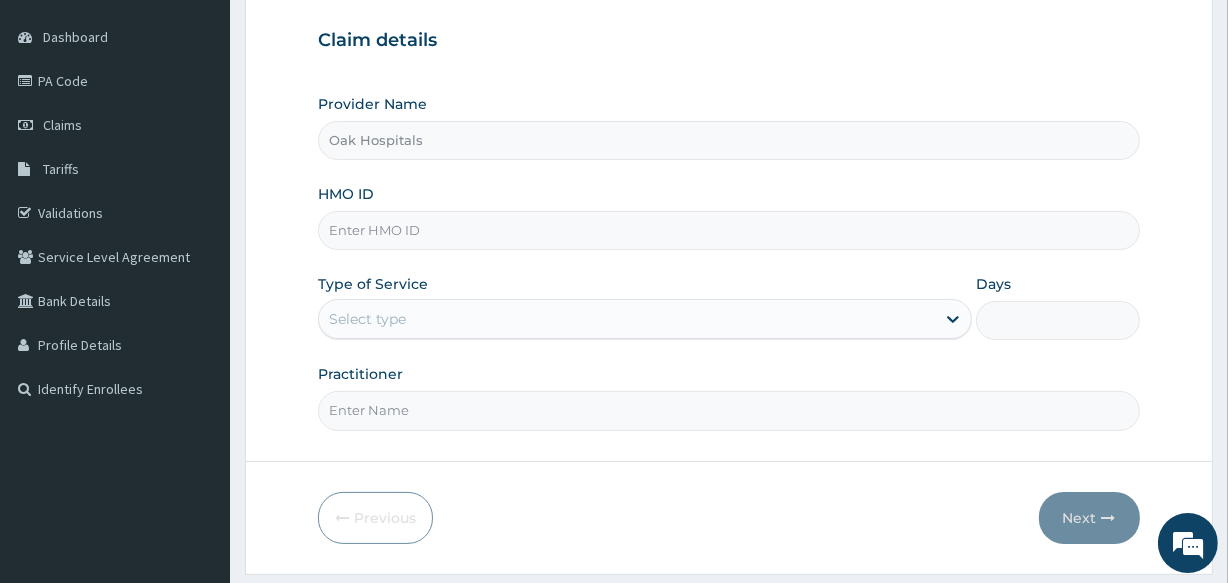 click on "HMO ID" at bounding box center [728, 230] 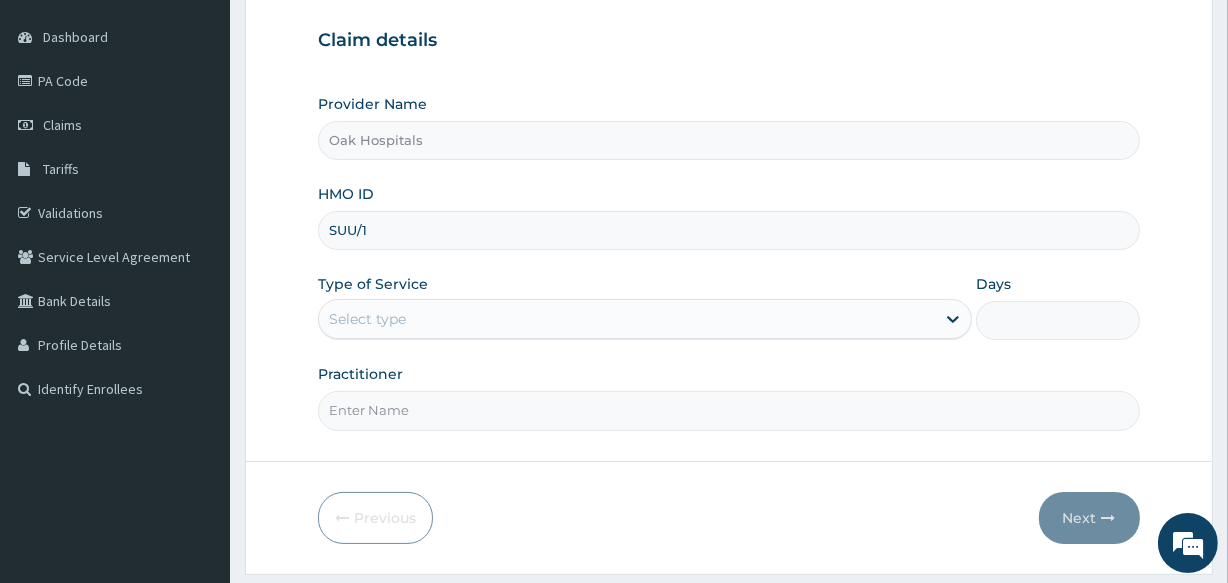 scroll, scrollTop: 0, scrollLeft: 0, axis: both 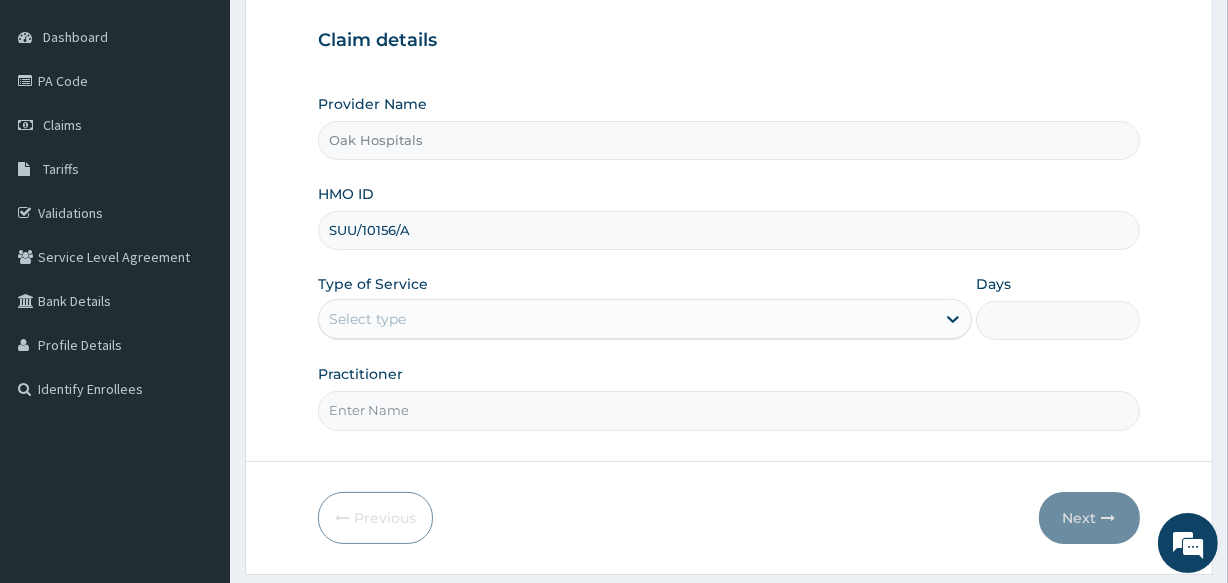 type on "SUU/10156/A" 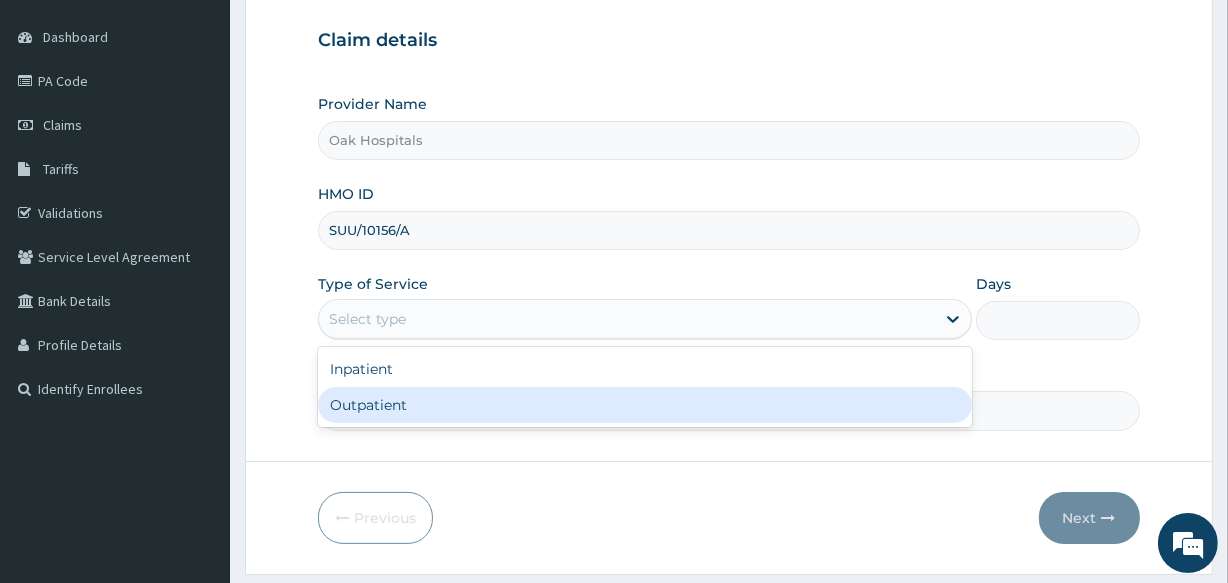click on "Outpatient" at bounding box center [645, 405] 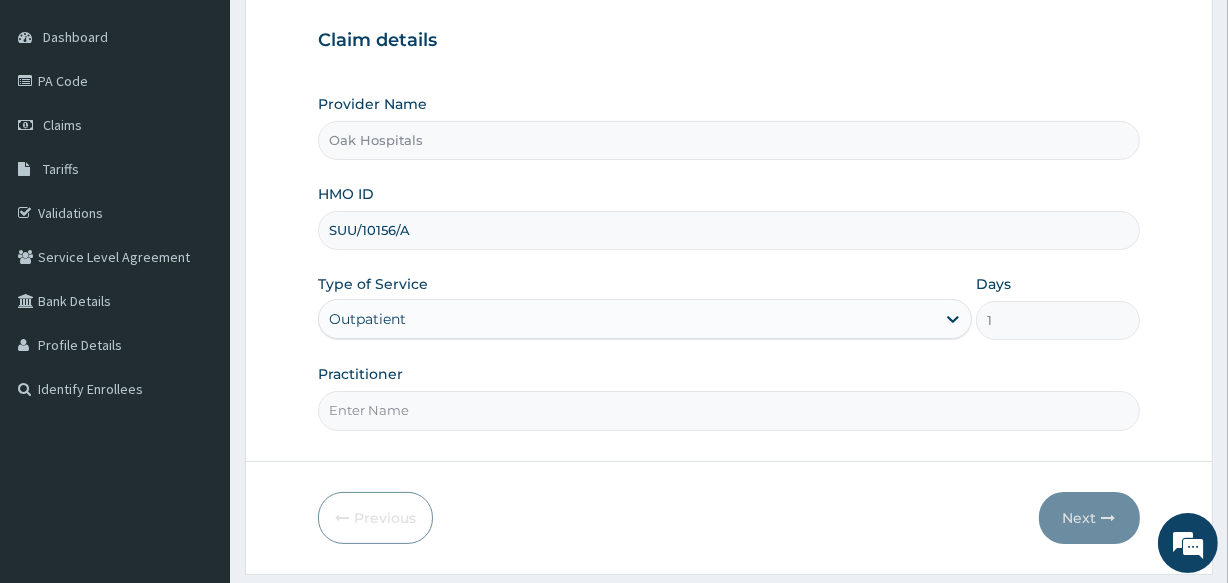 click on "Practitioner" at bounding box center (728, 410) 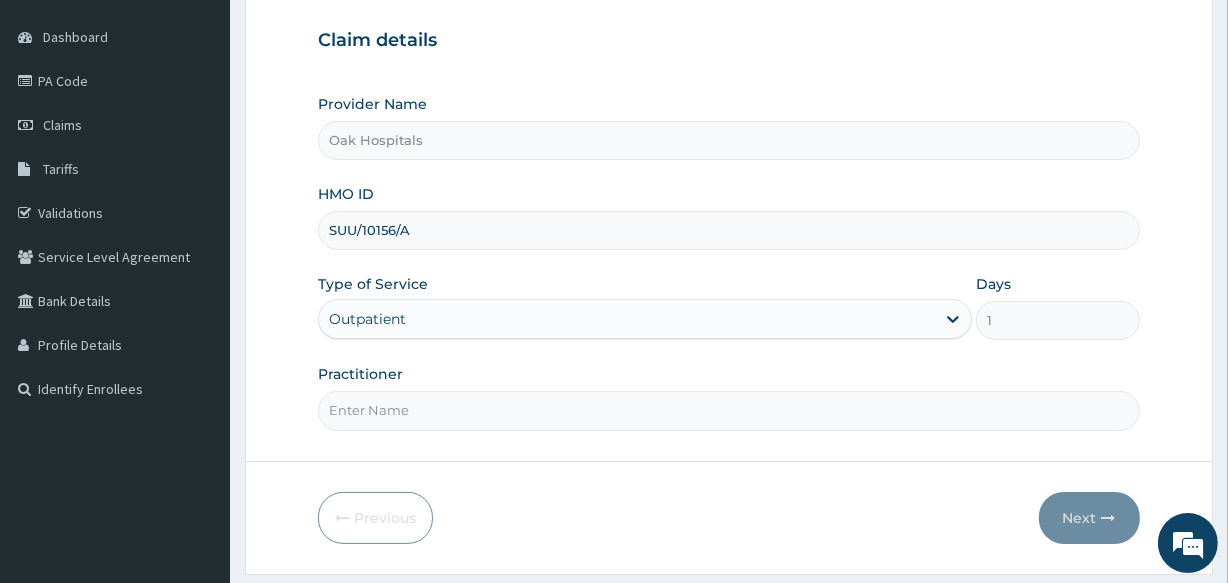 type on "[PERSON_NAME]" 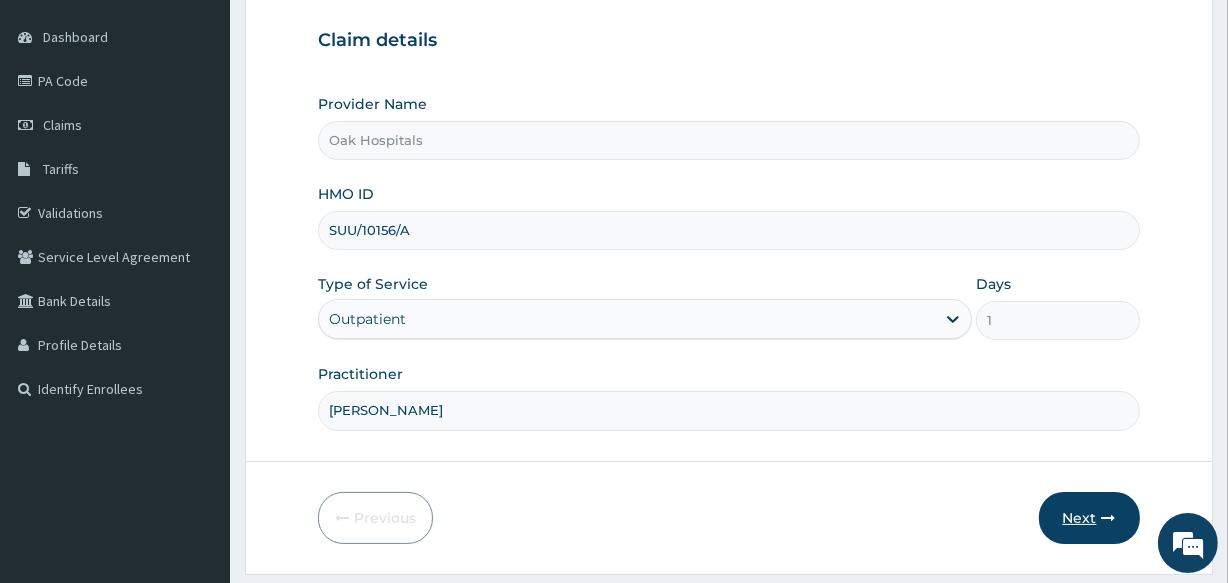 click on "Next" at bounding box center [1089, 518] 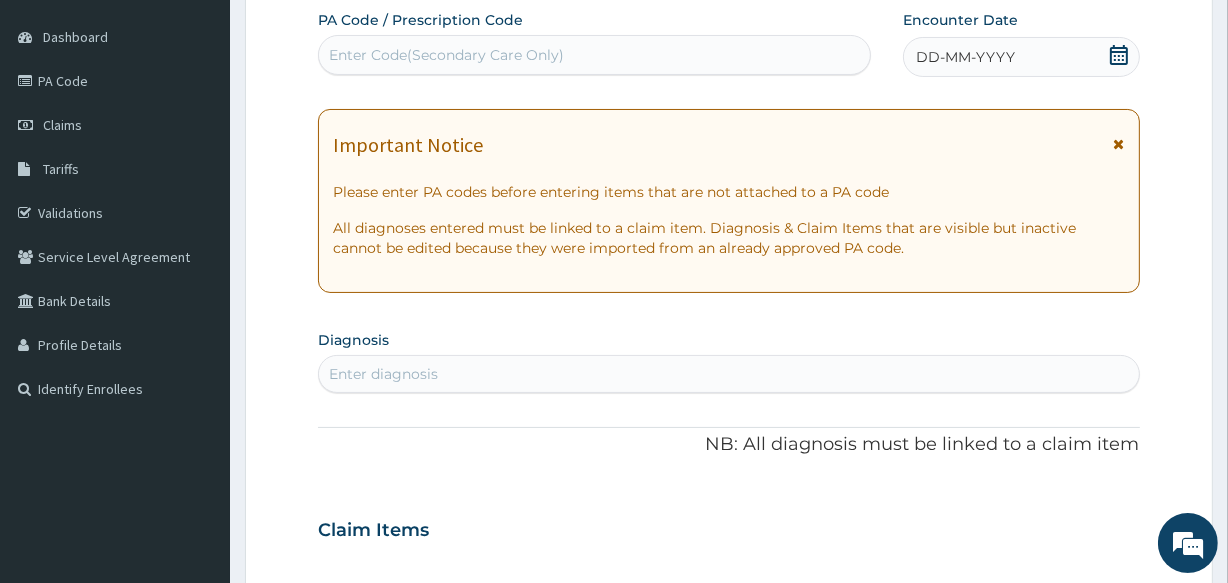 click on "Enter Code(Secondary Care Only)" at bounding box center [594, 55] 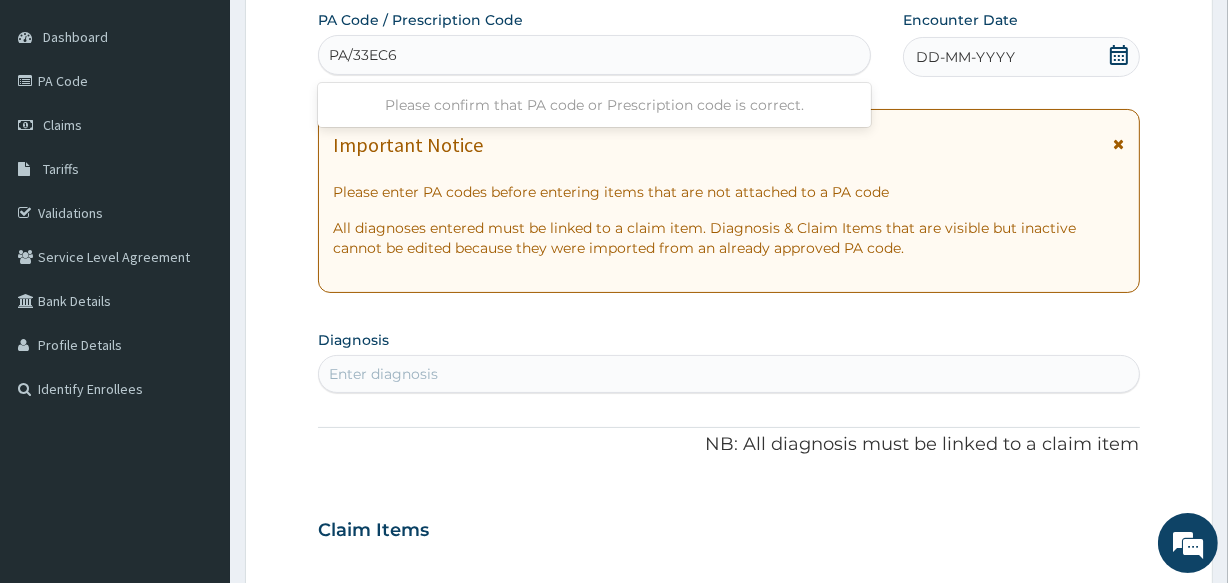 type on "PA/33EC6B" 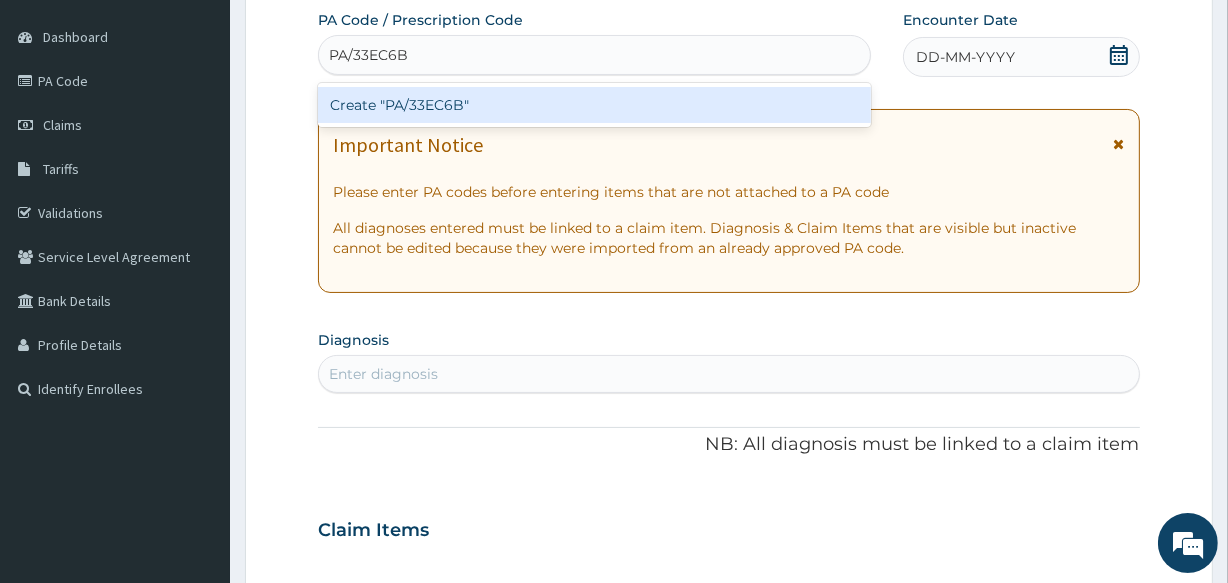 click on "Create "PA/33EC6B"" at bounding box center [594, 105] 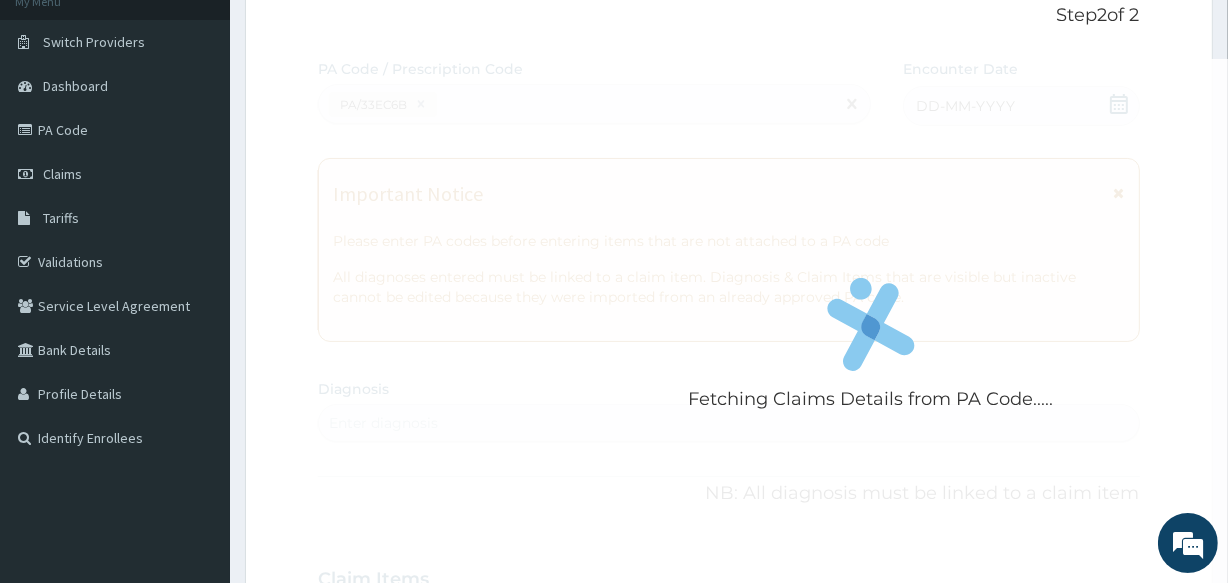 scroll, scrollTop: 454, scrollLeft: 0, axis: vertical 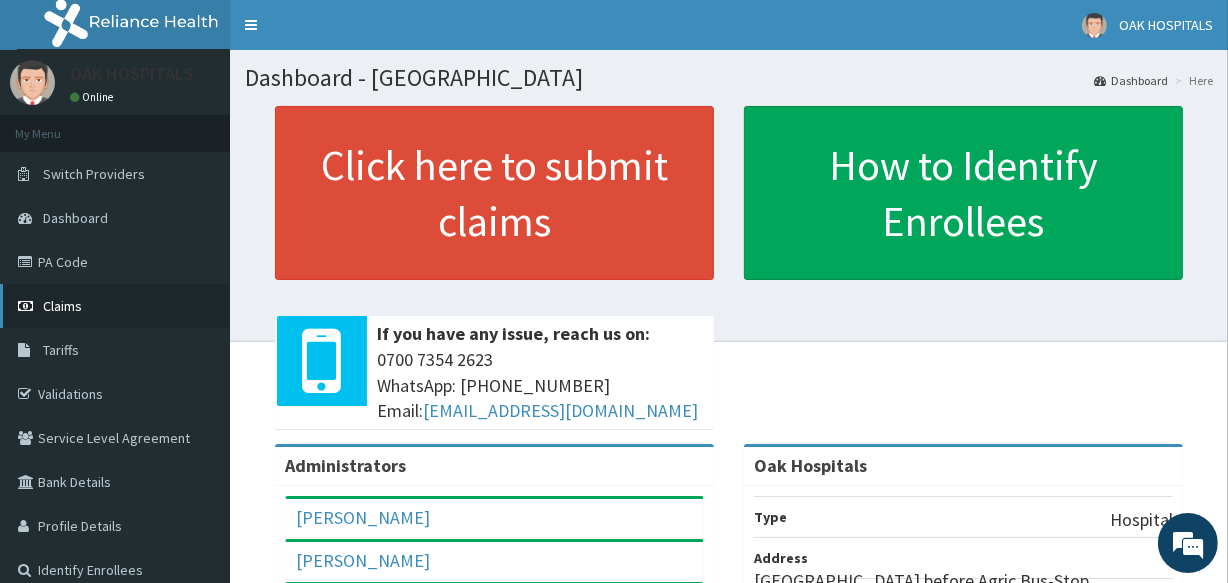 click on "Claims" at bounding box center (62, 306) 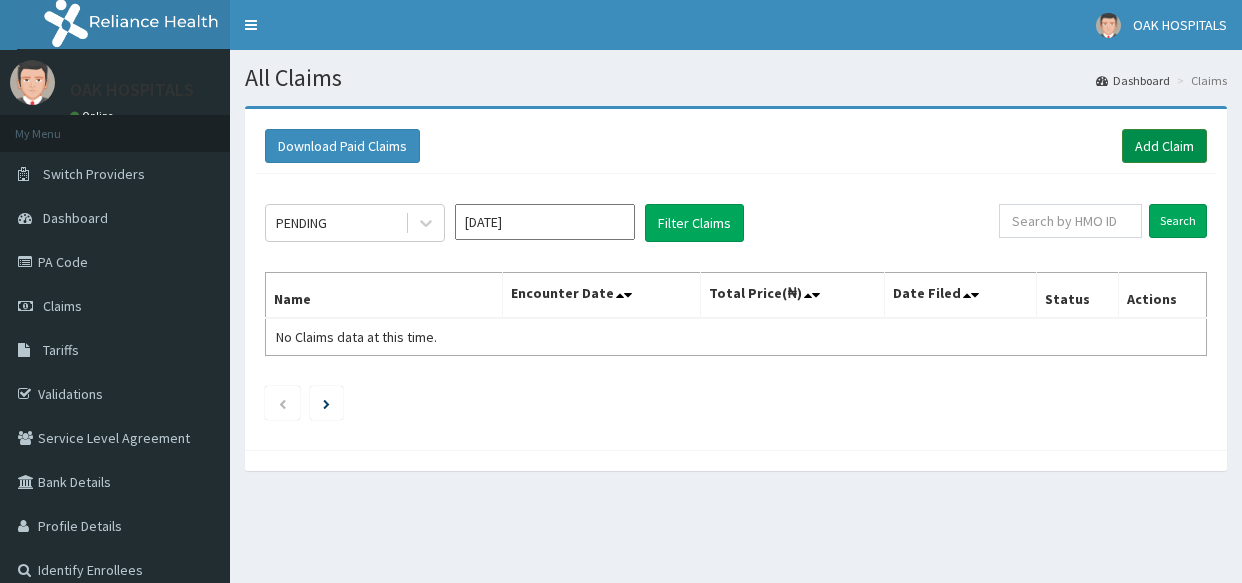 scroll, scrollTop: 0, scrollLeft: 0, axis: both 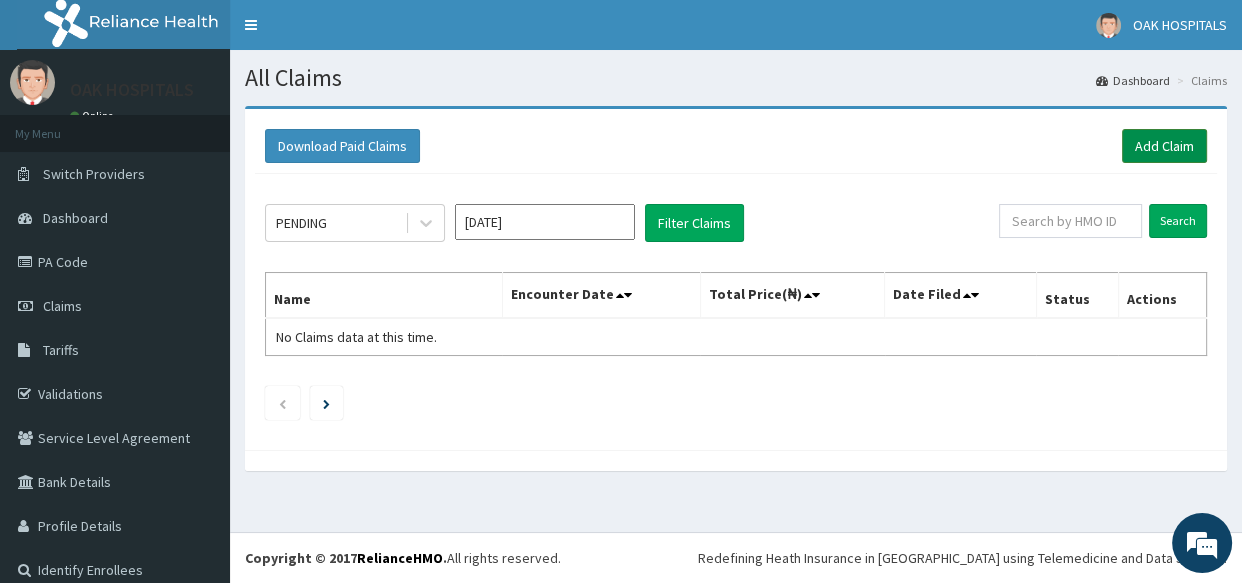 click on "Add Claim" at bounding box center (1164, 146) 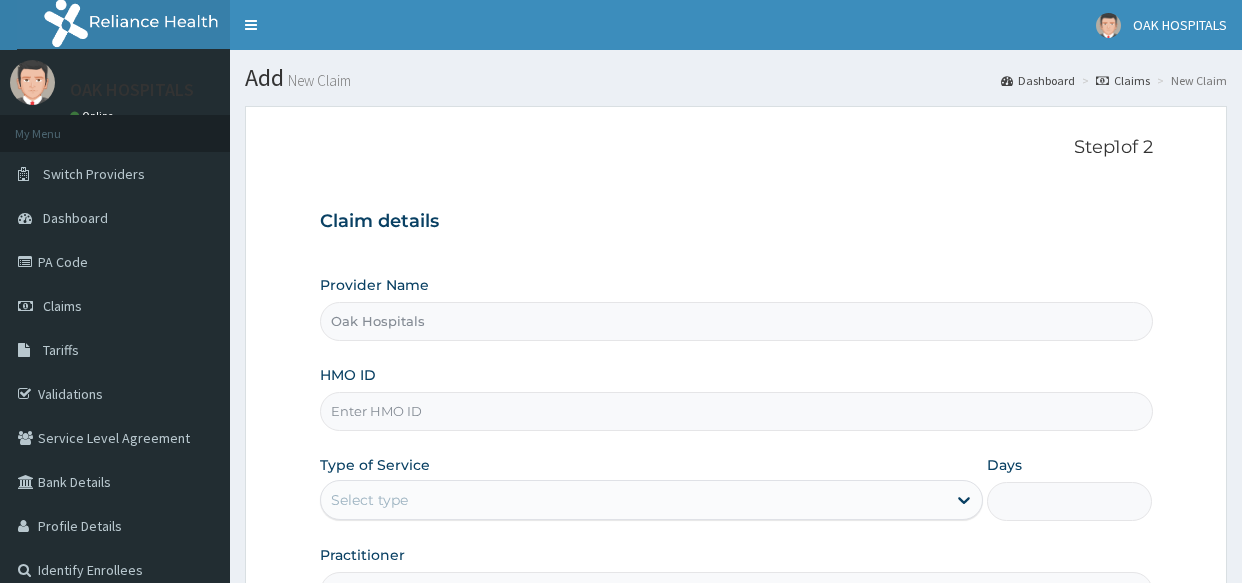click on "HMO ID" at bounding box center [736, 411] 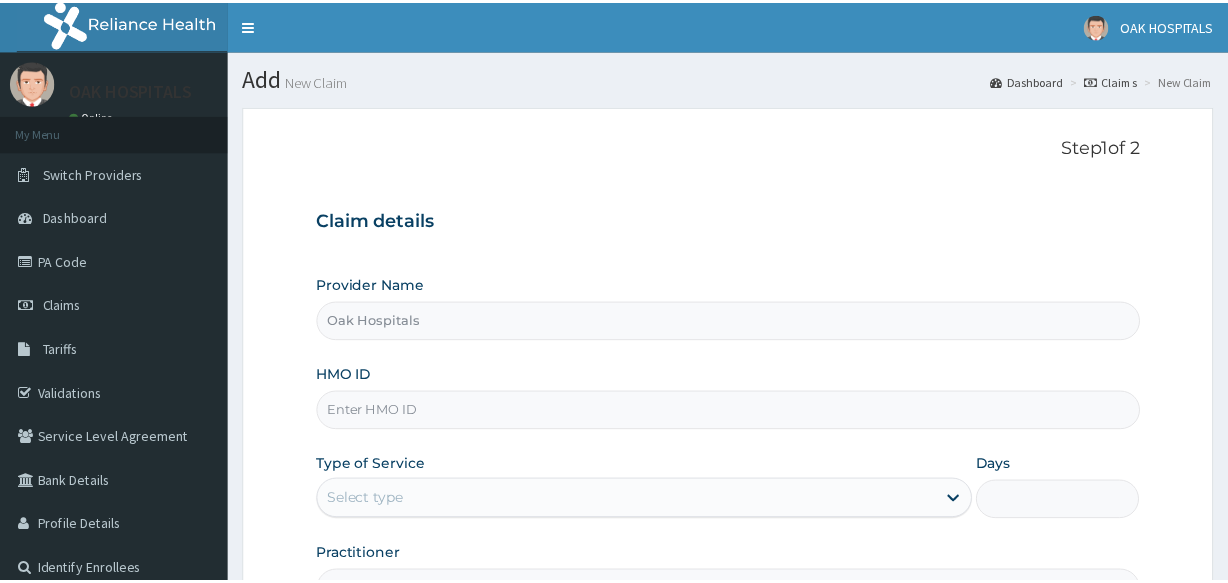 scroll, scrollTop: 0, scrollLeft: 0, axis: both 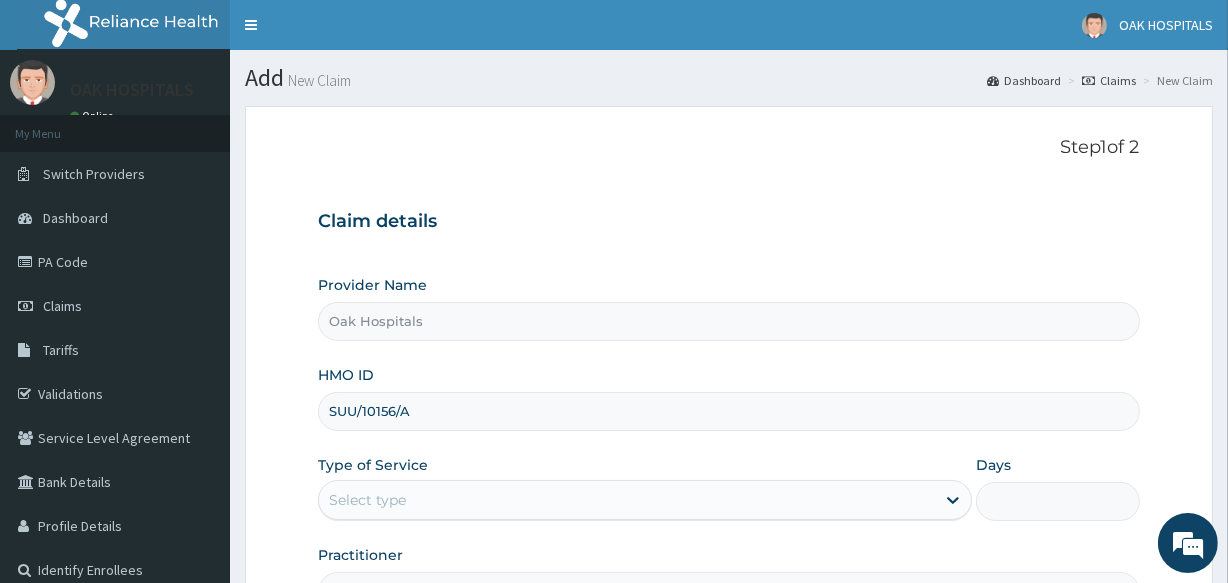 type on "SUU/10156/A" 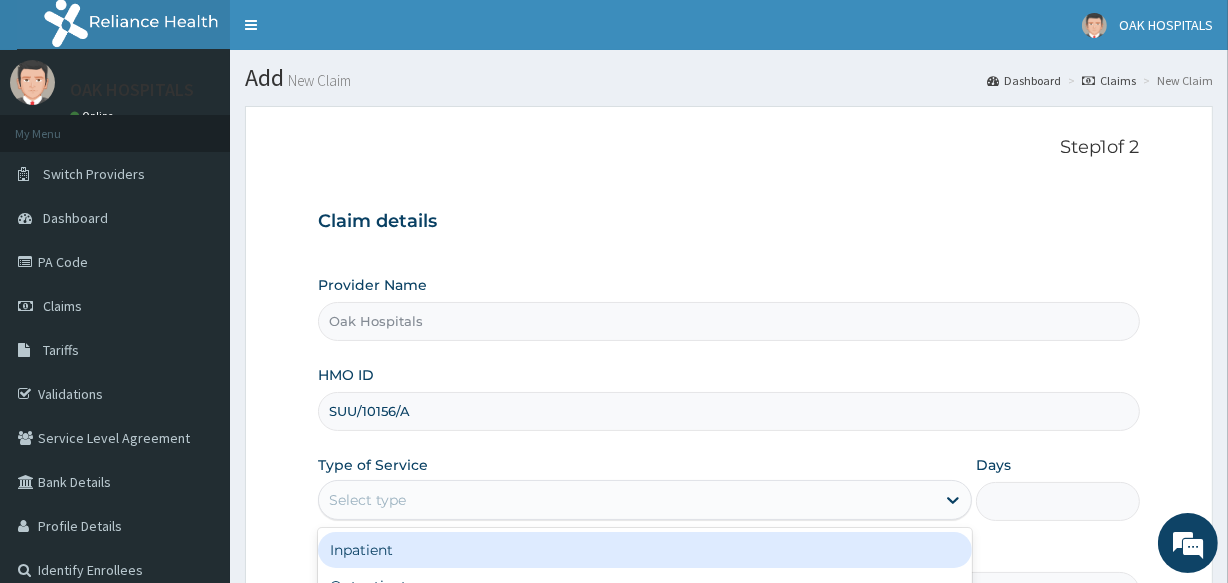 scroll, scrollTop: 90, scrollLeft: 0, axis: vertical 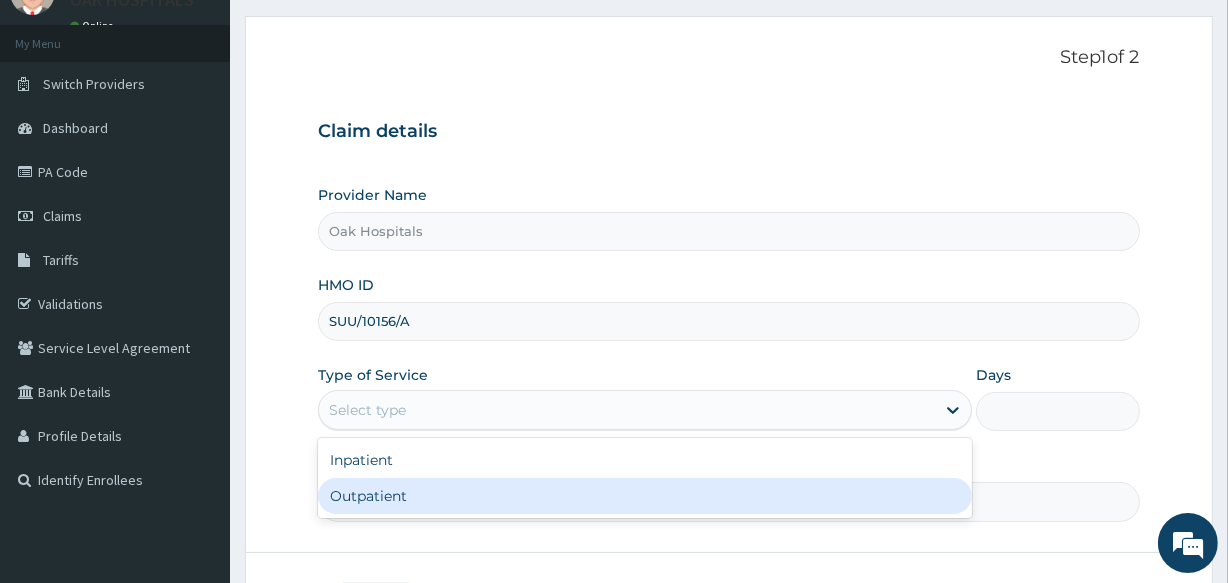 click on "Outpatient" at bounding box center [645, 496] 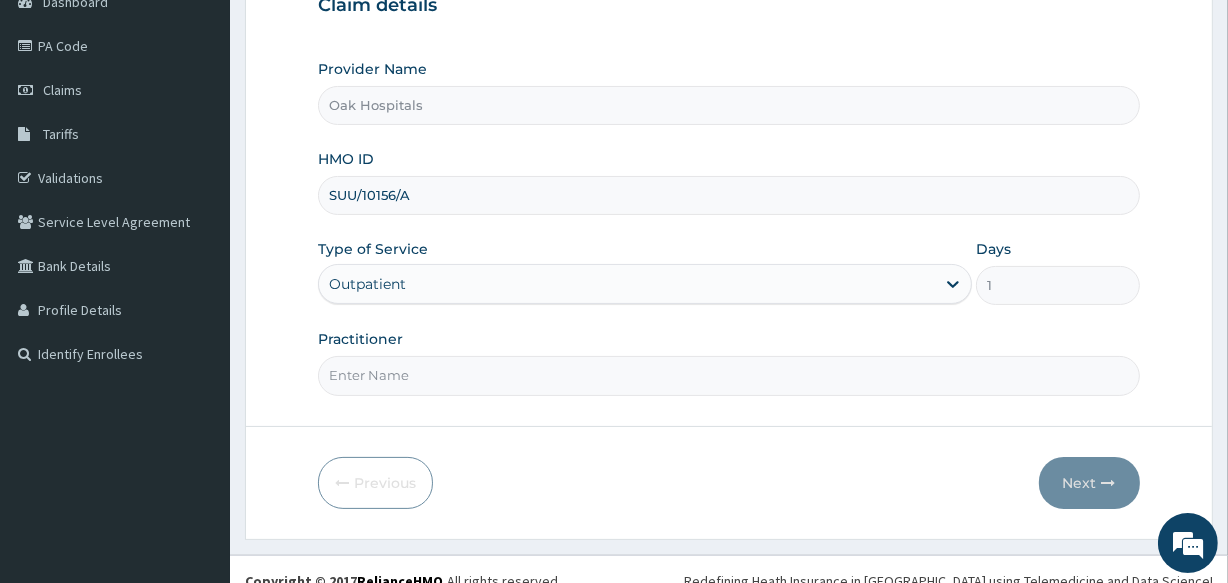 scroll, scrollTop: 237, scrollLeft: 0, axis: vertical 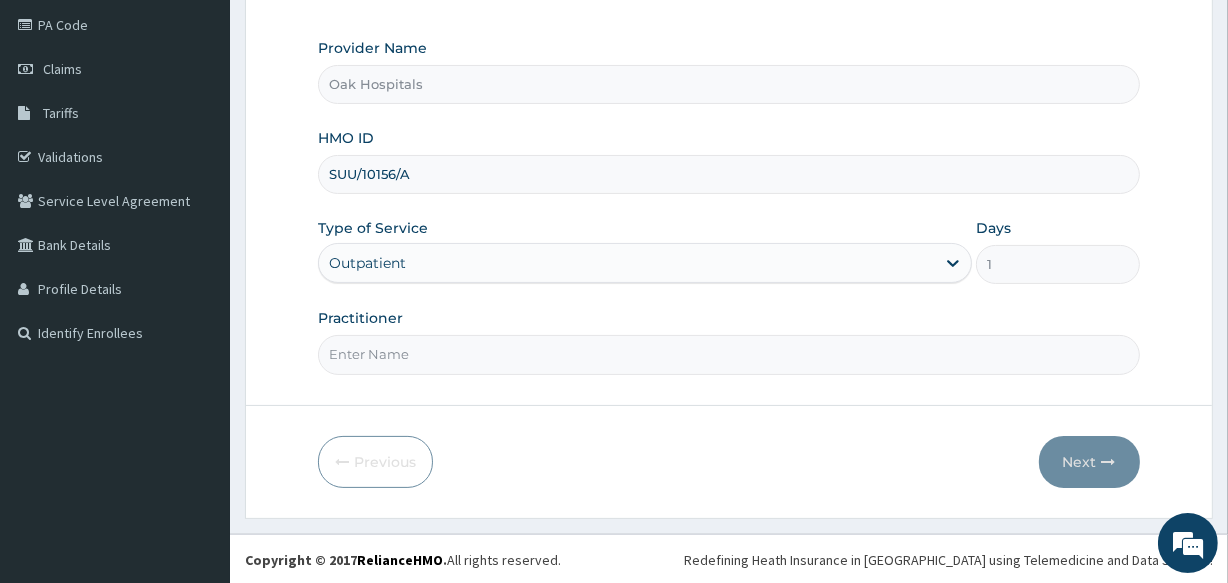 drag, startPoint x: 438, startPoint y: 352, endPoint x: 441, endPoint y: 365, distance: 13.341664 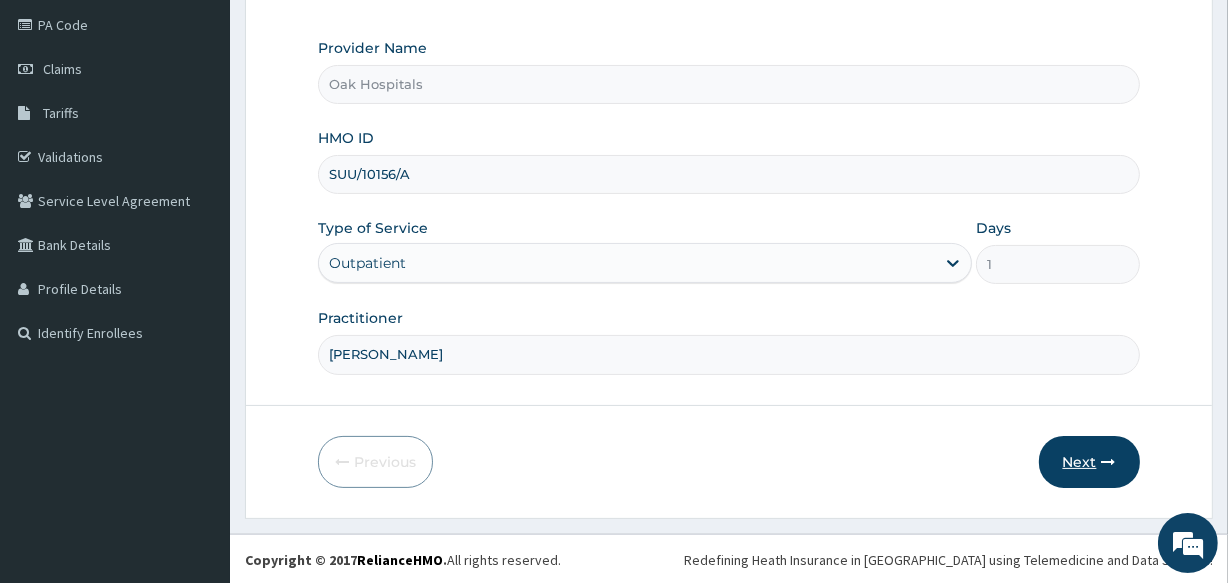 click on "Next" at bounding box center (1089, 462) 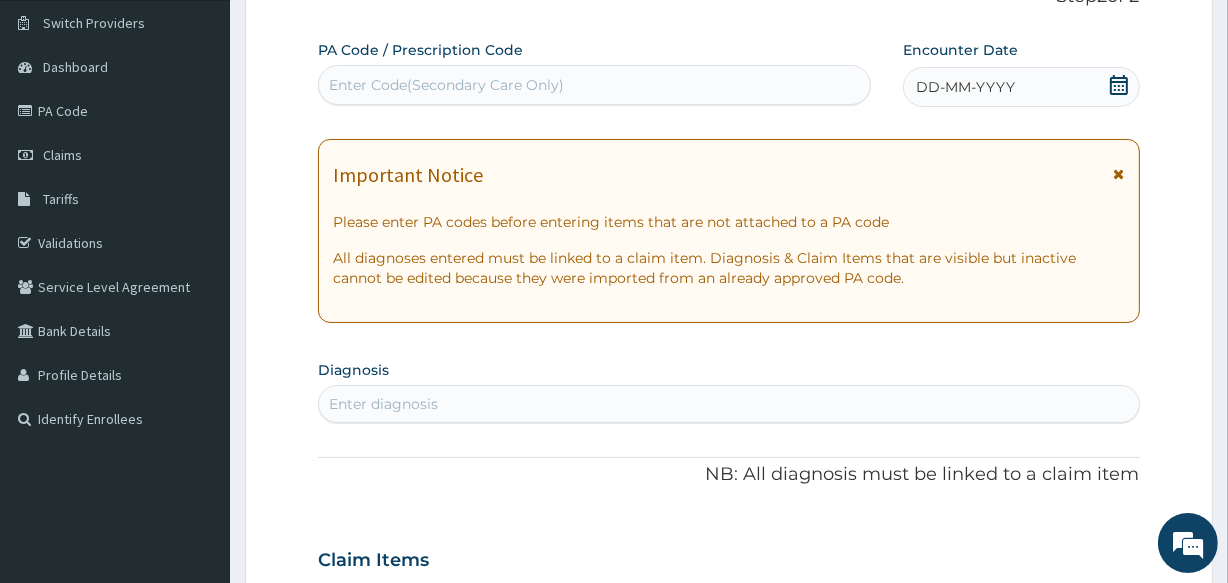 scroll, scrollTop: 0, scrollLeft: 0, axis: both 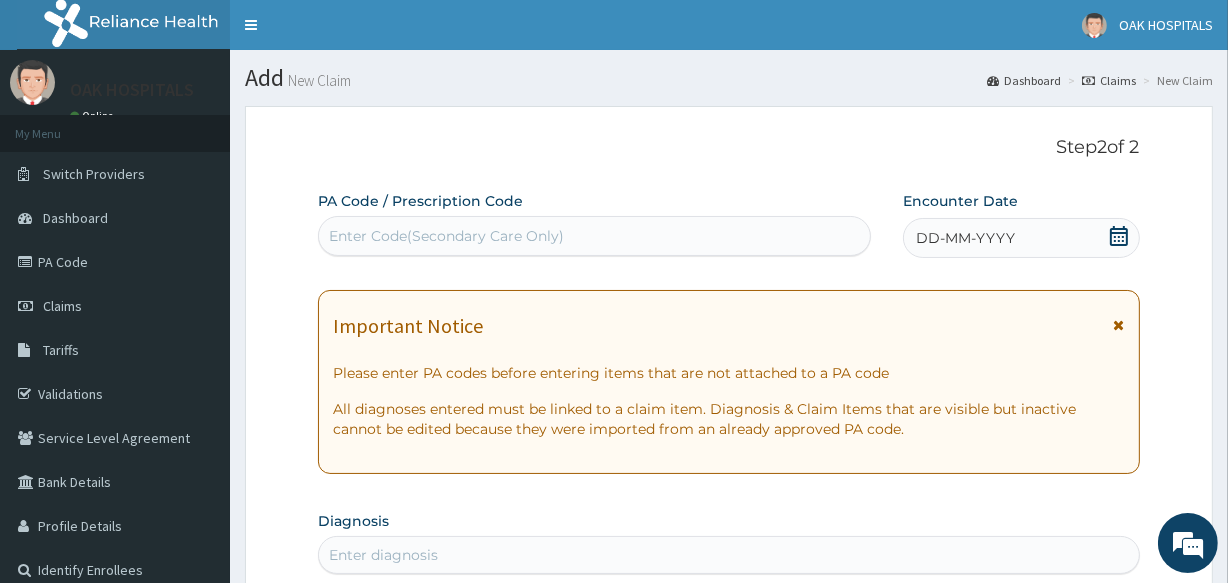 click 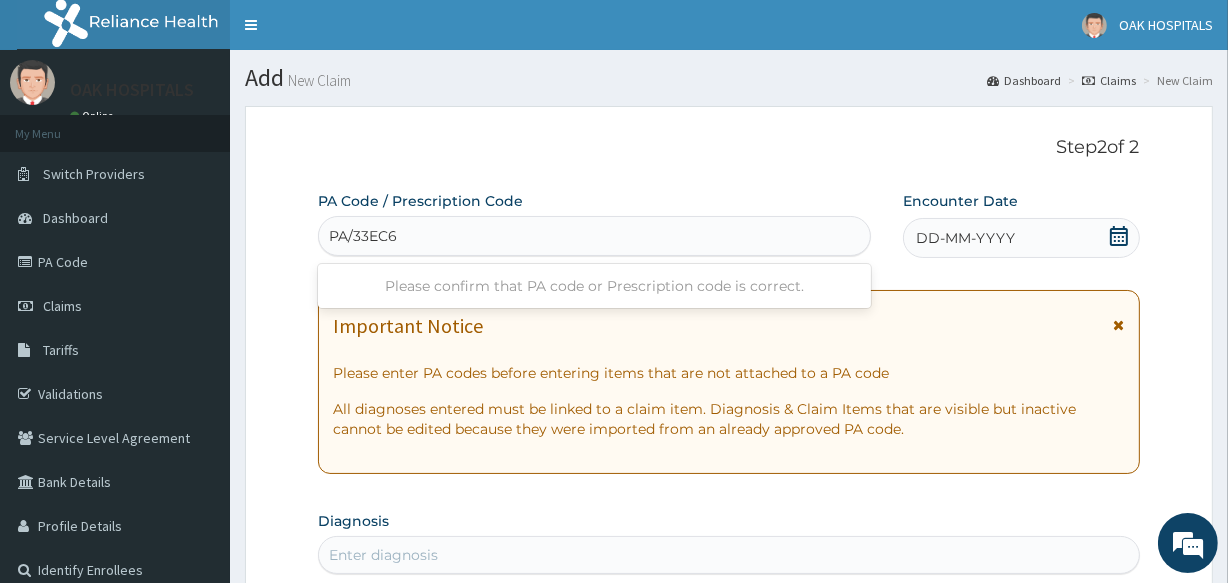 type on "PA/33EC6B" 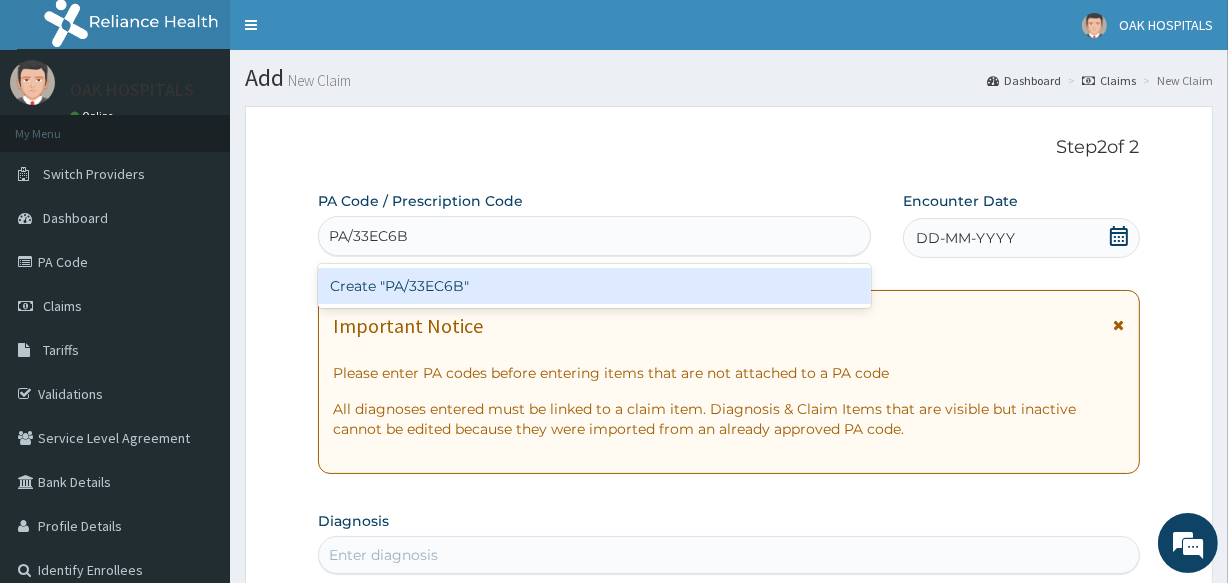 click on "Create "PA/33EC6B"" at bounding box center [594, 286] 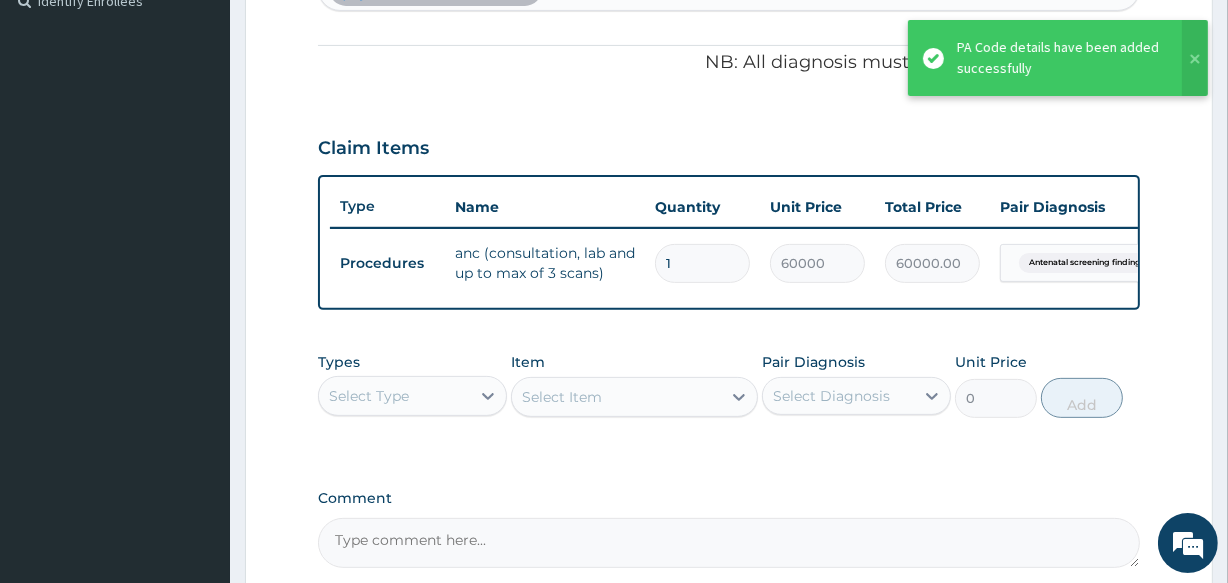 scroll, scrollTop: 636, scrollLeft: 0, axis: vertical 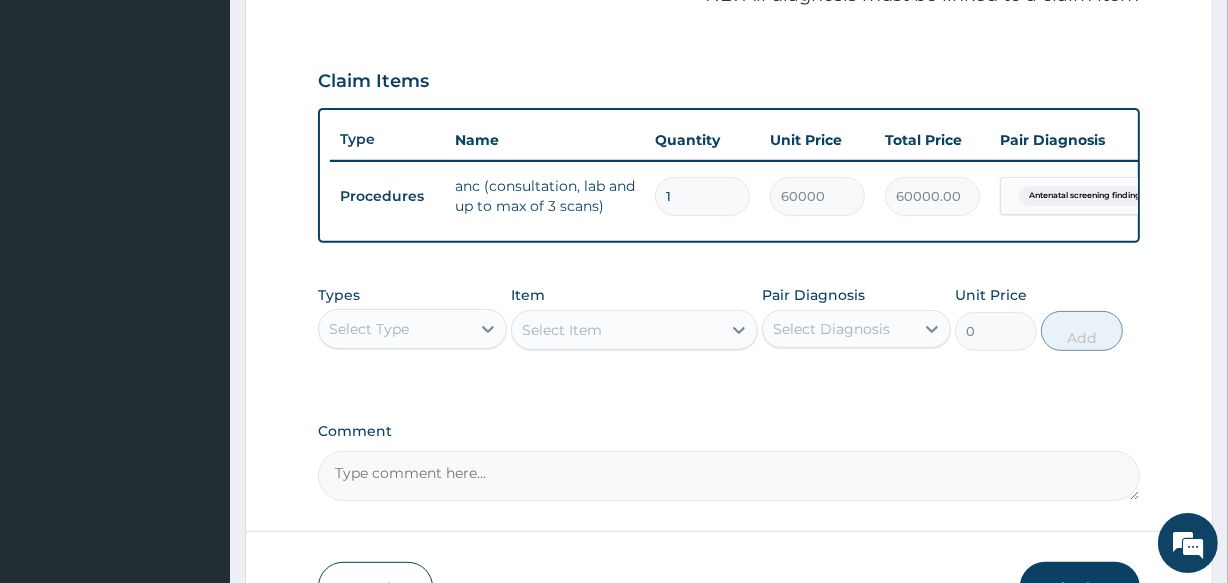 click on "Select Type" at bounding box center (394, 329) 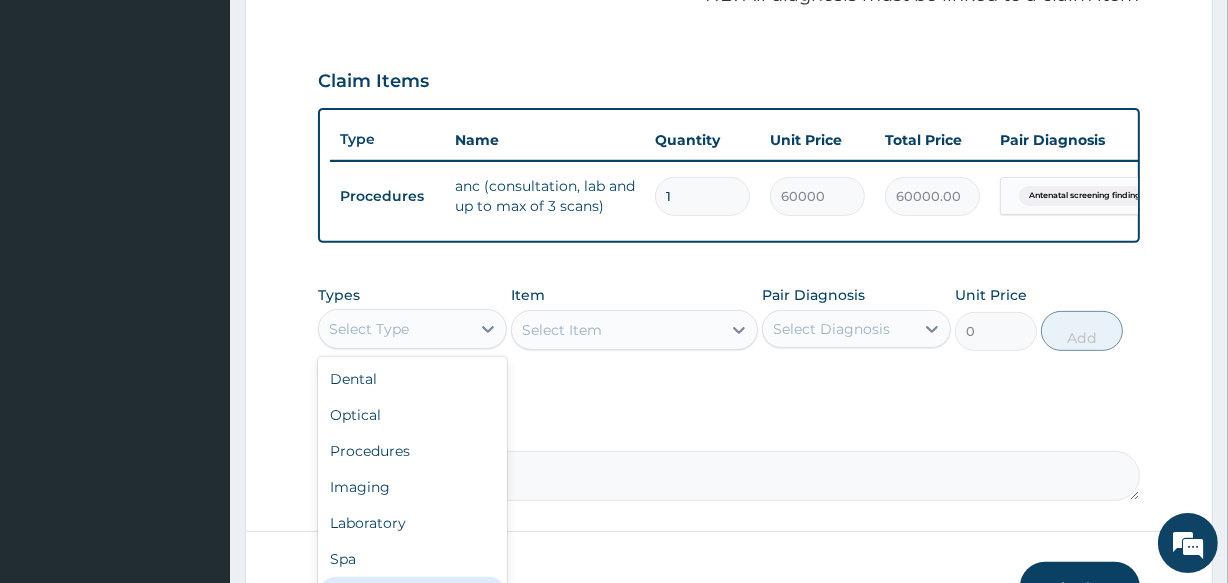 scroll, scrollTop: 68, scrollLeft: 0, axis: vertical 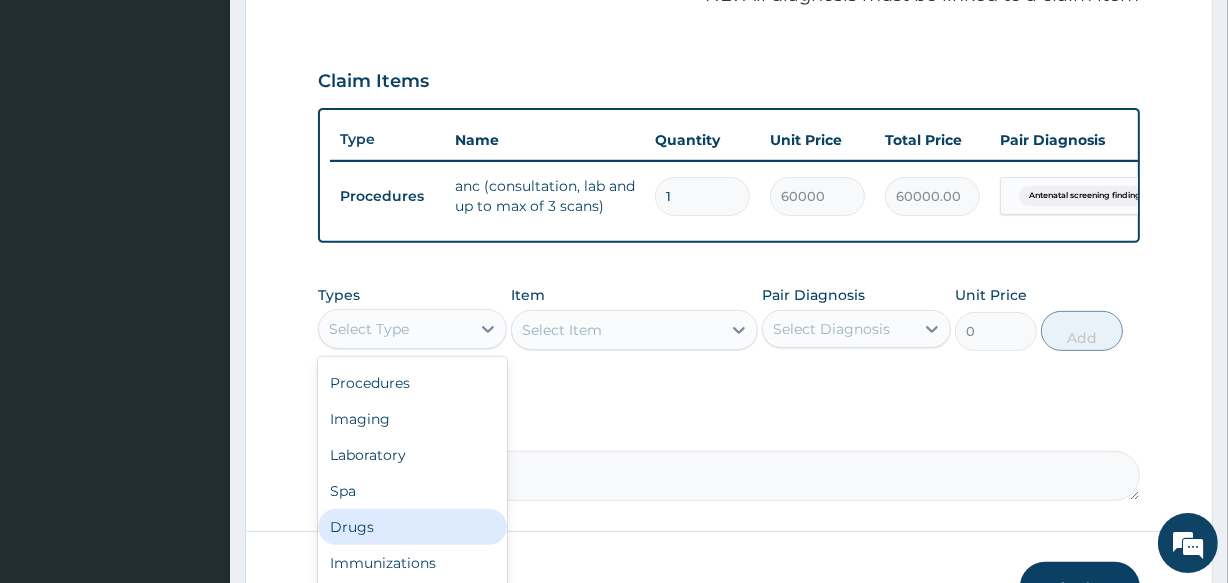 click on "Drugs" at bounding box center (412, 527) 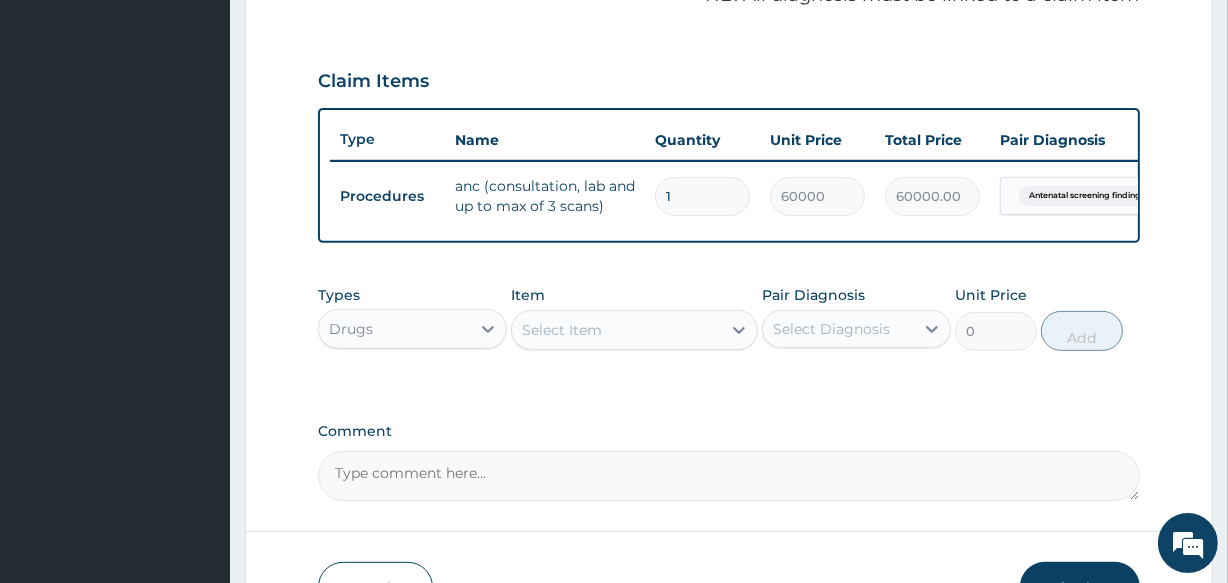 click on "Select Item" at bounding box center (616, 330) 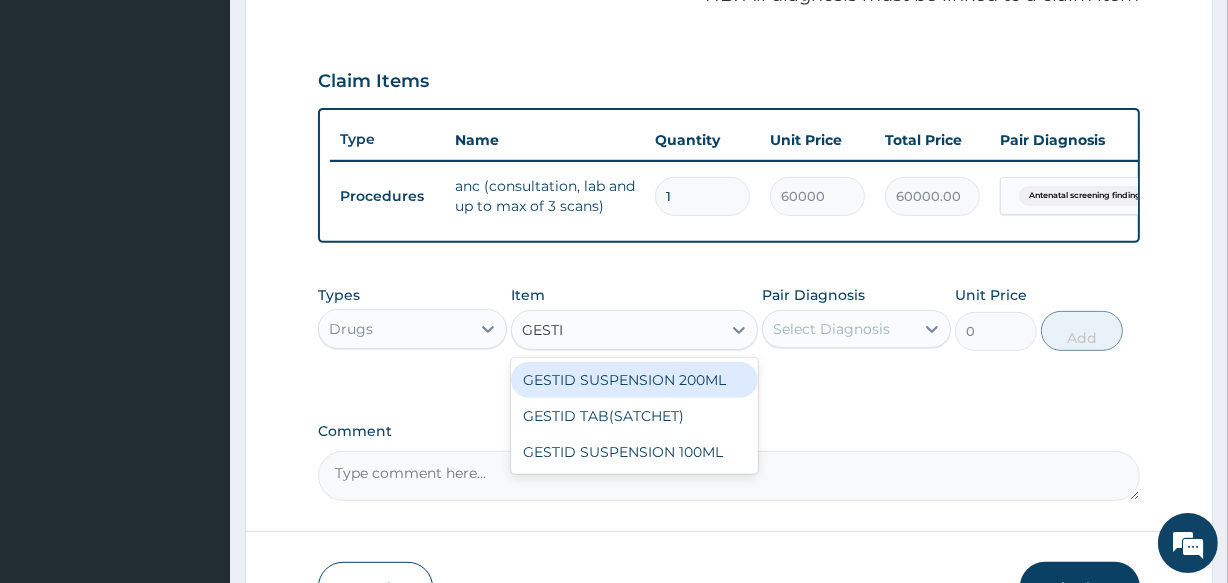 type on "GESTID" 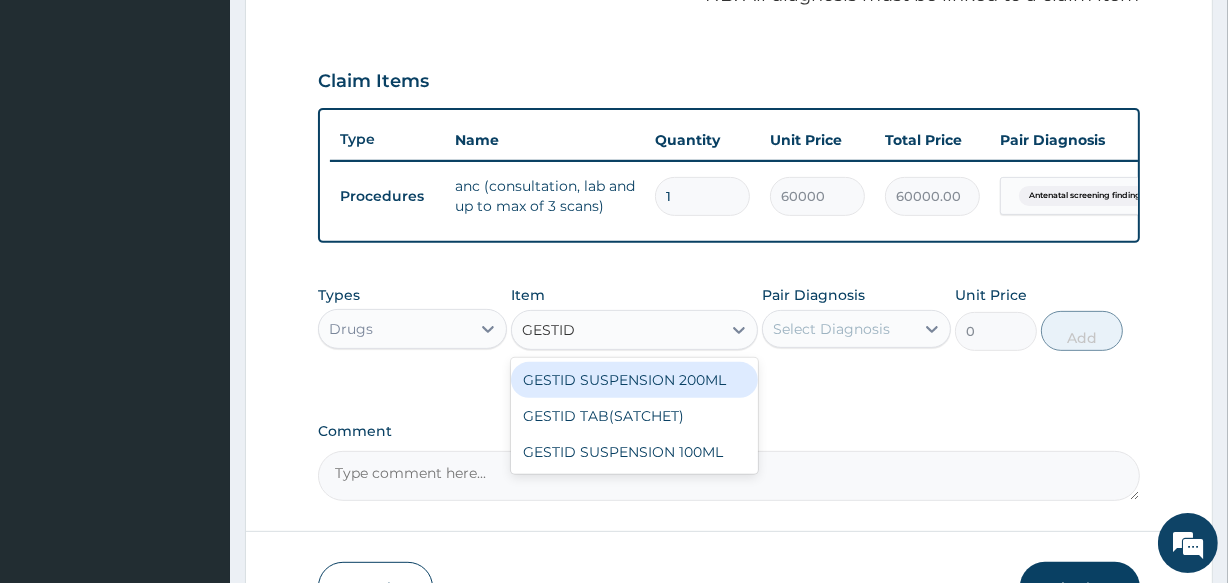 click on "GESTID SUSPENSION 200ML" at bounding box center [634, 380] 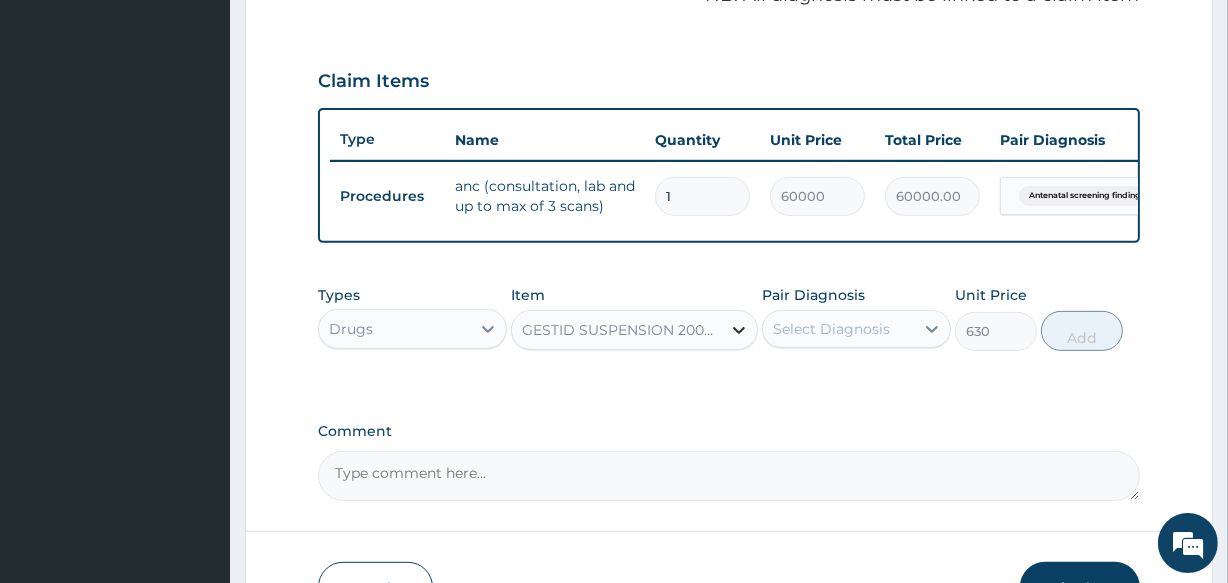 click on "GESTID SUSPENSION 200ML" at bounding box center [616, 330] 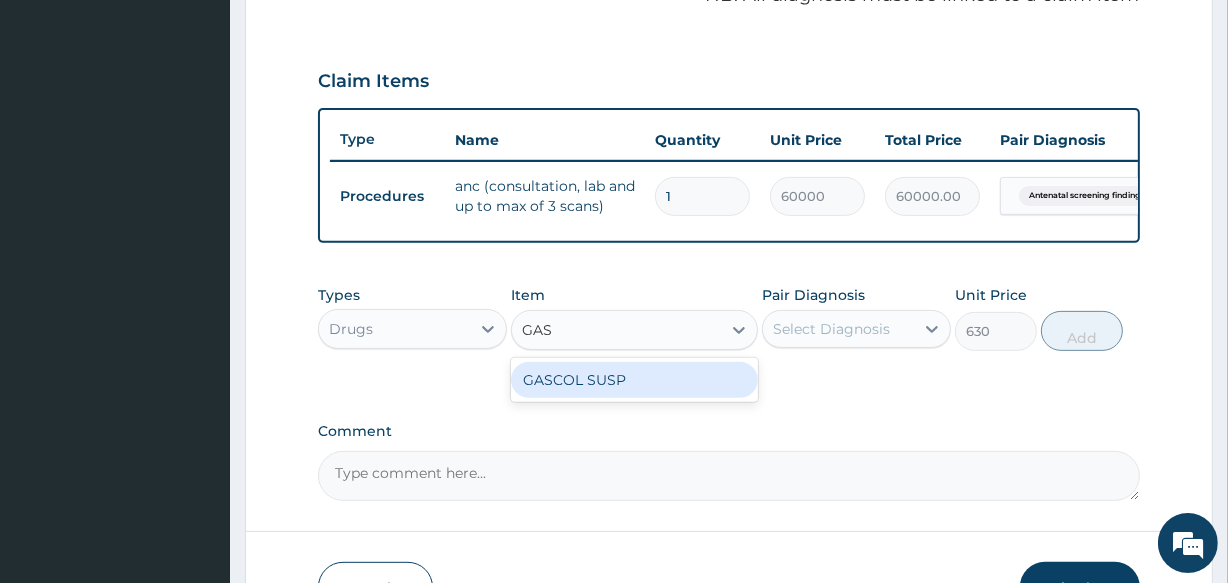 scroll, scrollTop: 0, scrollLeft: 0, axis: both 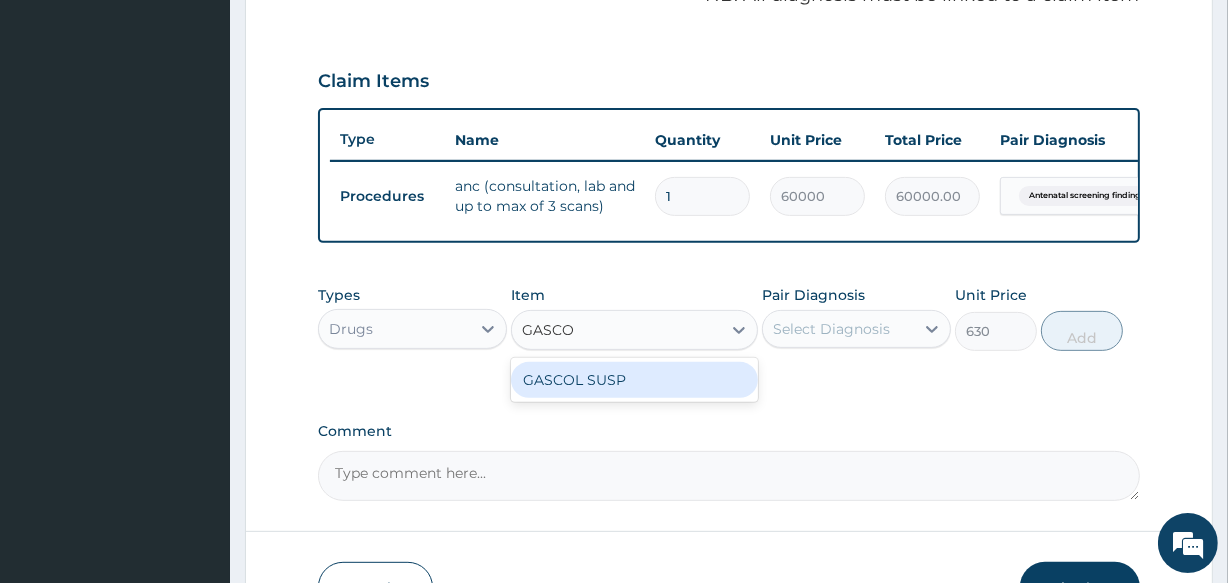 type on "GASCOL" 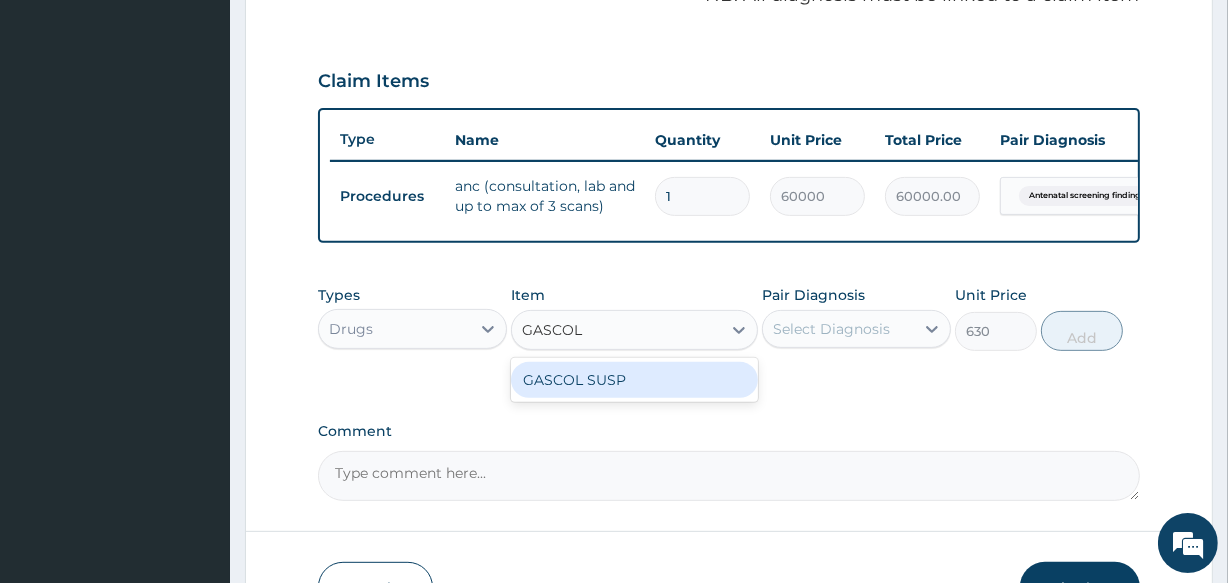click on "GASCOL SUSP" at bounding box center [634, 380] 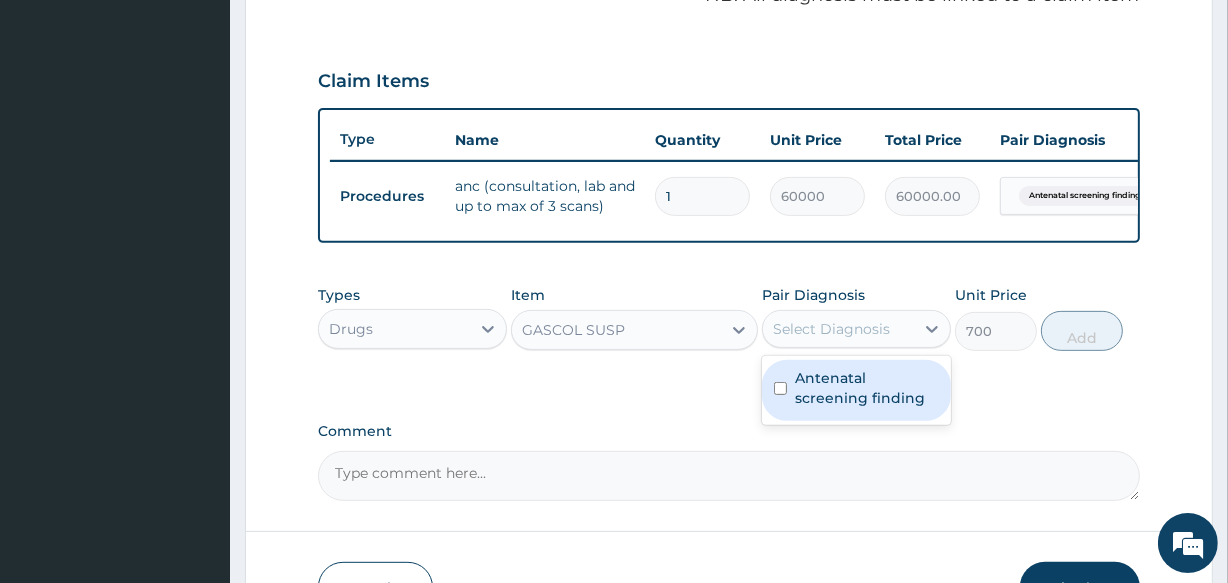 click on "Select Diagnosis" at bounding box center [831, 329] 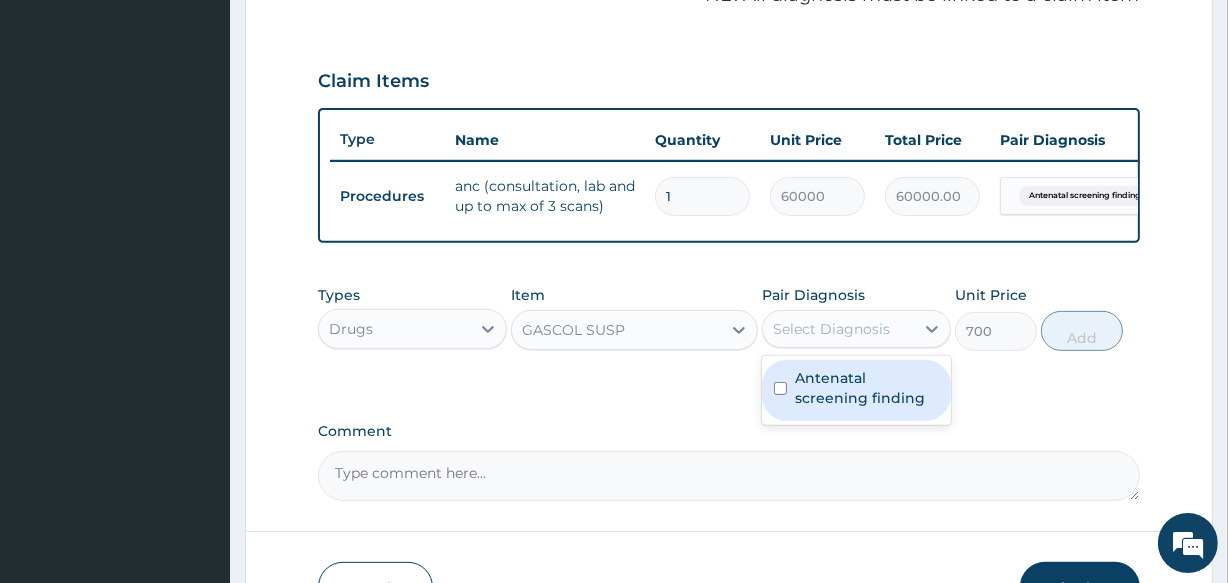 click on "Antenatal screening finding" at bounding box center (867, 388) 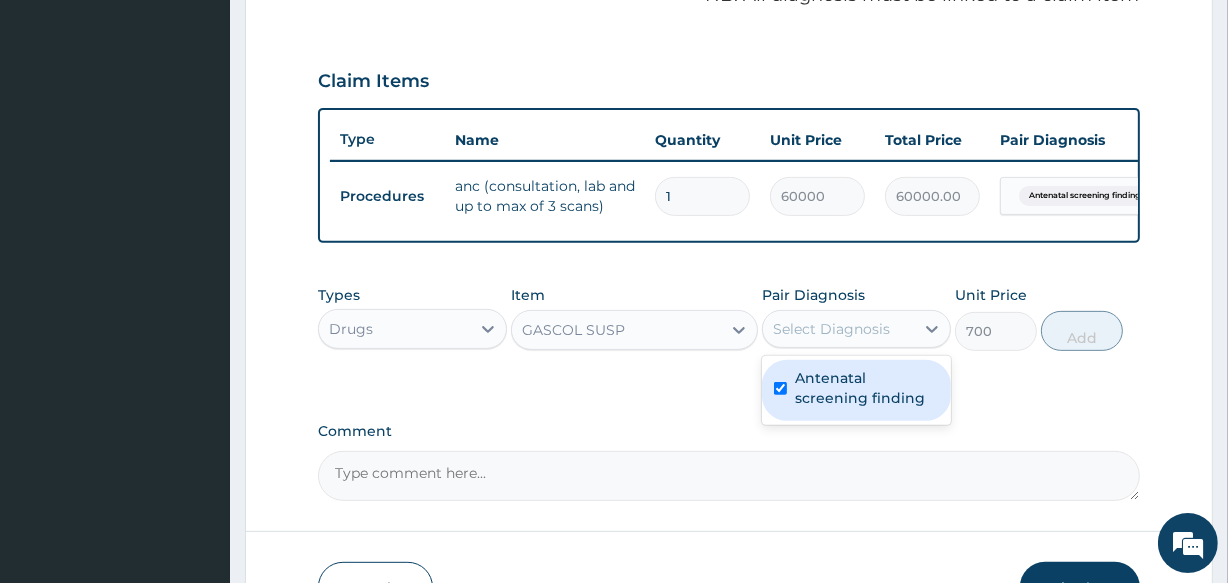 checkbox on "true" 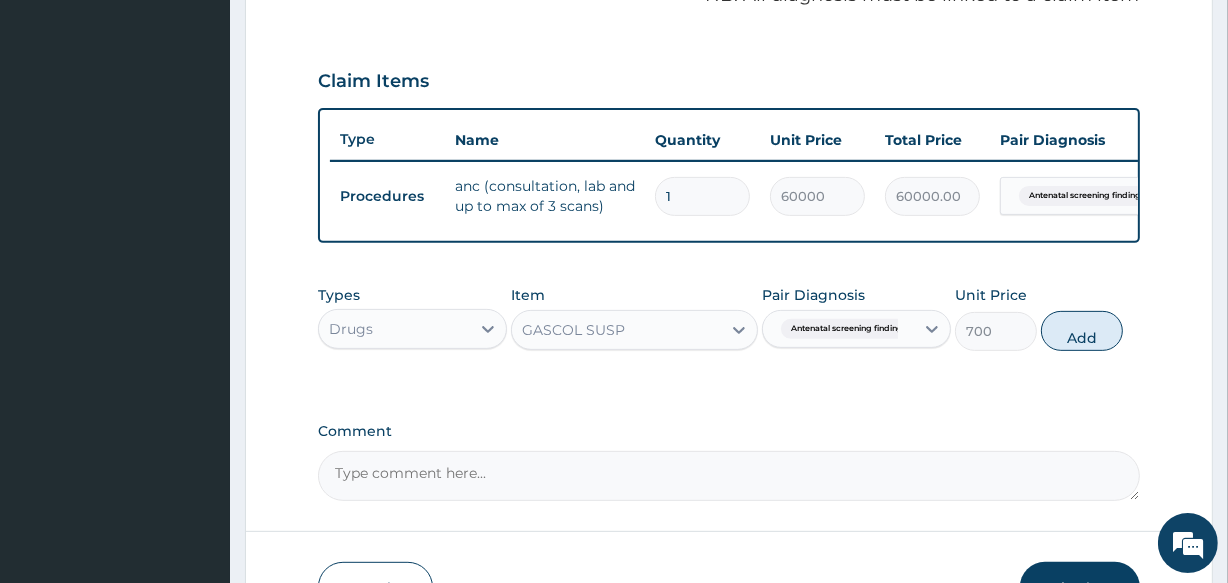 click on "Add" at bounding box center [1082, 331] 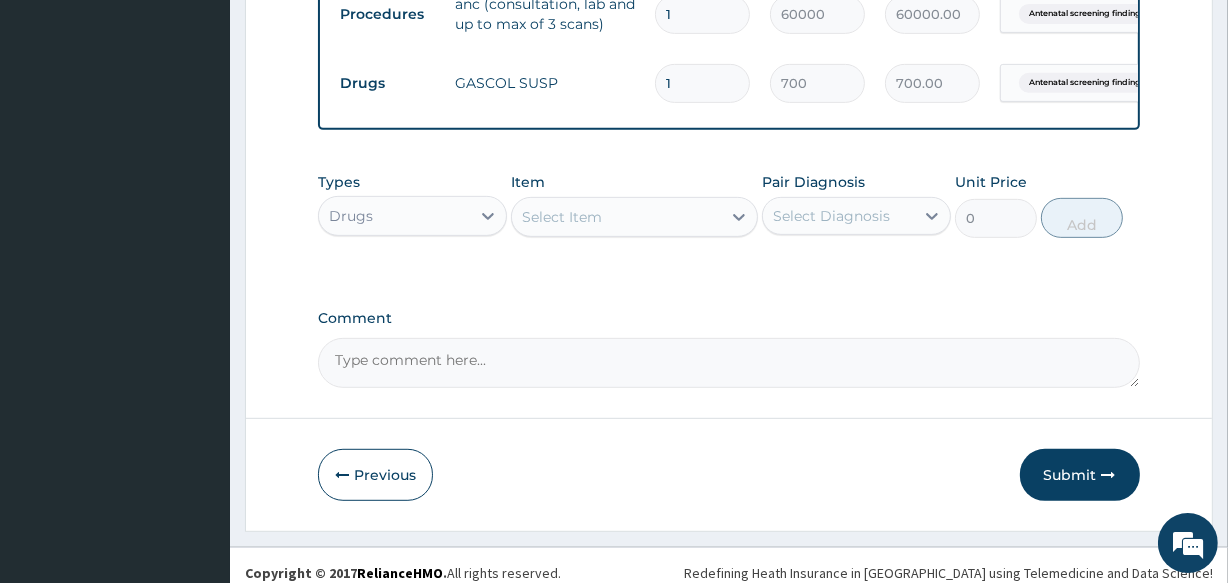 scroll, scrollTop: 846, scrollLeft: 0, axis: vertical 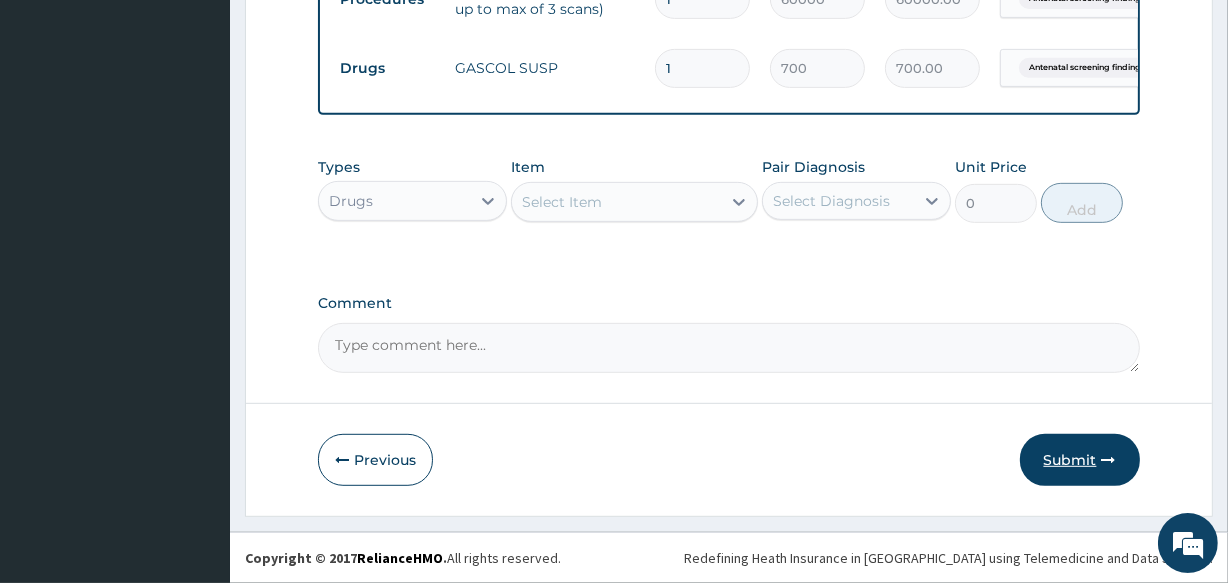 click on "Submit" at bounding box center [1080, 460] 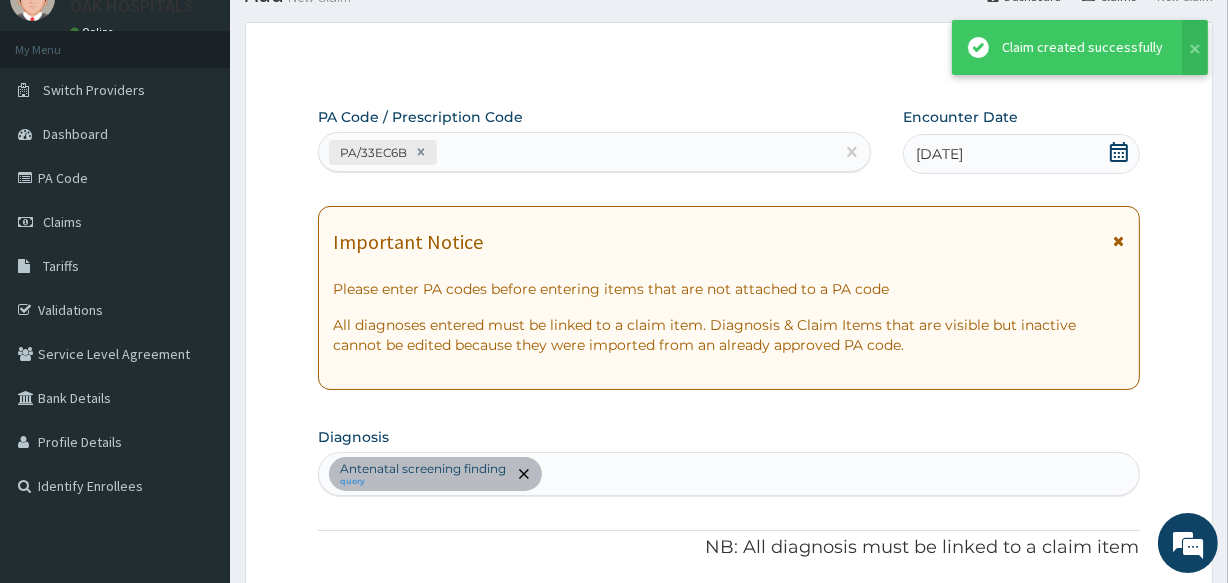 scroll, scrollTop: 846, scrollLeft: 0, axis: vertical 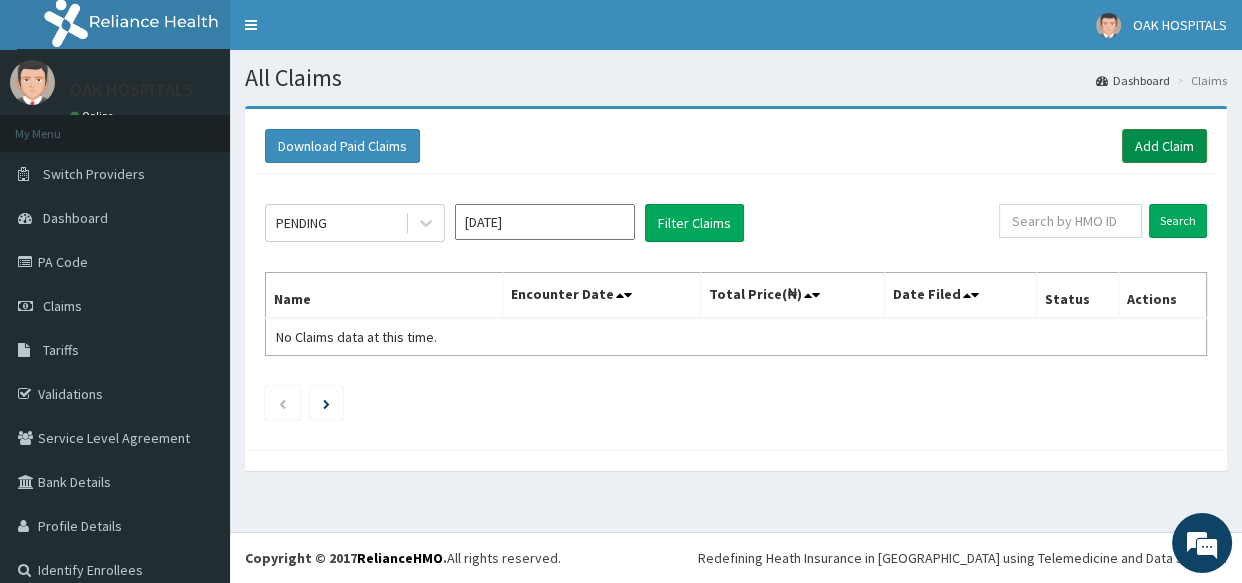 click on "Add Claim" at bounding box center (1164, 146) 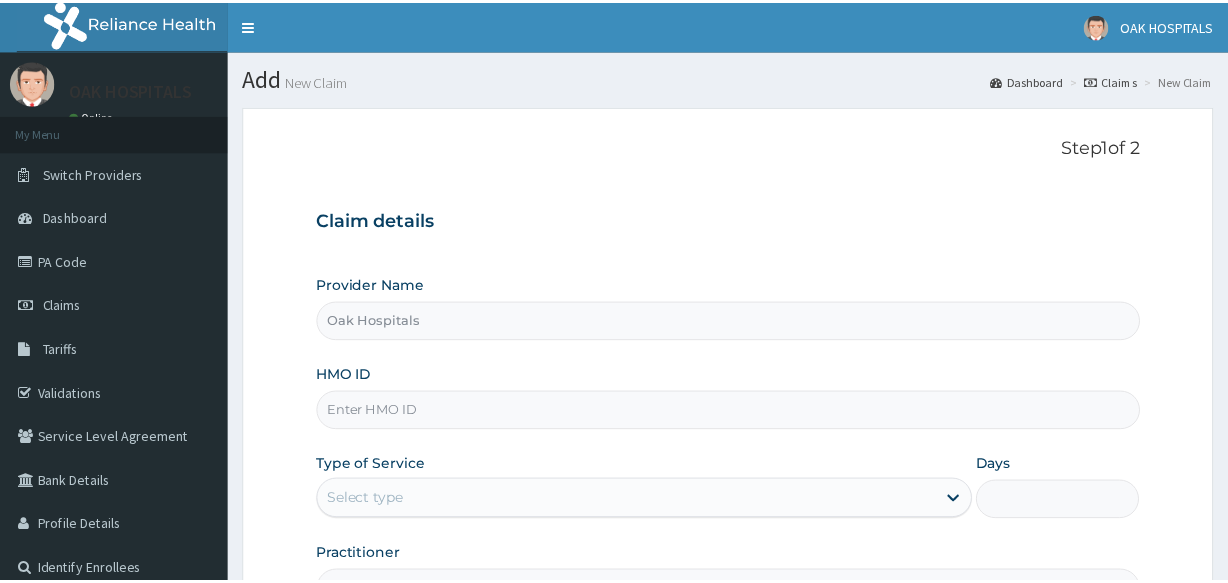 scroll, scrollTop: 0, scrollLeft: 0, axis: both 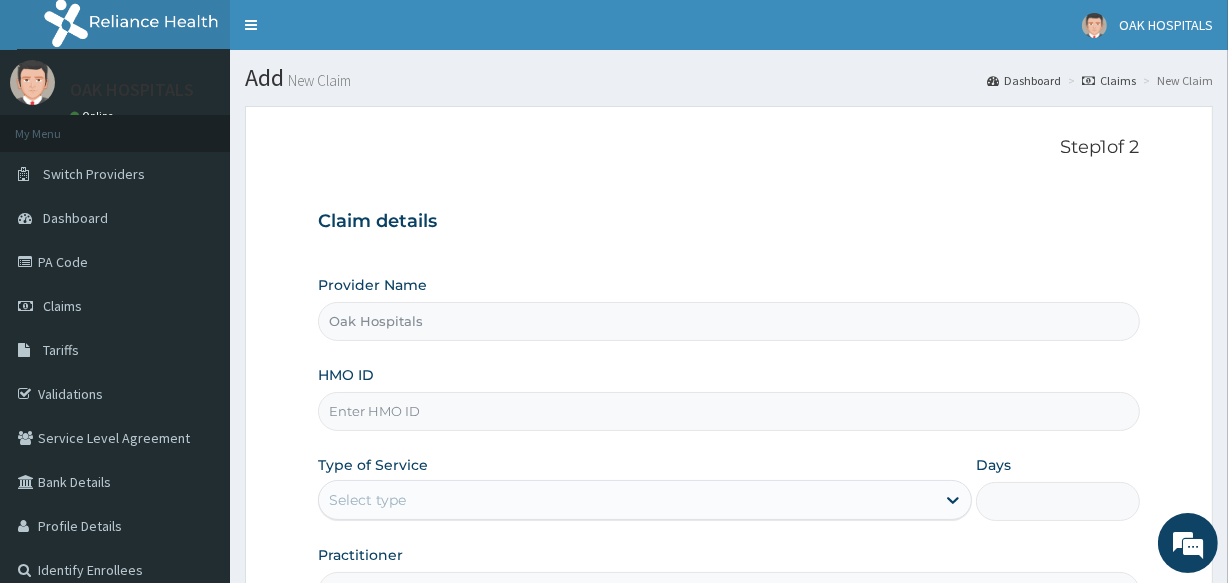 click on "HMO ID" at bounding box center [728, 411] 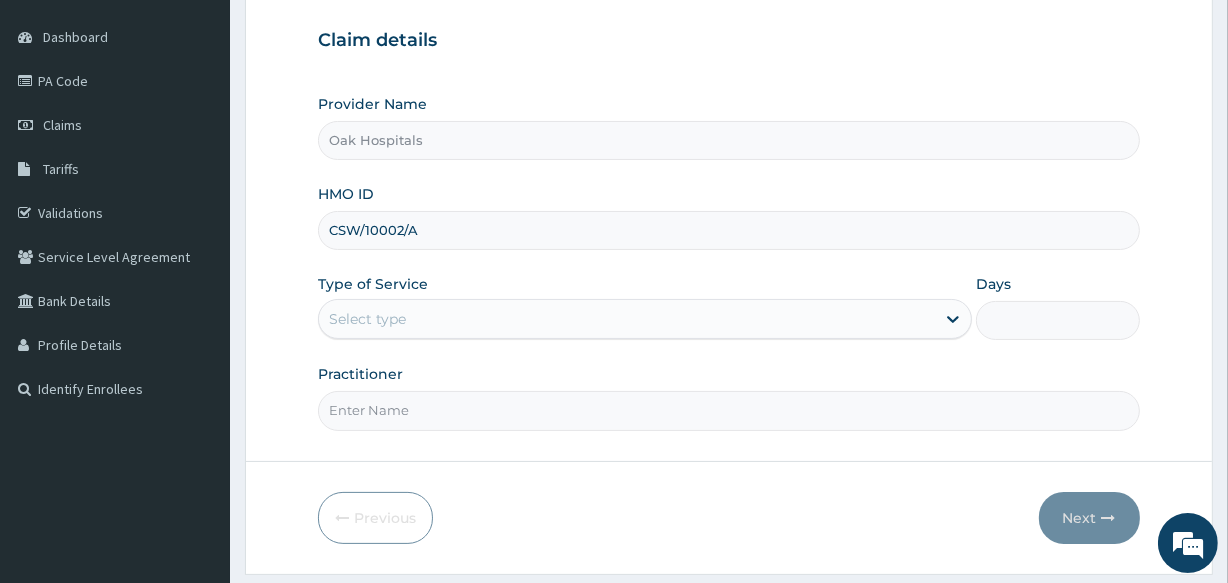 scroll, scrollTop: 237, scrollLeft: 0, axis: vertical 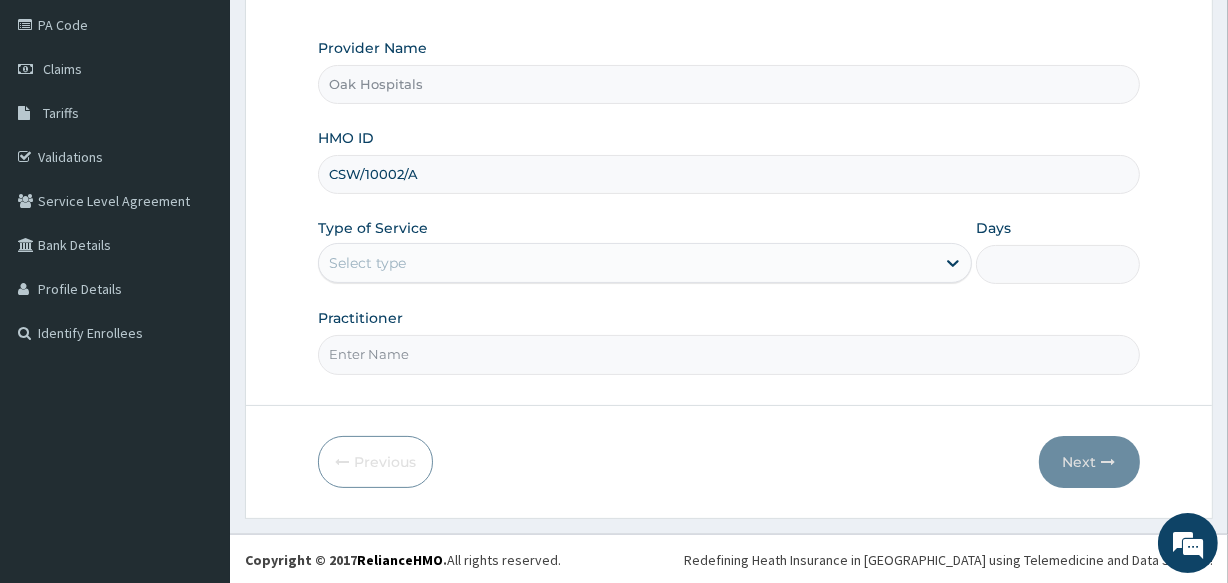 type on "CSW/10002/A" 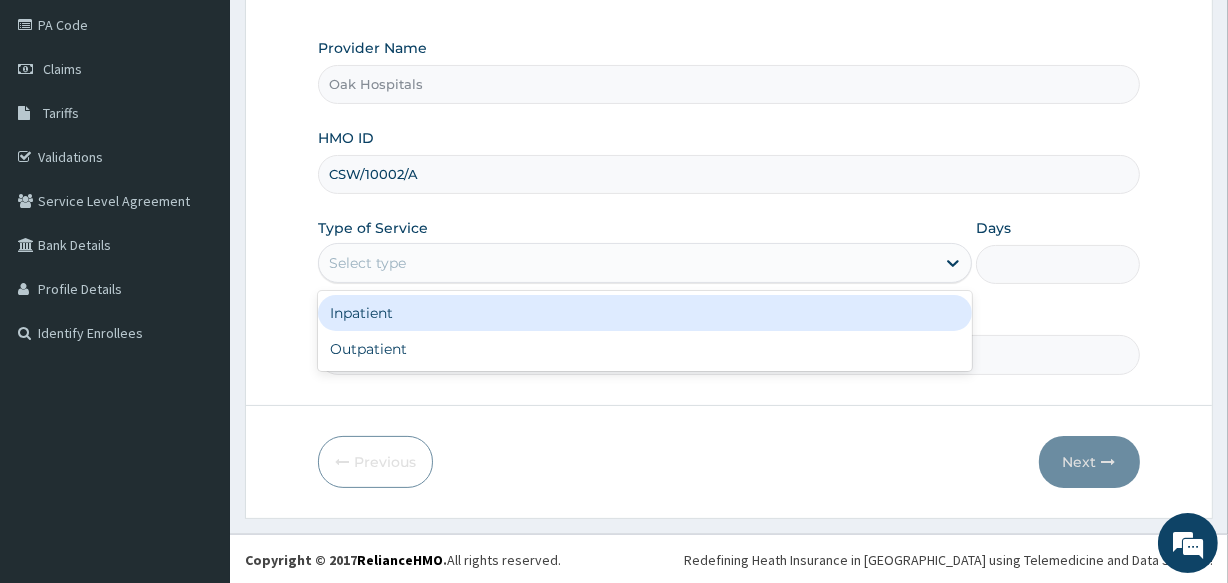 click on "Select type" at bounding box center (627, 263) 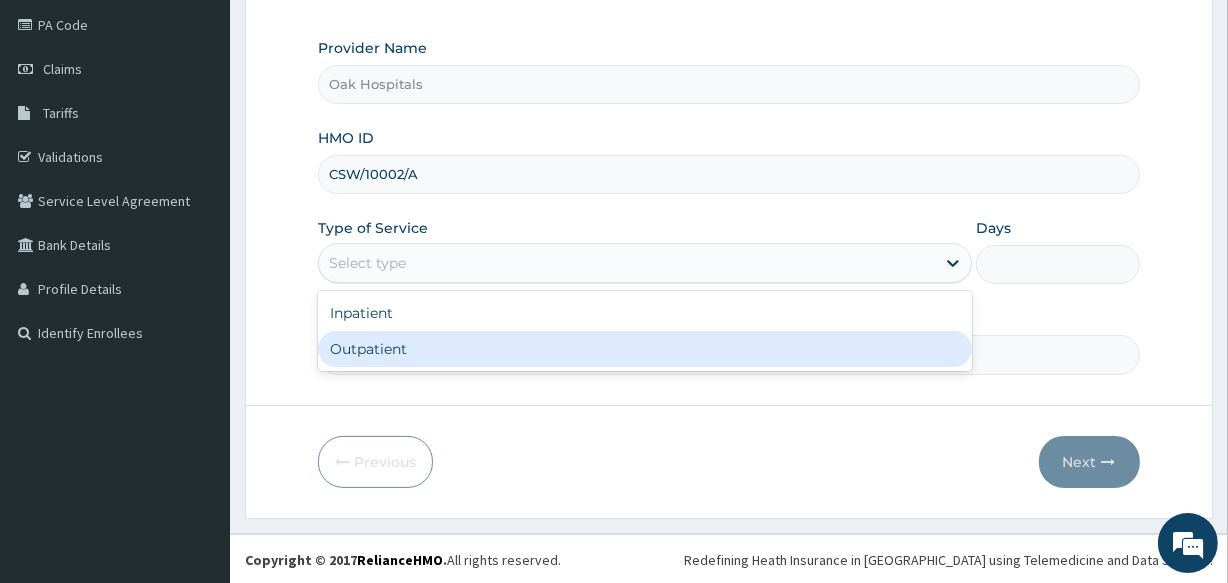 click on "Outpatient" at bounding box center (645, 349) 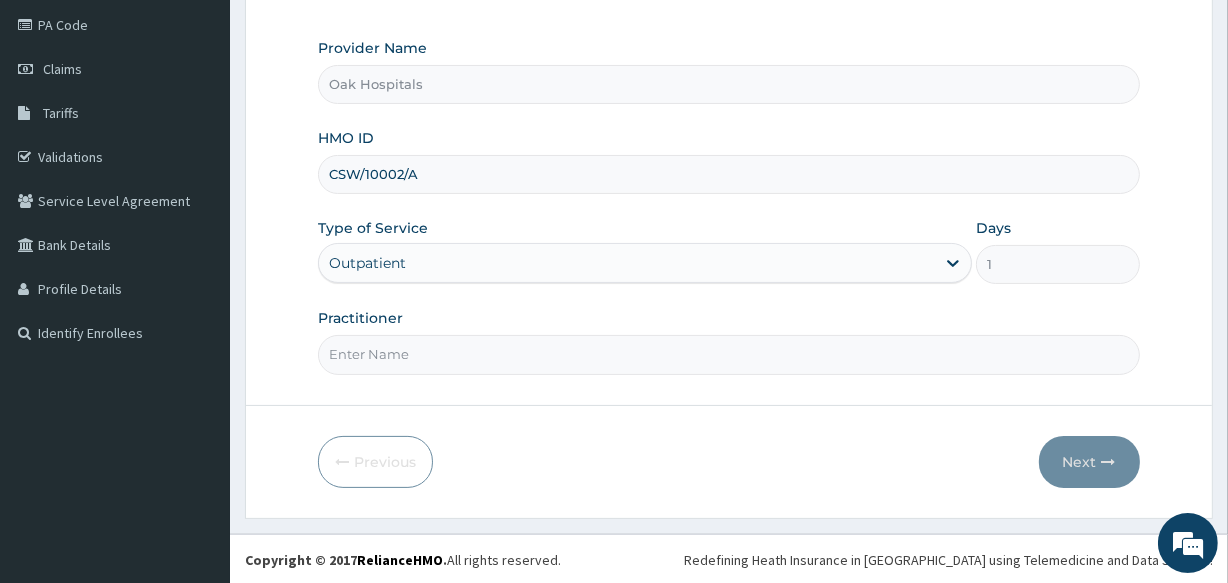 click on "Practitioner" at bounding box center [728, 354] 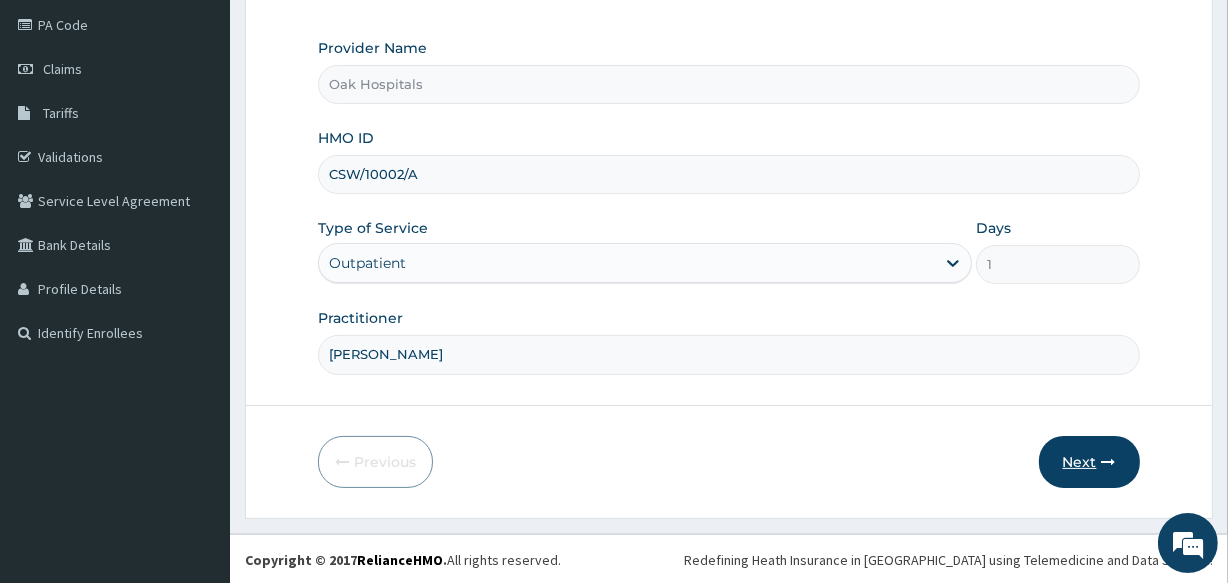 click on "Next" at bounding box center (1089, 462) 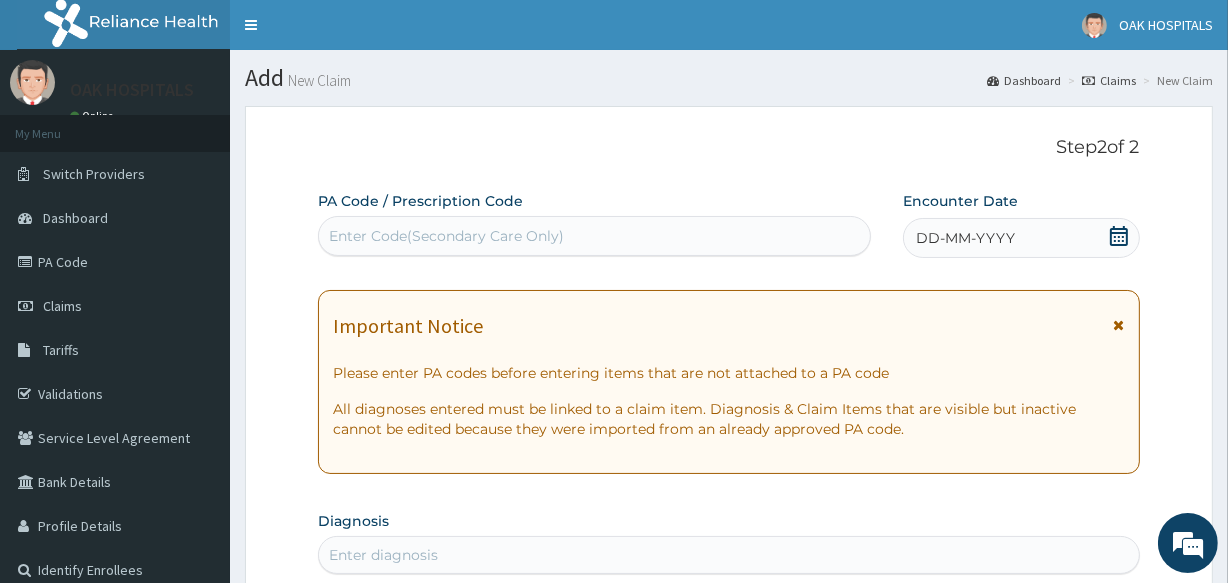 scroll, scrollTop: 0, scrollLeft: 0, axis: both 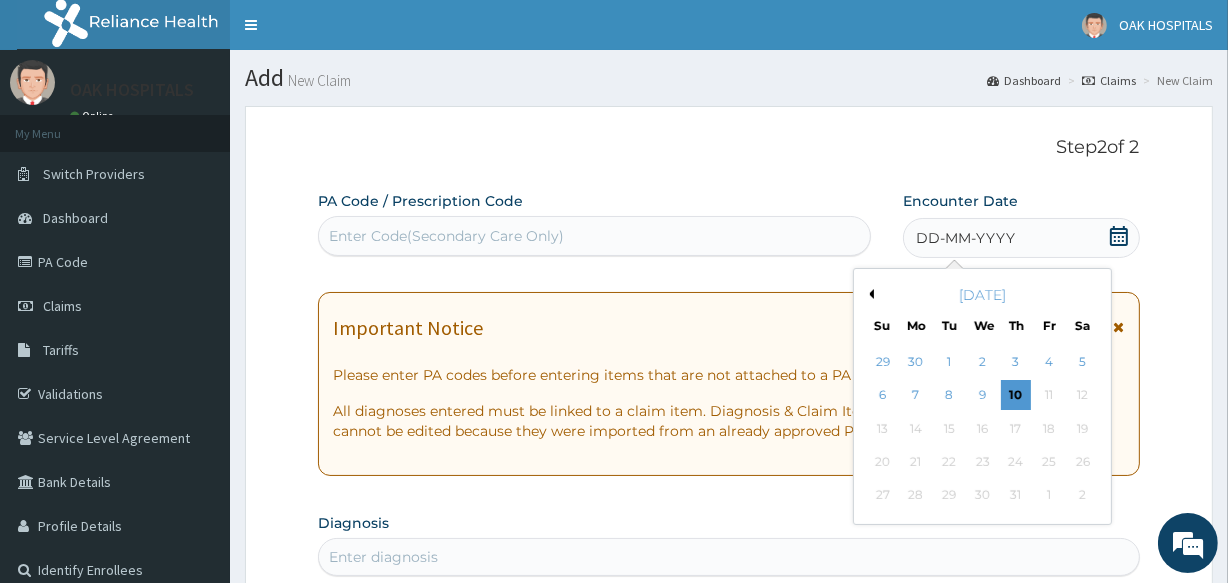 click on "Previous Month" at bounding box center [869, 294] 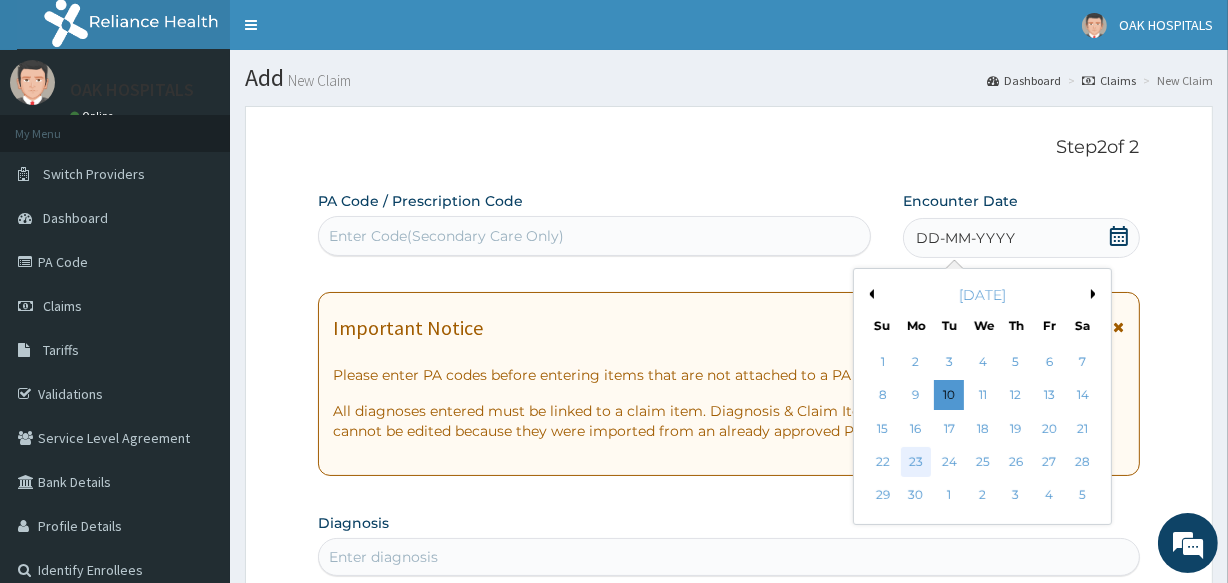 click on "23" at bounding box center (916, 462) 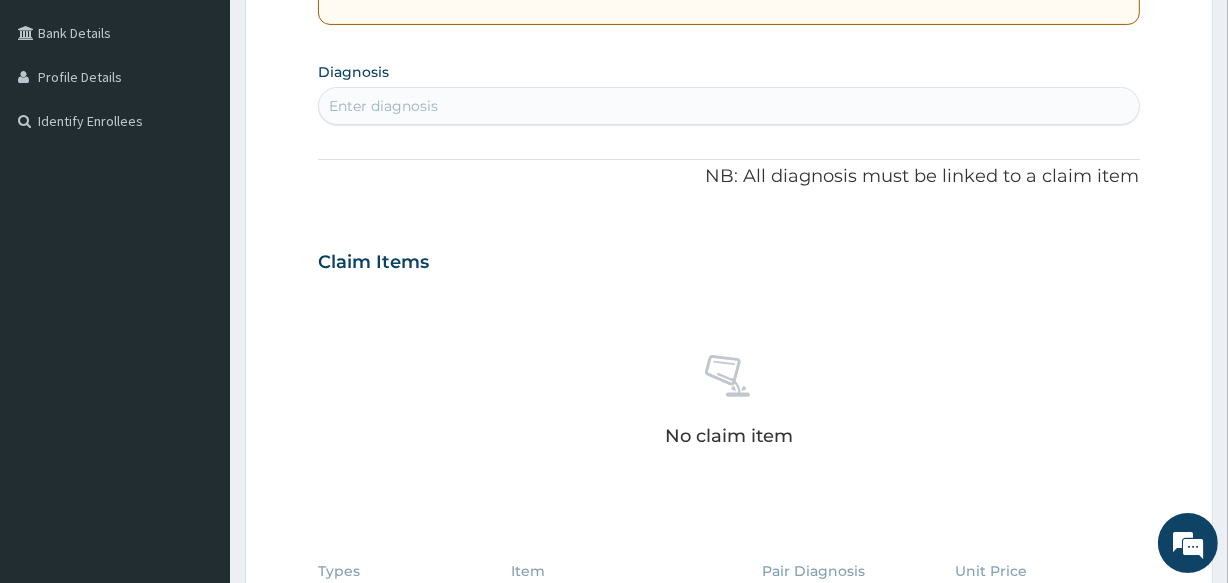 scroll, scrollTop: 454, scrollLeft: 0, axis: vertical 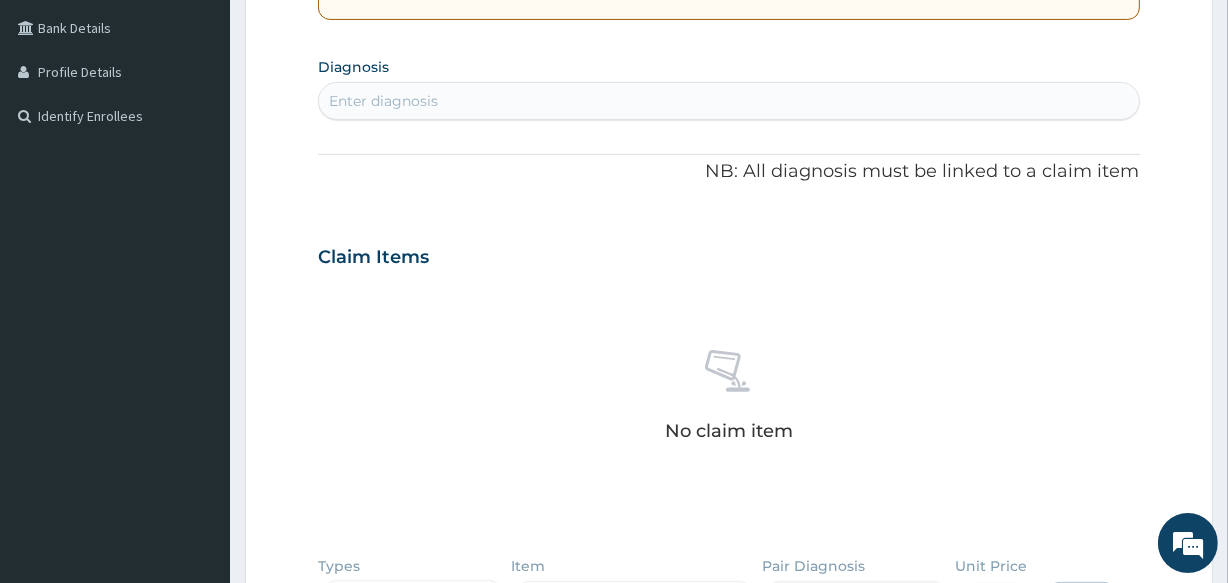 click on "Enter diagnosis" at bounding box center [728, 101] 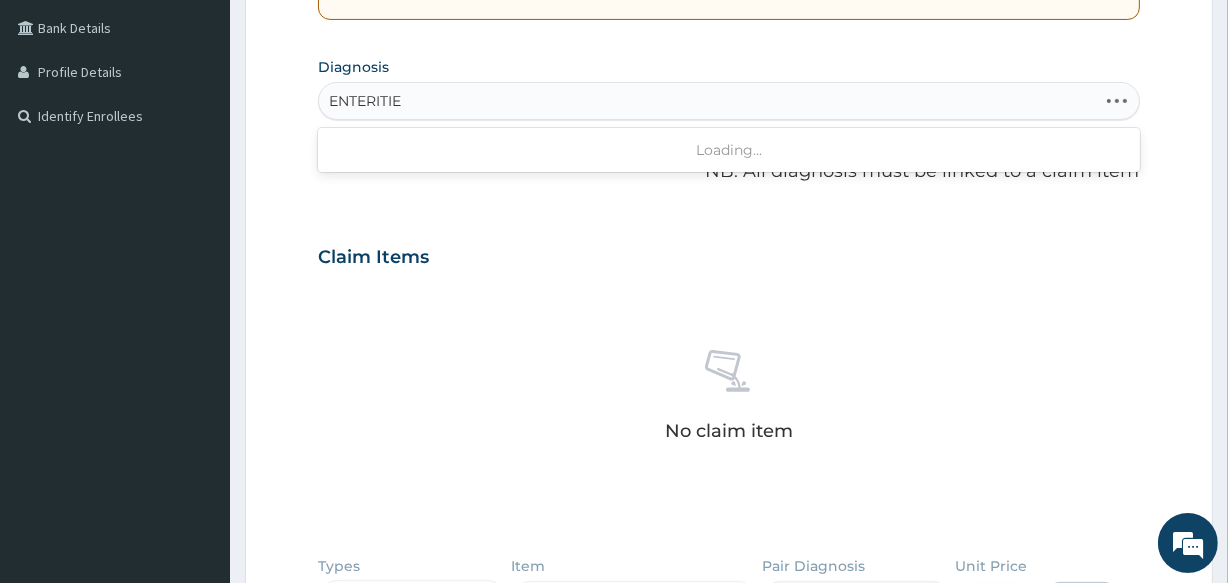 type on "ENTERITI" 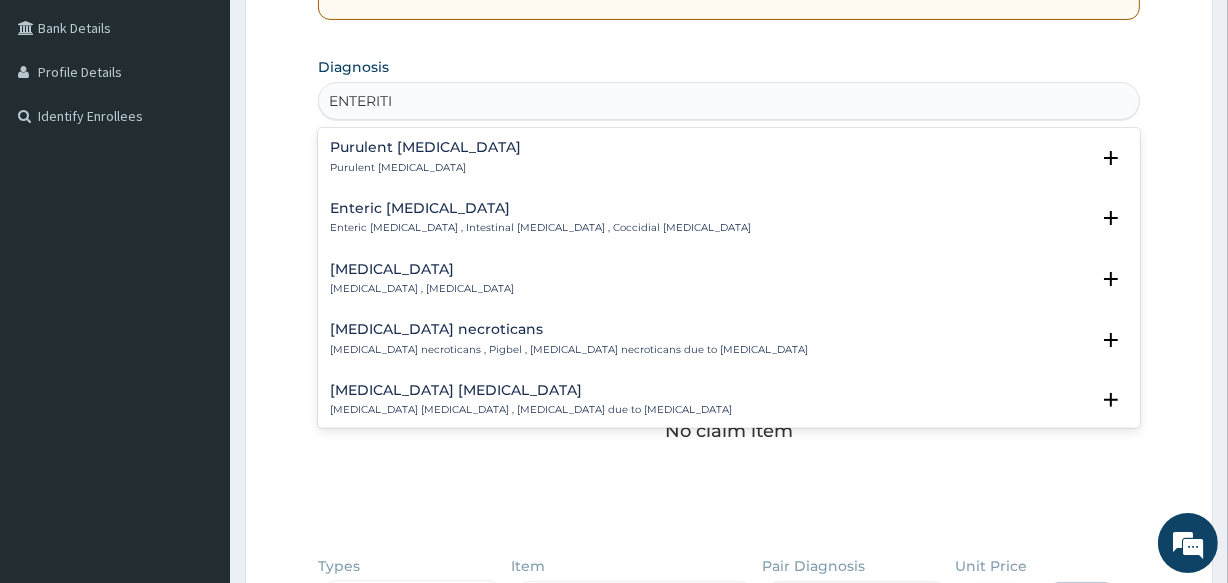 click on "Purulent enteritis" at bounding box center (425, 147) 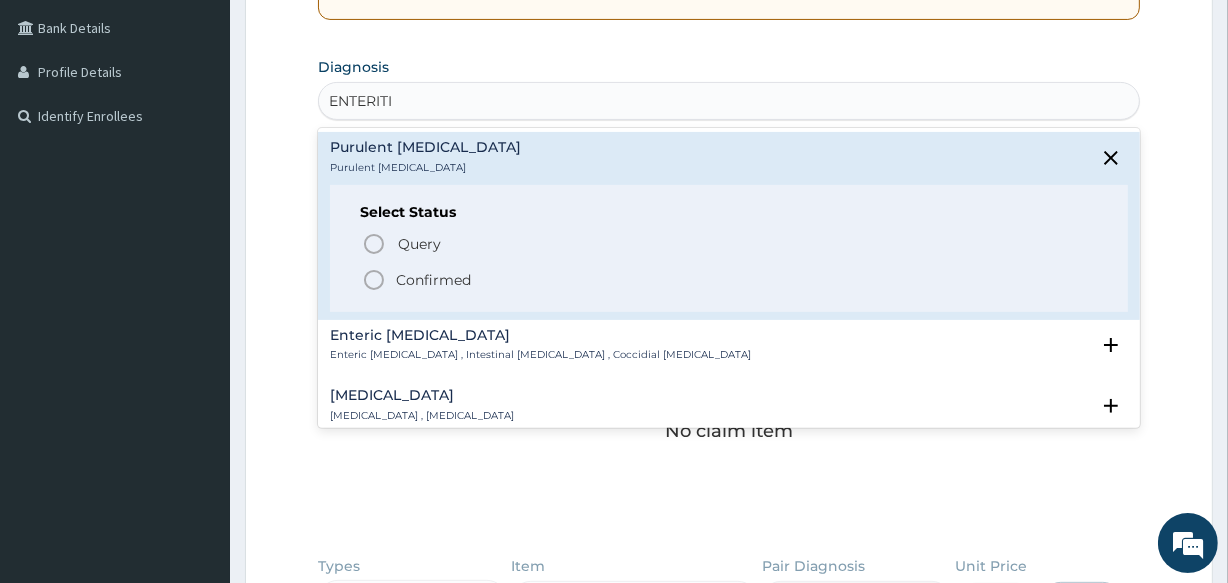 click 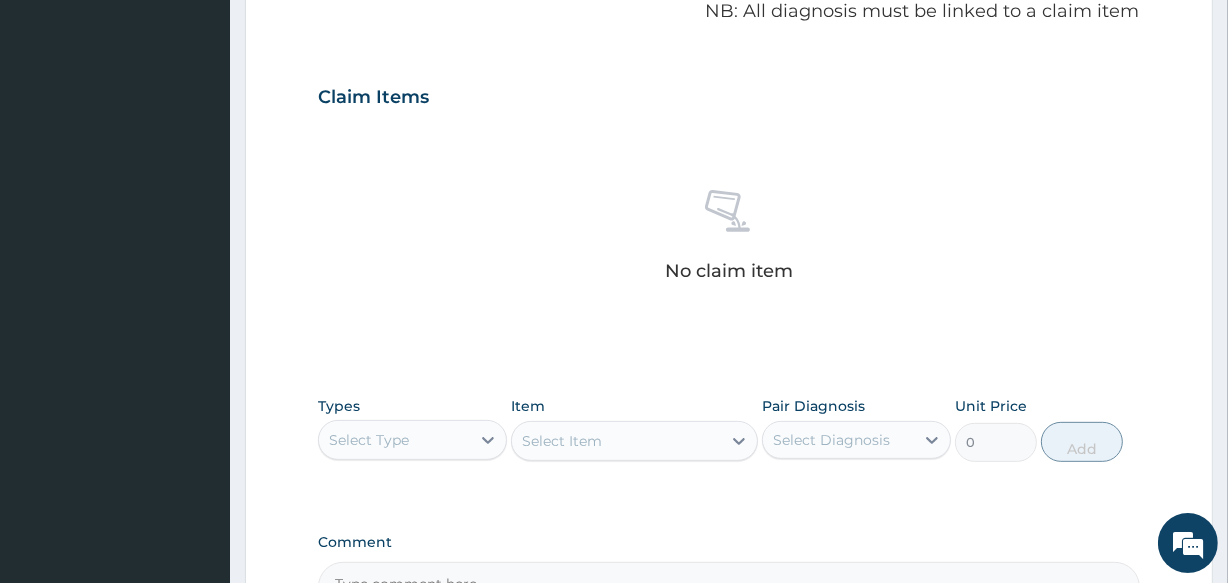 scroll, scrollTop: 818, scrollLeft: 0, axis: vertical 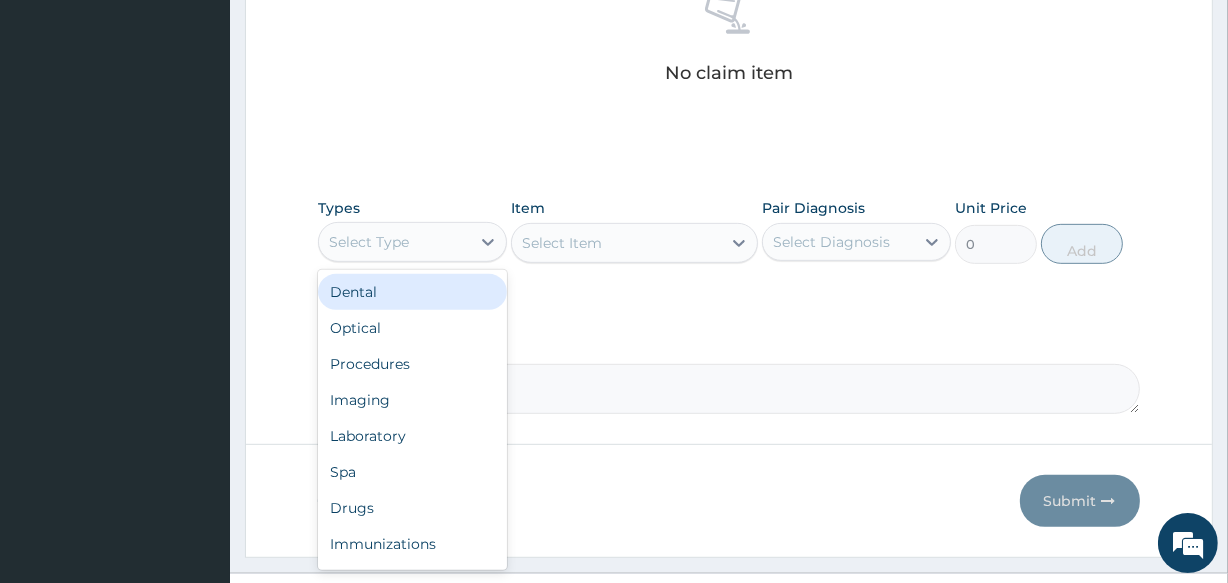 click on "Select Type" at bounding box center (394, 242) 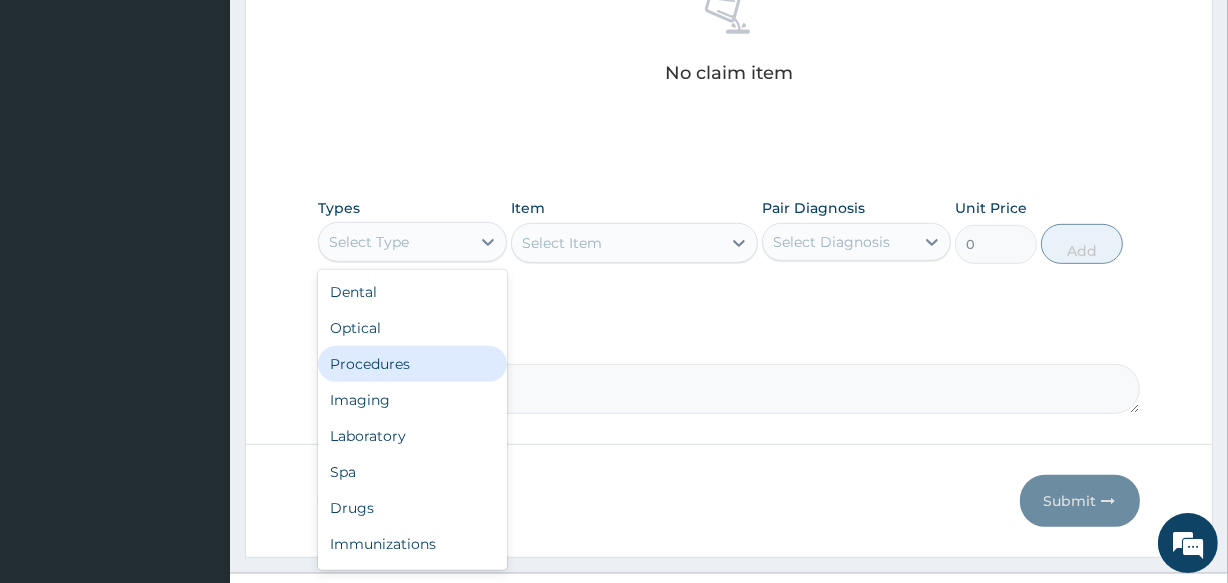 click on "Procedures" at bounding box center (412, 364) 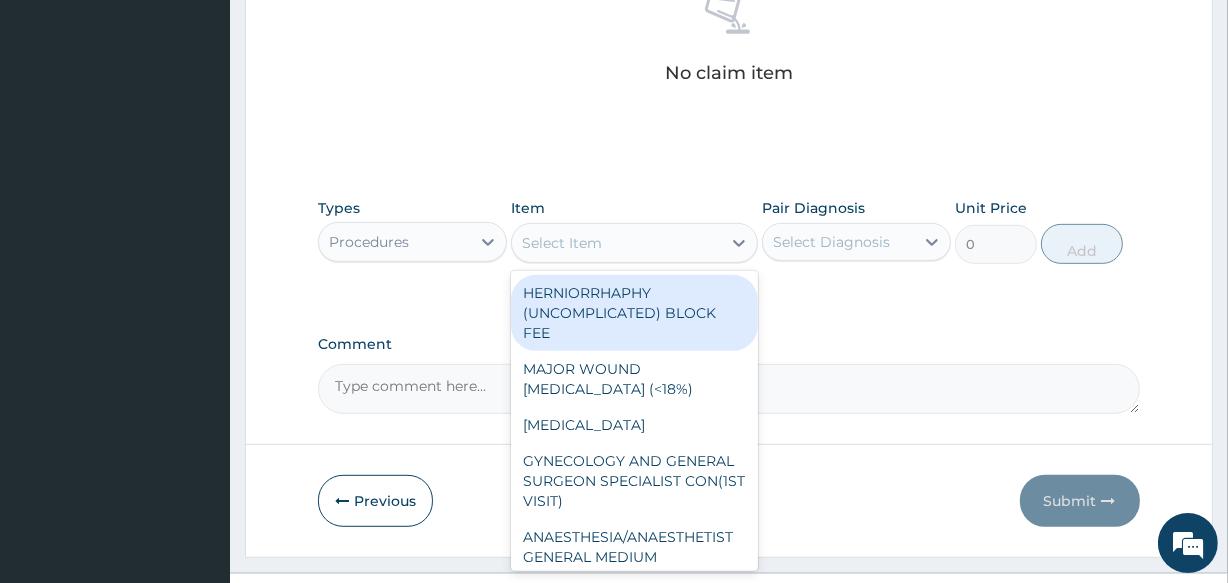 click on "Select Item" at bounding box center [616, 243] 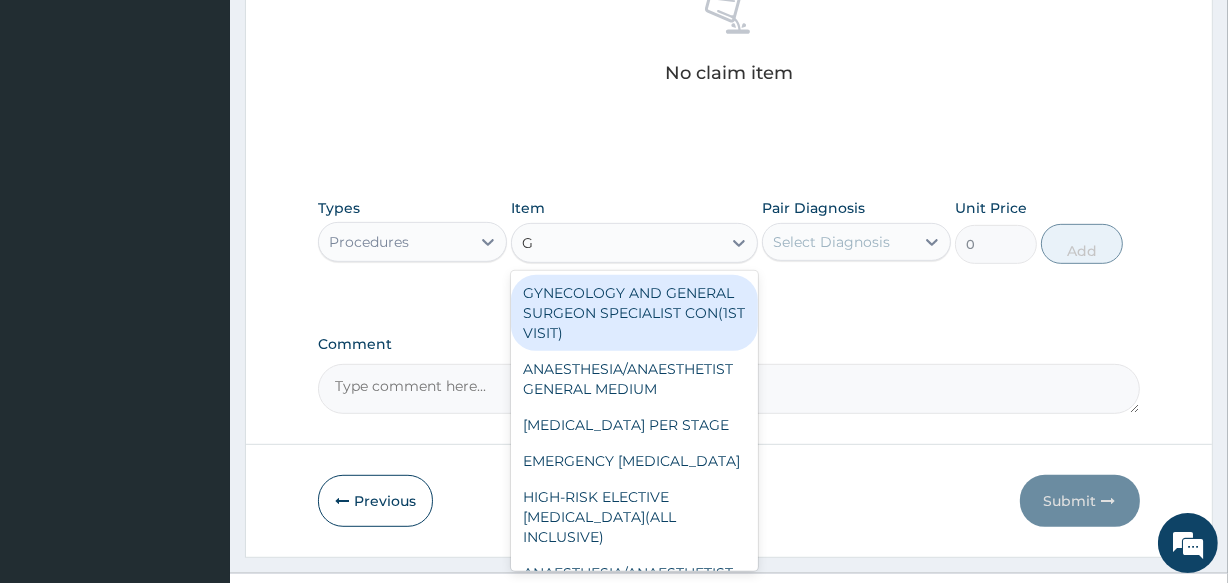 type on "GP" 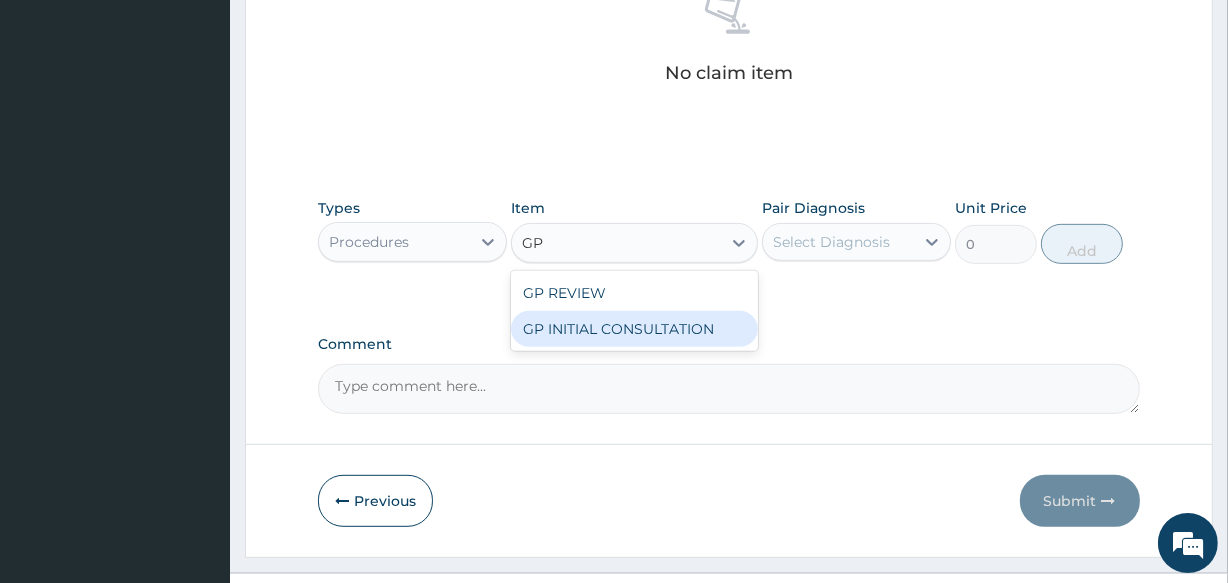 click on "GP INITIAL CONSULTATION" at bounding box center [634, 329] 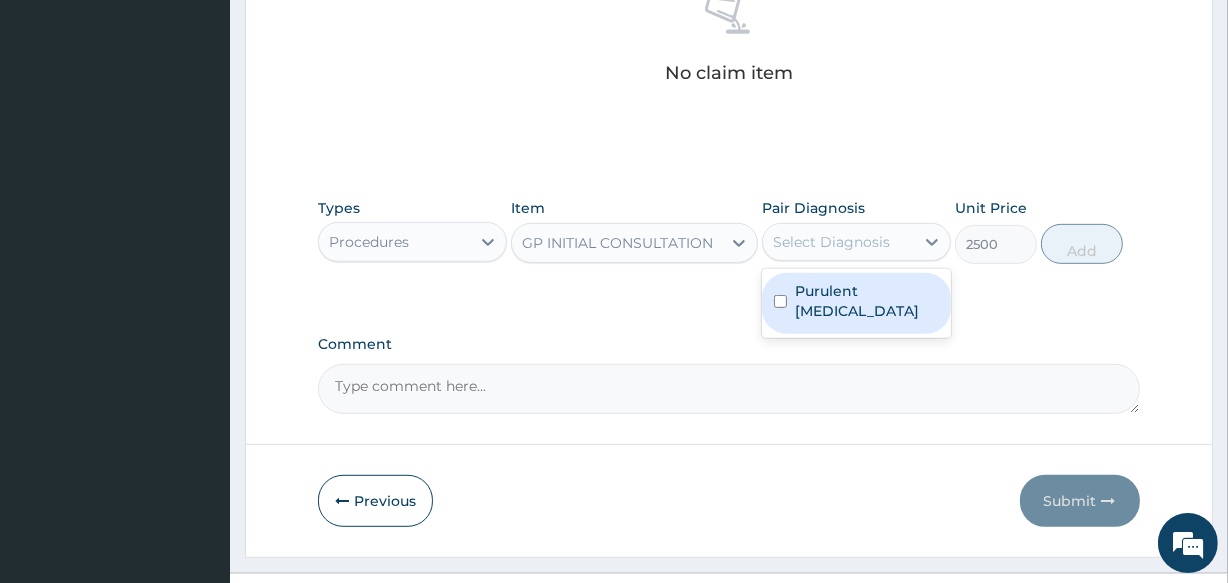 click on "Select Diagnosis" at bounding box center (831, 242) 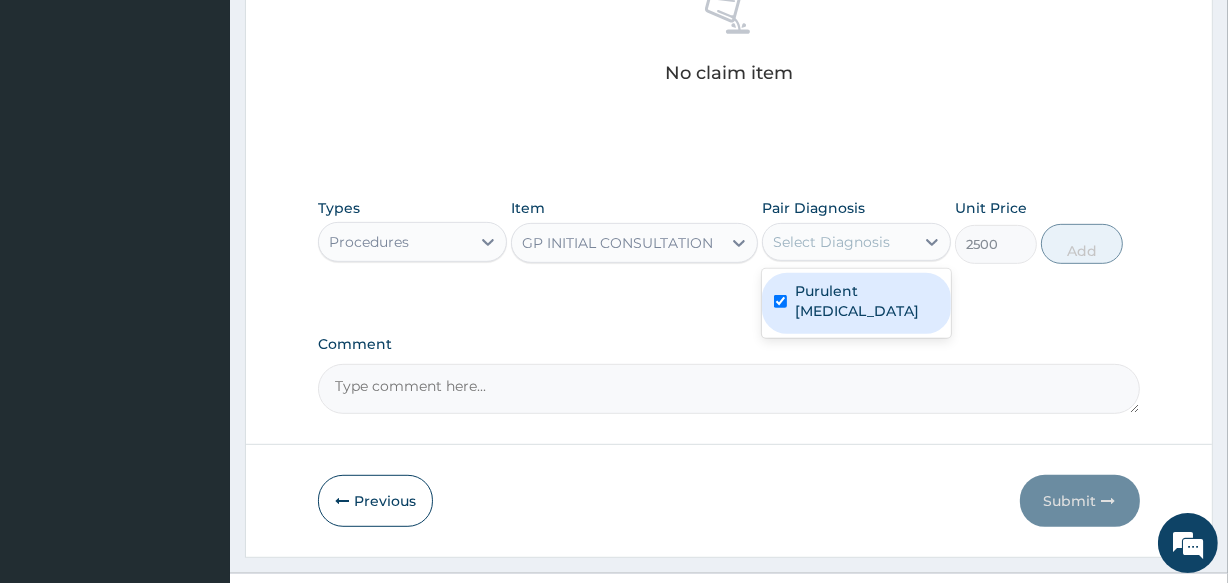 checkbox on "true" 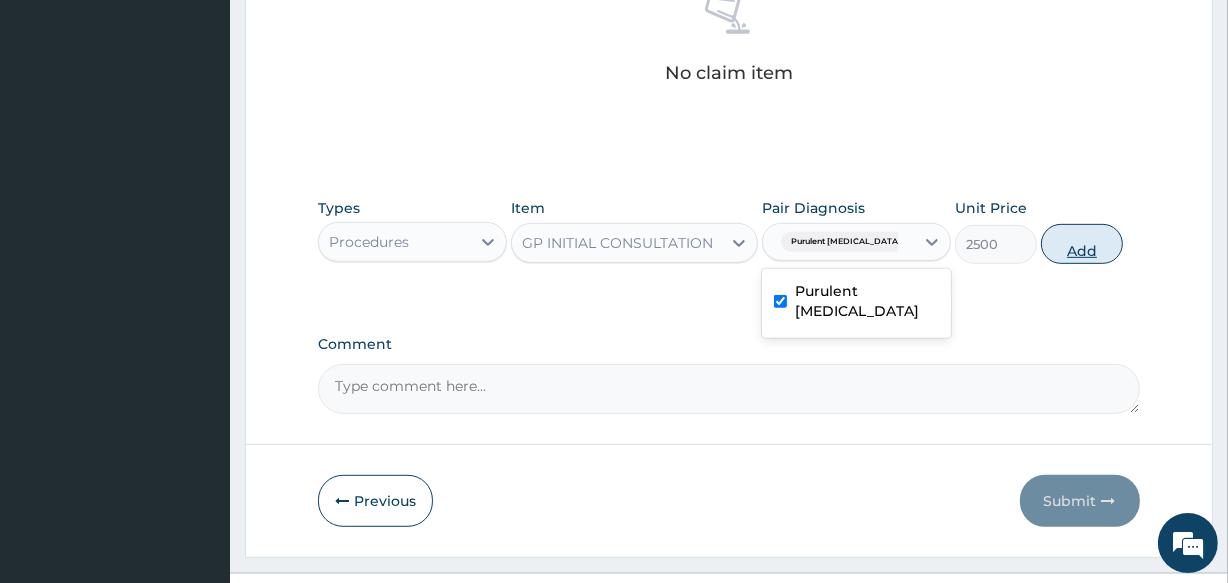 click on "Add" at bounding box center (1082, 244) 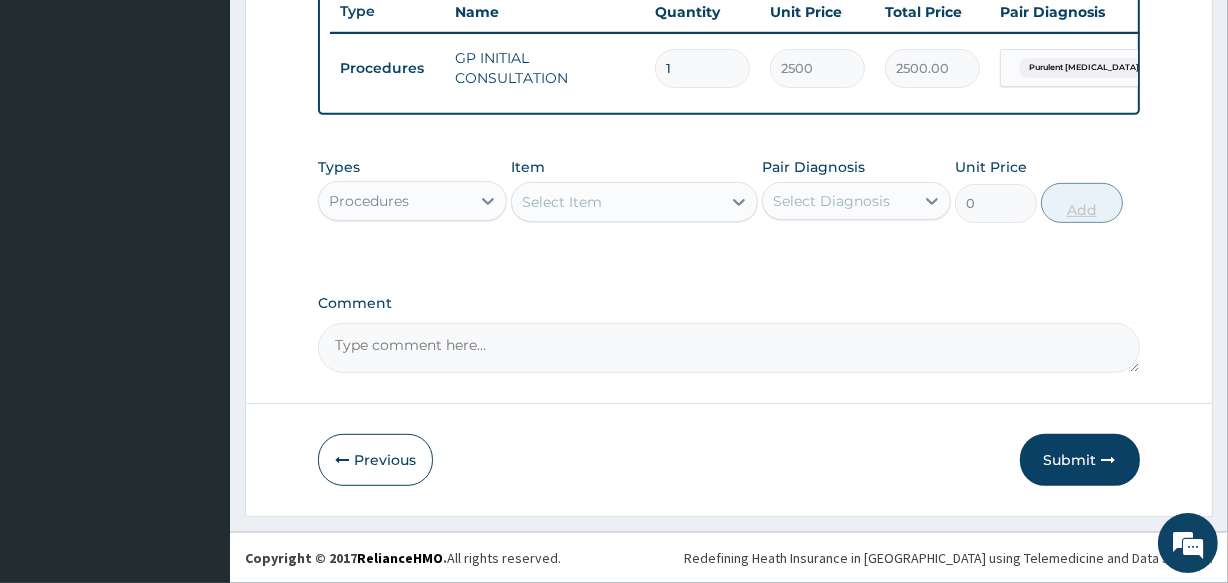 scroll, scrollTop: 776, scrollLeft: 0, axis: vertical 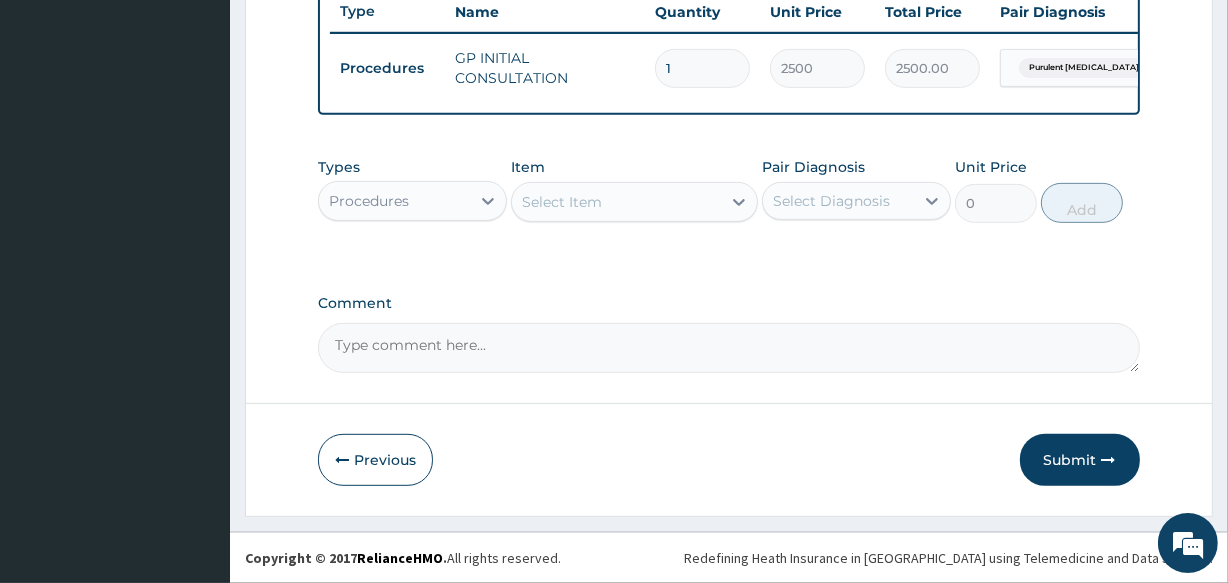 click on "Procedures" at bounding box center [394, 201] 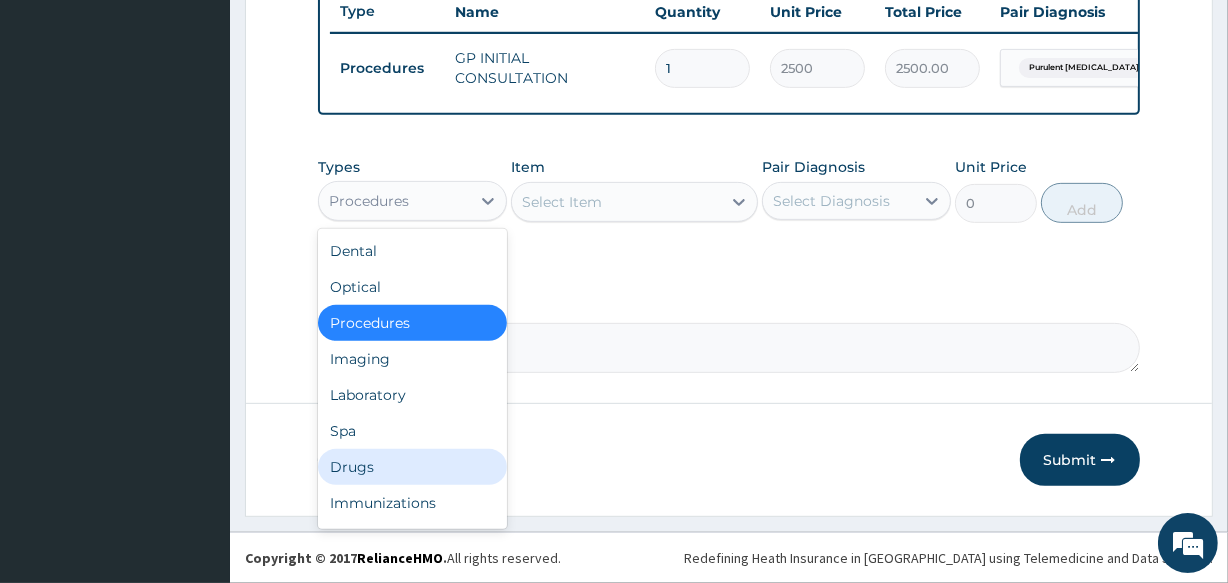 click on "Drugs" at bounding box center (412, 467) 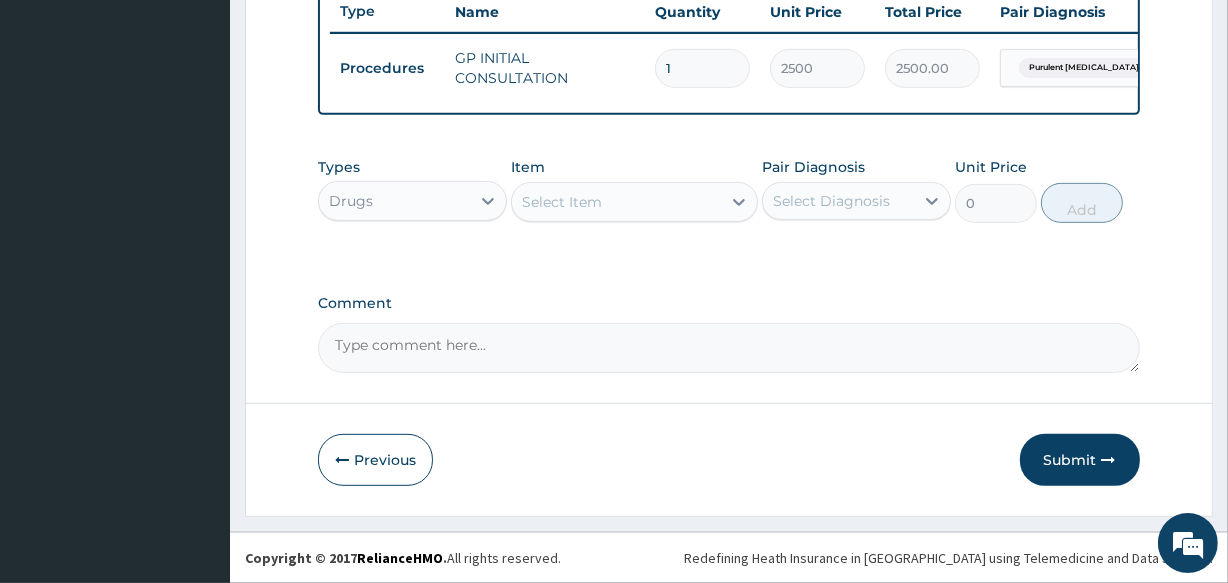 click on "Select Item" at bounding box center [616, 202] 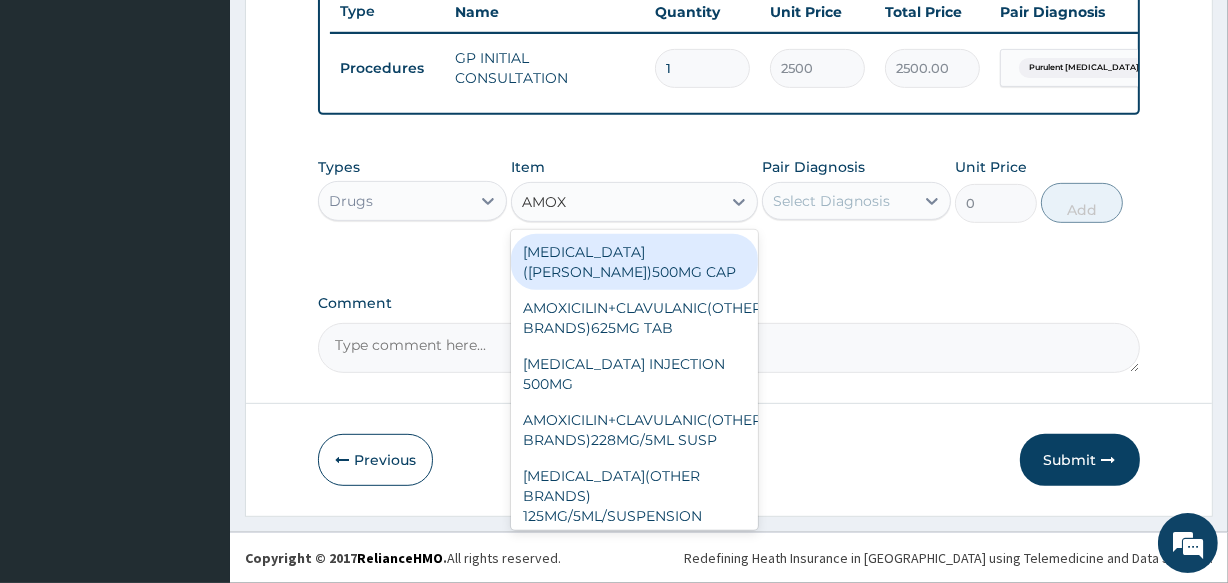 type on "AMOXY" 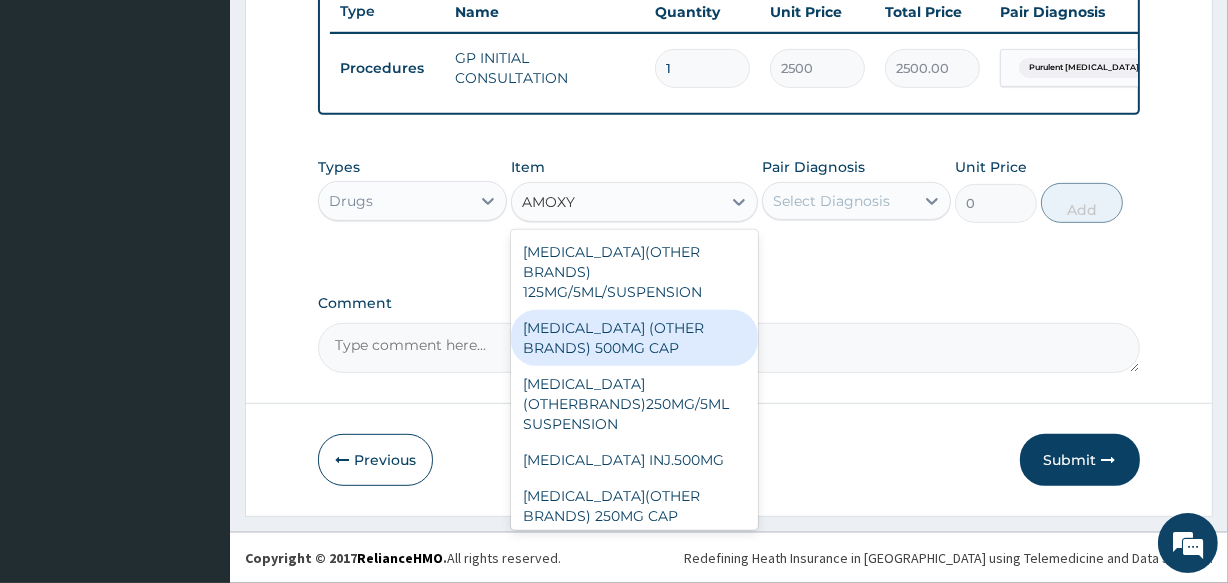 click on "AMOXYCILLIN (OTHER BRANDS) 500MG CAP" at bounding box center [634, 338] 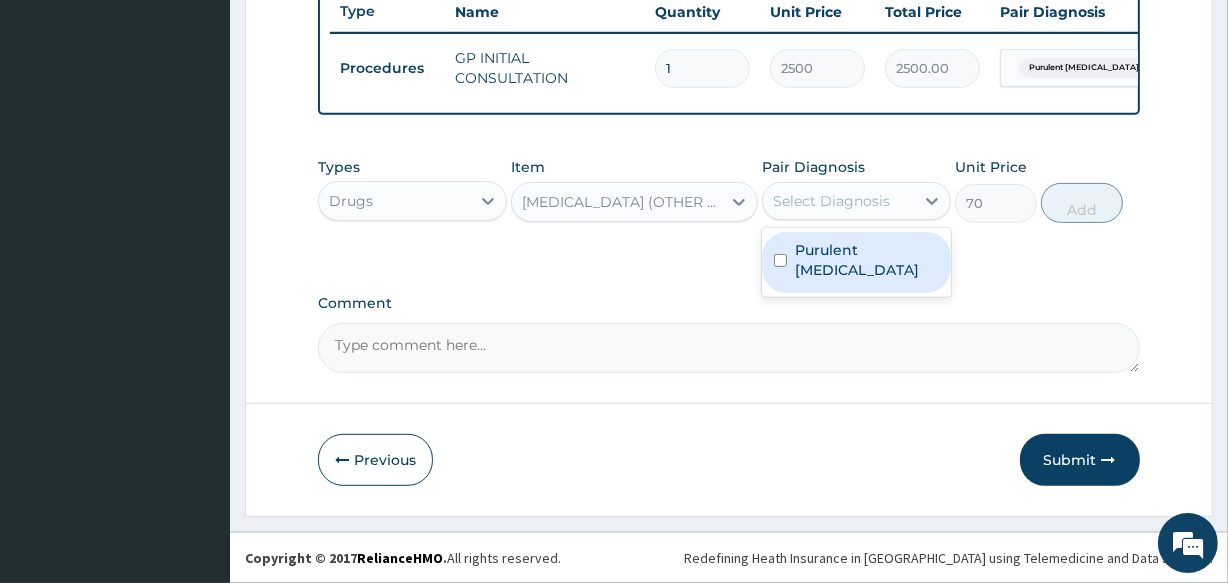 click on "Select Diagnosis" at bounding box center [831, 201] 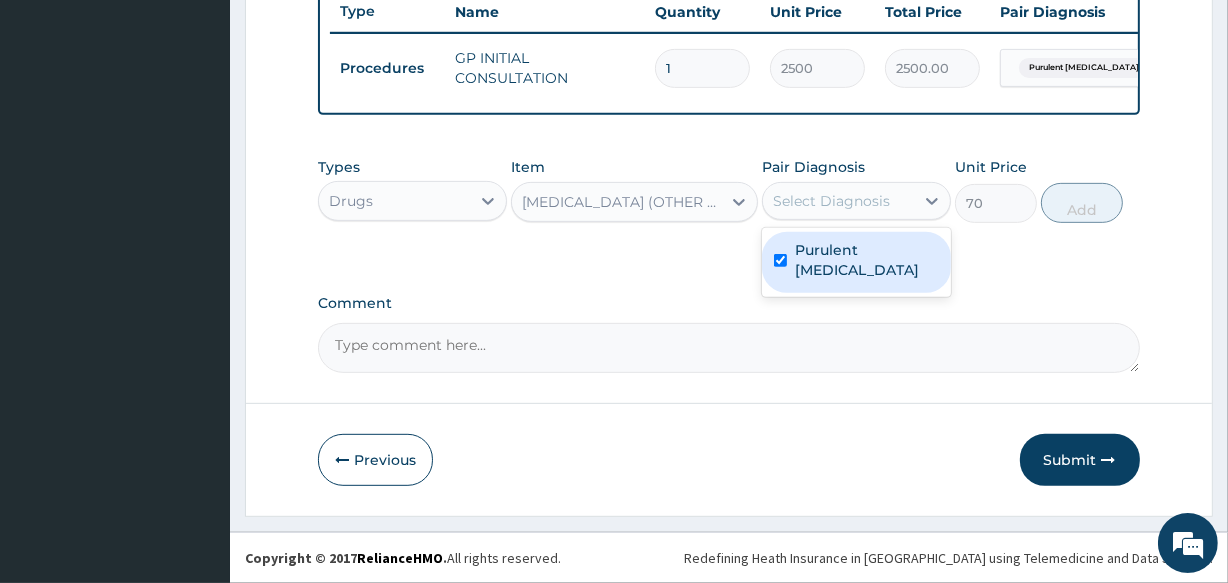 checkbox on "true" 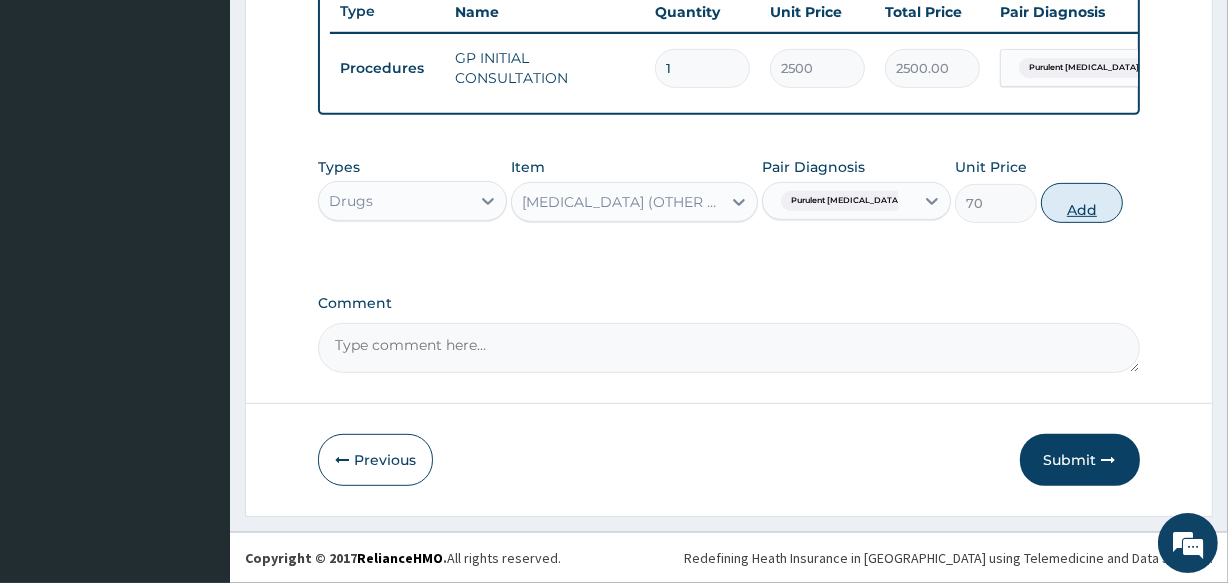 click on "Add" at bounding box center [1082, 203] 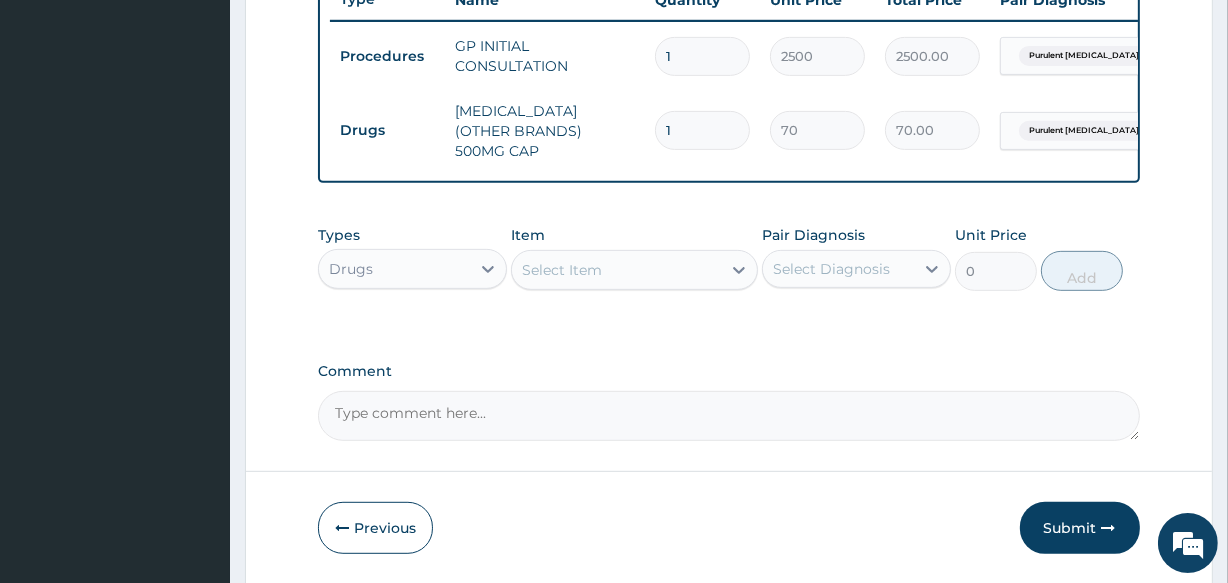 type on "15" 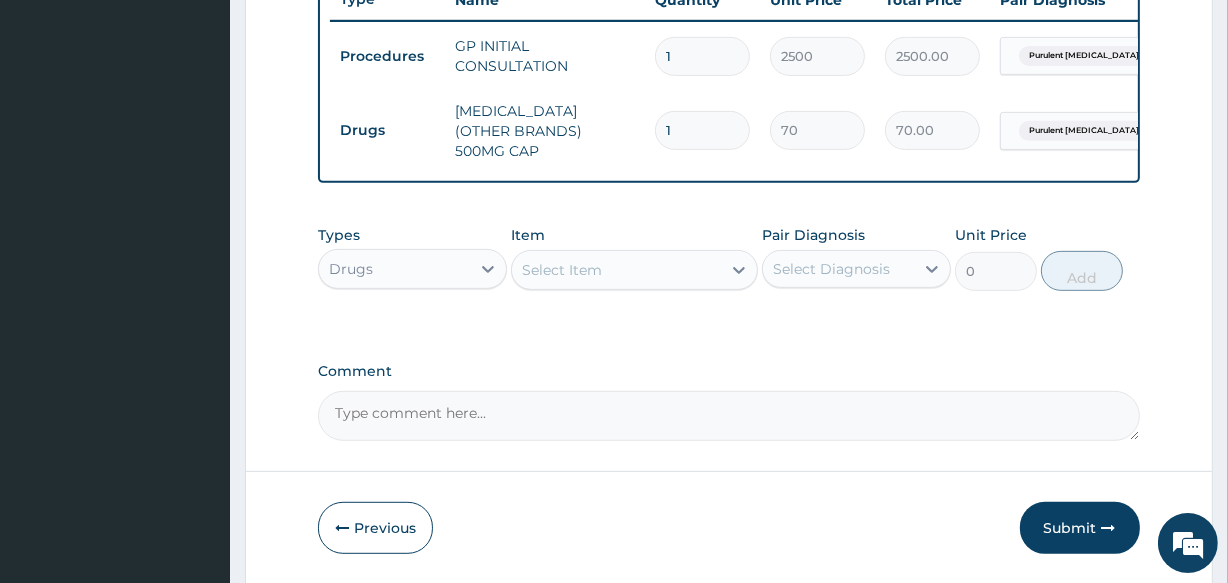 type on "1050.00" 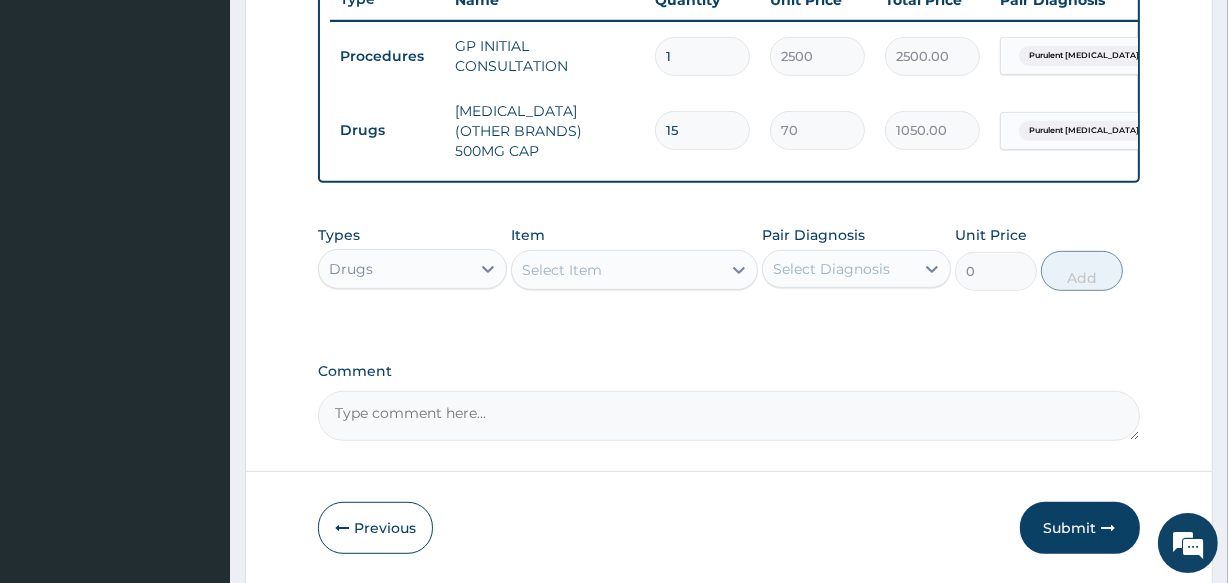 type on "15" 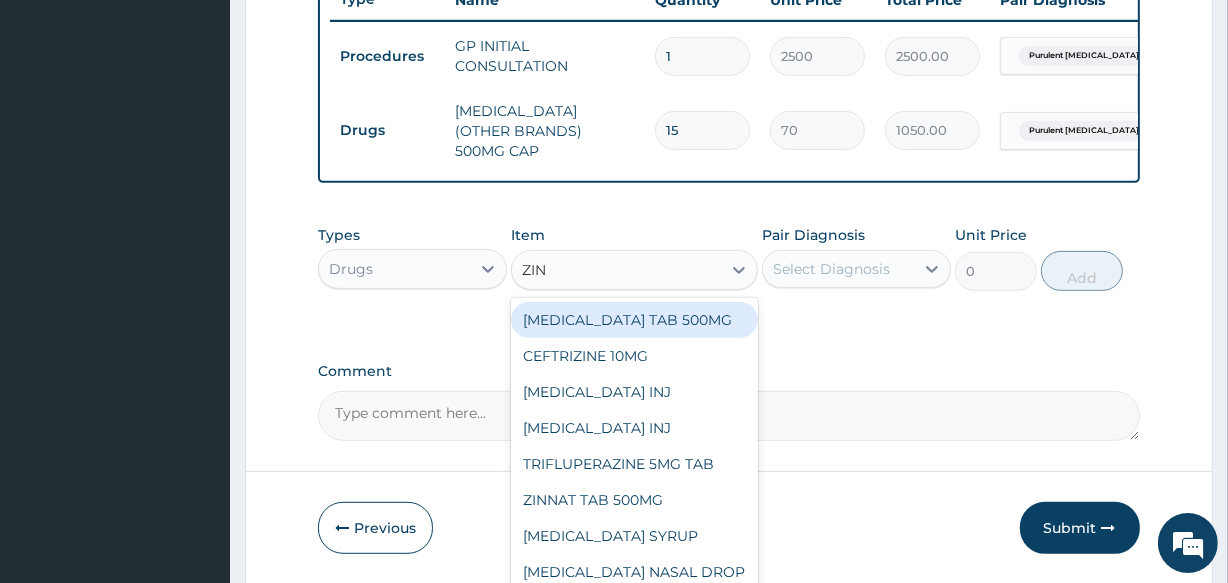 type on "ZINC" 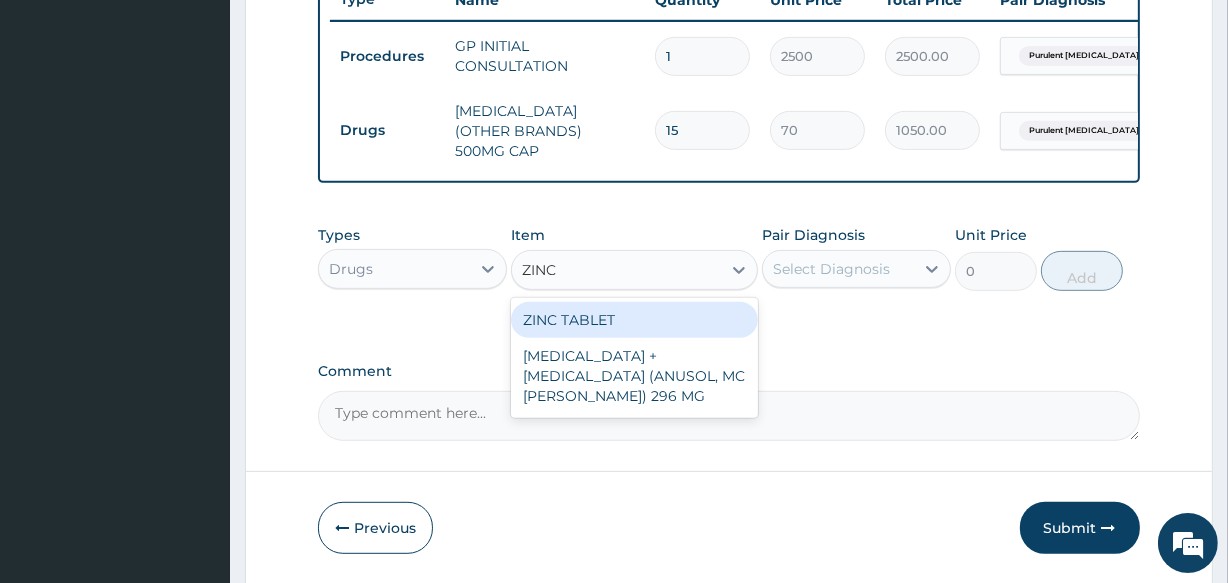 click on "ZINC TABLET" at bounding box center (634, 320) 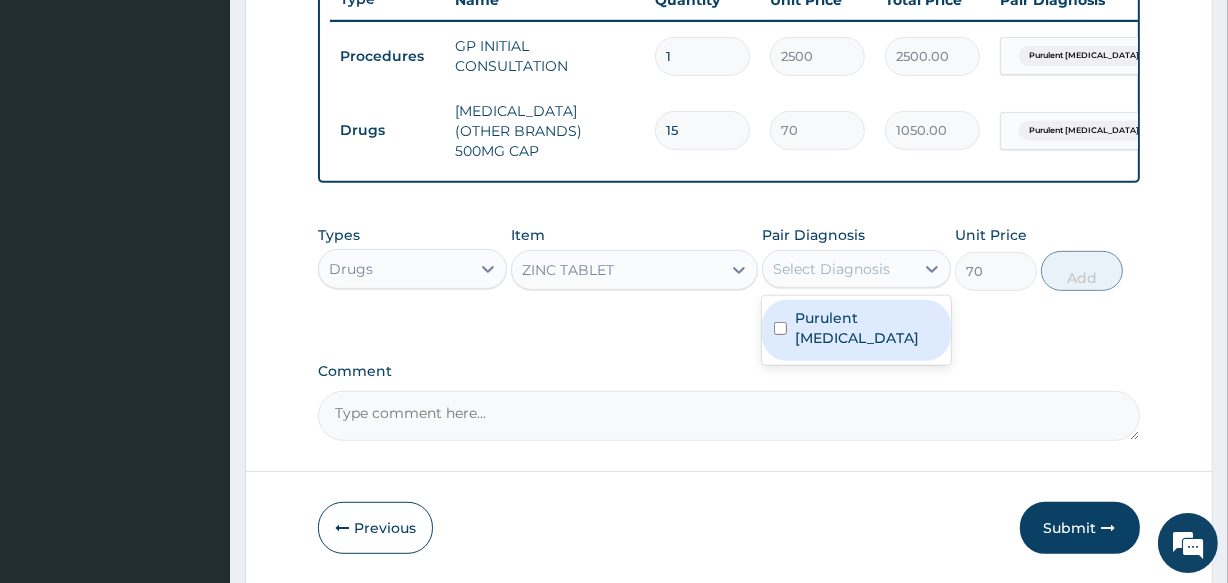 click on "Select Diagnosis" at bounding box center [831, 269] 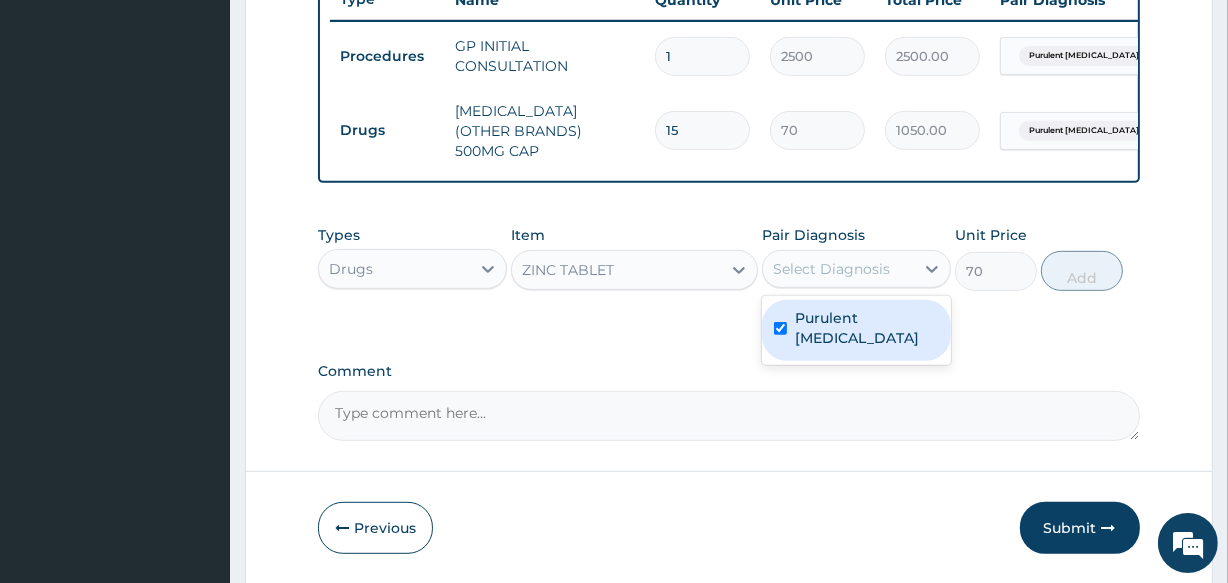 checkbox on "true" 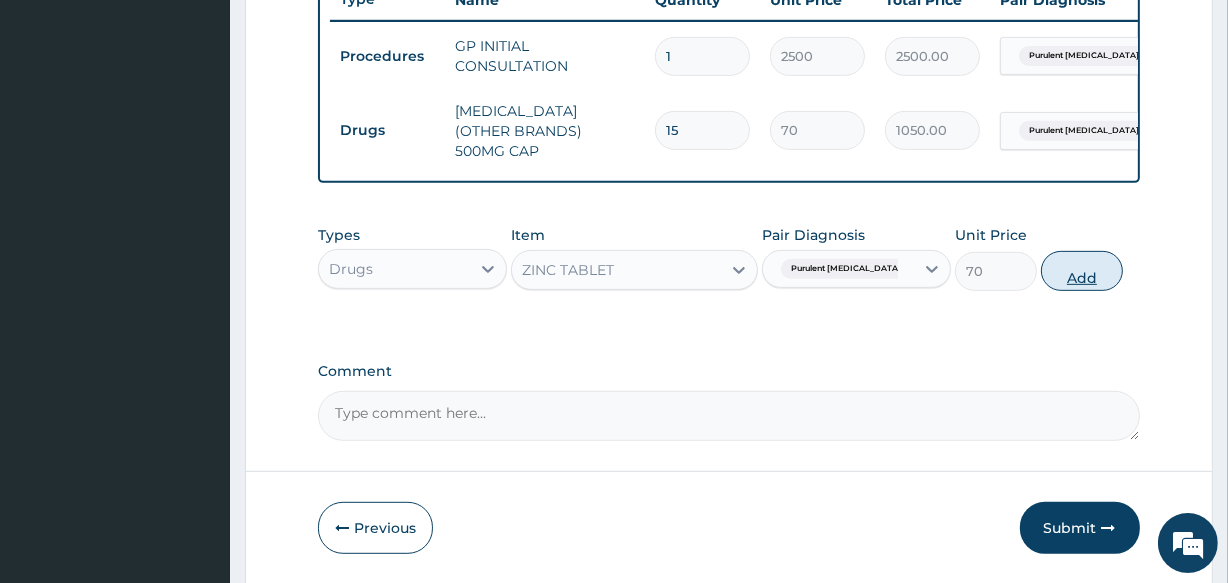 click on "Add" at bounding box center [1082, 271] 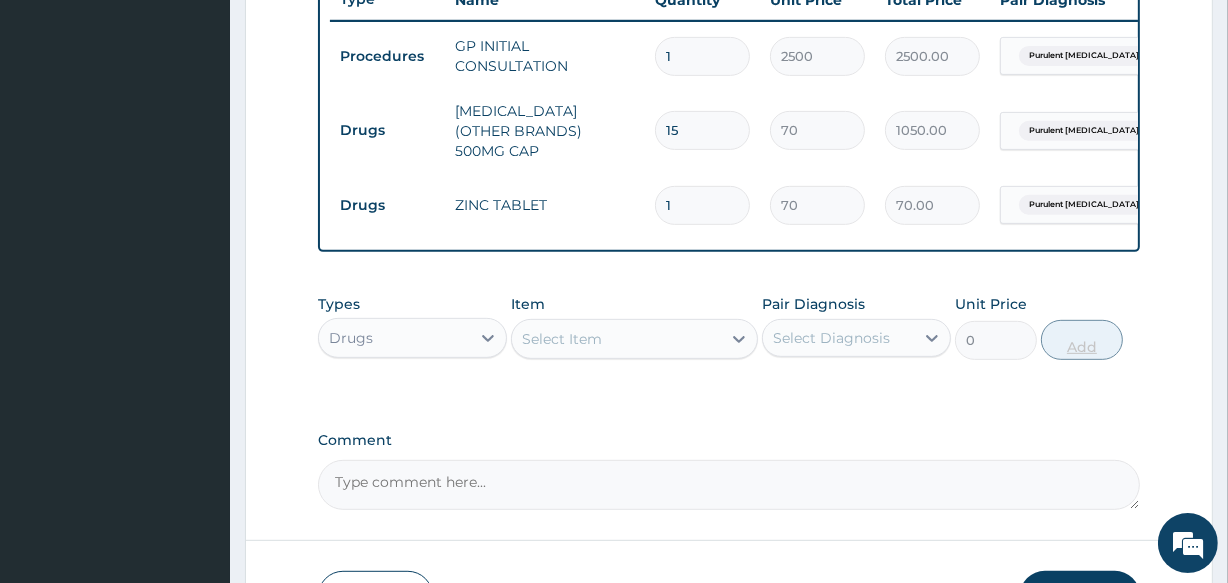 type 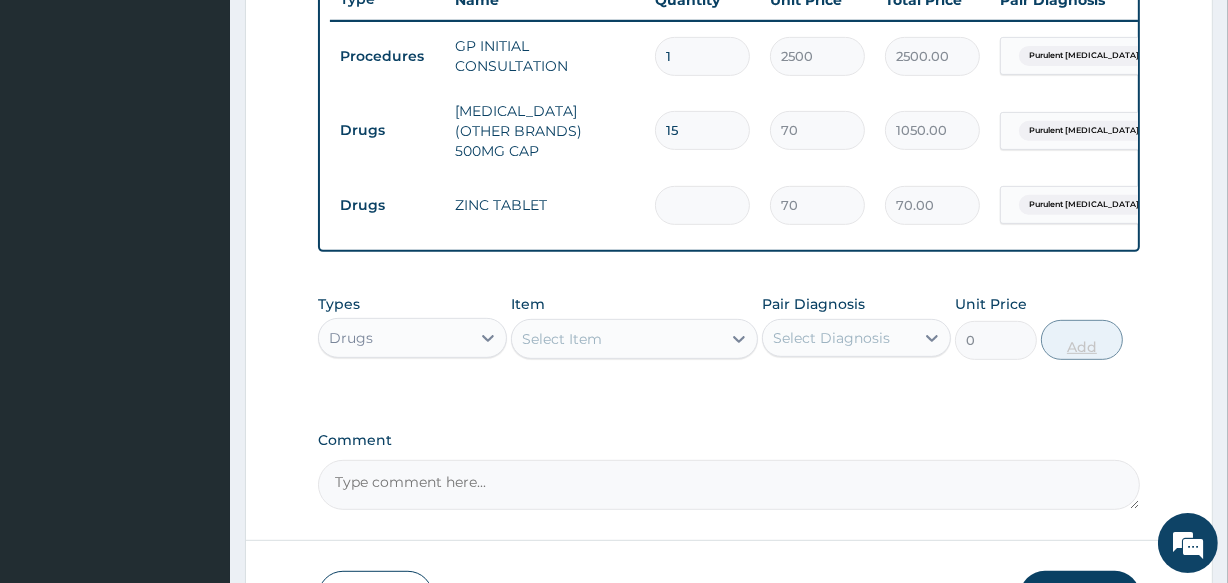 type on "0.00" 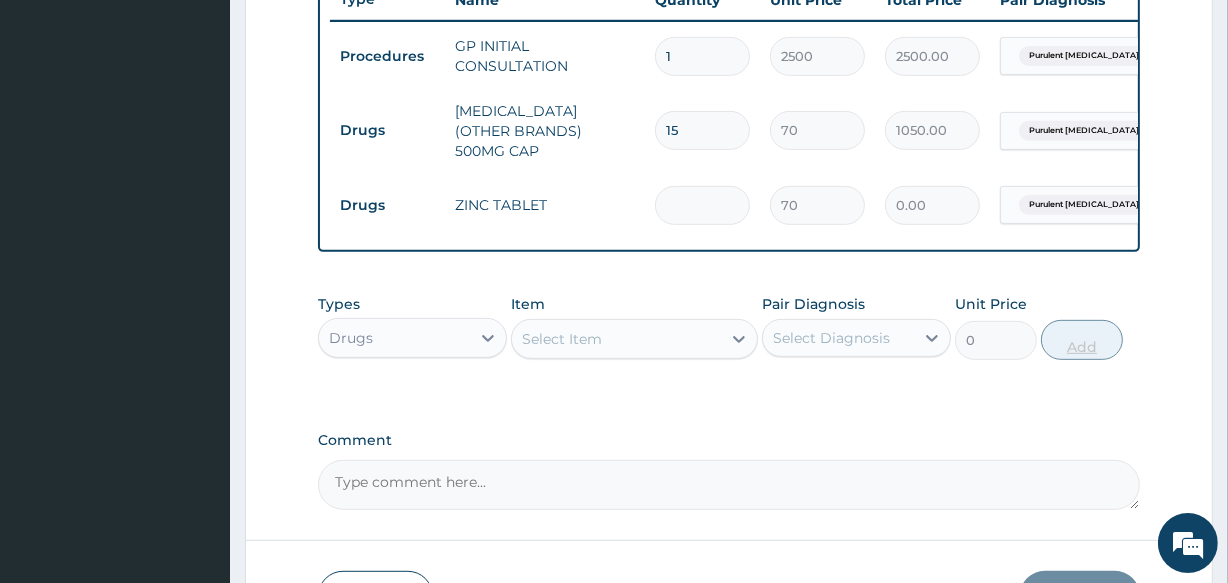 type on "5" 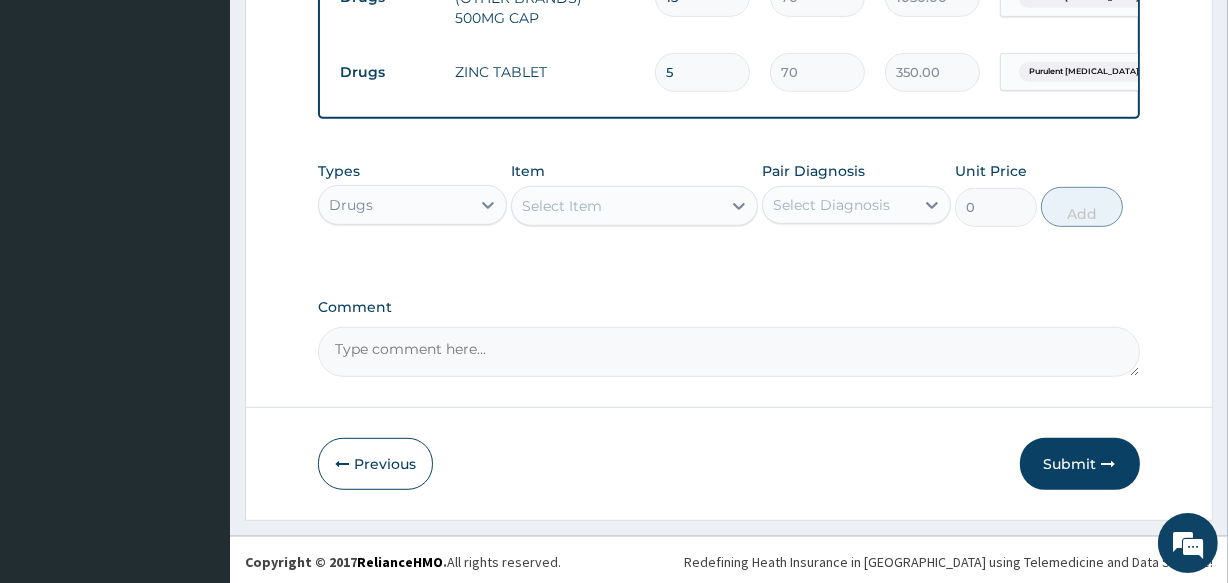 scroll, scrollTop: 915, scrollLeft: 0, axis: vertical 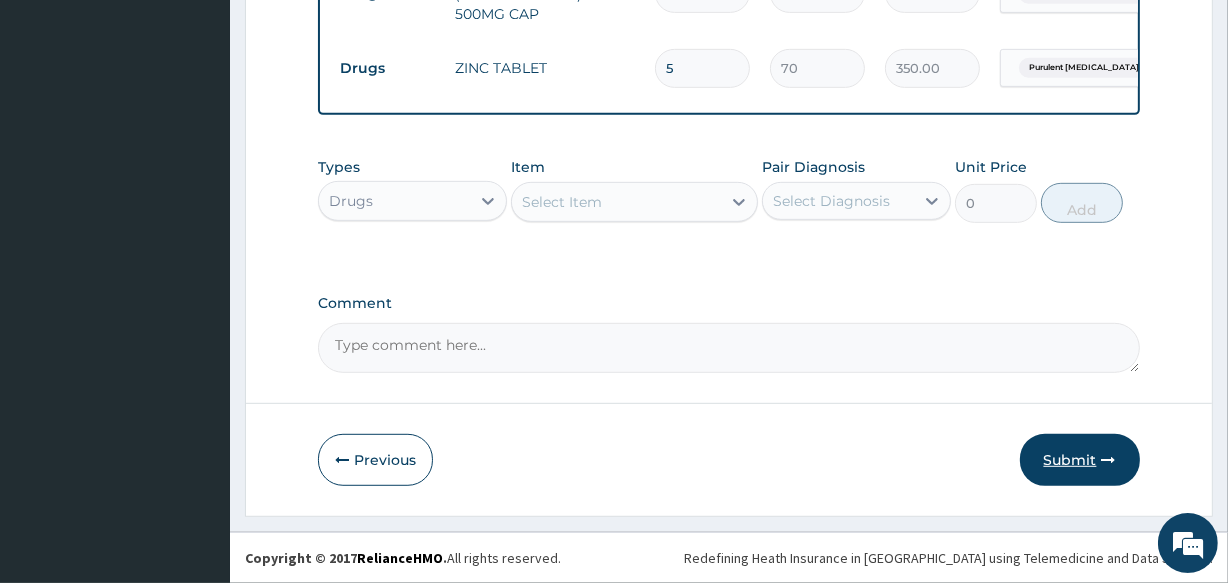 type on "5" 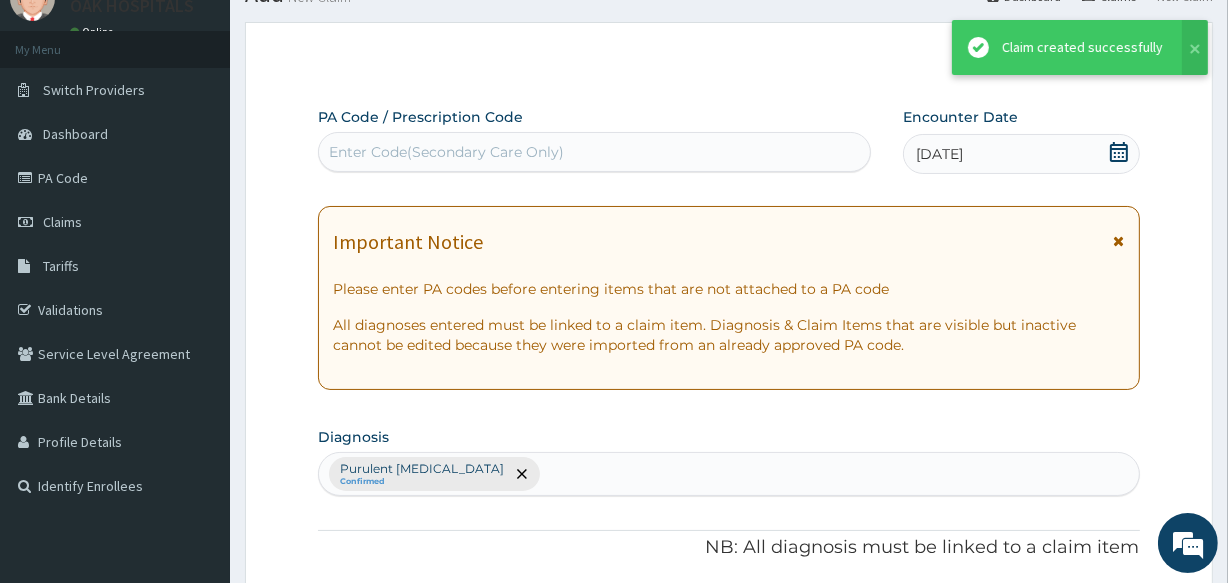scroll, scrollTop: 915, scrollLeft: 0, axis: vertical 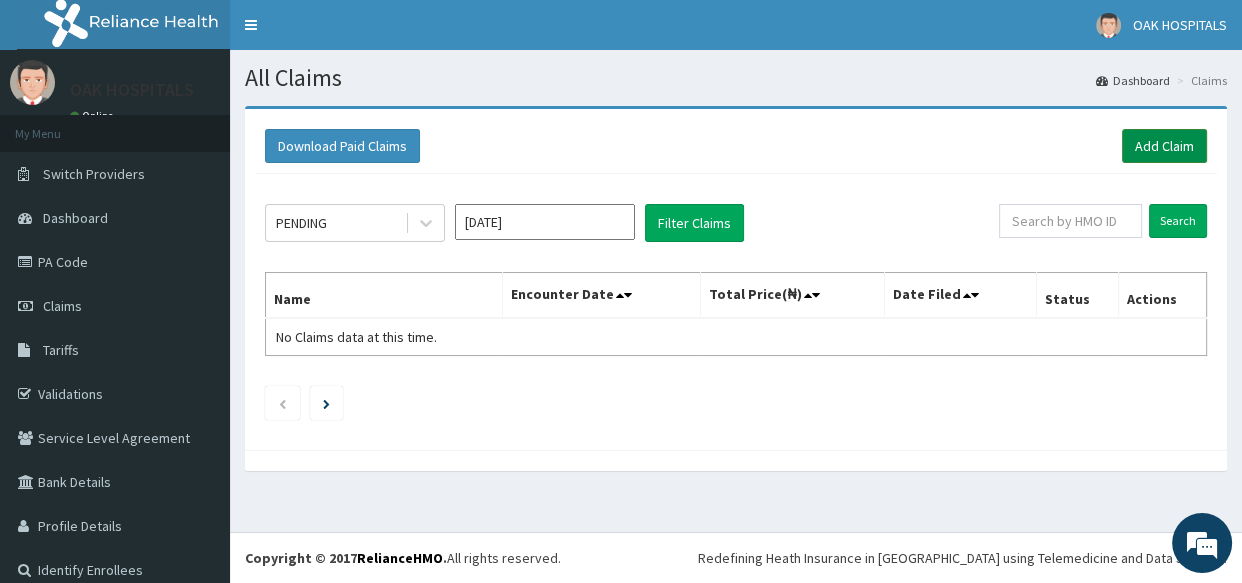 click on "Add Claim" at bounding box center [1164, 146] 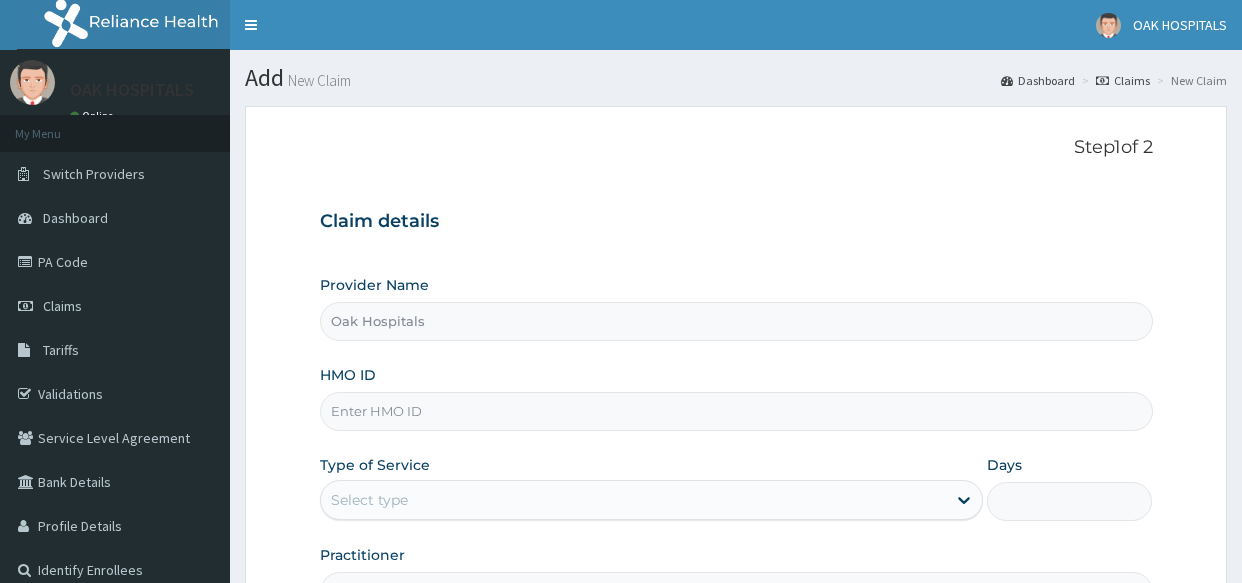 click on "HMO ID" at bounding box center (736, 411) 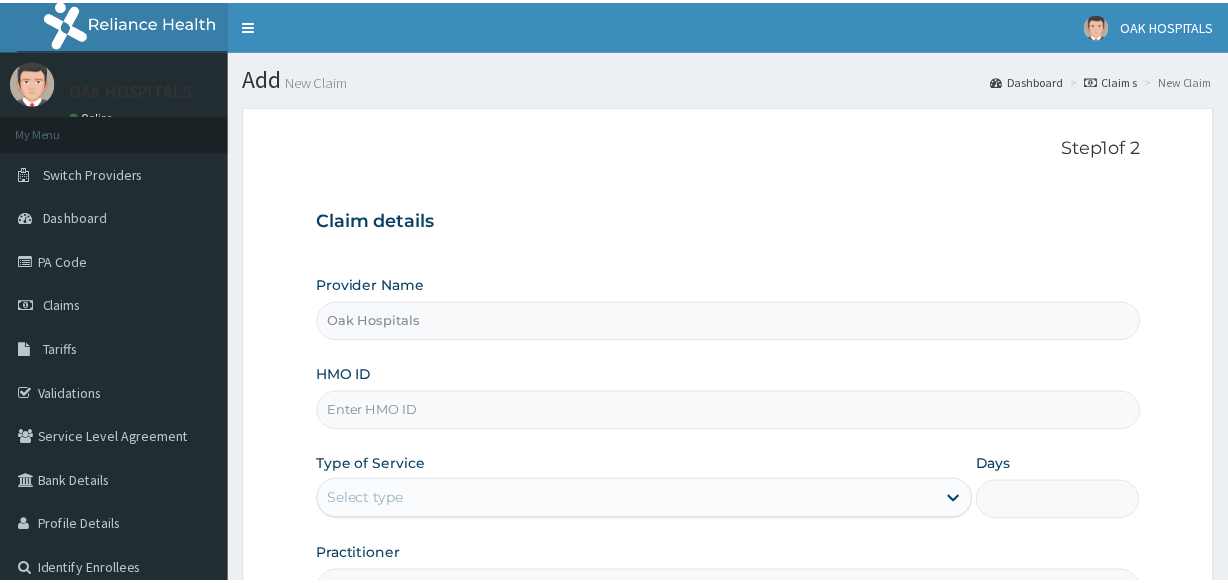 scroll, scrollTop: 0, scrollLeft: 0, axis: both 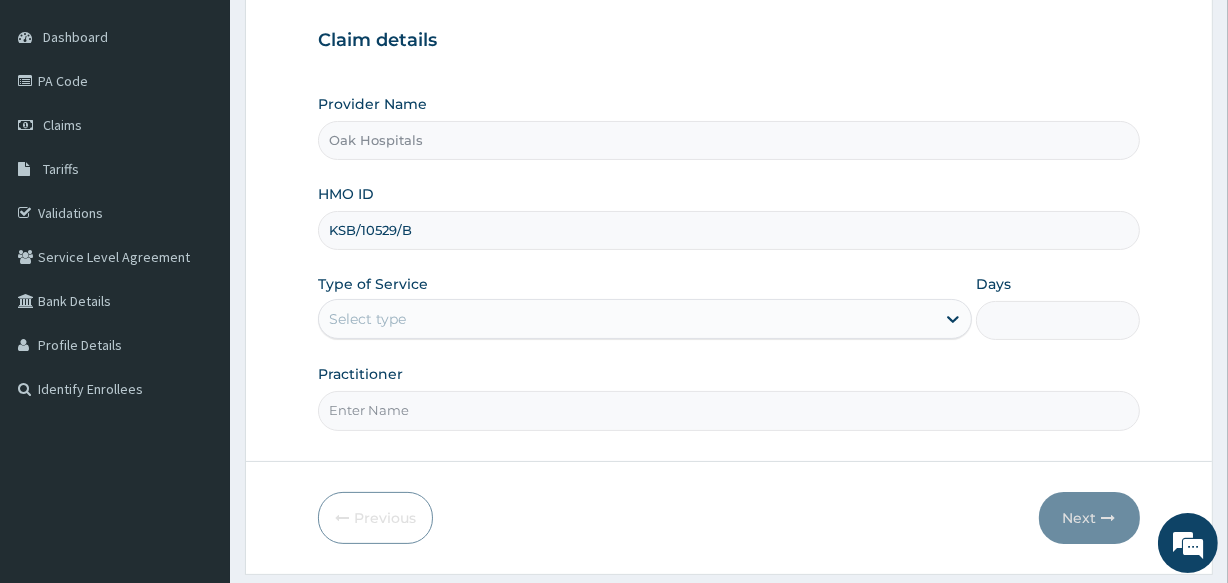 type on "KSB/10529/B" 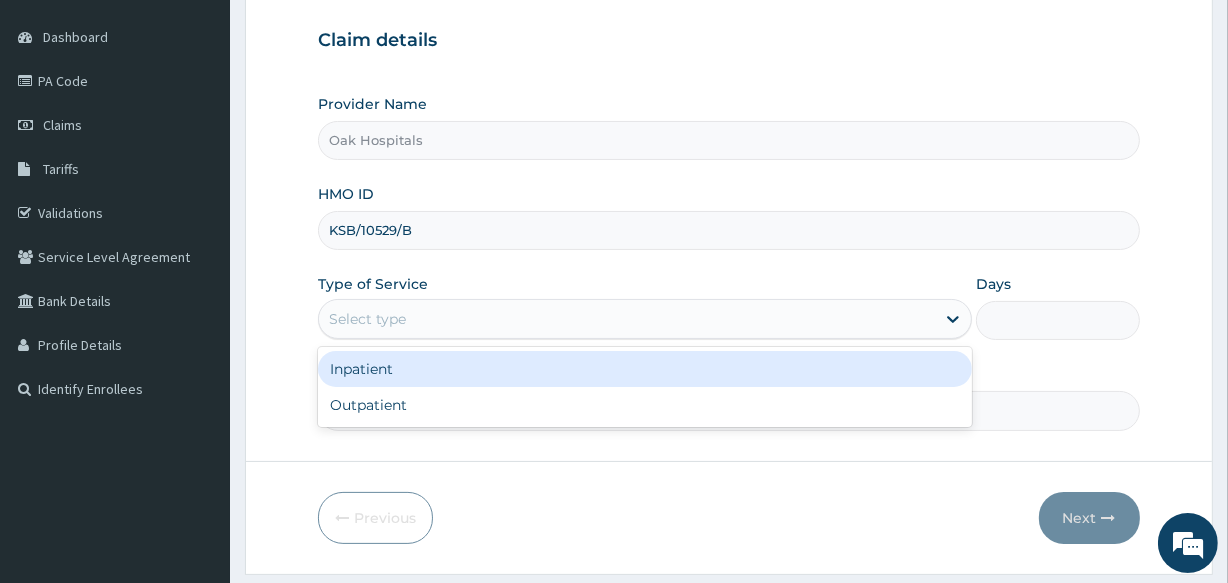 click on "Select type" at bounding box center [627, 319] 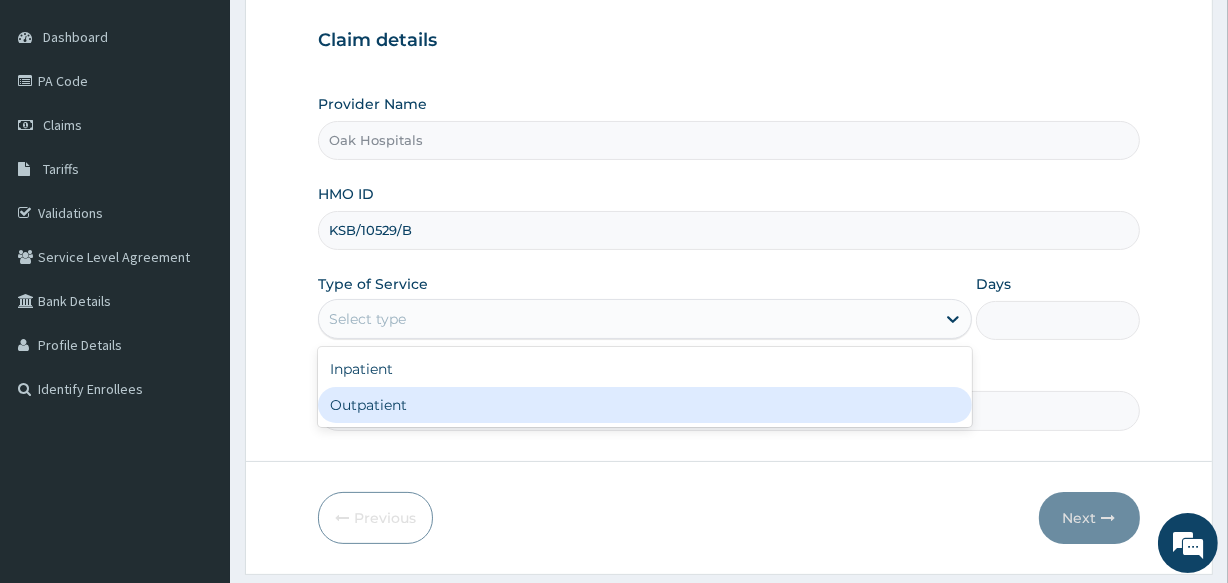 click on "Outpatient" at bounding box center [645, 405] 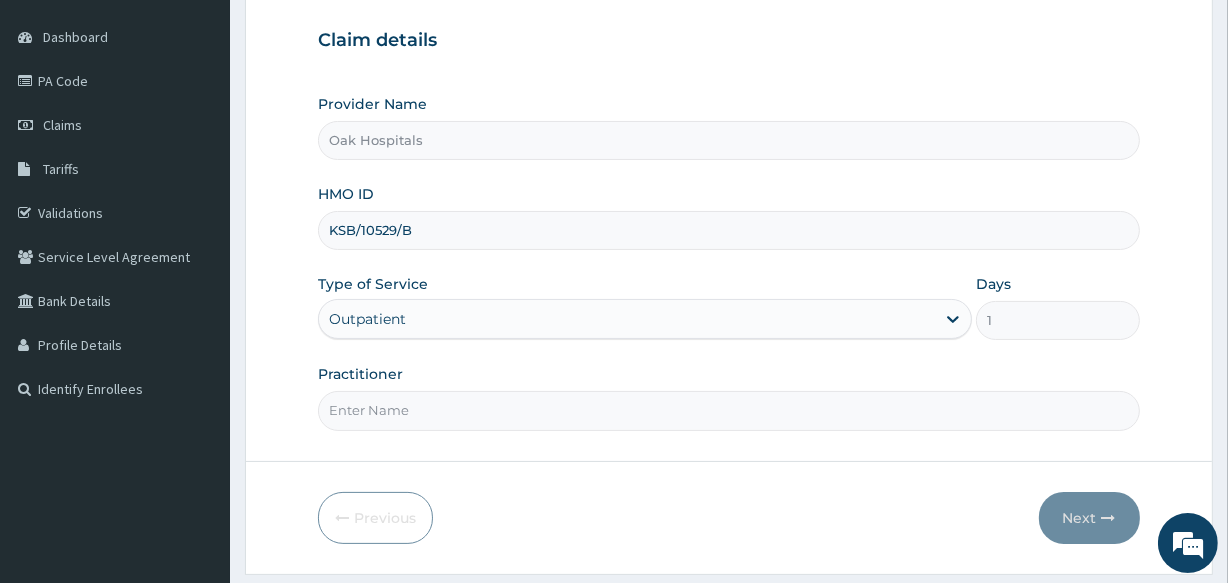 click on "Practitioner" at bounding box center [728, 410] 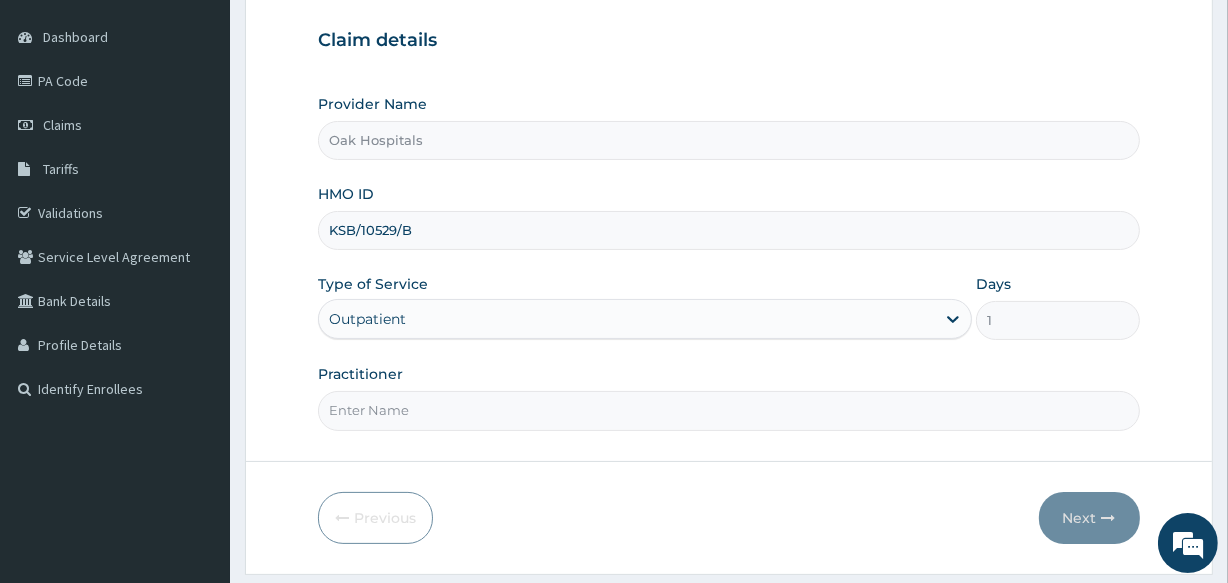 type on "[PERSON_NAME]" 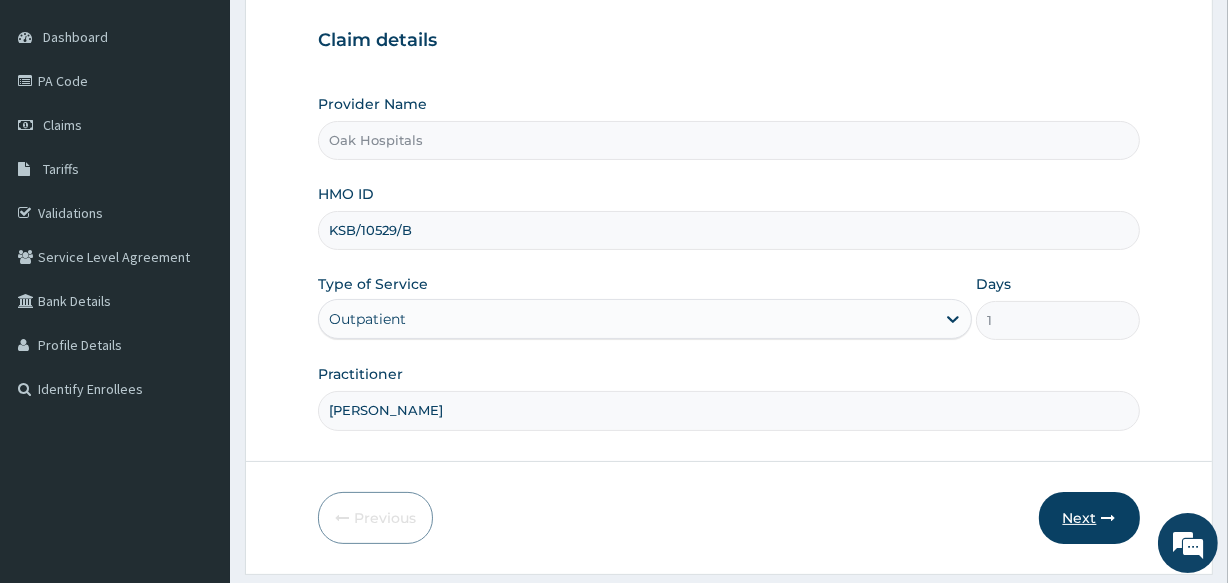 click on "Next" at bounding box center (1089, 518) 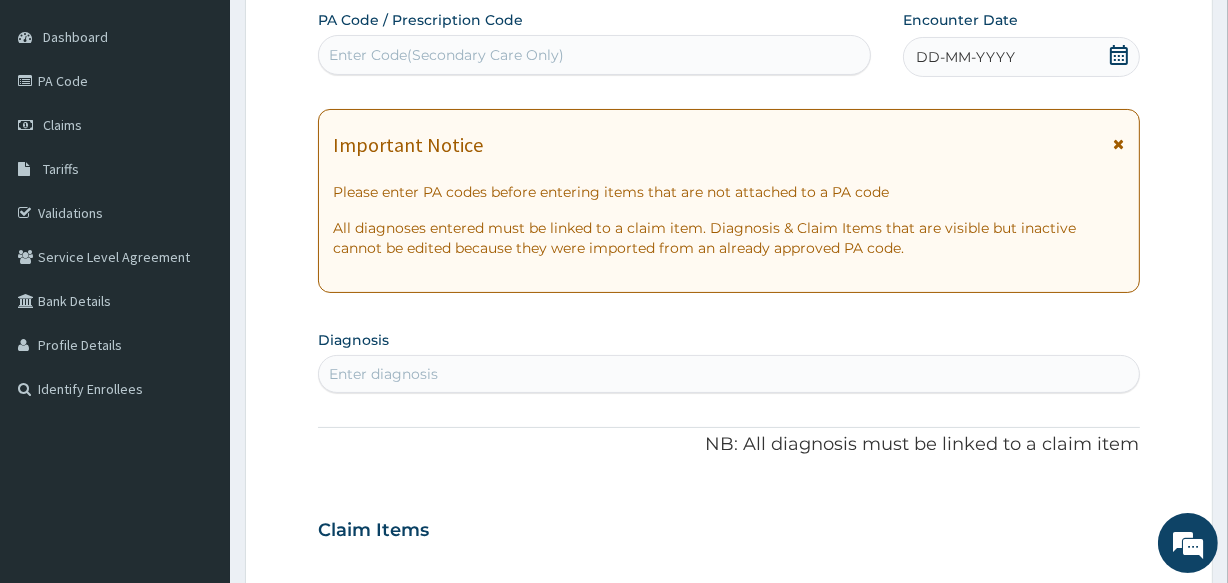 click on "Enter Code(Secondary Care Only)" at bounding box center (594, 55) 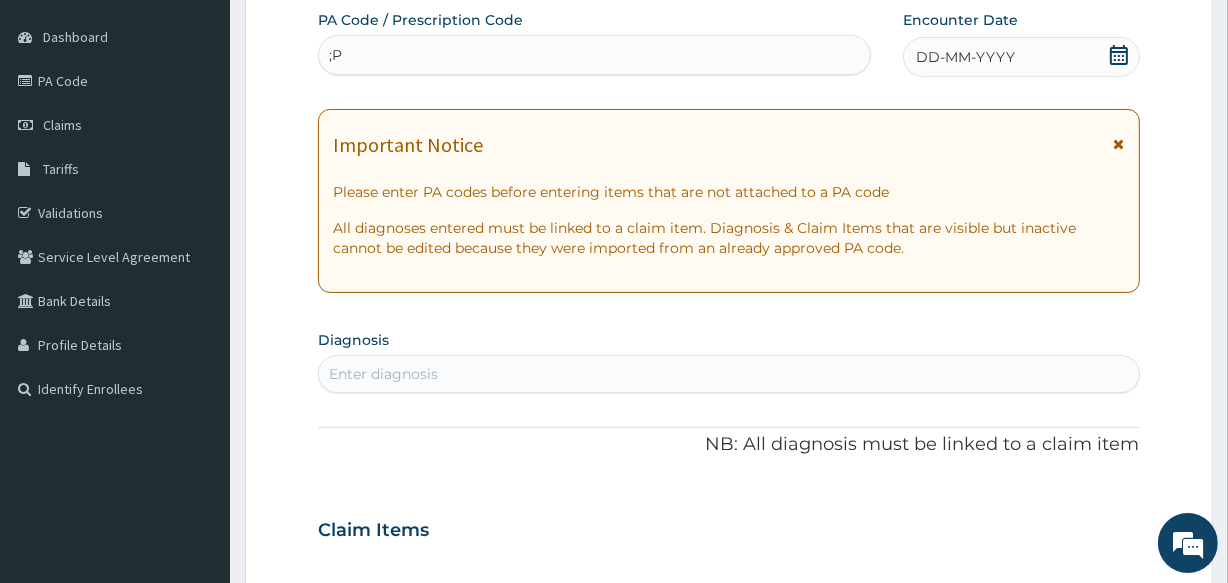 type on ";" 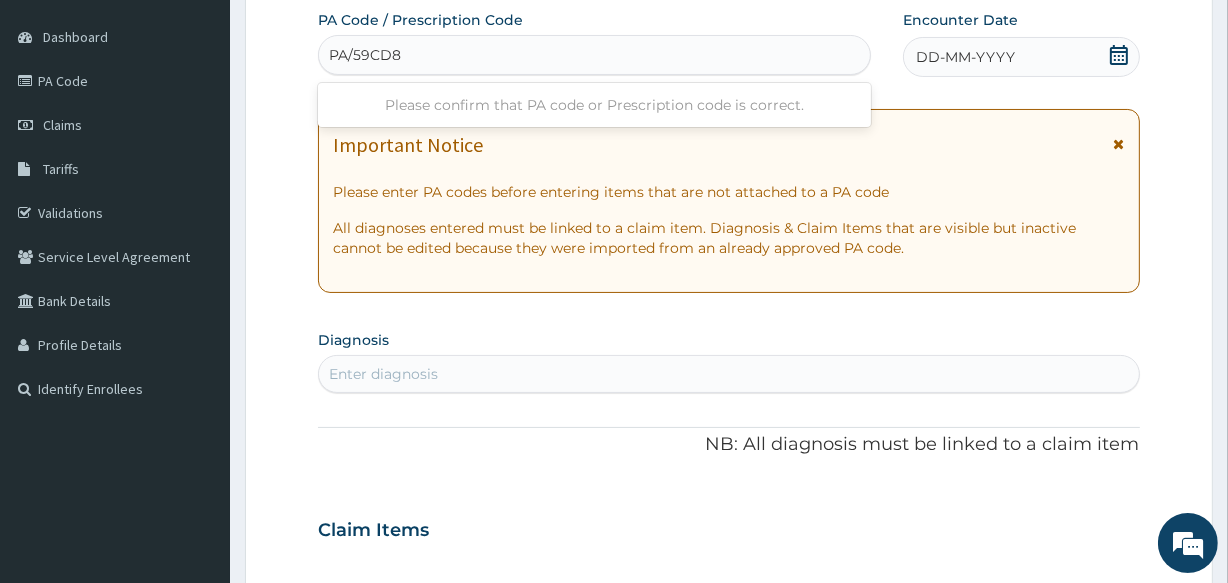 type on "PA/59CD85" 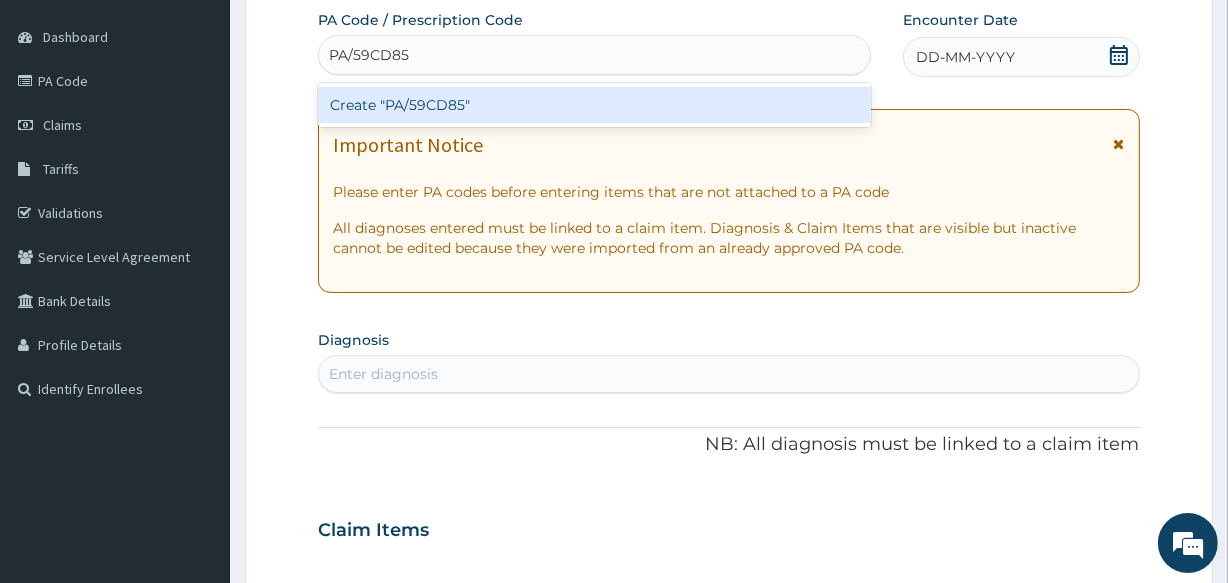 click on "Create "PA/59CD85"" at bounding box center (594, 105) 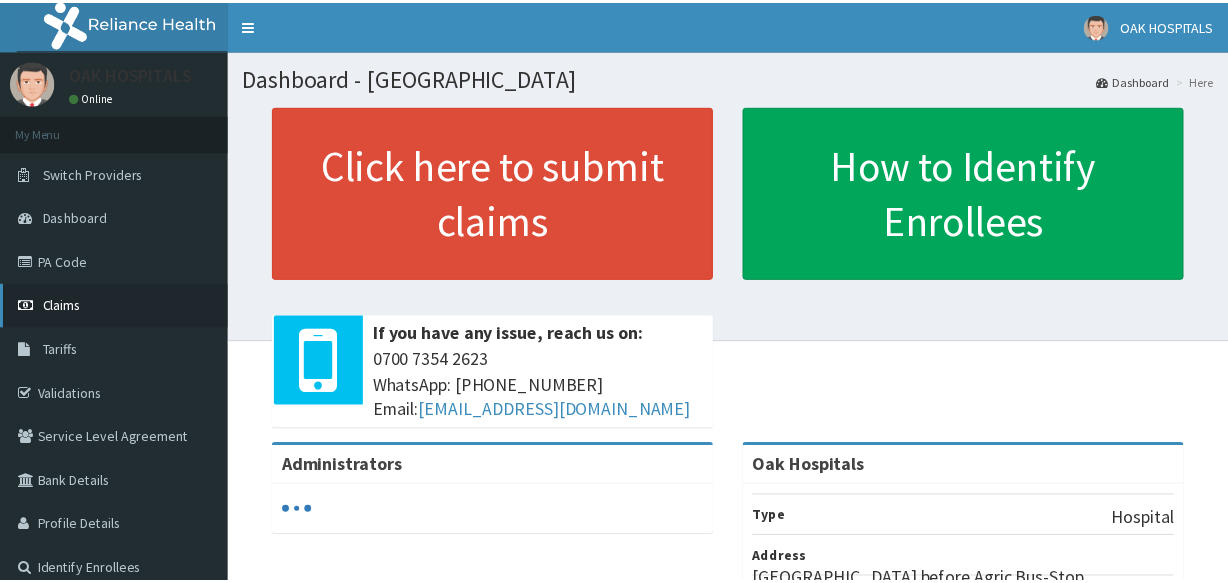 scroll, scrollTop: 0, scrollLeft: 0, axis: both 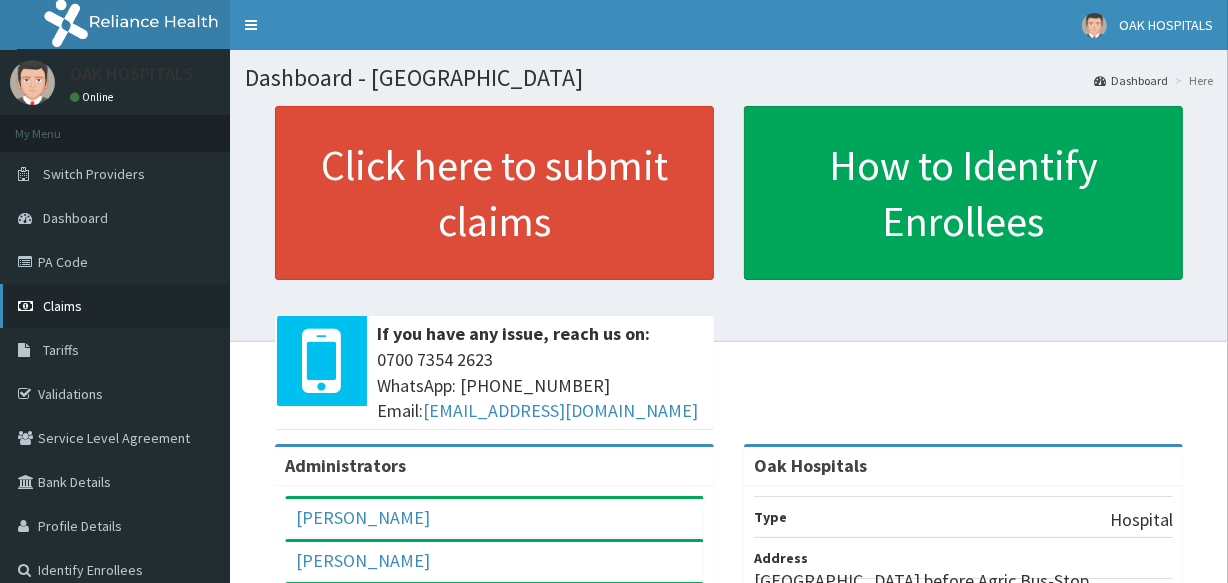 click on "Claims" at bounding box center [62, 306] 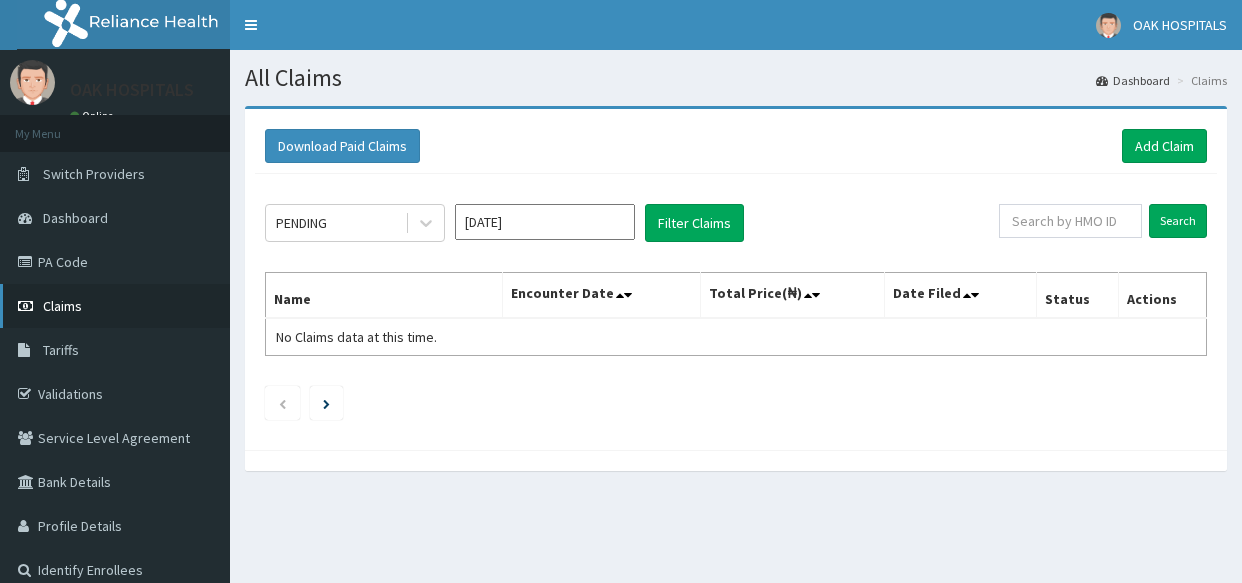 scroll, scrollTop: 0, scrollLeft: 0, axis: both 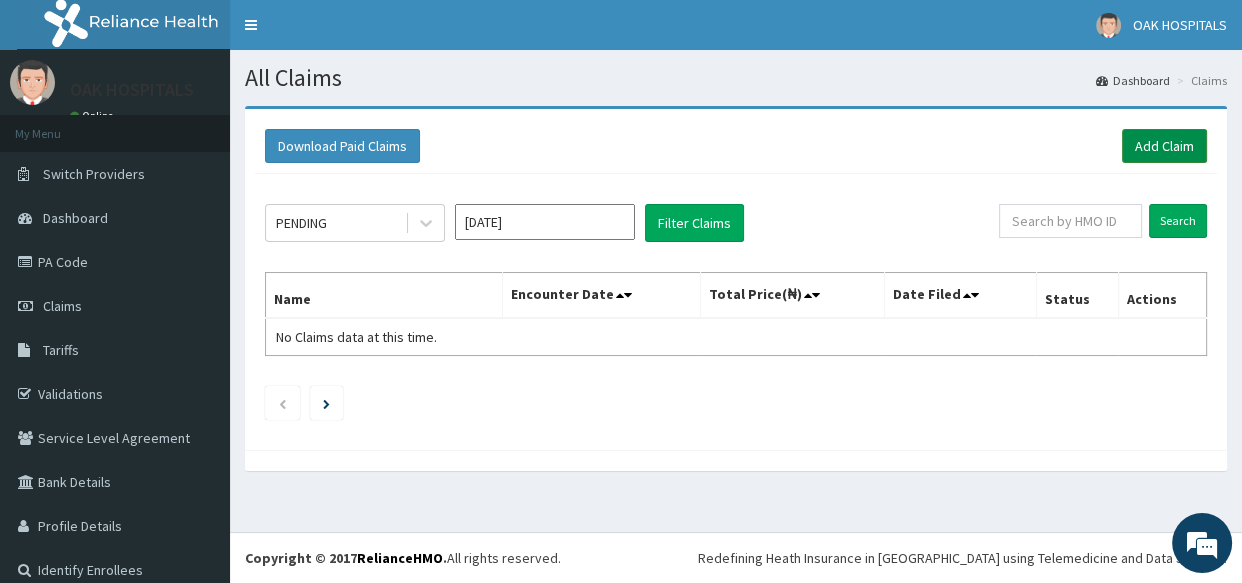 click on "Add Claim" at bounding box center [1164, 146] 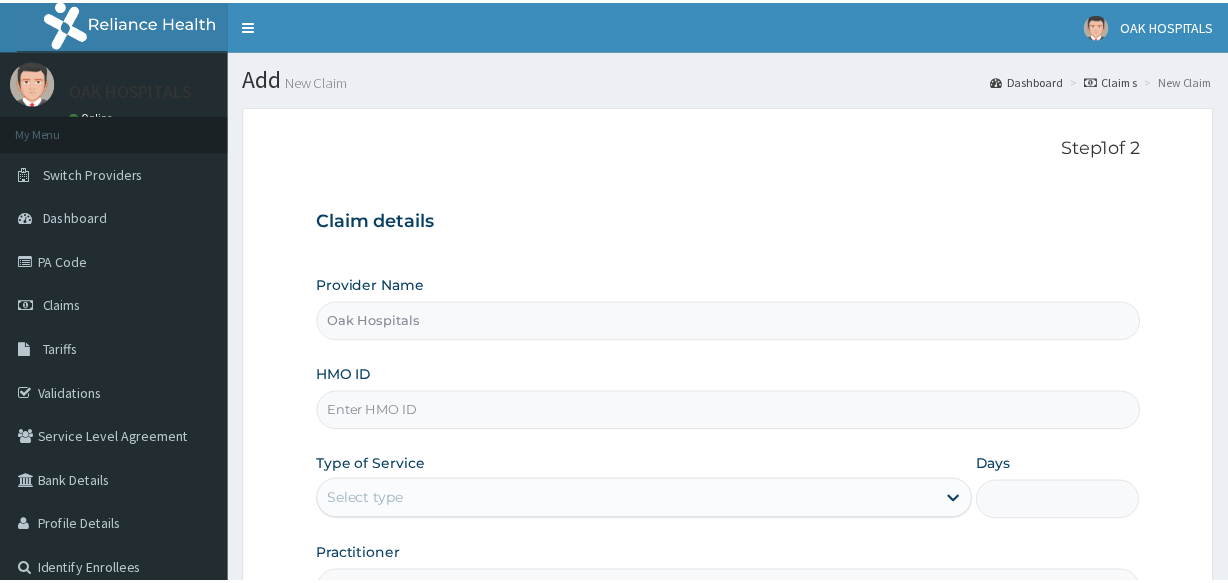 scroll, scrollTop: 0, scrollLeft: 0, axis: both 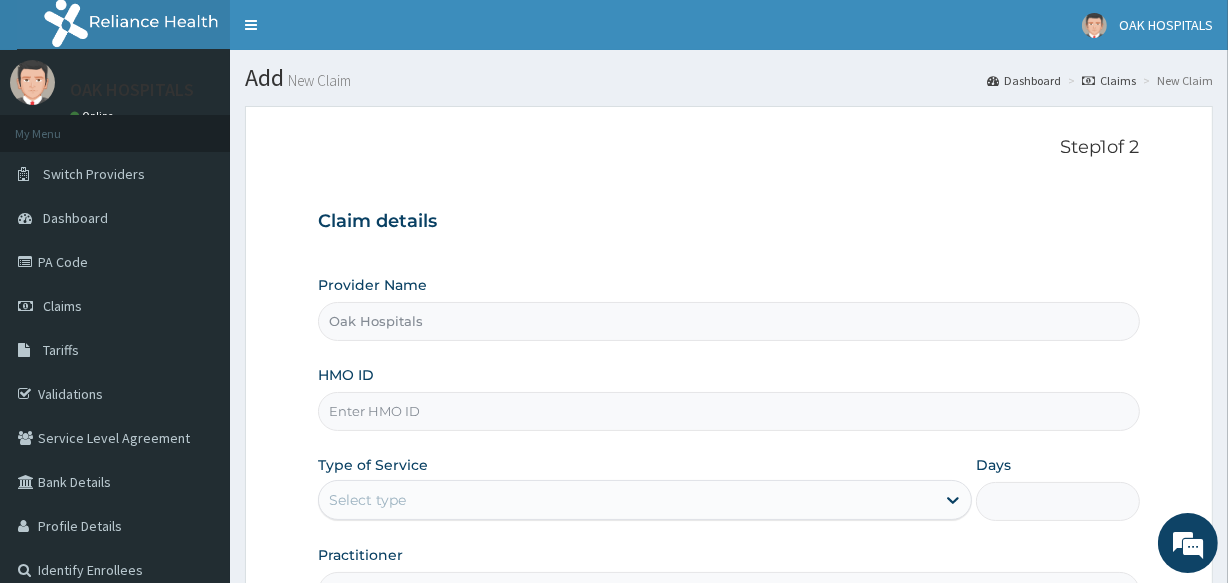 click on "HMO ID" at bounding box center (728, 411) 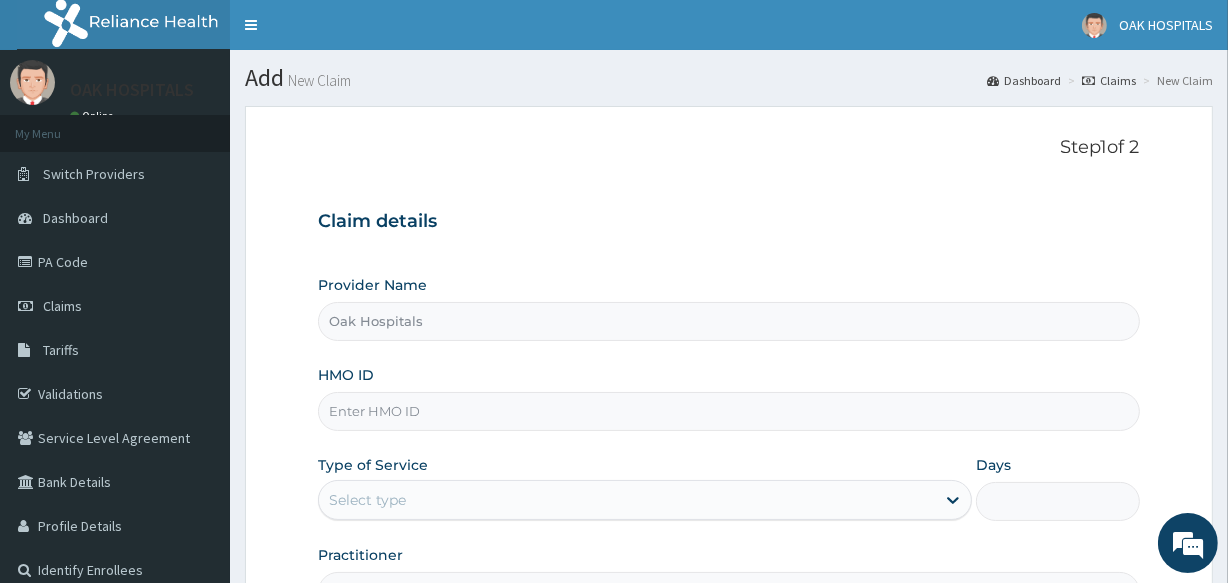 scroll, scrollTop: 0, scrollLeft: 0, axis: both 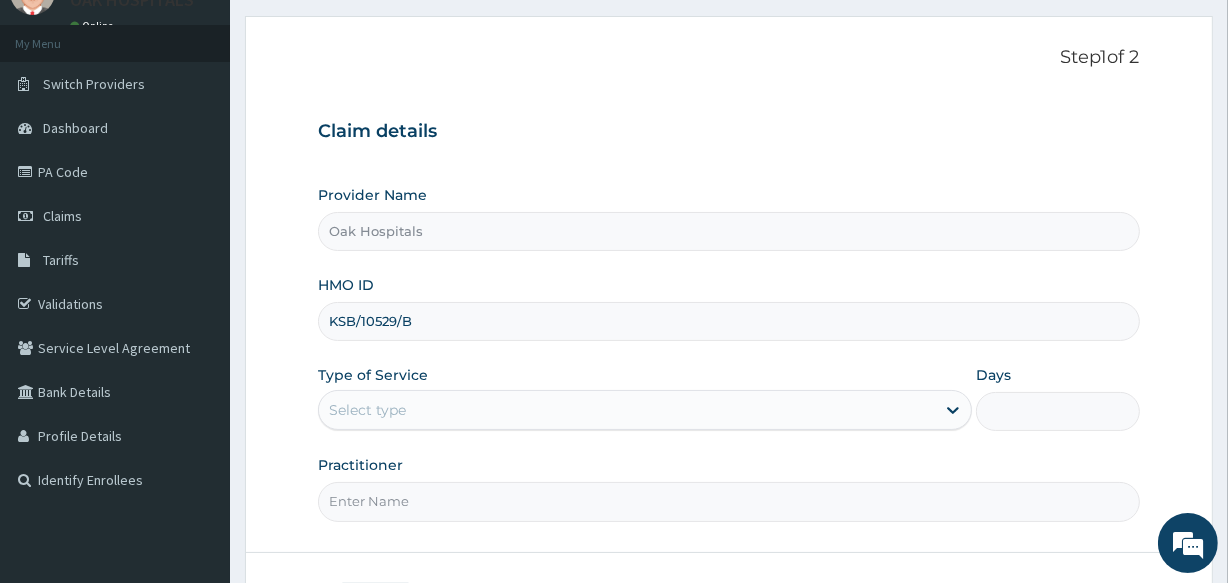 type on "KSB/10529/B" 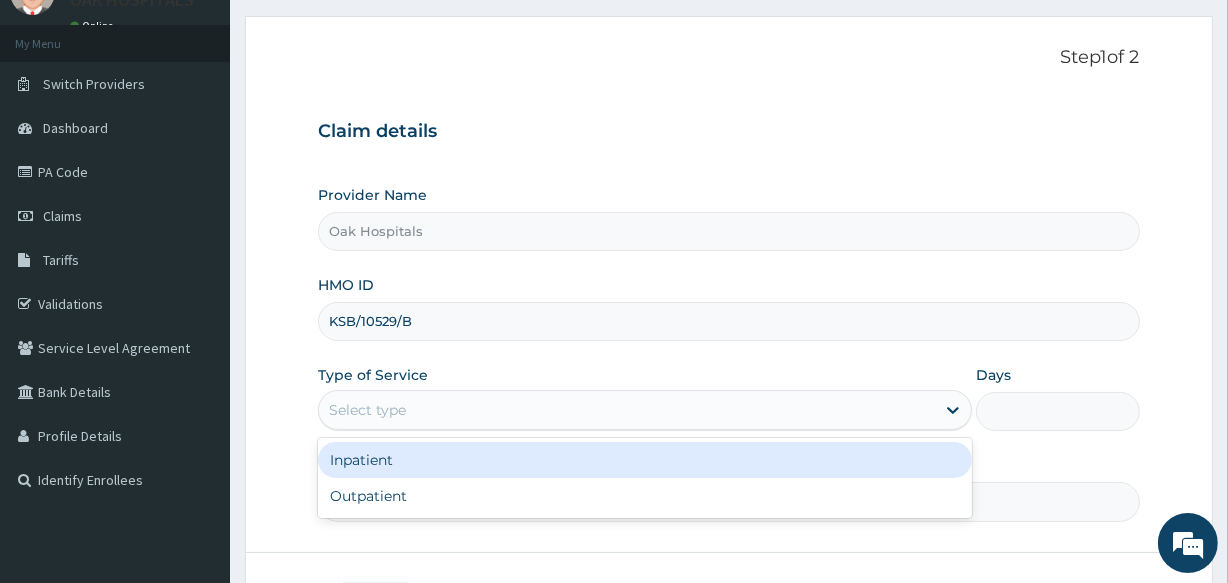 click on "Select type" at bounding box center [627, 410] 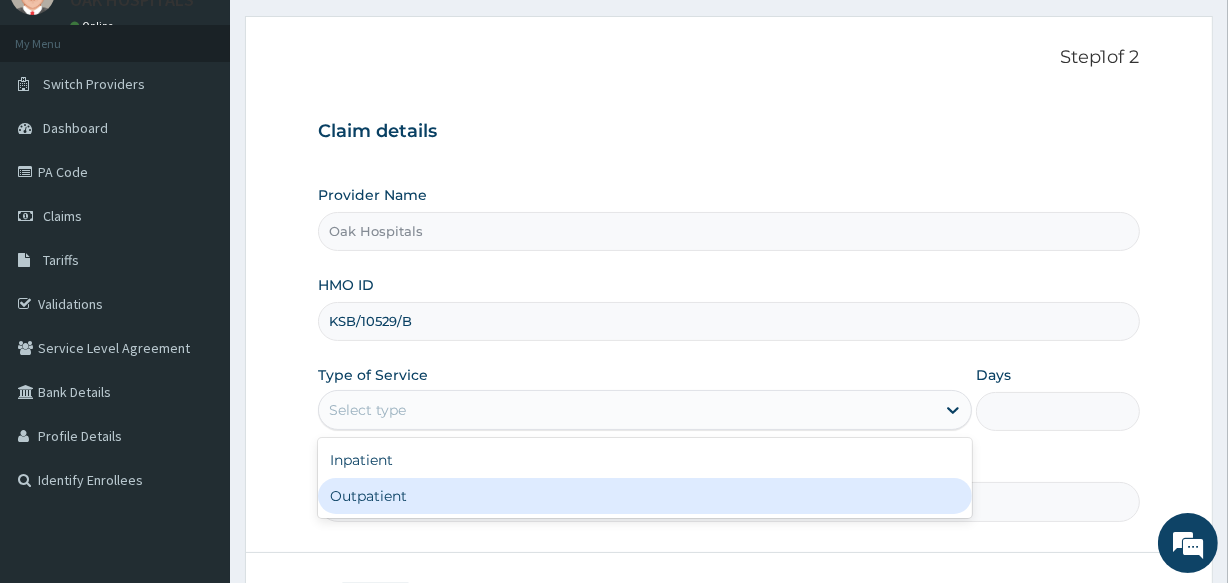 click on "Outpatient" at bounding box center (645, 496) 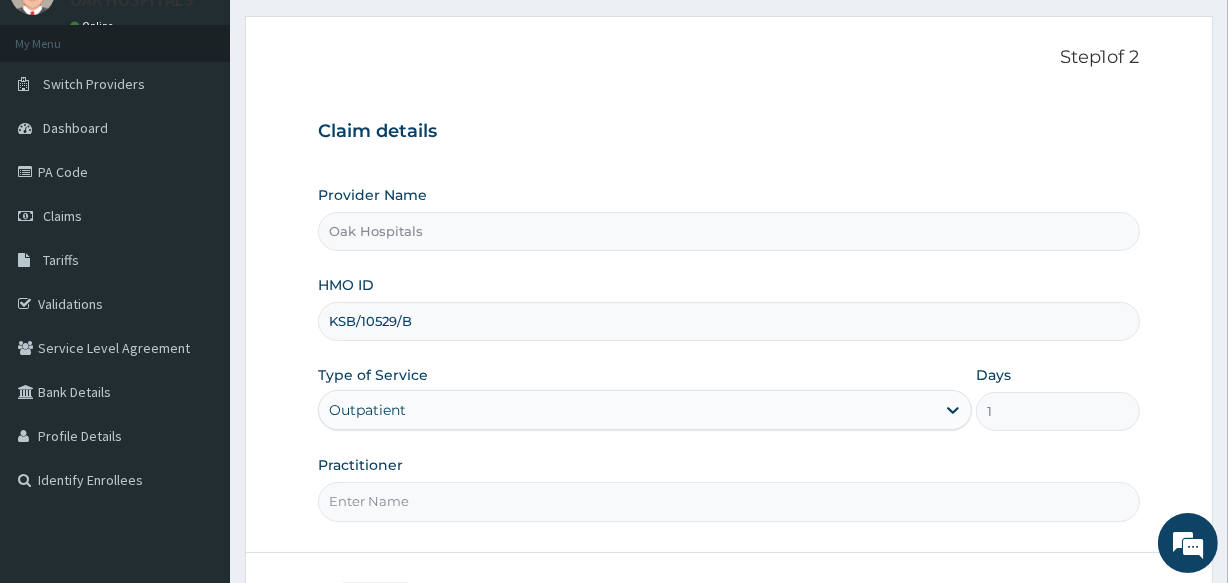 click on "Practitioner" at bounding box center [728, 501] 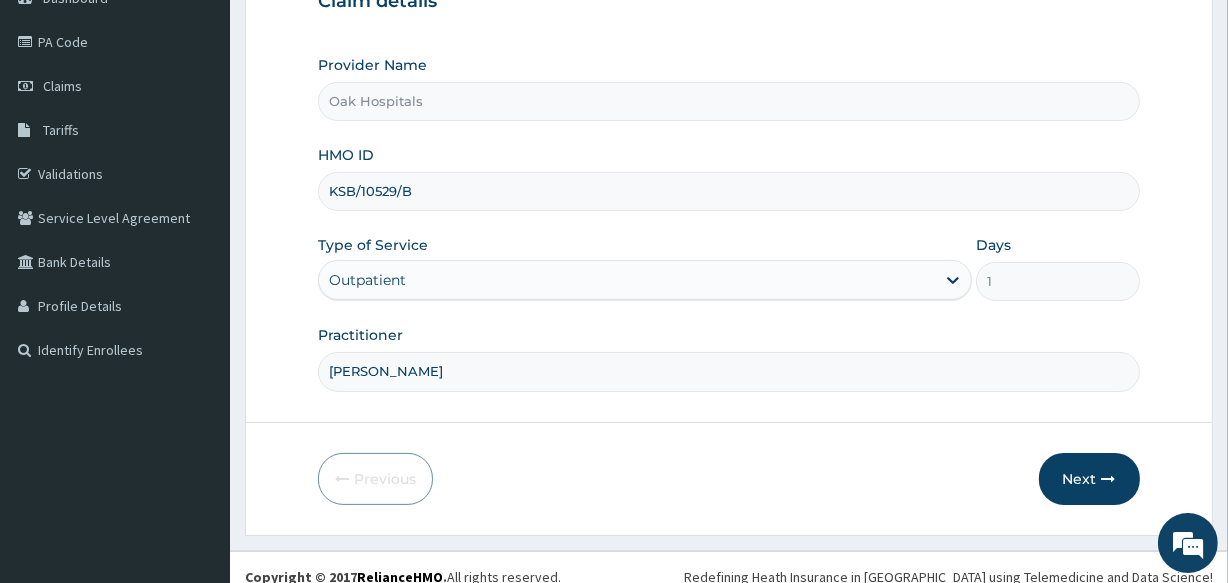 scroll, scrollTop: 237, scrollLeft: 0, axis: vertical 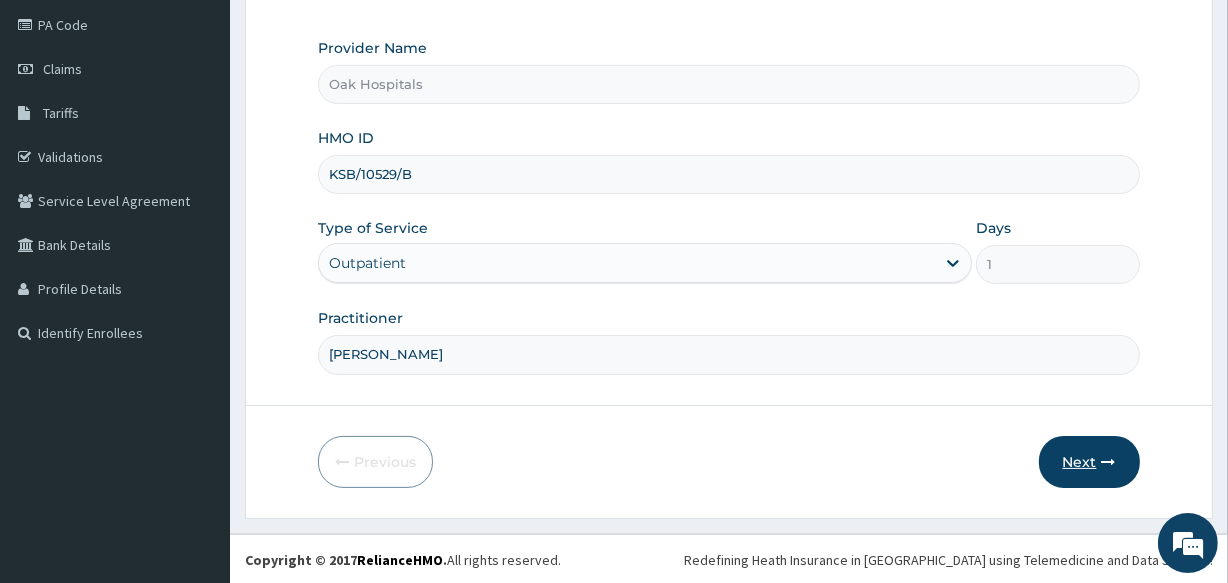 click on "Next" at bounding box center [1089, 462] 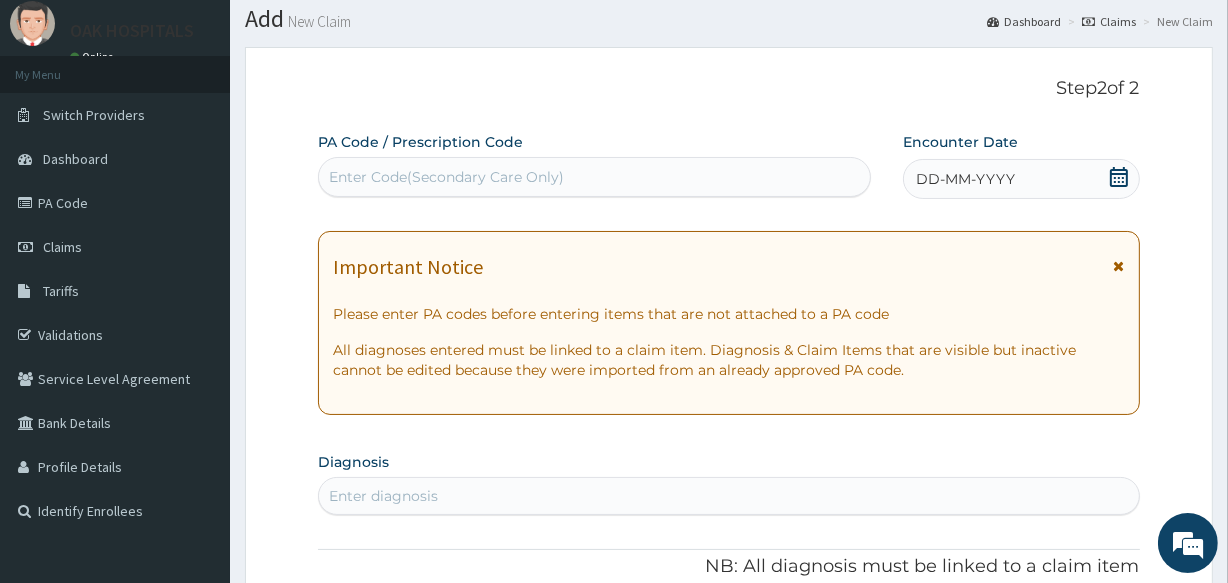 scroll, scrollTop: 0, scrollLeft: 0, axis: both 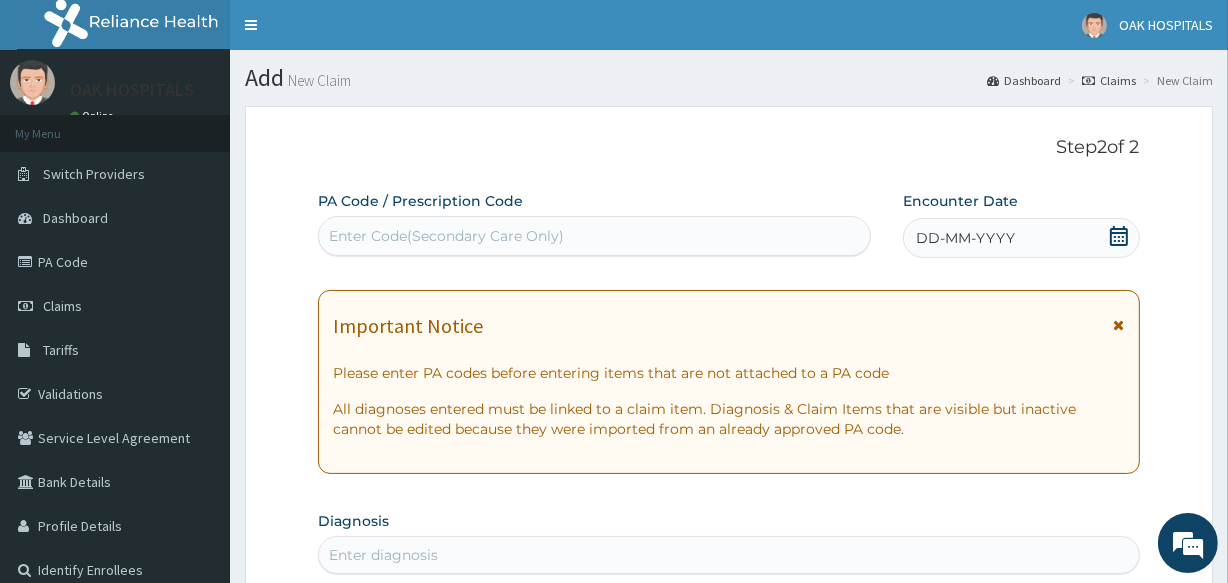 click on "Enter Code(Secondary Care Only)" at bounding box center [594, 236] 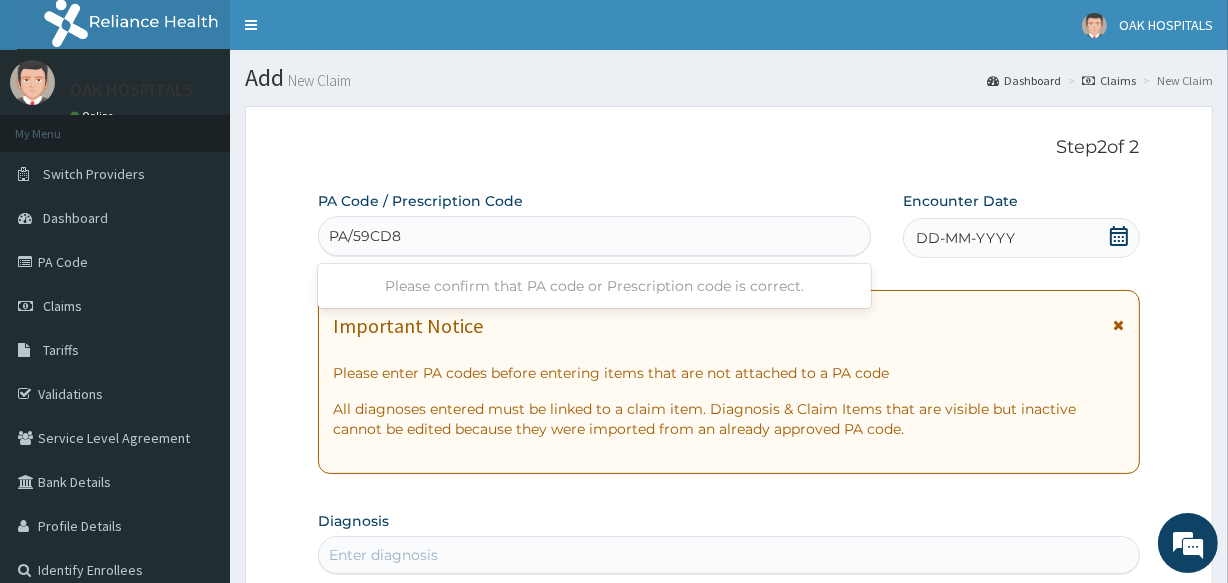 type on "PA/59CD85" 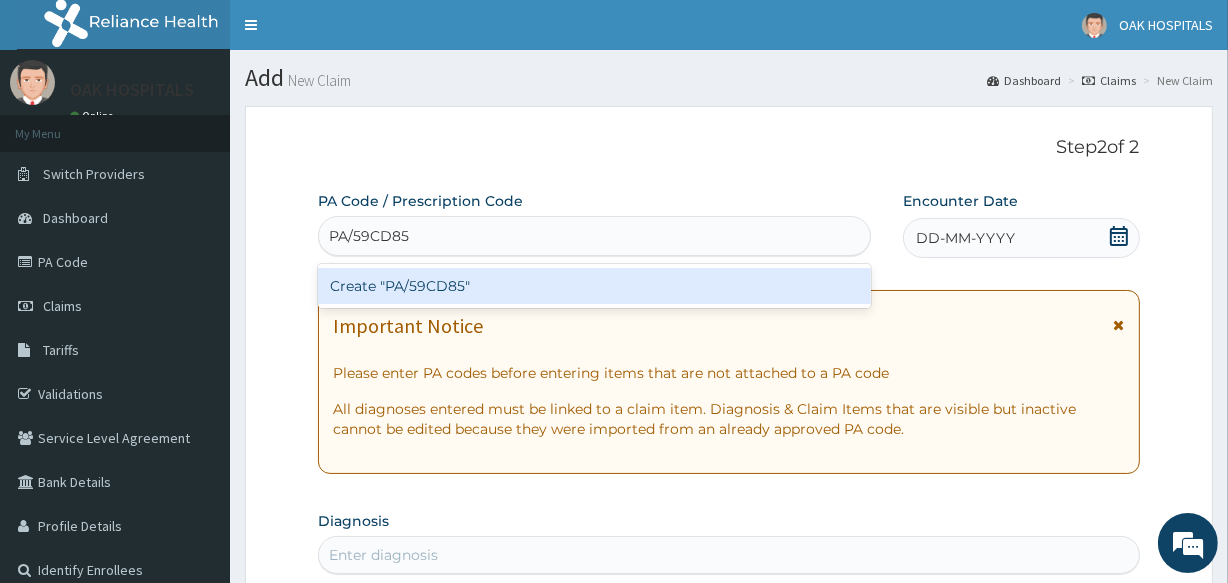 click on "Create "PA/59CD85"" at bounding box center [594, 286] 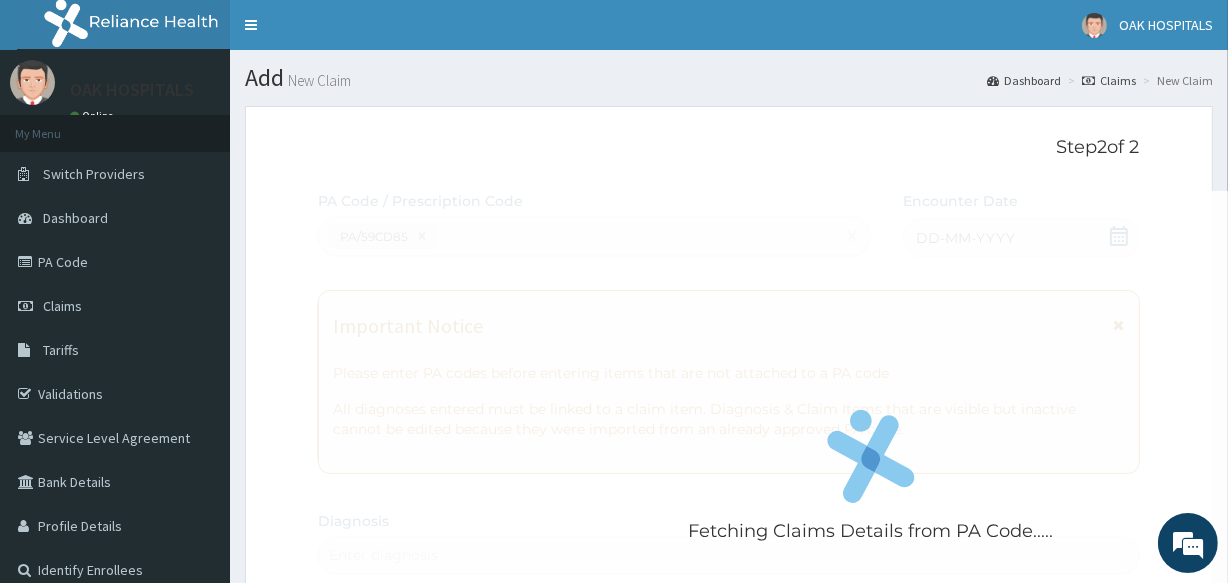 click on "Fetching Claims Details from PA Code....." at bounding box center (870, 482) 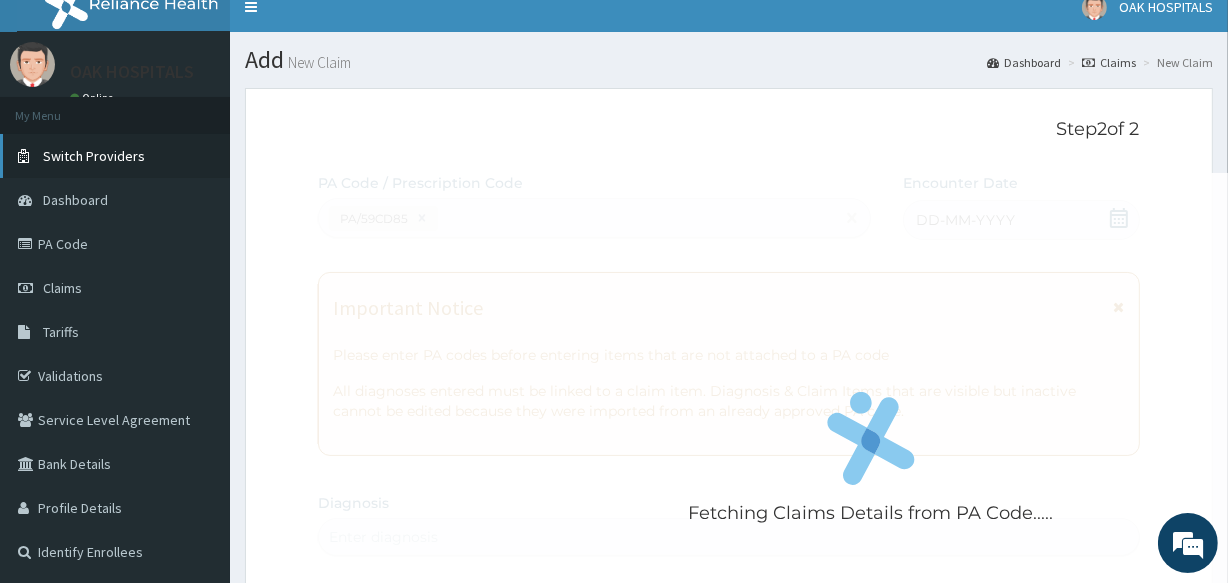 scroll, scrollTop: 0, scrollLeft: 0, axis: both 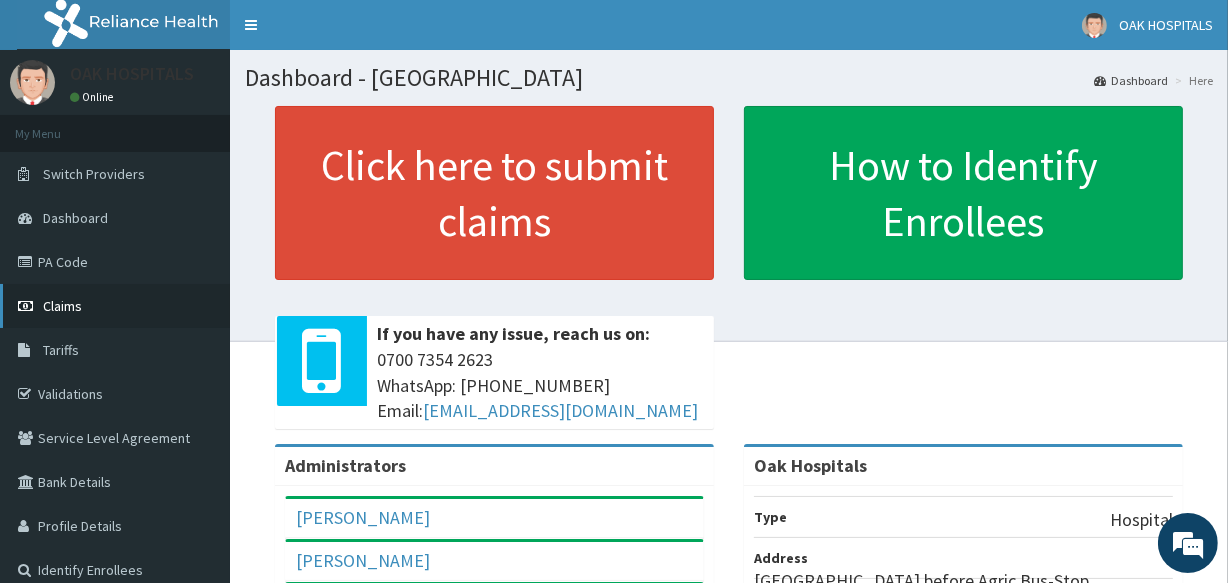 click on "Claims" at bounding box center [62, 306] 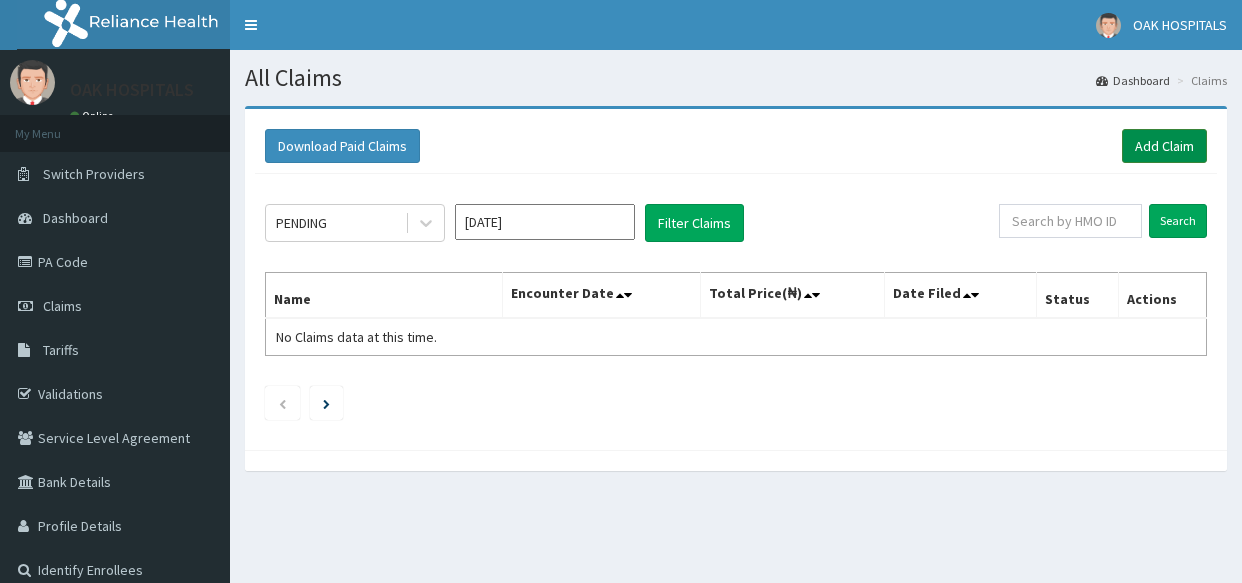 scroll, scrollTop: 0, scrollLeft: 0, axis: both 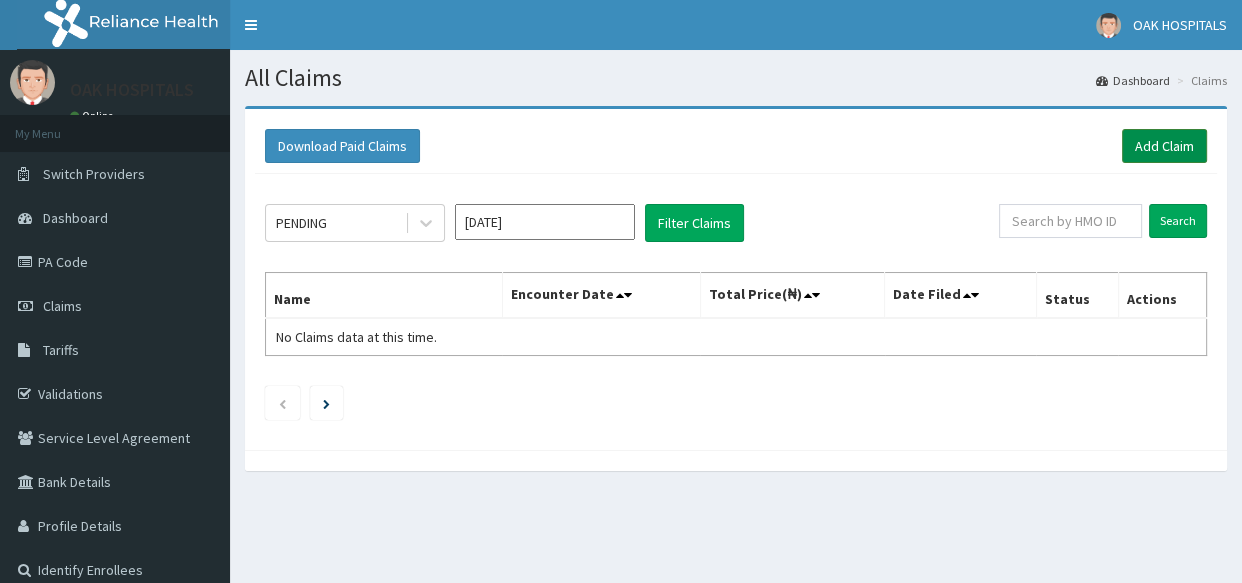 click on "Add Claim" at bounding box center (1164, 146) 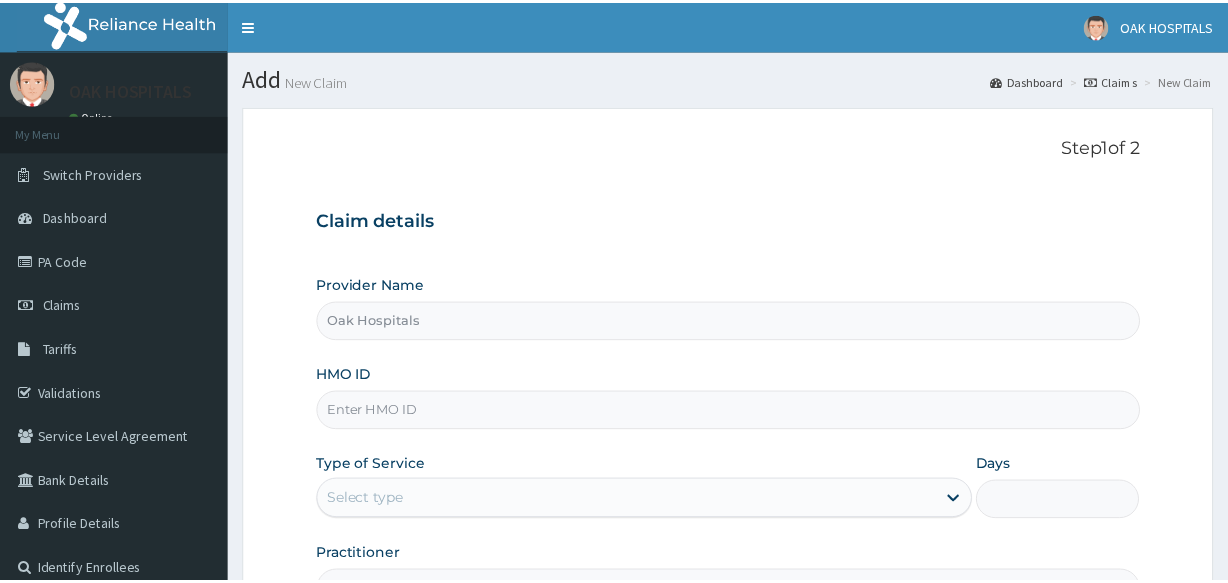 scroll, scrollTop: 0, scrollLeft: 0, axis: both 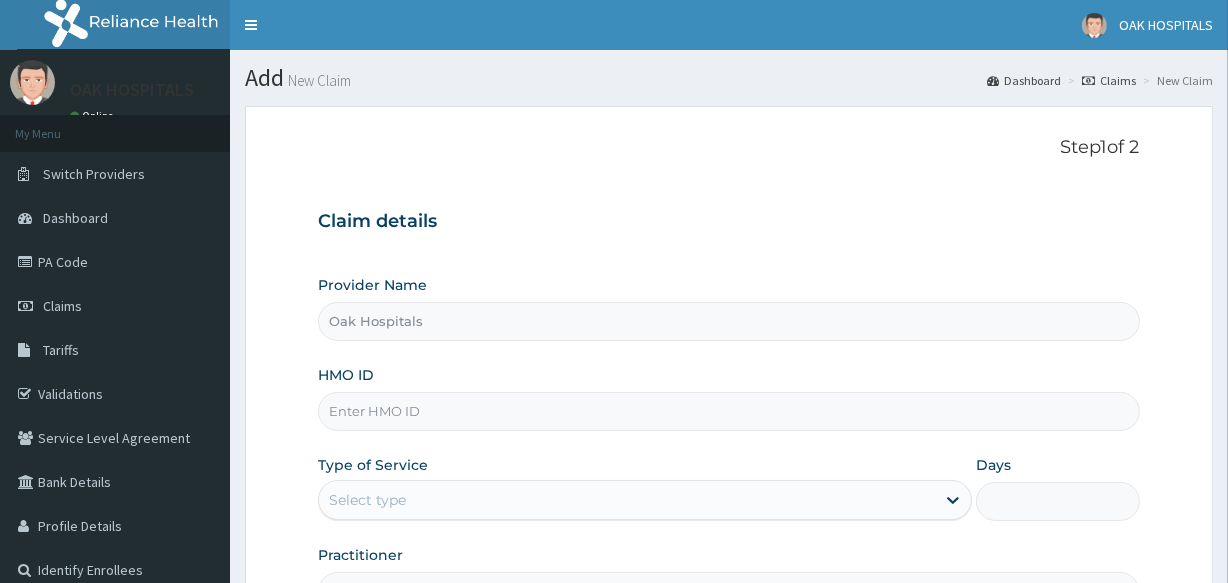 click on "HMO ID" at bounding box center (728, 411) 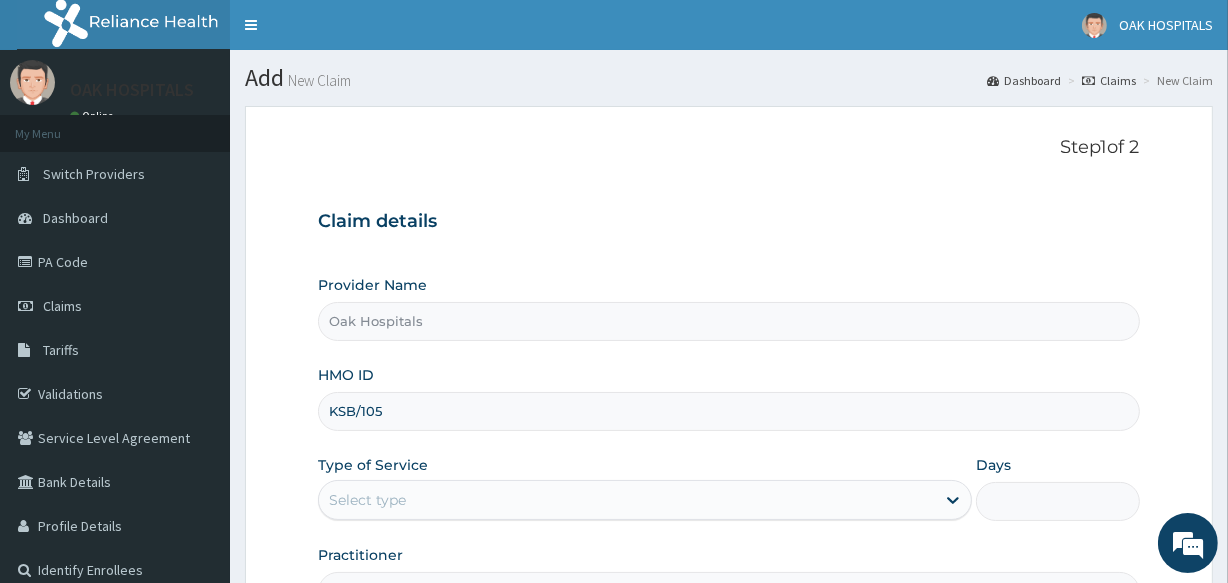 scroll, scrollTop: 0, scrollLeft: 0, axis: both 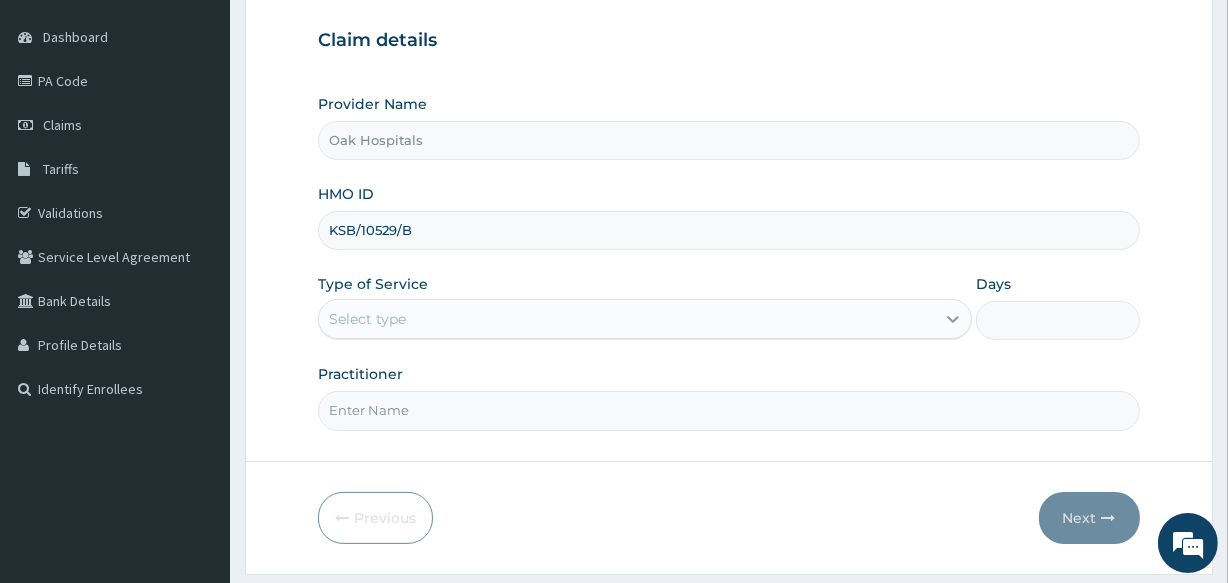 type on "KSB/10529/B" 